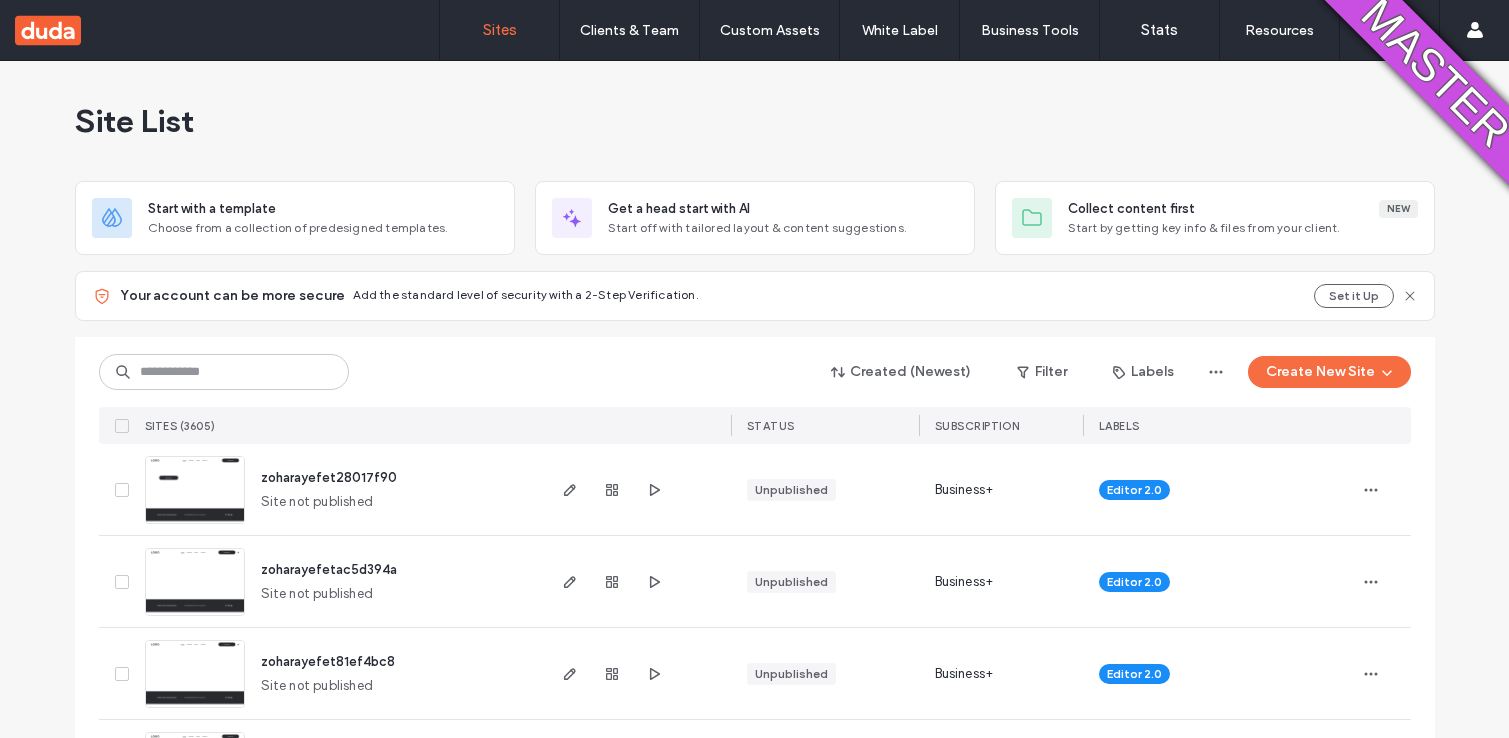 scroll, scrollTop: 0, scrollLeft: 0, axis: both 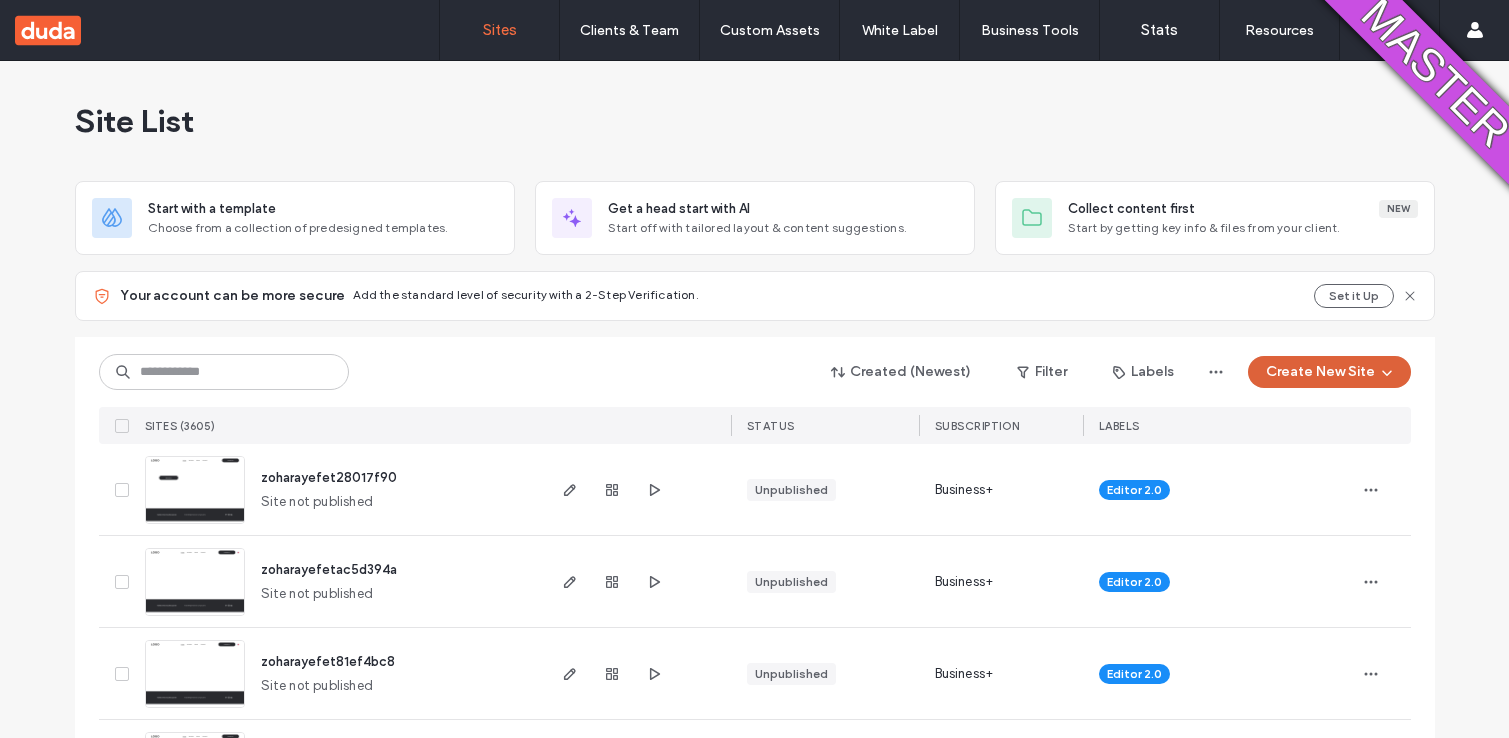 click on "Create New Site" at bounding box center (1329, 372) 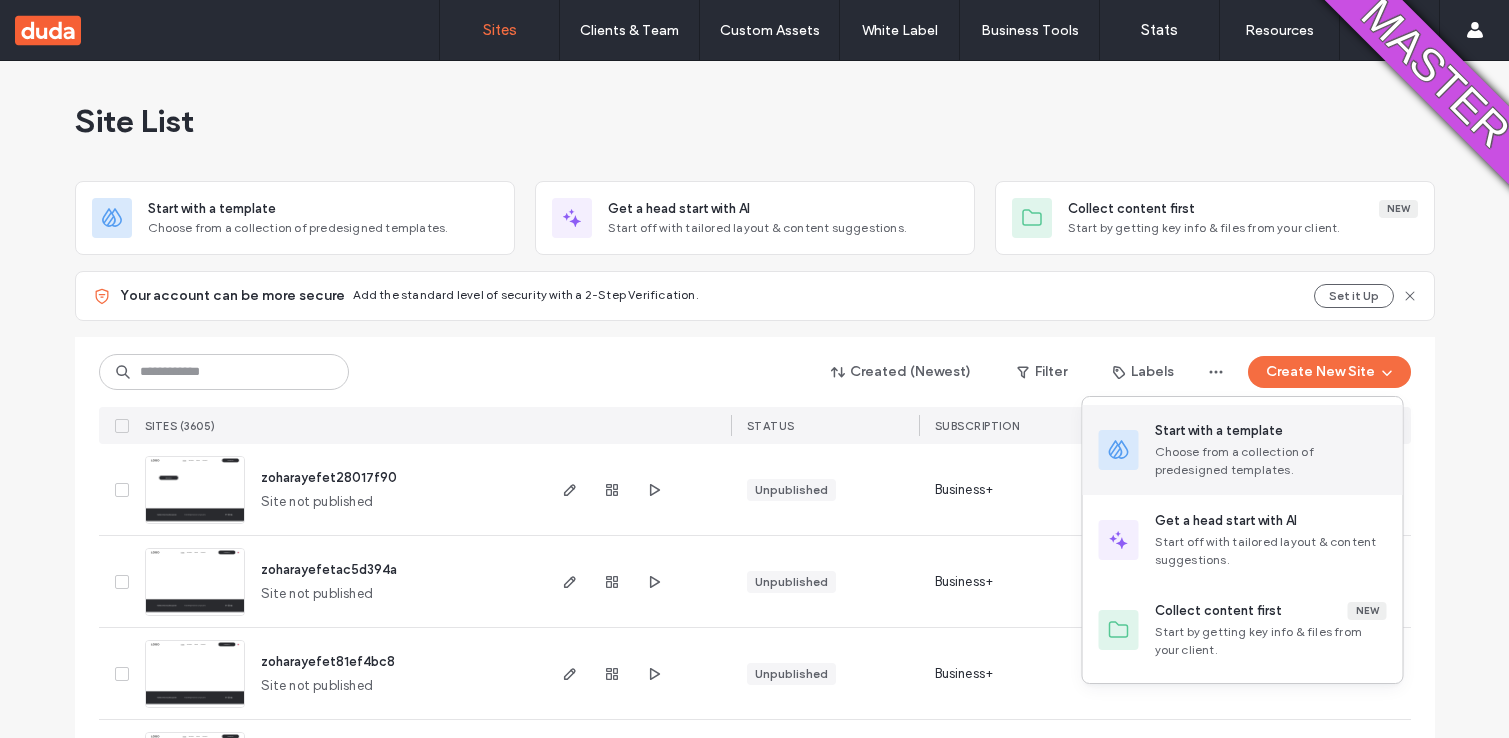 click on "Start with a template" at bounding box center (1219, 431) 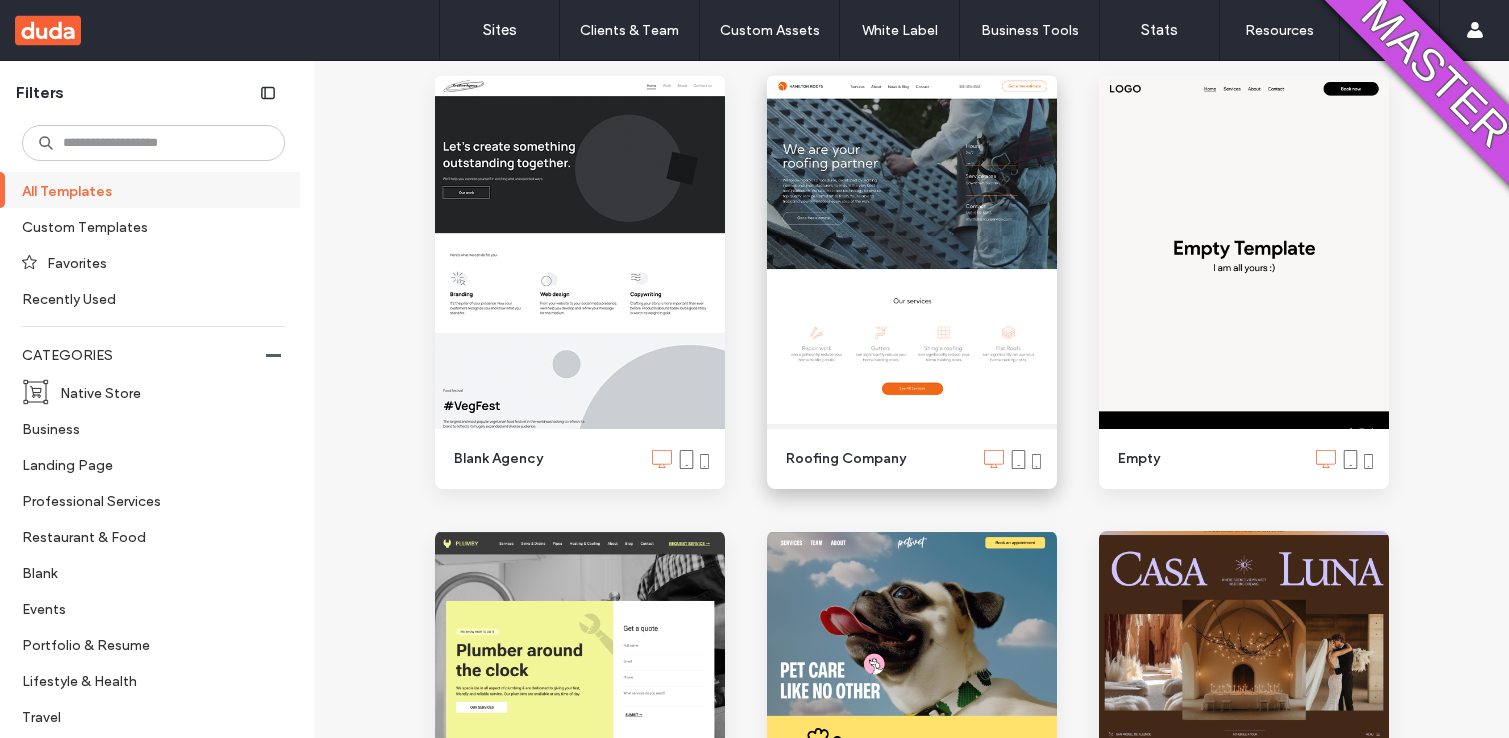 scroll, scrollTop: 1694, scrollLeft: 0, axis: vertical 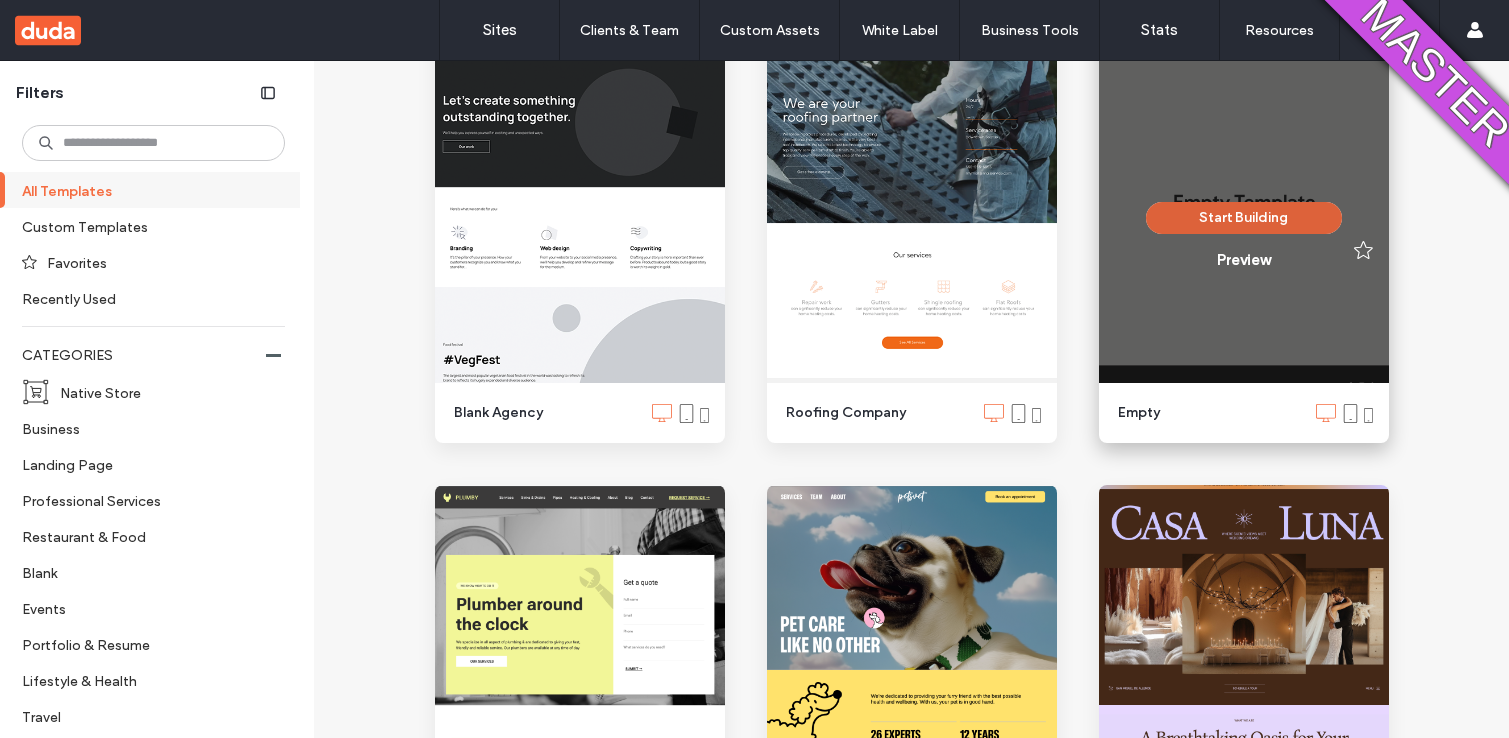 click on "Start Building" at bounding box center (1244, 218) 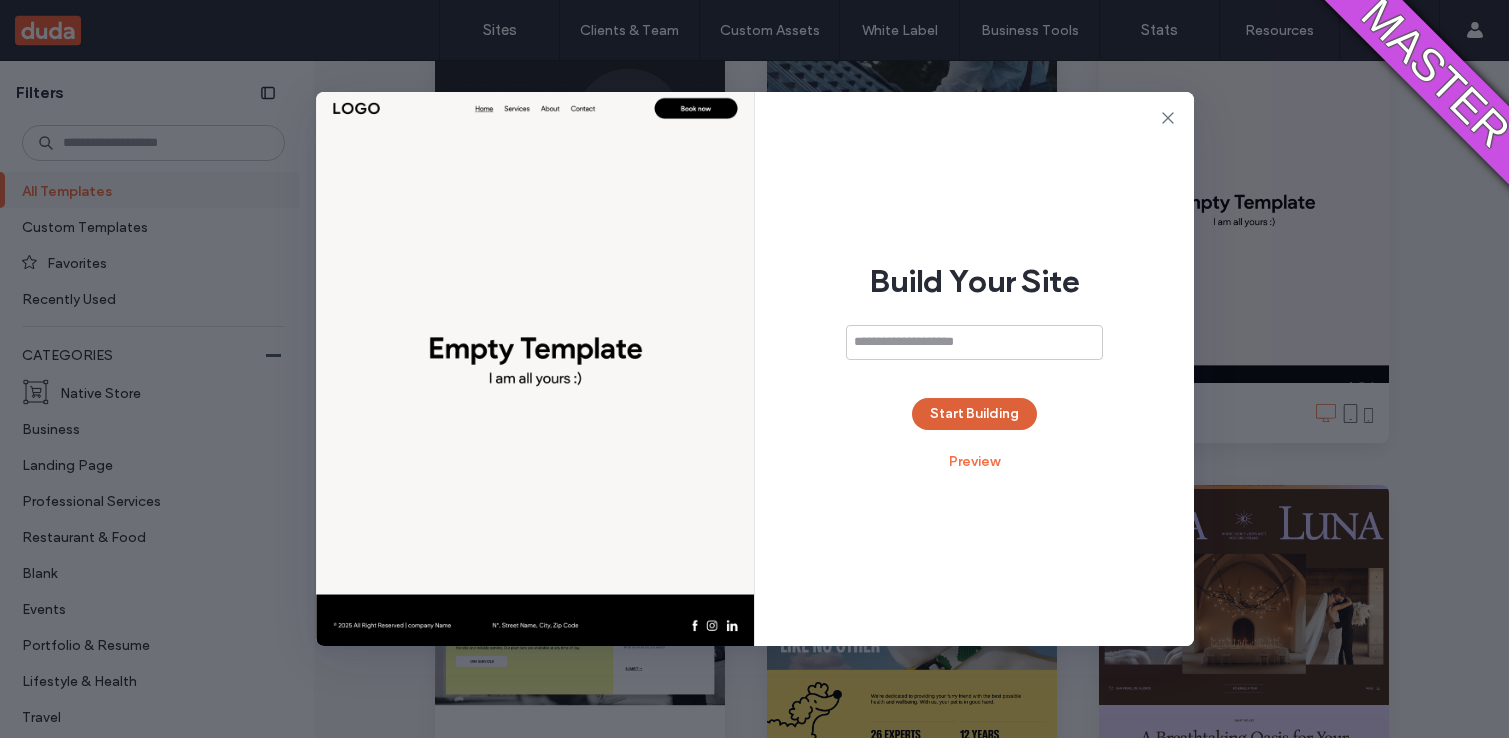 click on "Start Building" at bounding box center [974, 414] 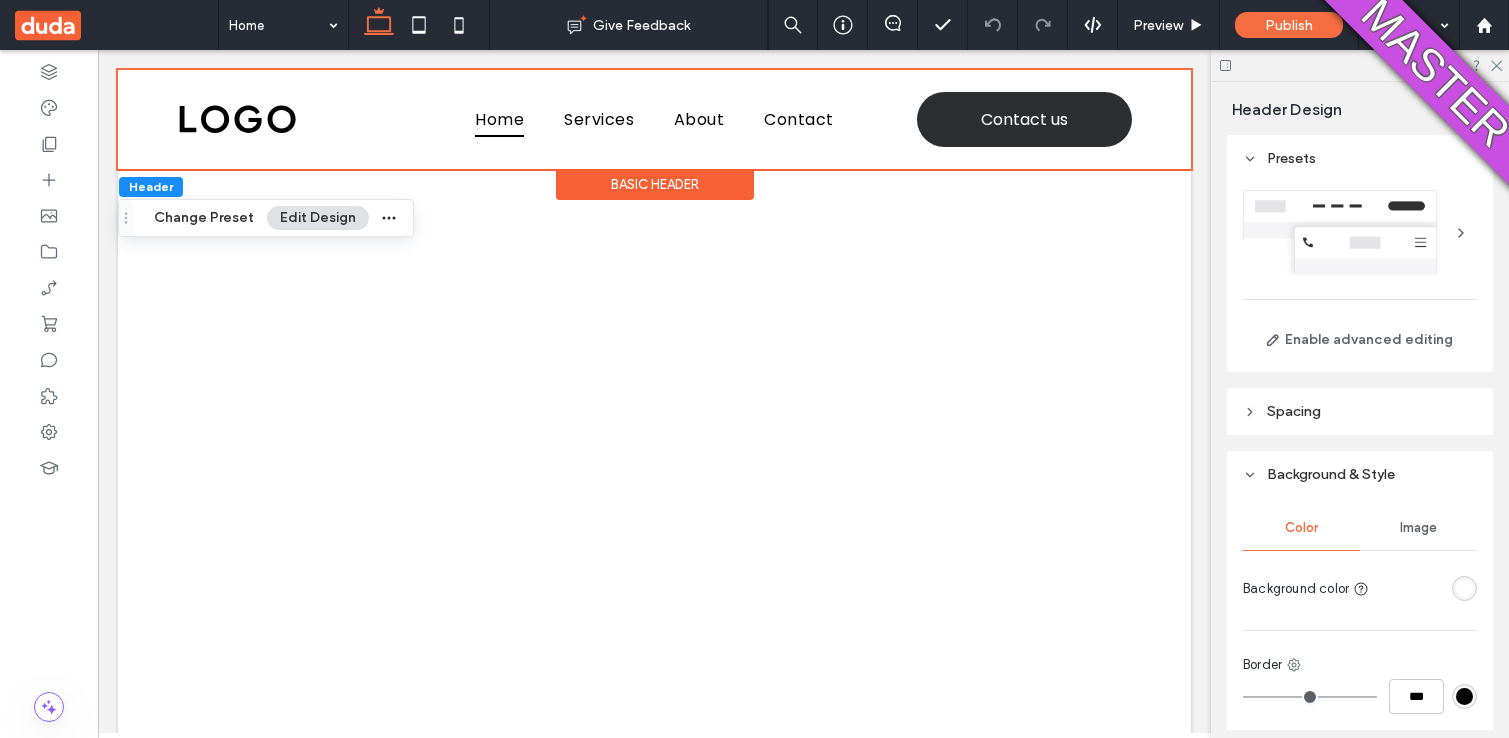 scroll, scrollTop: 0, scrollLeft: 0, axis: both 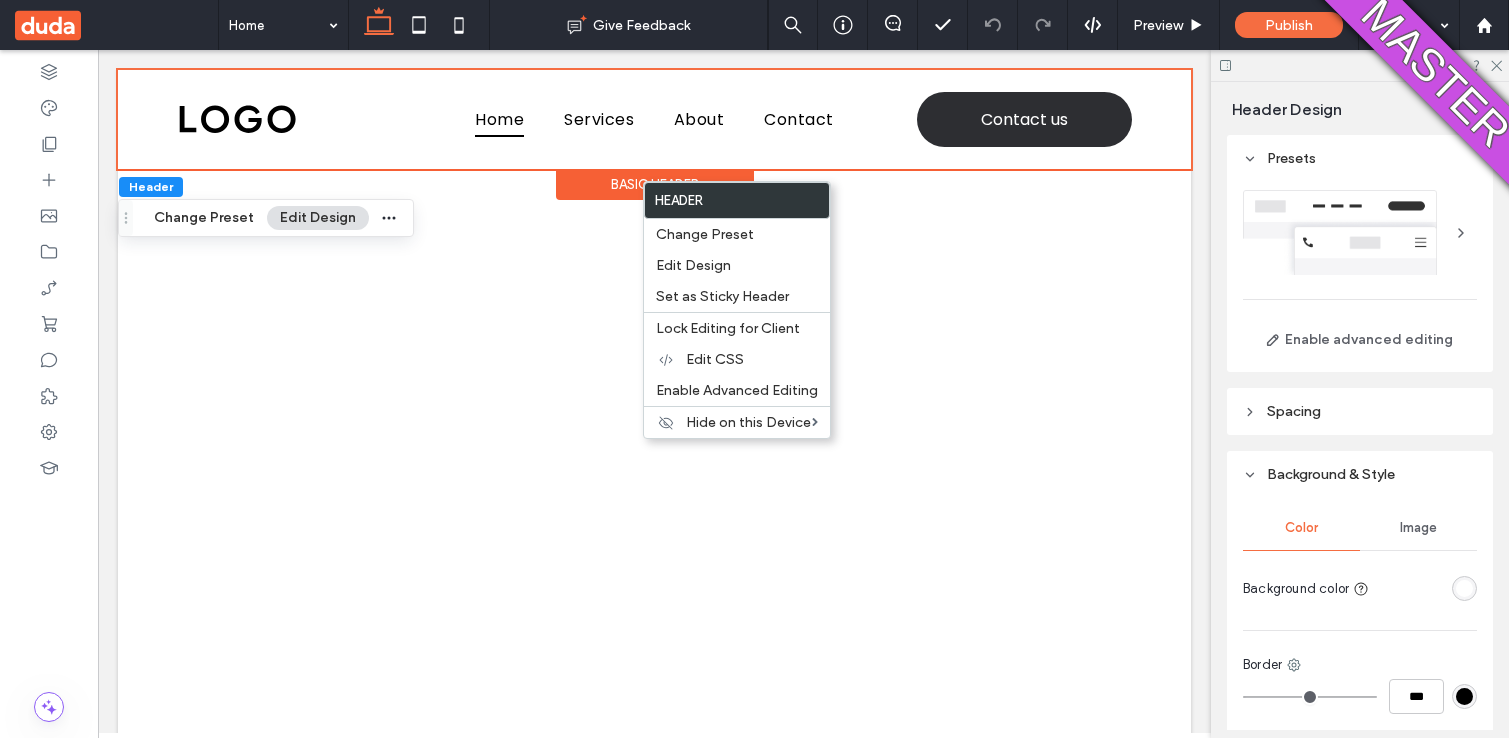 click on "Basic Header" at bounding box center [655, 184] 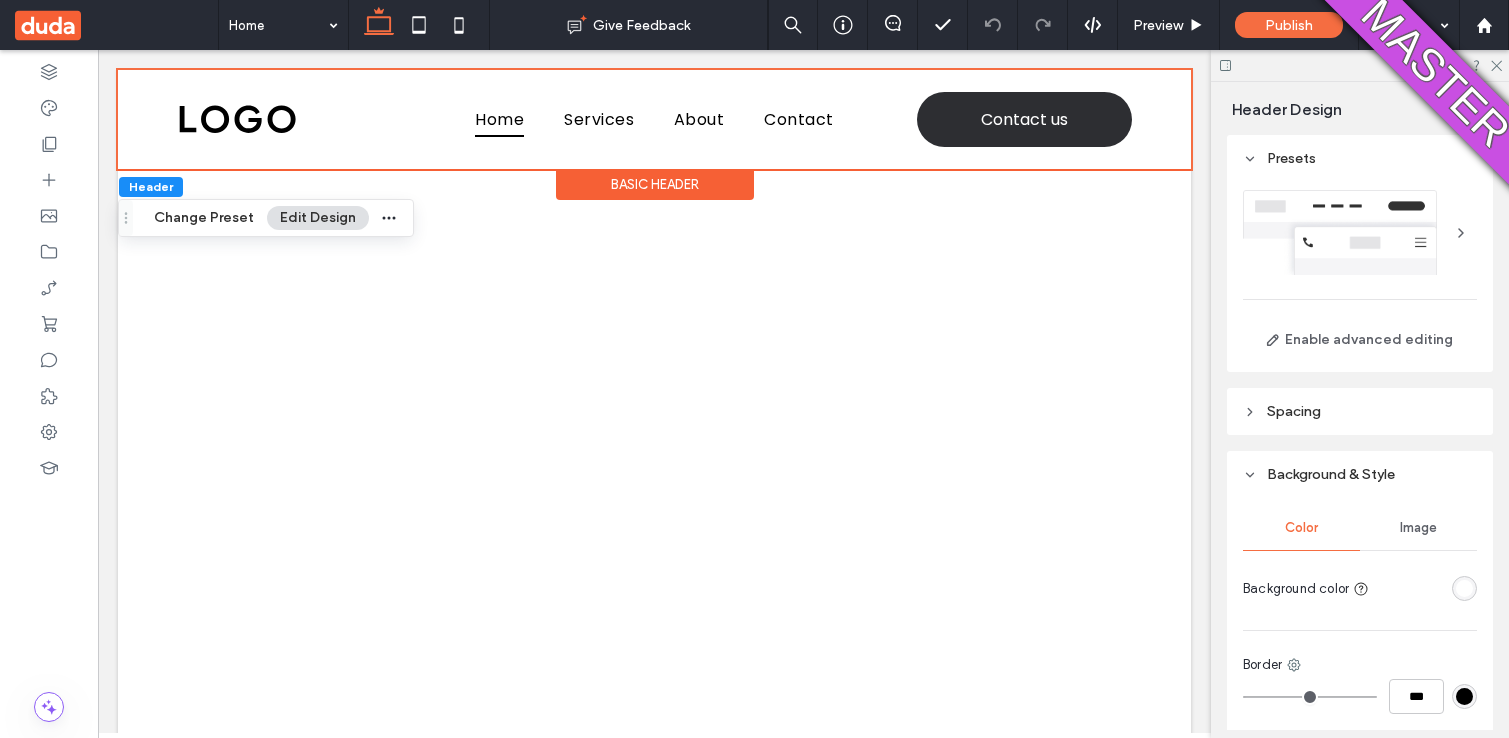 click on "Basic Header" at bounding box center (655, 184) 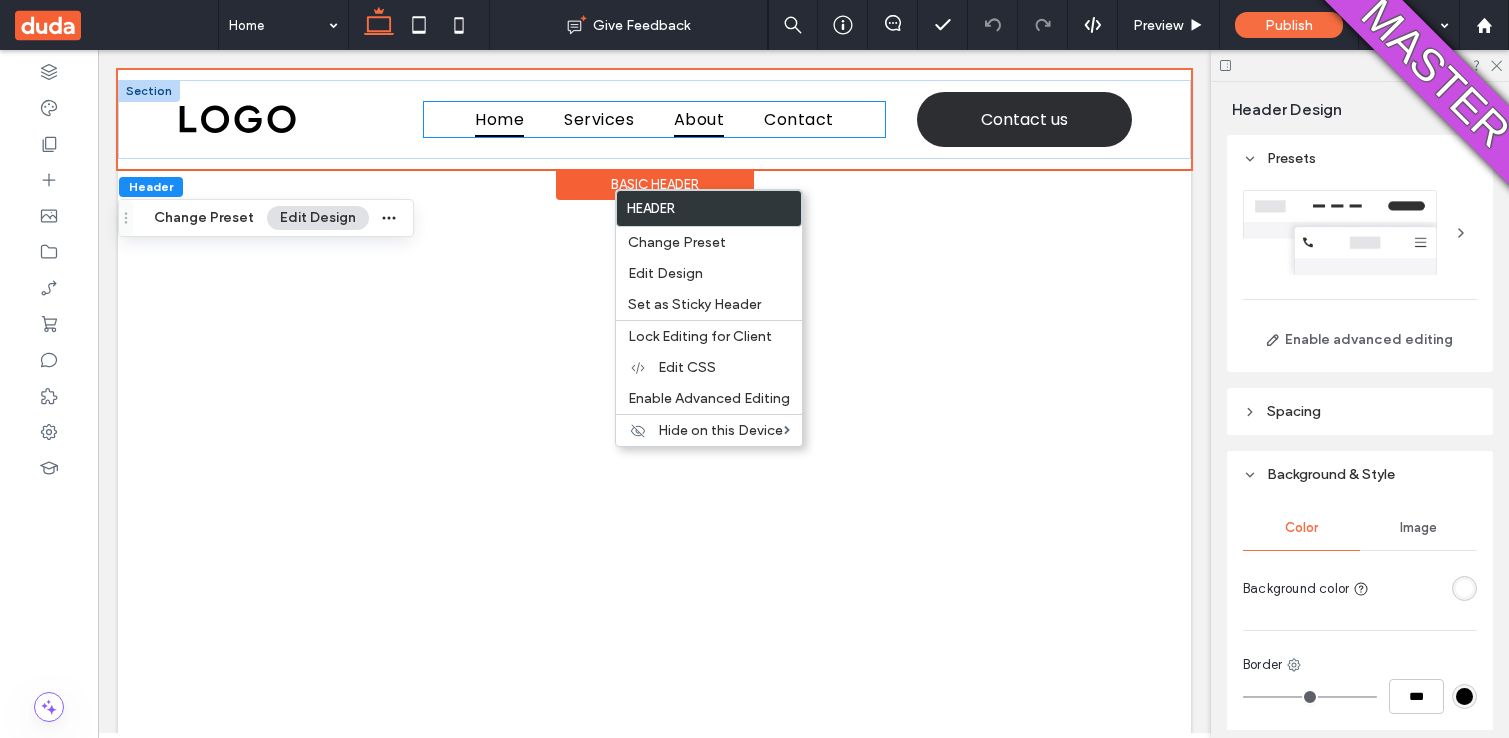 click on "About" at bounding box center [699, 119] 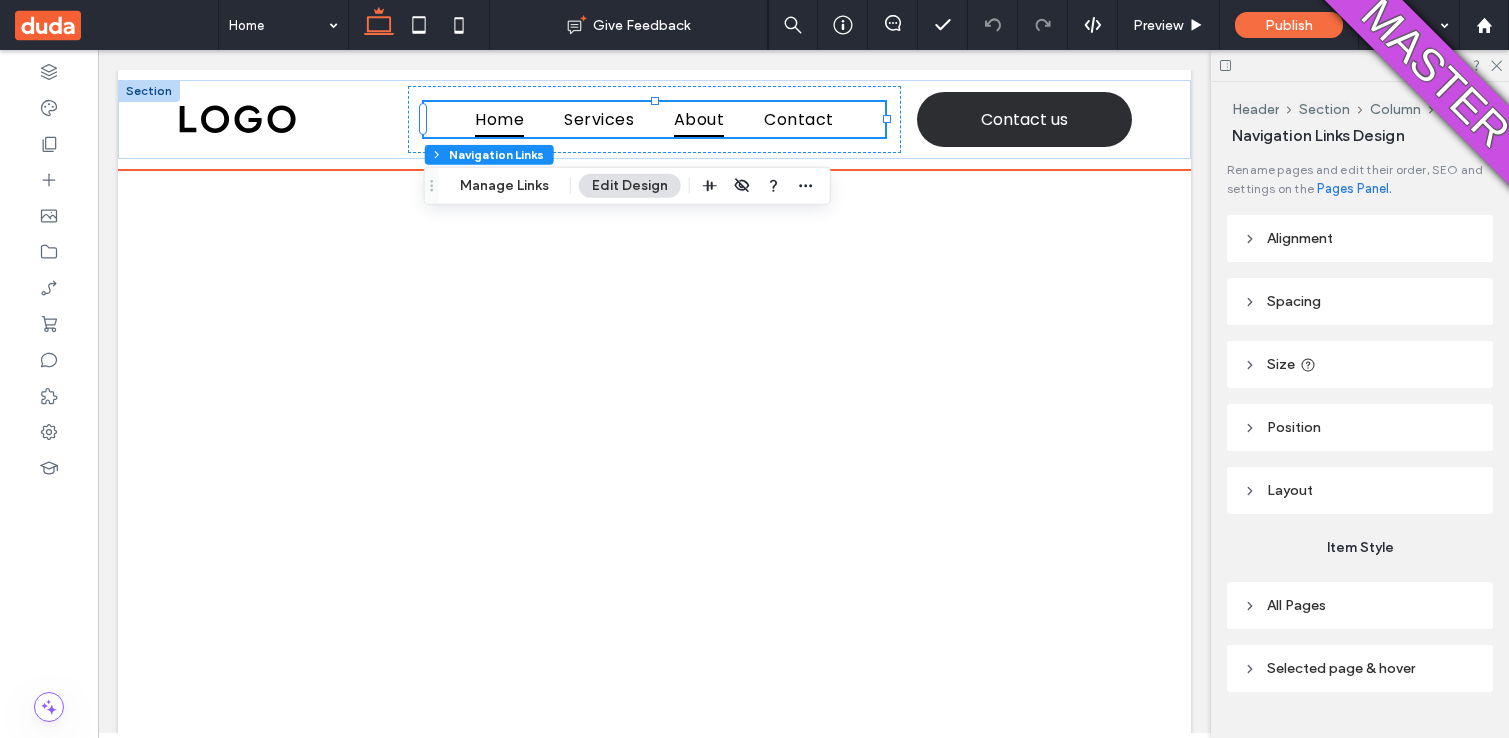 click on "About" at bounding box center (699, 119) 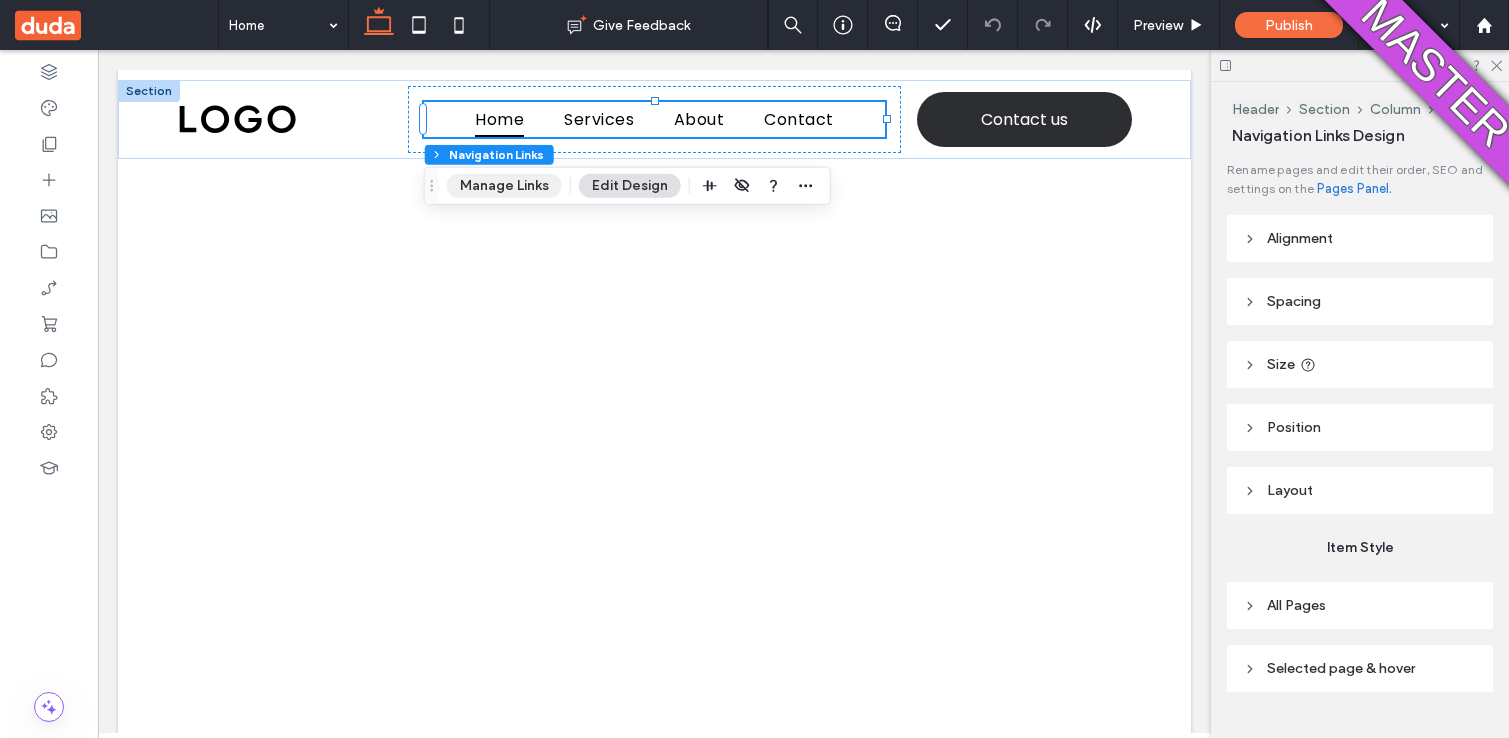 click on "Manage Links" at bounding box center [504, 186] 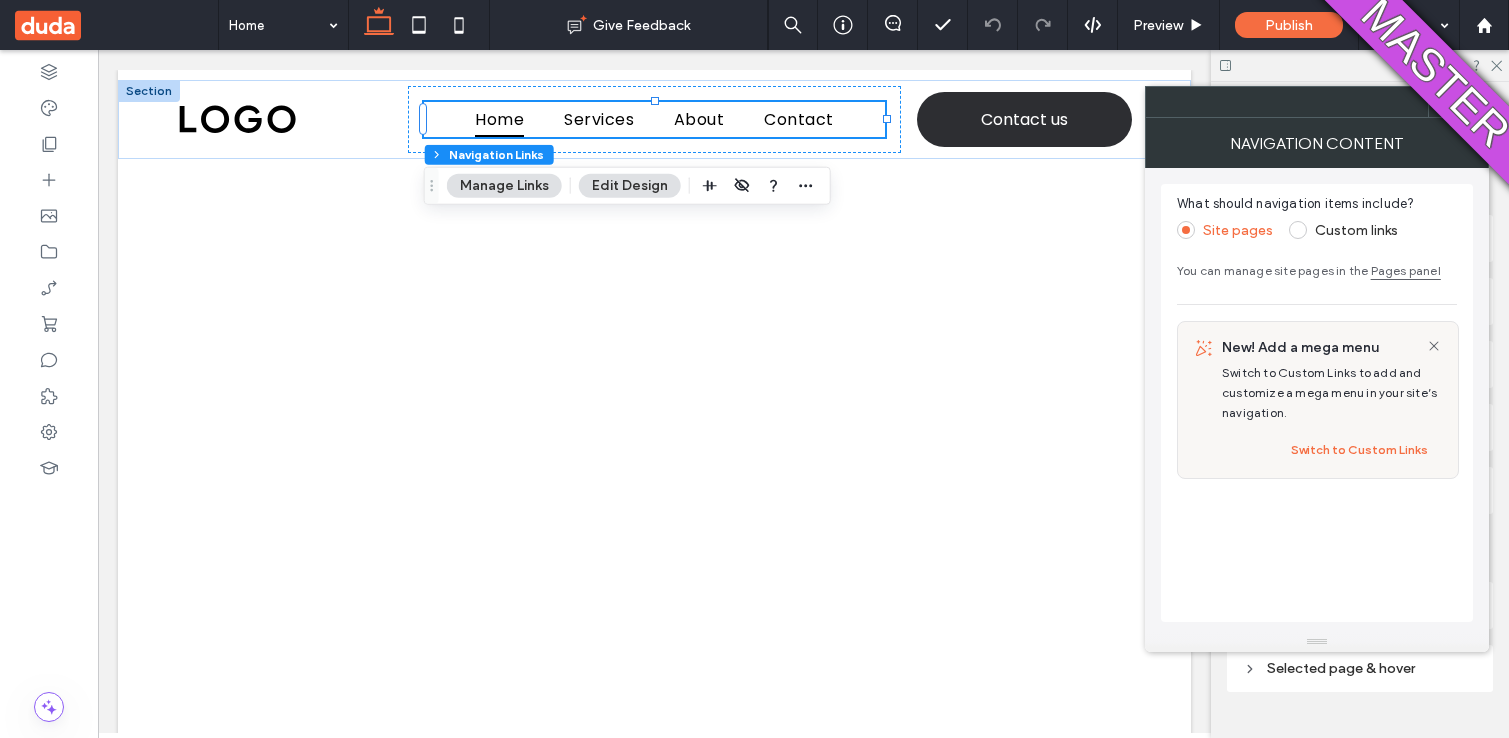 click on "Custom links" at bounding box center [1343, 230] 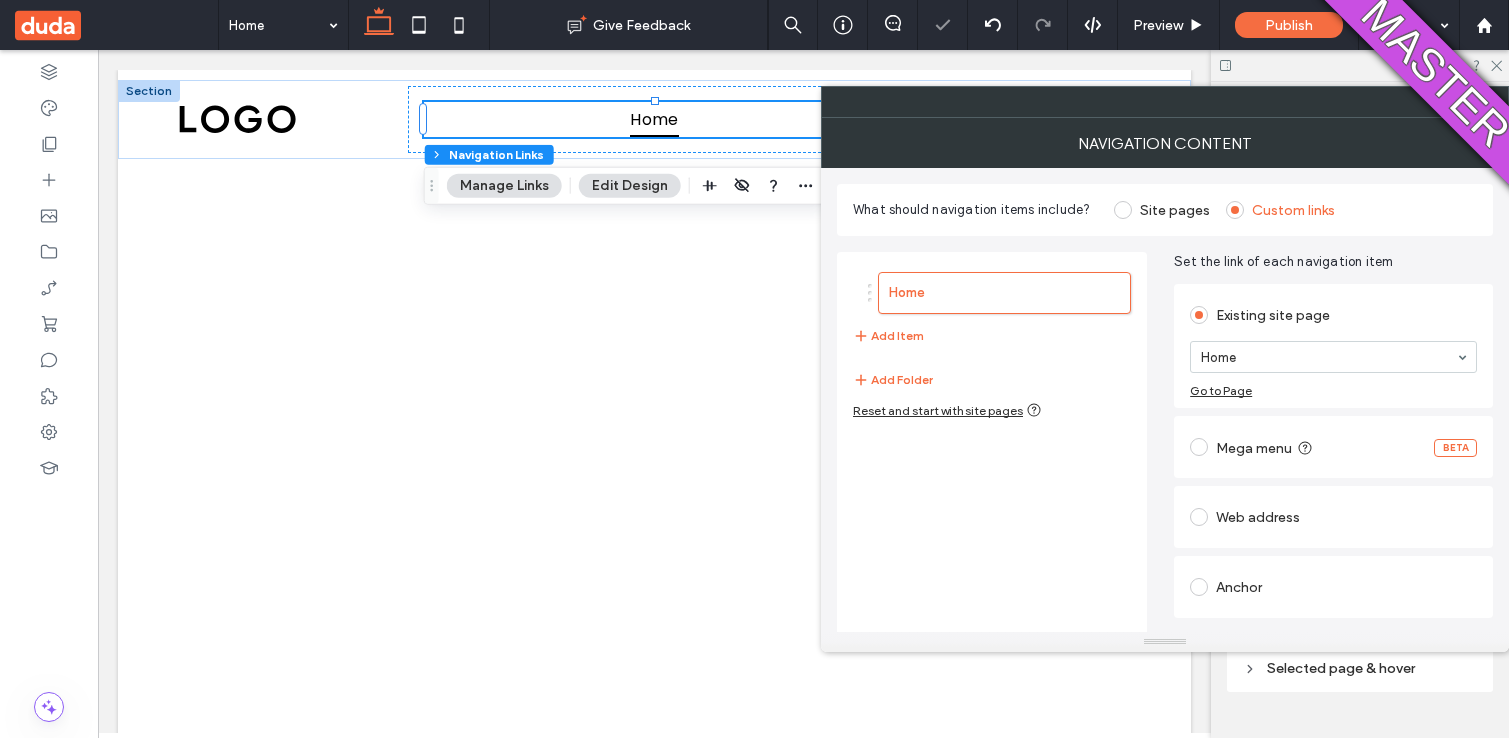 click on "Mega menu" at bounding box center (1267, 447) 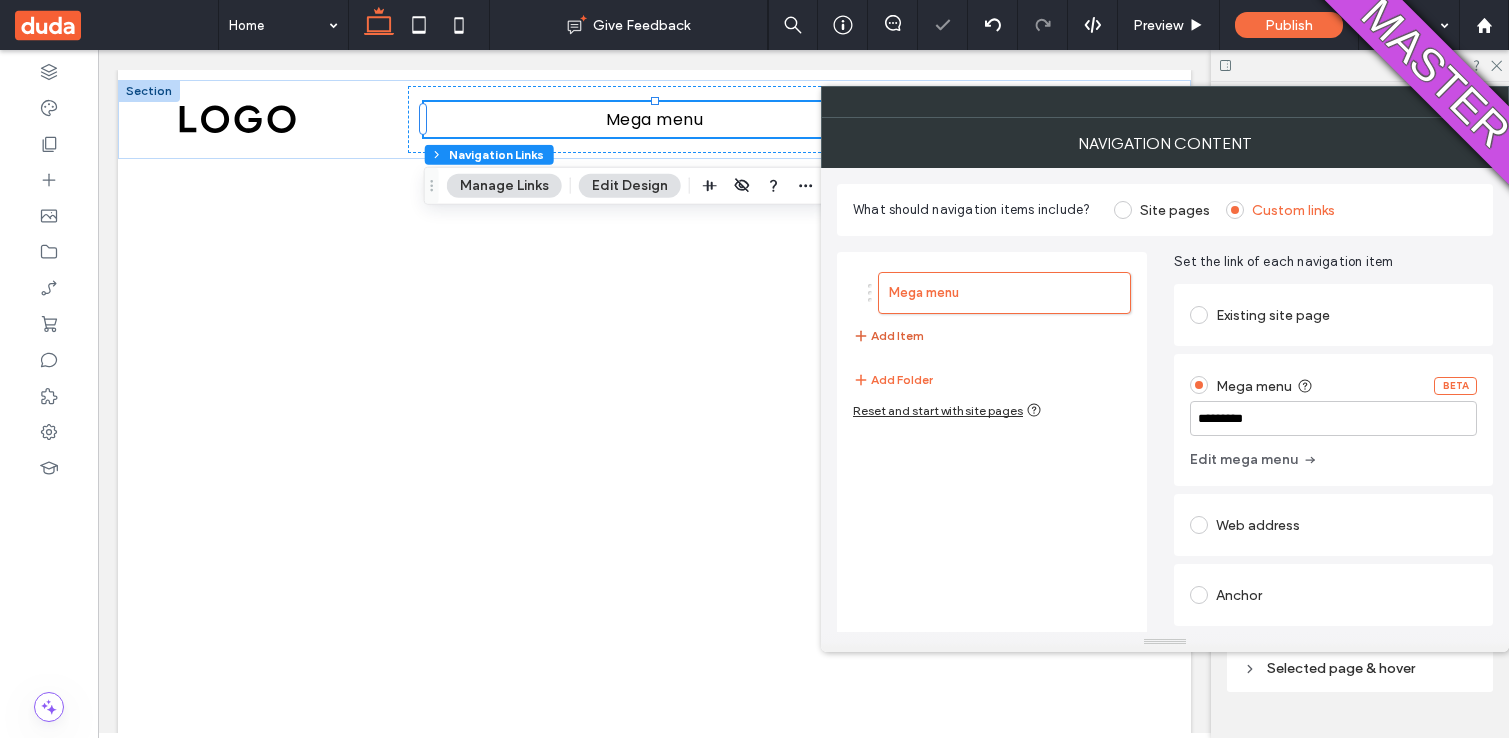 click on "Add Item" at bounding box center [888, 336] 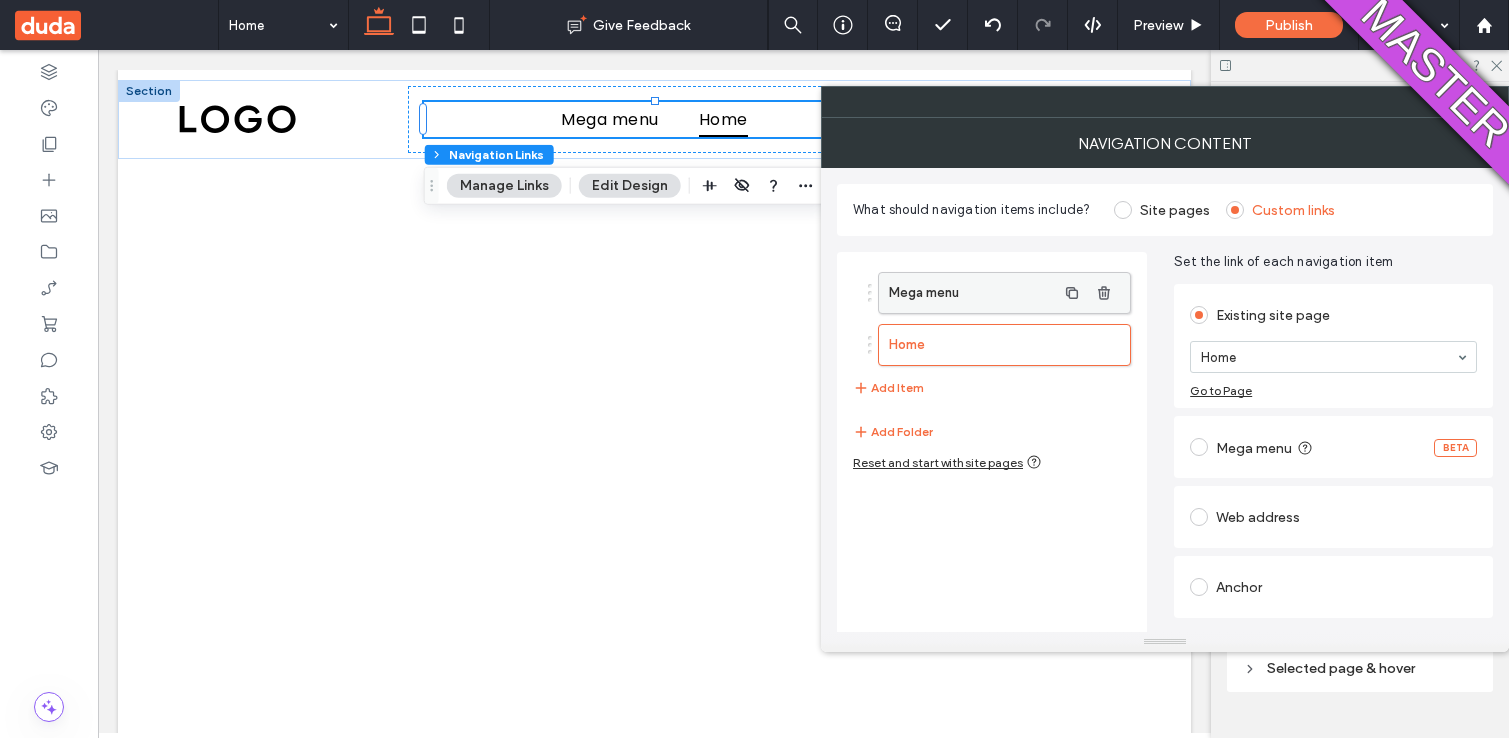 click on "Mega menu" at bounding box center [972, 293] 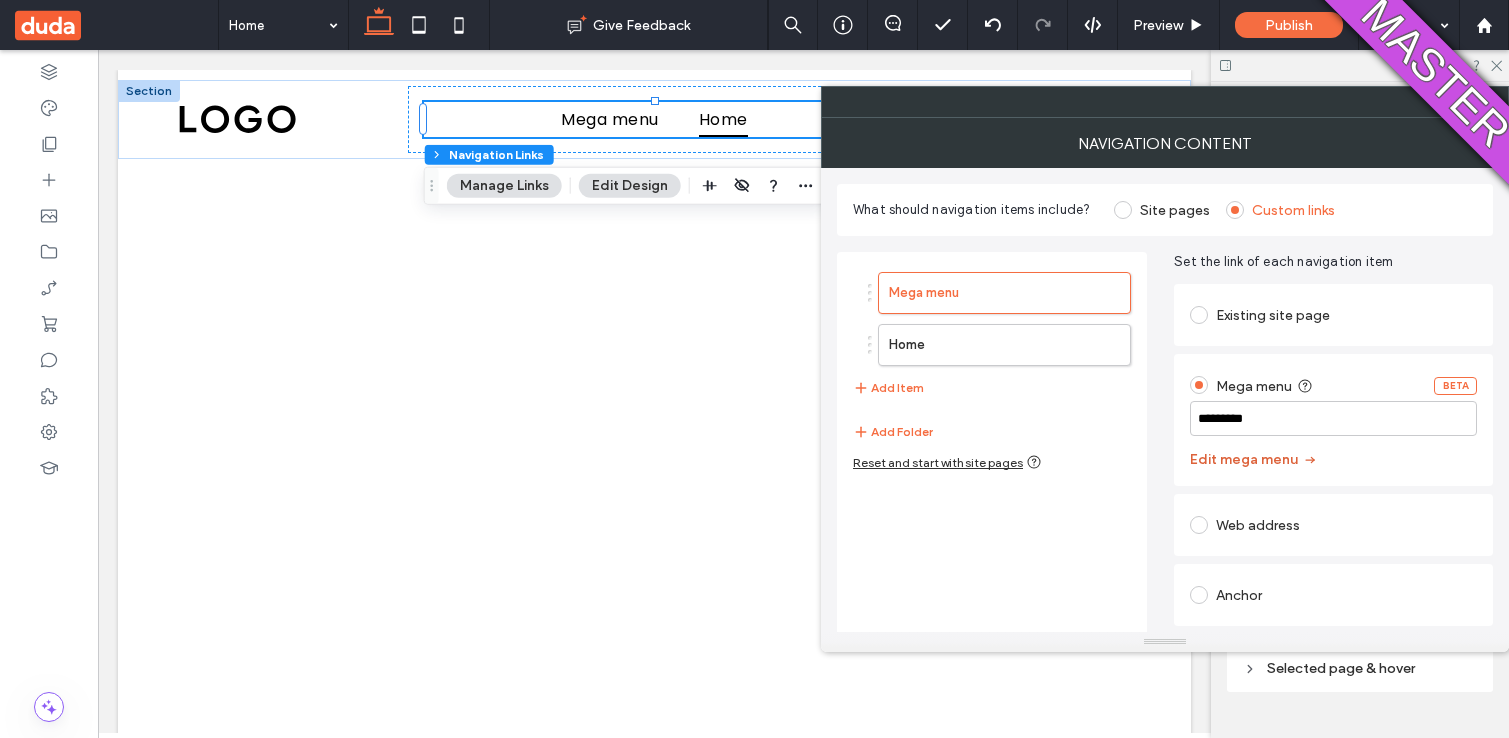 click on "Edit mega menu" at bounding box center (1254, 460) 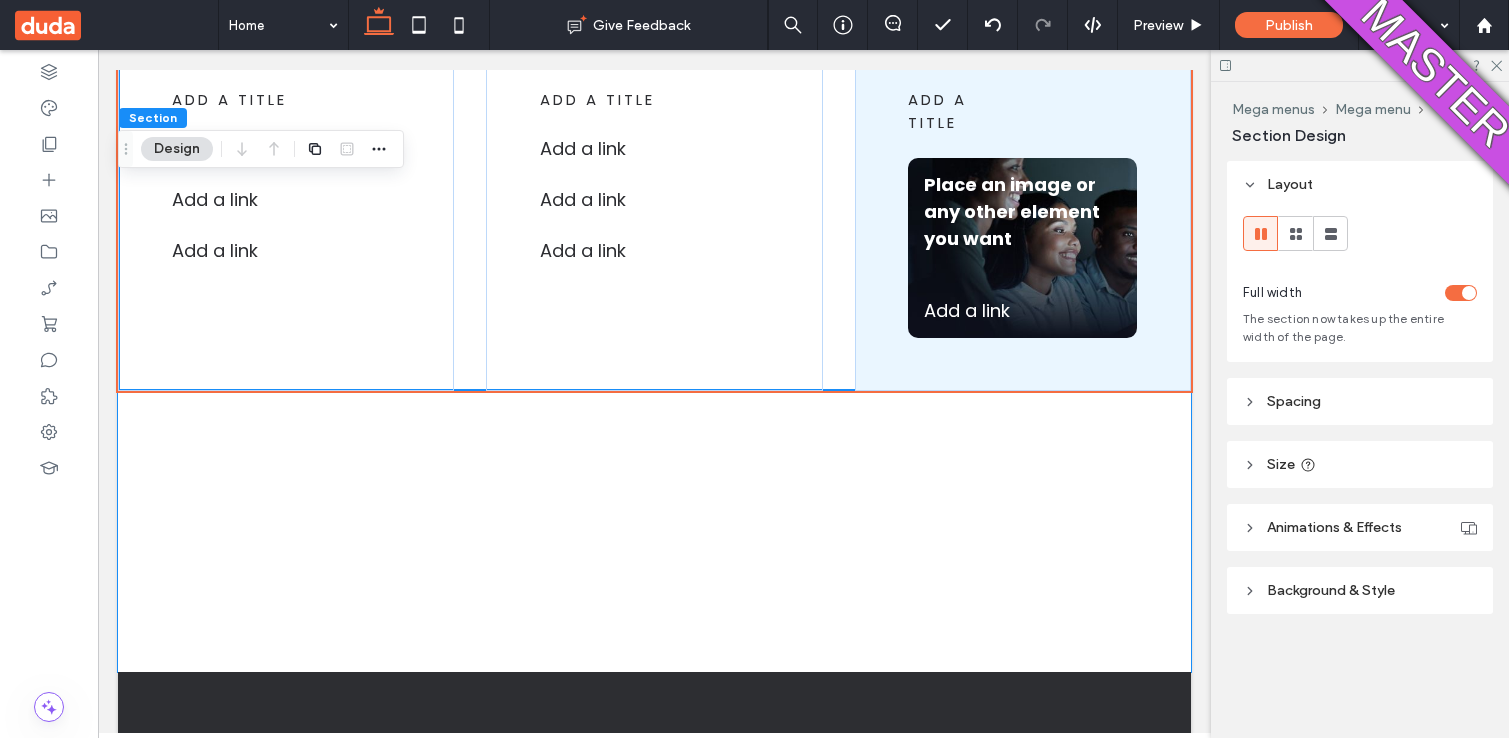 scroll, scrollTop: 0, scrollLeft: 0, axis: both 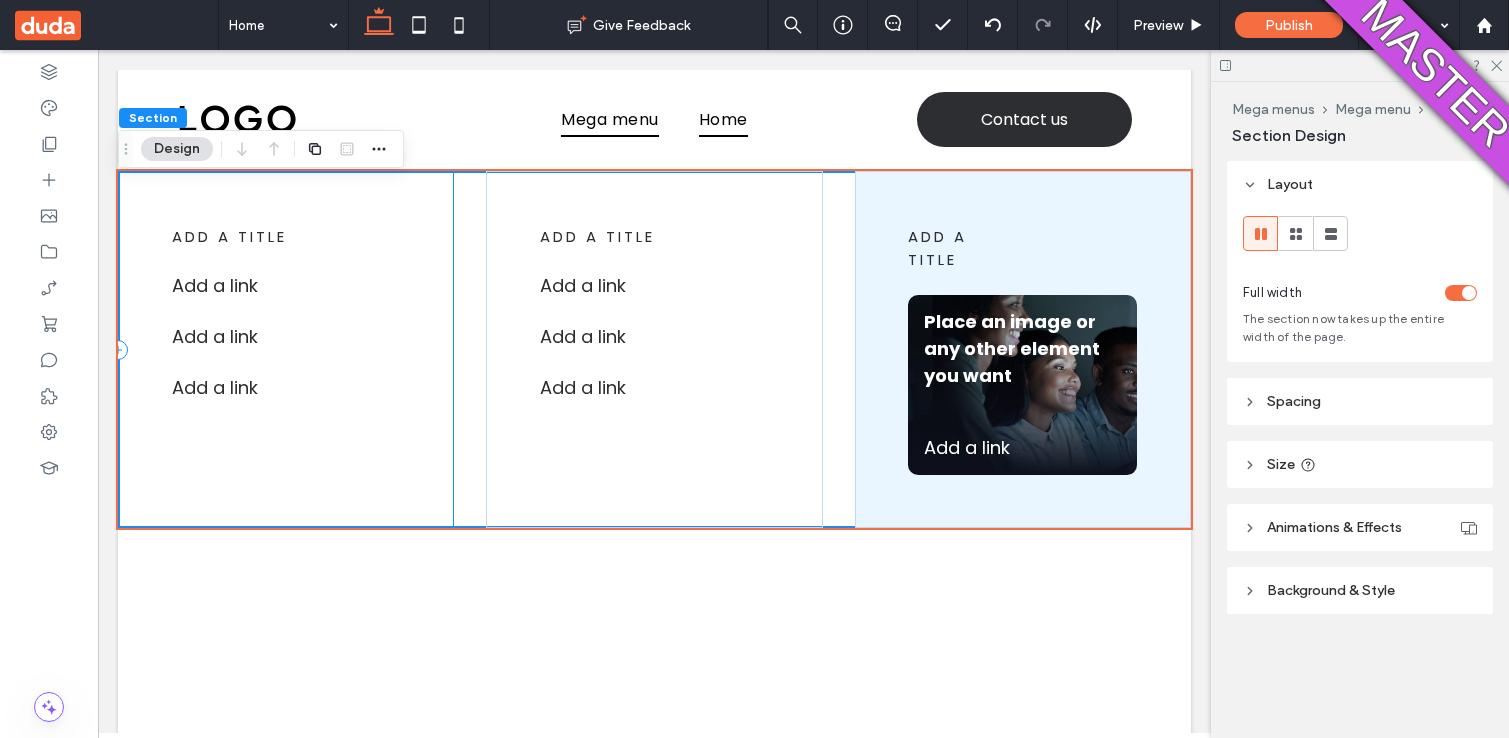 click on "add a title
Add a link ﻿
Add a link ﻿
Add a link ﻿" at bounding box center (286, 349) 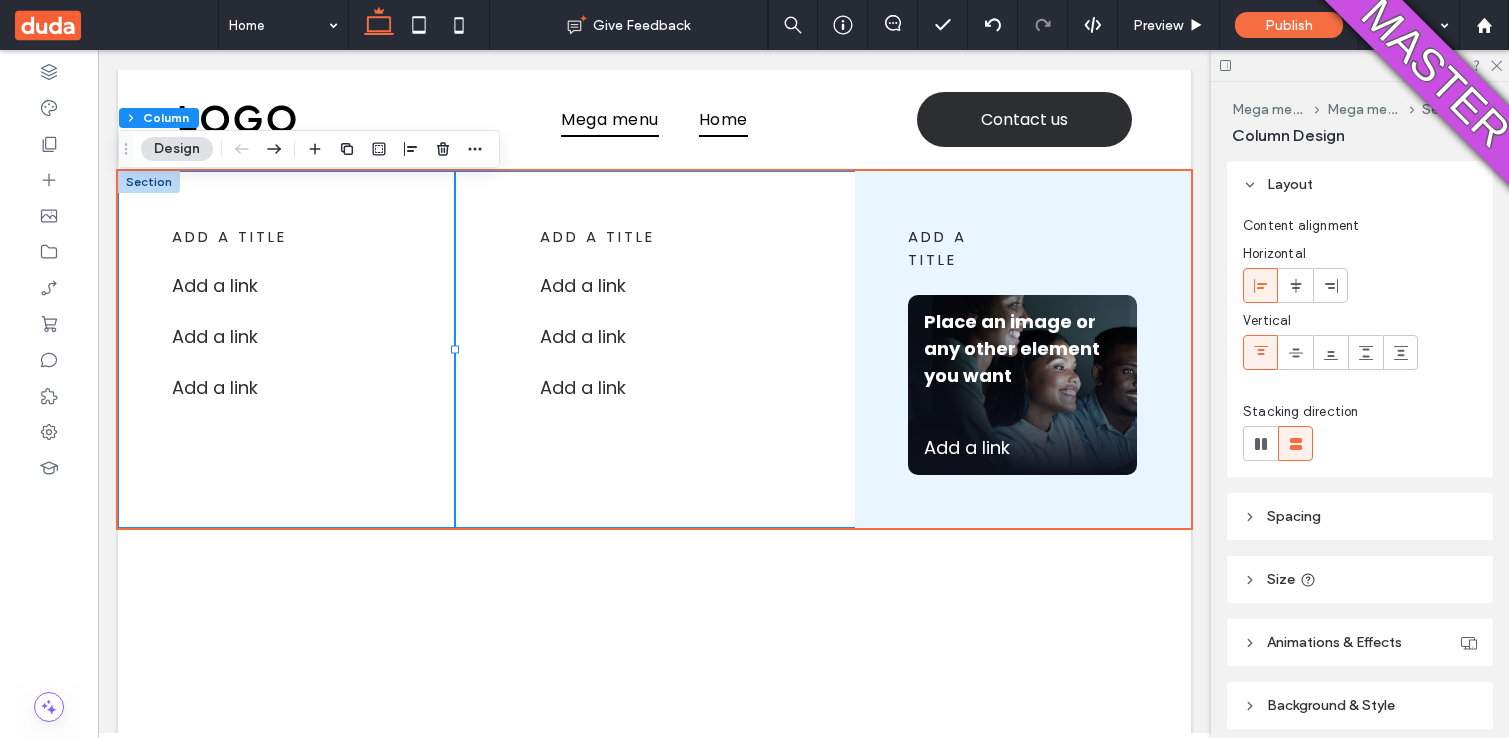 click on "add a title
Add a link ﻿
Add a link ﻿
Add a link ﻿
add a title
Add a link
Add a link ﻿
Add a link ﻿
add a title
Place an image or any other element you want
Add a link ﻿" at bounding box center [654, 349] 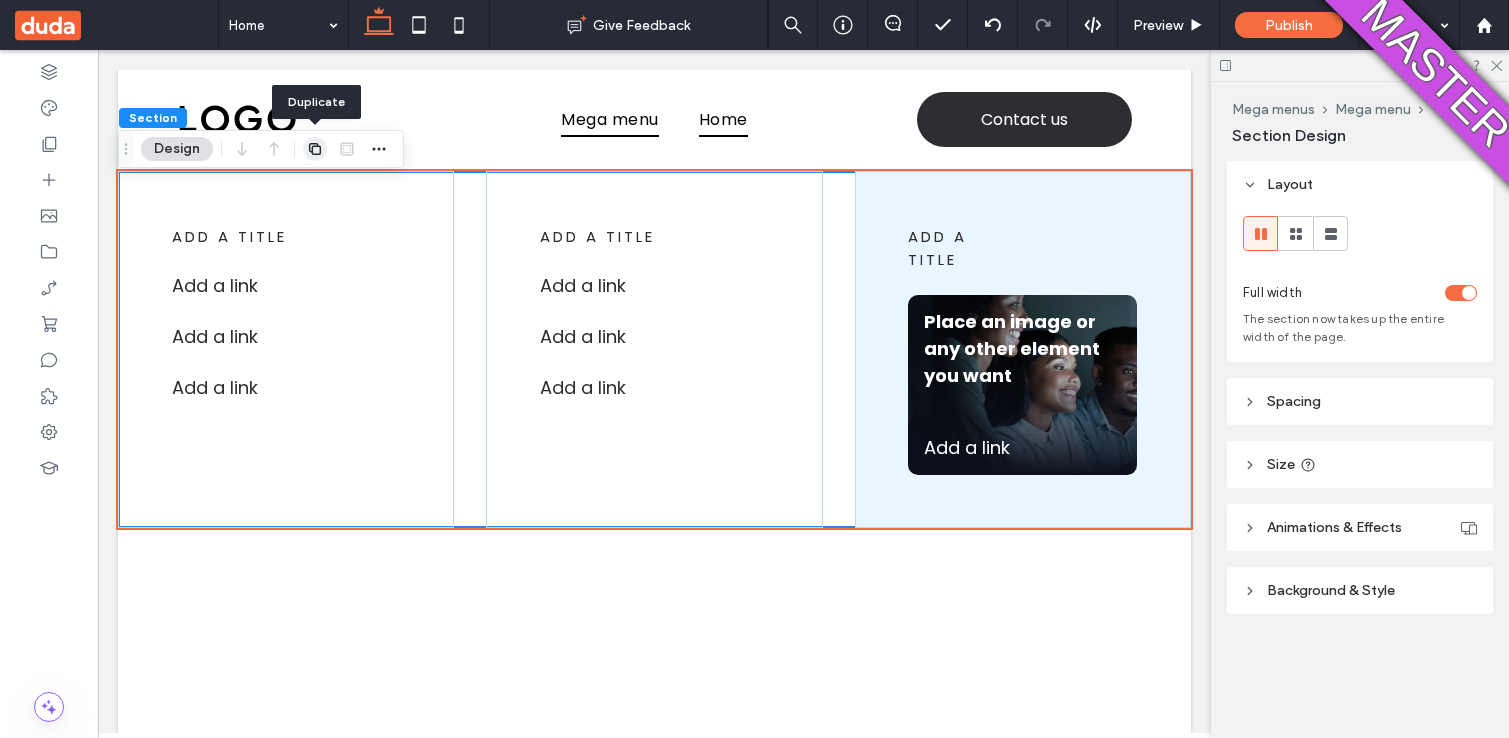 click 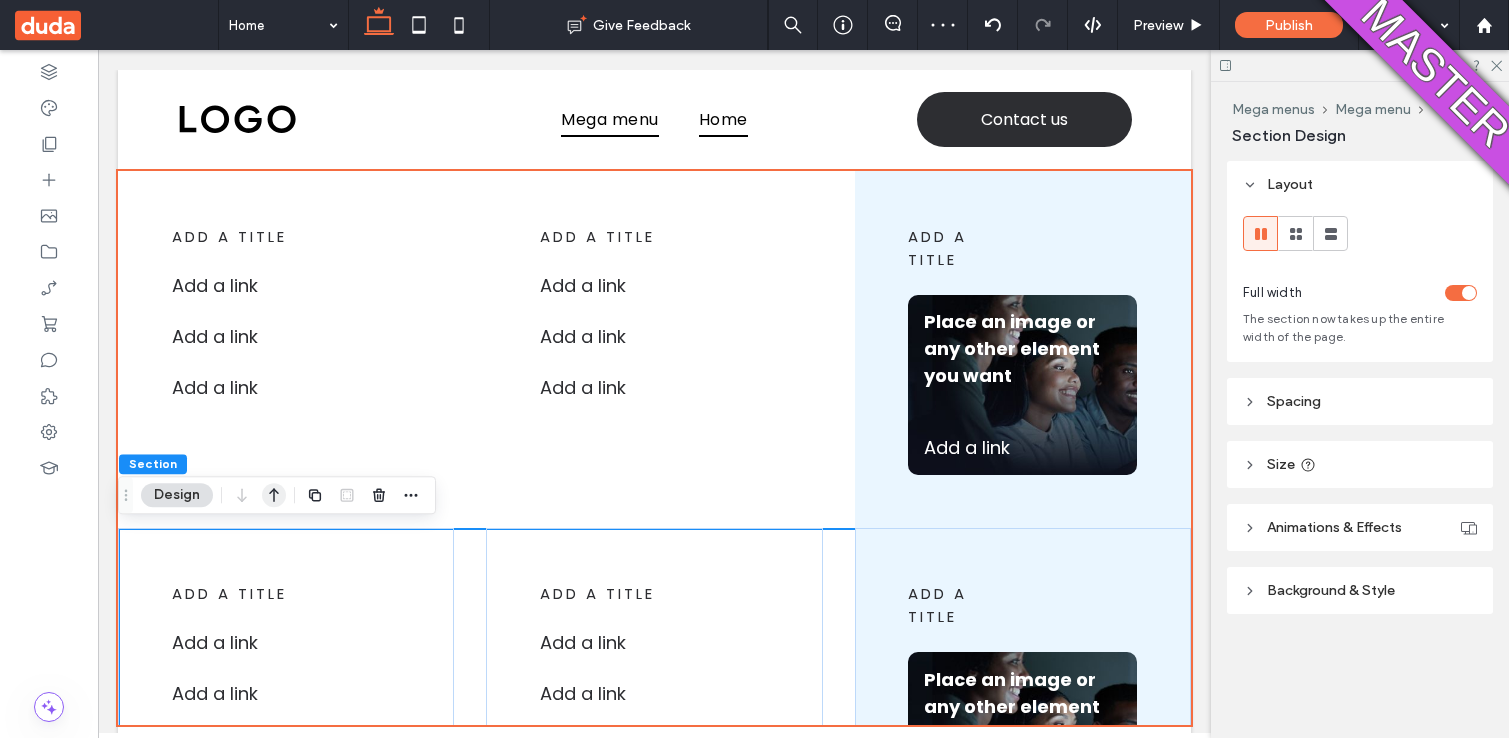 click 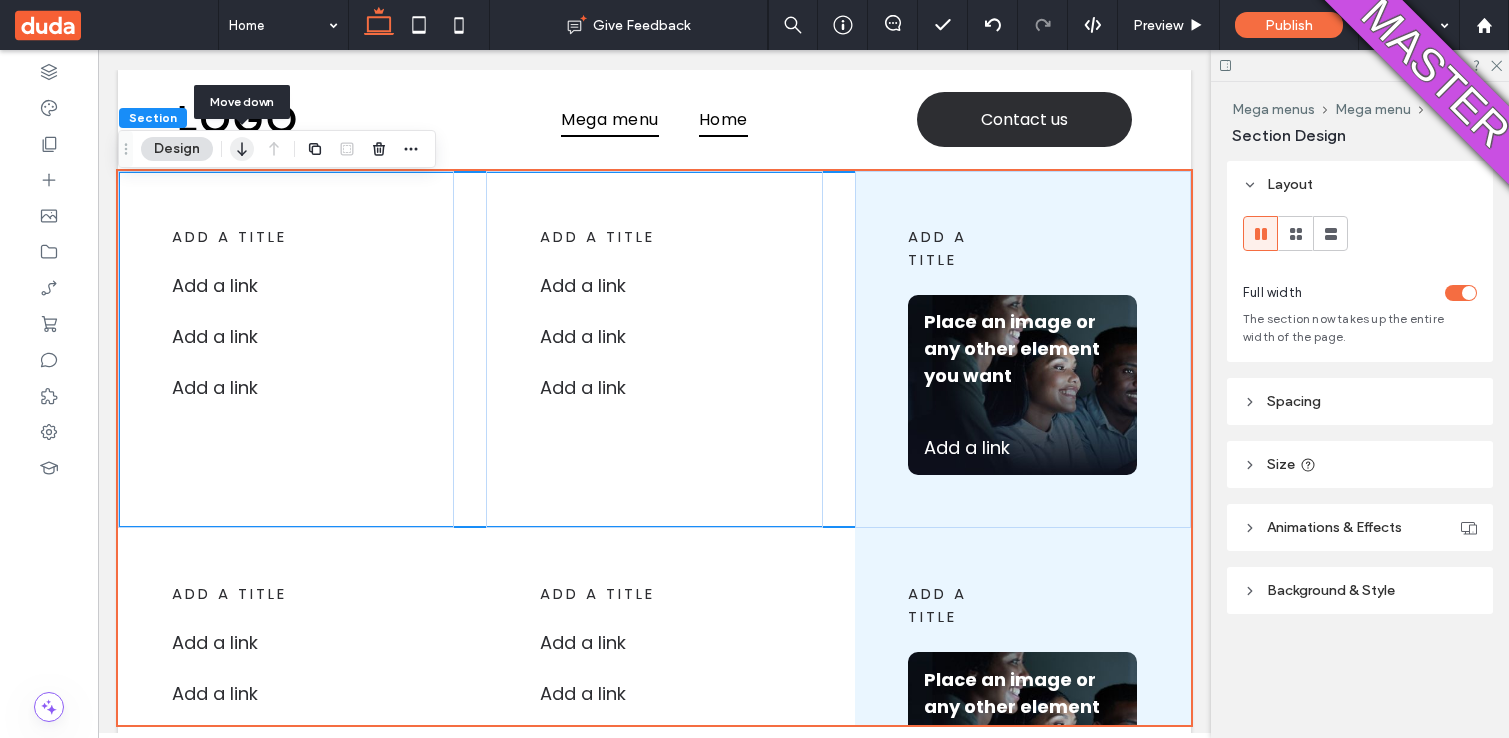 click 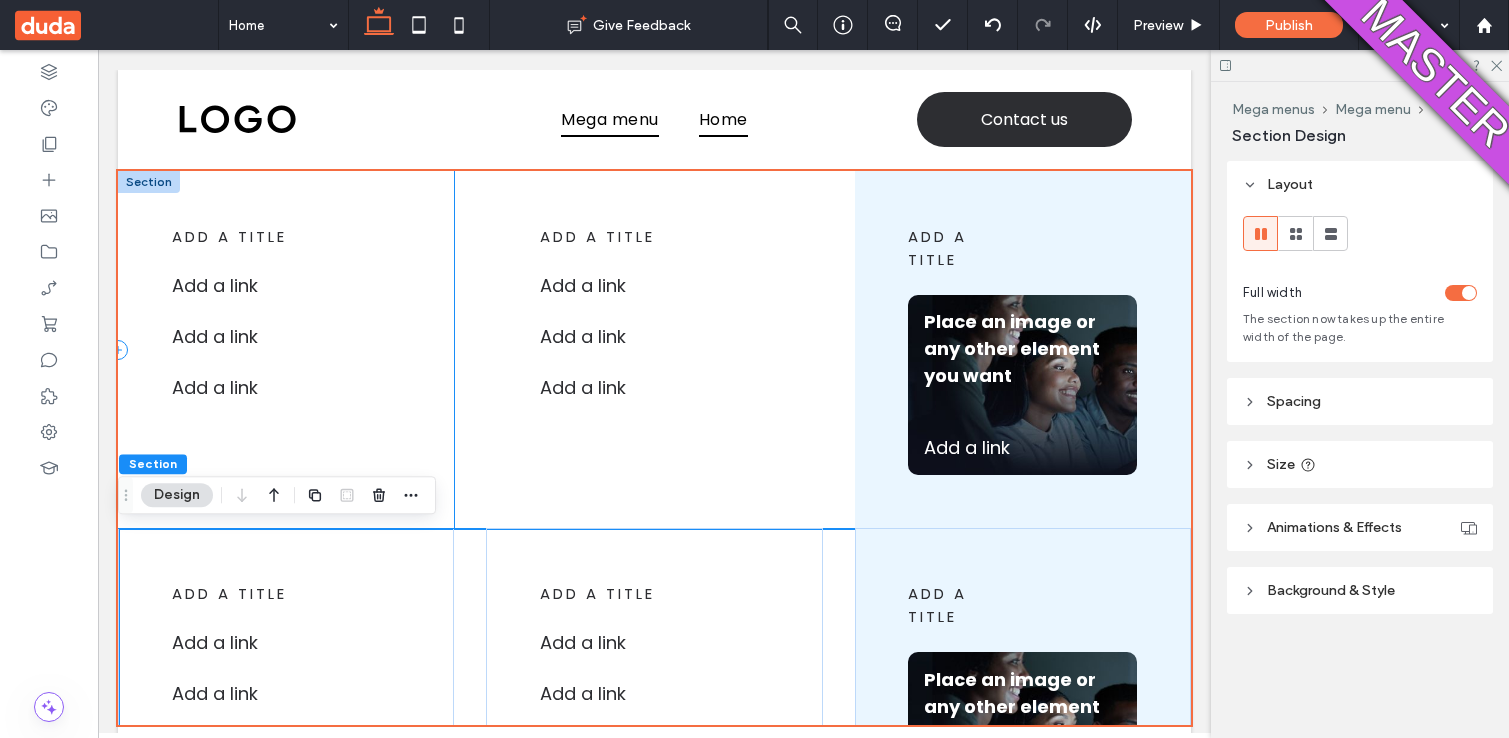 click on "add a title
Add a link ﻿
Add a link ﻿
Add a link ﻿" at bounding box center [286, 349] 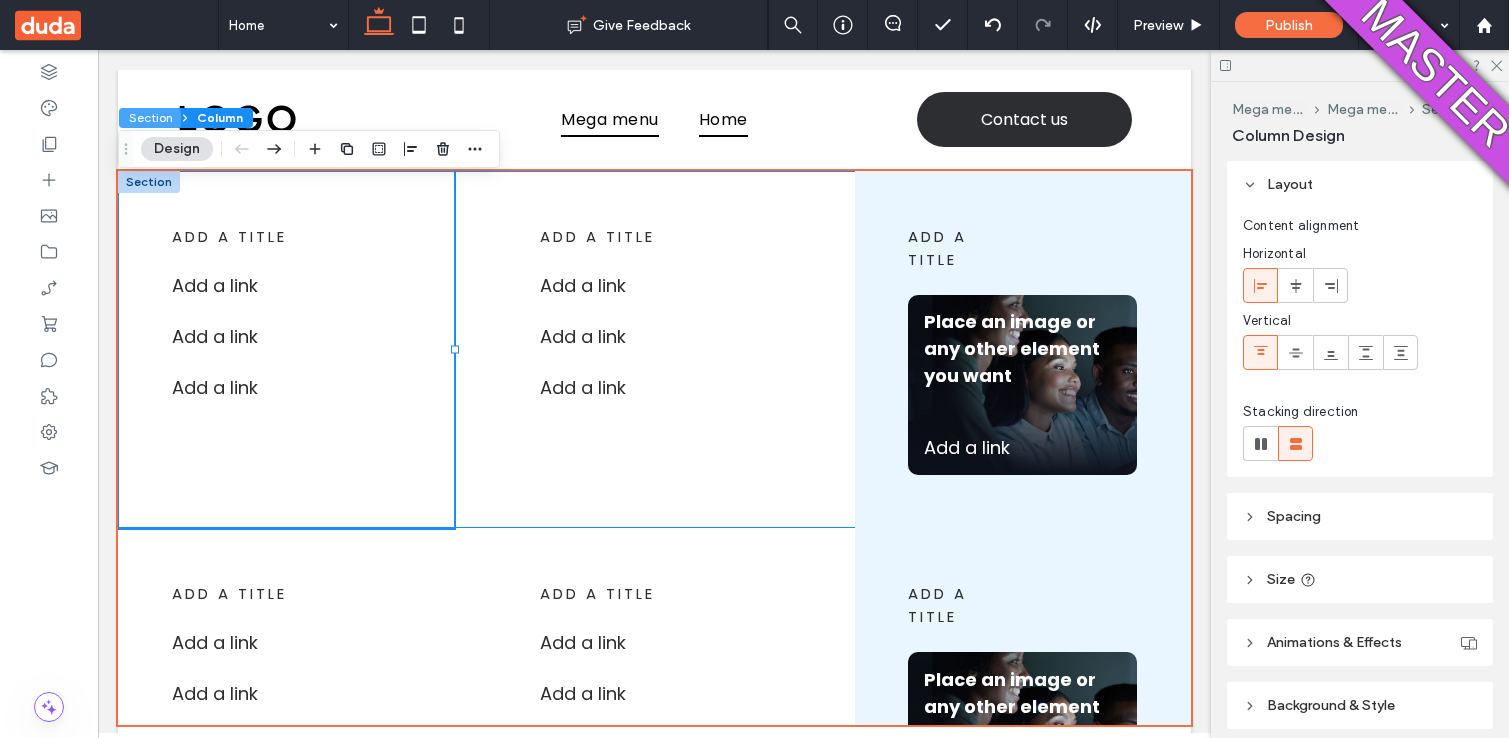 click on "Section" at bounding box center (150, 118) 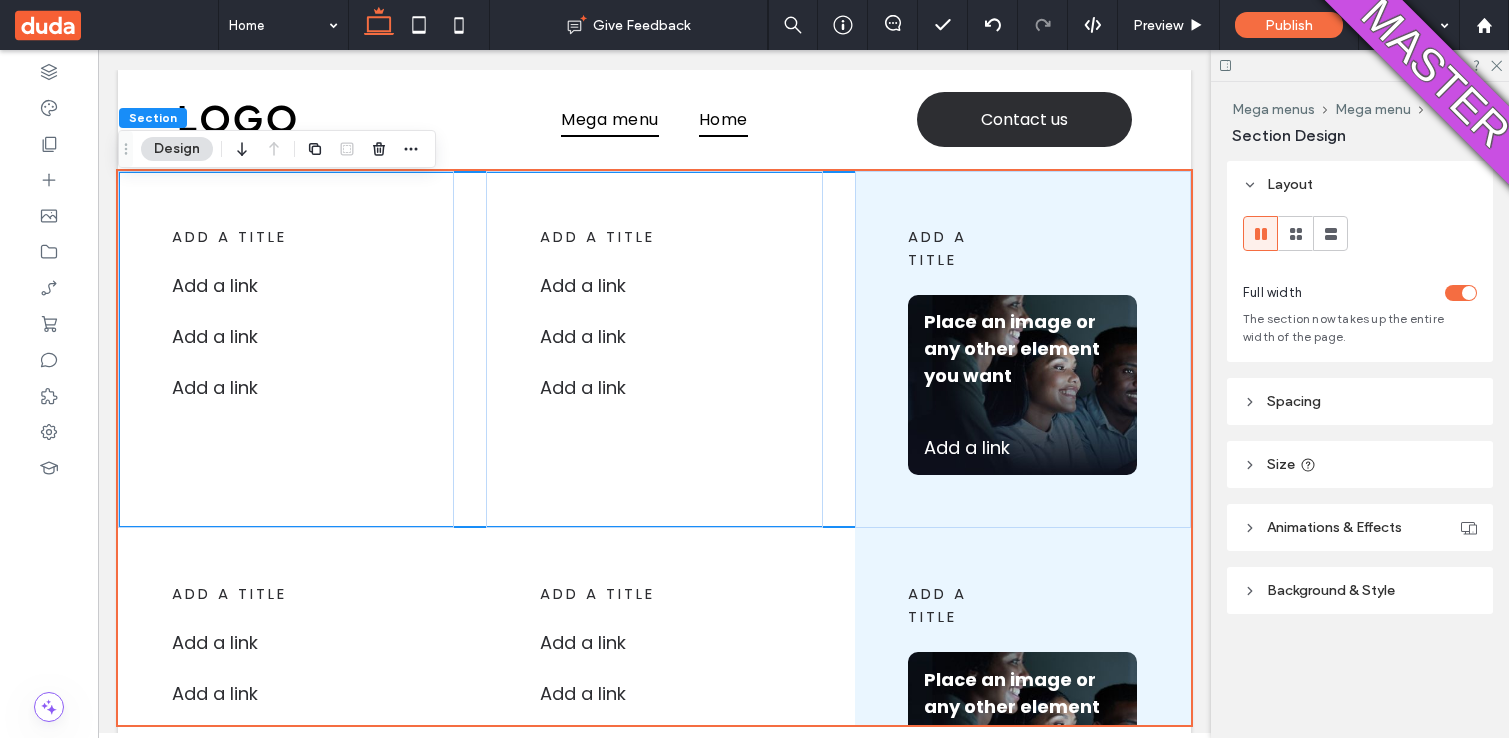 click on "Section" at bounding box center (153, 117) 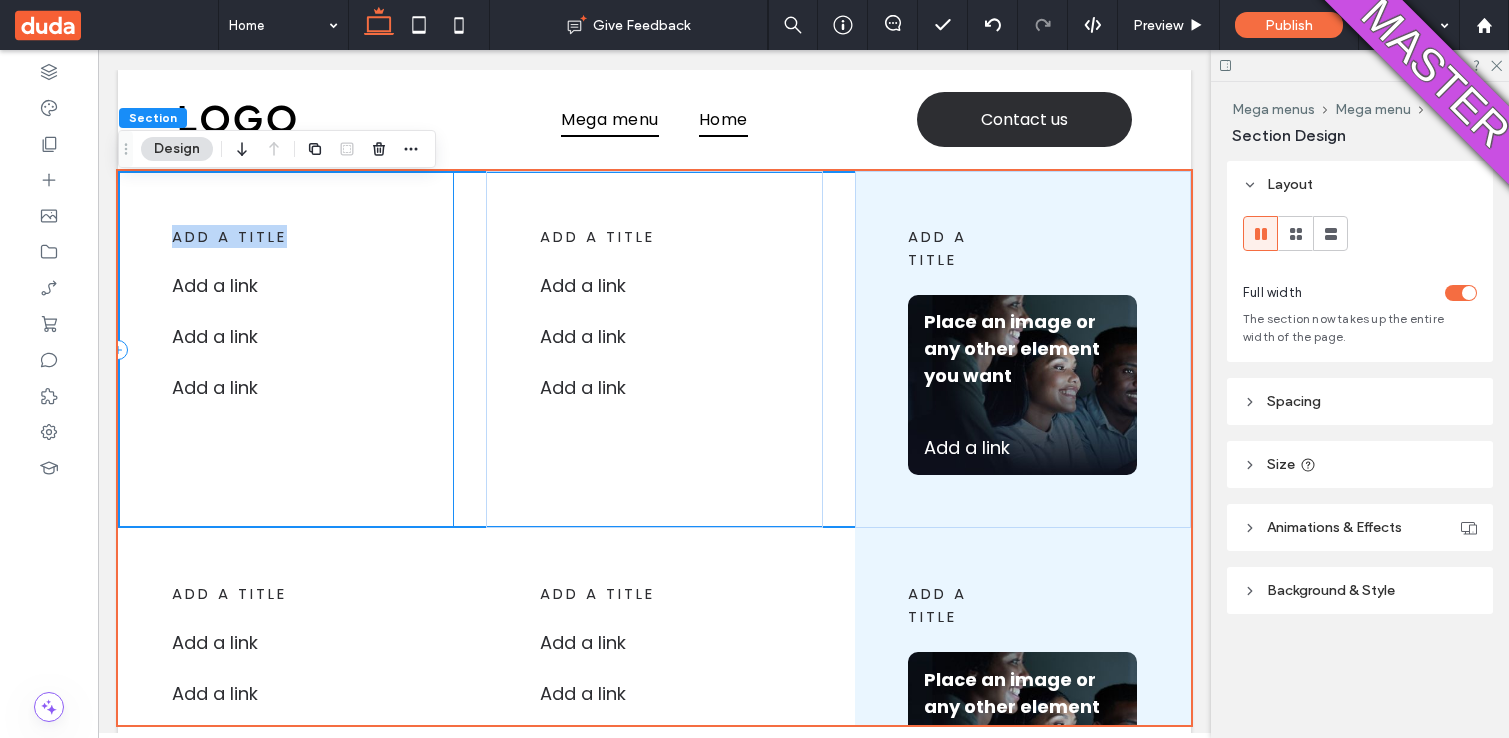 drag, startPoint x: 136, startPoint y: 202, endPoint x: 396, endPoint y: 245, distance: 263.53177 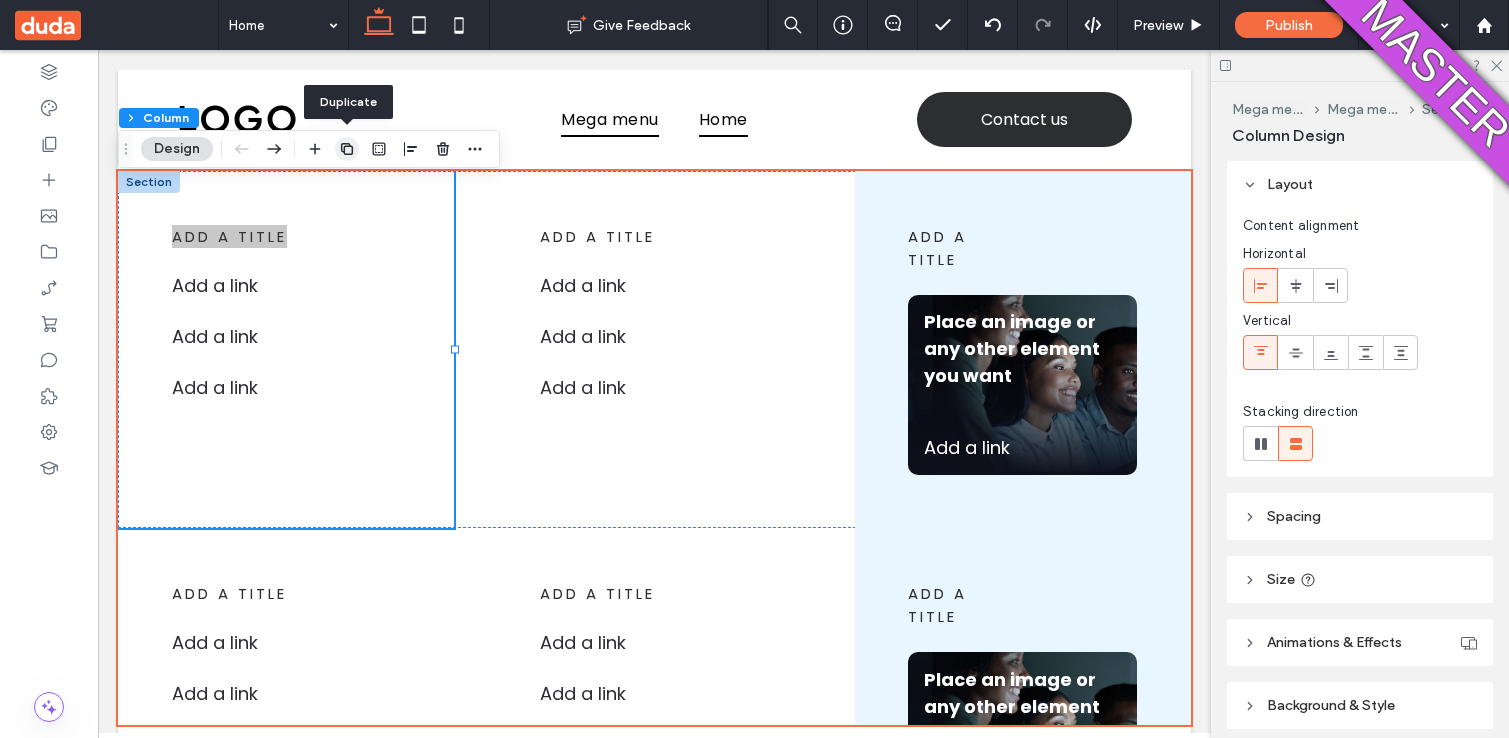 click 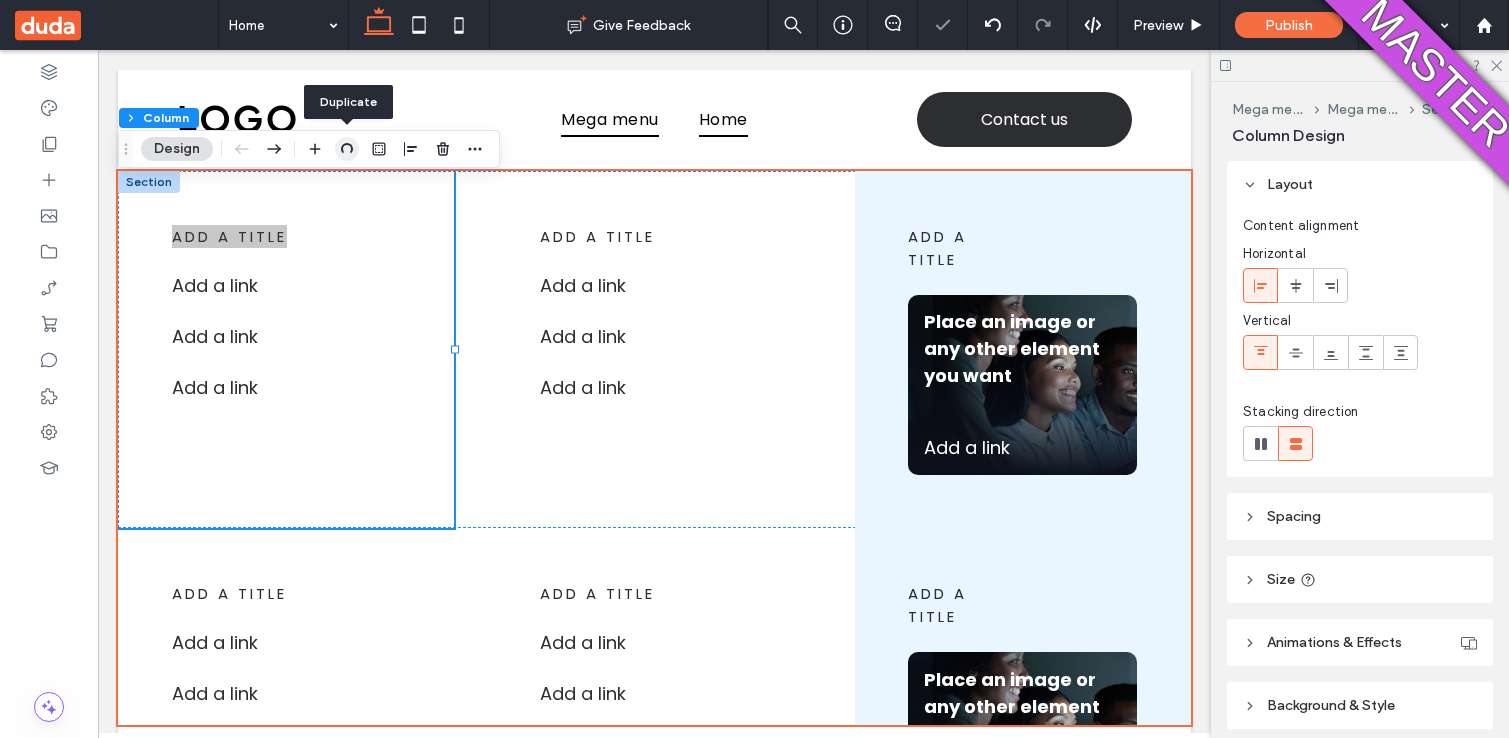 type on "**" 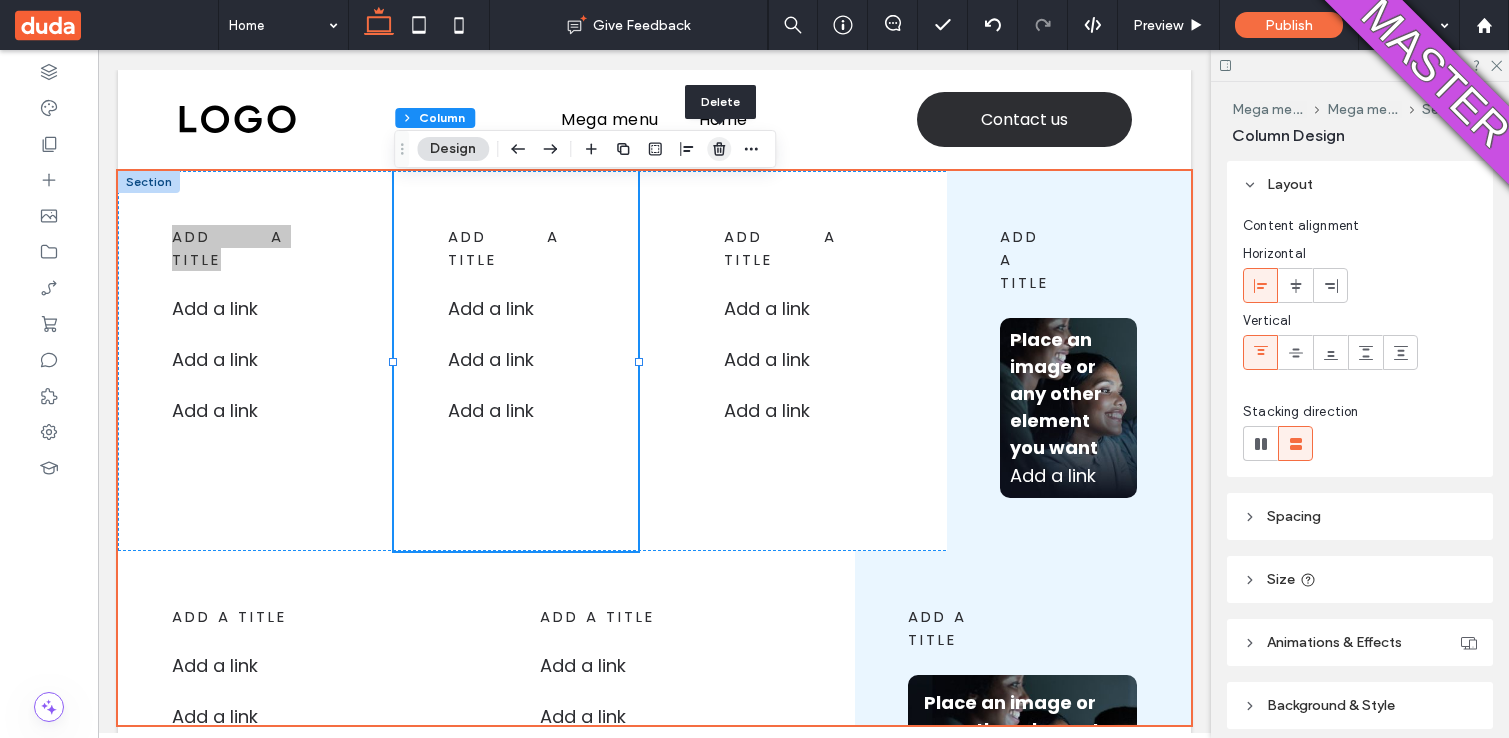 click 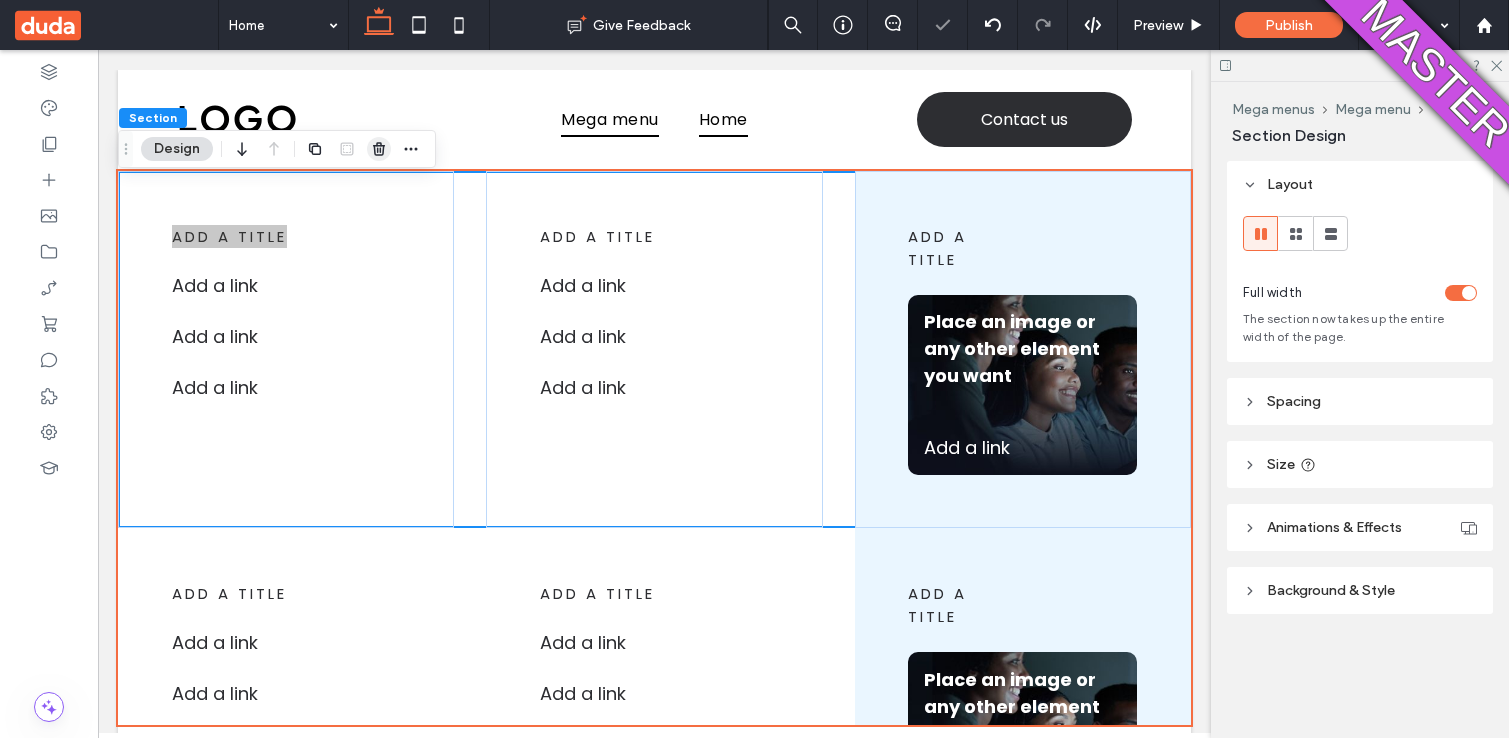 click 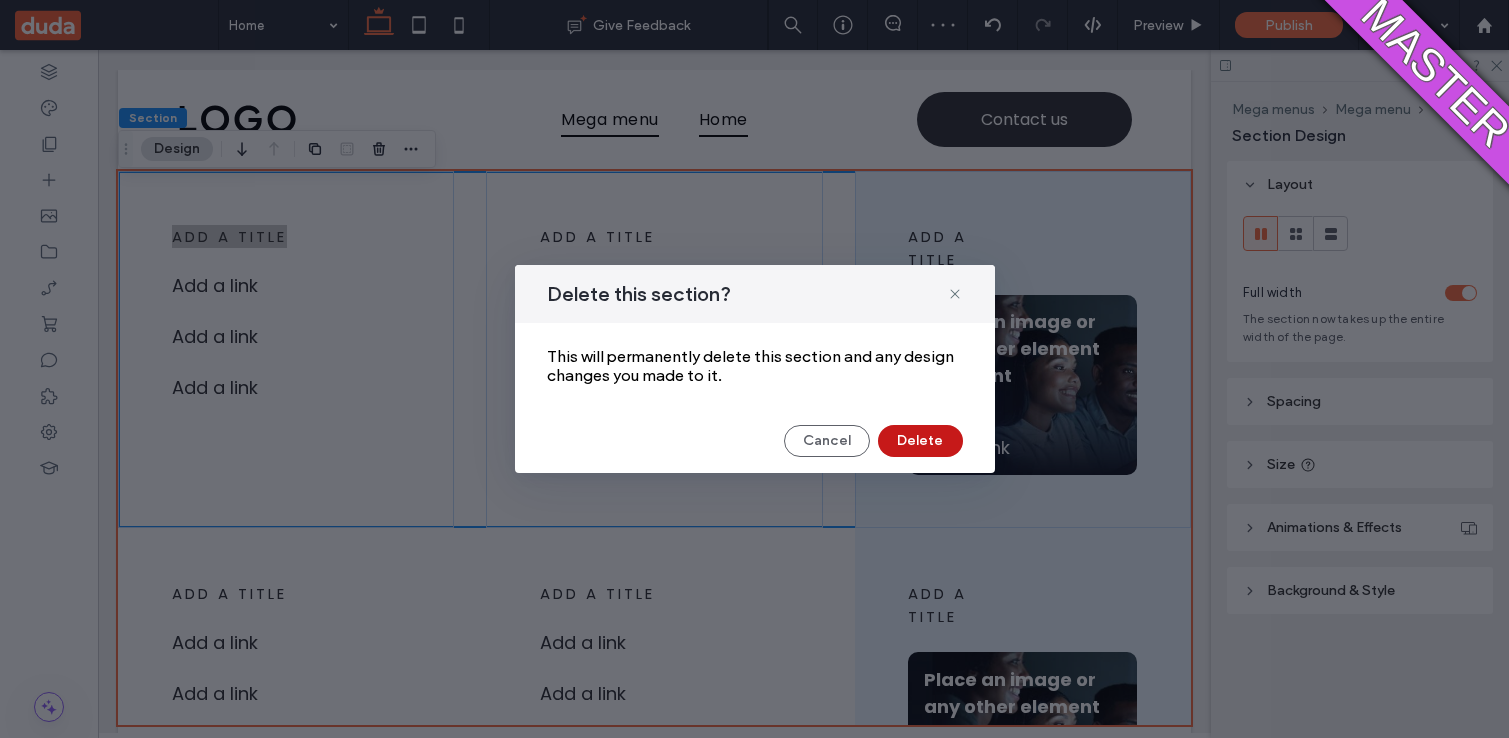 click on "Delete" at bounding box center (920, 441) 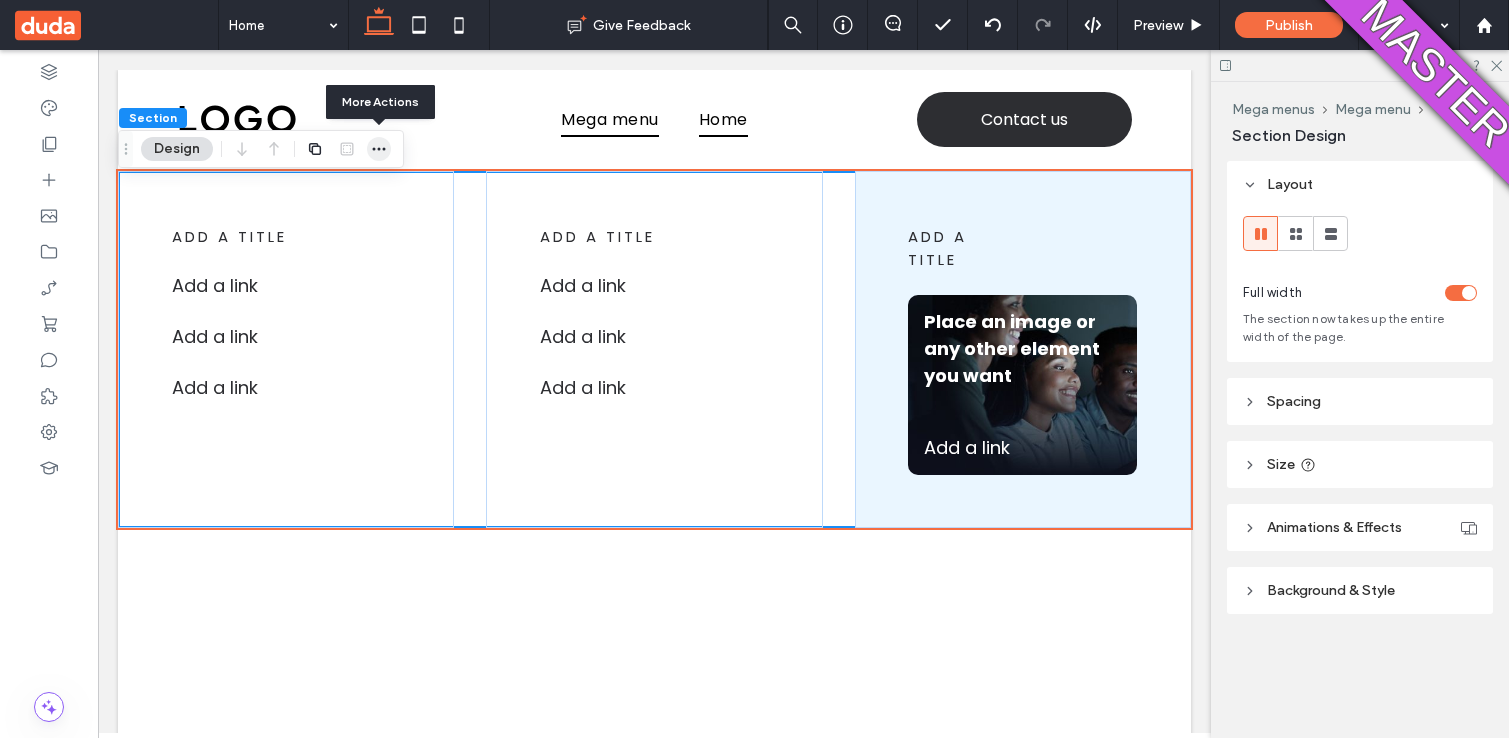 click 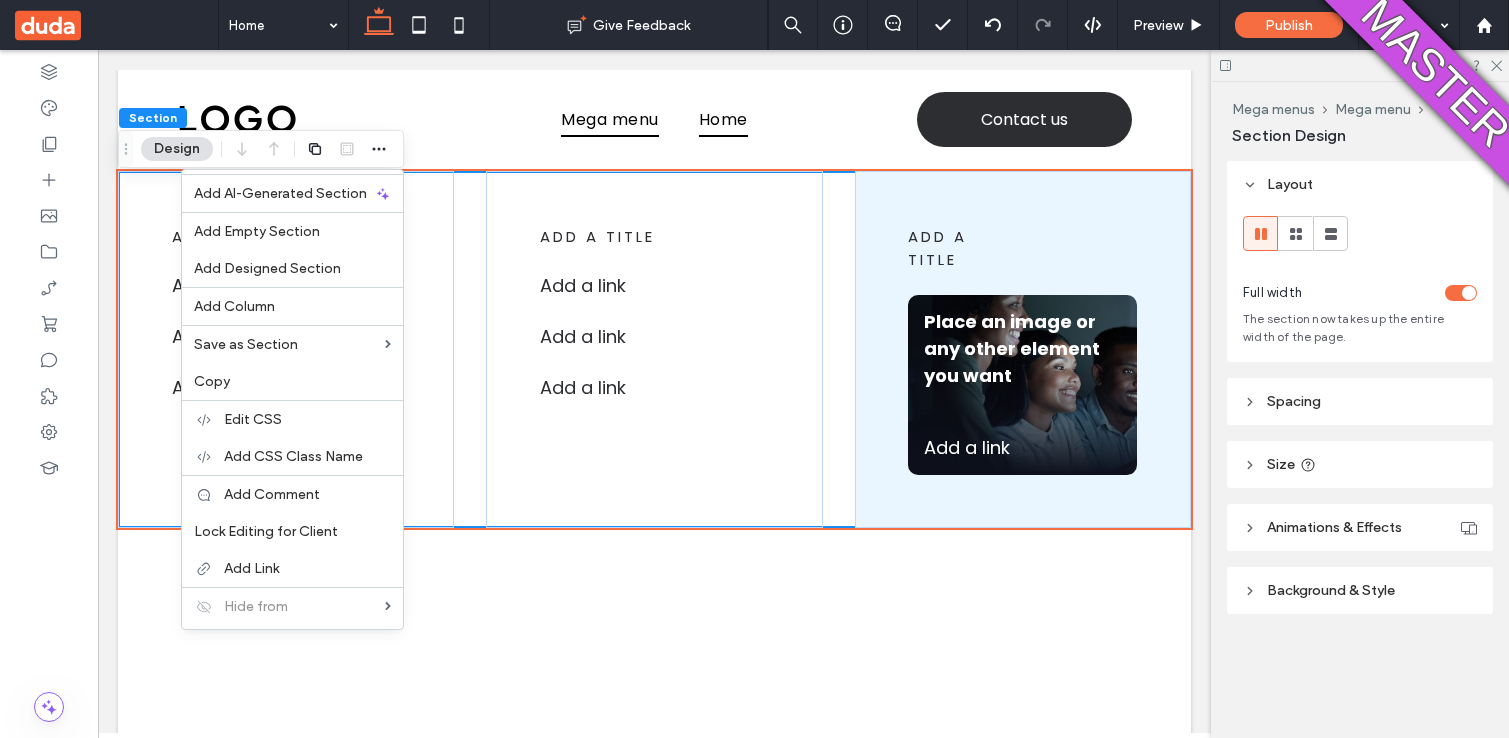 click on "add a title
Add a link ﻿
Add a link ﻿
Add a link ﻿
add a title
Add a link
Add a link ﻿
Add a link ﻿
add a title
Place an image or any other element you want
Add a link ﻿" at bounding box center [654, 349] 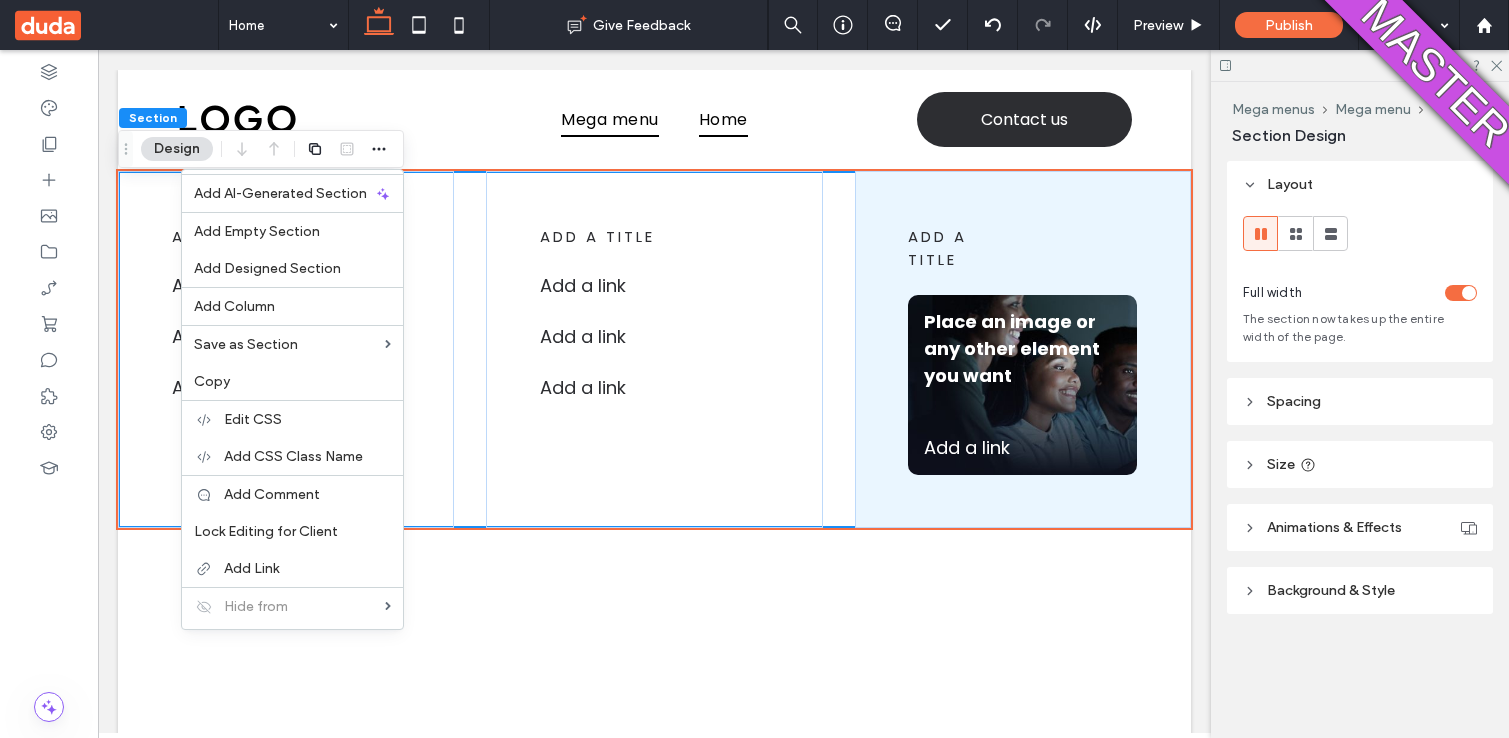 click on "add a title
Add a link ﻿
Add a link ﻿
Add a link ﻿
add a title
Add a link
Add a link ﻿
Add a link ﻿
add a title
Place an image or any other element you want
Add a link ﻿" at bounding box center [654, 349] 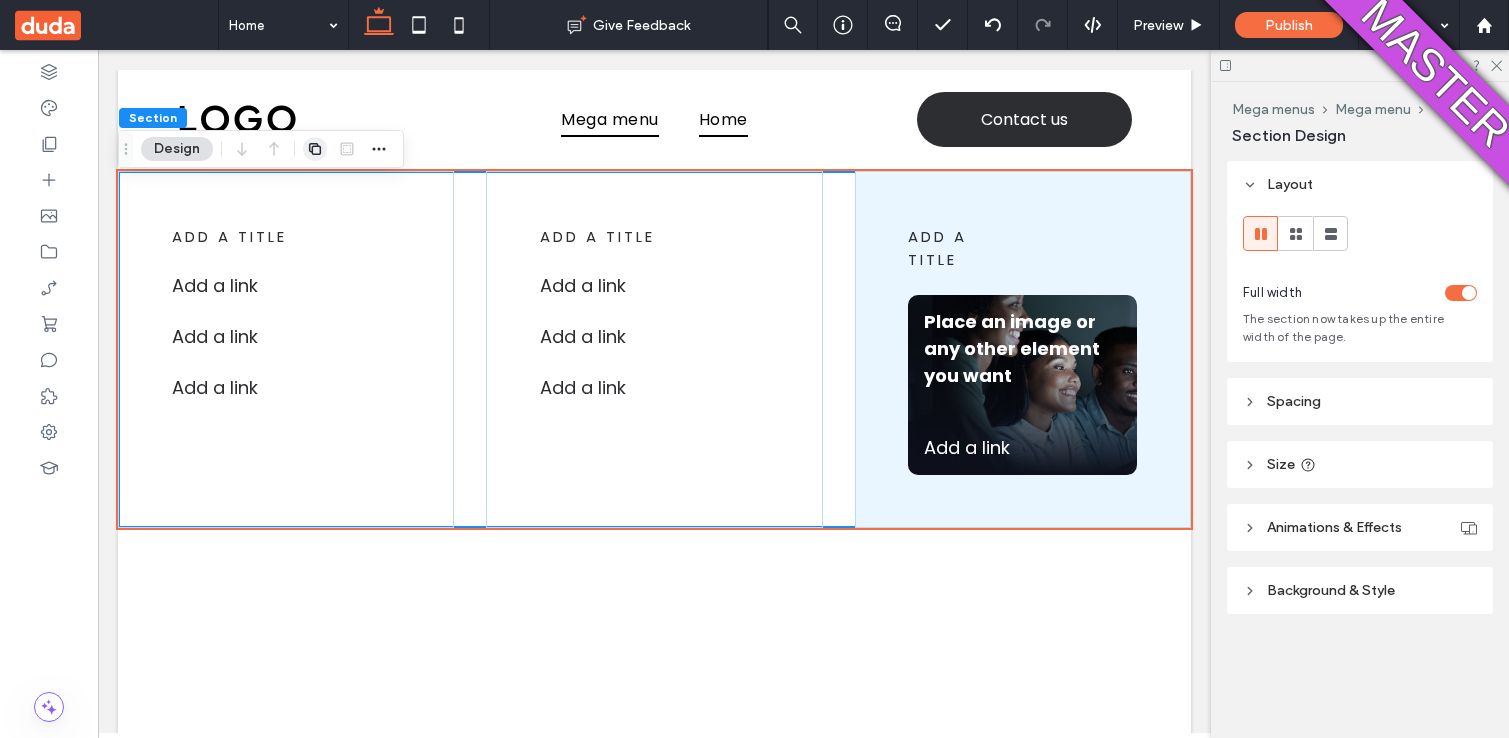 click 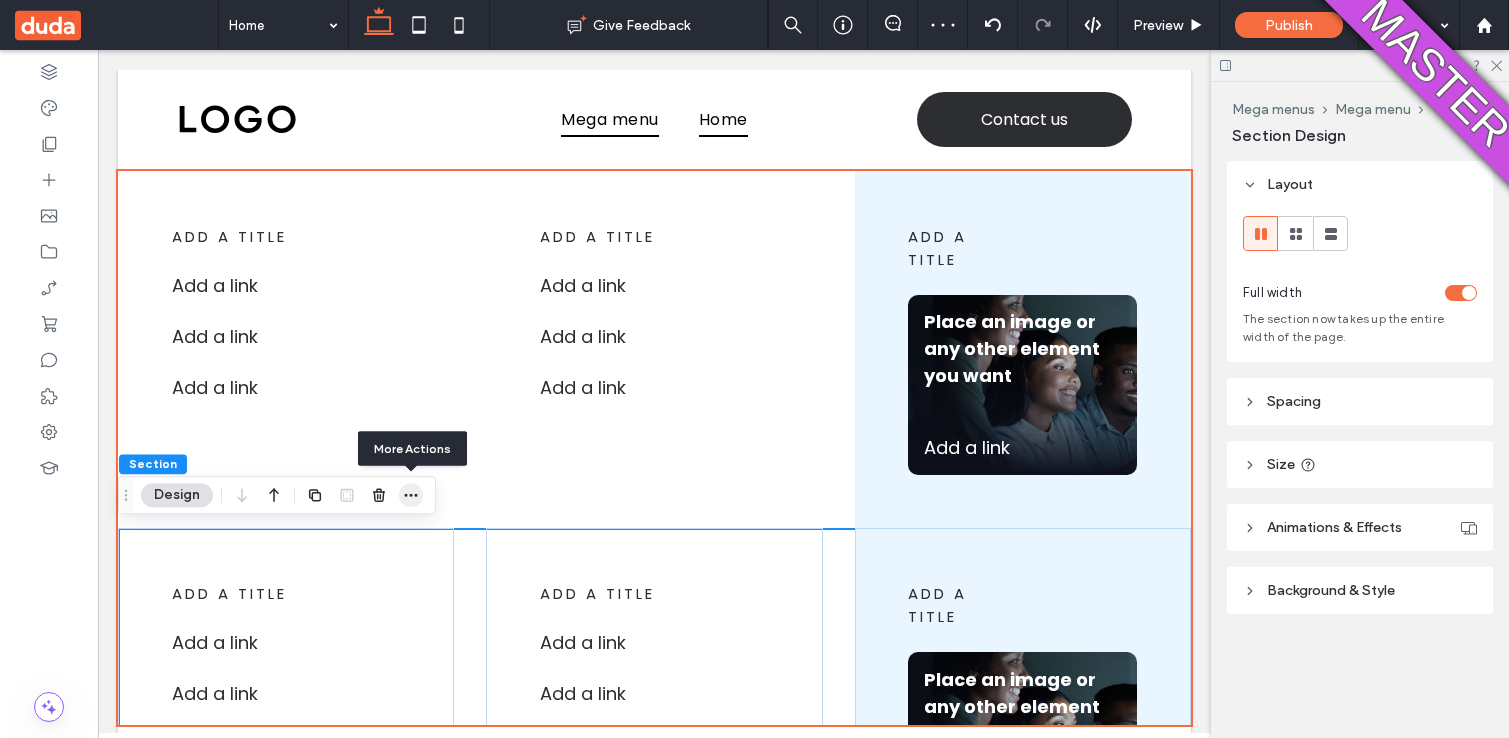 click 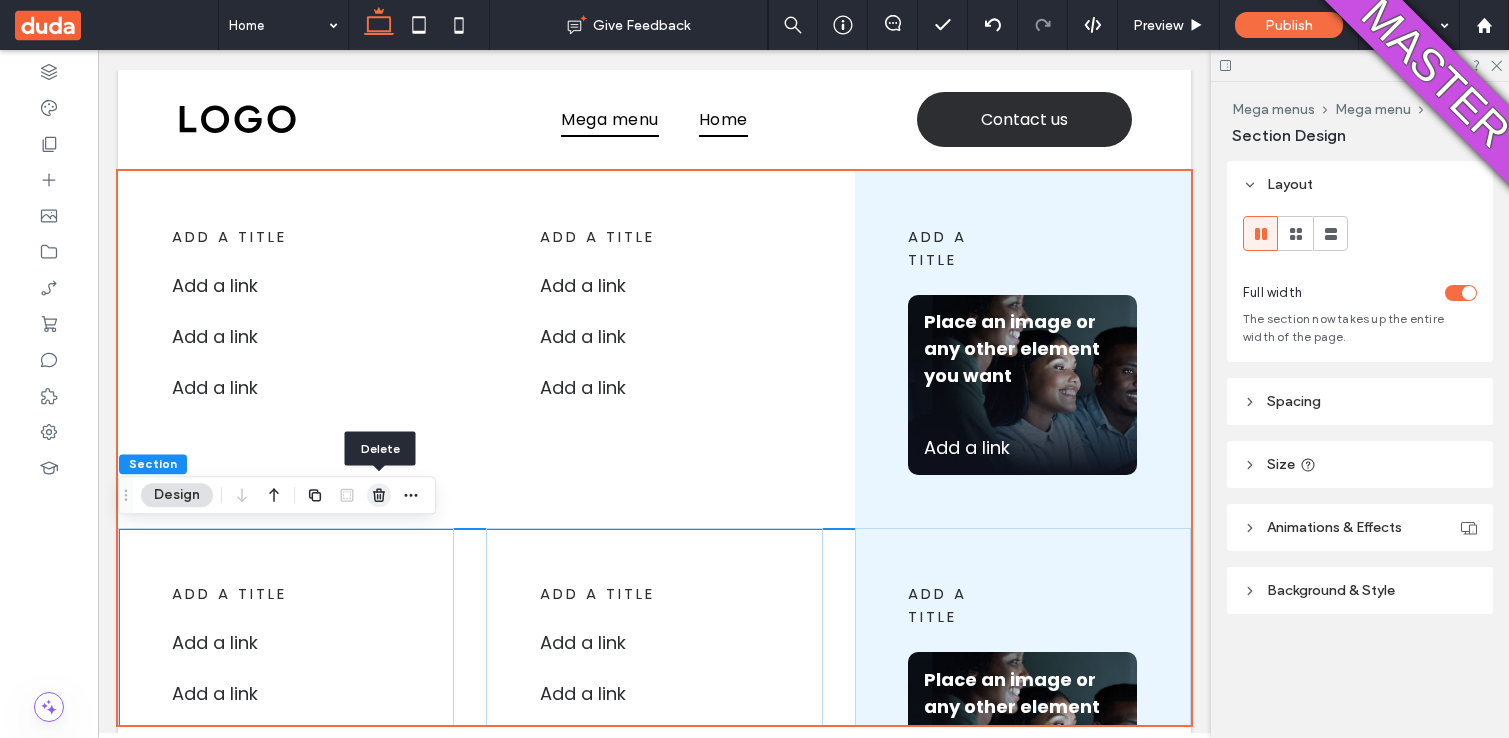 click 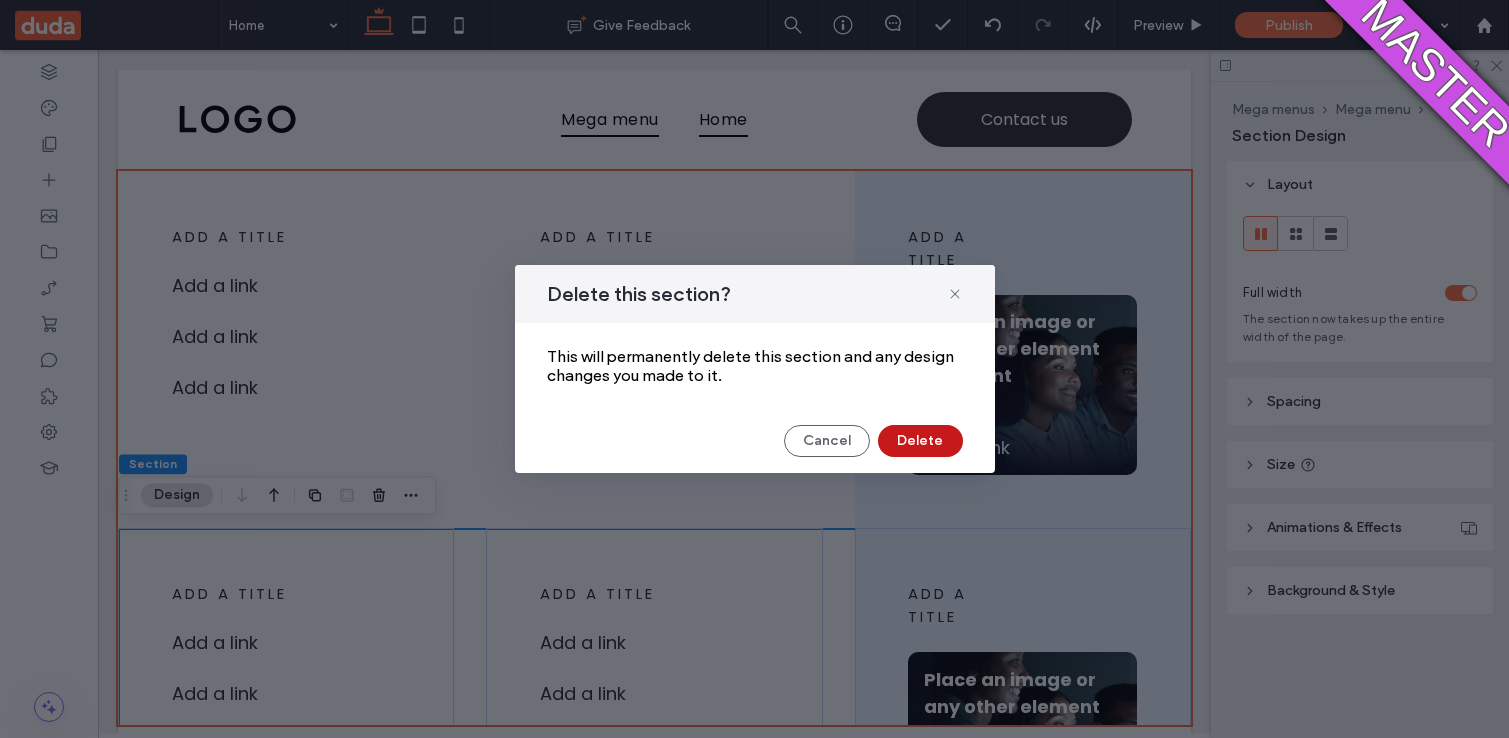 click on "Delete" at bounding box center [920, 441] 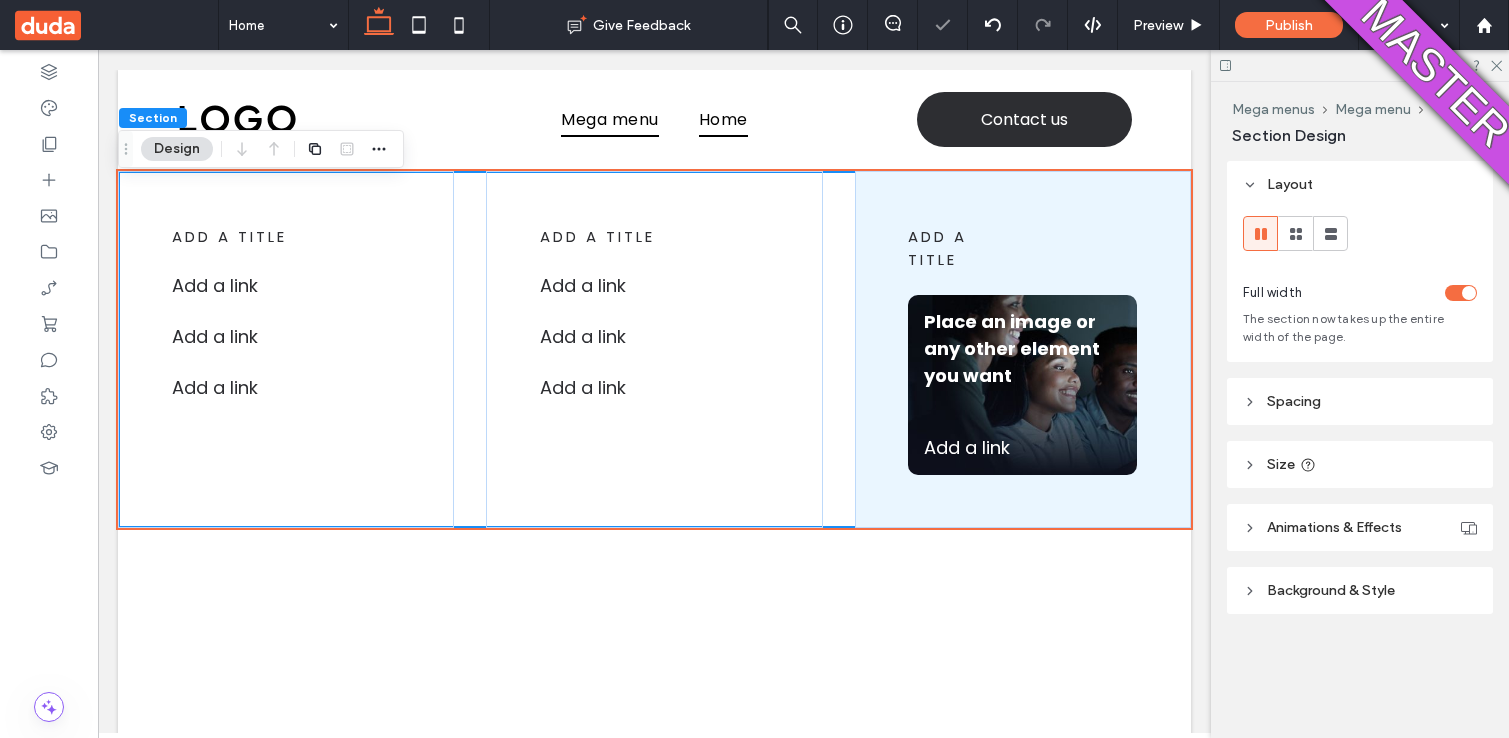 click on "add a title
Add a link ﻿
Add a link ﻿
Add a link ﻿
add a title
Add a link
Add a link ﻿
Add a link ﻿
add a title
Place an image or any other element you want
Add a link ﻿" at bounding box center [654, 349] 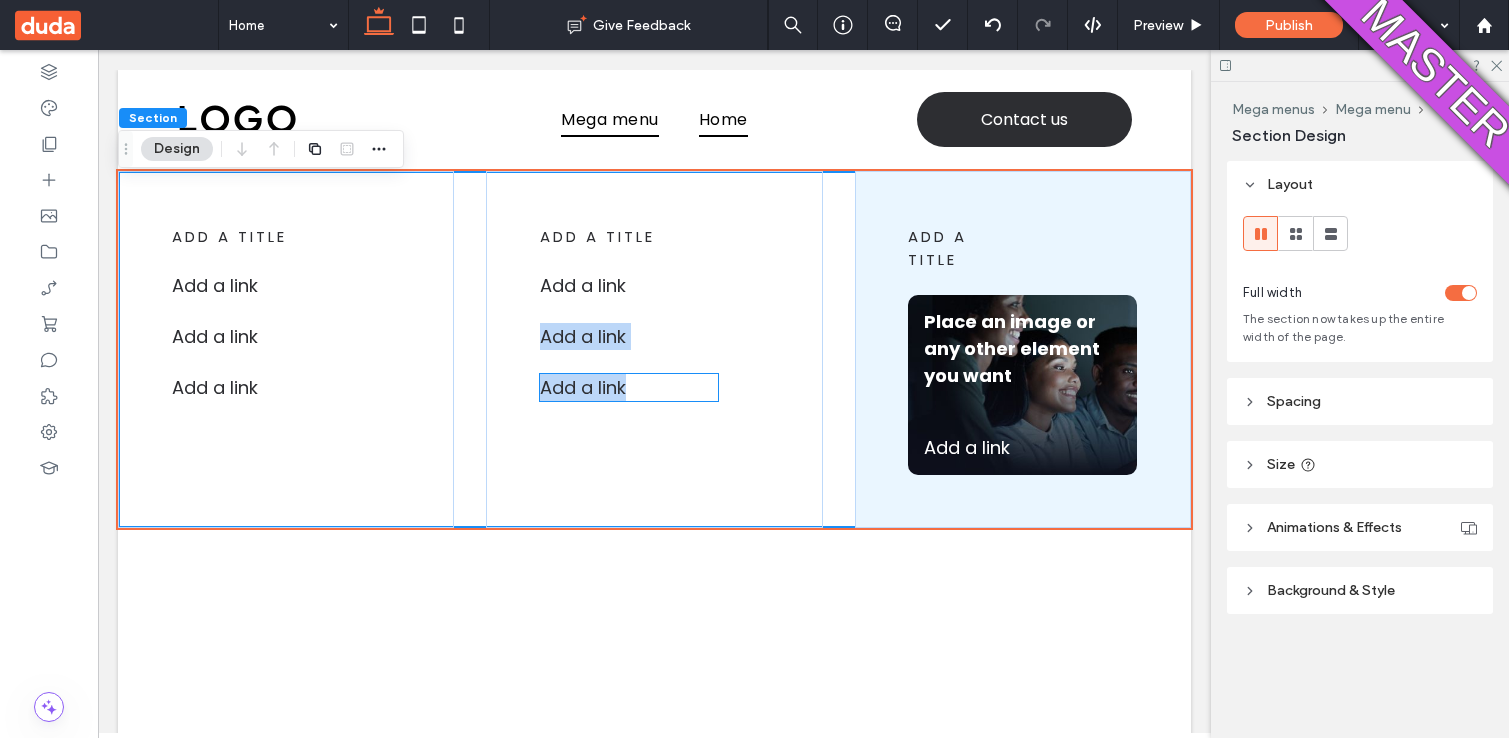 drag, startPoint x: 831, startPoint y: 381, endPoint x: 660, endPoint y: 289, distance: 194.17775 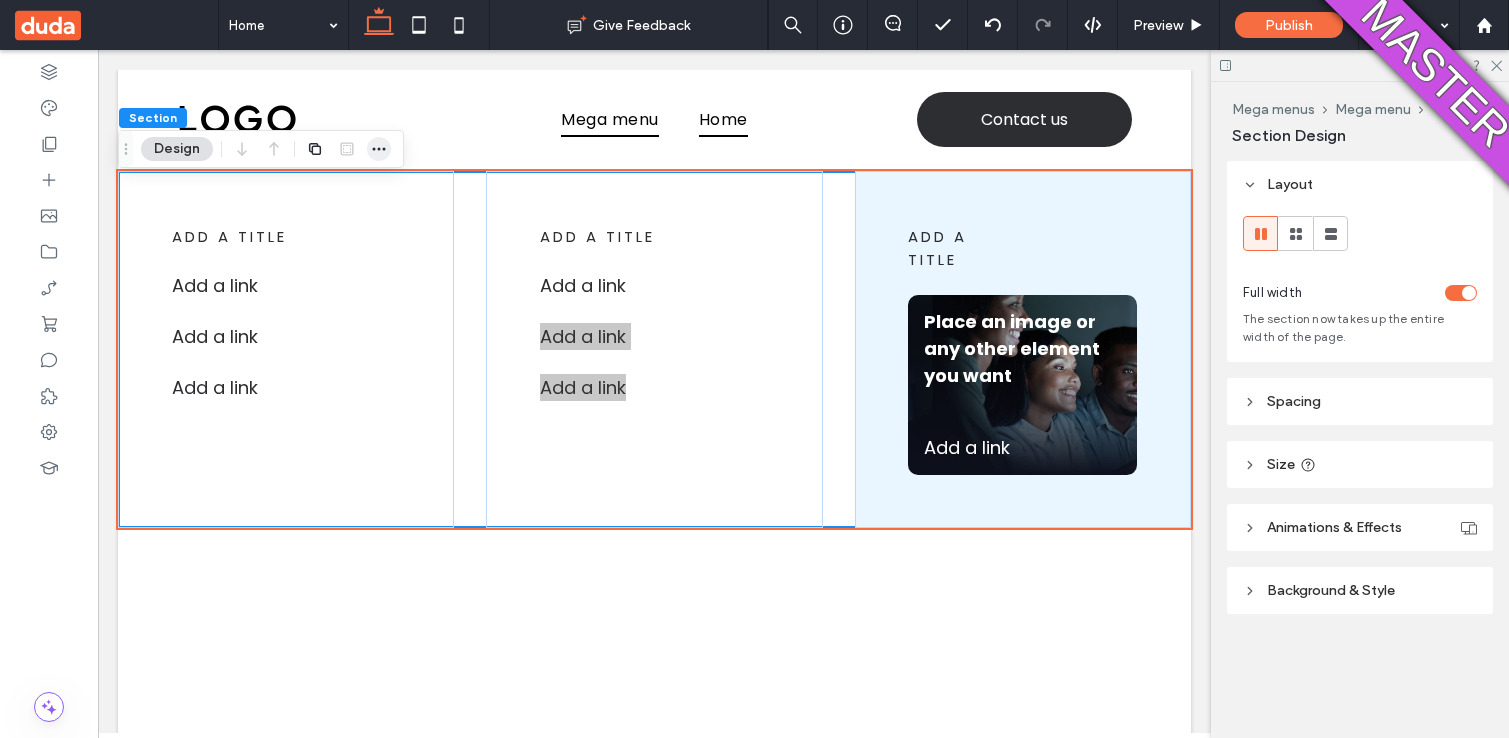 click 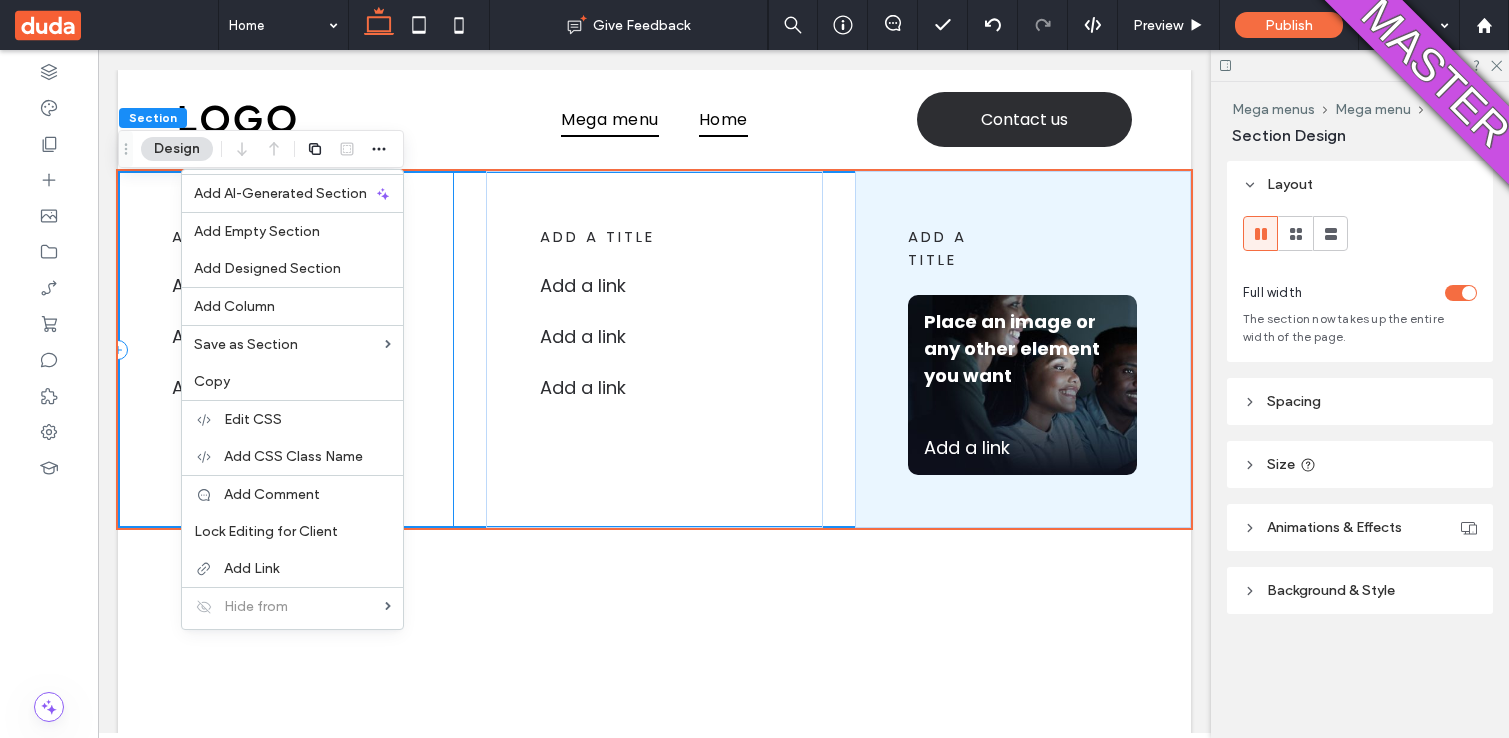 click on "add a title
Add a link ﻿
Add a link ﻿
Add a link ﻿" at bounding box center [286, 349] 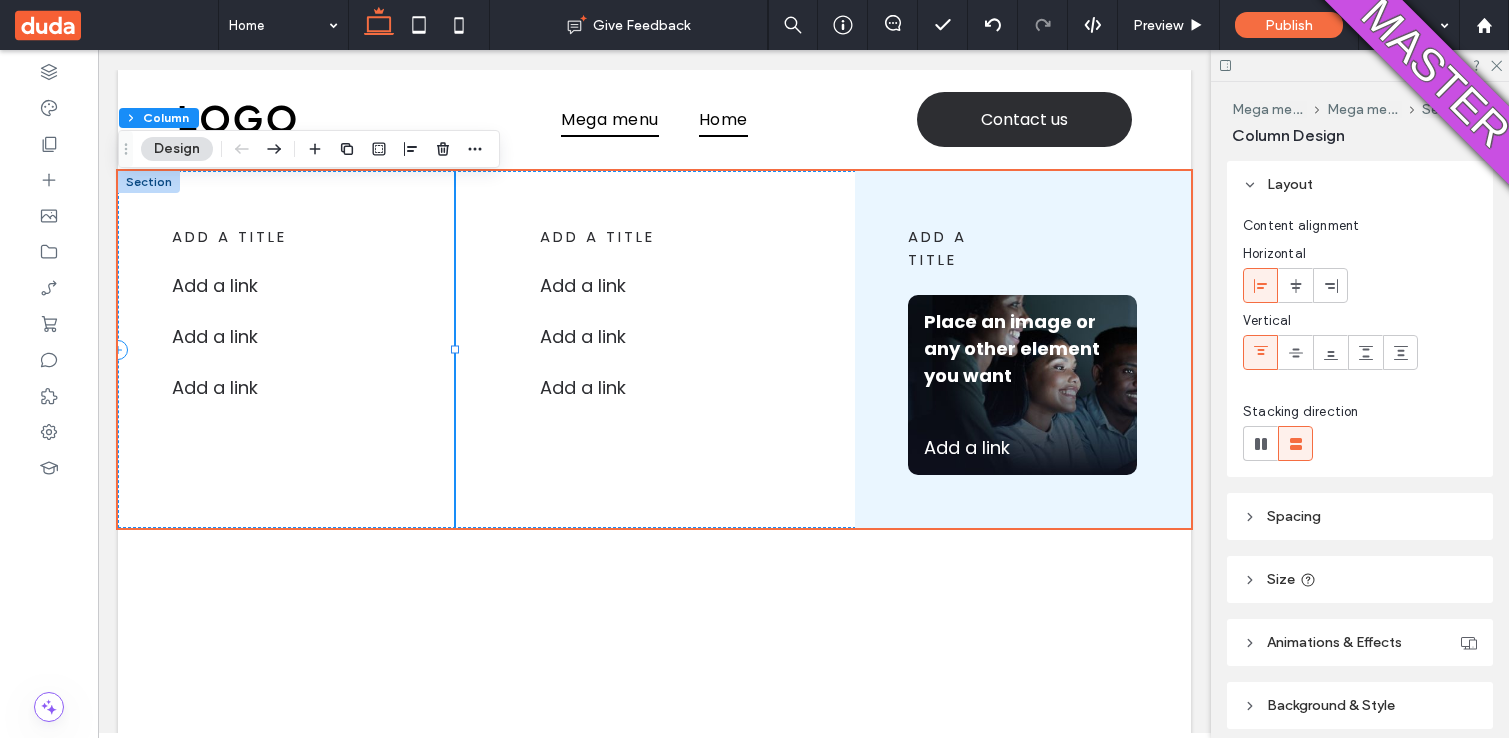 click on "add a title
Add a link ﻿
Add a link ﻿
Add a link ﻿" at bounding box center [286, 349] 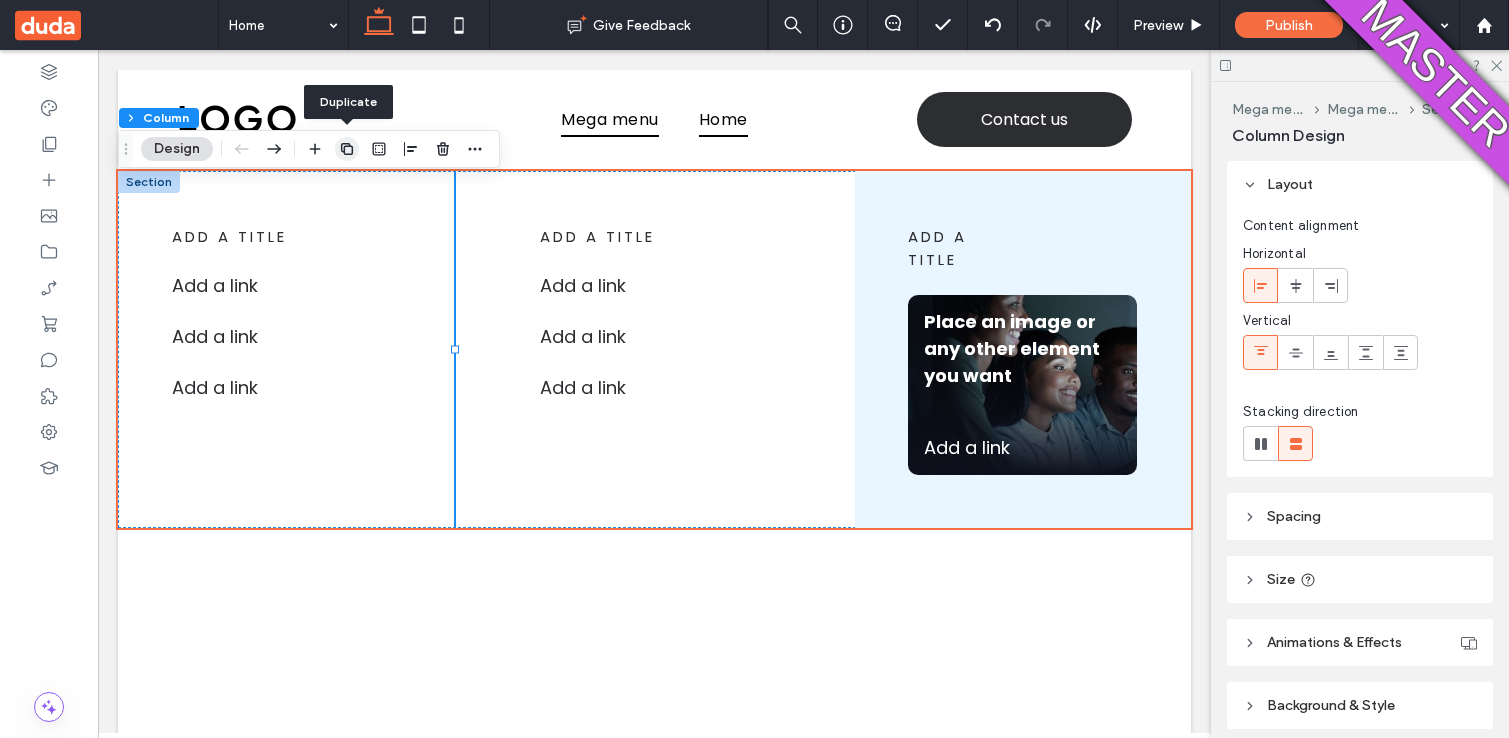 click 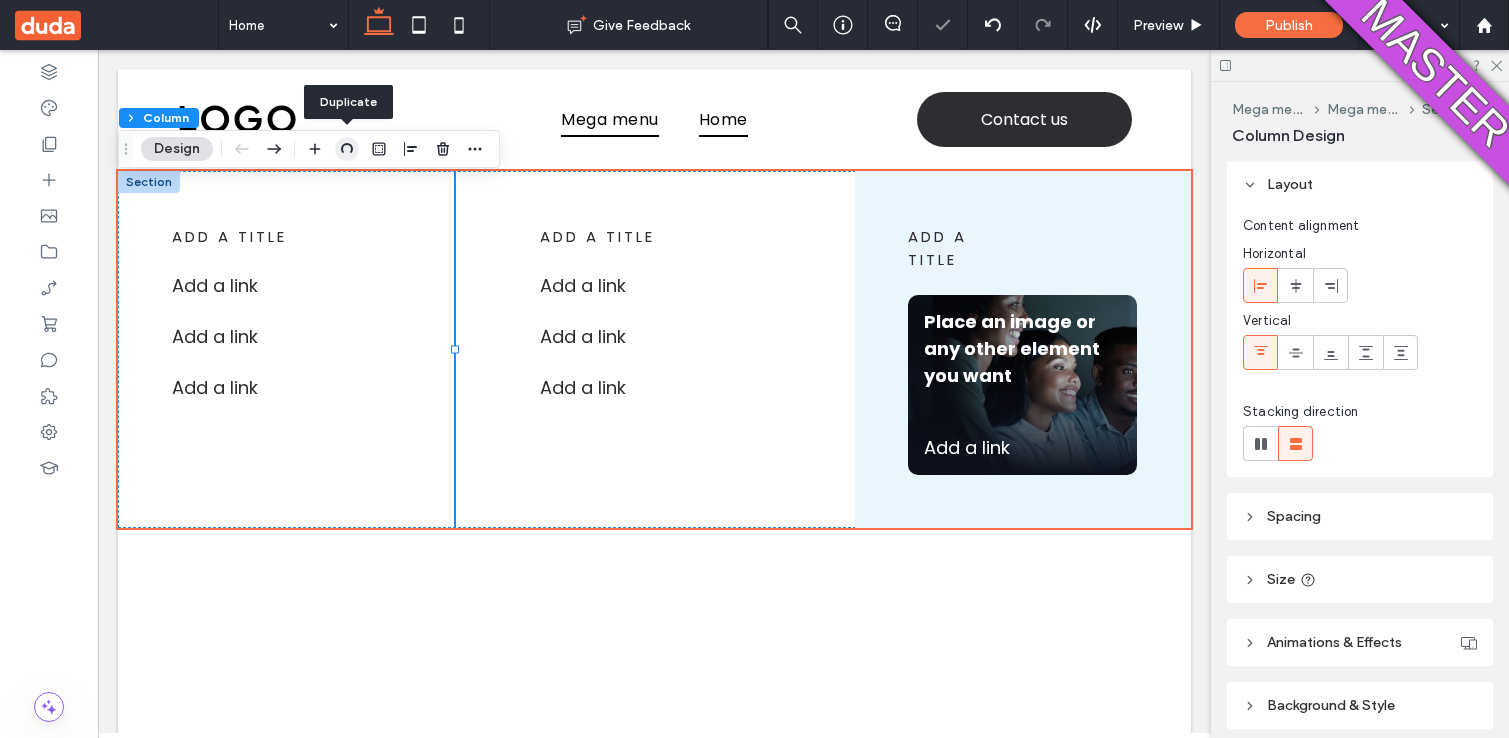 type on "**" 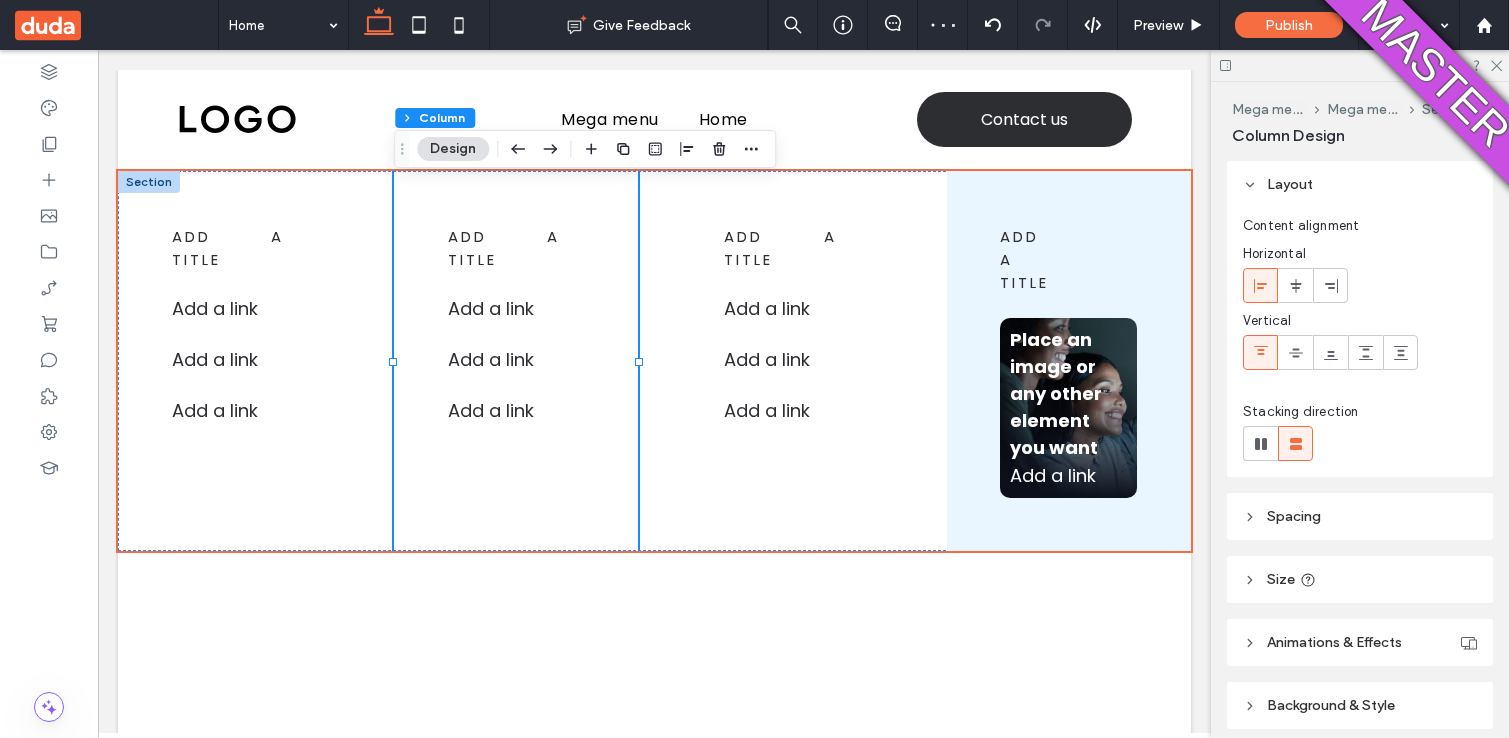 click at bounding box center [149, 182] 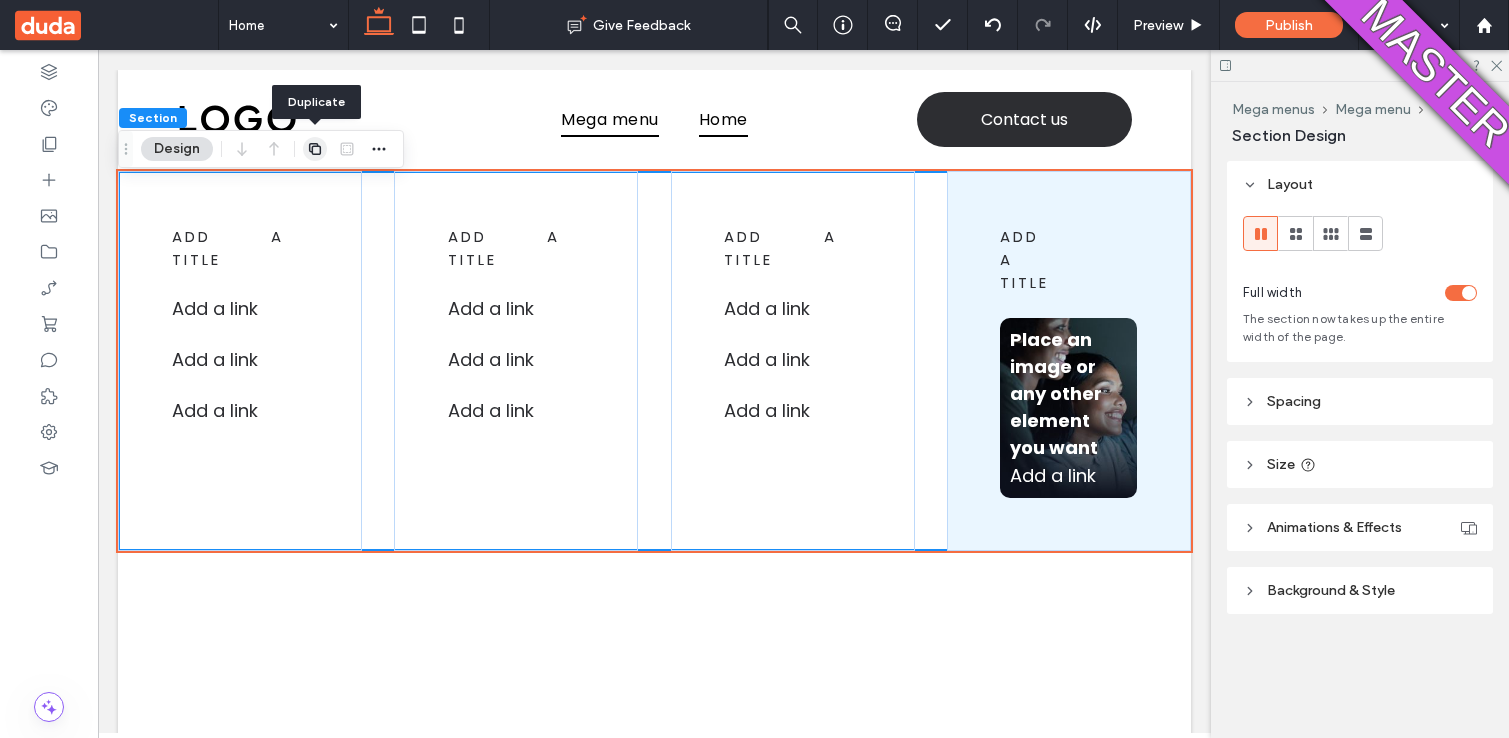 click 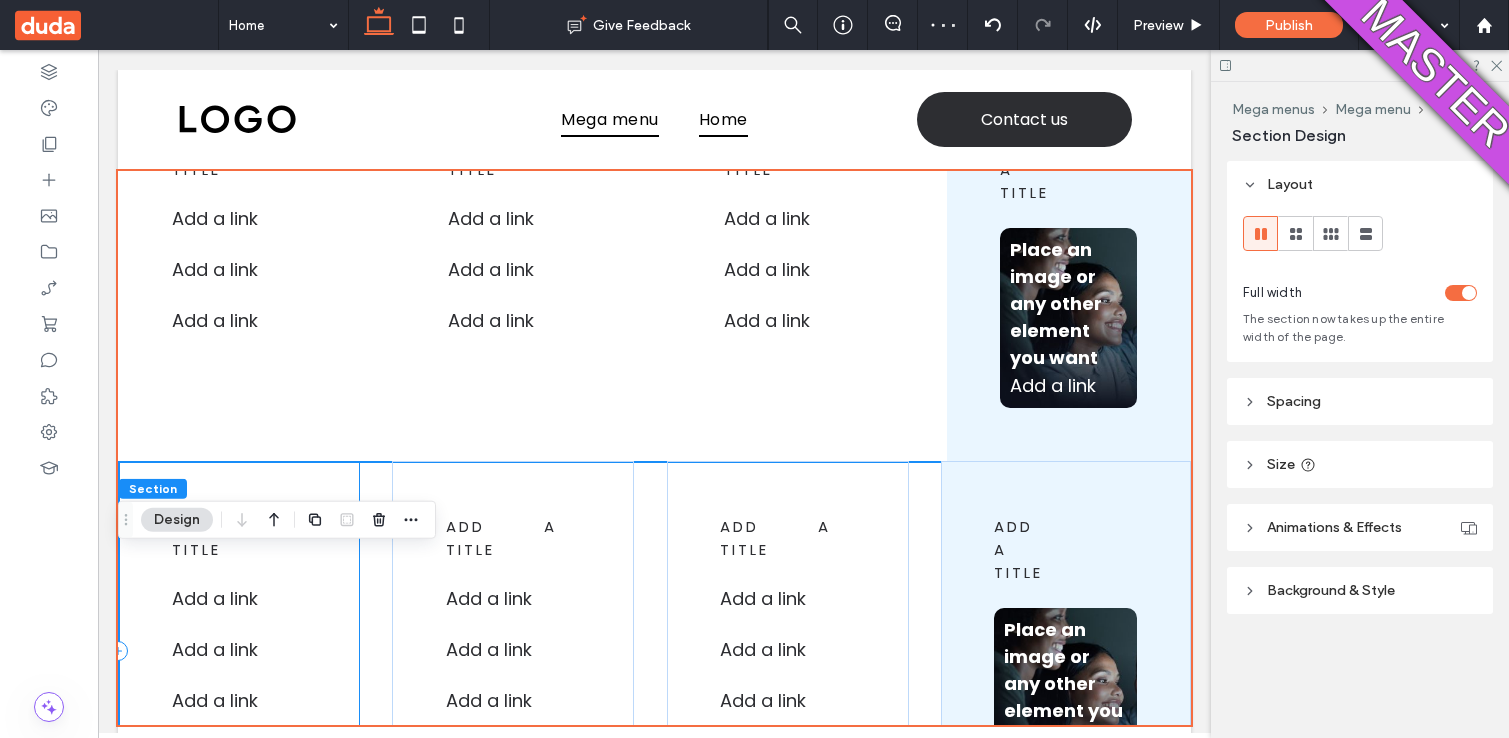 scroll, scrollTop: 80, scrollLeft: 0, axis: vertical 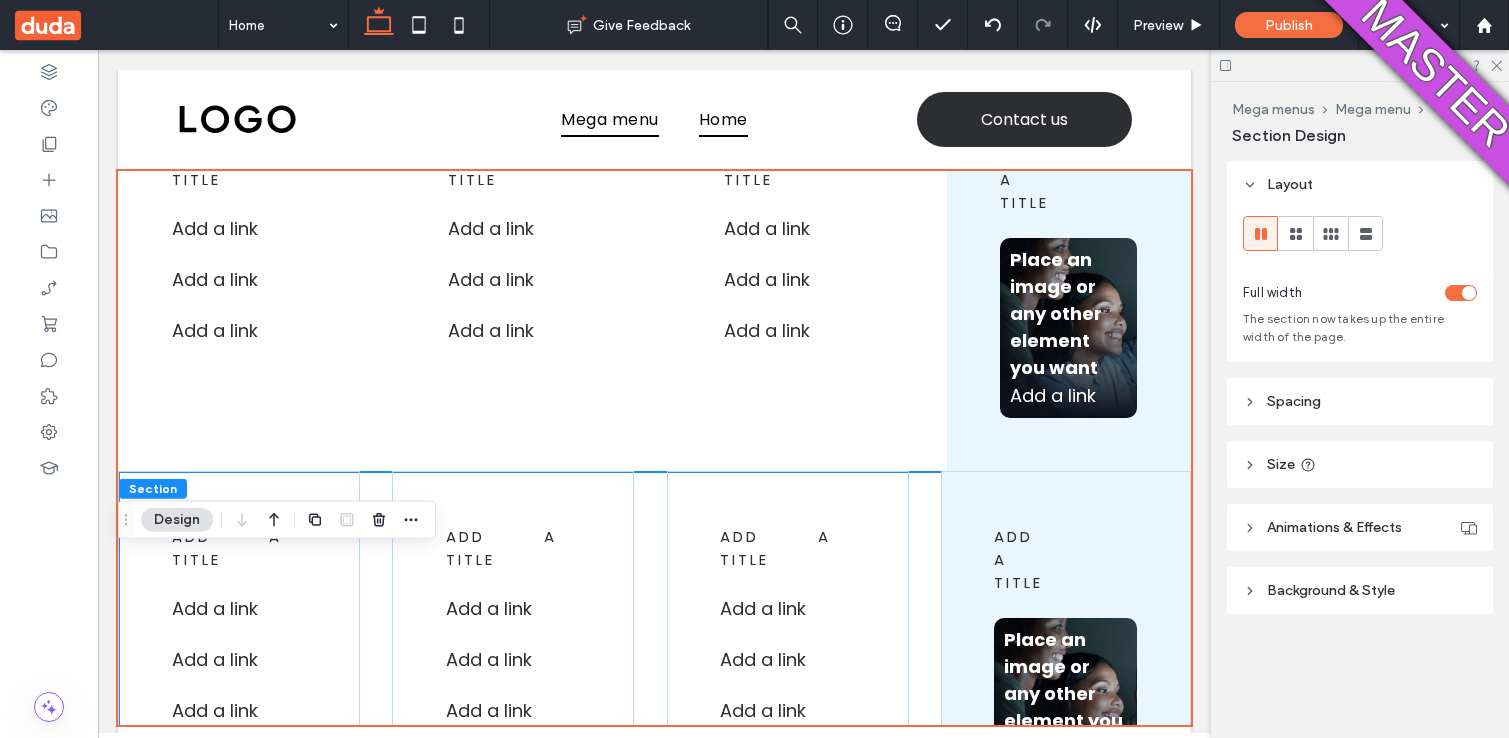 click on "add a title
Add a link ﻿
Add a link ﻿
Add a link ﻿
add a title
Add a link ﻿
Add a link ﻿
Add a link ﻿
add a title
Add a link
Add a link ﻿
Add a link ﻿
add a title
Place an image or any other element you want
Add a link ﻿" at bounding box center [654, 661] 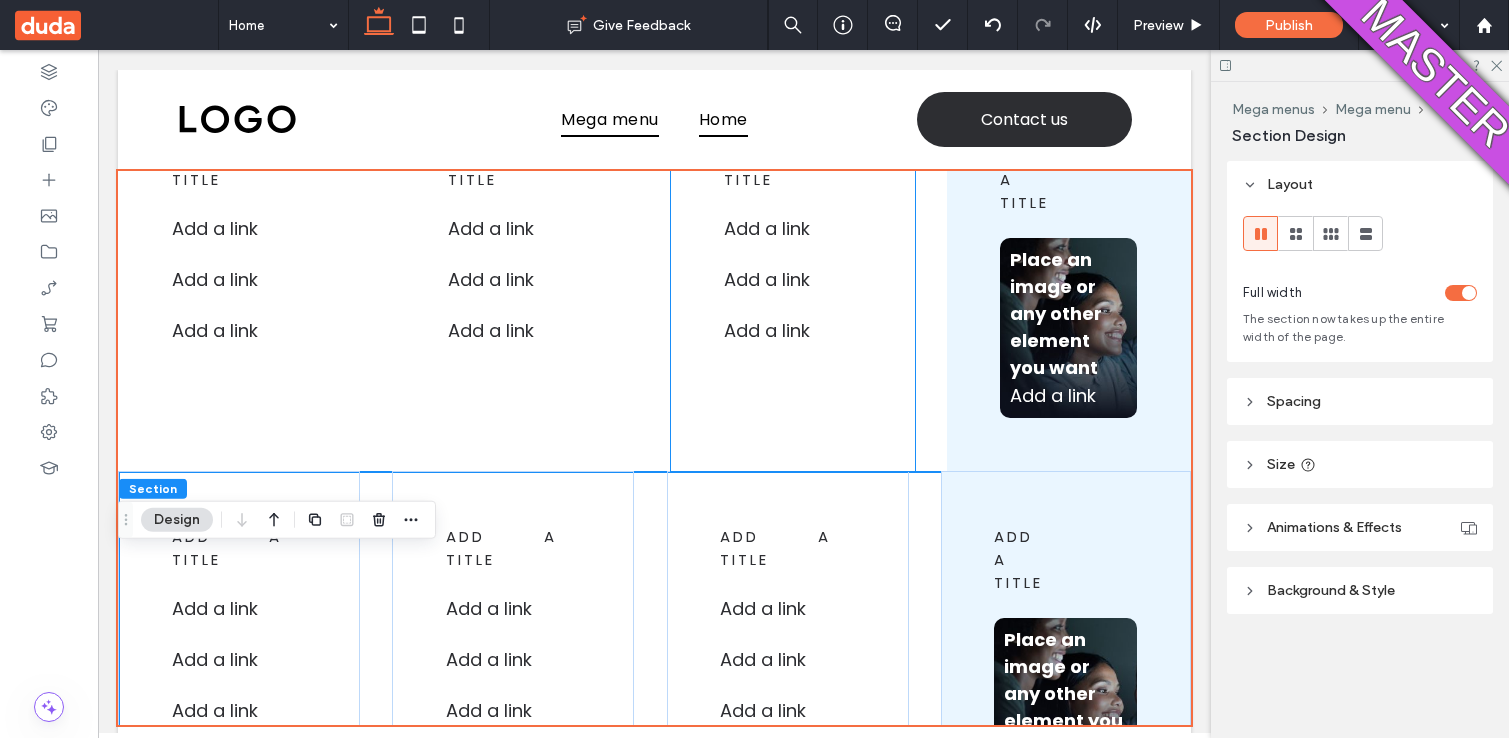click on "add a title
Add a link
Add a link ﻿
Add a link ﻿" at bounding box center [793, 281] 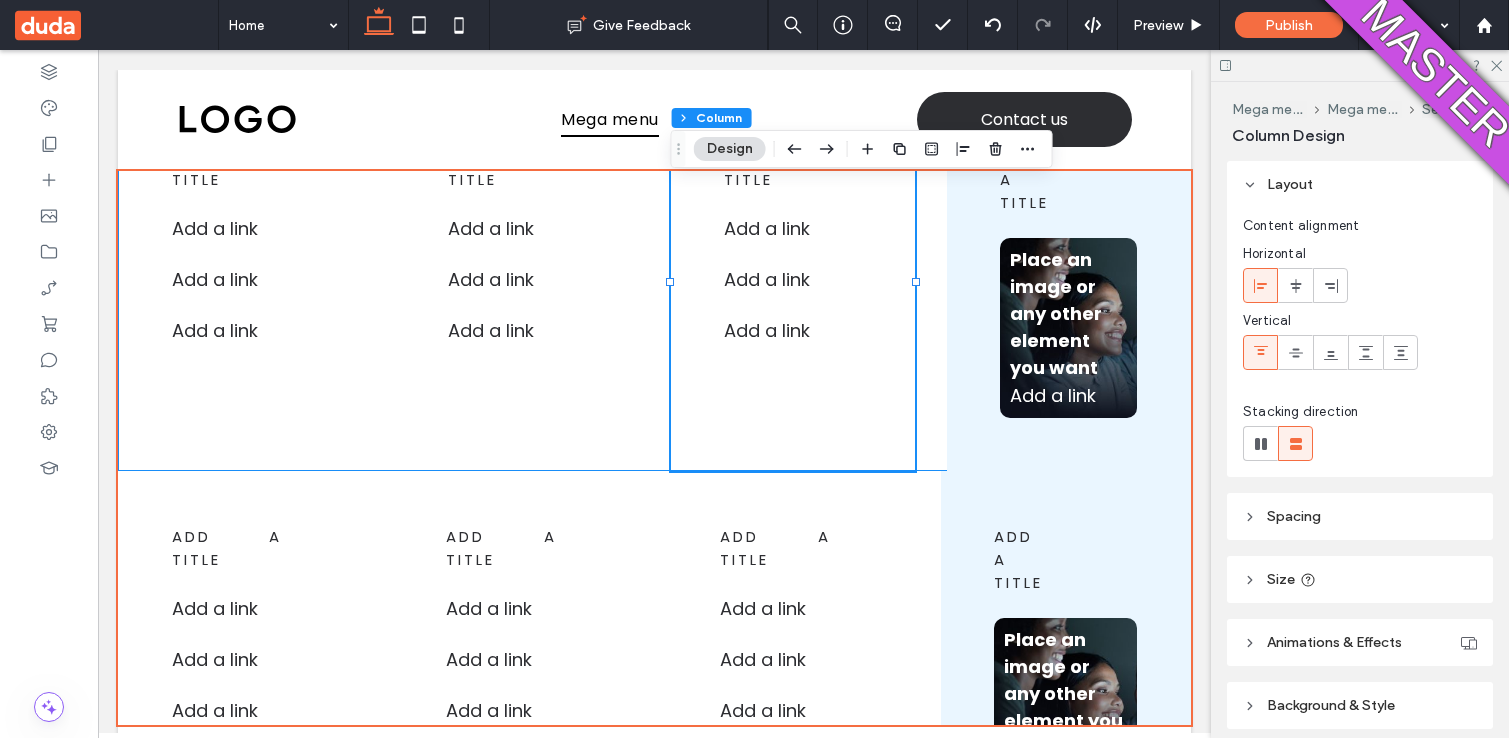 click on "add a title
Add a link ﻿
Add a link ﻿
Add a link ﻿
add a title Add a link ﻿ Add a link ﻿ Add a link ﻿     add a title
Add a link
Add a link ﻿
Add a link ﻿
add a title
Place an image or any other element you want
Add a link ﻿" at bounding box center (654, 281) 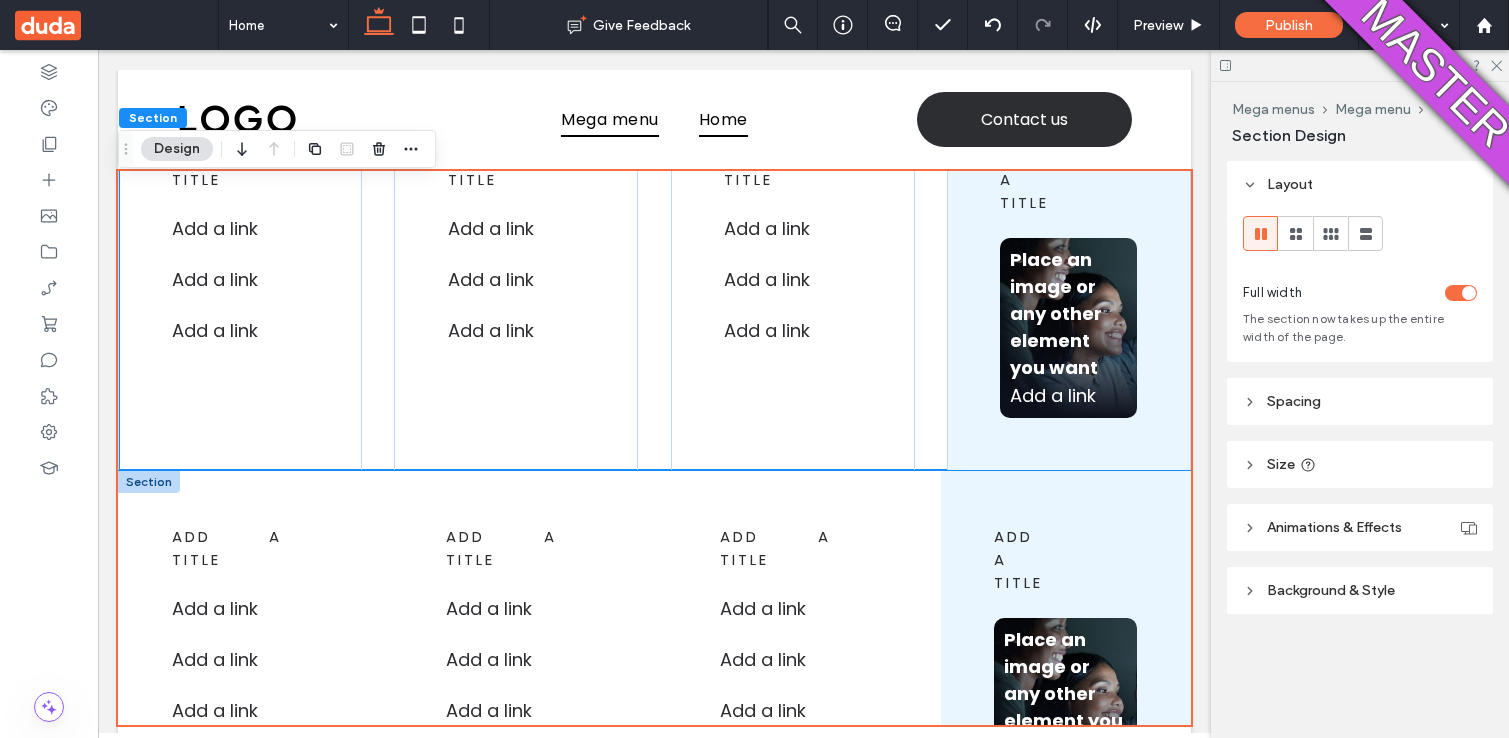 click on "add a title
Add a link ﻿
Add a link ﻿
Add a link ﻿
add a title
Add a link ﻿
Add a link ﻿
Add a link ﻿
add a title
Add a link
Add a link ﻿
Add a link ﻿
add a title
Place an image or any other element you want
Add a link ﻿" at bounding box center [654, 661] 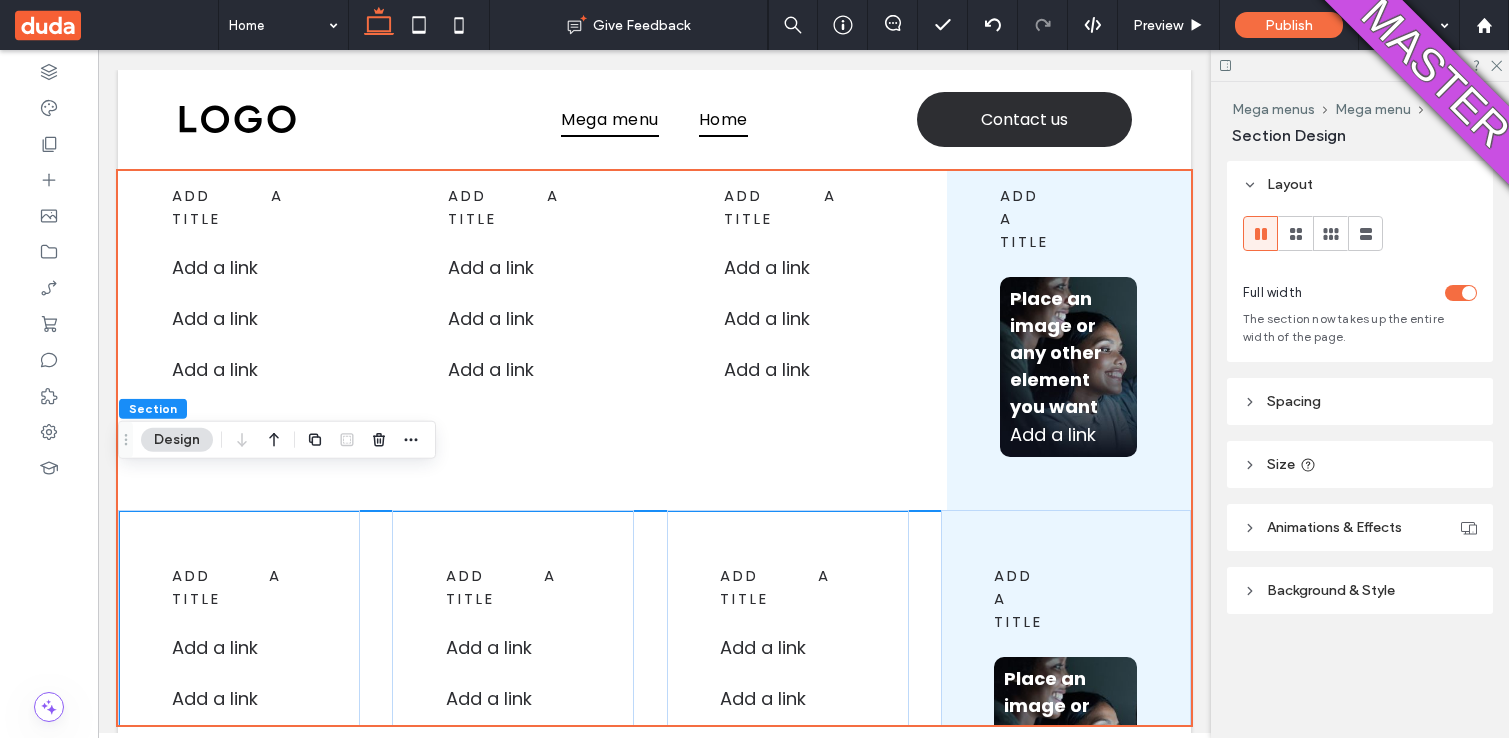 scroll, scrollTop: 21, scrollLeft: 0, axis: vertical 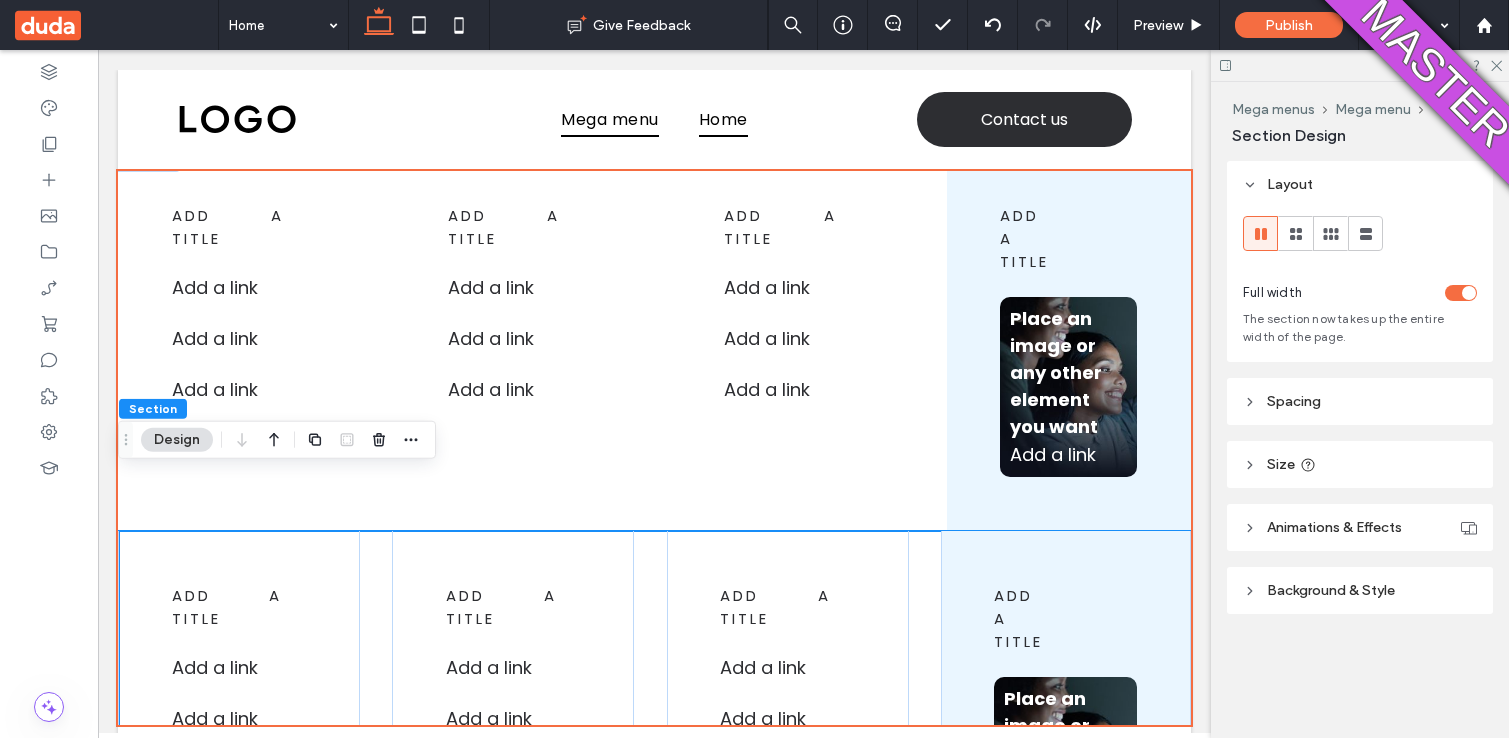 click on "add a title
Add a link ﻿
Add a link ﻿
Add a link ﻿
add a title Add a link ﻿ Add a link ﻿ Add a link ﻿     add a title
Add a link
Add a link ﻿
Add a link ﻿
add a title
Place an image or any other element you want
Add a link ﻿" at bounding box center [654, 340] 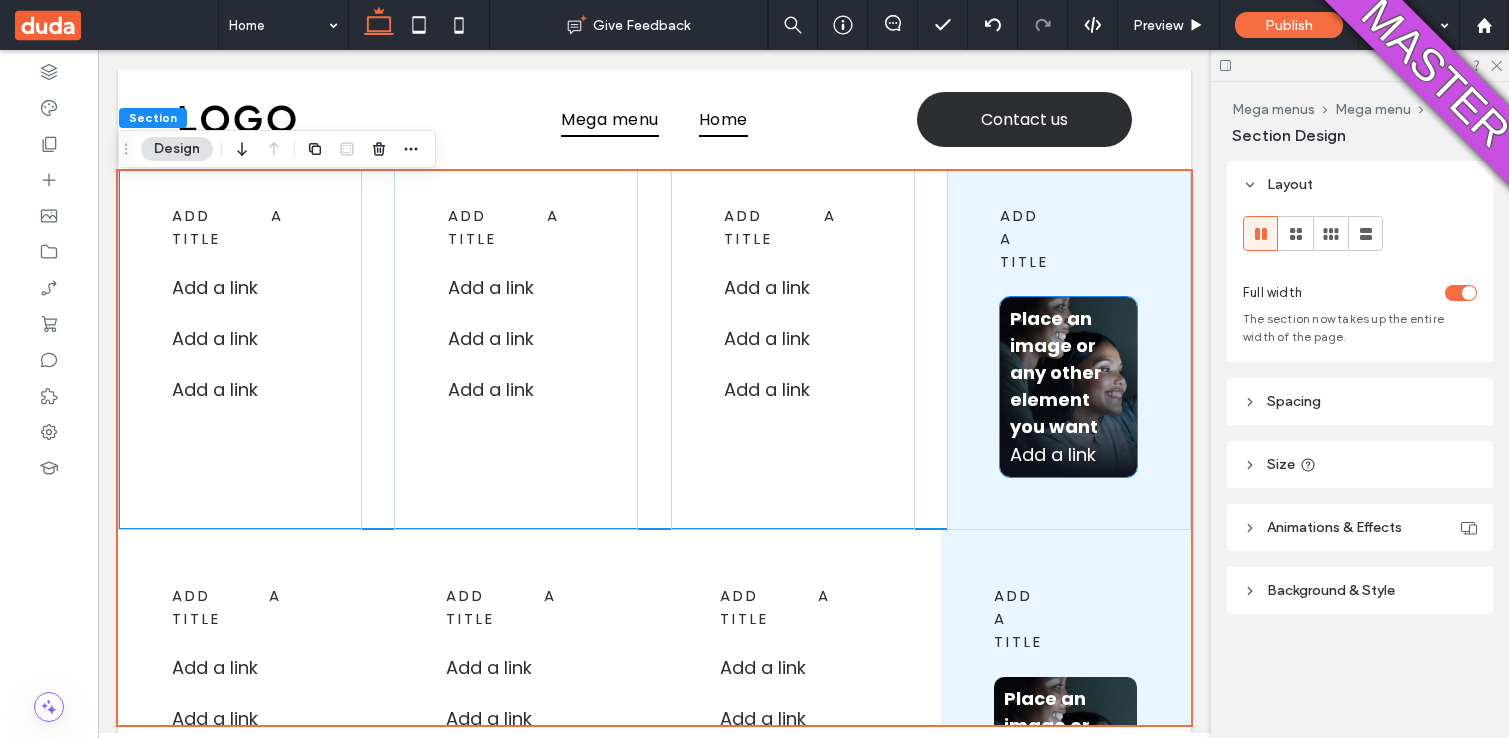 click on "Place an image or any other element you want
Add a link ﻿" at bounding box center (1068, 387) 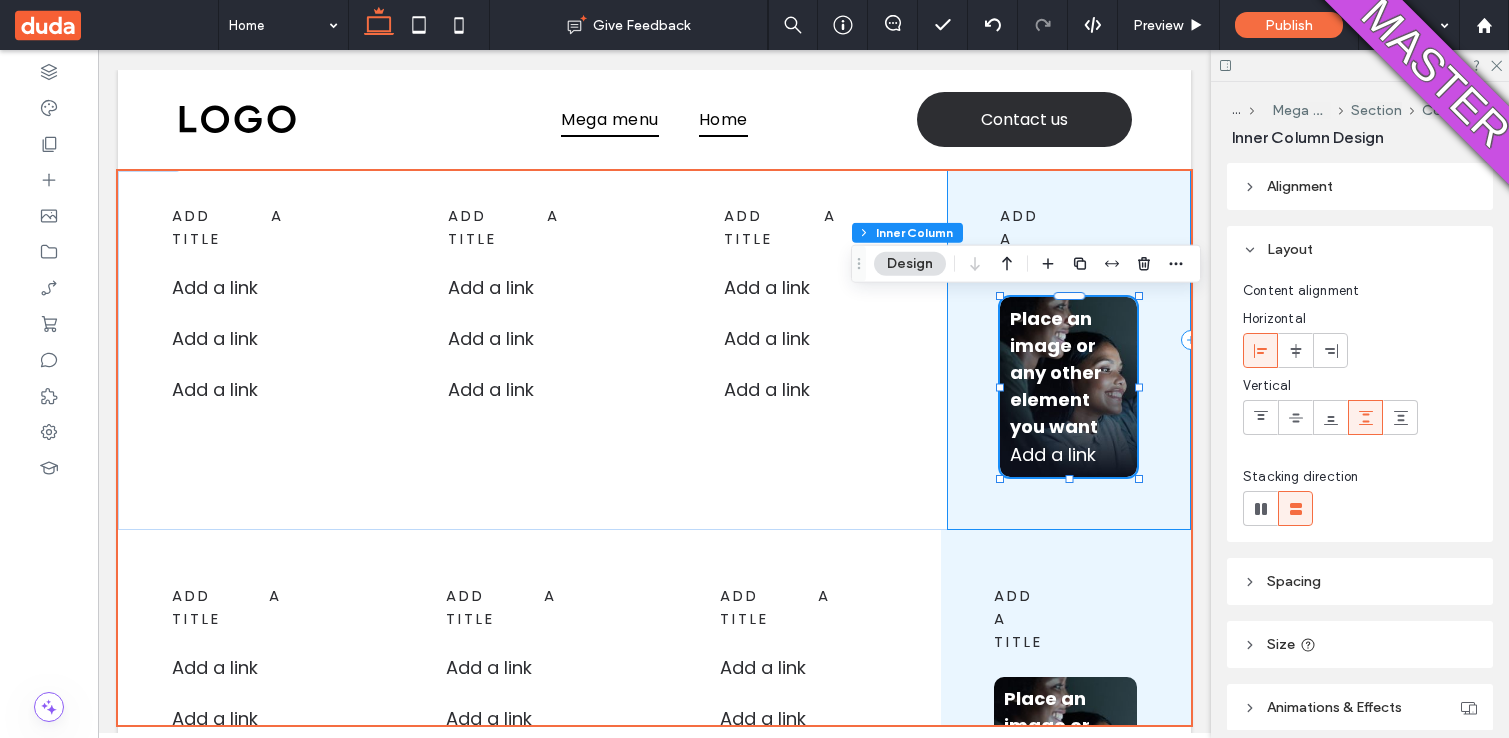 click on "add a title
Place an image or any other element you want
Add a link ﻿" at bounding box center [1069, 340] 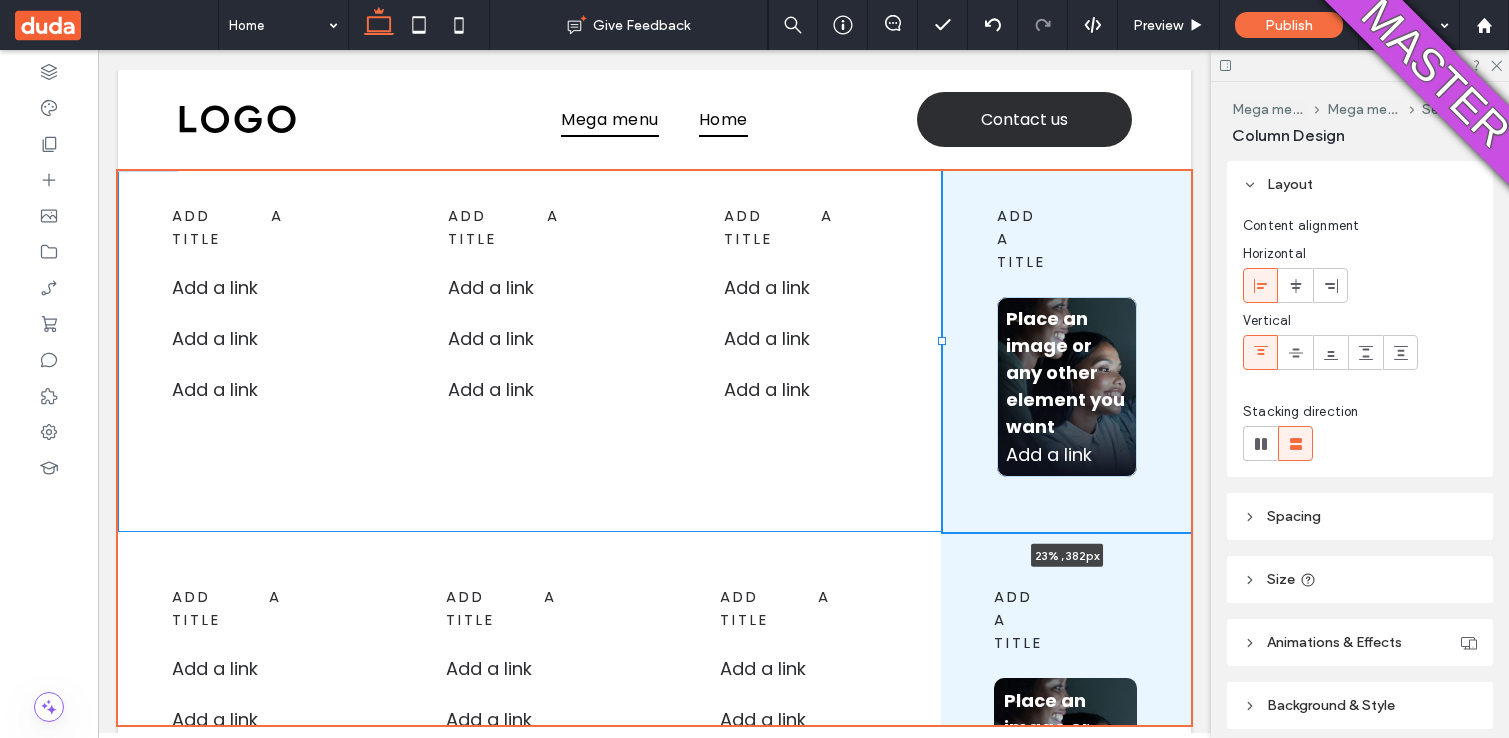 click at bounding box center (942, 341) 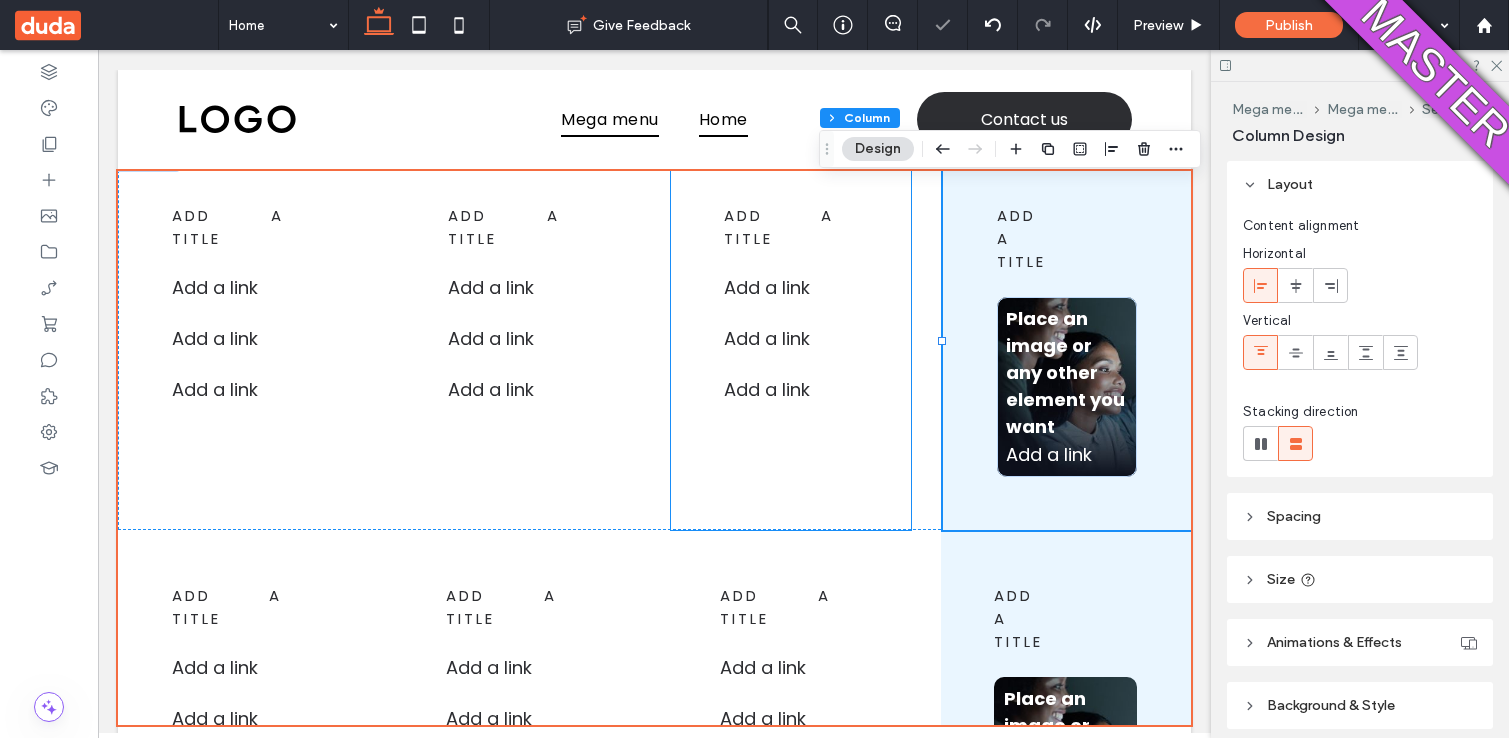 click on "add a title
Add a link
Add a link ﻿
Add a link ﻿" at bounding box center [791, 340] 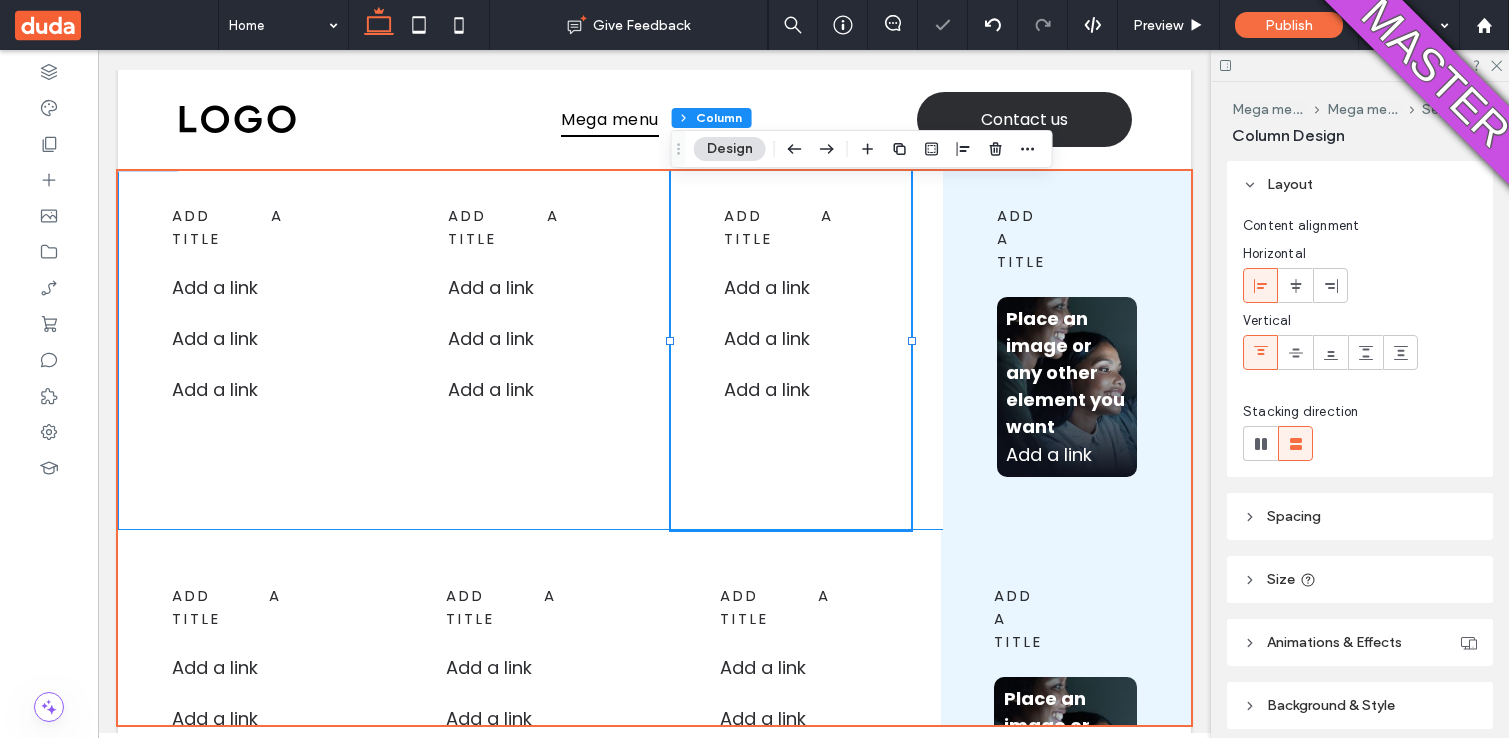 click on "add a title
Add a link ﻿
Add a link ﻿
Add a link ﻿
add a title Add a link ﻿ Add a link ﻿ Add a link ﻿     add a title
Add a link
Add a link ﻿
Add a link ﻿
add a title
Place an image or any other element you want
Add a link ﻿" at bounding box center (654, 340) 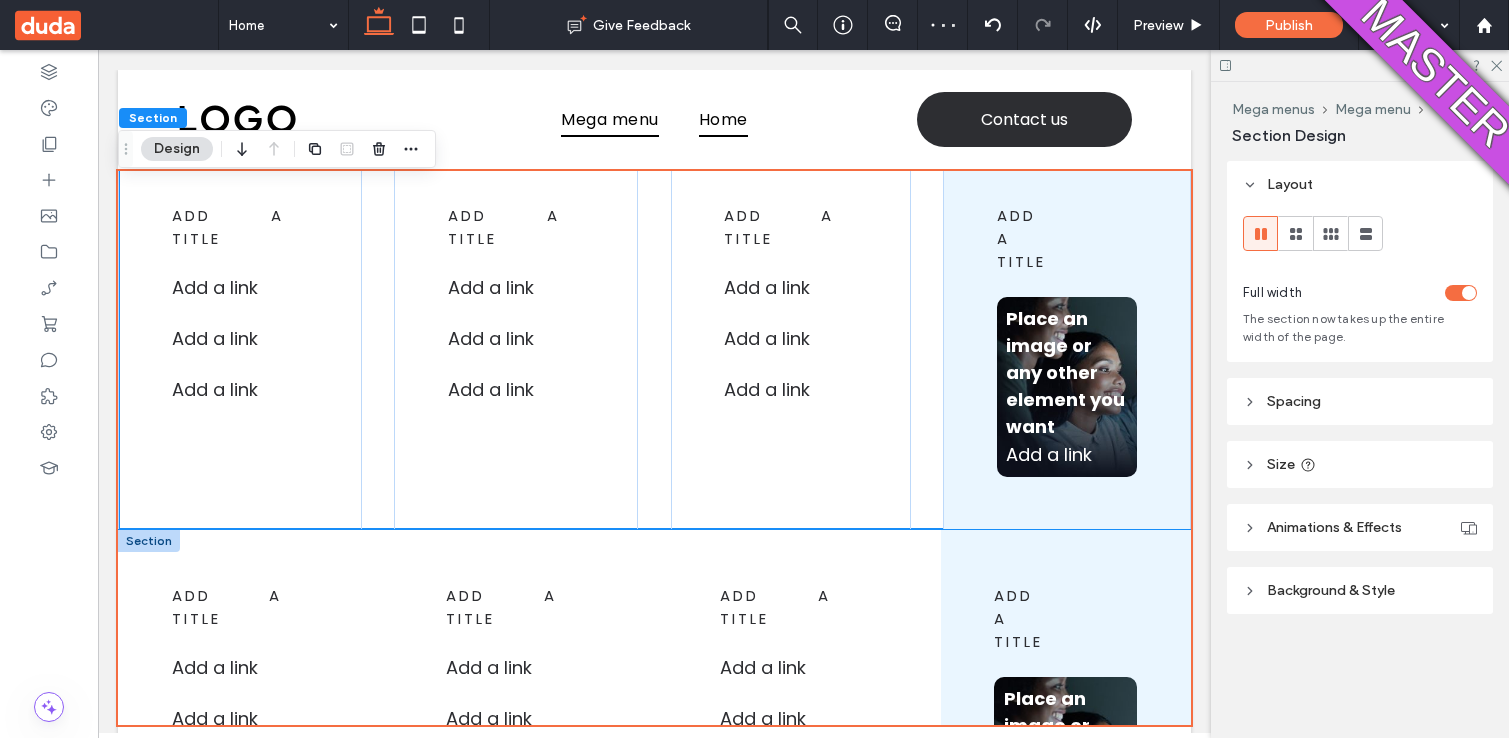 click on "add a title
Add a link ﻿
Add a link ﻿
Add a link ﻿
add a title
Add a link ﻿
Add a link ﻿
Add a link ﻿
add a title
Add a link
Add a link ﻿
Add a link ﻿
add a title
Place an image or any other element you want
Add a link ﻿" at bounding box center [654, 720] 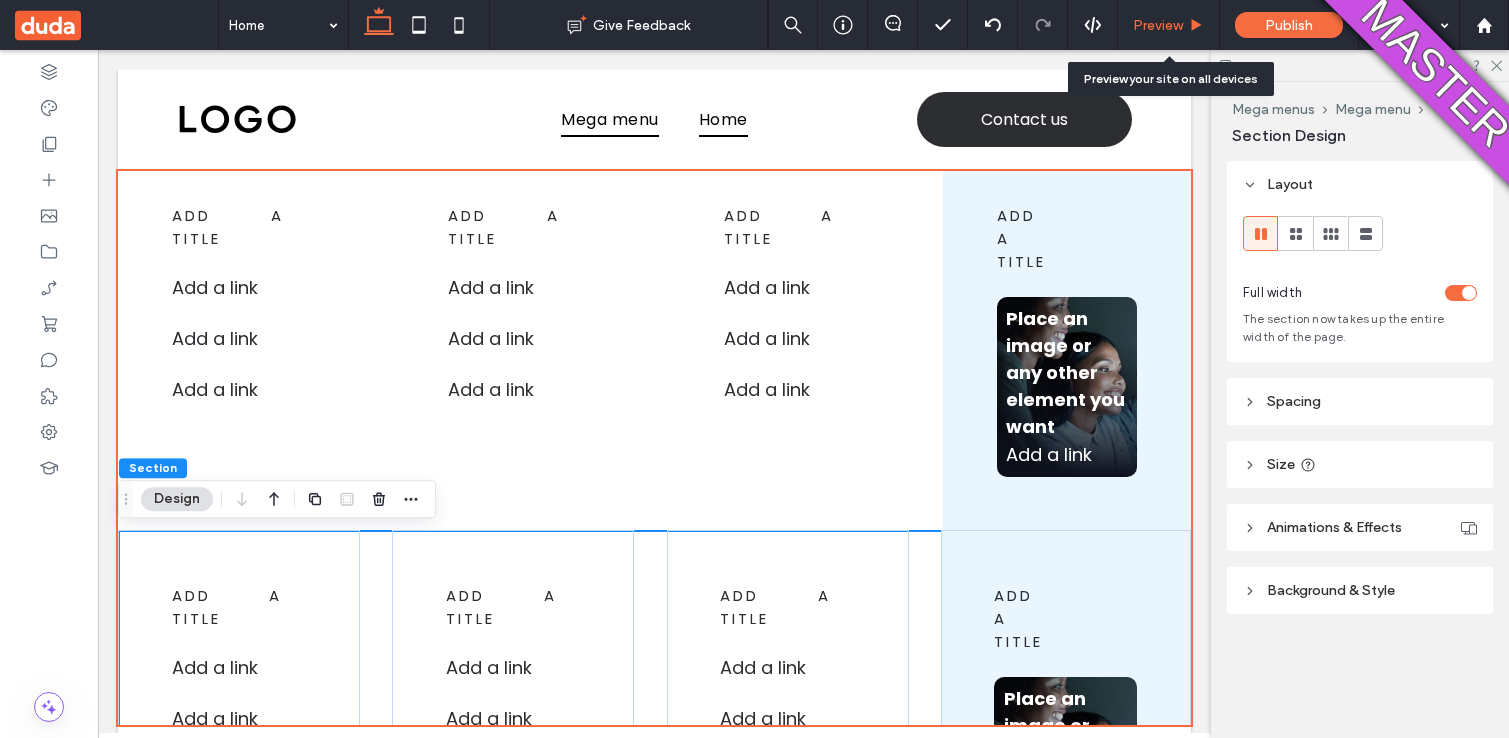 click on "Preview" at bounding box center [1158, 25] 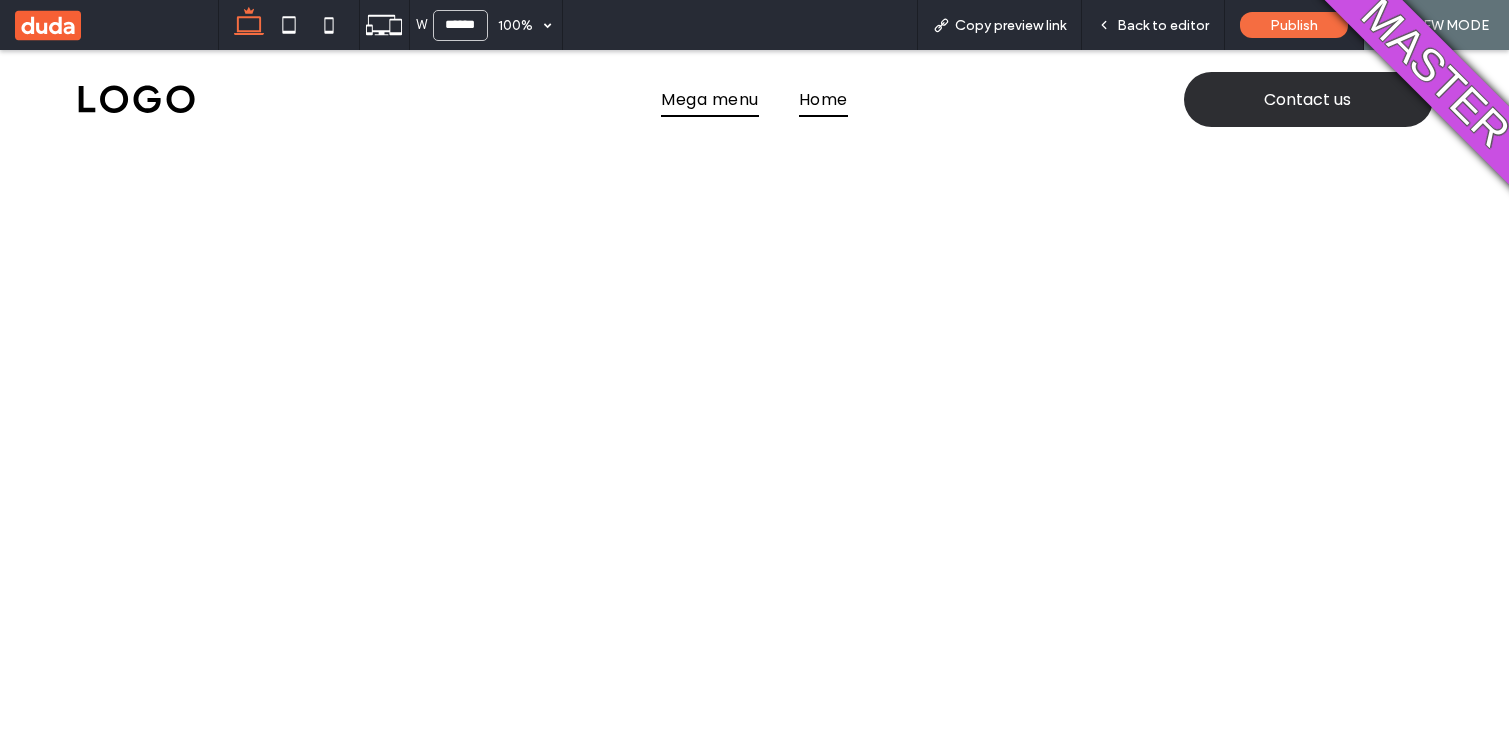 scroll, scrollTop: 0, scrollLeft: 0, axis: both 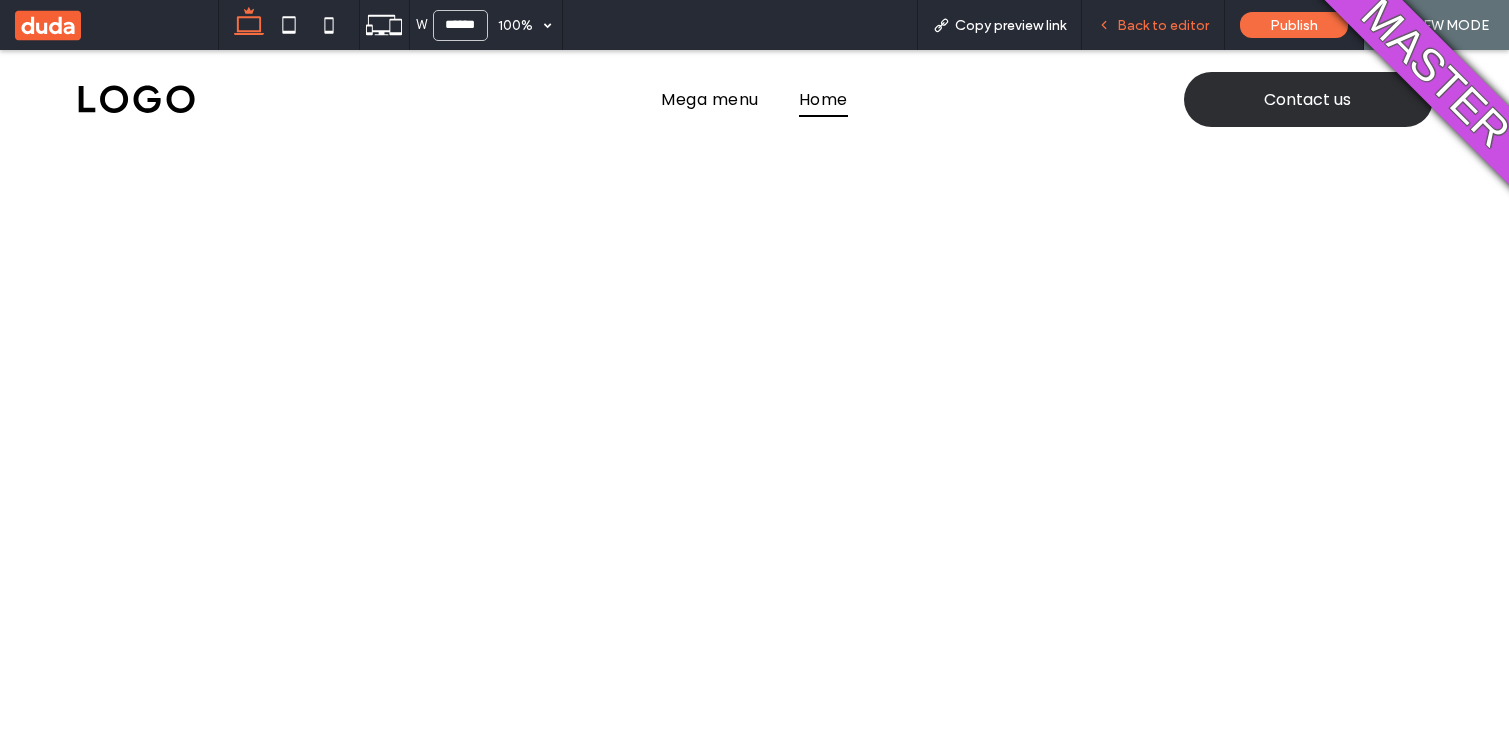 click on "Back to editor" at bounding box center [1163, 25] 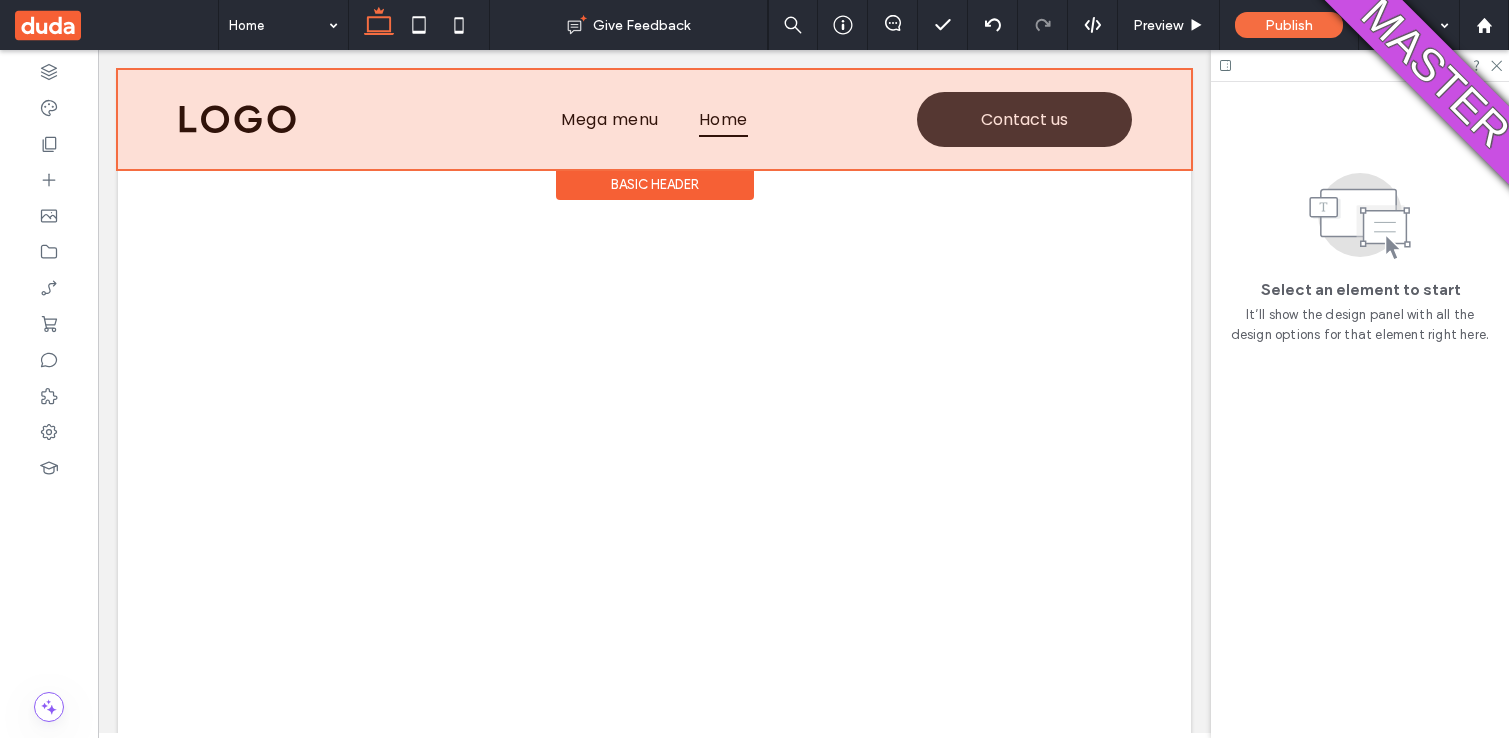 click at bounding box center [654, 119] 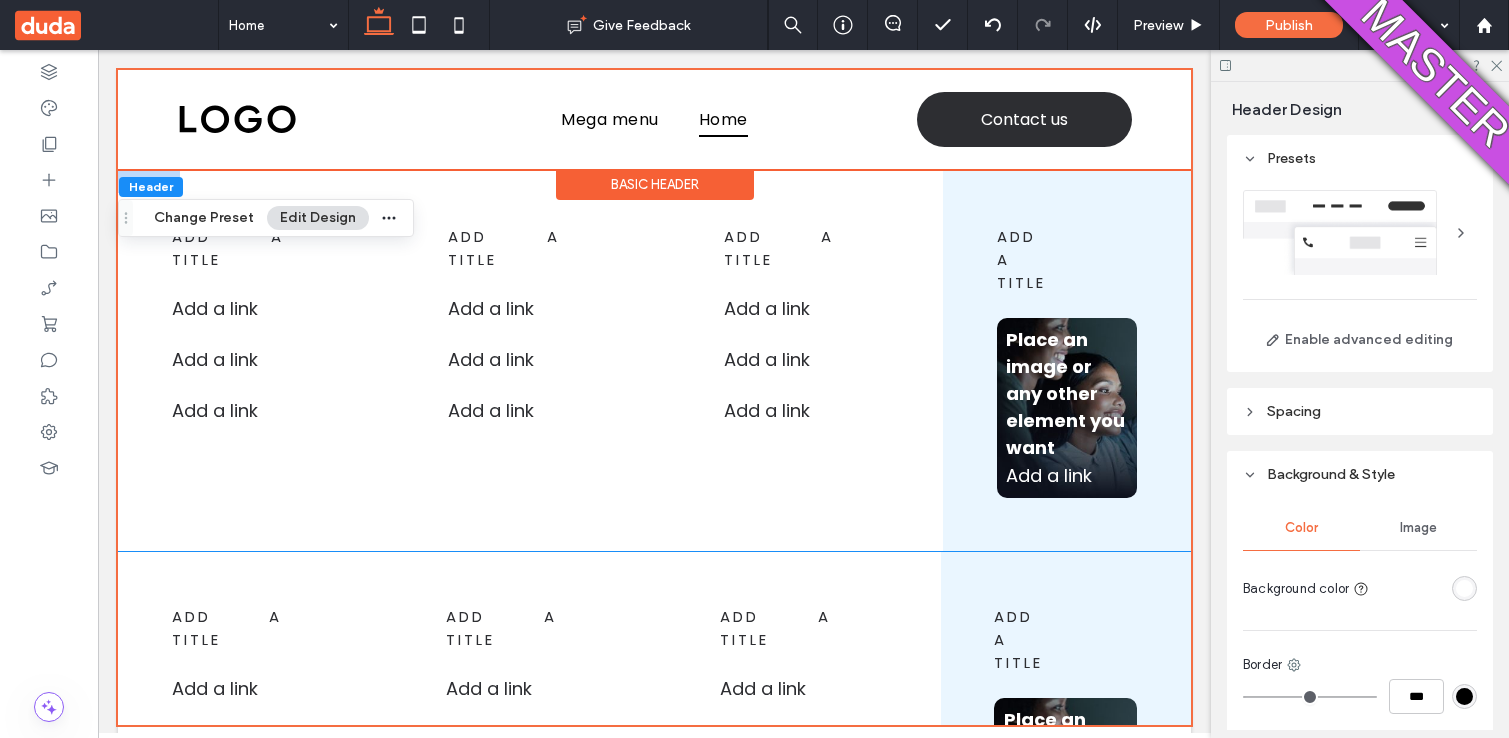 click on "add a title
Add a link ﻿
Add a link ﻿
Add a link ﻿
add a title Add a link ﻿ Add a link ﻿ Add a link ﻿     add a title
Add a link
Add a link ﻿
Add a link ﻿
add a title
Place an image or any other element you want
Add a link ﻿" at bounding box center [654, 361] 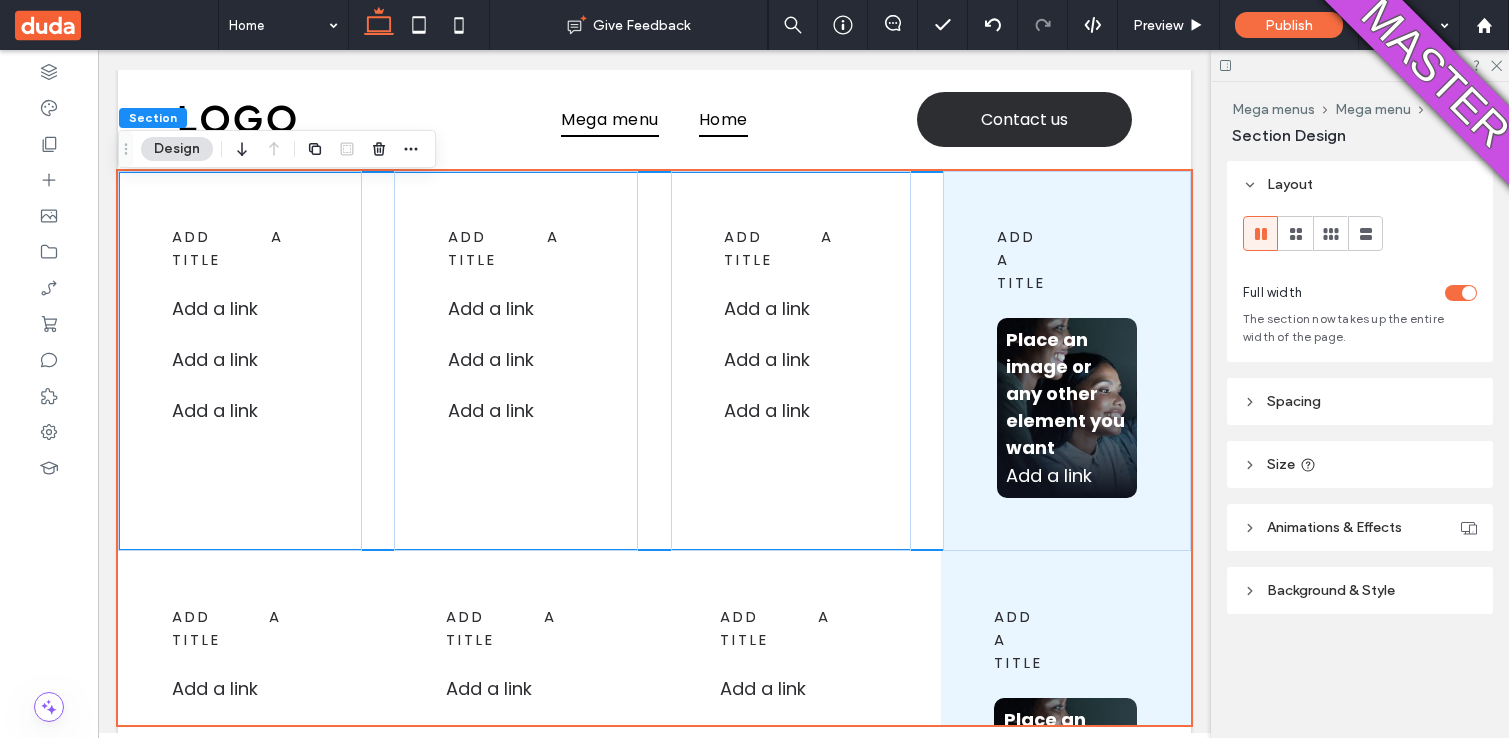 click at bounding box center (1461, 293) 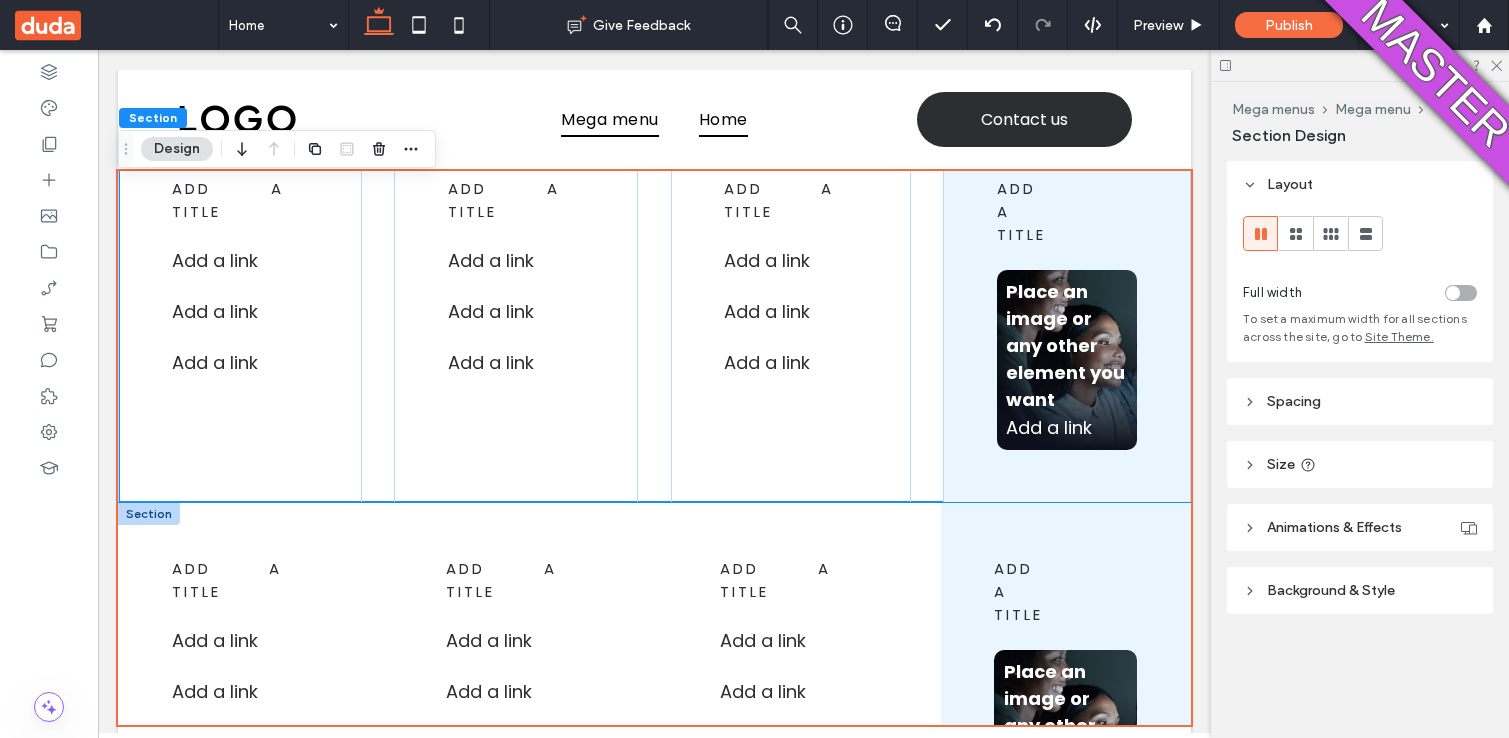 scroll, scrollTop: 40, scrollLeft: 0, axis: vertical 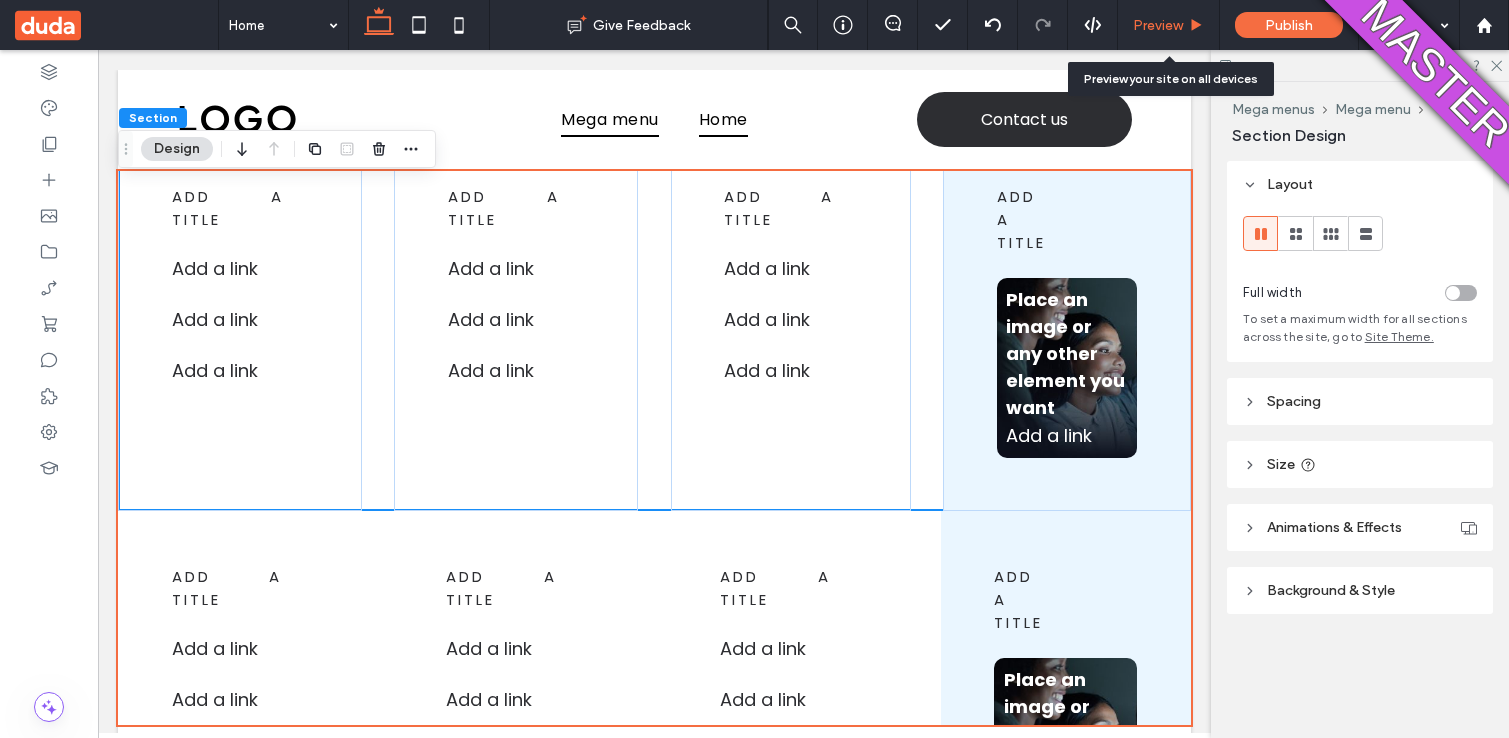 click on "Preview" at bounding box center (1158, 25) 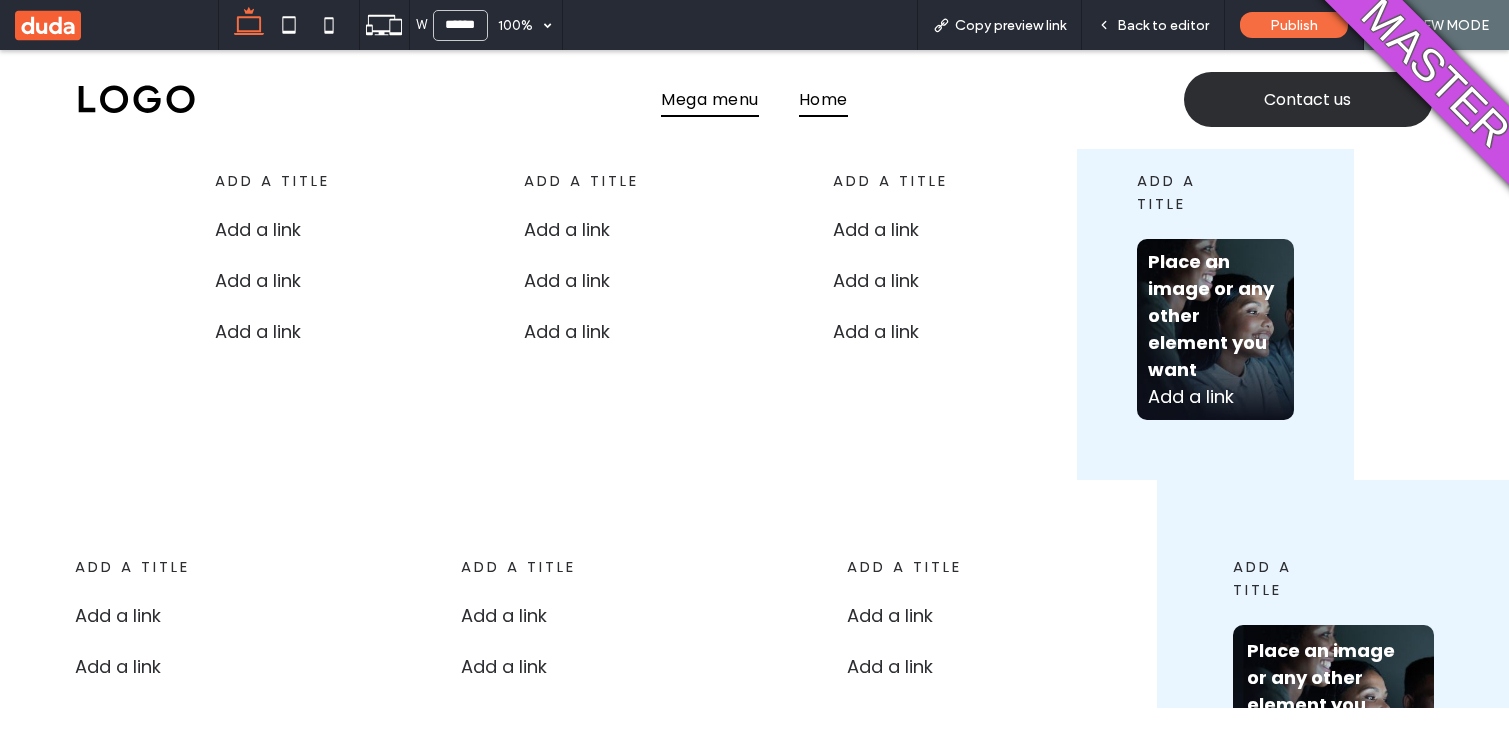 scroll, scrollTop: 0, scrollLeft: 0, axis: both 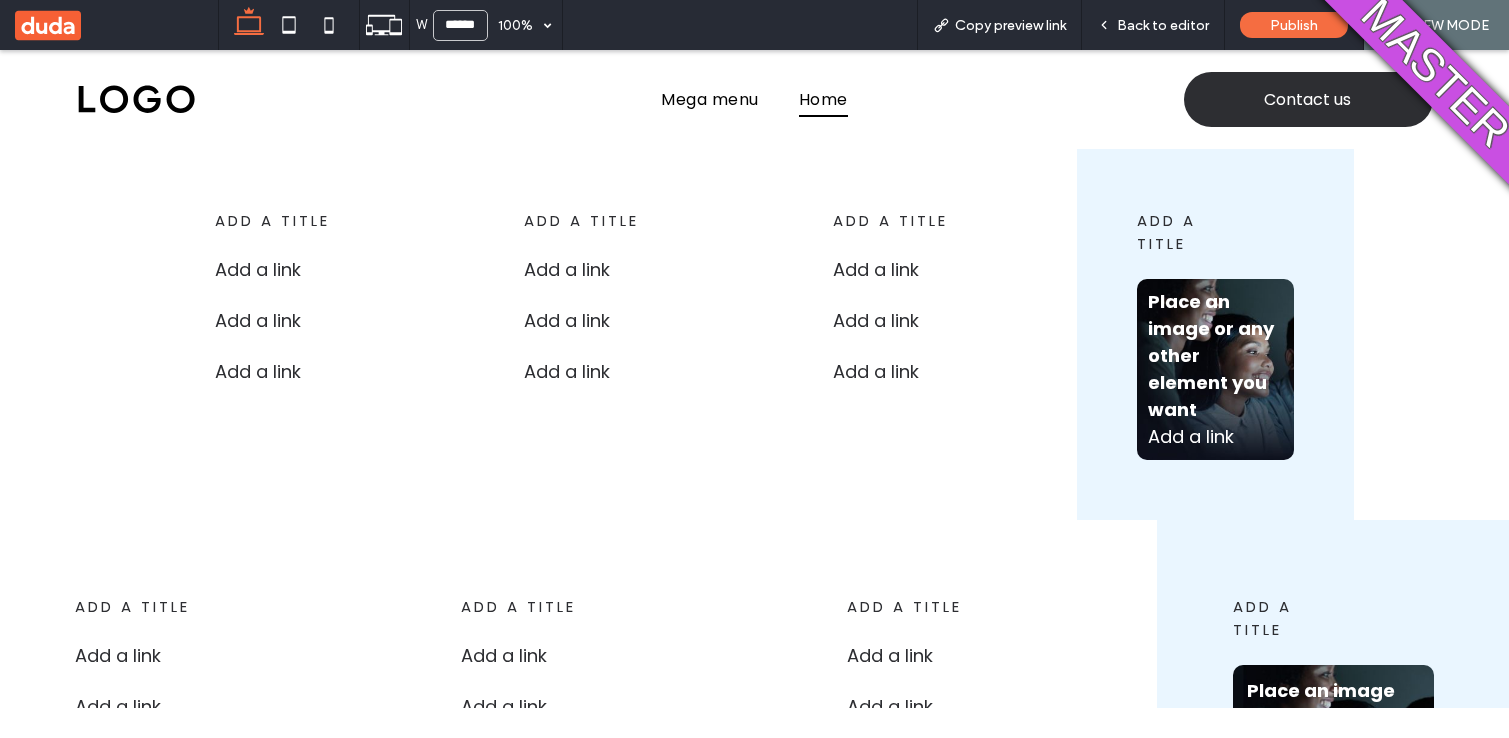 click on "add a title
Add a link ﻿
Add a link ﻿
Add a link ﻿
add a title Add a link ﻿ Add a link ﻿ Add a link ﻿     add a title
Add a link
Add a link ﻿
Add a link ﻿
add a title
Place an image or any other element you want
Add a link ﻿" at bounding box center (754, 334) 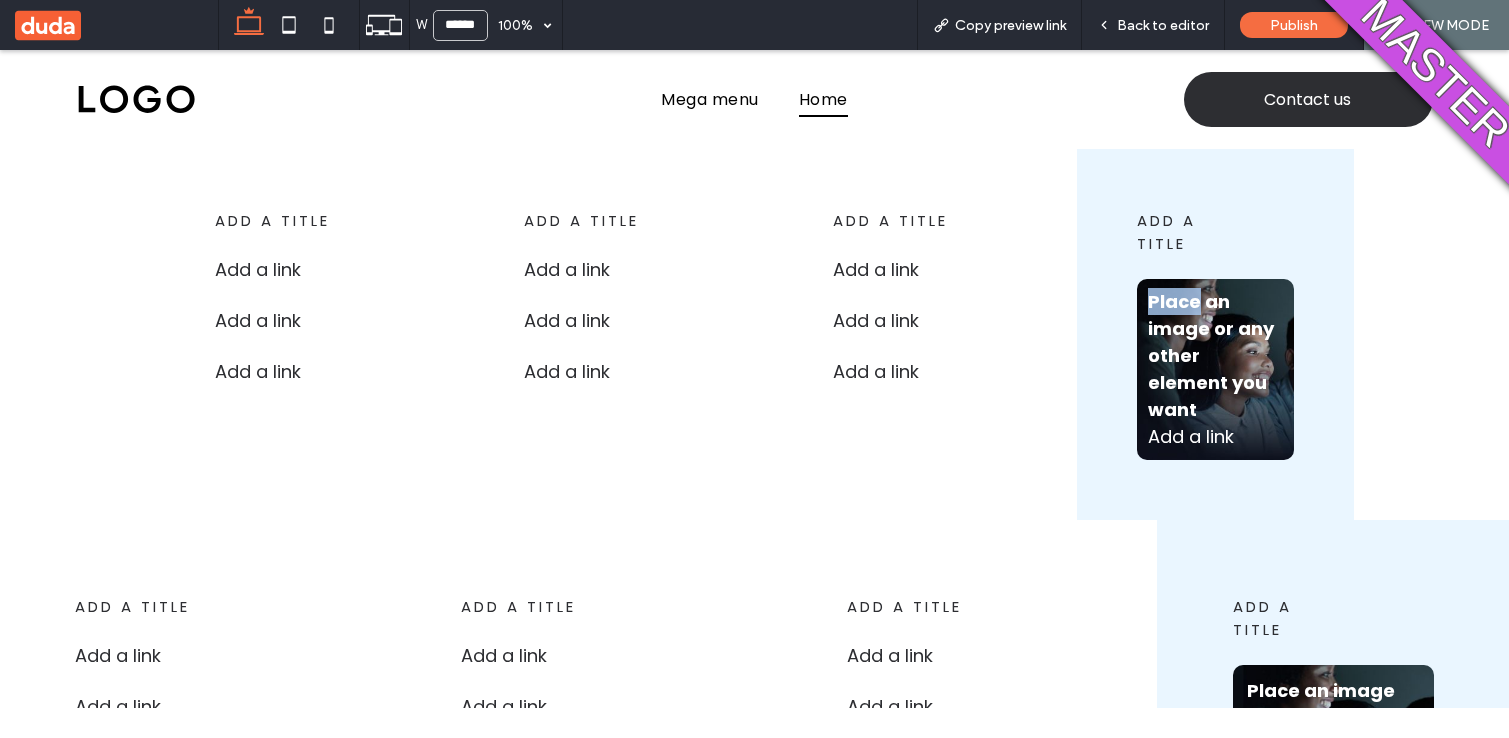 click on "add a title
Add a link ﻿
Add a link ﻿
Add a link ﻿
add a title Add a link ﻿ Add a link ﻿ Add a link ﻿     add a title
Add a link
Add a link ﻿
Add a link ﻿
add a title
Place an image or any other element you want
Add a link ﻿" at bounding box center (754, 334) 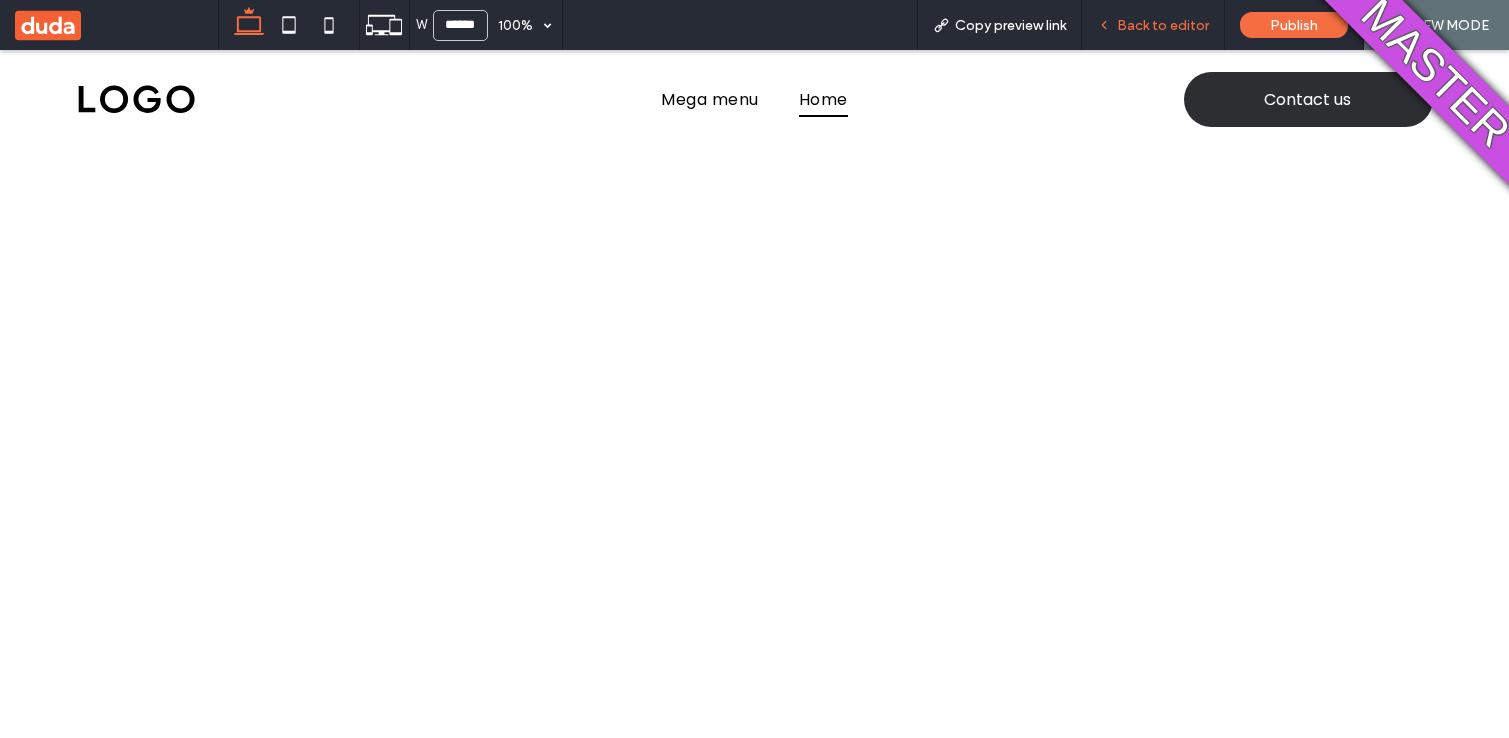 click on "Back to editor" at bounding box center (1153, 25) 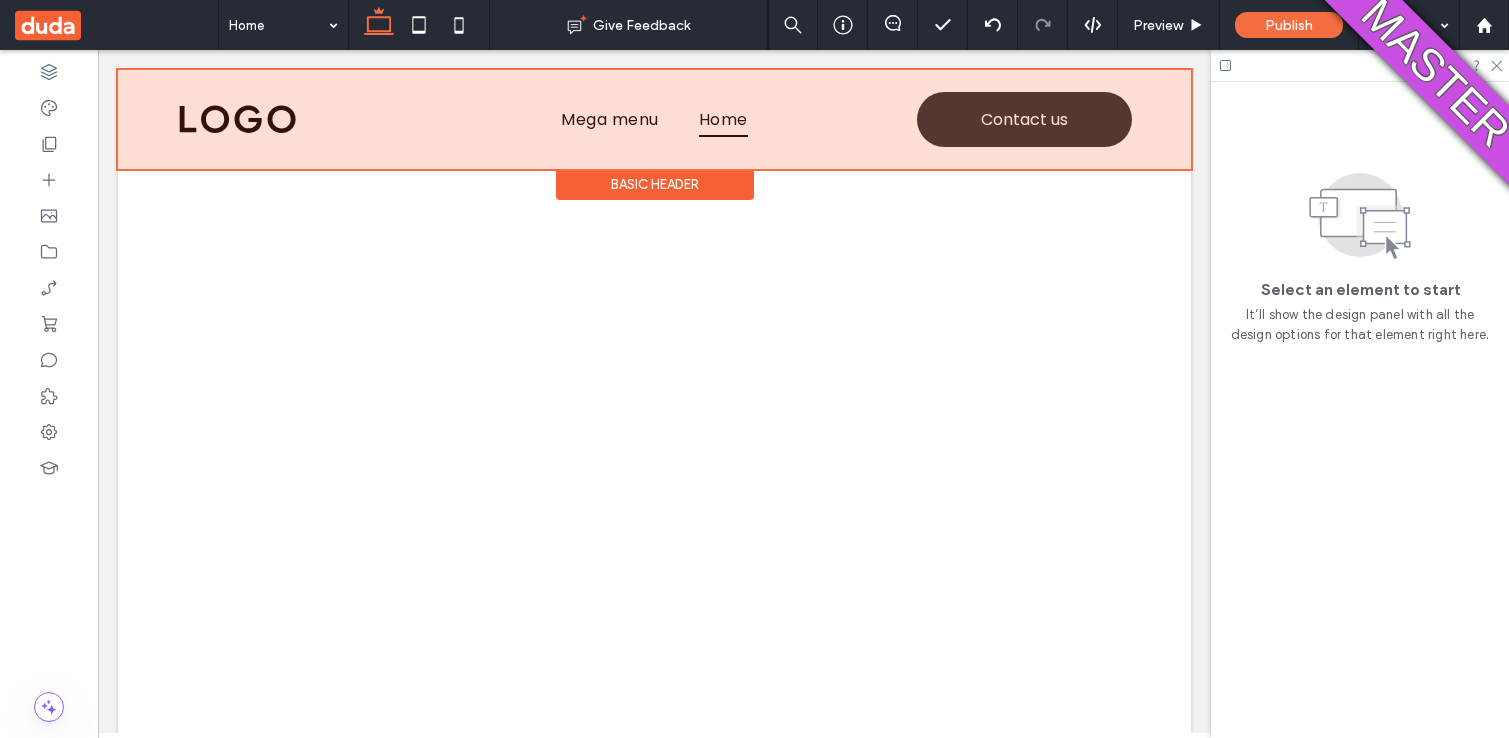 click at bounding box center (654, 119) 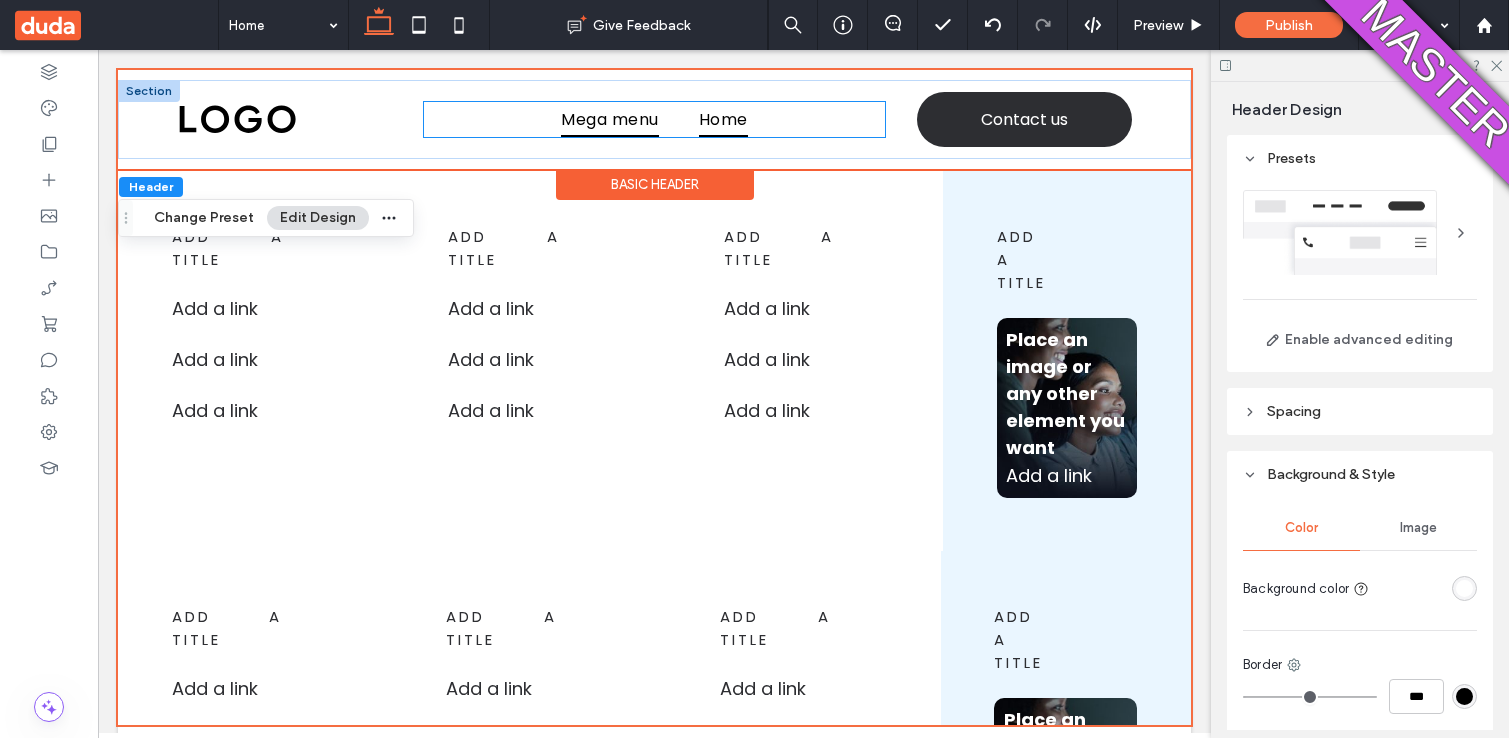 click on "Mega menu" at bounding box center [609, 119] 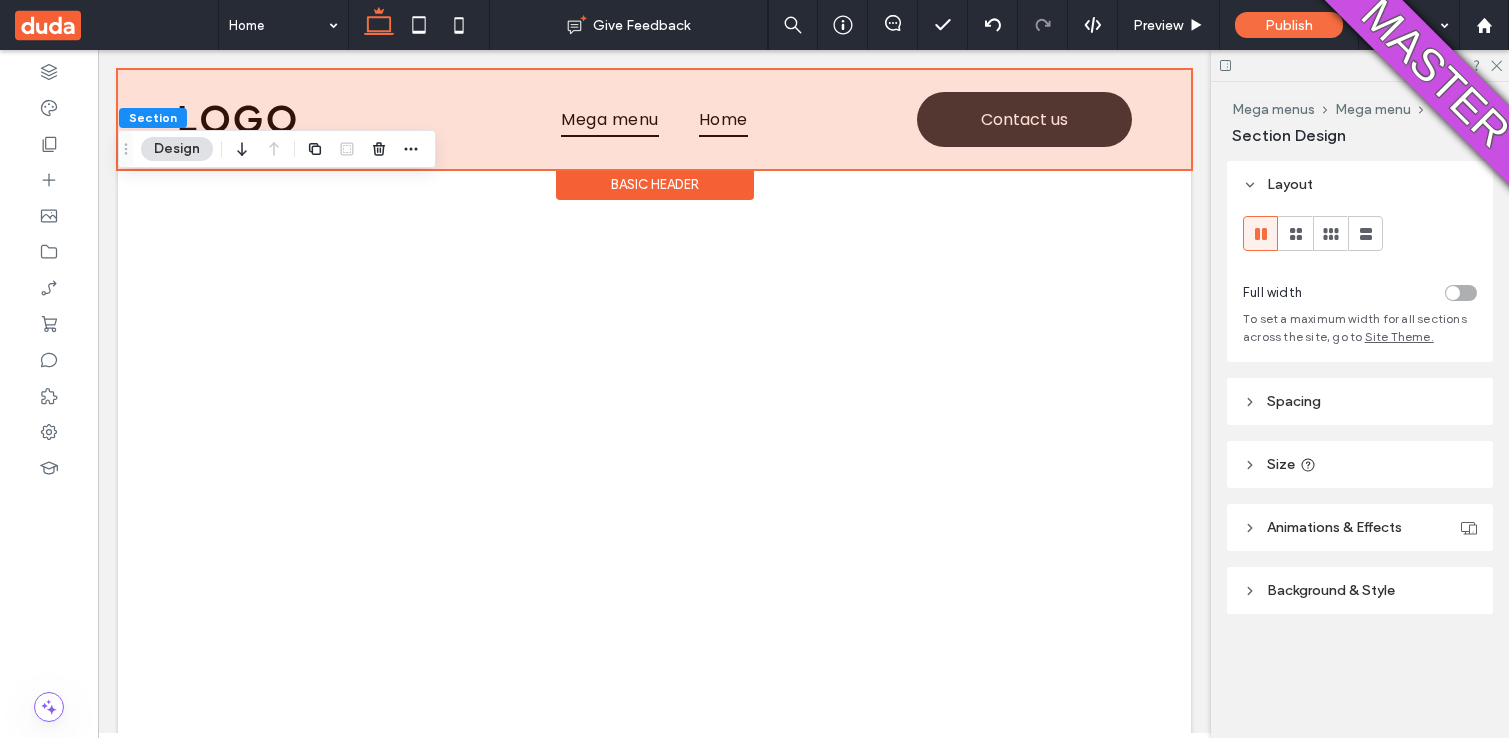 click at bounding box center (654, 119) 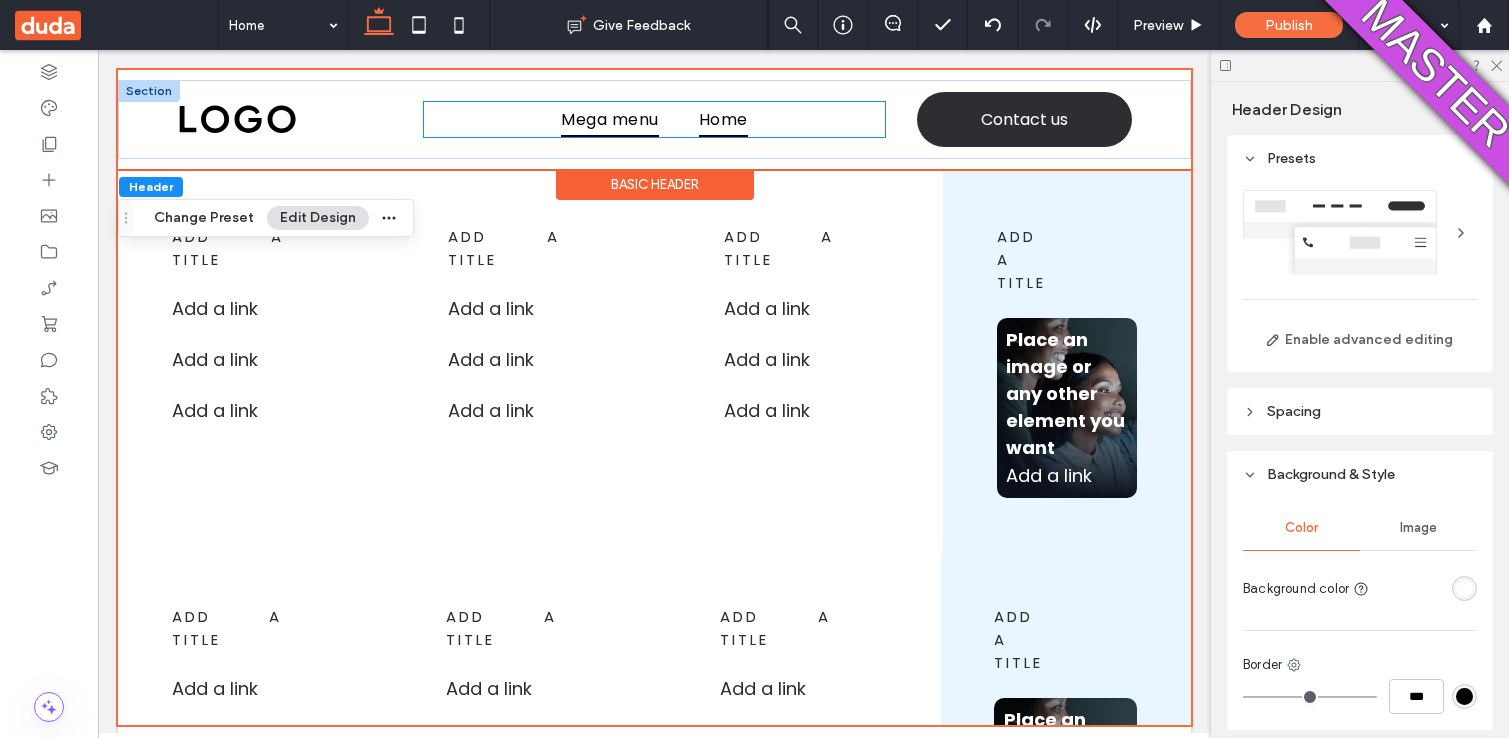 click on "Mega menu" at bounding box center (609, 119) 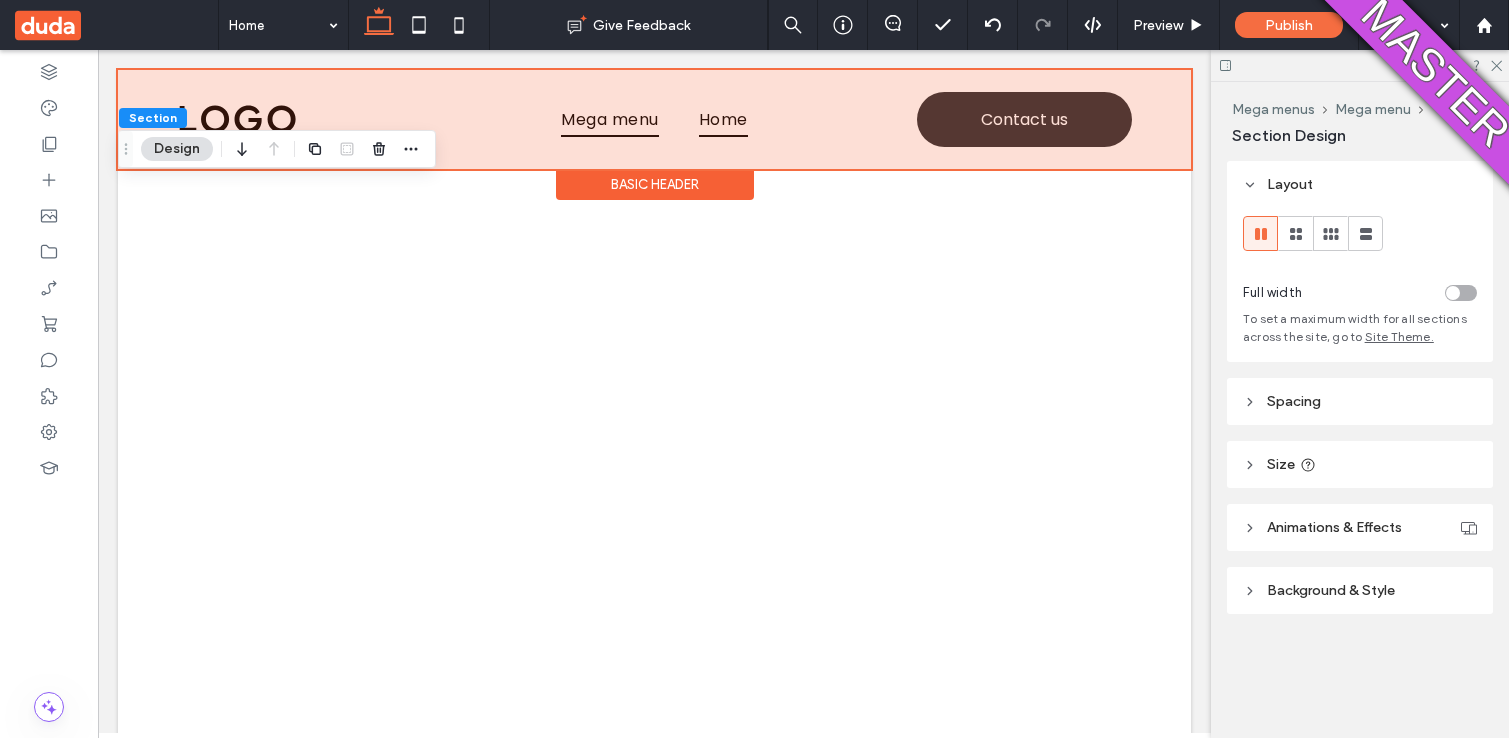 click at bounding box center [654, 119] 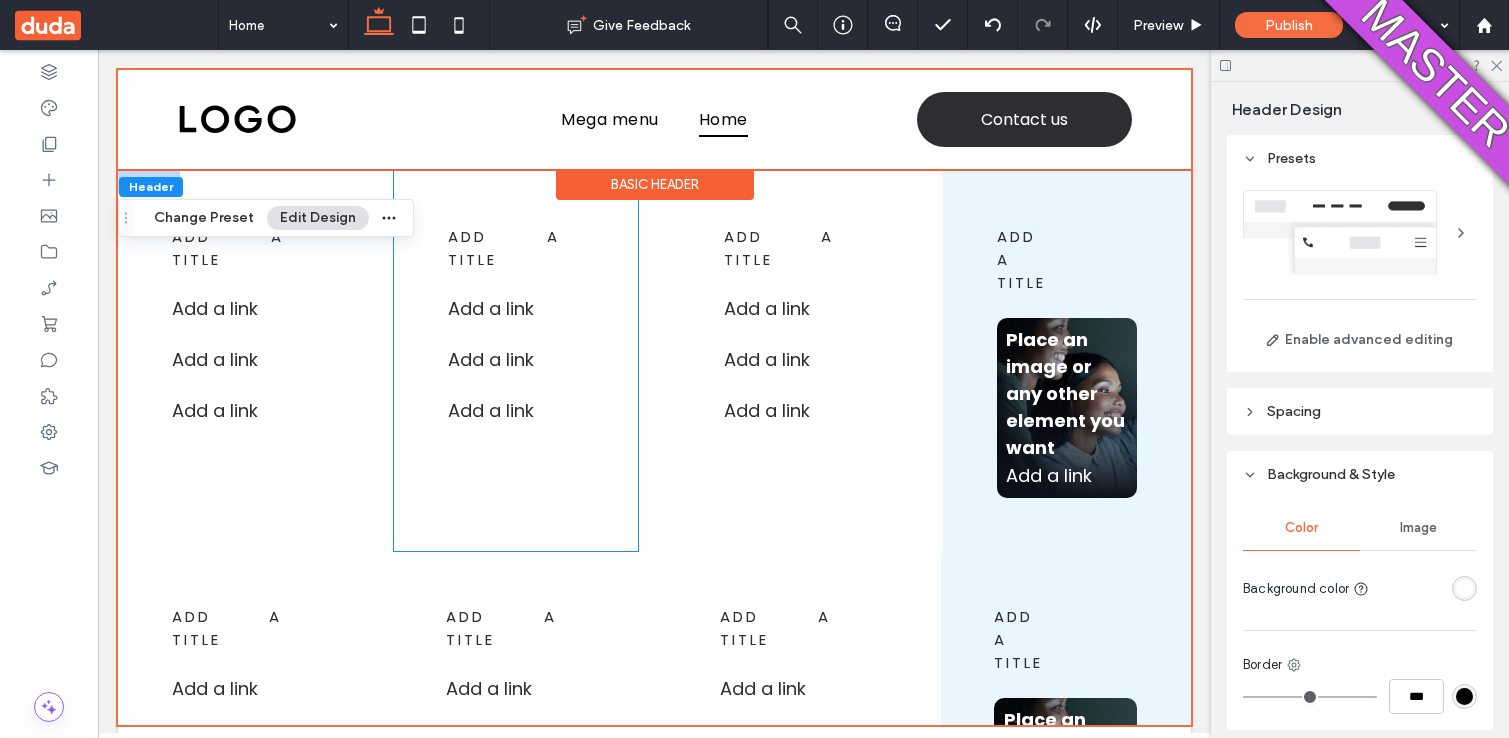 click on "add a title Add a link ﻿ Add a link ﻿ Add a link ﻿" at bounding box center (516, 361) 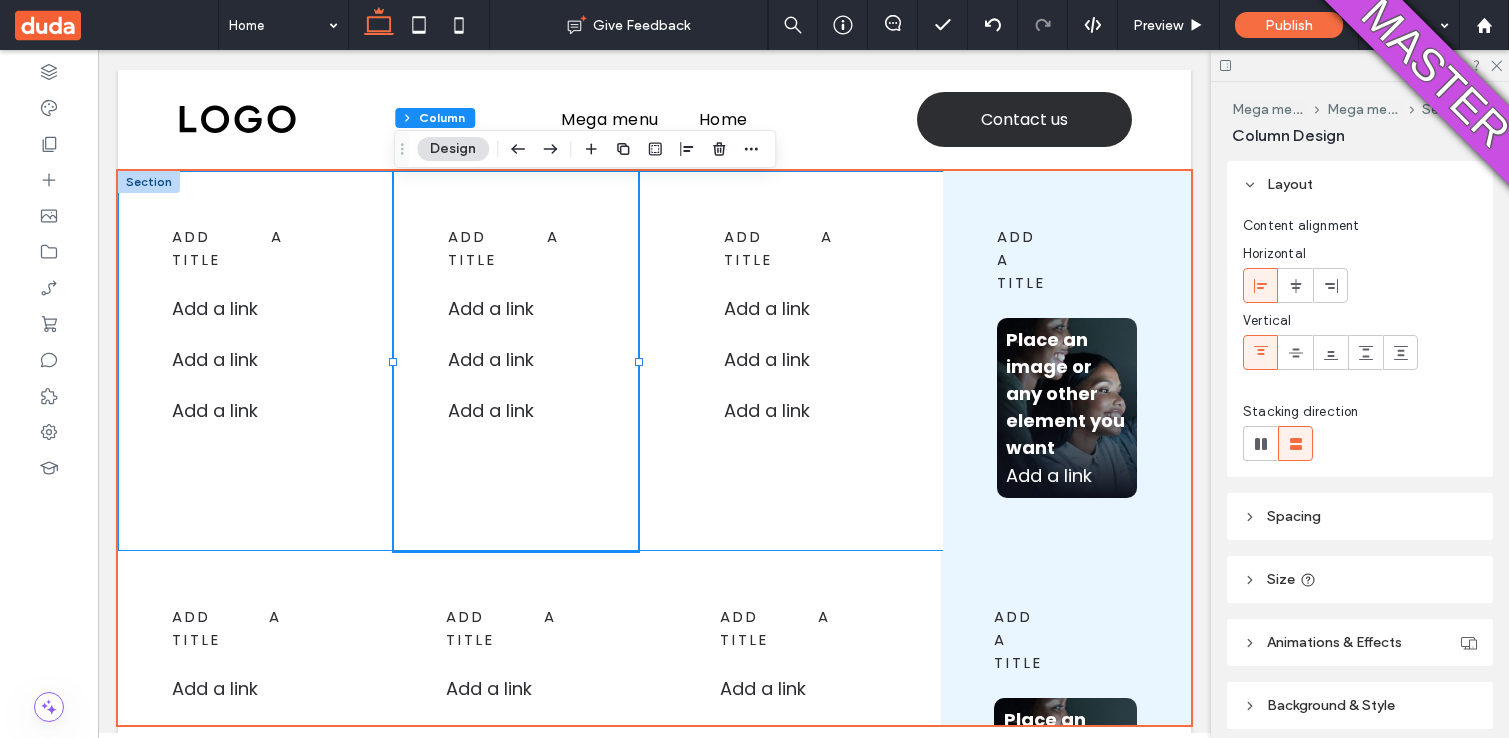 click on "add a title
Add a link ﻿
Add a link ﻿
Add a link ﻿
add a title Add a link ﻿ Add a link ﻿ Add a link ﻿
add a title
Add a link
Add a link ﻿
Add a link ﻿
add a title
Place an image or any other element you want
Add a link ﻿" at bounding box center [654, 361] 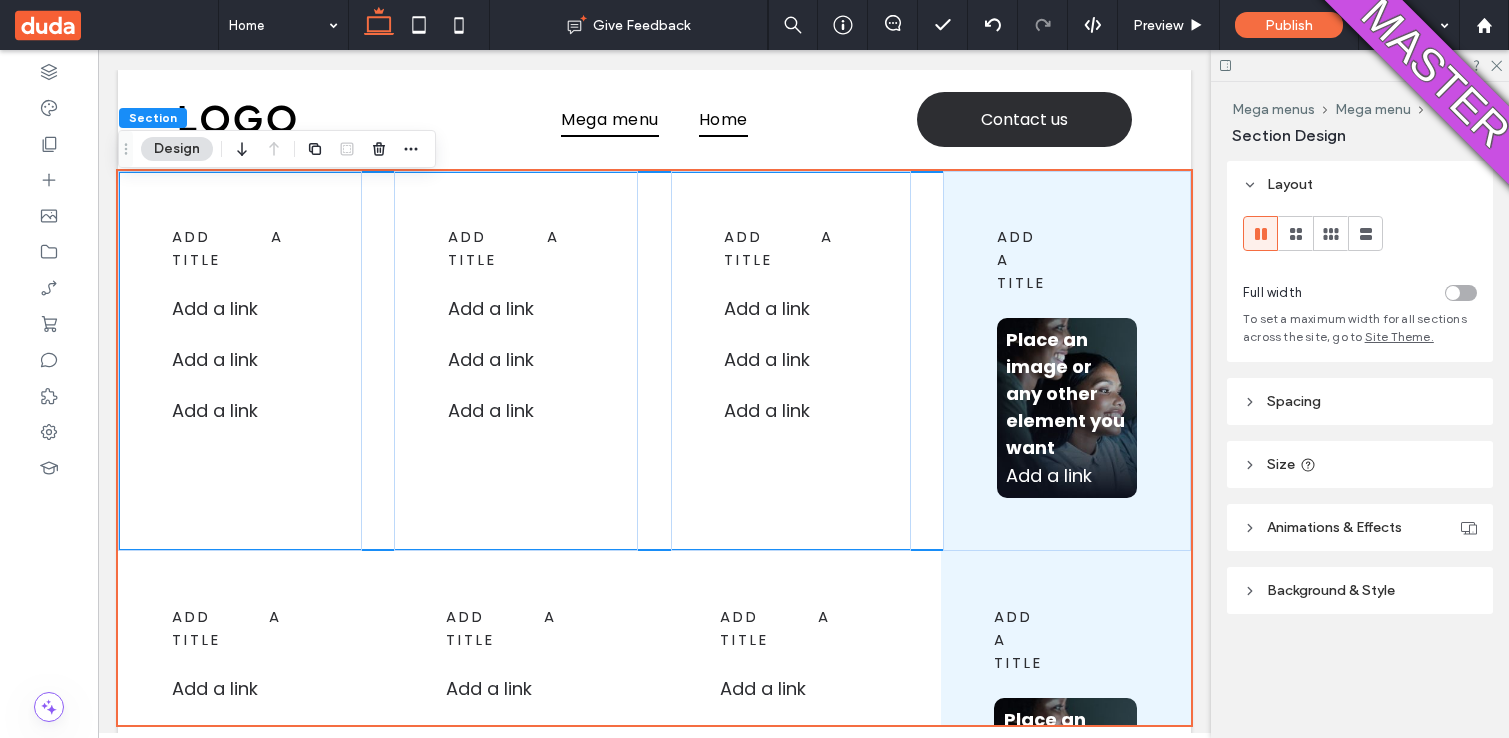 click 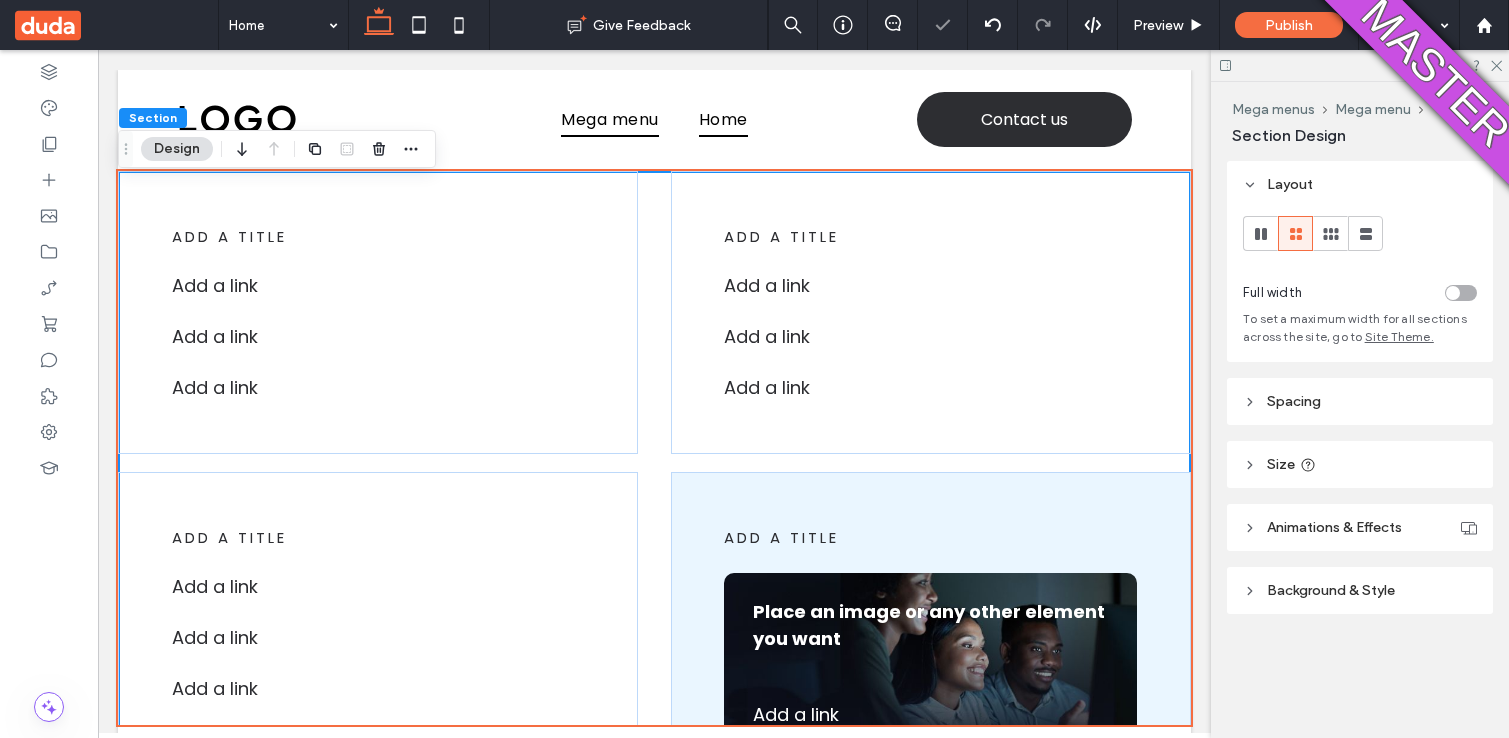 click 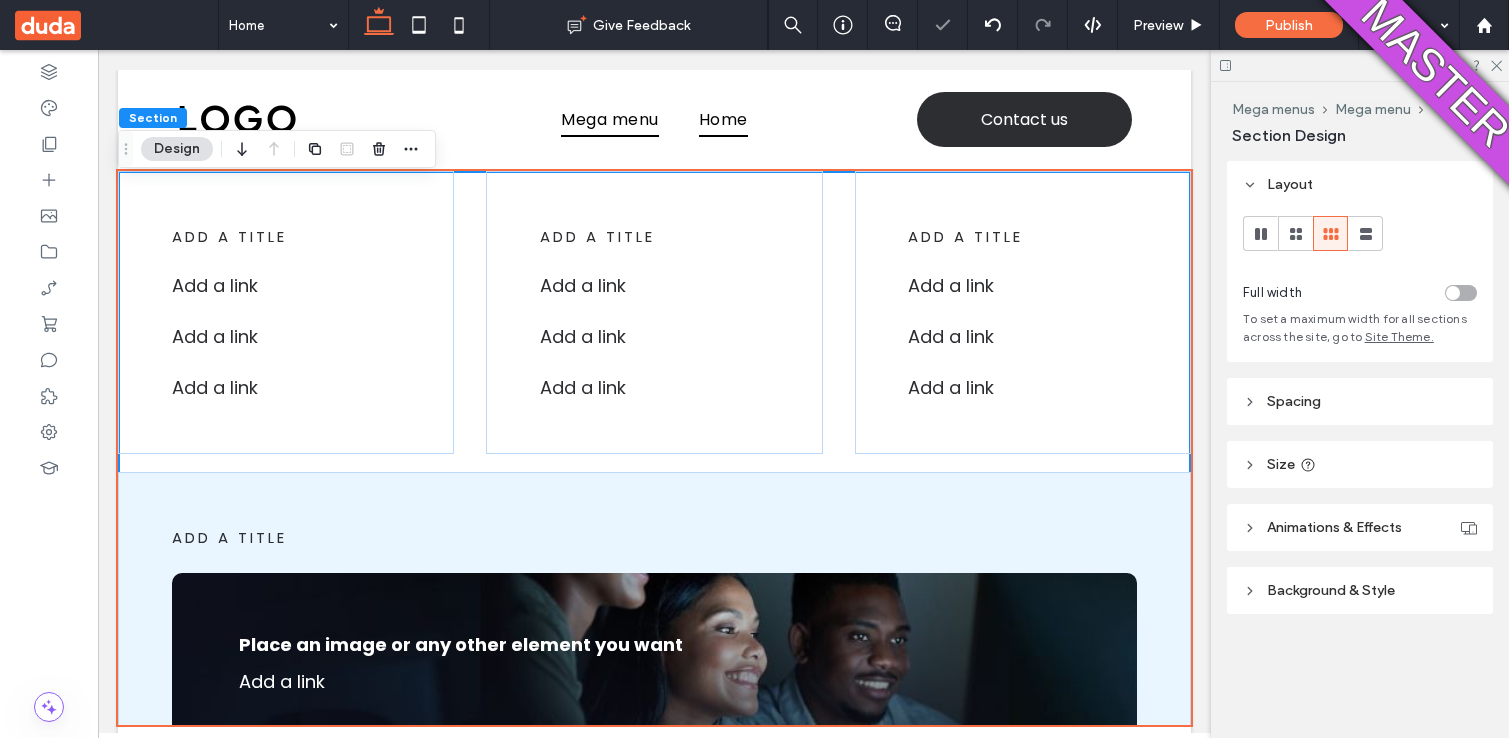 click at bounding box center [1365, 233] 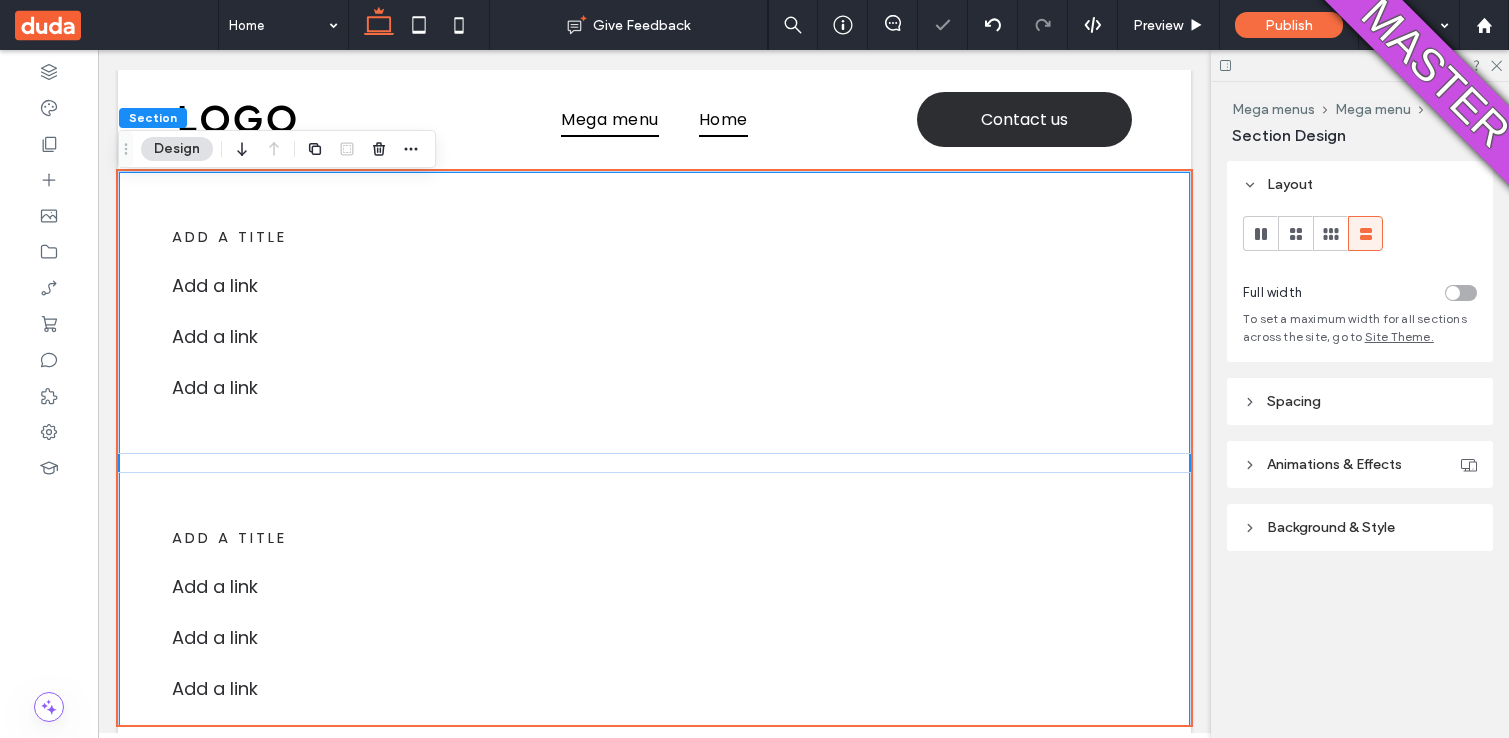 click 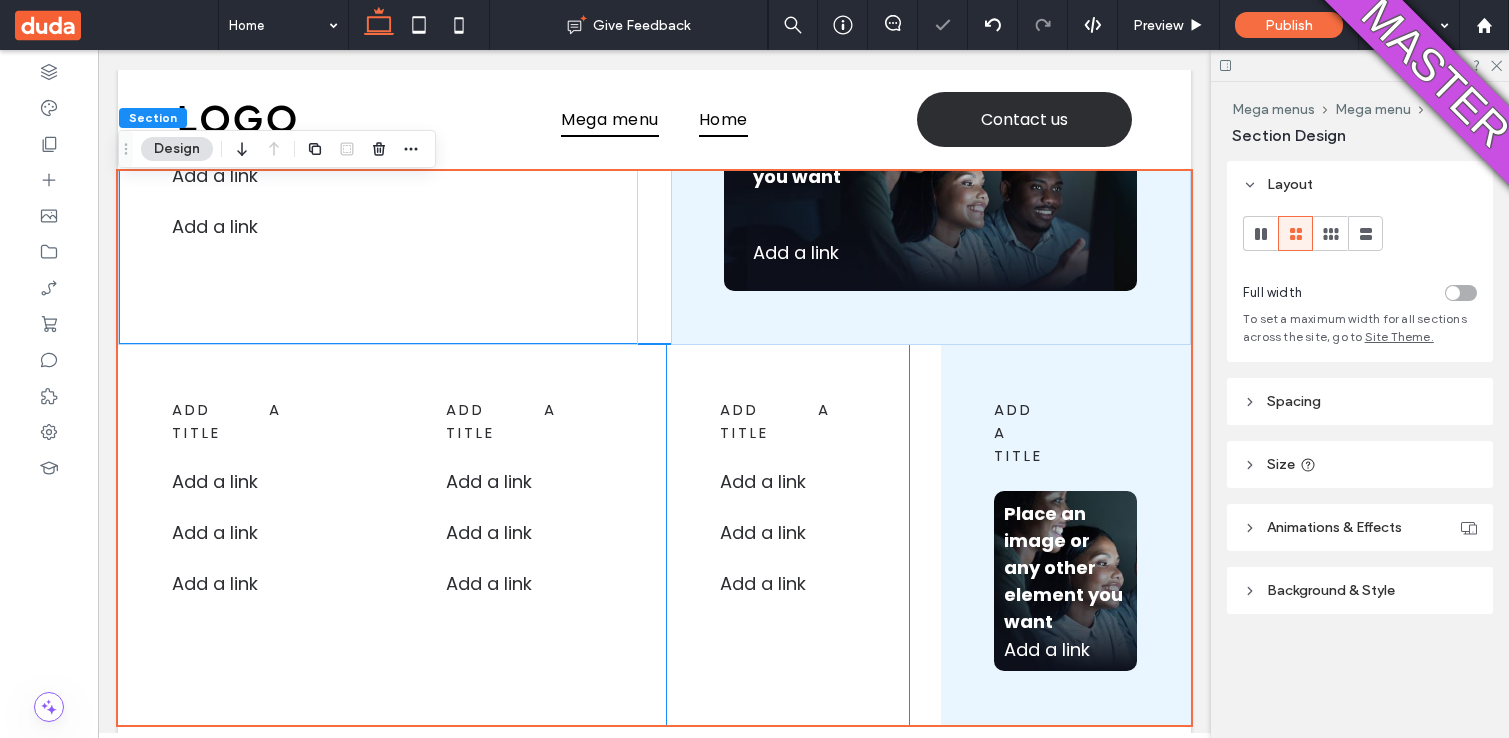 scroll, scrollTop: 436, scrollLeft: 0, axis: vertical 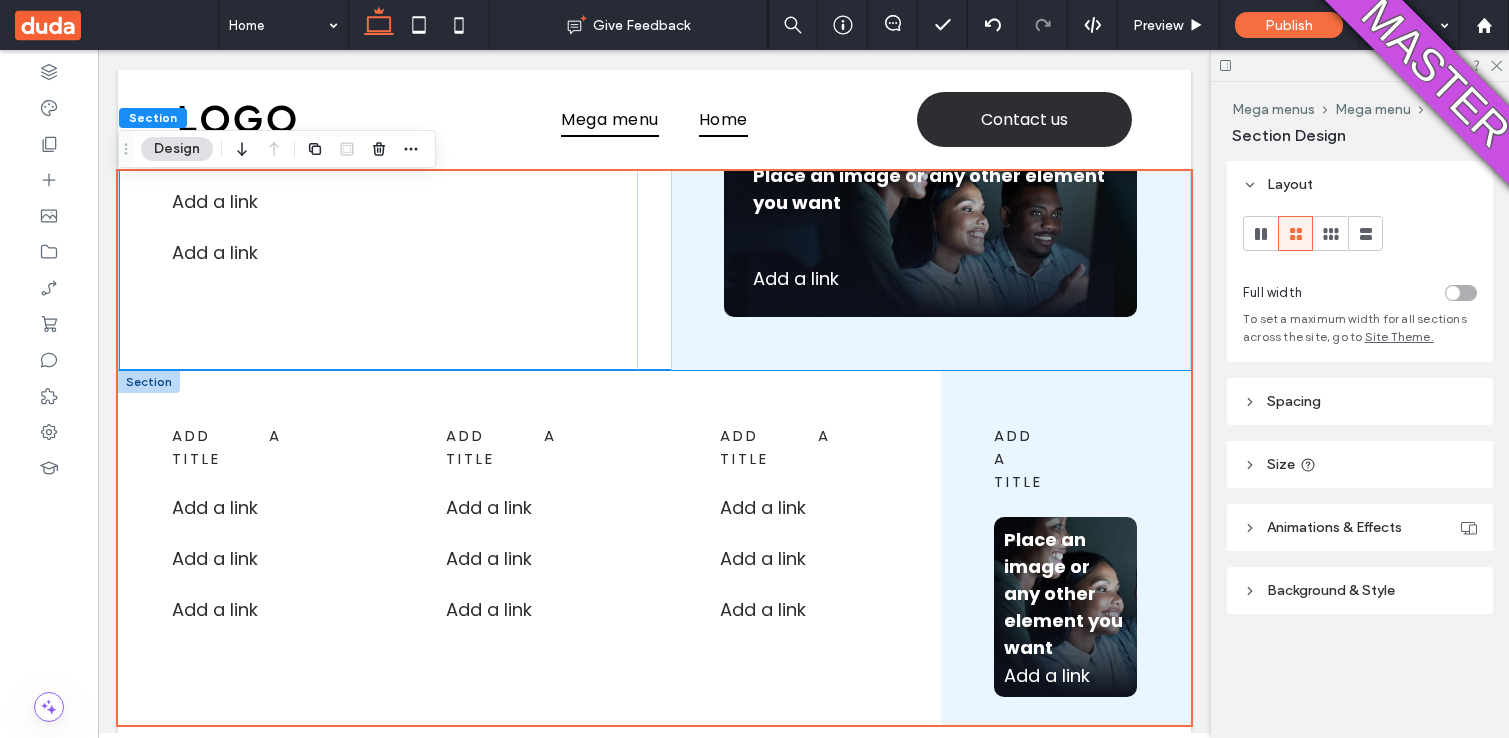 click on "add a title
Add a link ﻿
Add a link ﻿
Add a link ﻿
add a title
Add a link ﻿
Add a link ﻿
Add a link ﻿
add a title
Add a link
Add a link ﻿
Add a link ﻿
add a title
Place an image or any other element you want
Add a link ﻿" at bounding box center [654, 561] 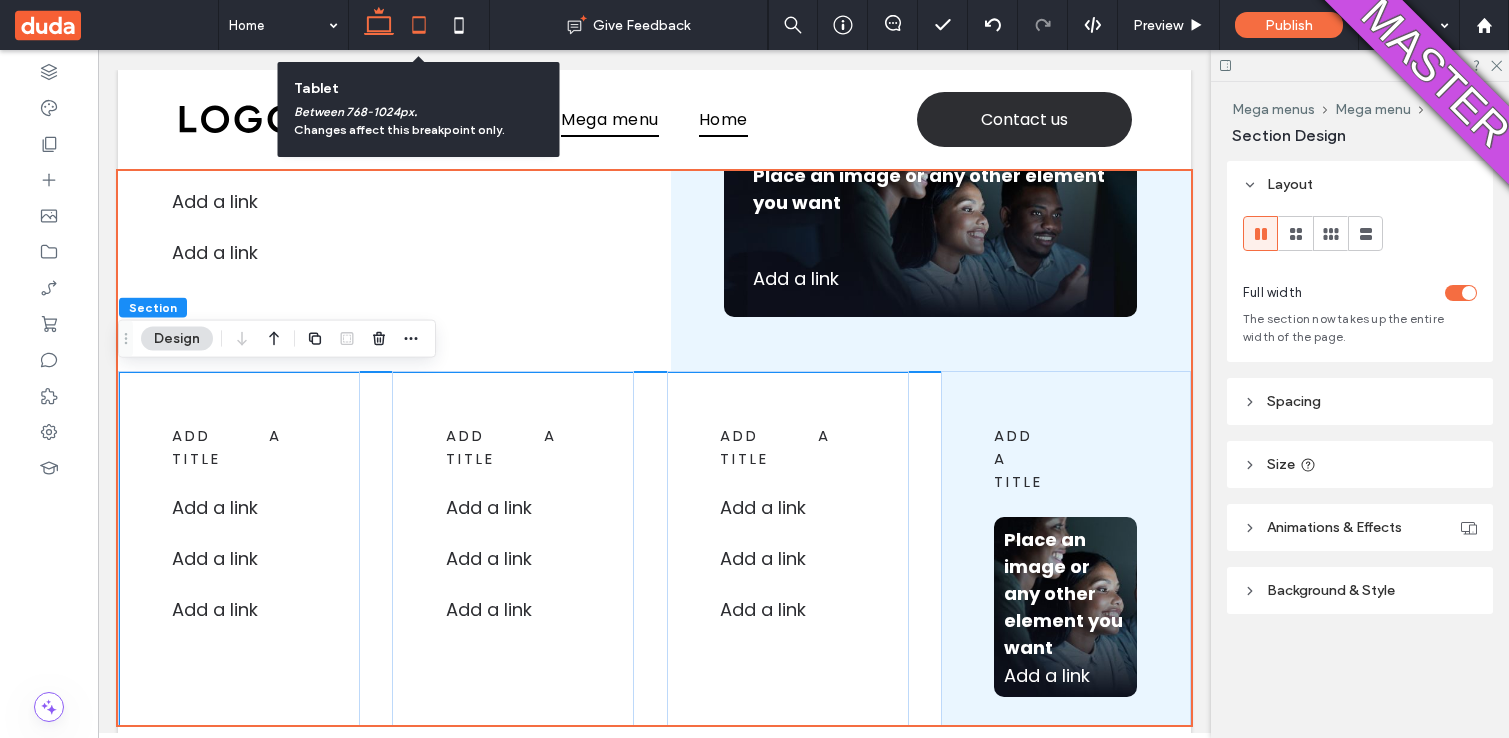 click 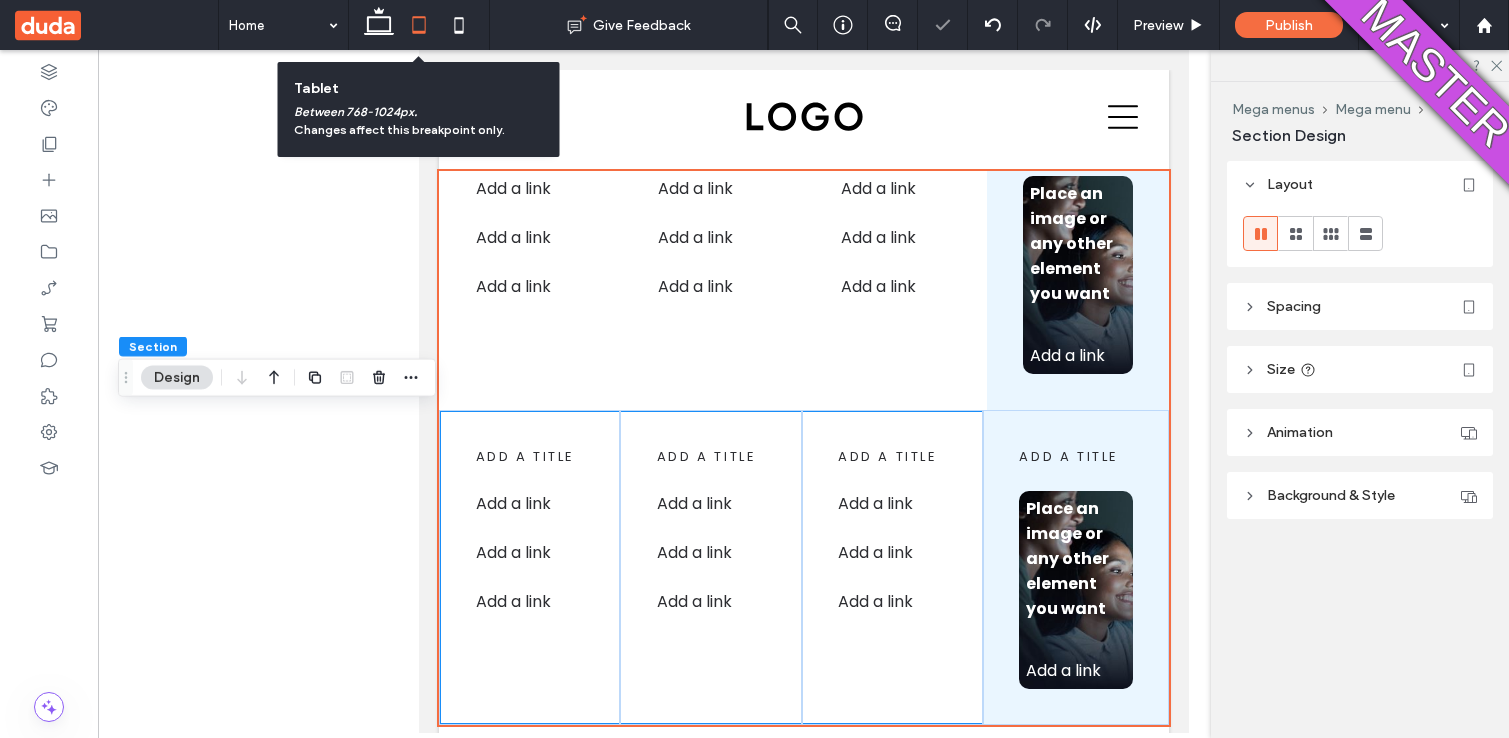 scroll, scrollTop: 75, scrollLeft: 0, axis: vertical 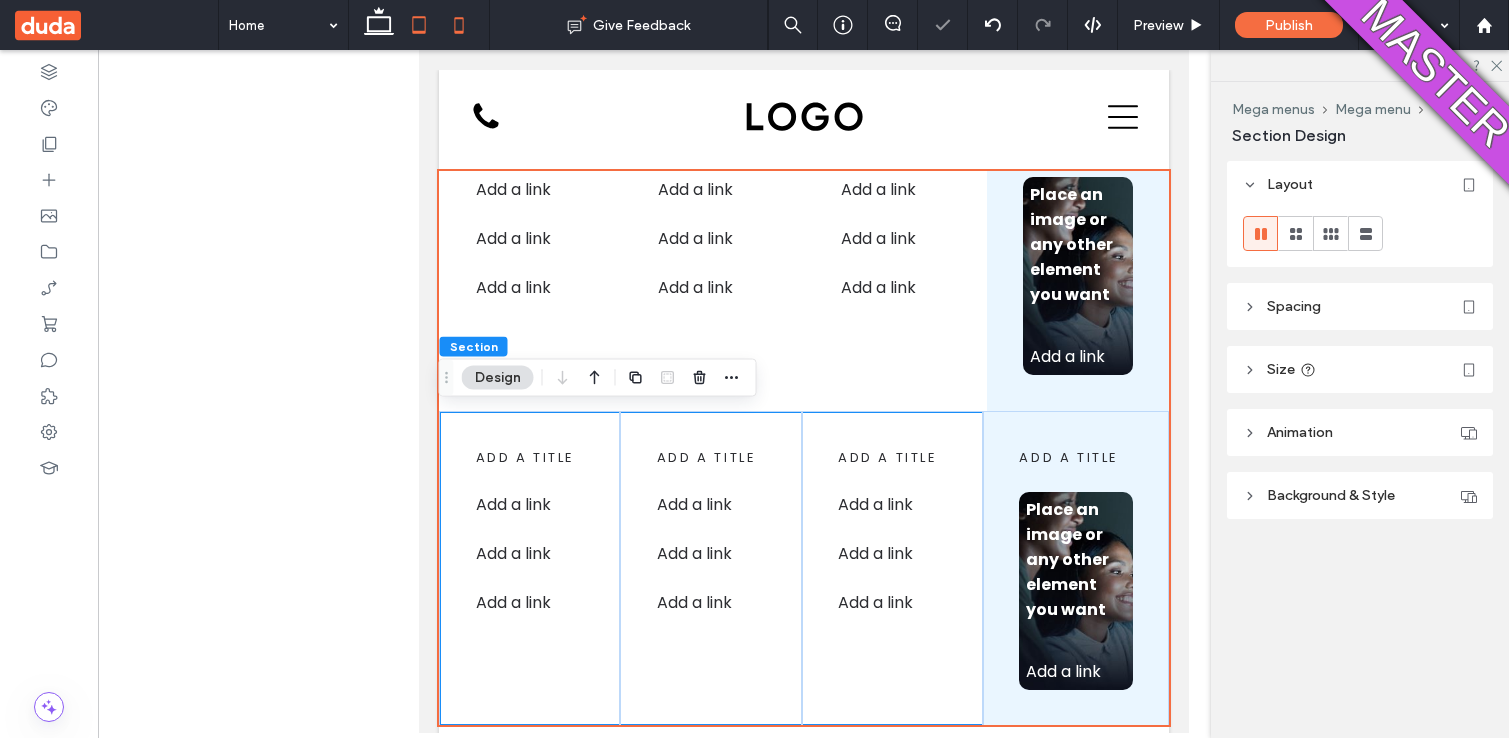 click 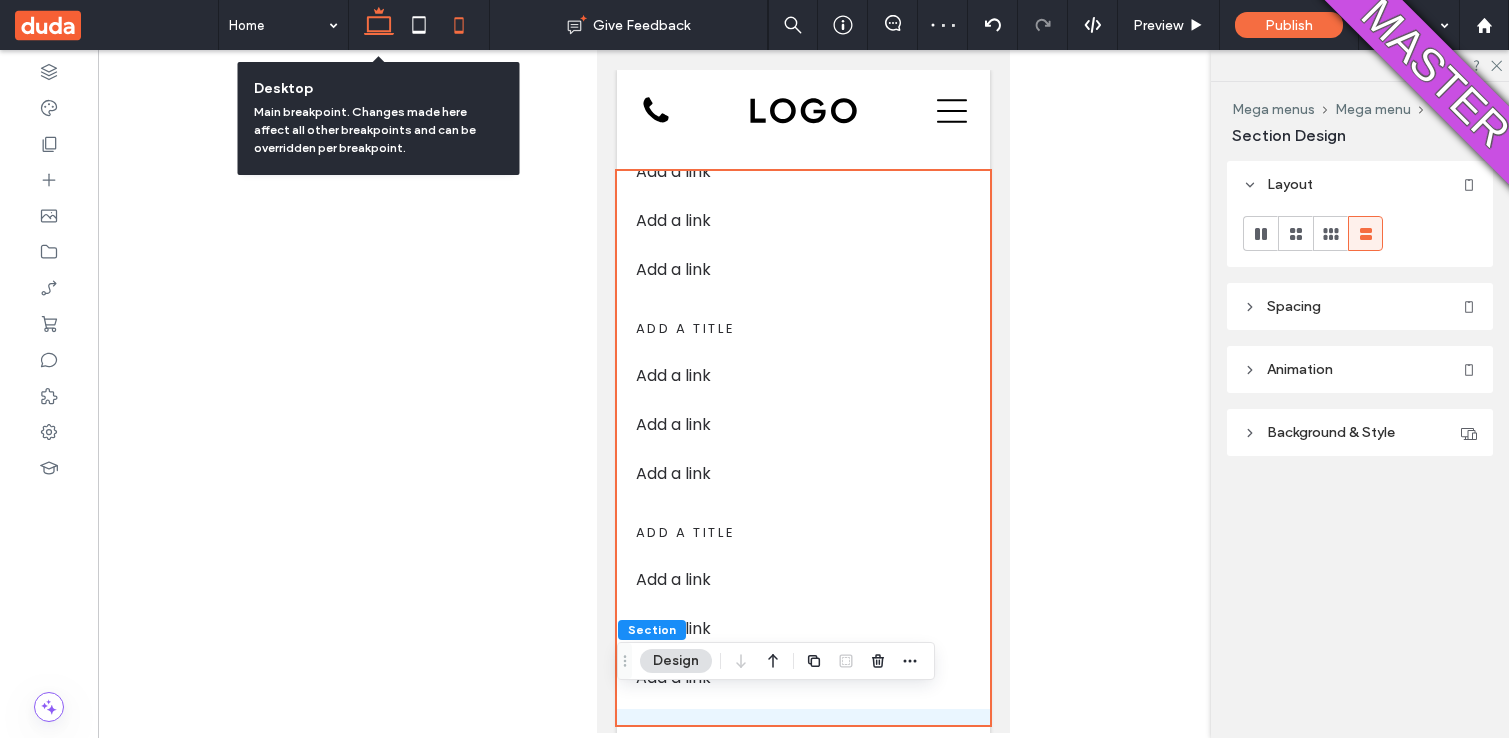 click 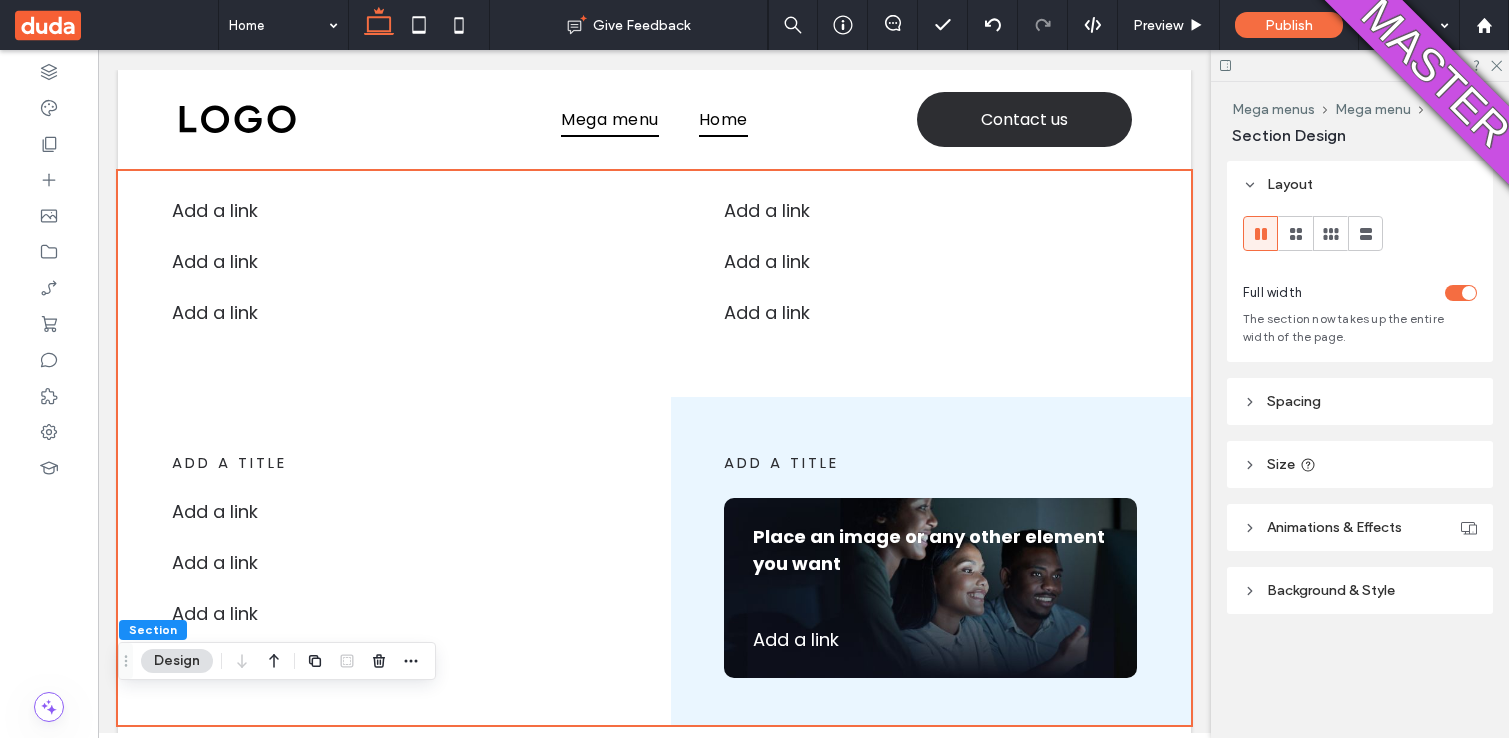 click on "add a title
Add a link ﻿
Add a link ﻿
Add a link ﻿
add a title Add a link ﻿ Add a link ﻿ Add a link ﻿     add a title
Add a link
Add a link ﻿
Add a link ﻿
add a title
Place an image or any other element you want
Add a link ﻿" at bounding box center (654, 414) 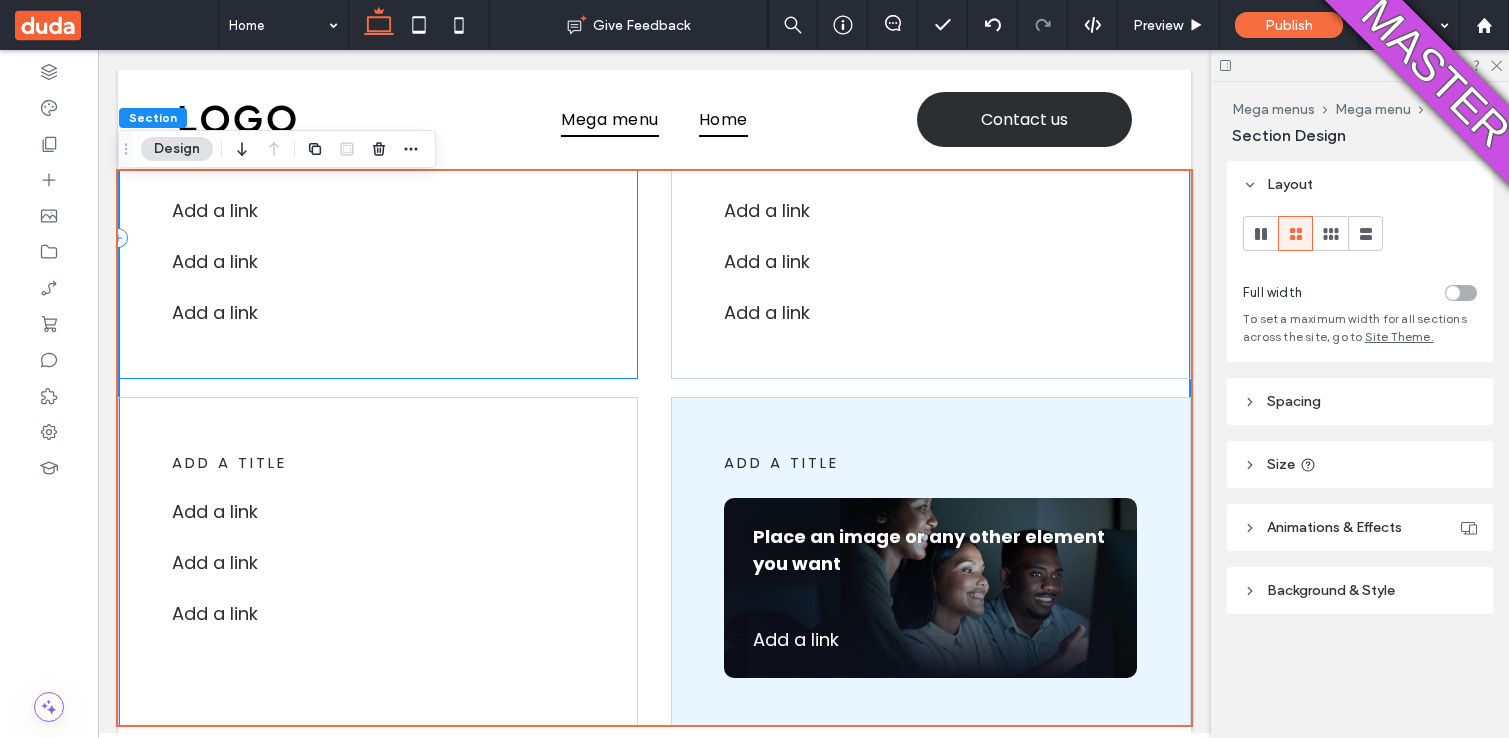 click on "add a title
Add a link ﻿
Add a link ﻿
Add a link ﻿" at bounding box center [378, 237] 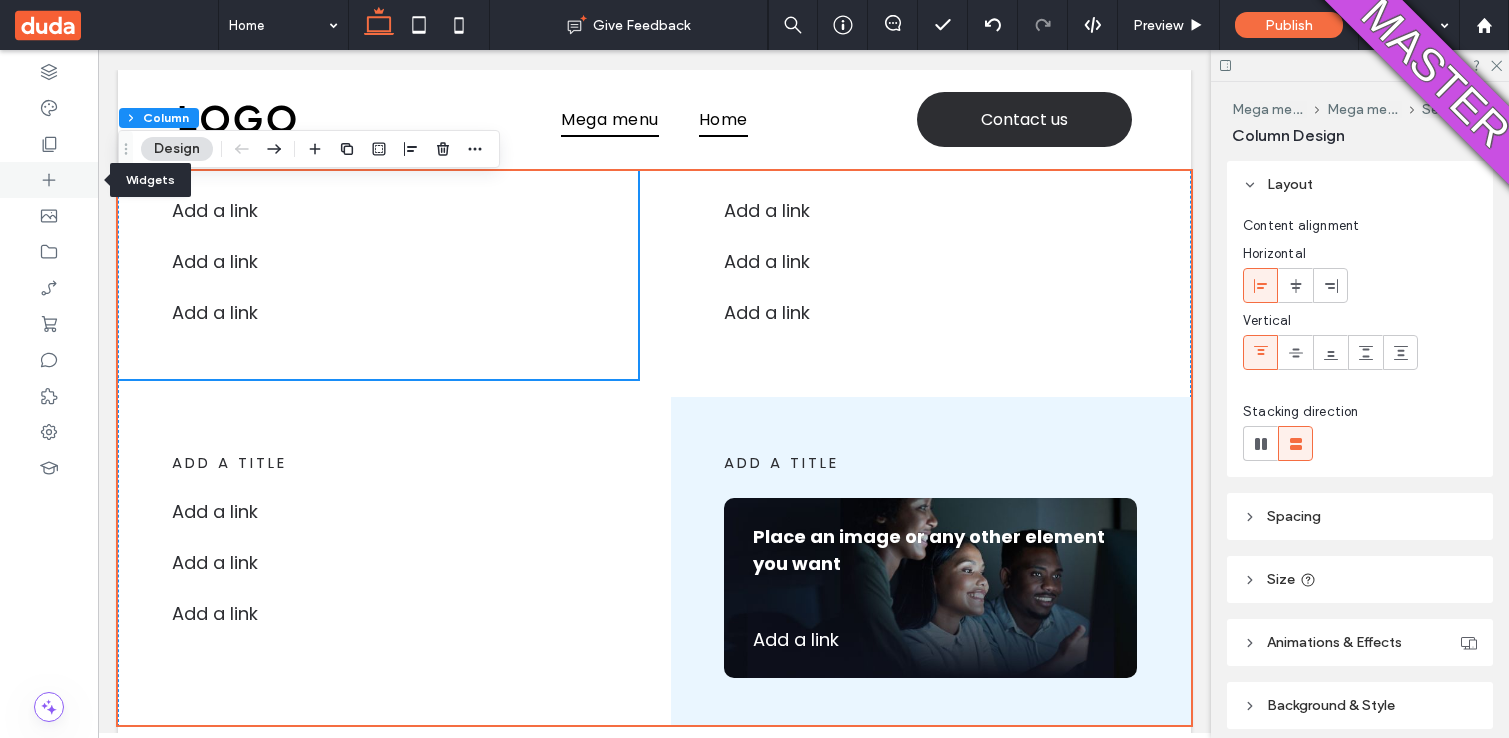 click at bounding box center [49, 180] 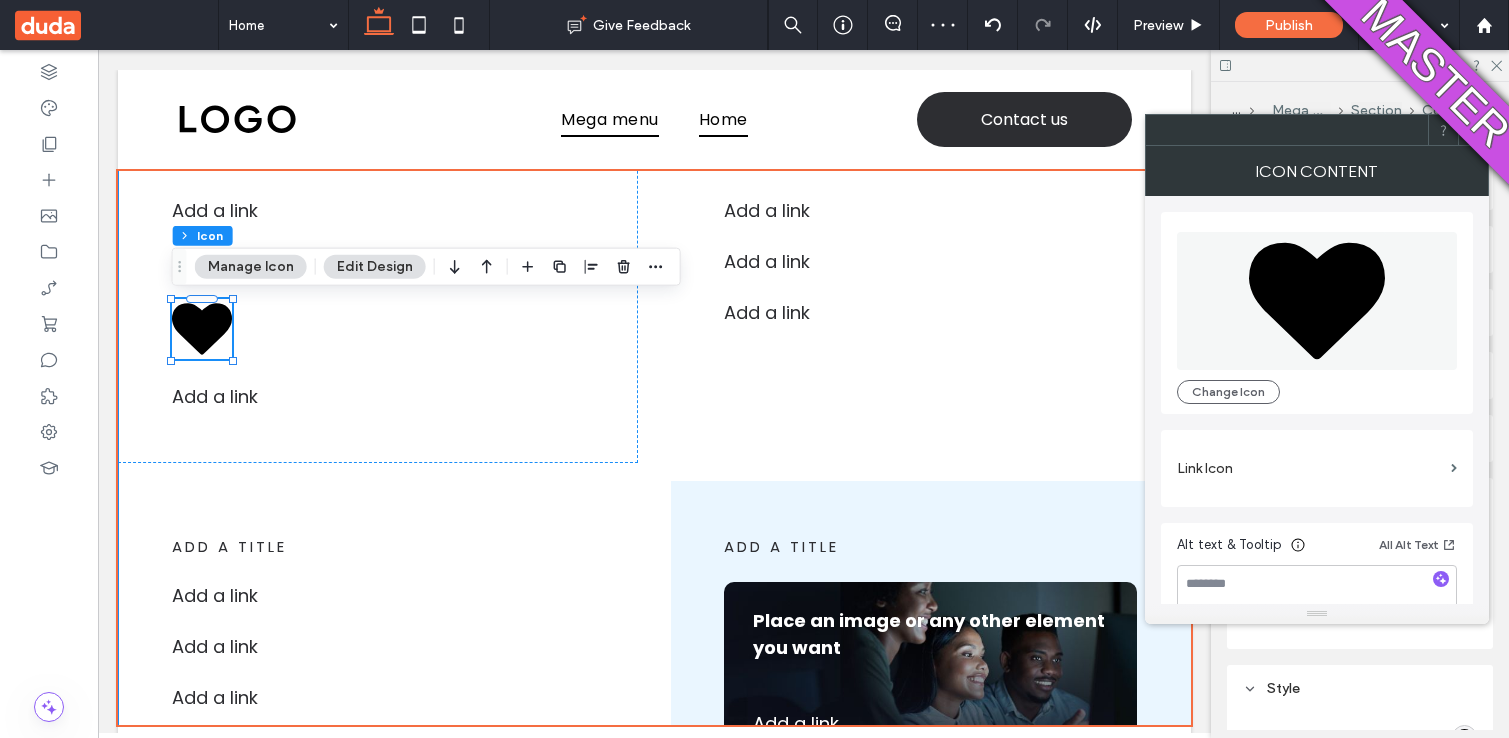 click on "add a title
Add a link ﻿
Add a link ﻿
Add a link ﻿
add a title Add a link ﻿ Add a link ﻿ Add a link ﻿     add a title
Add a link
Add a link ﻿
Add a link ﻿
add a title
Place an image or any other element you want
Add a link ﻿" at bounding box center (654, 456) 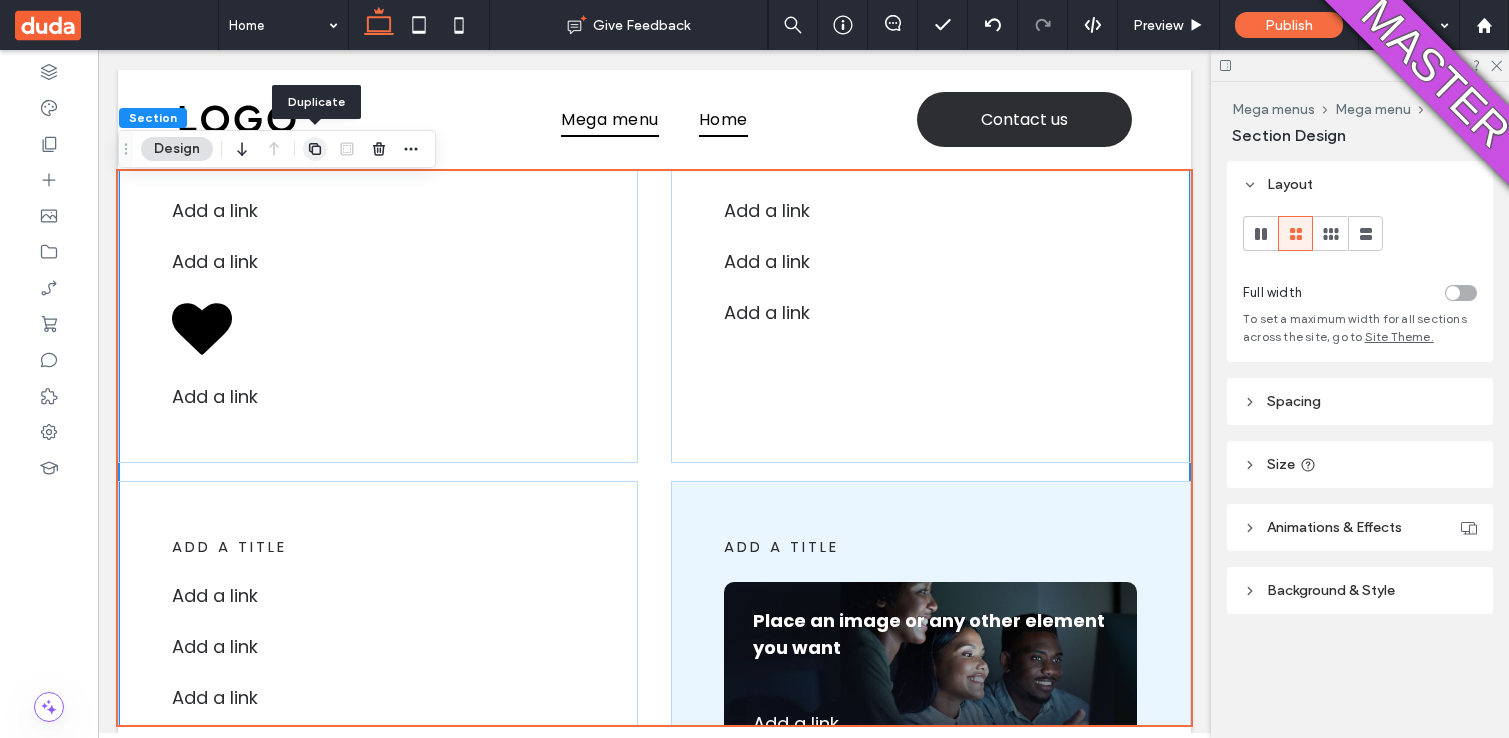 click 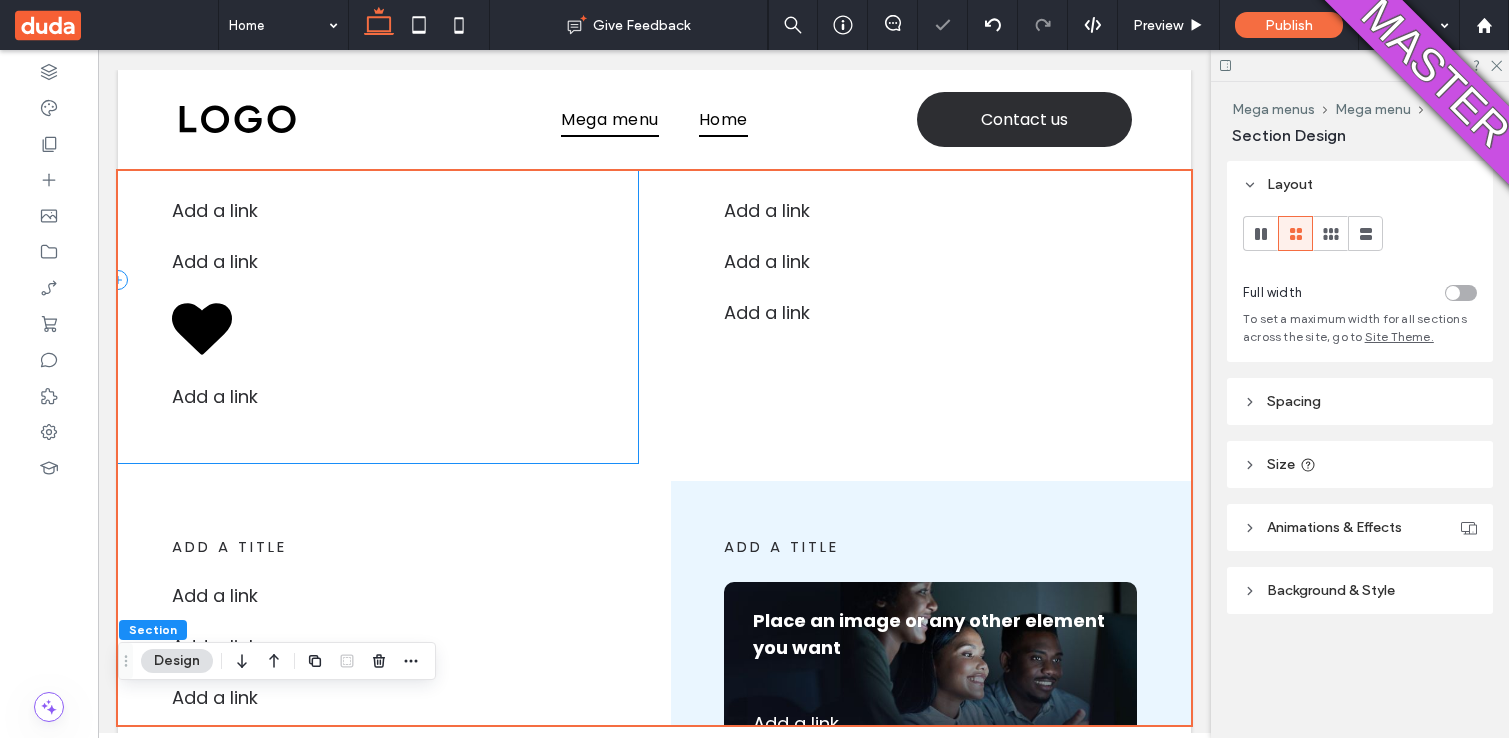 scroll, scrollTop: 26, scrollLeft: 0, axis: vertical 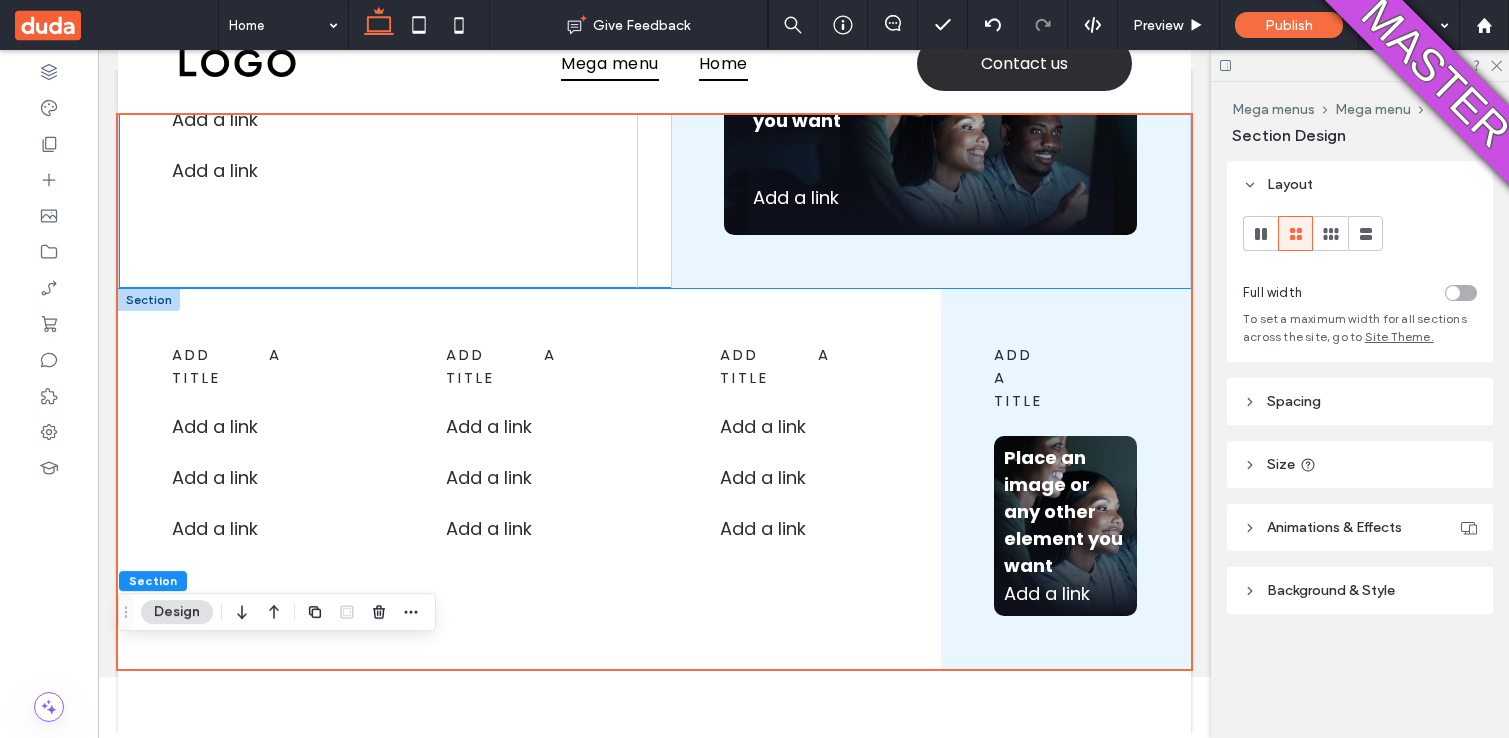 click on "add a title
Add a link ﻿
Add a link ﻿
Add a link ﻿
add a title
Add a link ﻿
Add a link ﻿
Add a link ﻿
add a title
Add a link
Add a link ﻿
Add a link ﻿
add a title
Place an image or any other element you want
Add a link ﻿" at bounding box center (654, 479) 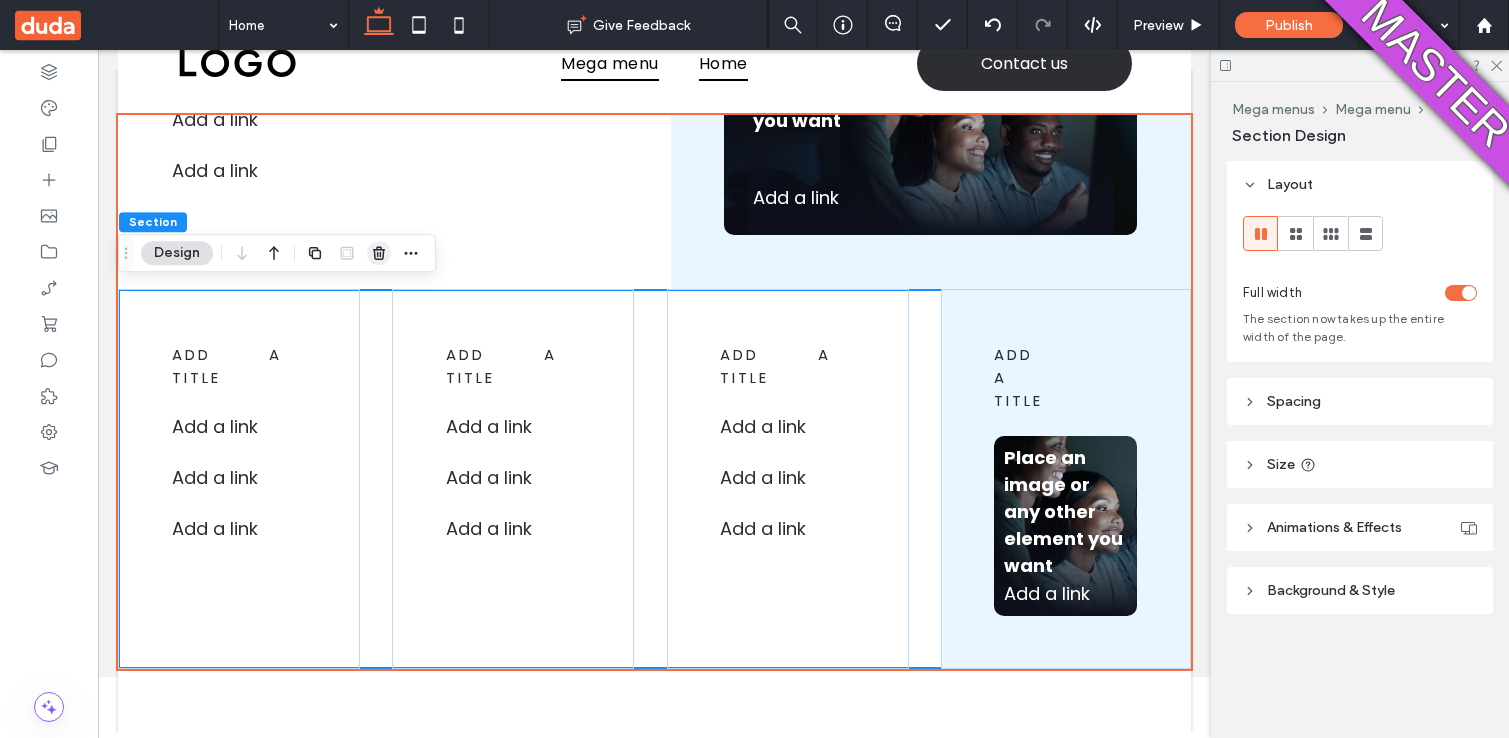 click 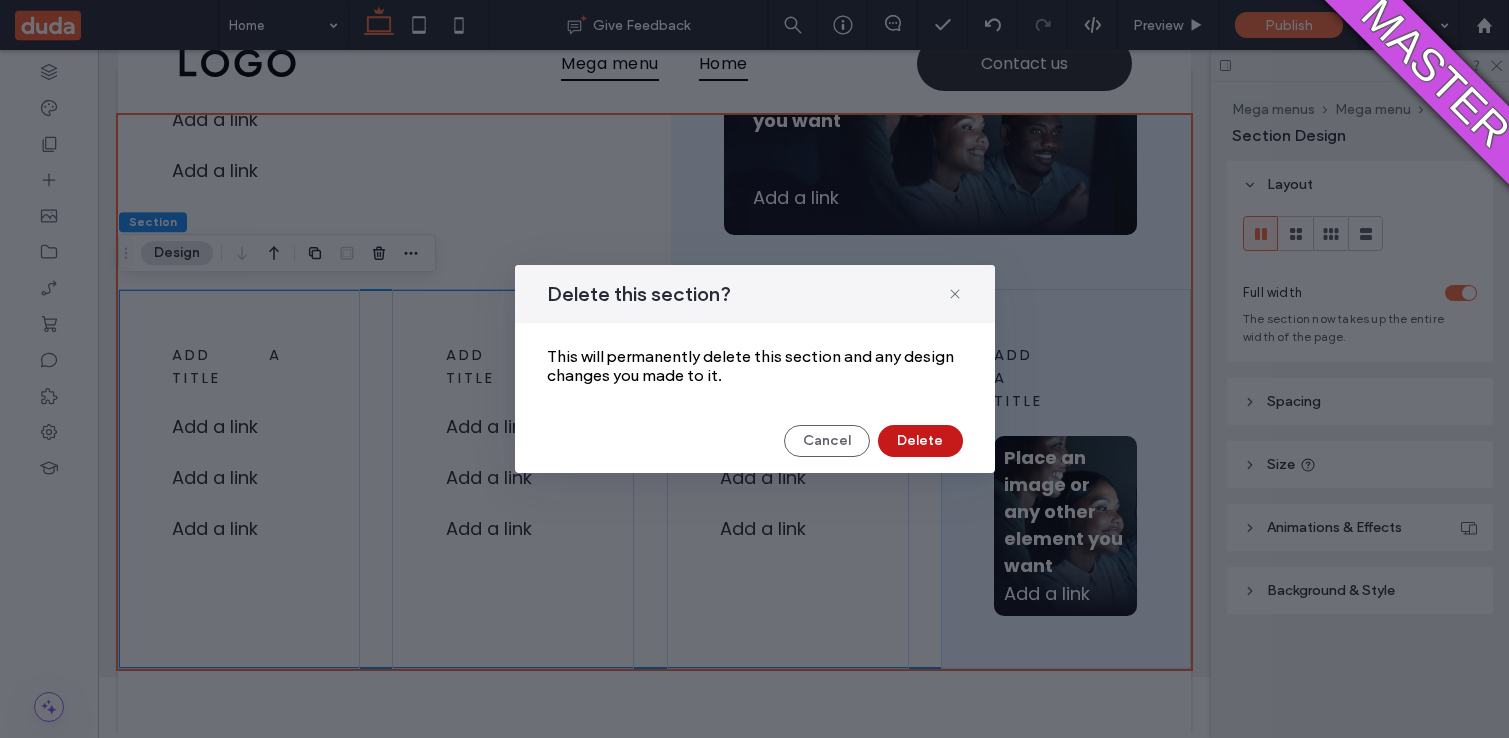 click on "Delete" at bounding box center (920, 441) 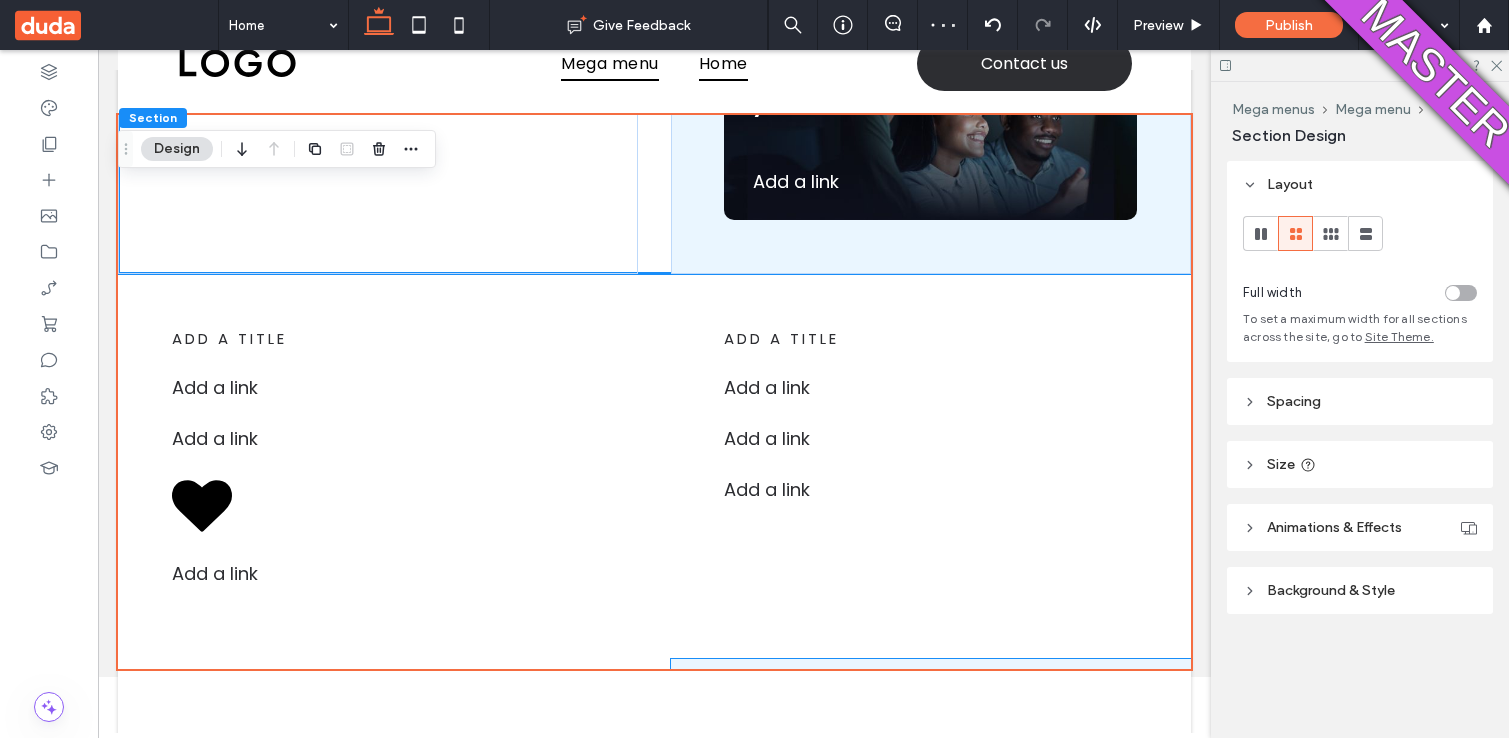 scroll, scrollTop: 557, scrollLeft: 0, axis: vertical 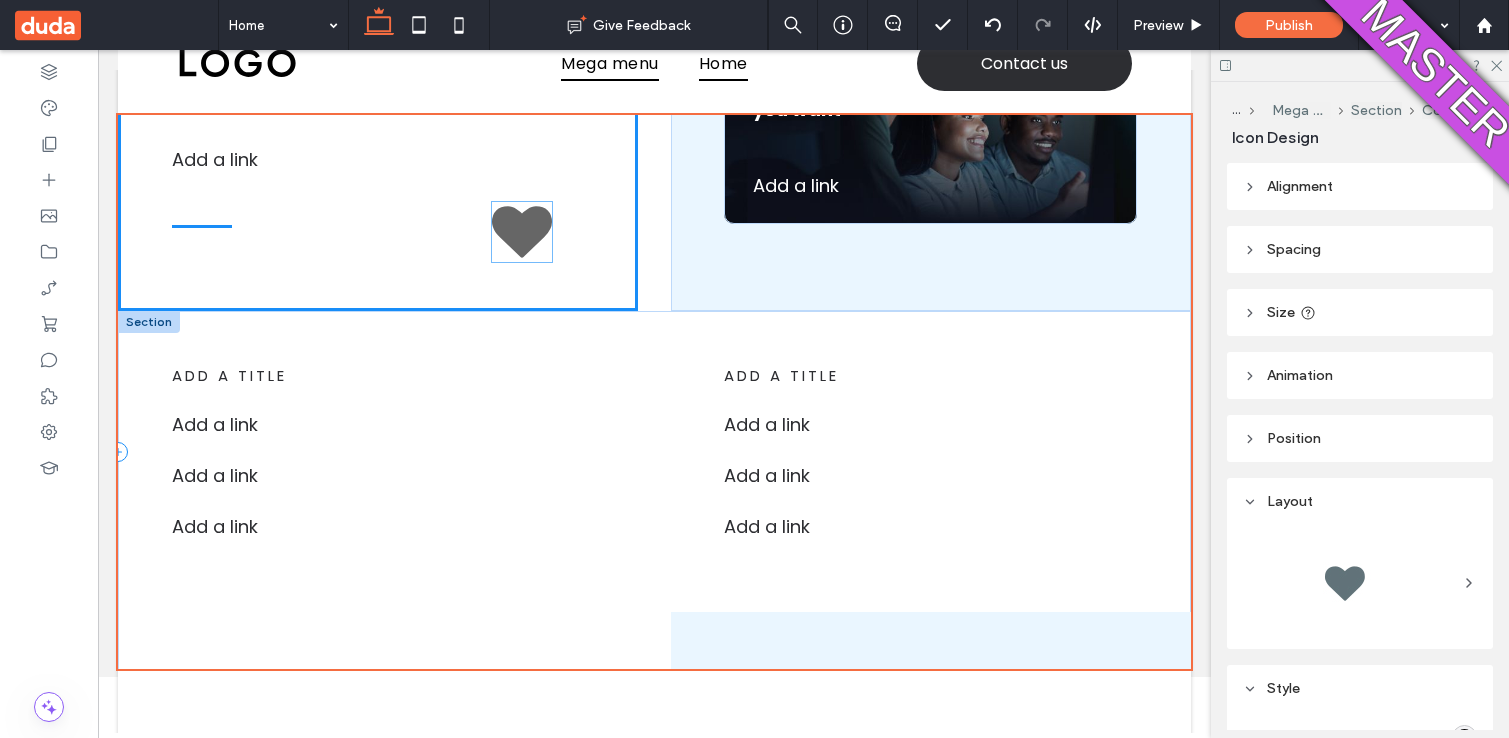 drag, startPoint x: 216, startPoint y: 498, endPoint x: 532, endPoint y: 218, distance: 422.20374 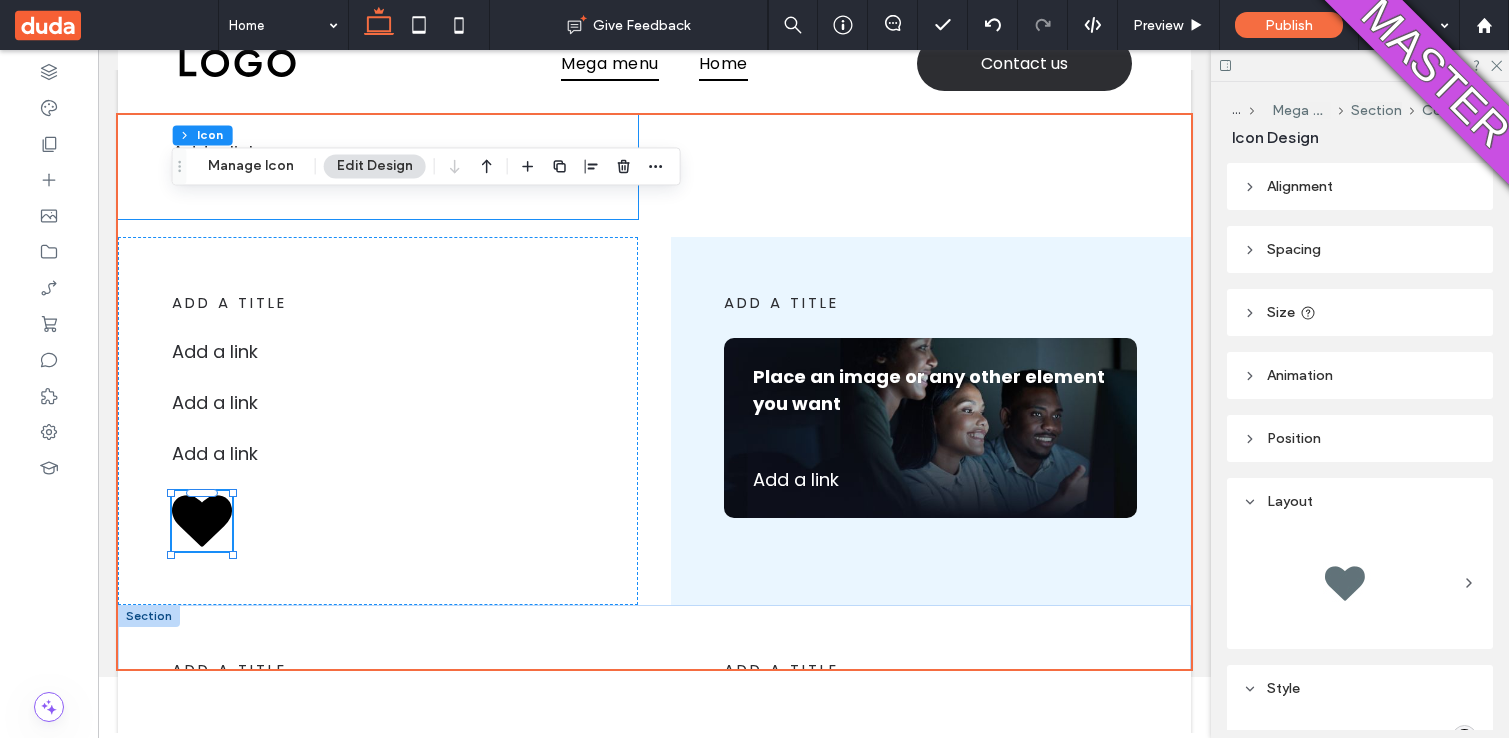 scroll, scrollTop: 331, scrollLeft: 0, axis: vertical 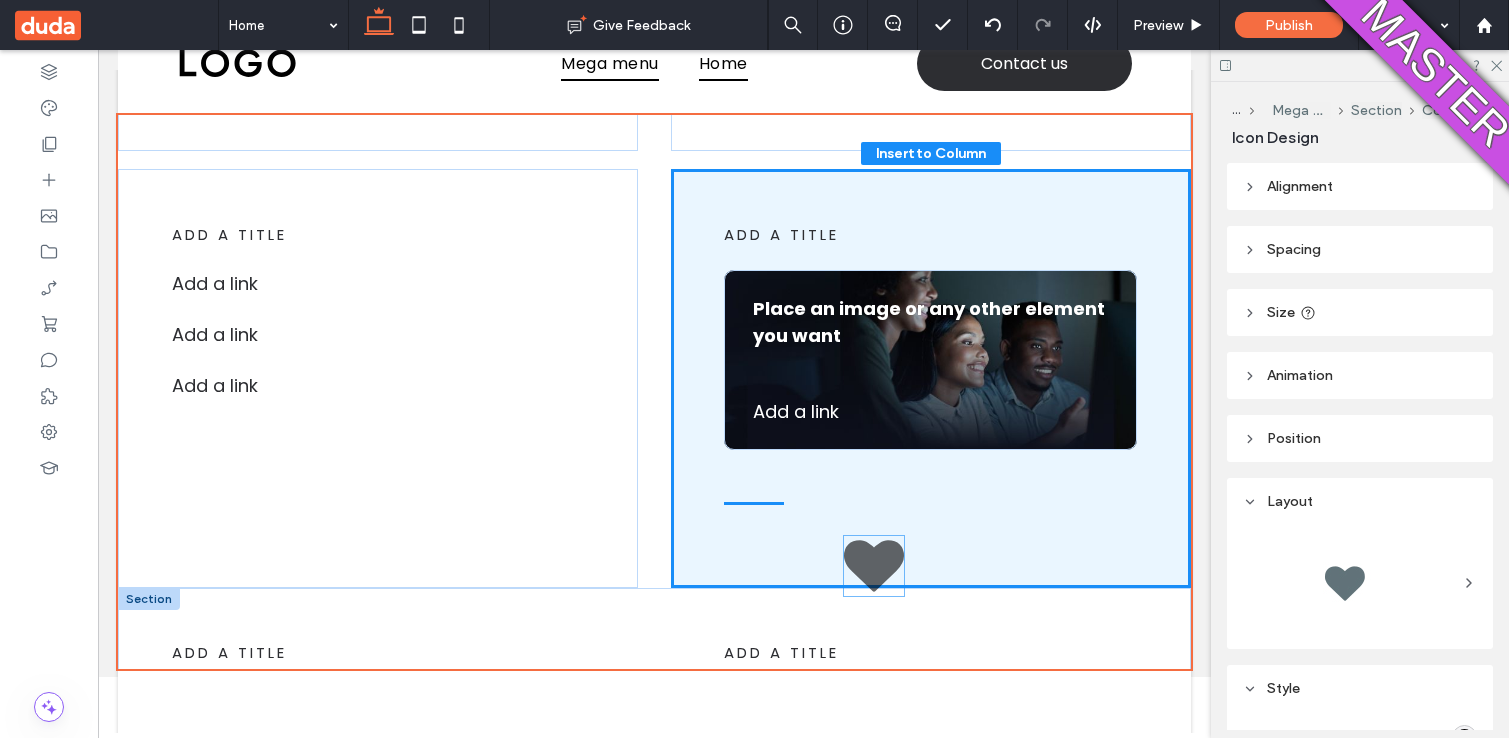 drag, startPoint x: 217, startPoint y: 461, endPoint x: 887, endPoint y: 557, distance: 676.84265 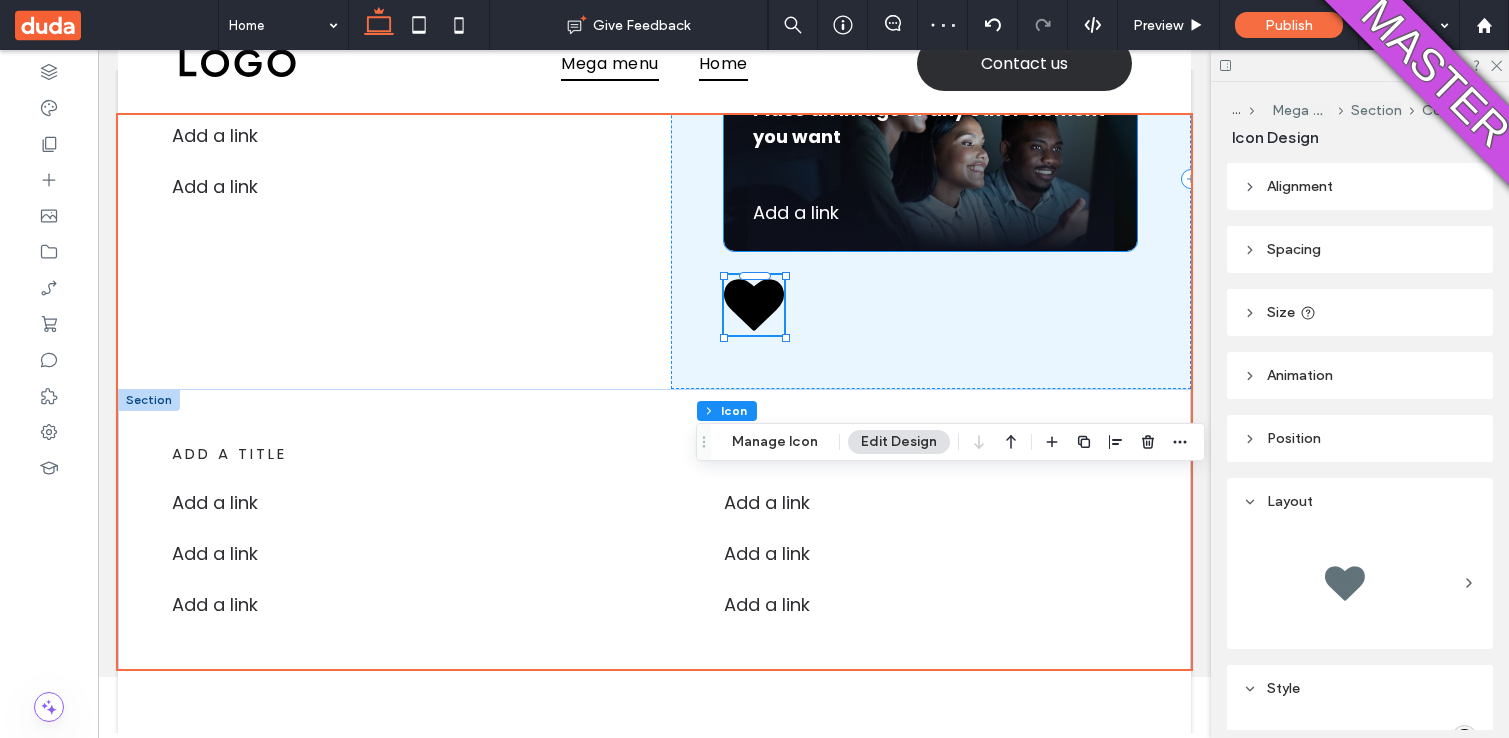 scroll, scrollTop: 540, scrollLeft: 0, axis: vertical 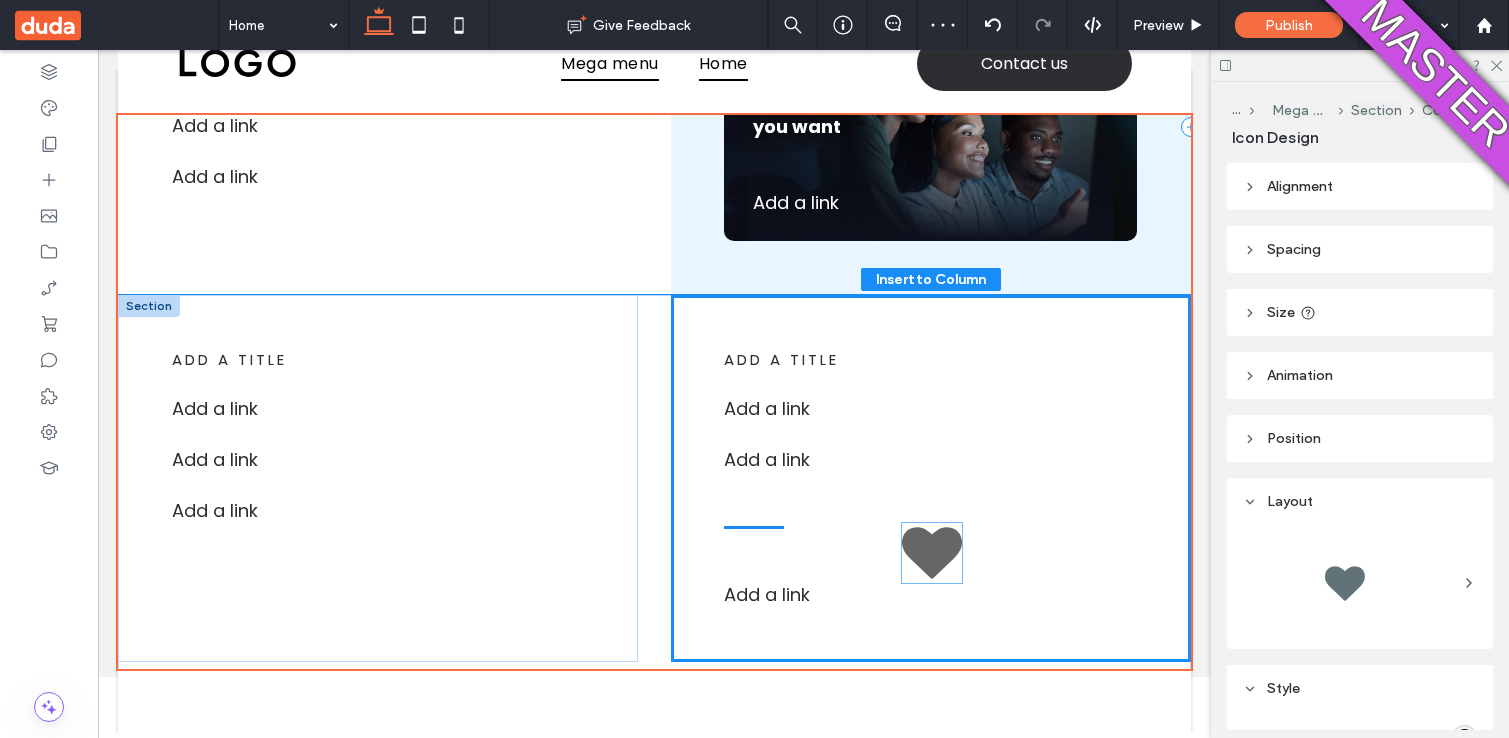 drag, startPoint x: 761, startPoint y: 294, endPoint x: 936, endPoint y: 549, distance: 309.27335 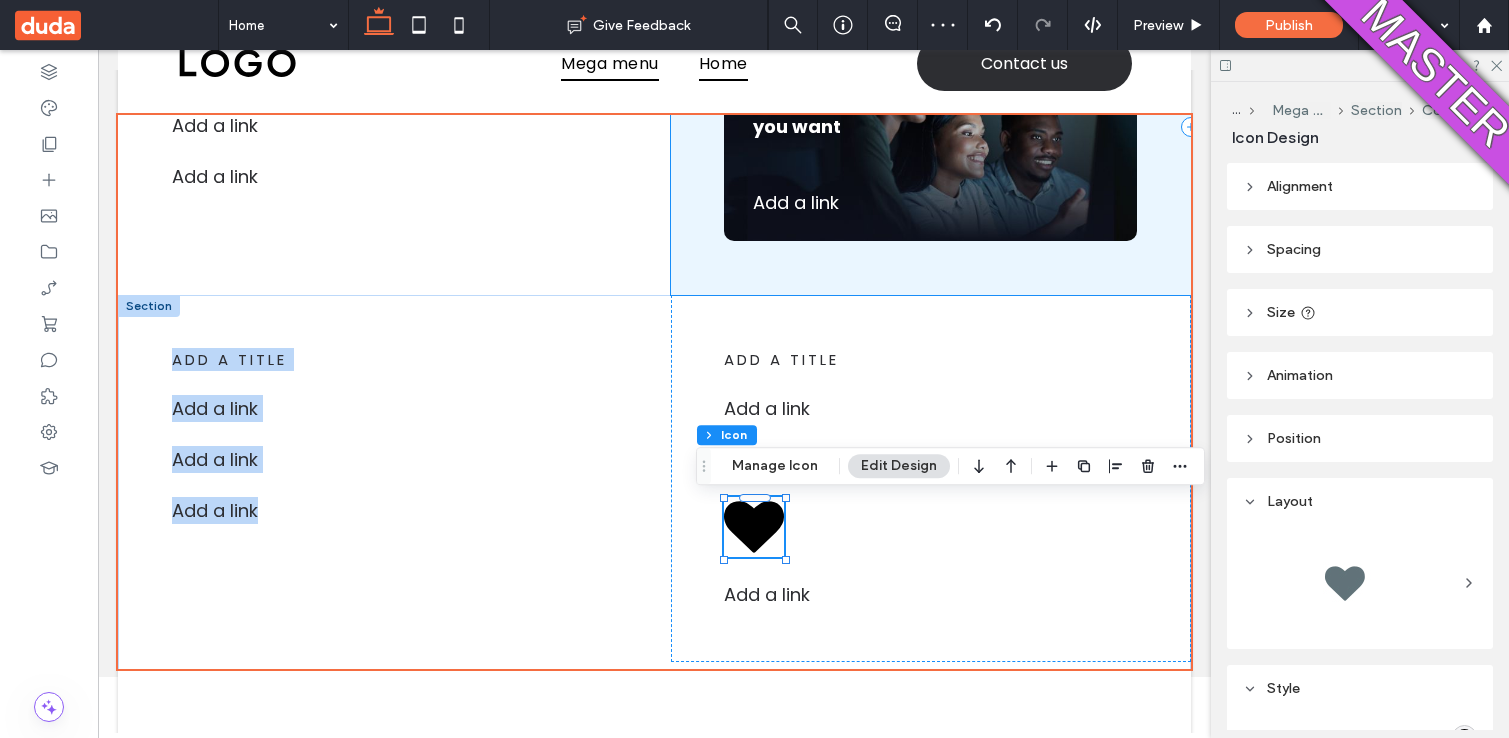 drag, startPoint x: 998, startPoint y: 320, endPoint x: 731, endPoint y: 250, distance: 276.02356 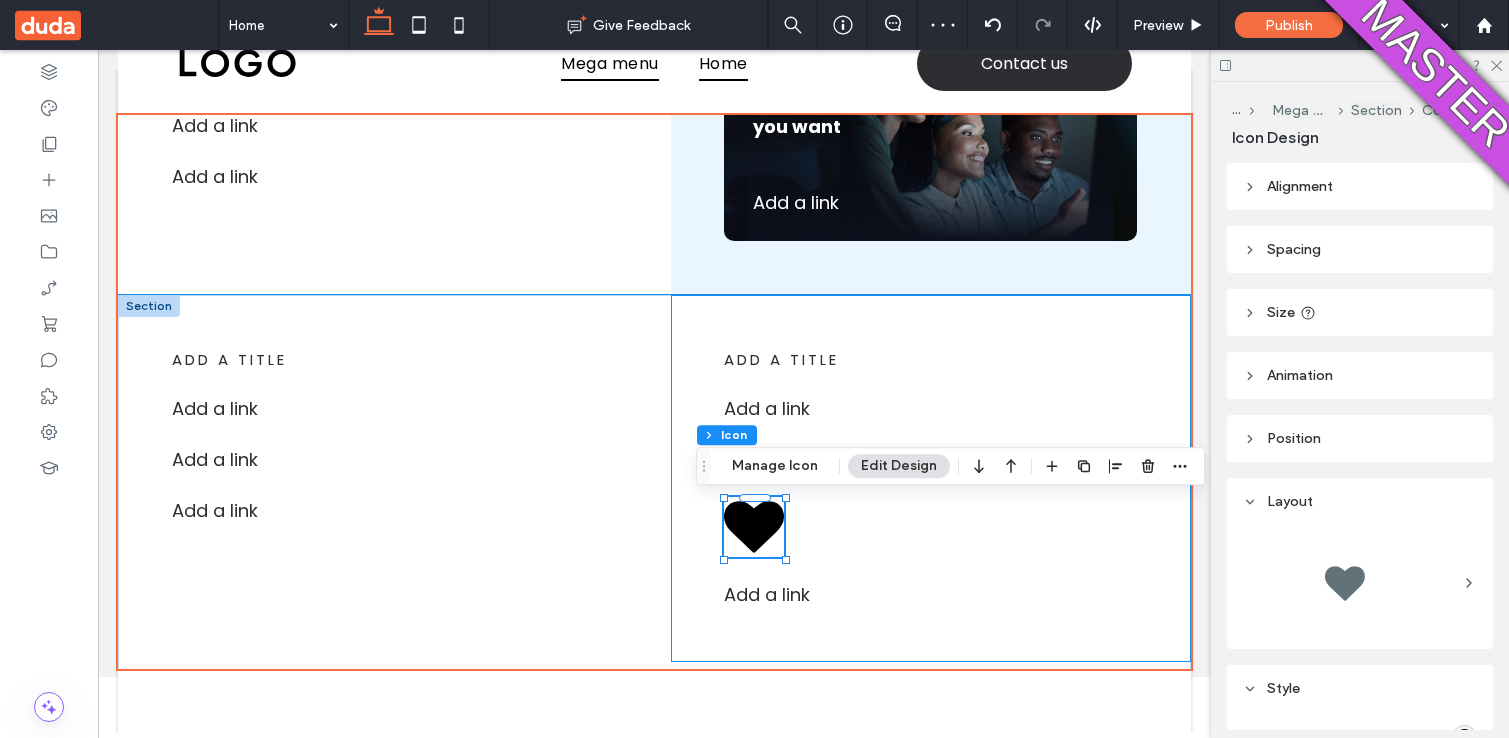 click on "add a title
Add a link ﻿
Add a link ﻿
Add a link ﻿" at bounding box center [931, 478] 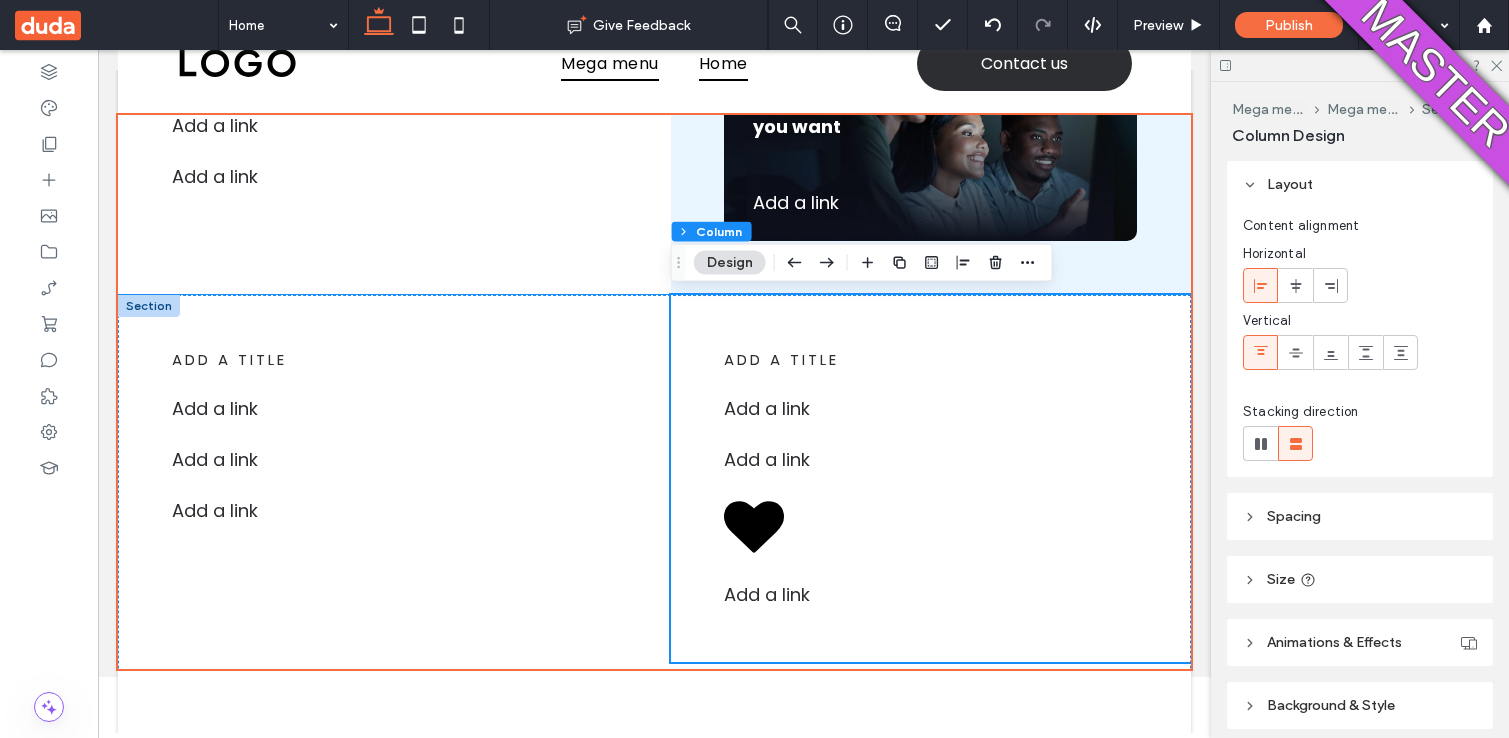 drag, startPoint x: 730, startPoint y: 327, endPoint x: 692, endPoint y: 303, distance: 44.94441 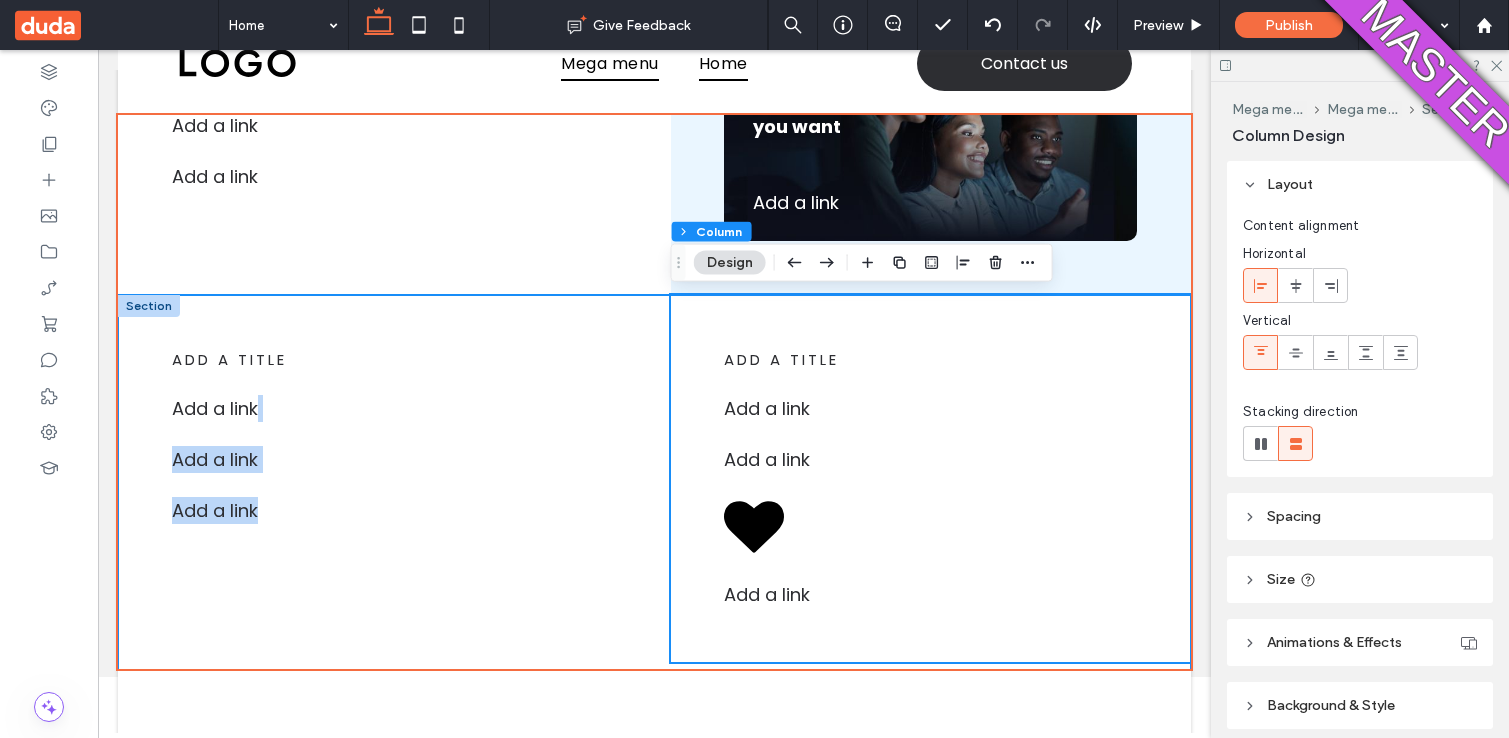 drag, startPoint x: 694, startPoint y: 345, endPoint x: 648, endPoint y: 421, distance: 88.83693 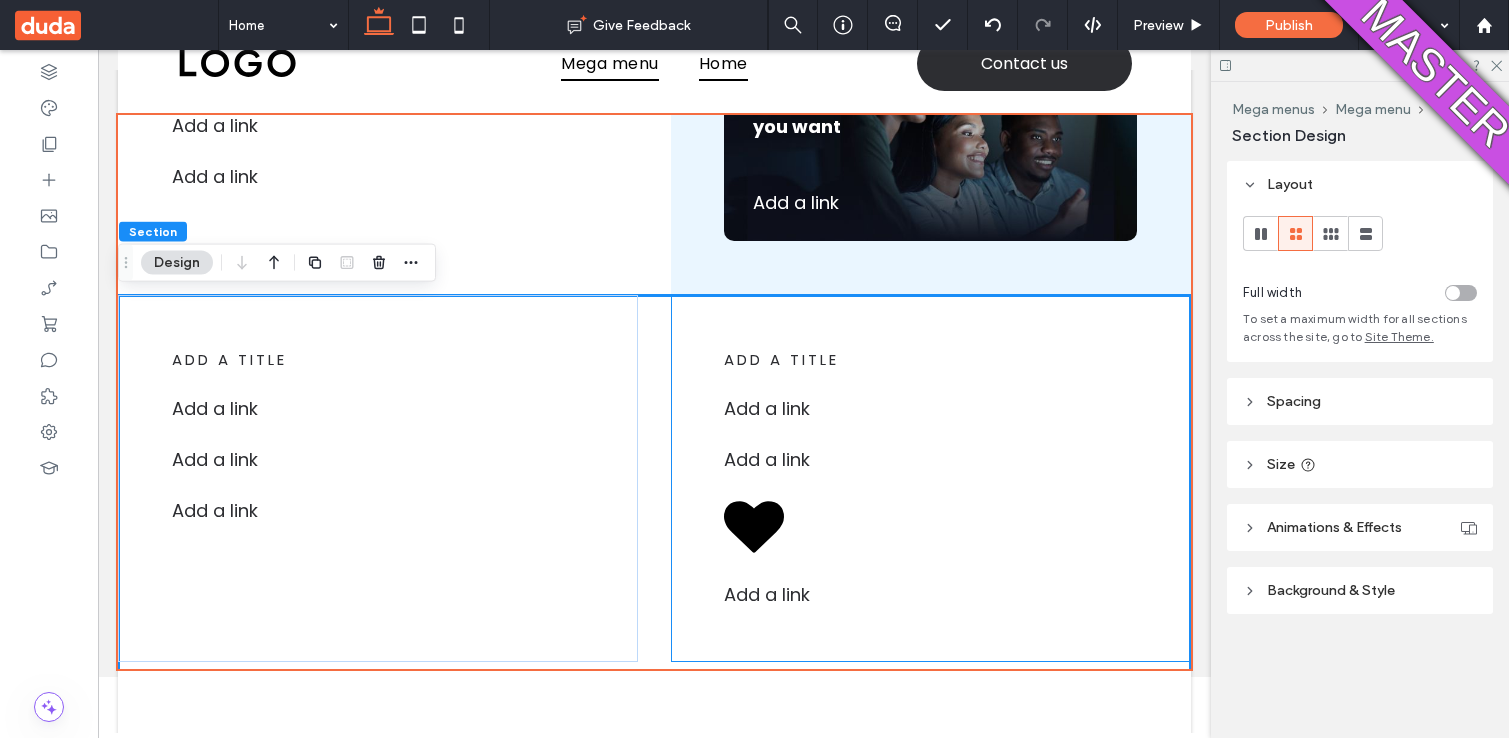 click on "add a title
Add a link ﻿
Add a link ﻿
Add a link ﻿" at bounding box center [931, 478] 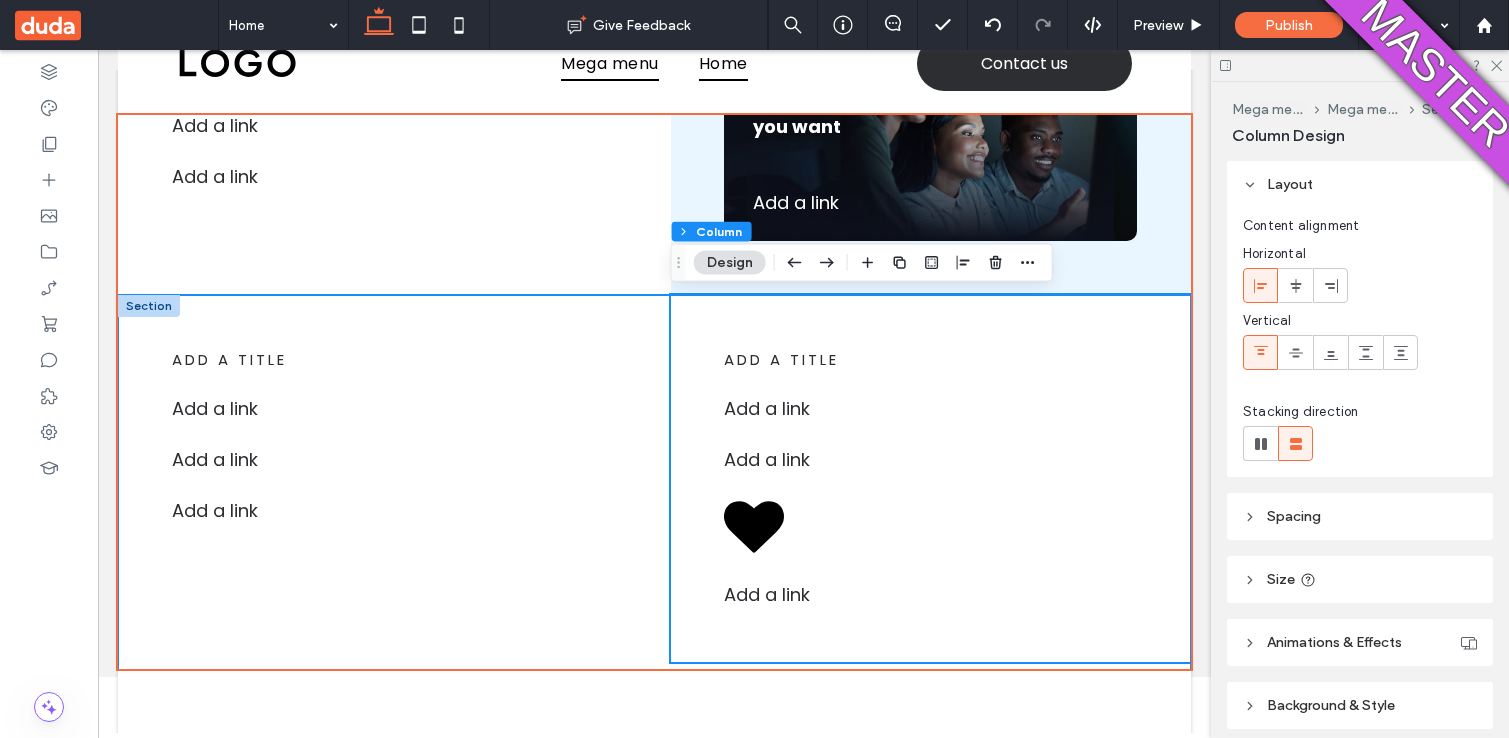 click on "add a title
Add a link ﻿
Add a link ﻿
Add a link ﻿
add a title
Add a link ﻿
Add a link ﻿
Add a link ﻿
add a title
Add a link
Add a link ﻿
Add a link ﻿
add a title
Place an image or any other element you want
Add a link ﻿" at bounding box center [654, 655] 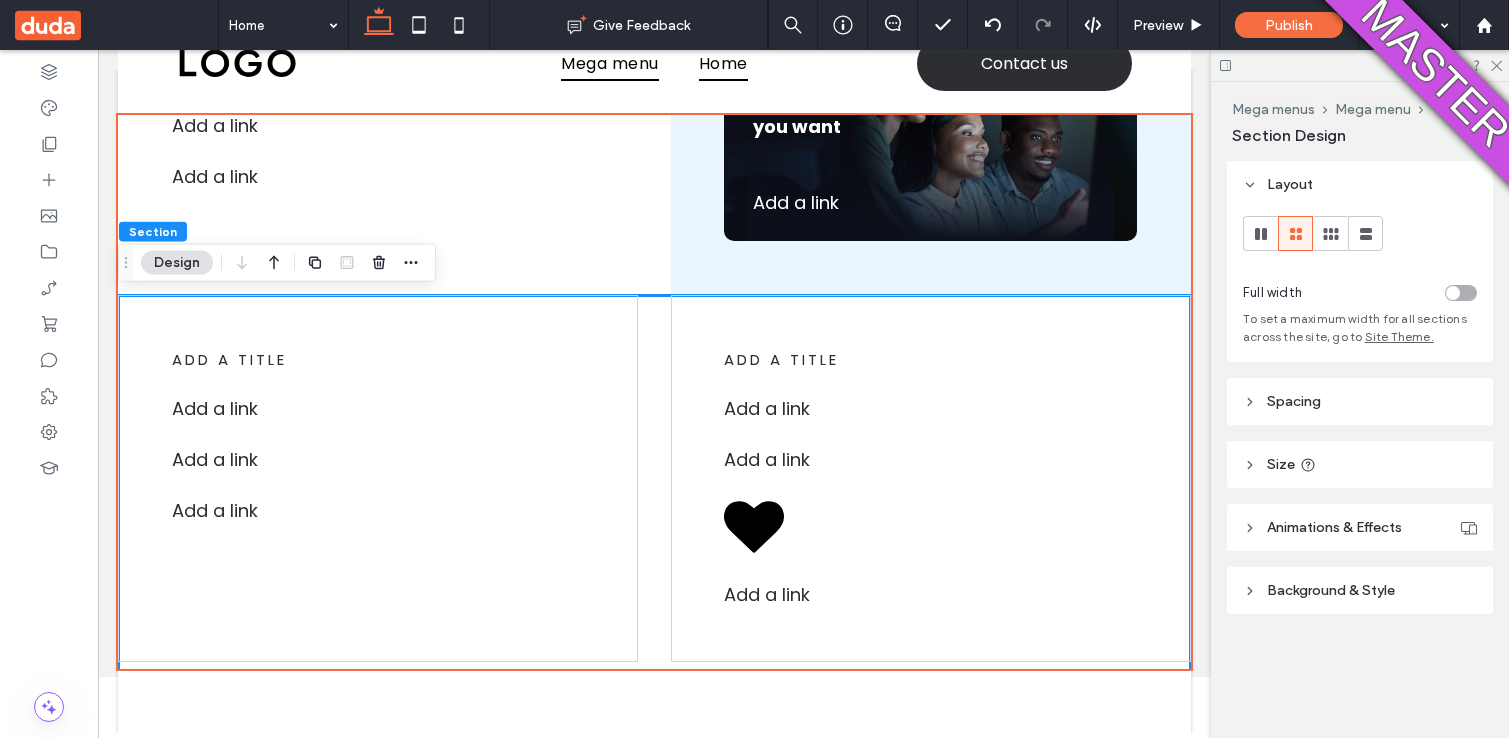 click on "add a title
Add a link ﻿
Add a link ﻿
Add a link ﻿
add a title
Add a link ﻿
Add a link ﻿
Add a link ﻿
add a title
Add a link
Add a link ﻿
Add a link ﻿
add a title
Place an image or any other element you want
Add a link ﻿" at bounding box center (654, 655) 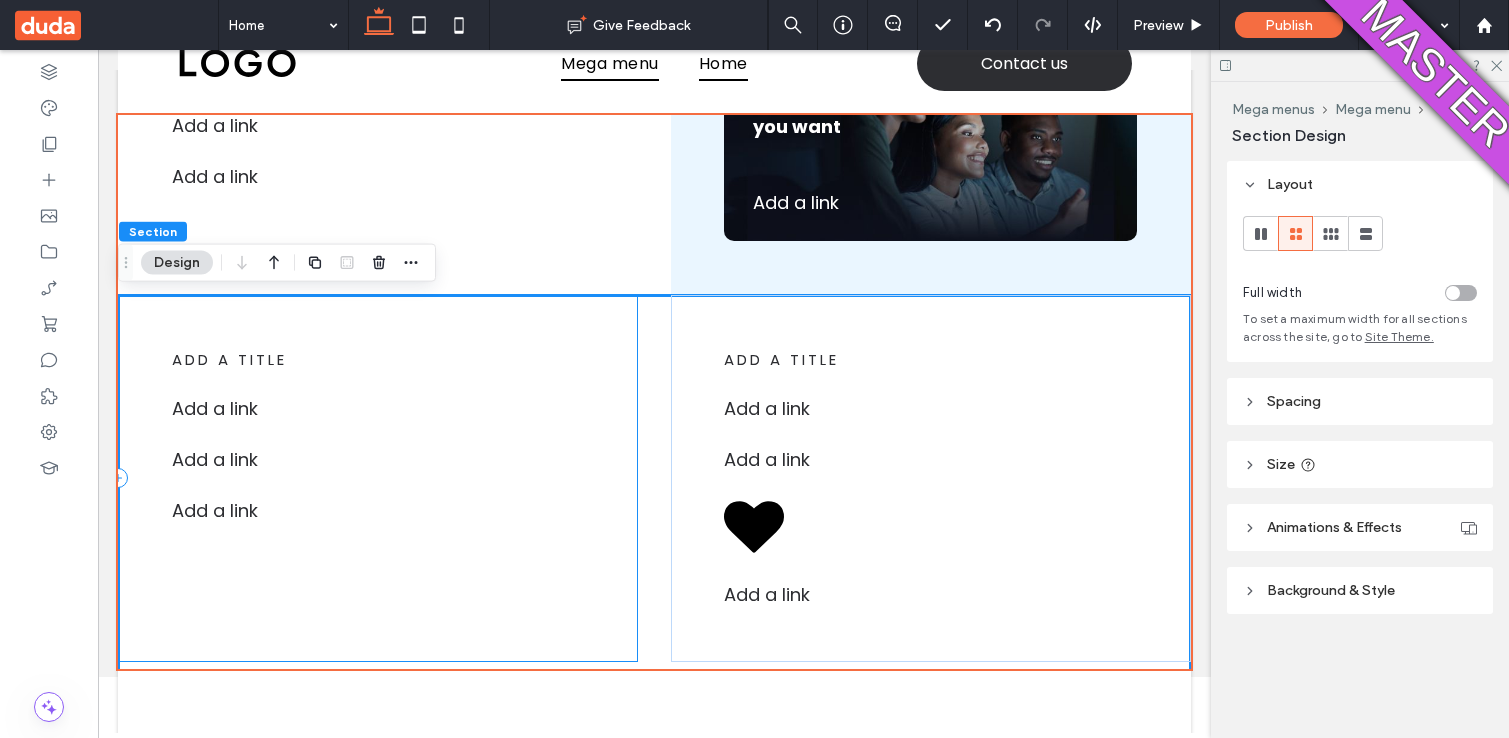 click on "add a title
Add a link ﻿
Add a link ﻿
Add a link ﻿" at bounding box center (378, 478) 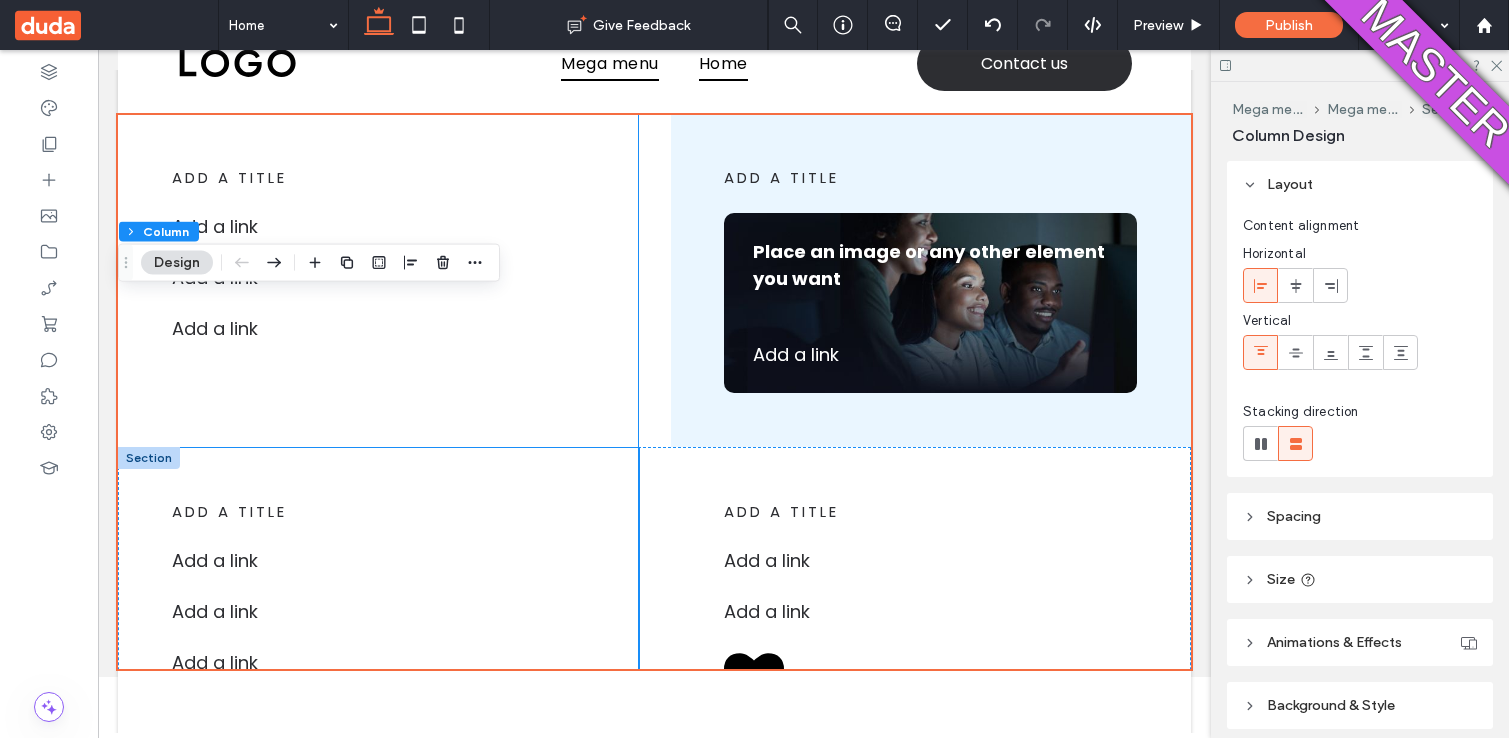 scroll, scrollTop: 378, scrollLeft: 0, axis: vertical 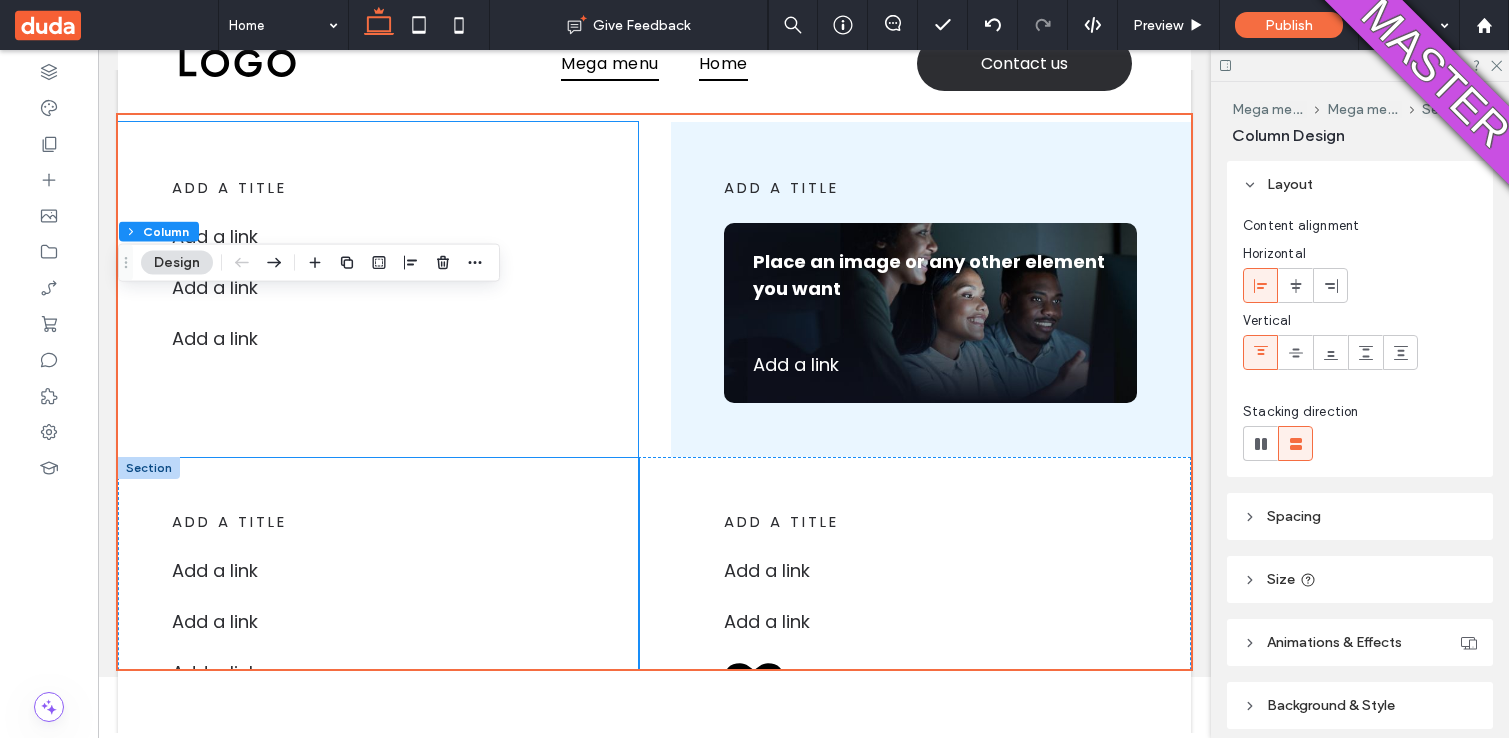 click on "add a title
Add a link
Add a link ﻿
Add a link ﻿" at bounding box center (378, 289) 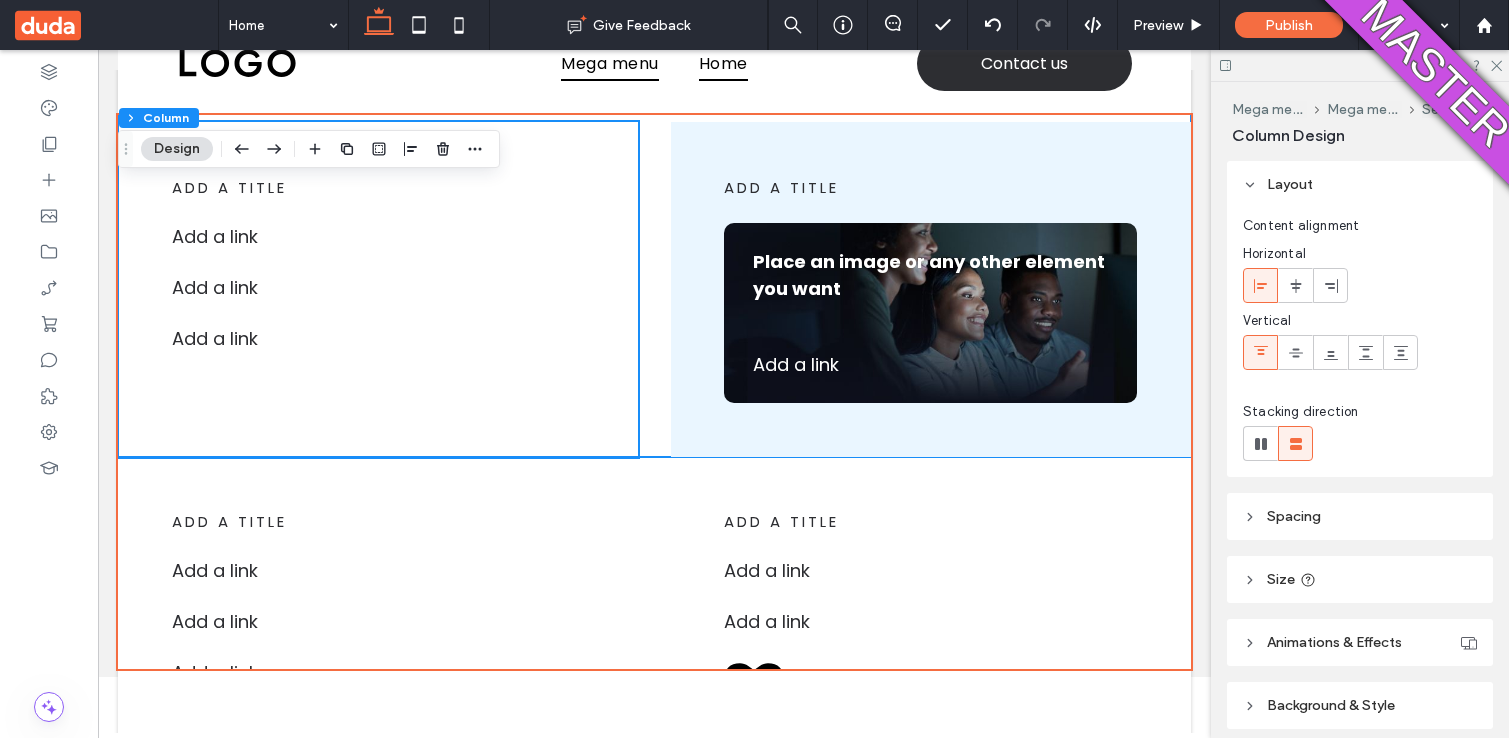 click on "add a title
Add a link ﻿
Add a link ﻿
Add a link ﻿
add a title Add a link ﻿ Add a link ﻿ Add a link ﻿     add a title
Add a link
Add a link ﻿
Add a link ﻿
add a title
Place an image or any other element you want
Add a link ﻿" at bounding box center (654, 97) 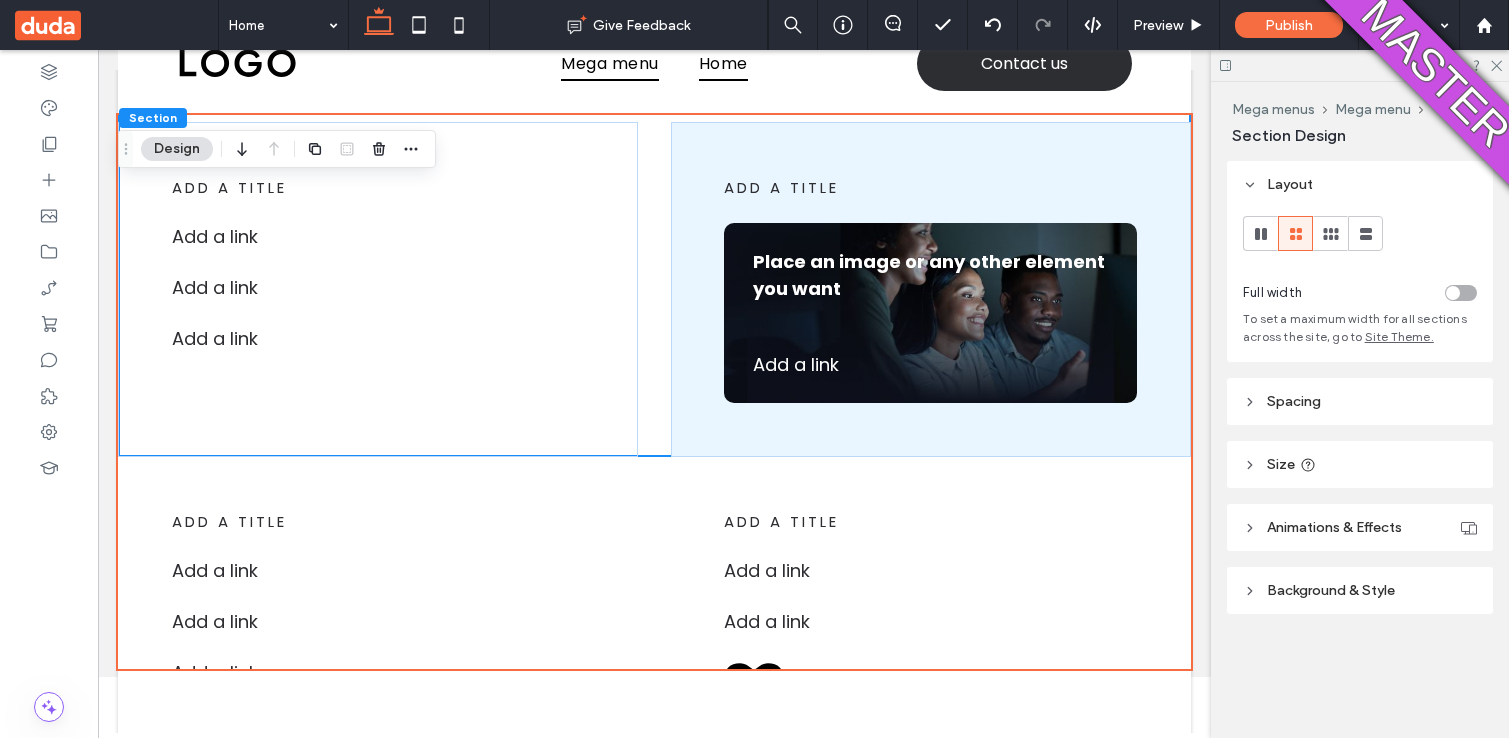 click at bounding box center [1261, 233] 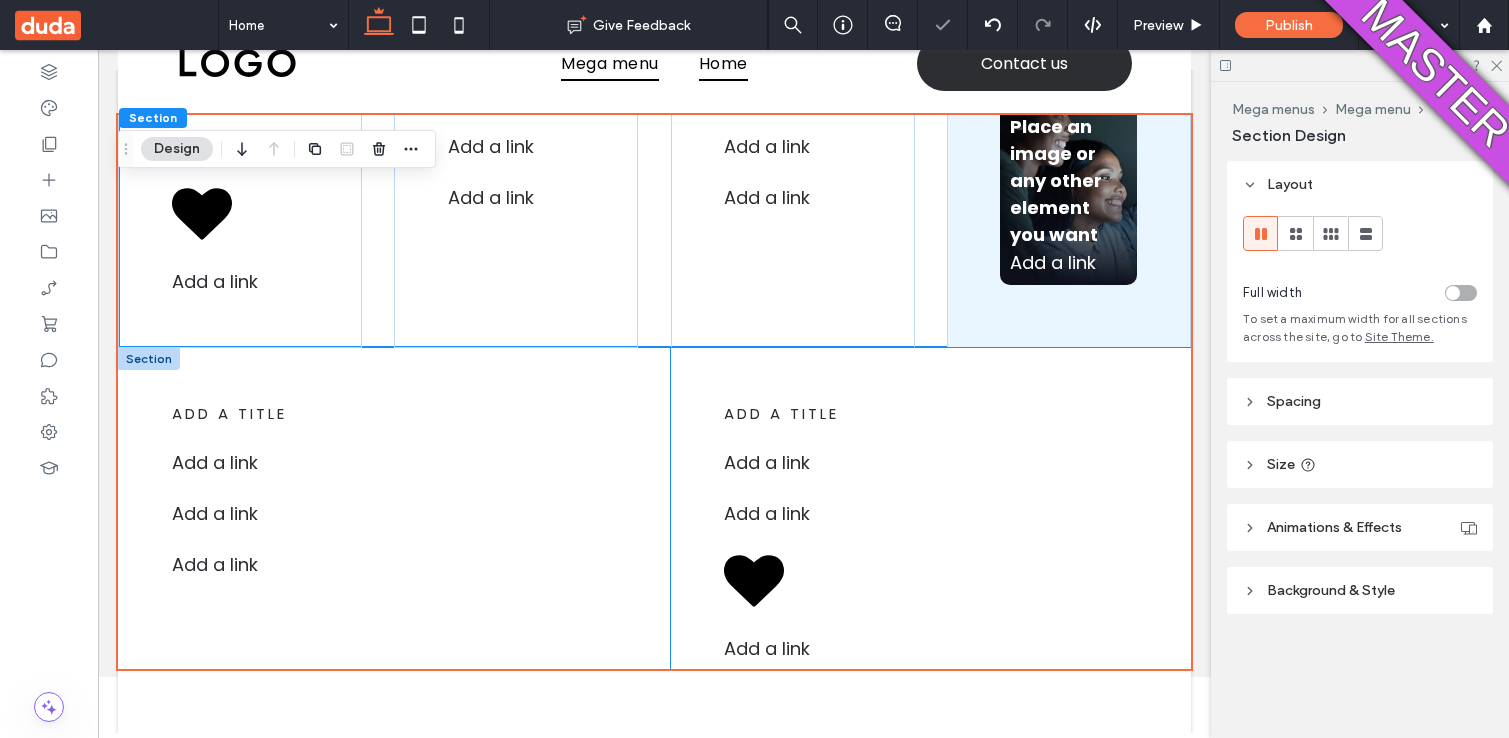 scroll, scrollTop: 0, scrollLeft: 0, axis: both 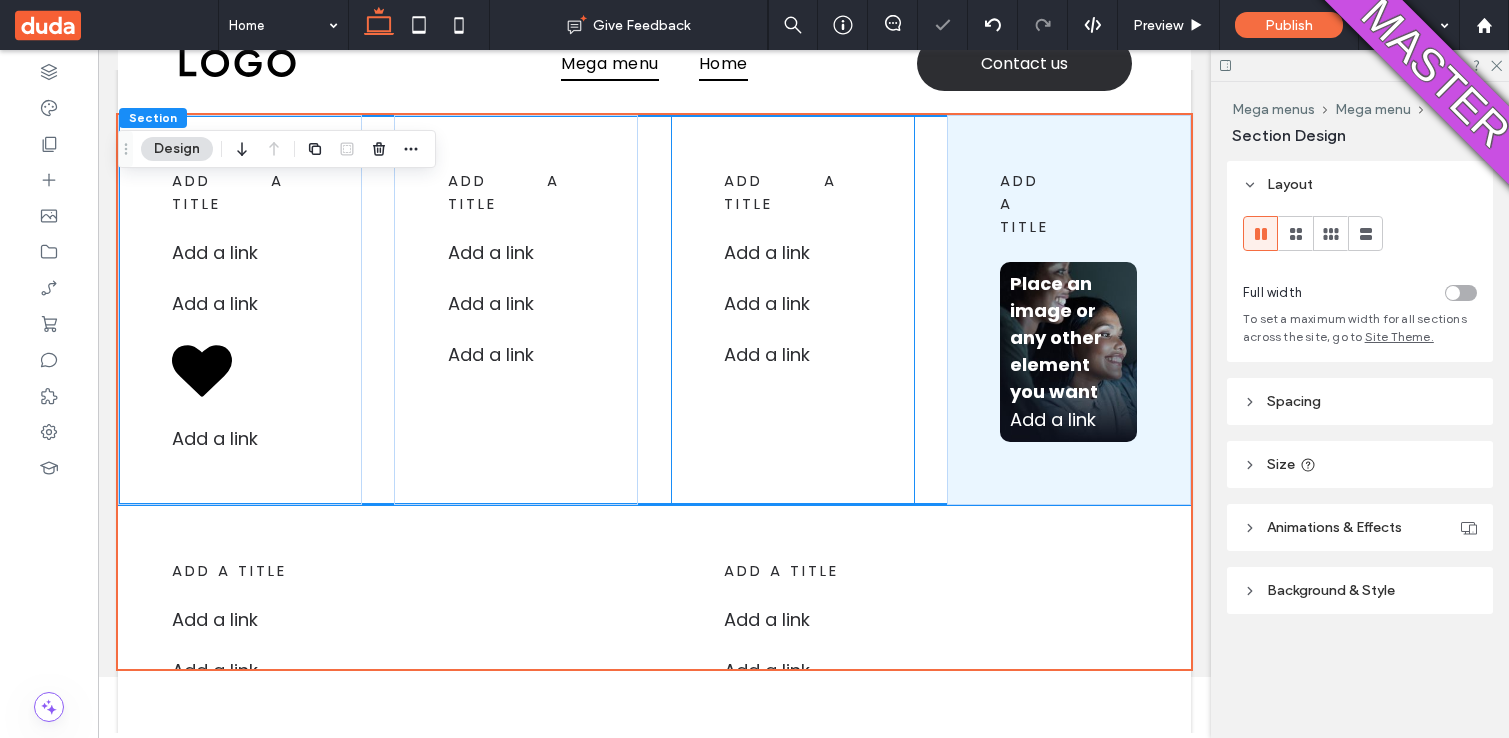 click on "add a title
Add a link
Add a link ﻿
Add a link ﻿" at bounding box center [793, 310] 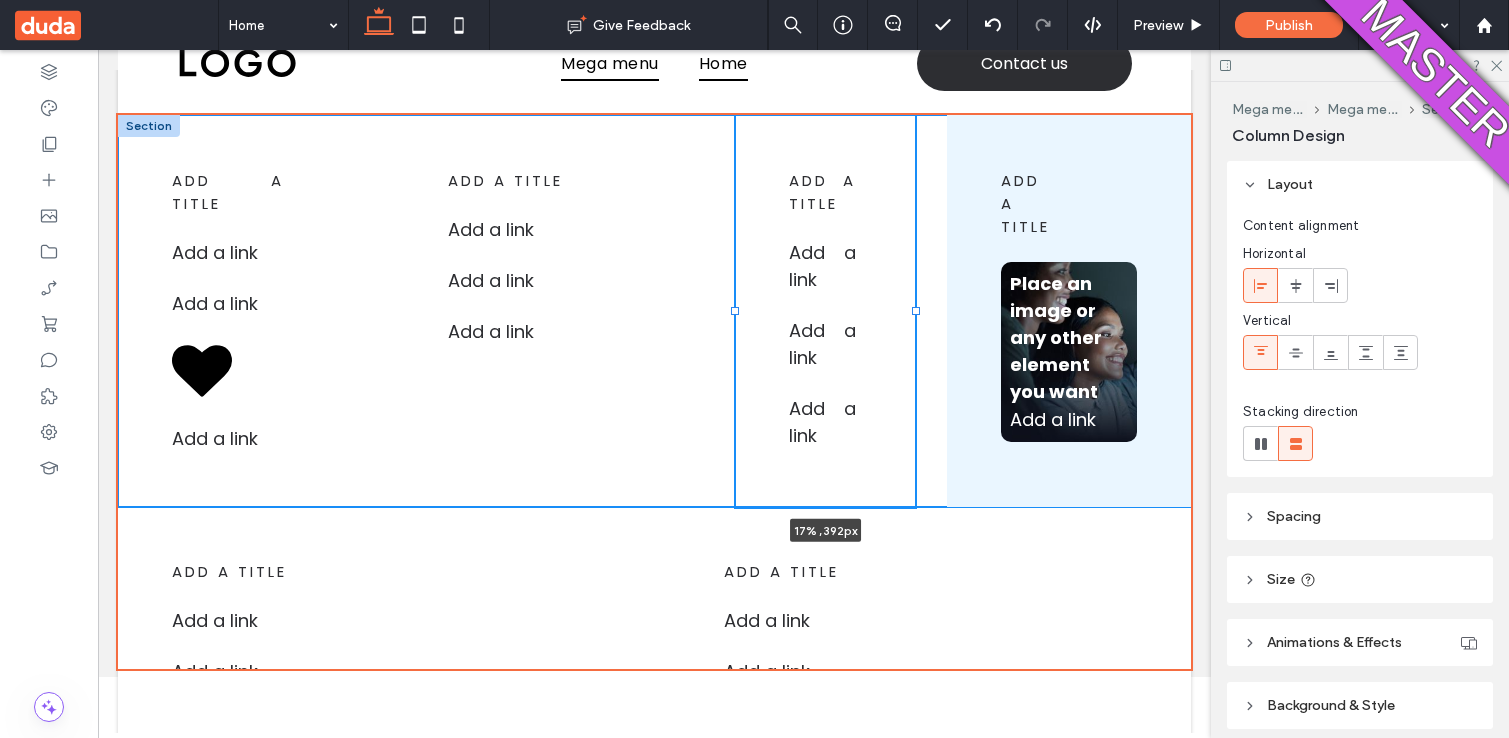 drag, startPoint x: 667, startPoint y: 310, endPoint x: 730, endPoint y: 325, distance: 64.7611 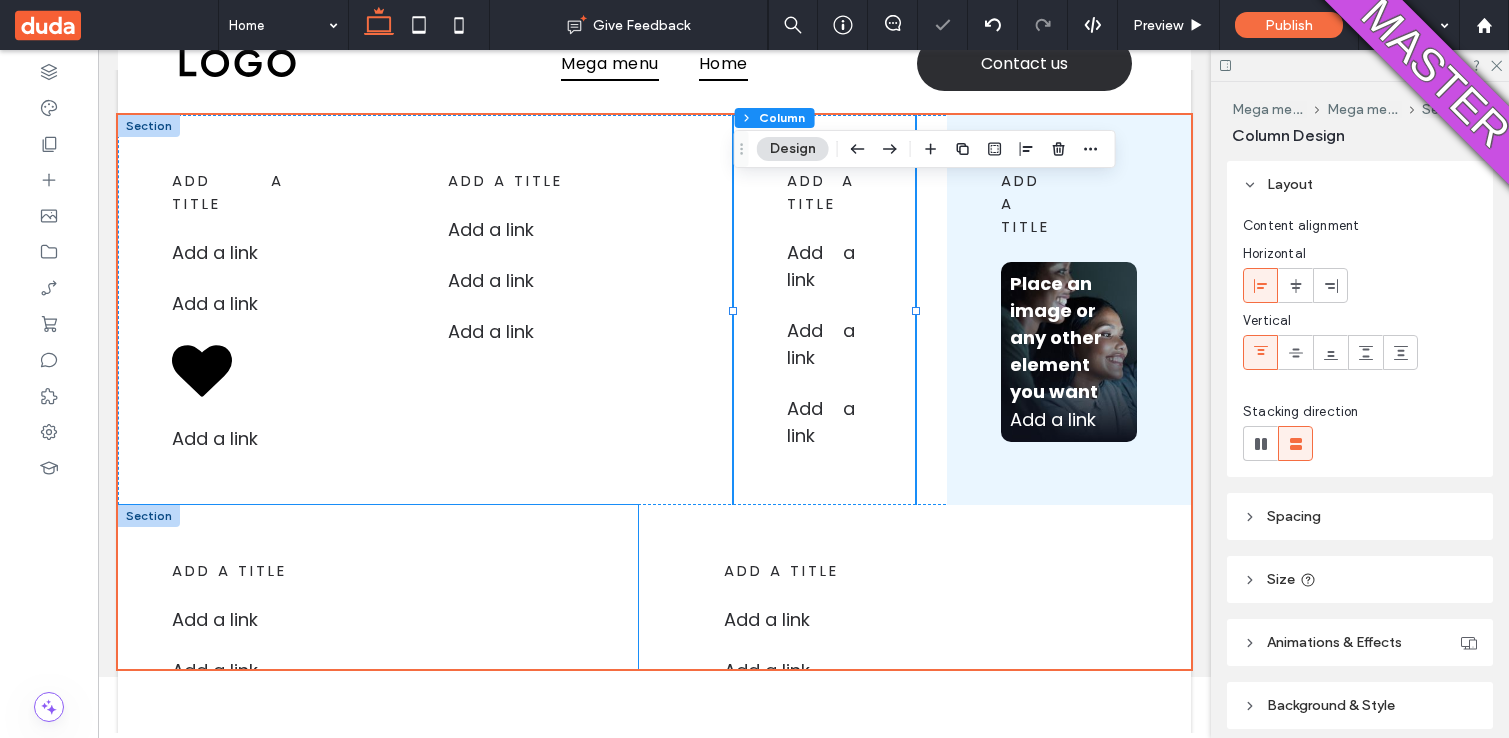 click on "add a title
Add a link ﻿
Add a link ﻿
Add a link ﻿" at bounding box center [378, 688] 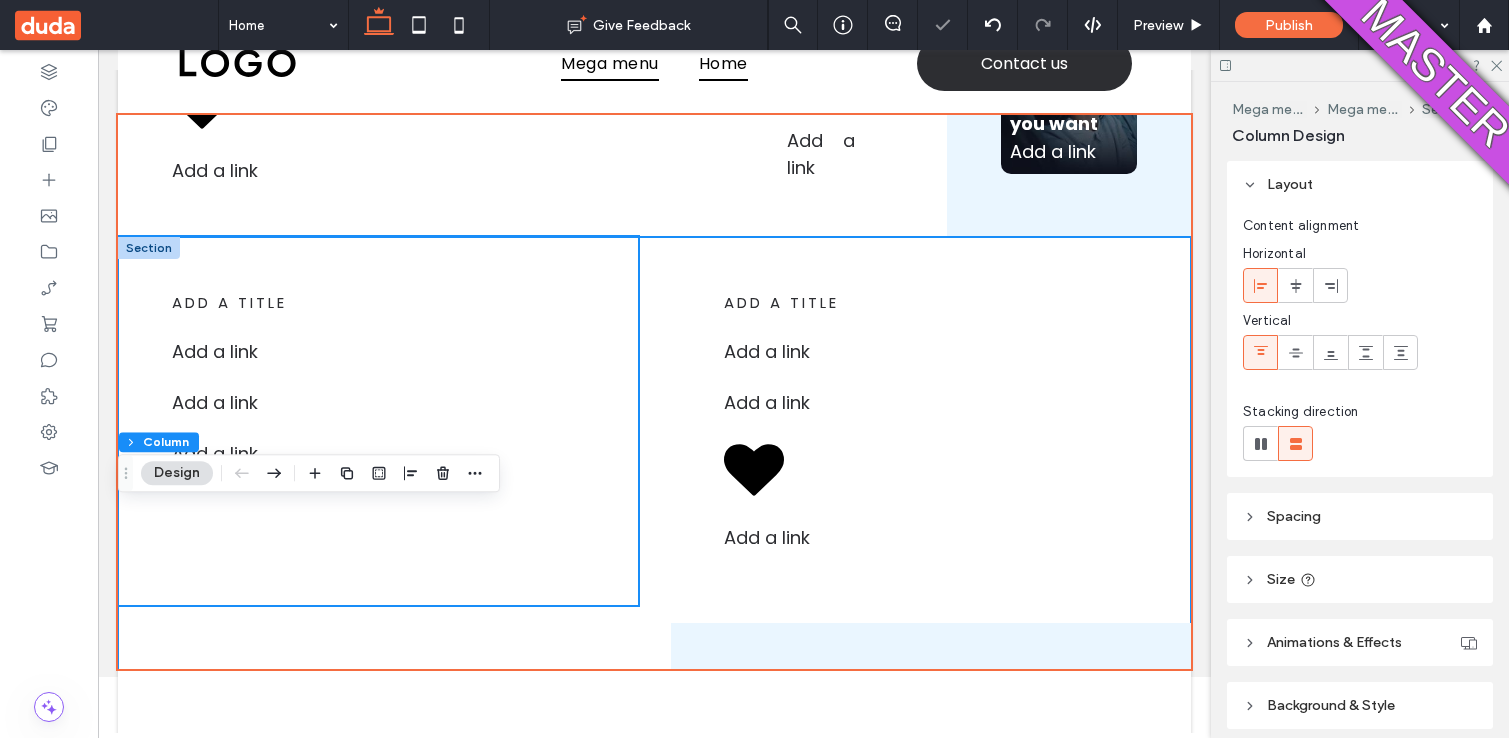 scroll, scrollTop: 306, scrollLeft: 0, axis: vertical 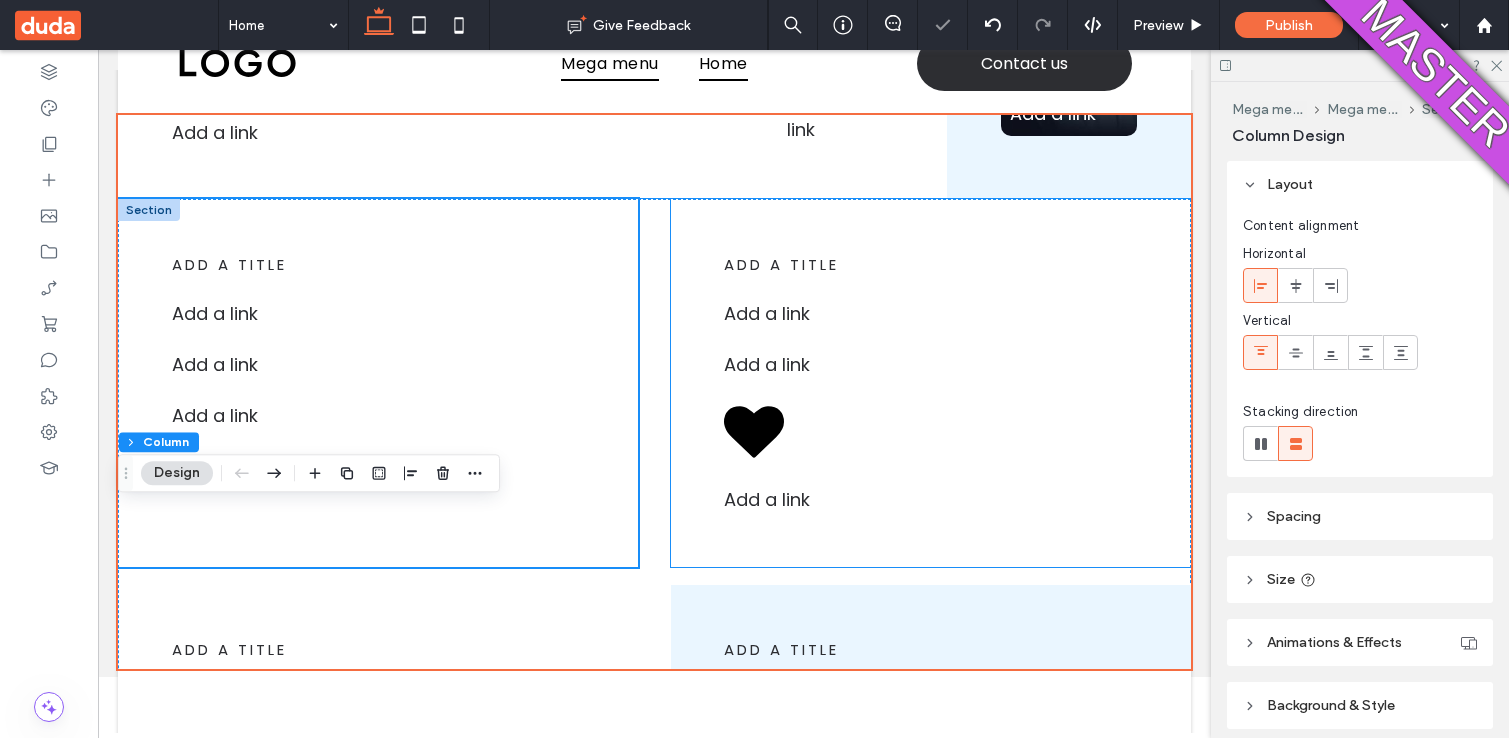 click on "add a title
Add a link ﻿
Add a link ﻿
Add a link ﻿" at bounding box center (931, 382) 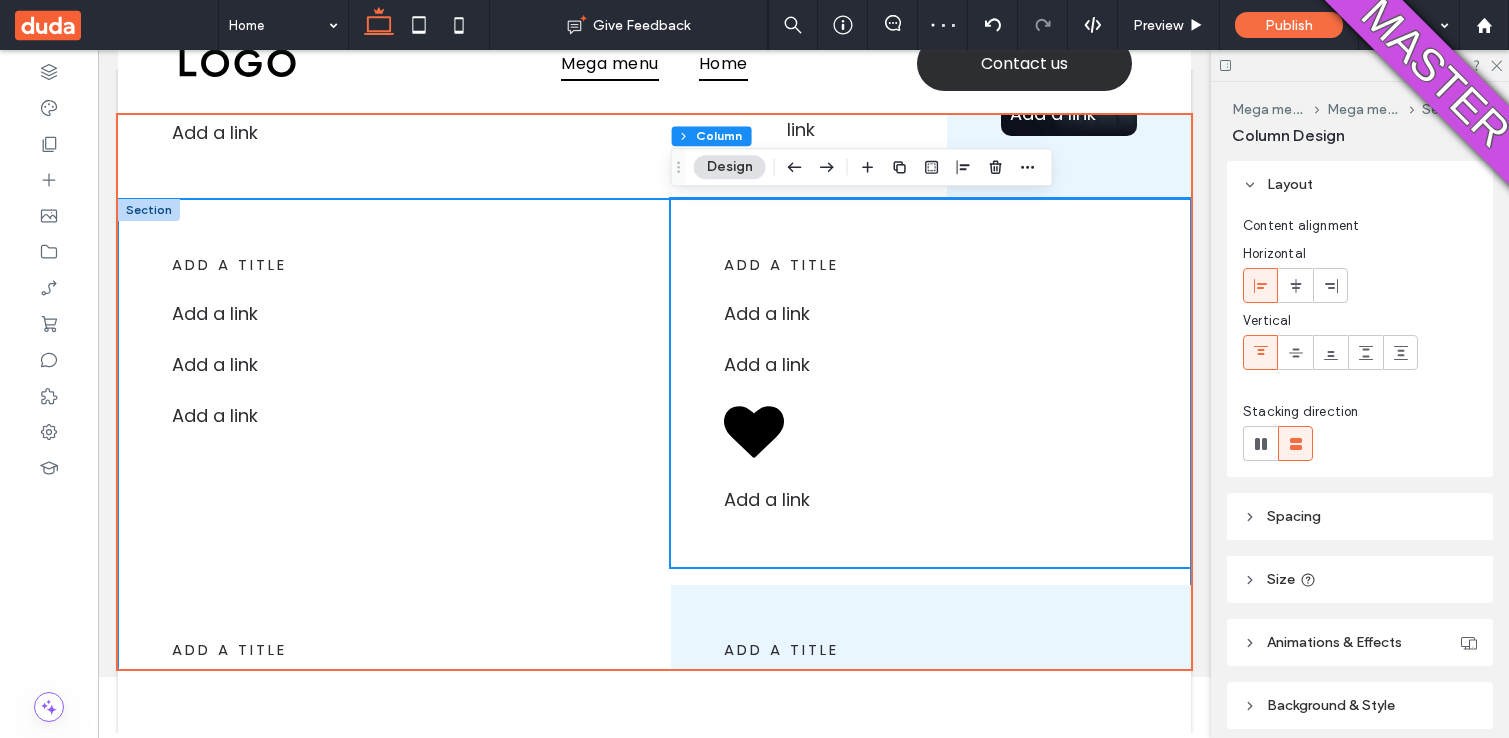 click on "add a title
Add a link ﻿
Add a link ﻿
Add a link ﻿
add a title
Add a link ﻿
Add a link ﻿
Add a link ﻿
add a title
Add a link
Add a link ﻿
Add a link ﻿
add a title
Place an image or any other element you want
Add a link ﻿" at bounding box center [654, 559] 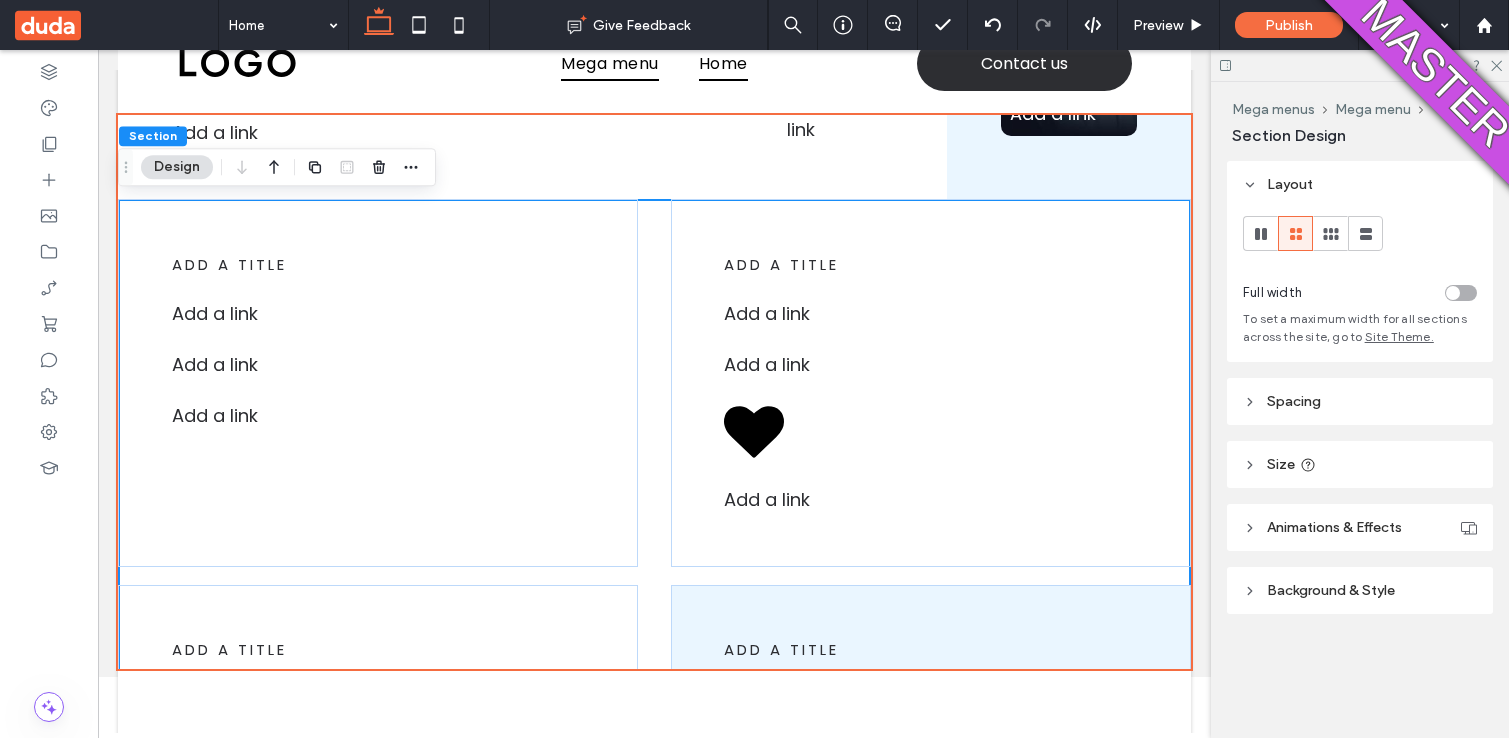 click at bounding box center [1260, 233] 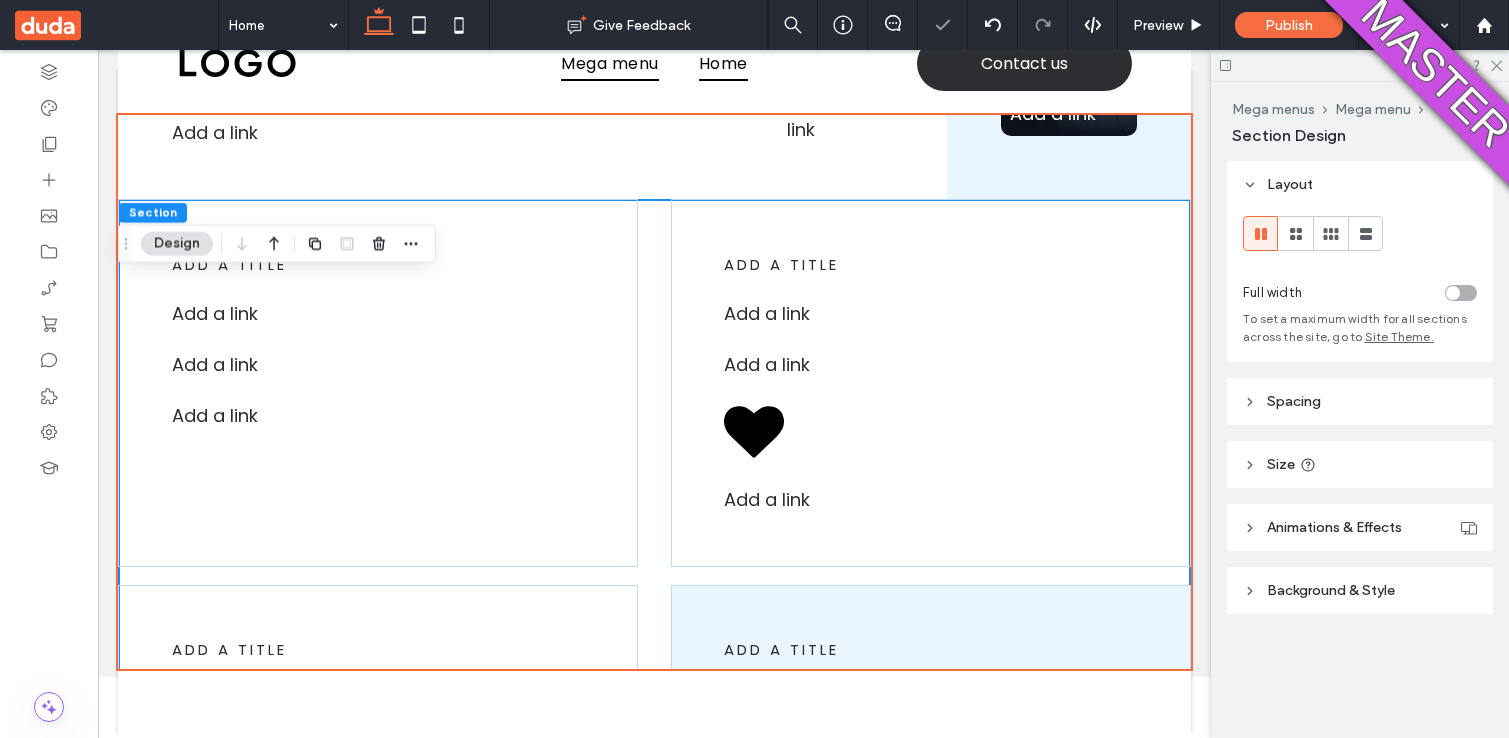 scroll, scrollTop: 229, scrollLeft: 0, axis: vertical 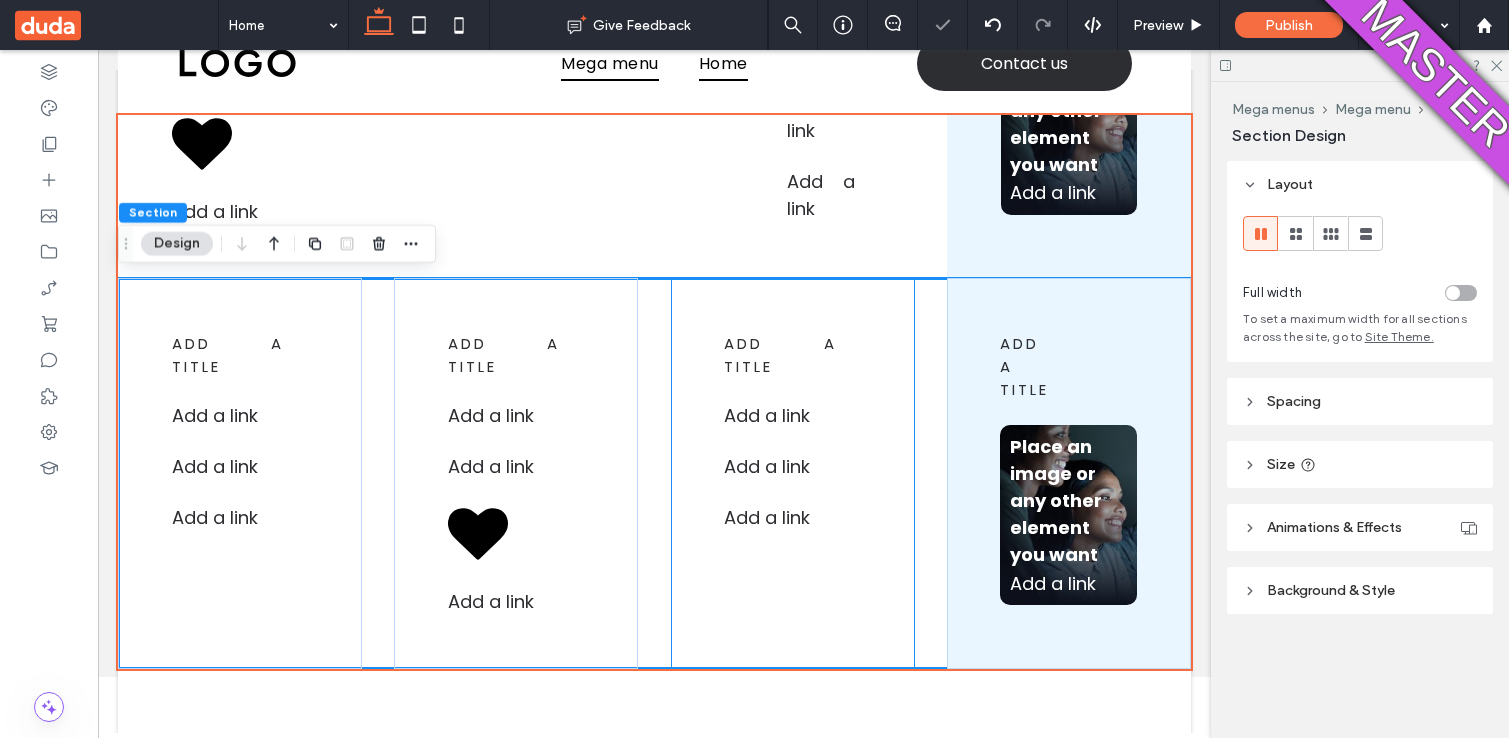 click on "add a title
Add a link
Add a link ﻿
Add a link ﻿" at bounding box center (793, 473) 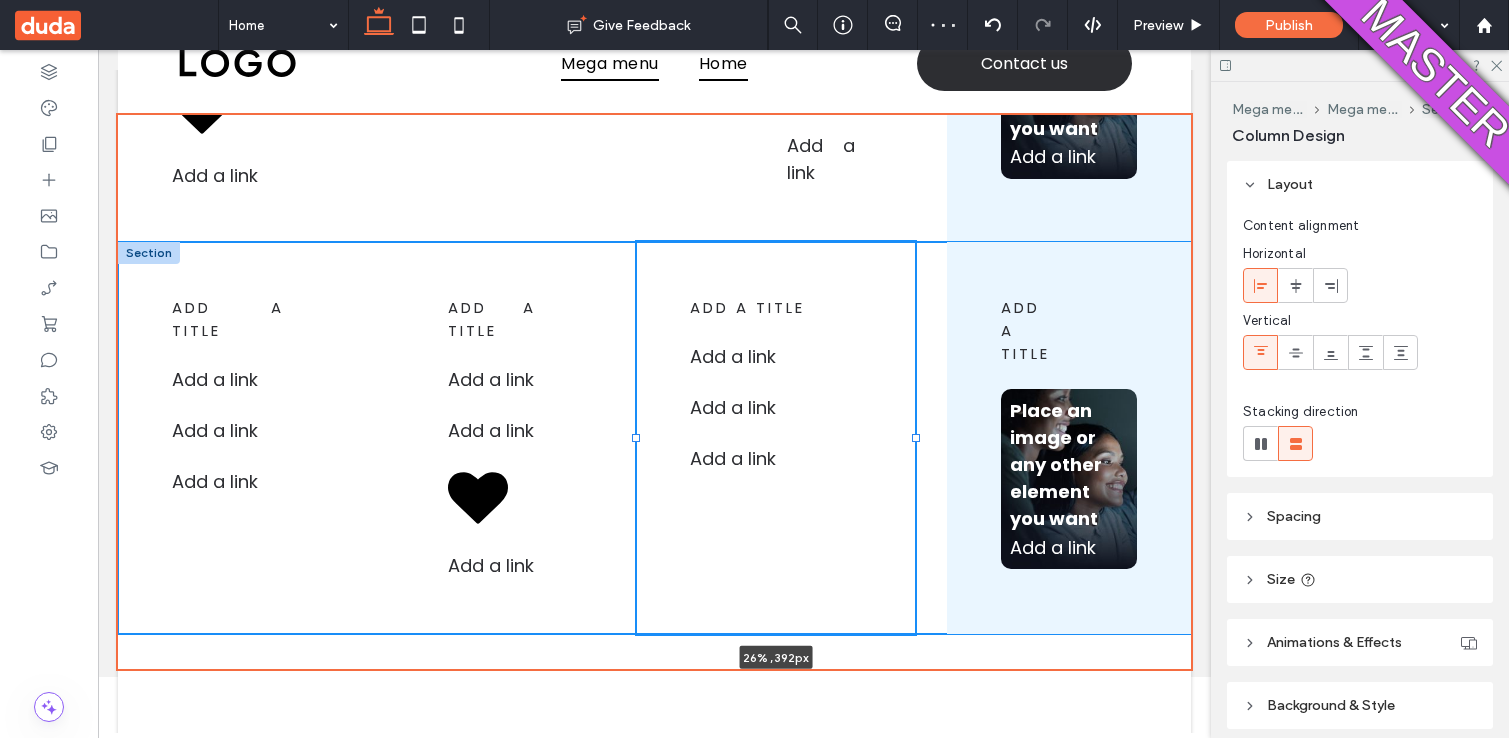 scroll, scrollTop: 264, scrollLeft: 0, axis: vertical 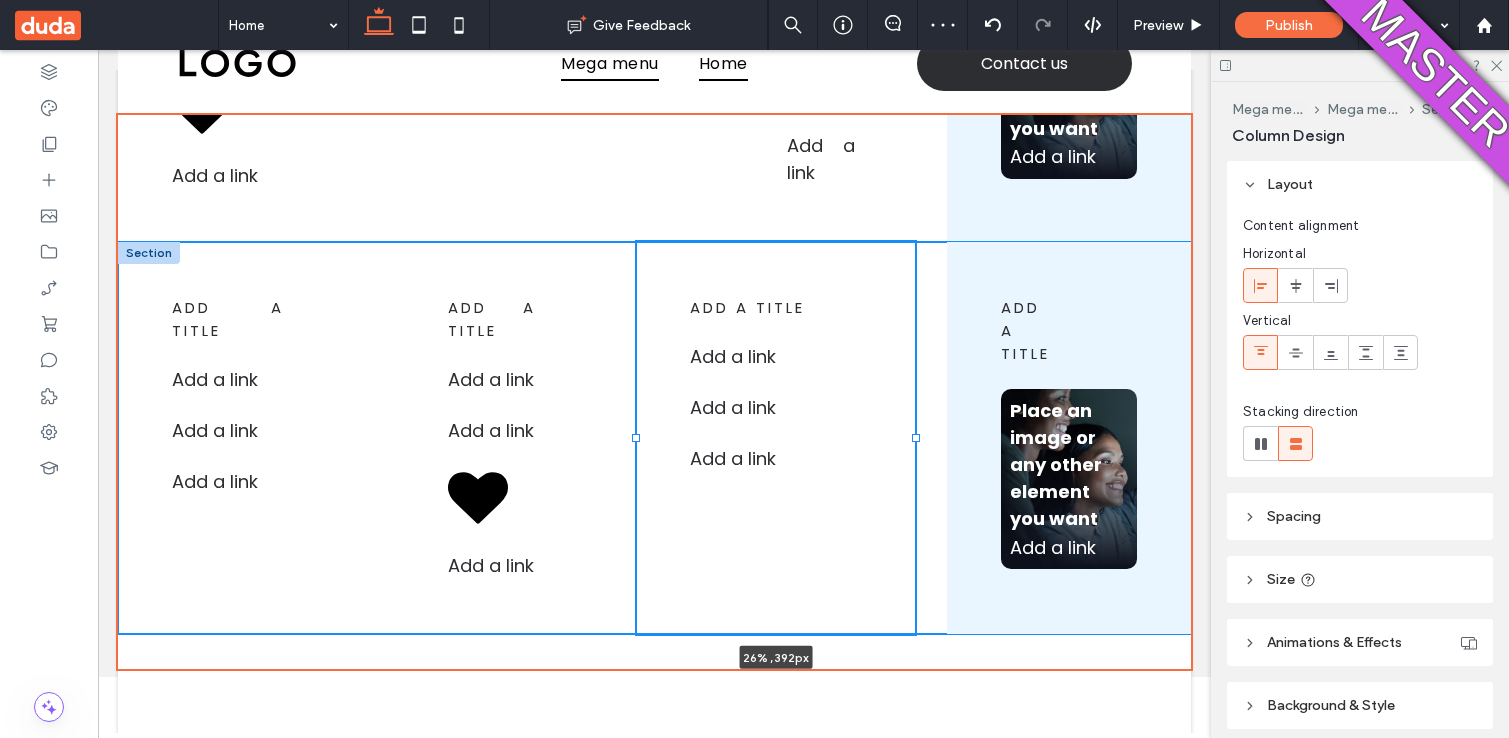drag, startPoint x: 669, startPoint y: 473, endPoint x: 635, endPoint y: 448, distance: 42.201897 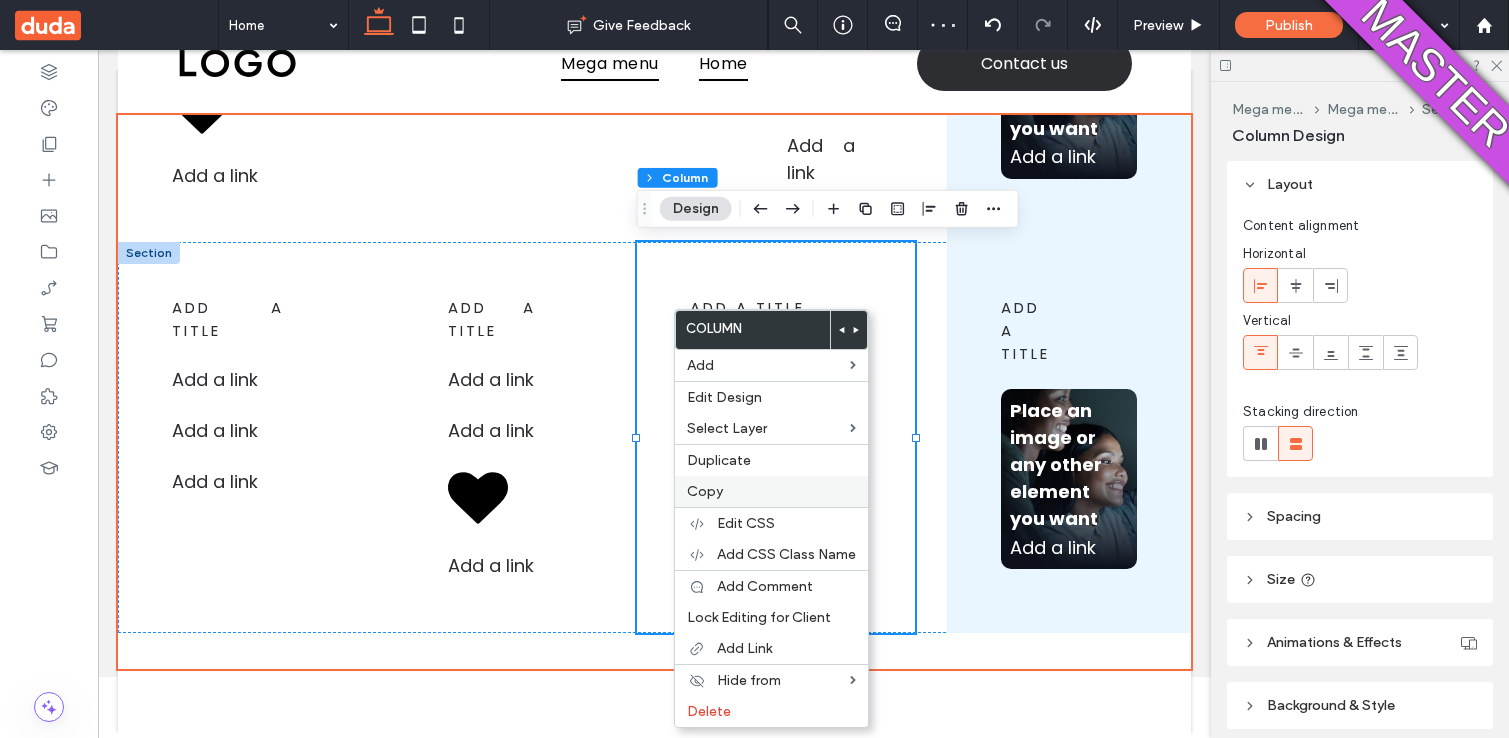 click on "Copy" at bounding box center [771, 491] 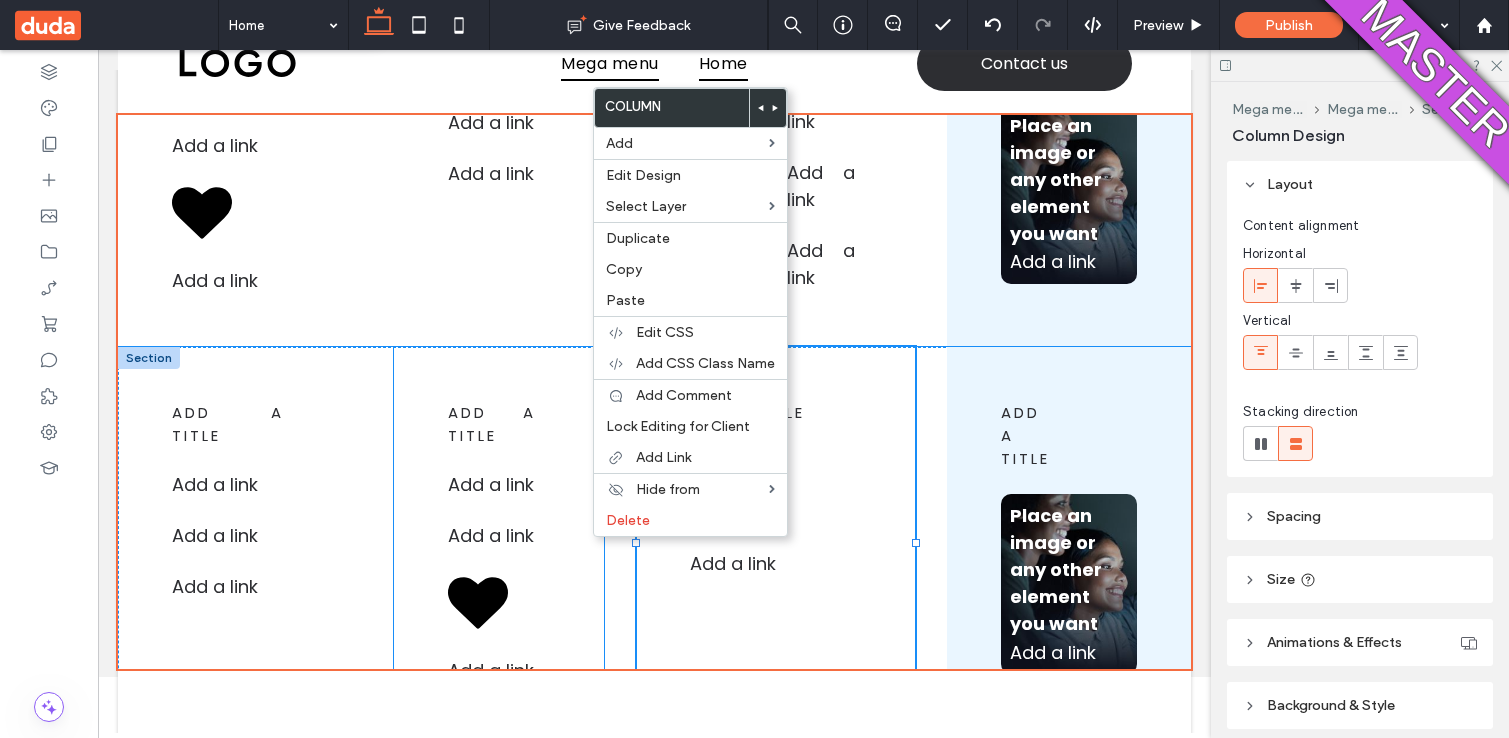 scroll, scrollTop: 157, scrollLeft: 0, axis: vertical 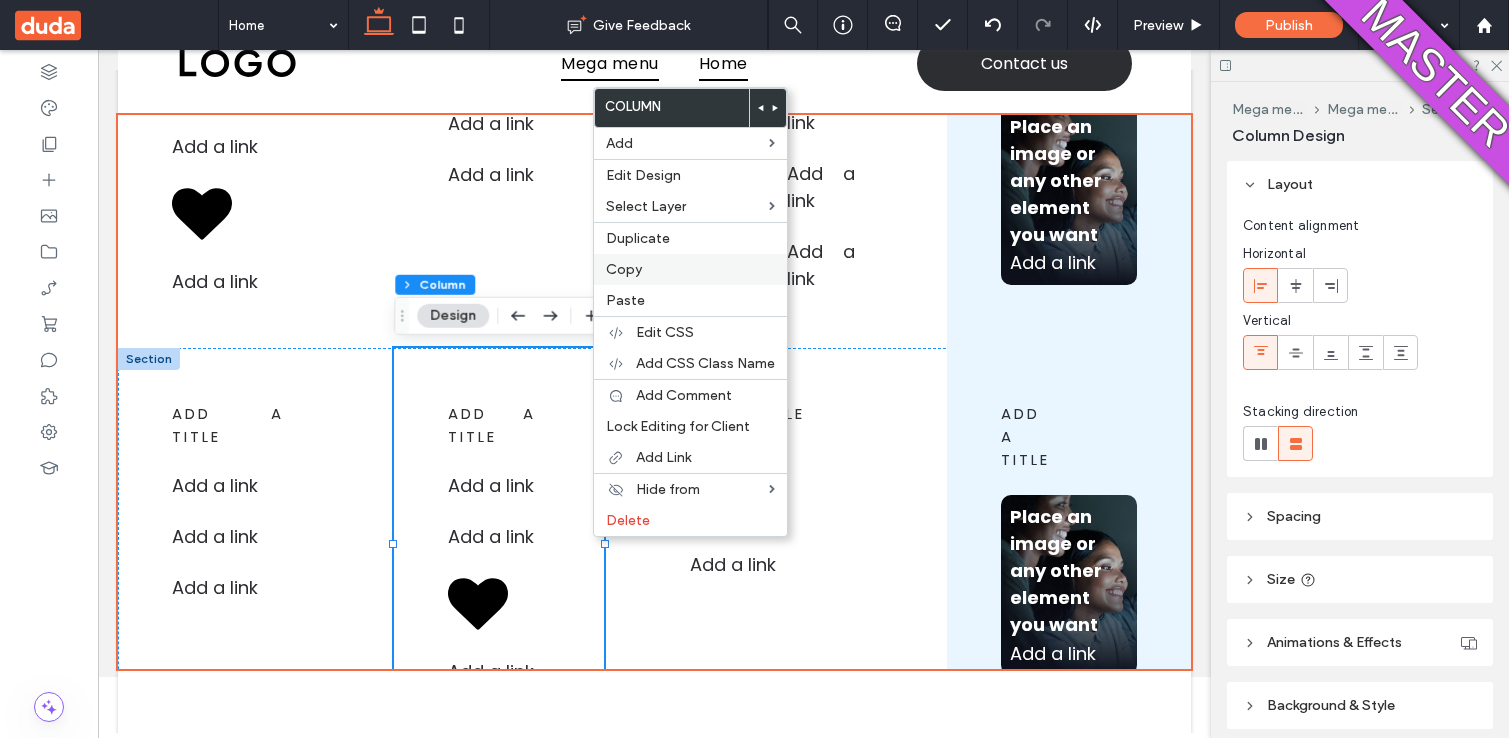 click on "Copy" at bounding box center (690, 269) 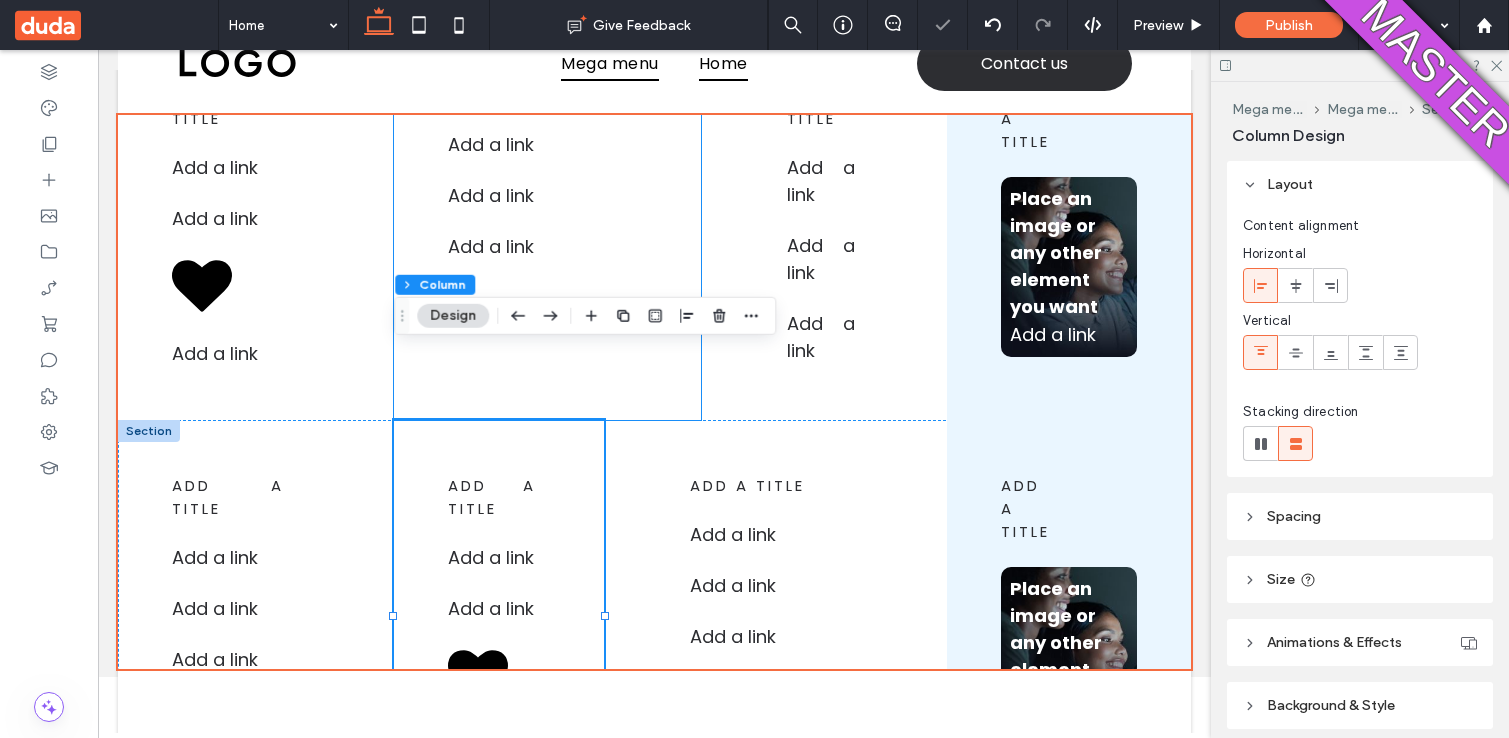 scroll, scrollTop: 0, scrollLeft: 0, axis: both 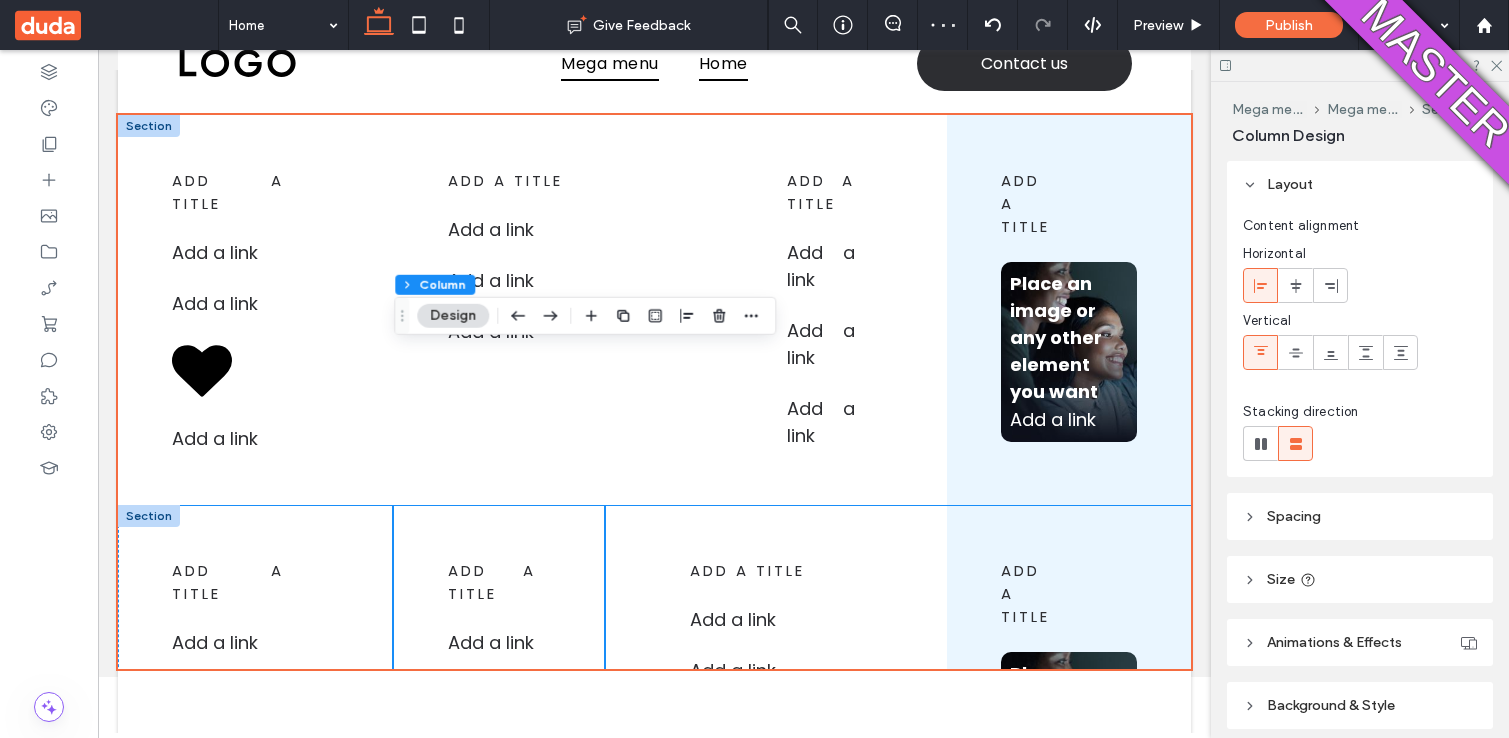 click on "add a title
Add a link ﻿
Add a link ﻿
Add a link ﻿
add a title Add a link ﻿ Add a link ﻿ Add a link ﻿     add a title
Add a link
Add a link ﻿
Add a link ﻿
add a title
Place an image or any other element you want
Add a link ﻿" at bounding box center [654, 310] 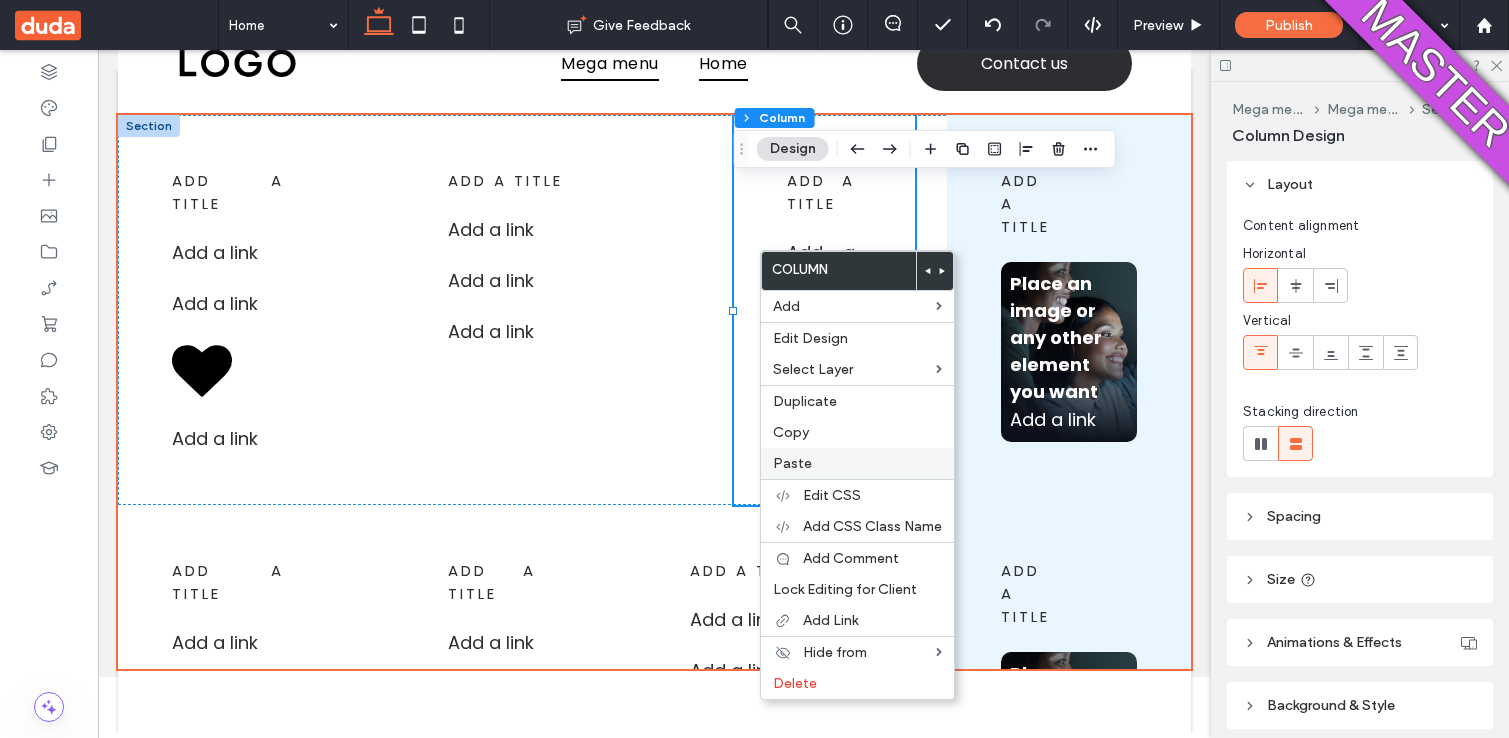 click on "Paste" at bounding box center [857, 463] 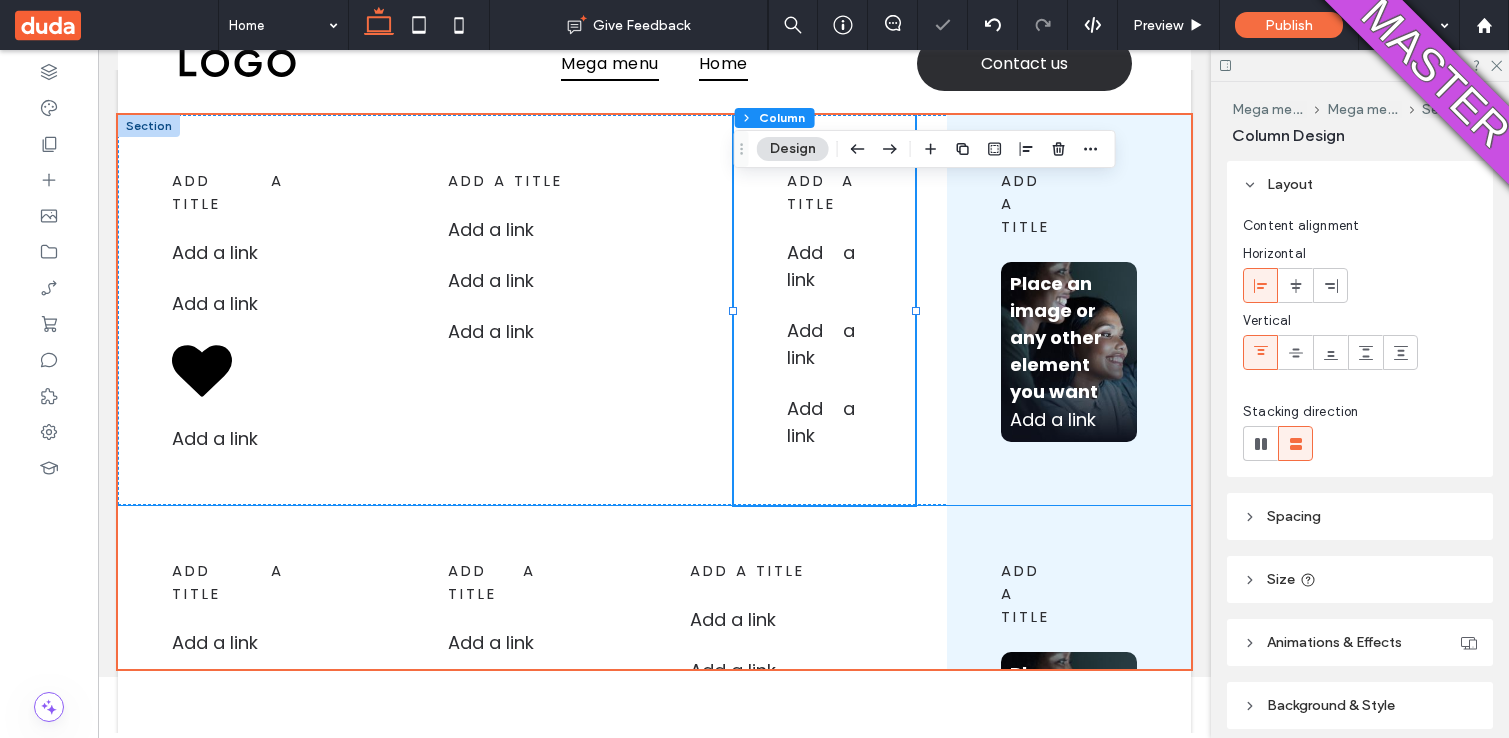 type on "**" 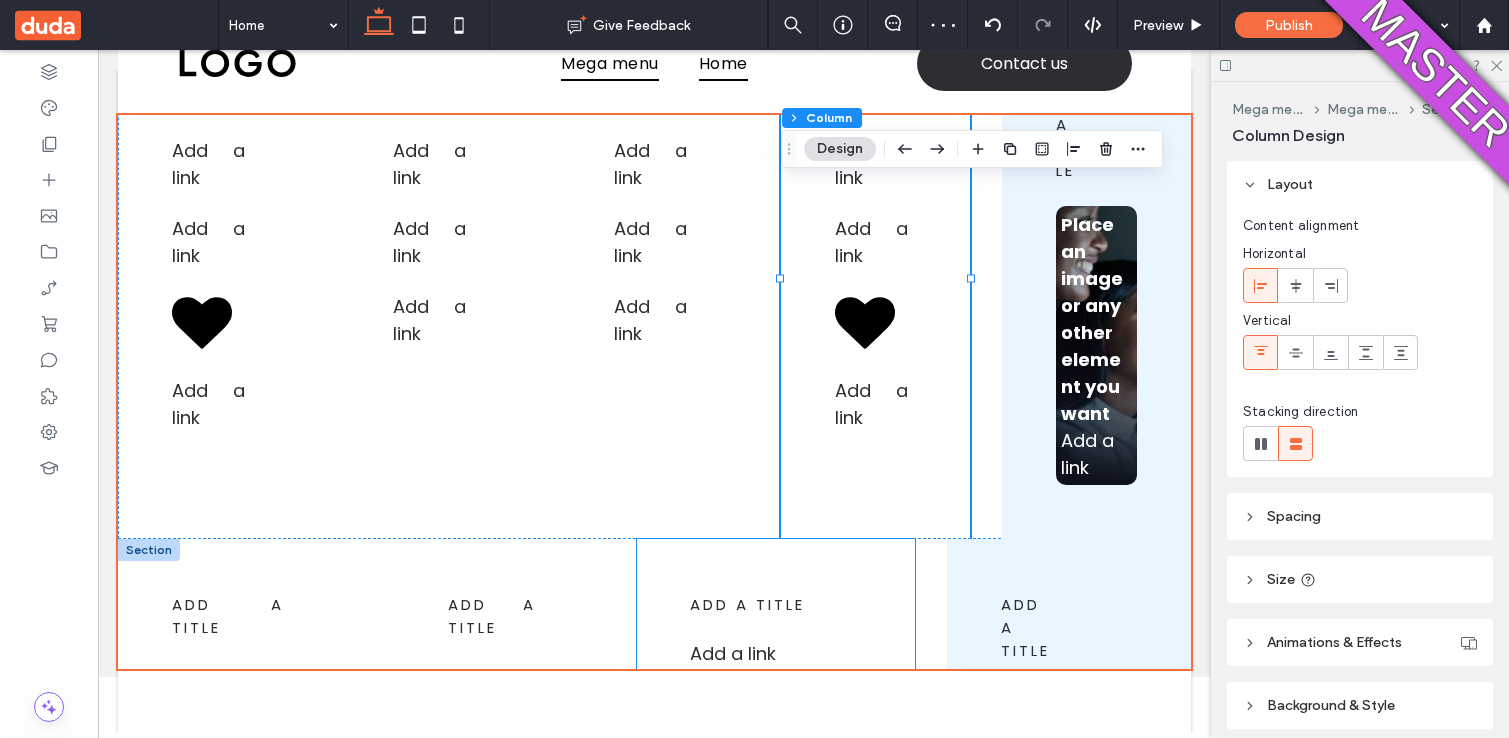 scroll, scrollTop: 90, scrollLeft: 0, axis: vertical 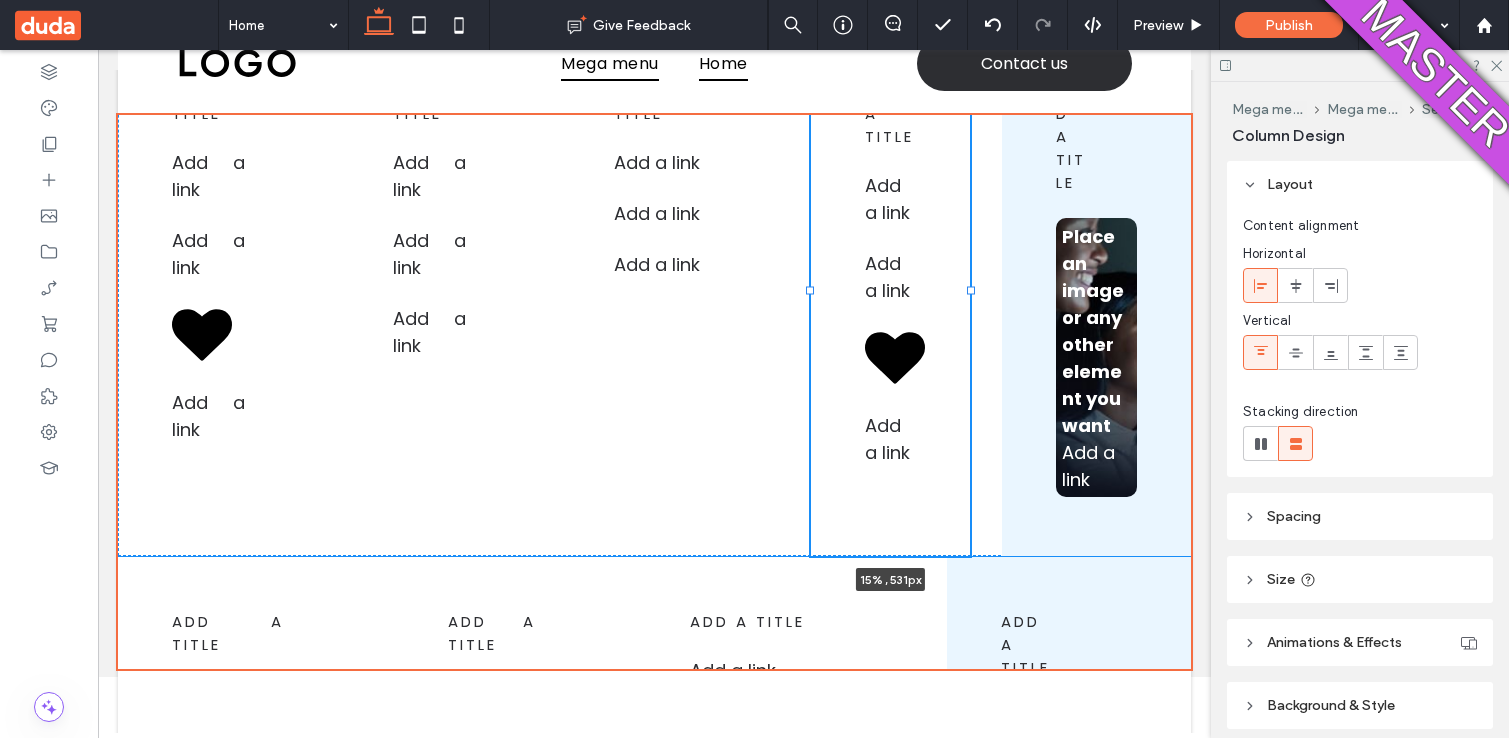 drag, startPoint x: 782, startPoint y: 290, endPoint x: 811, endPoint y: 285, distance: 29.427877 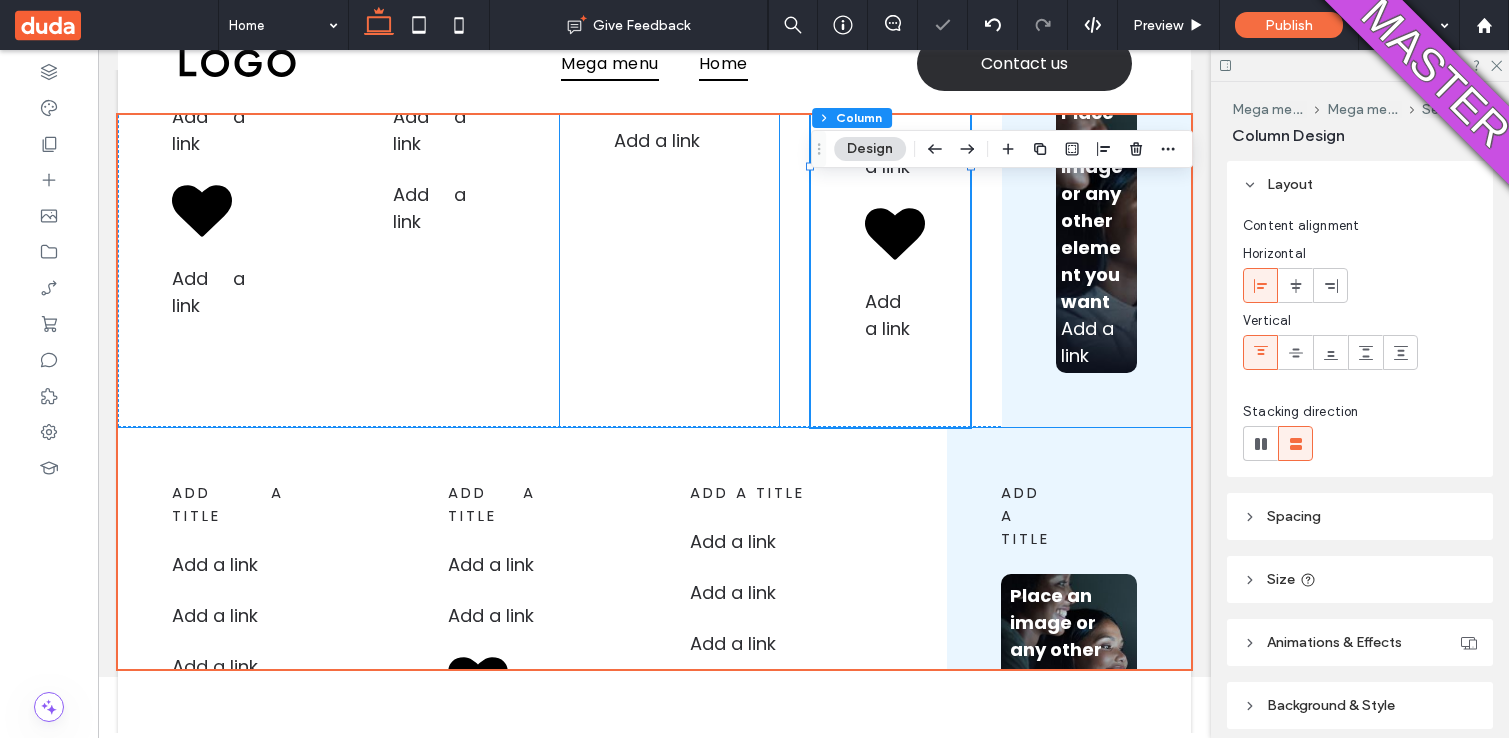 scroll, scrollTop: 251, scrollLeft: 0, axis: vertical 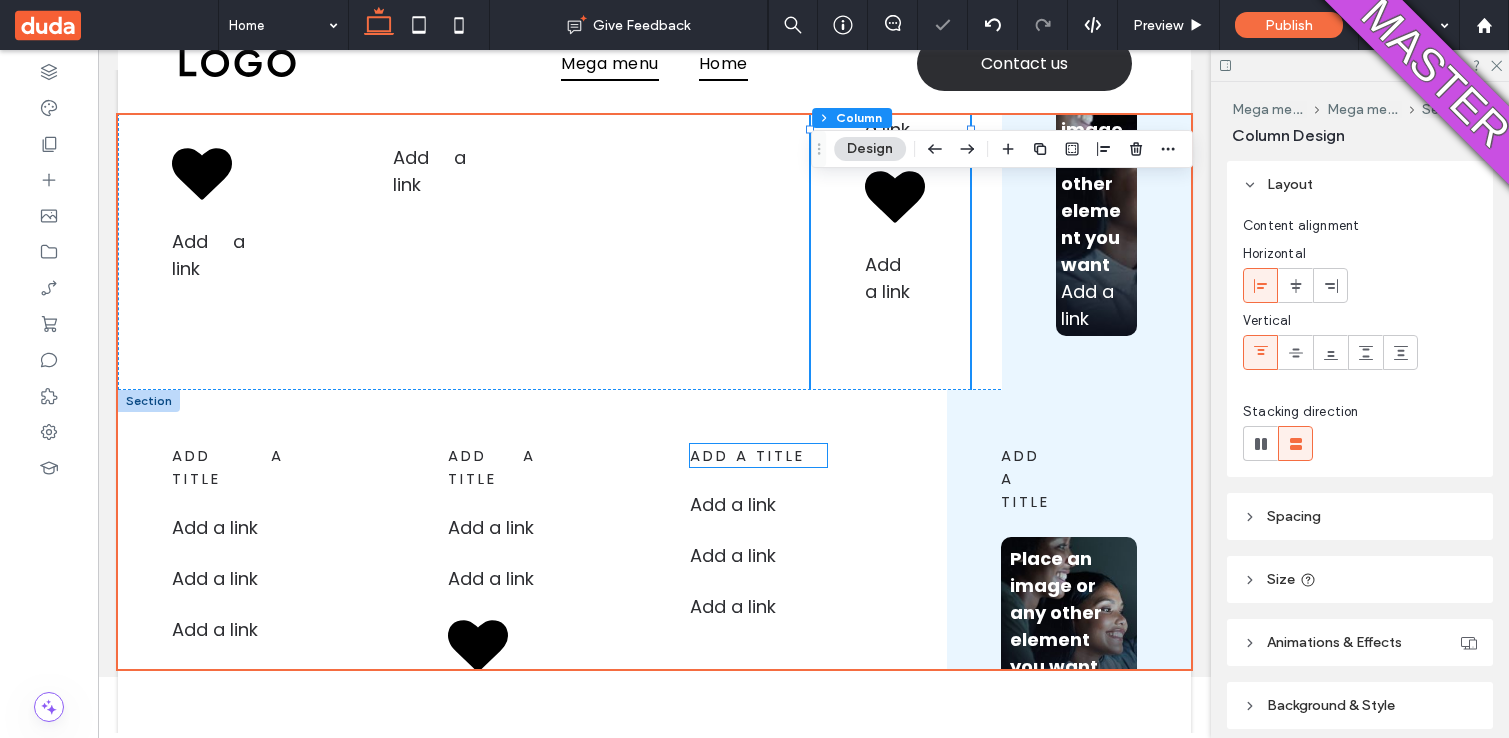 click on "add a title" at bounding box center [747, 455] 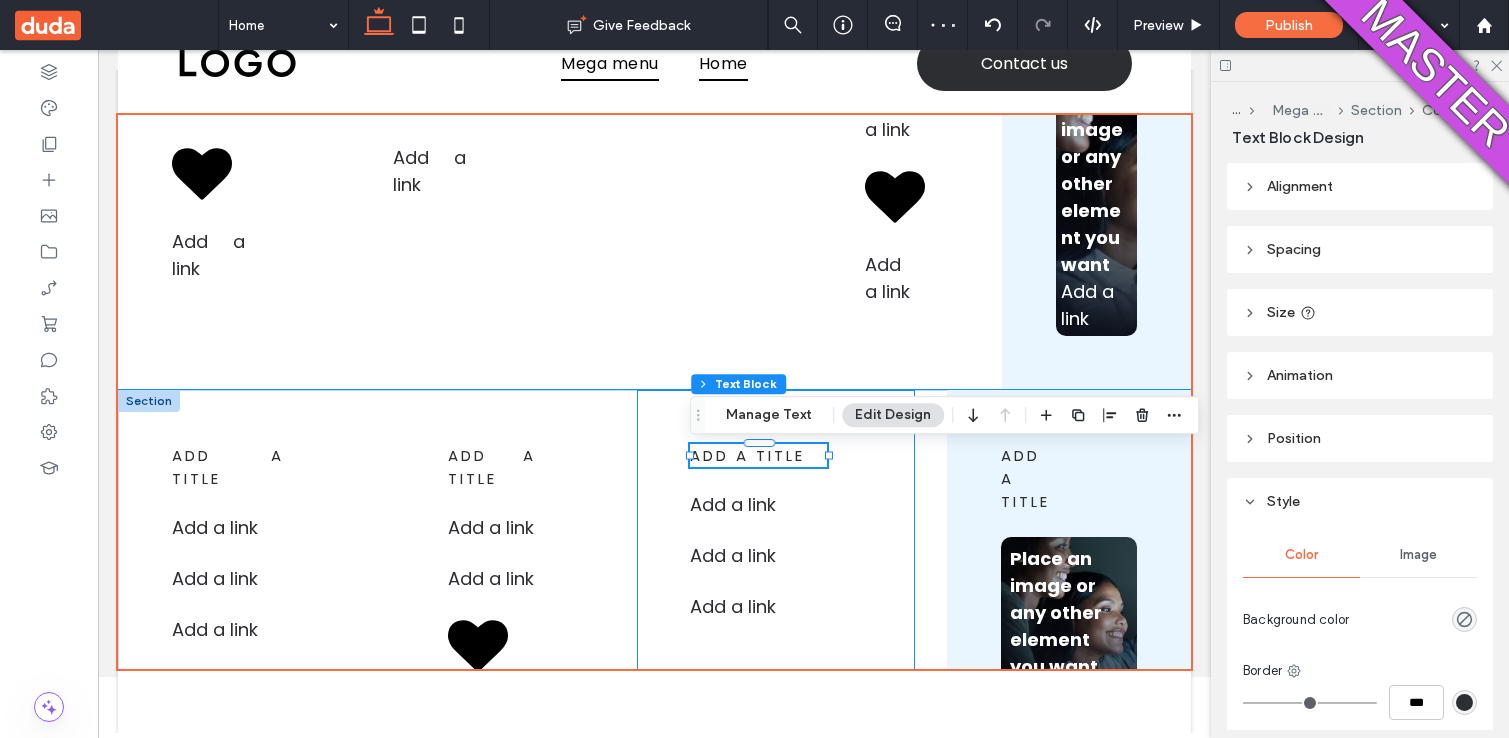click on "add a title
Add a link
Add a link ﻿
Add a link ﻿" at bounding box center [776, 585] 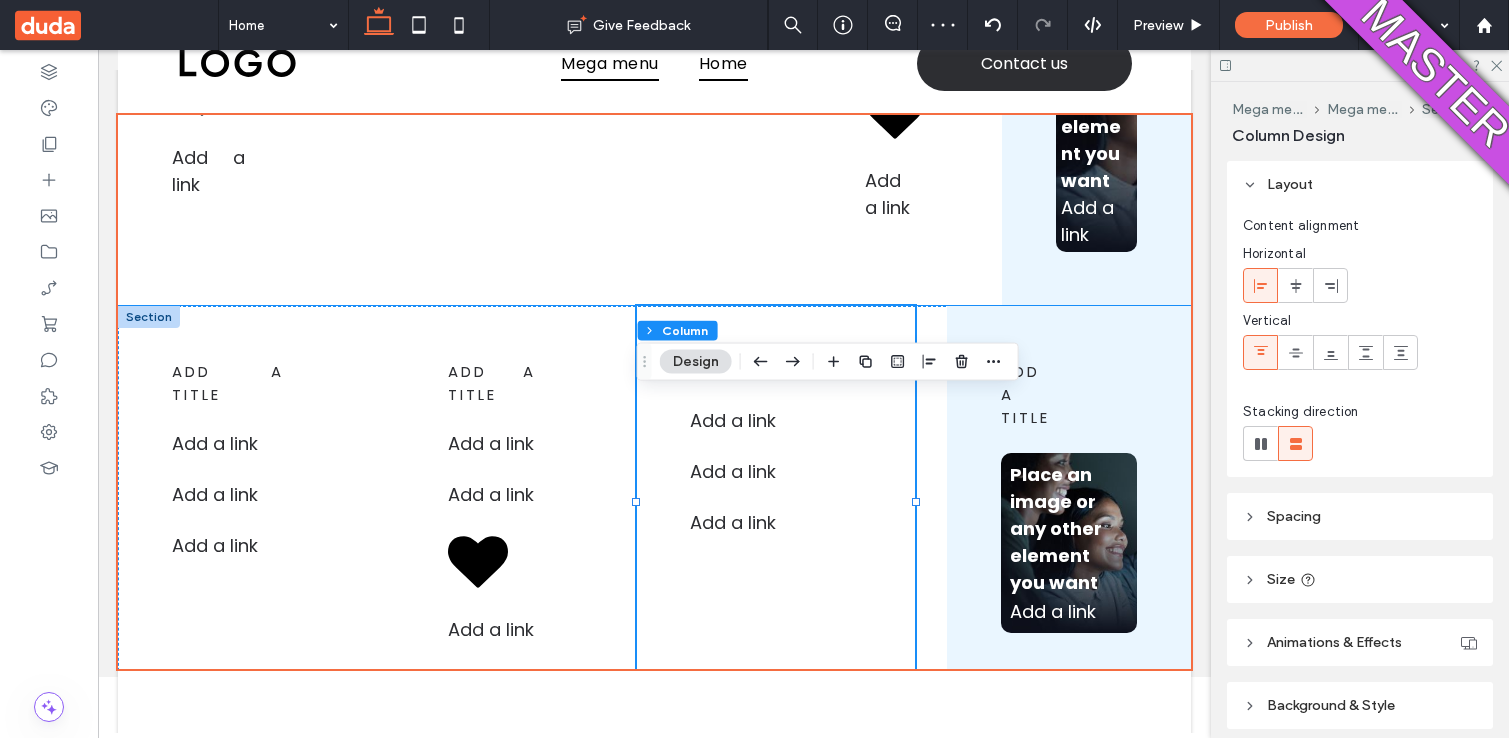 scroll, scrollTop: 353, scrollLeft: 0, axis: vertical 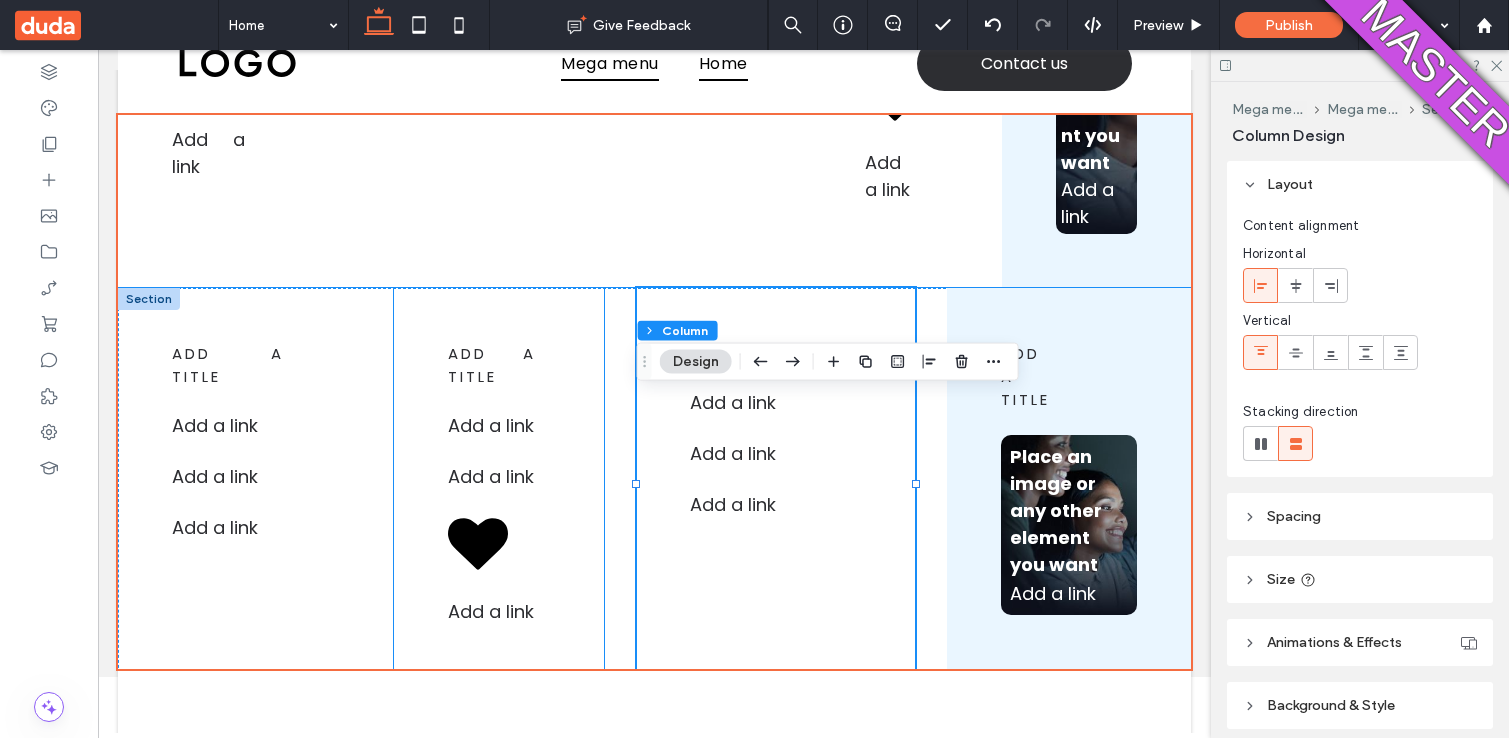 click on "add a title
Add a link ﻿
Add a link ﻿
Add a link ﻿" at bounding box center (499, 483) 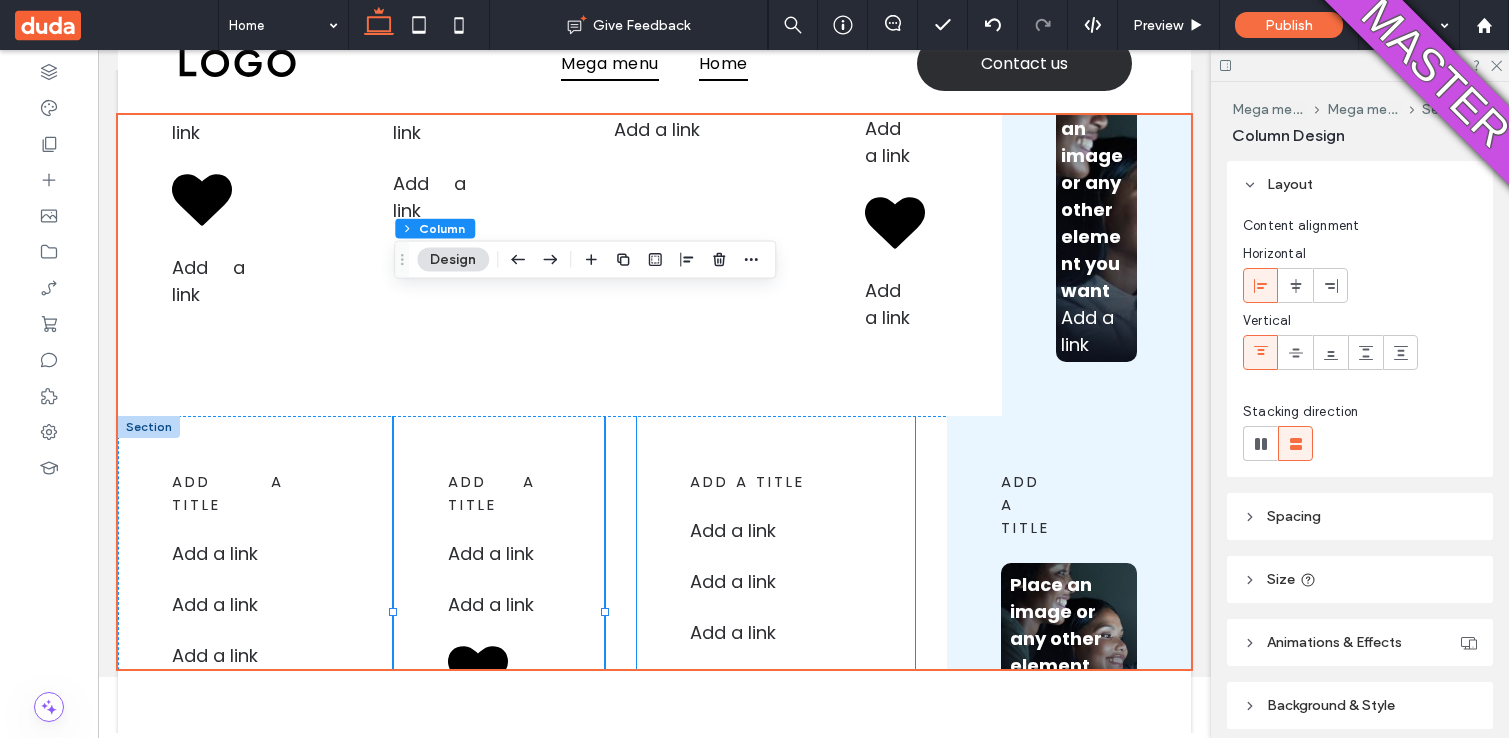 scroll, scrollTop: 0, scrollLeft: 0, axis: both 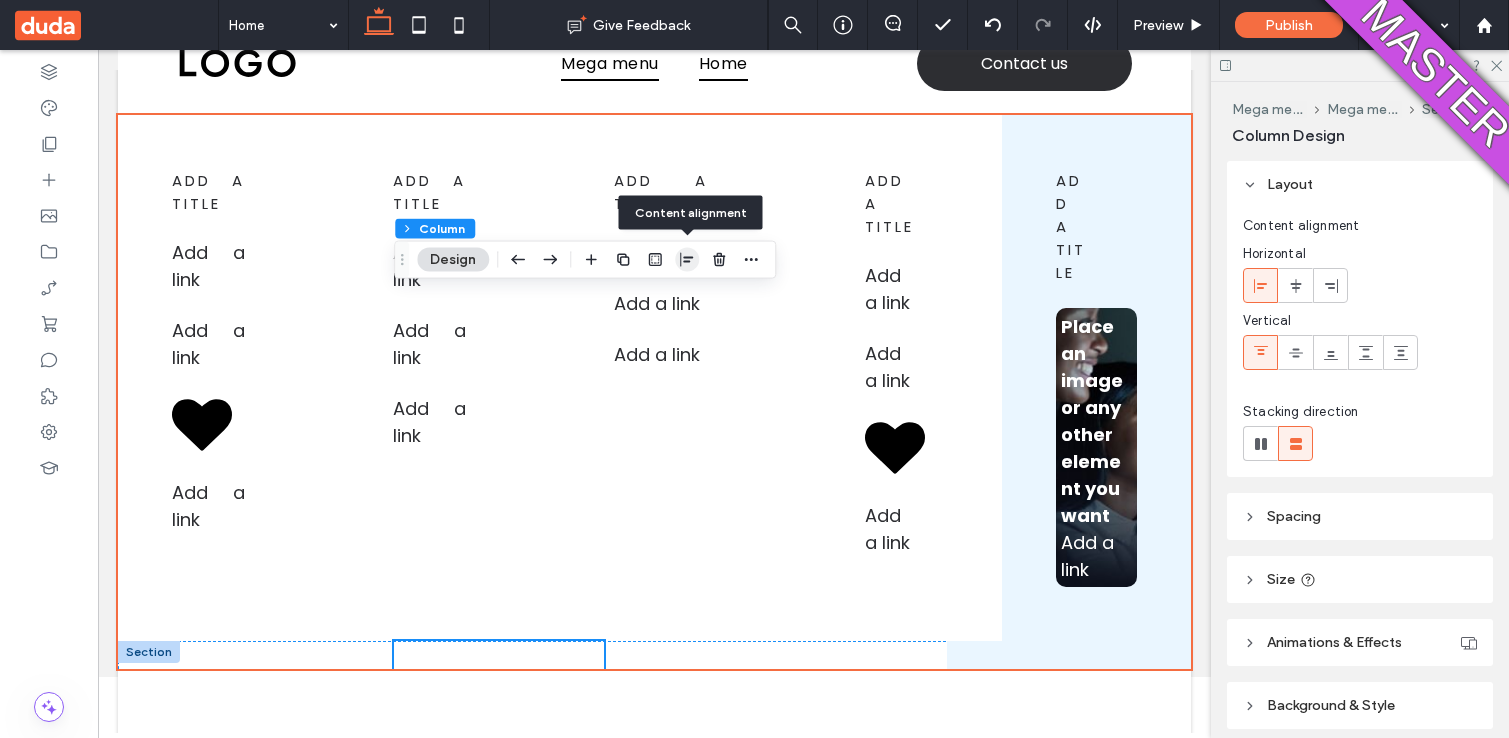 click 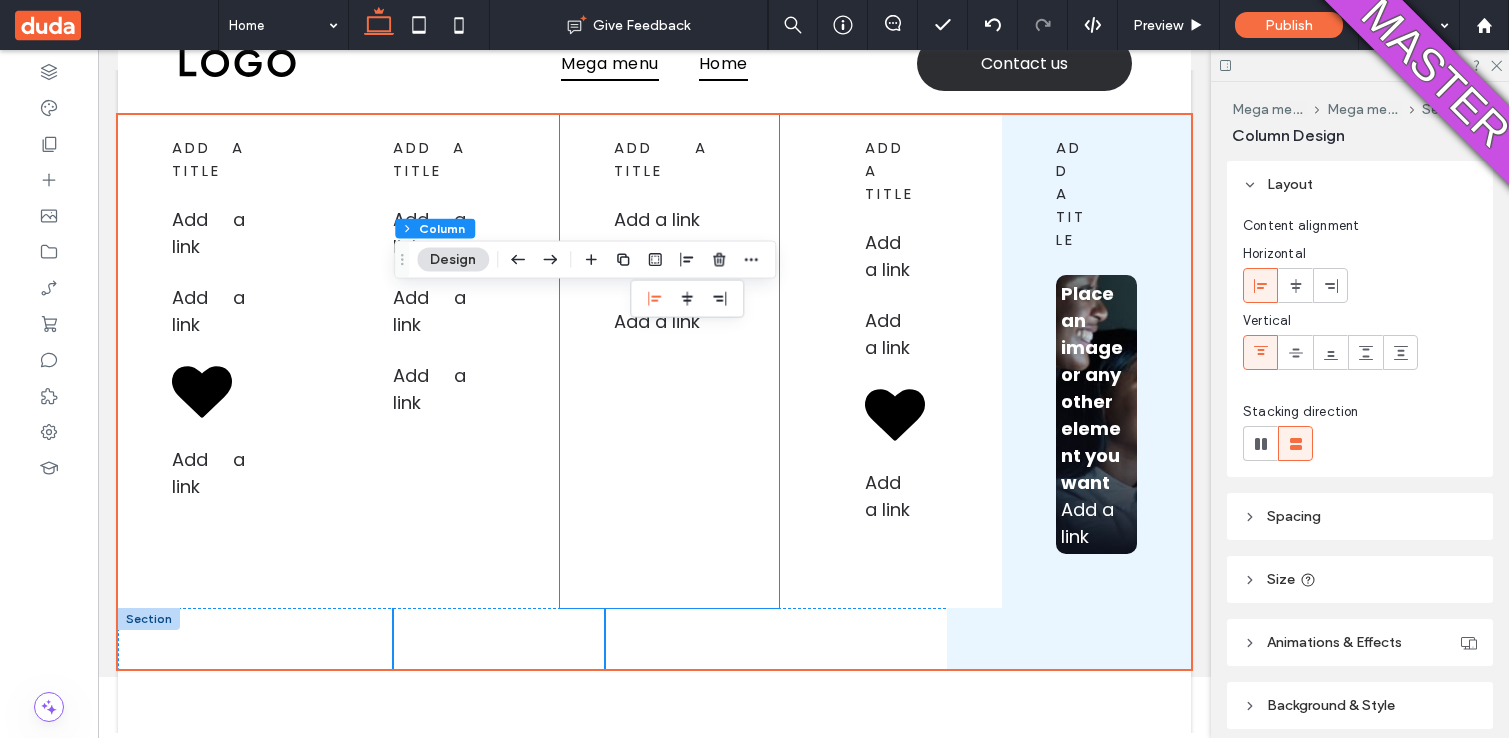 scroll, scrollTop: 0, scrollLeft: 0, axis: both 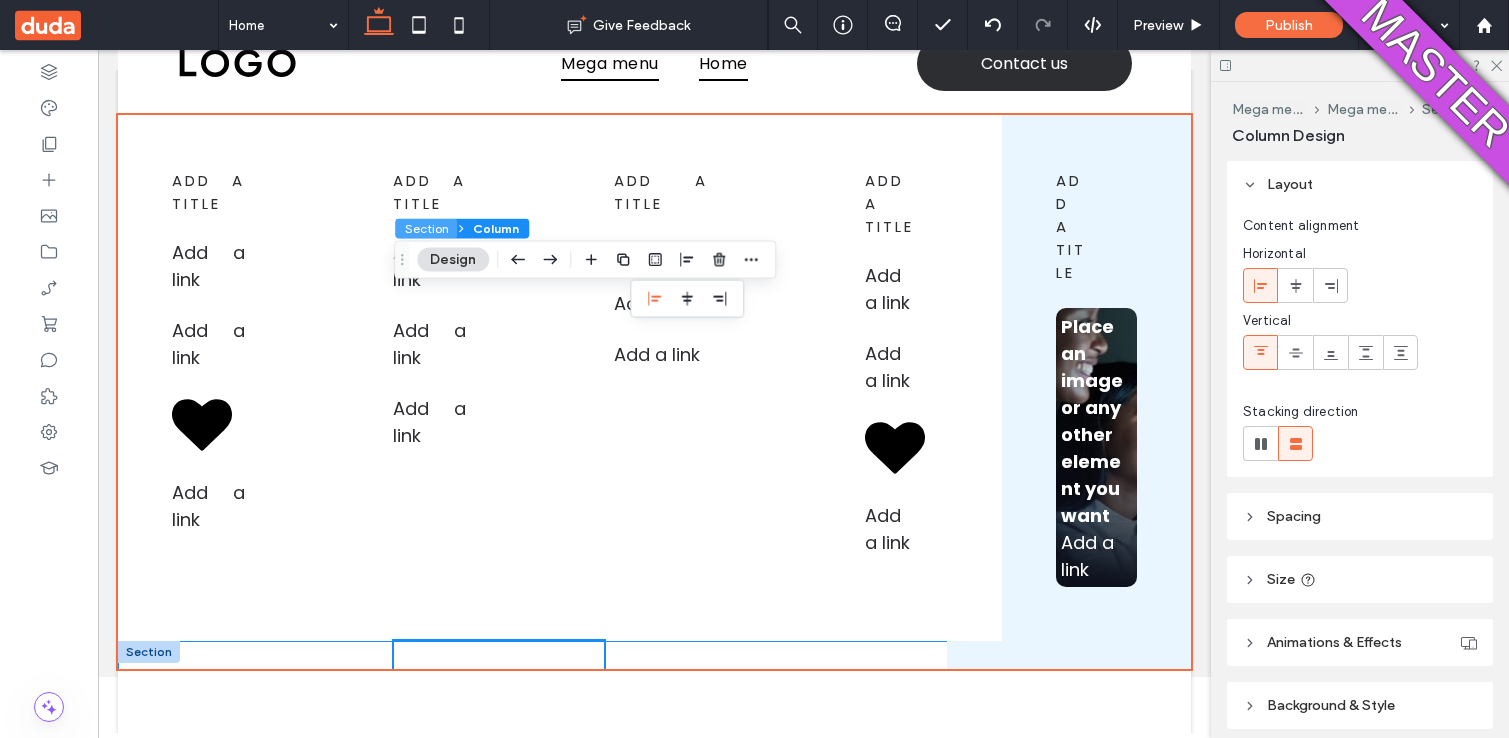 click on "Section" at bounding box center [426, 229] 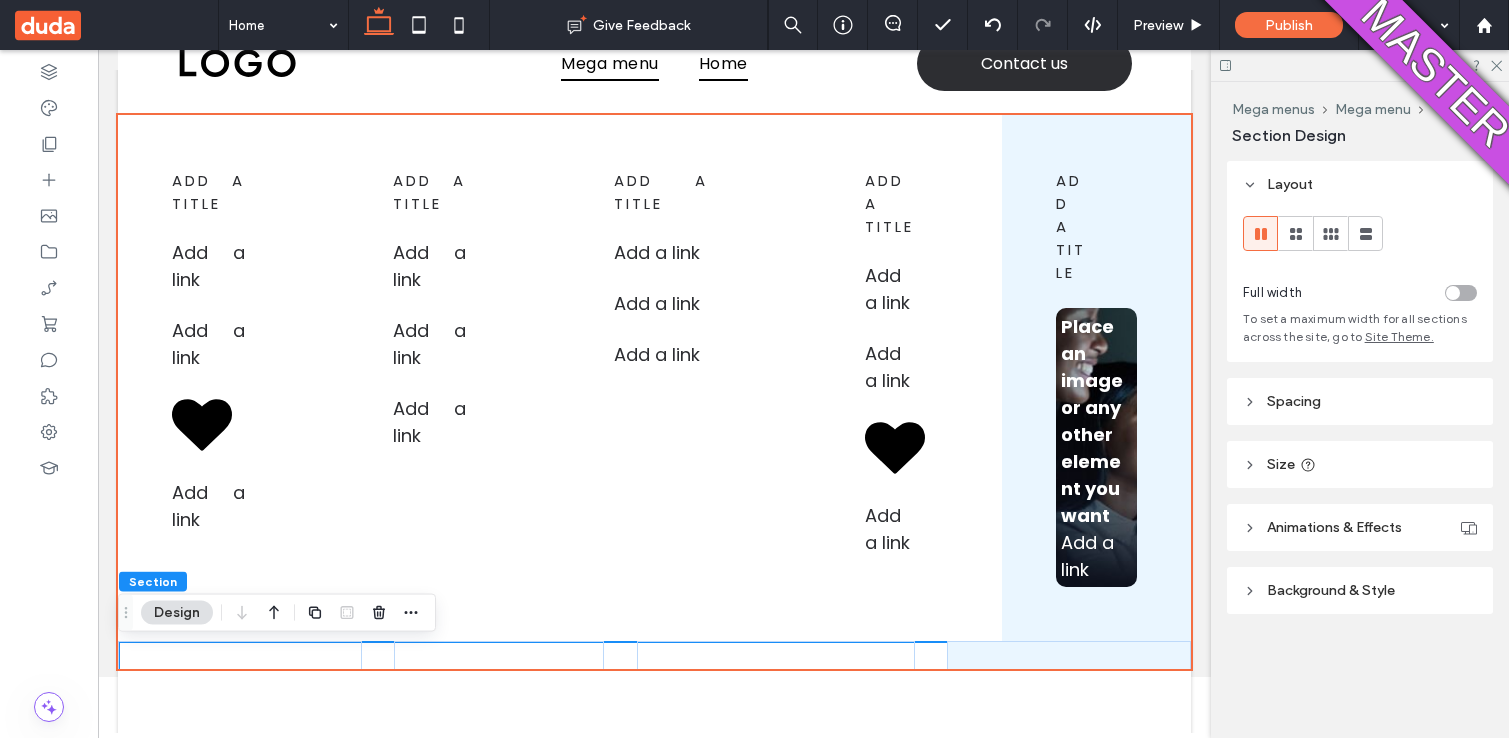 click on "Spacing" at bounding box center (1360, 401) 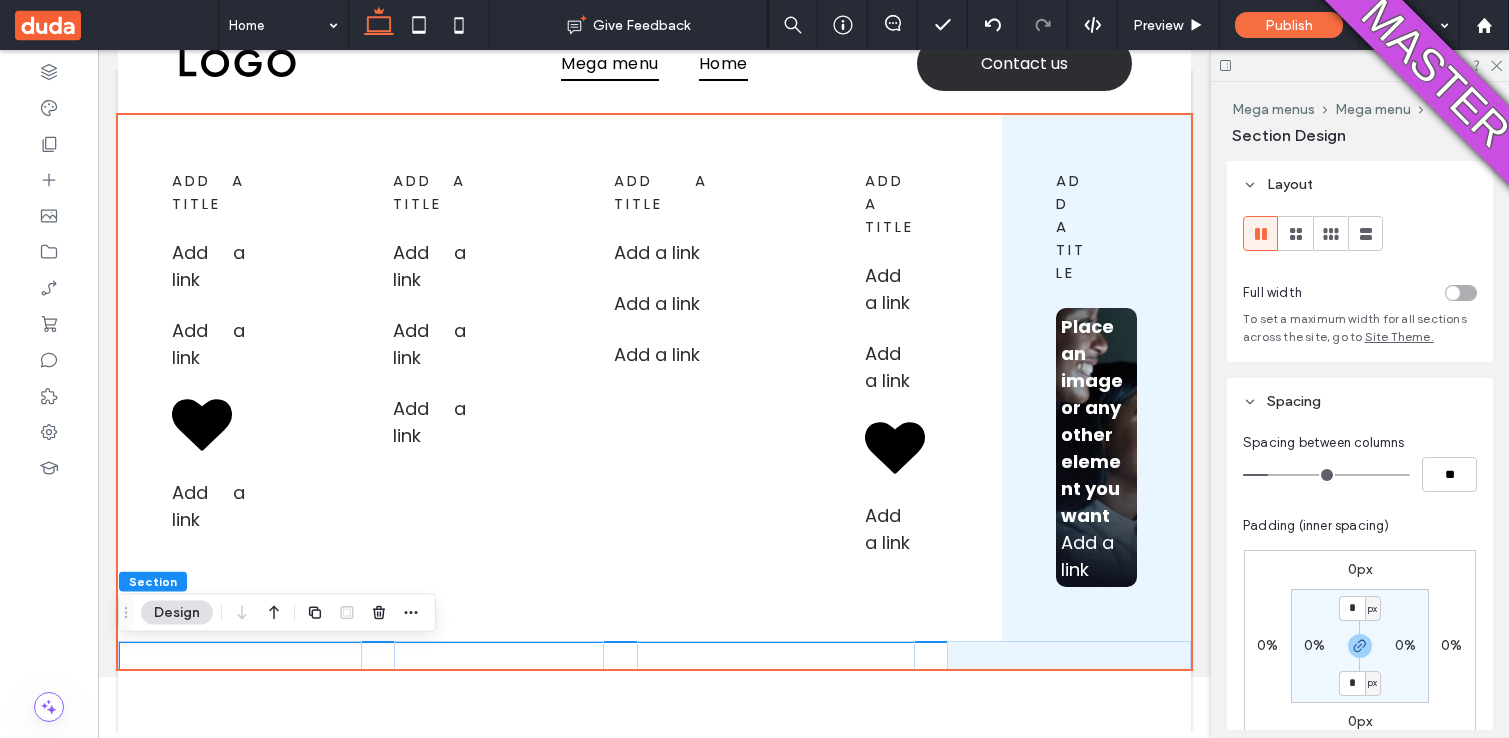 type on "*" 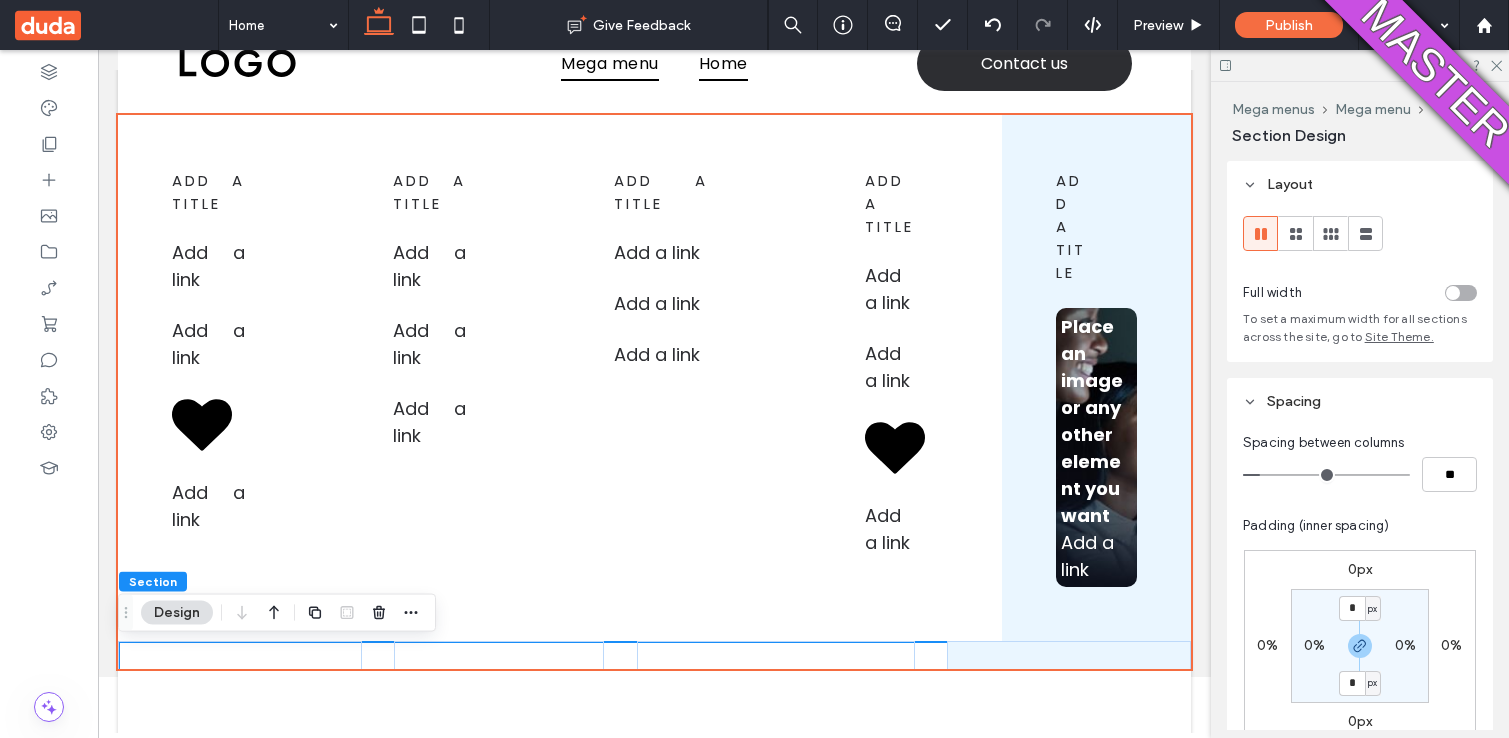 type on "*" 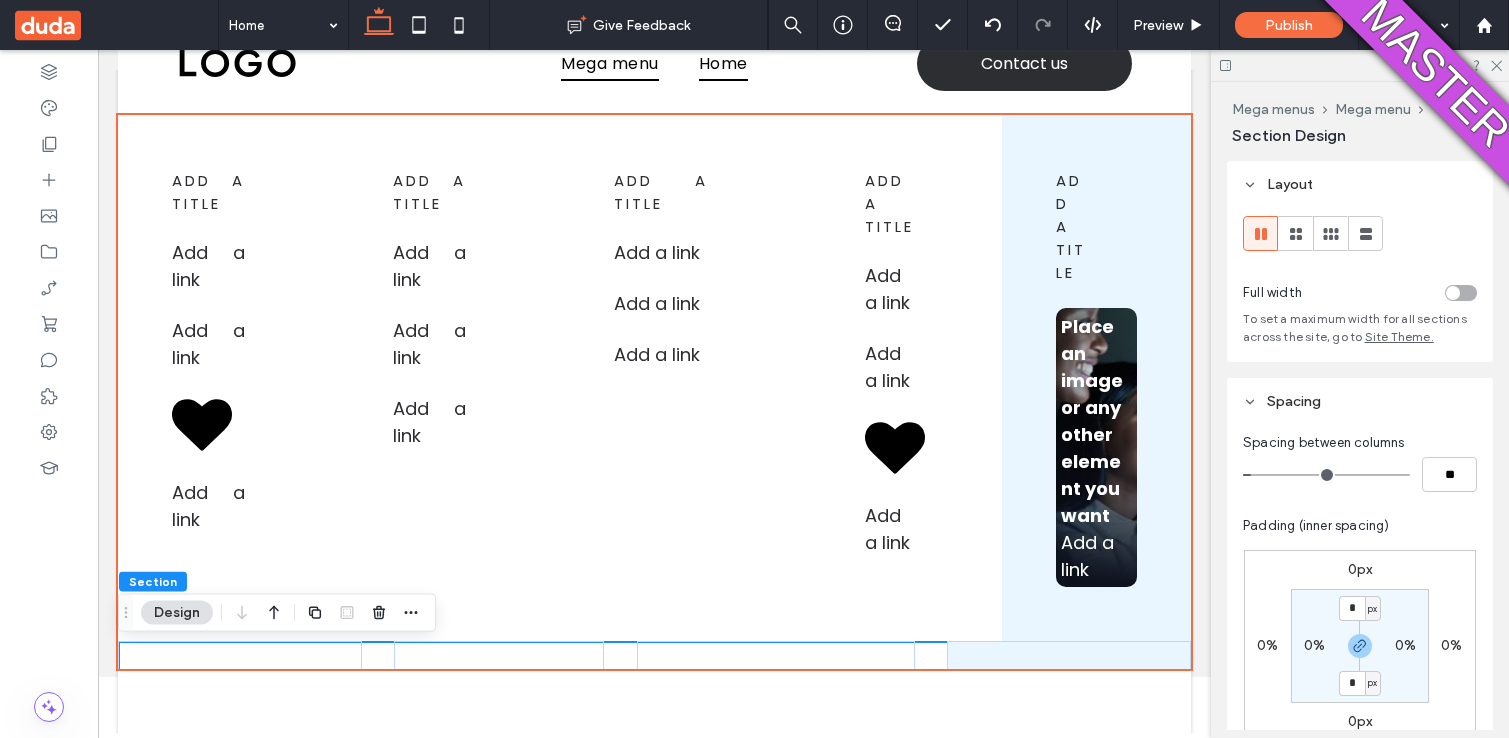 type on "*" 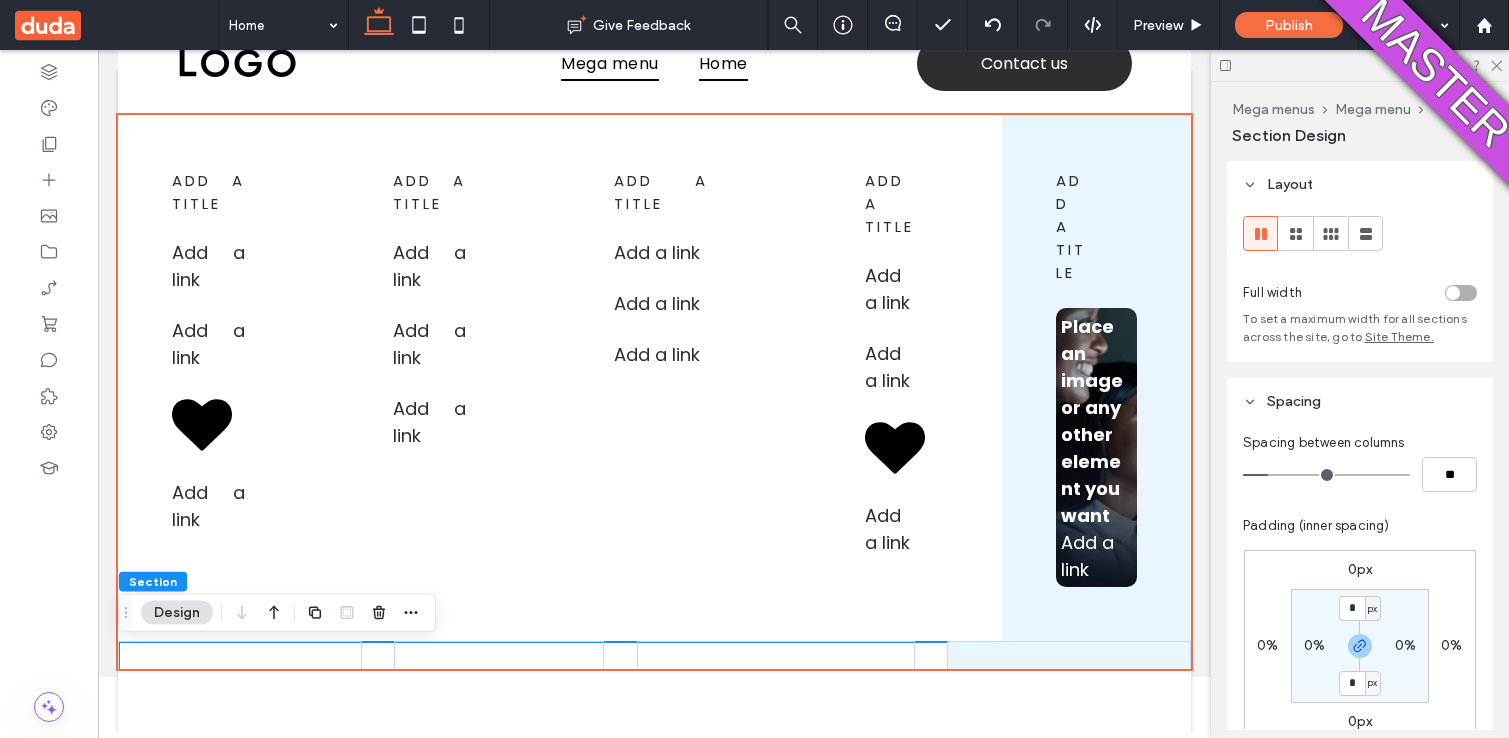 type on "*" 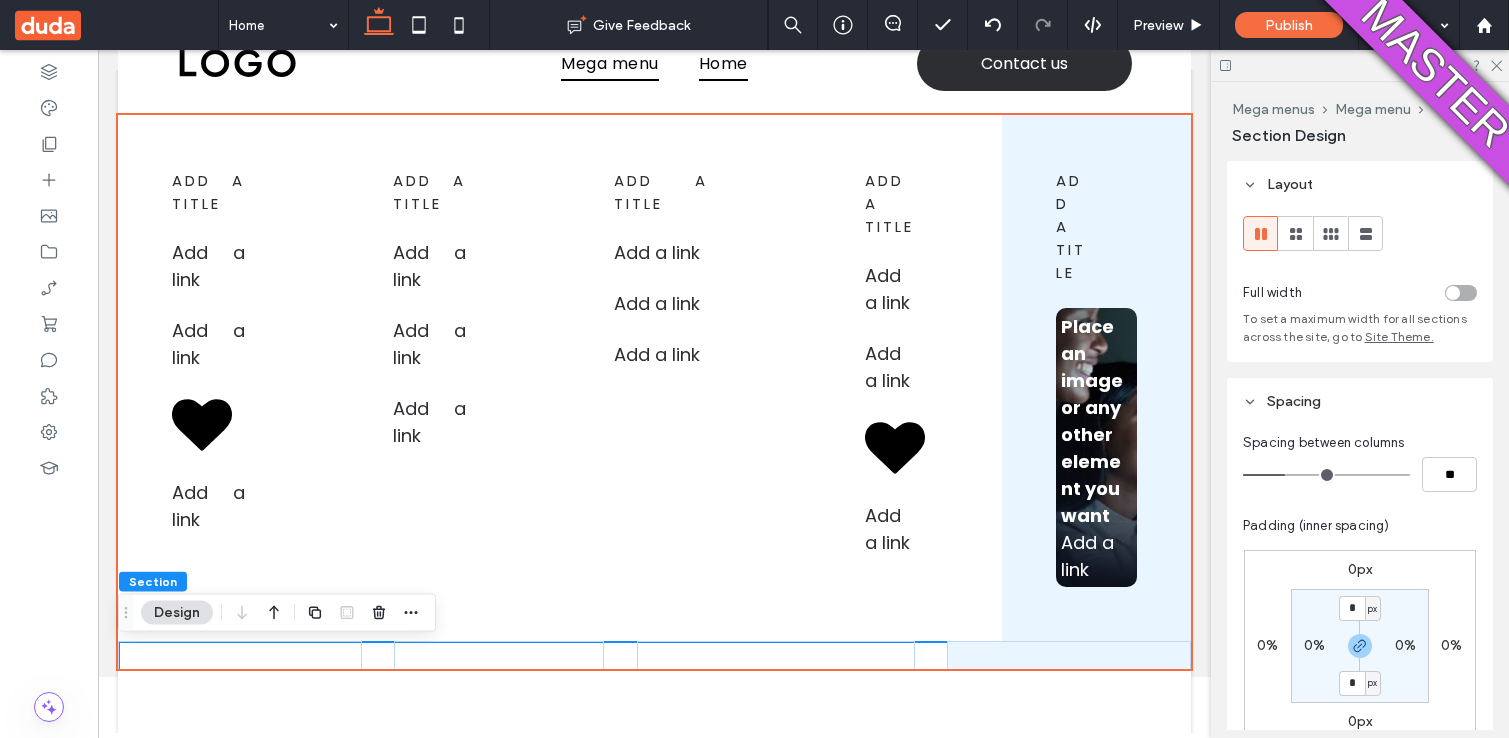 type on "*" 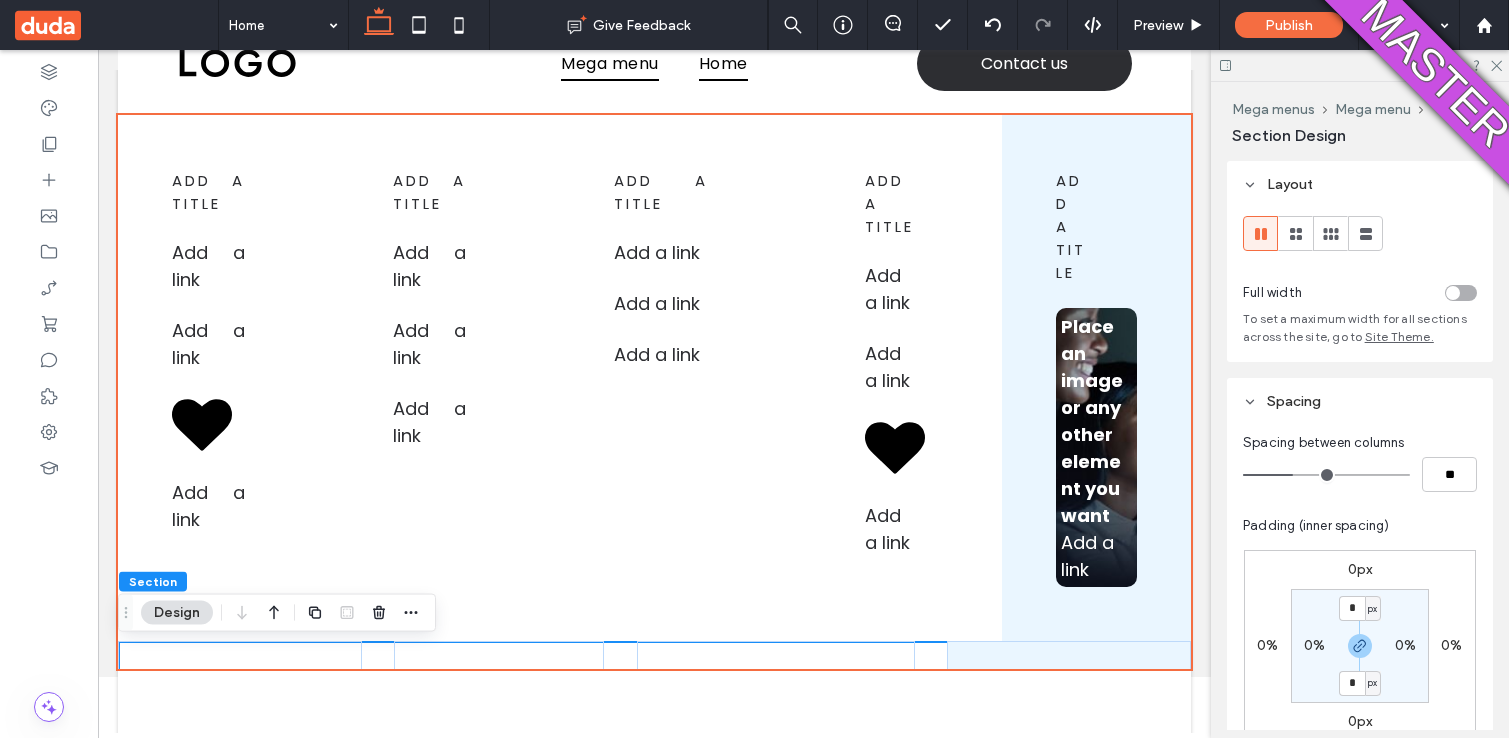 type on "*" 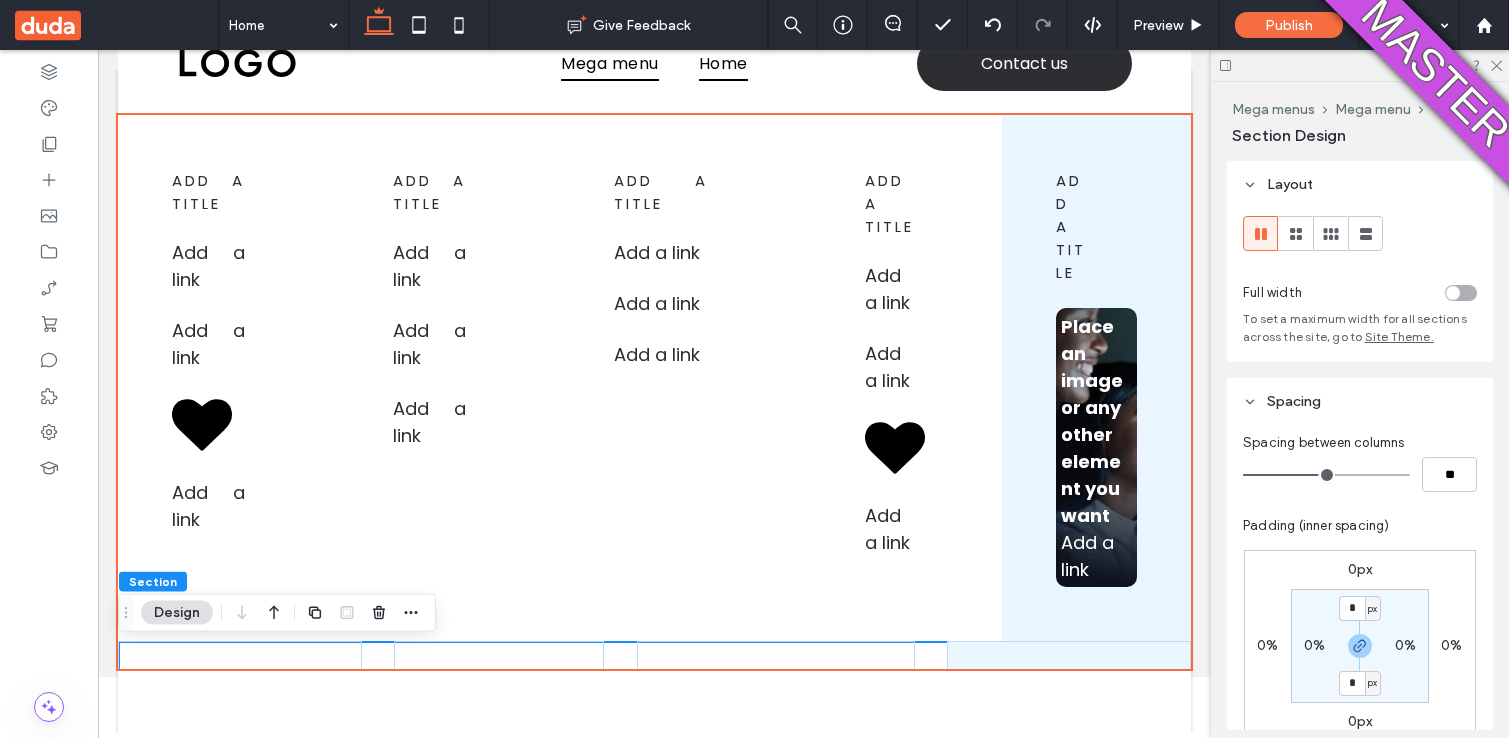 drag, startPoint x: 1270, startPoint y: 479, endPoint x: 1318, endPoint y: 474, distance: 48.259712 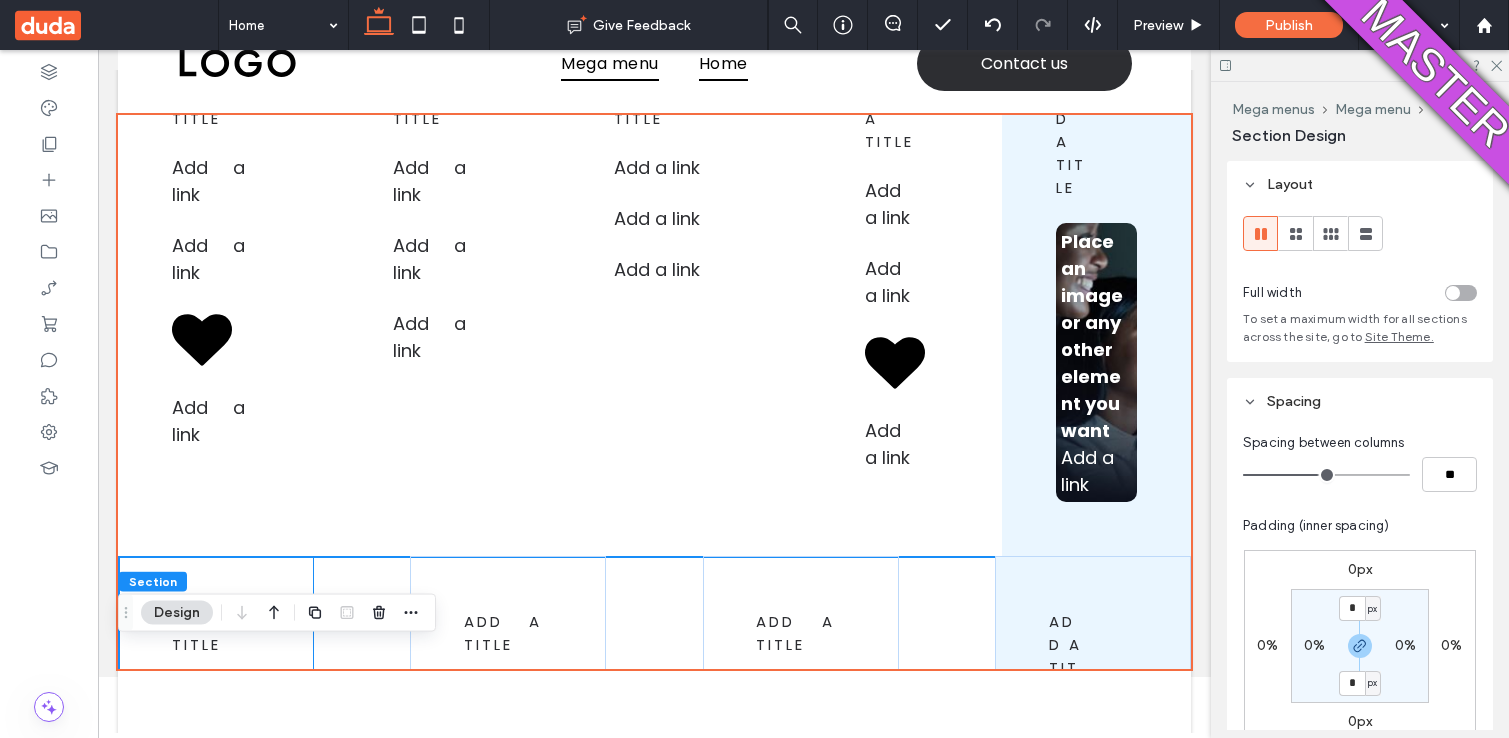 scroll, scrollTop: 0, scrollLeft: 0, axis: both 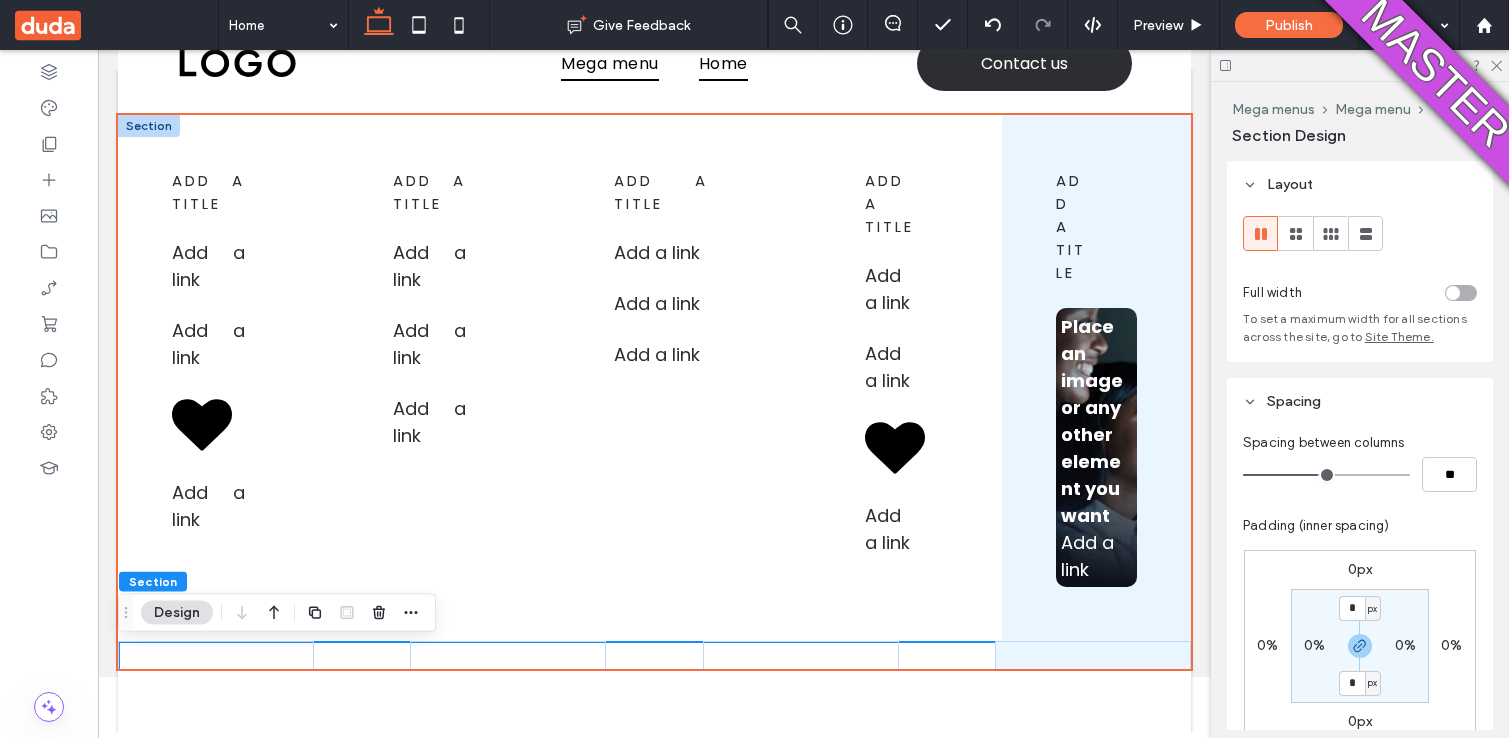 click at bounding box center [149, 126] 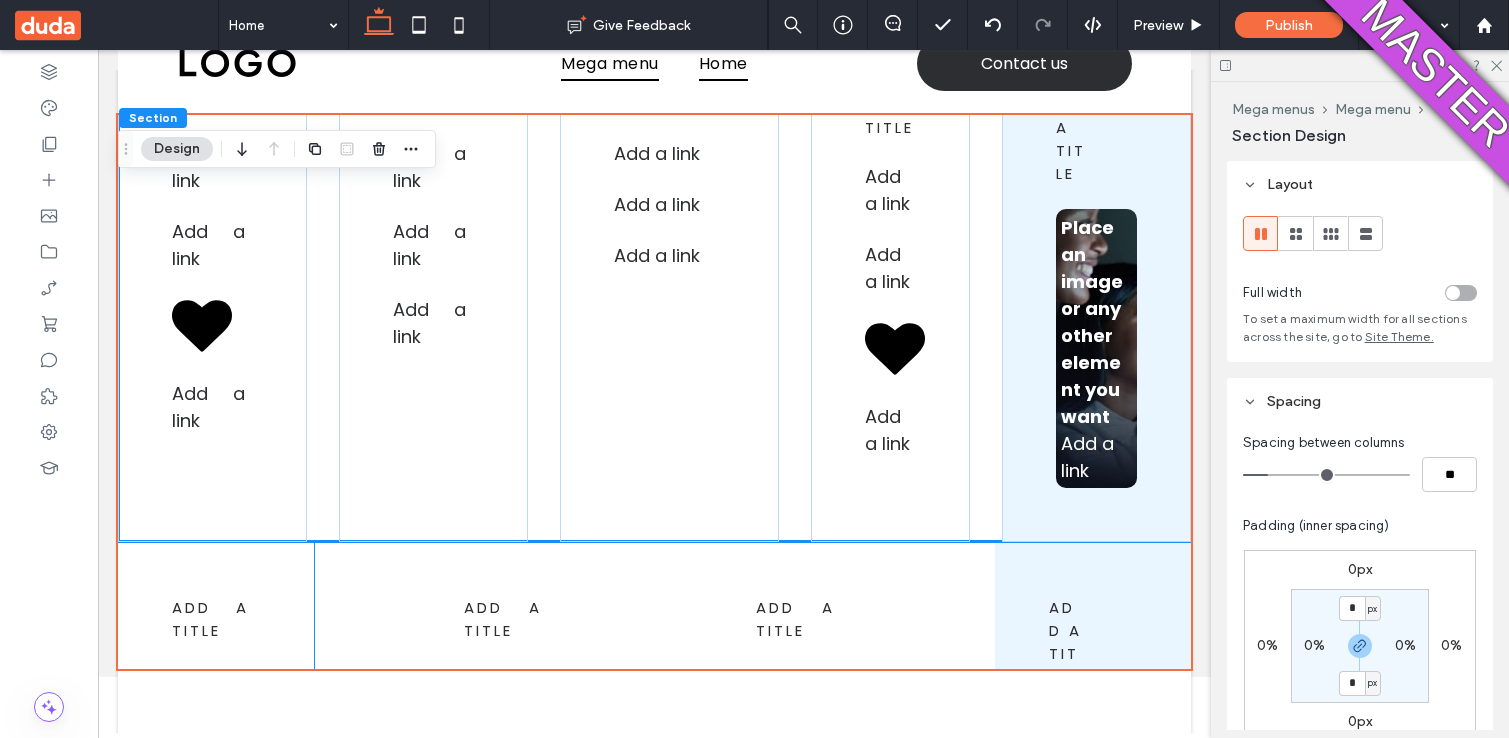 scroll, scrollTop: 52, scrollLeft: 0, axis: vertical 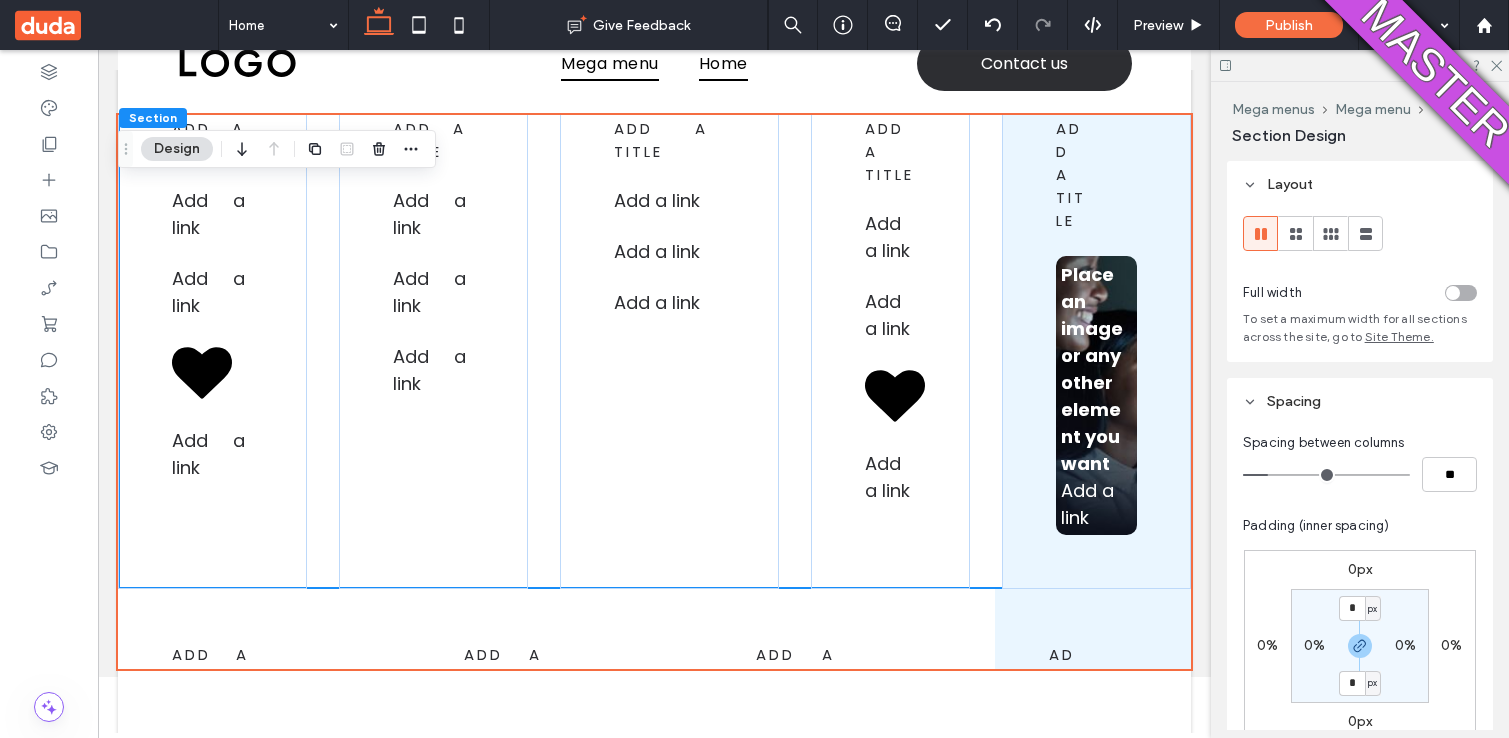 type on "*" 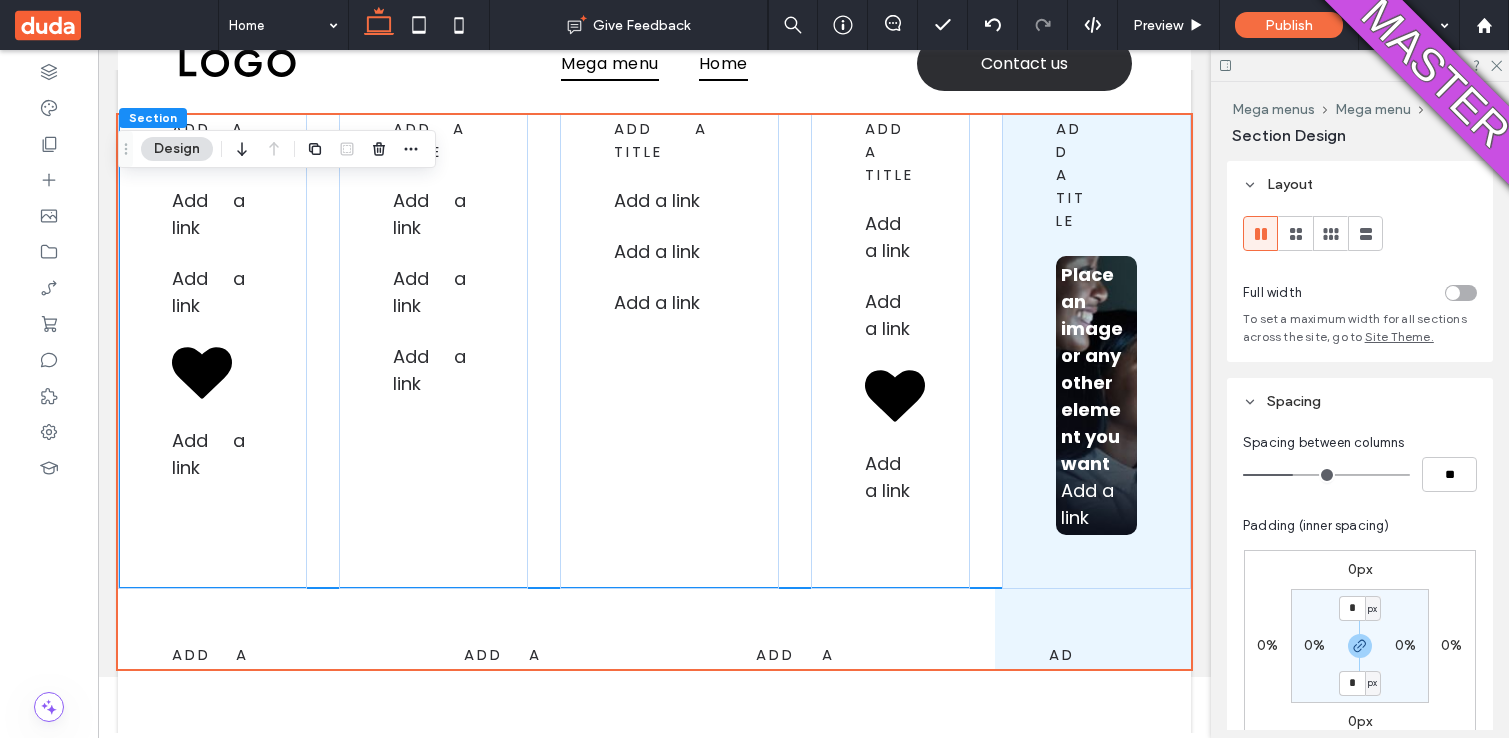 click at bounding box center [1326, 475] 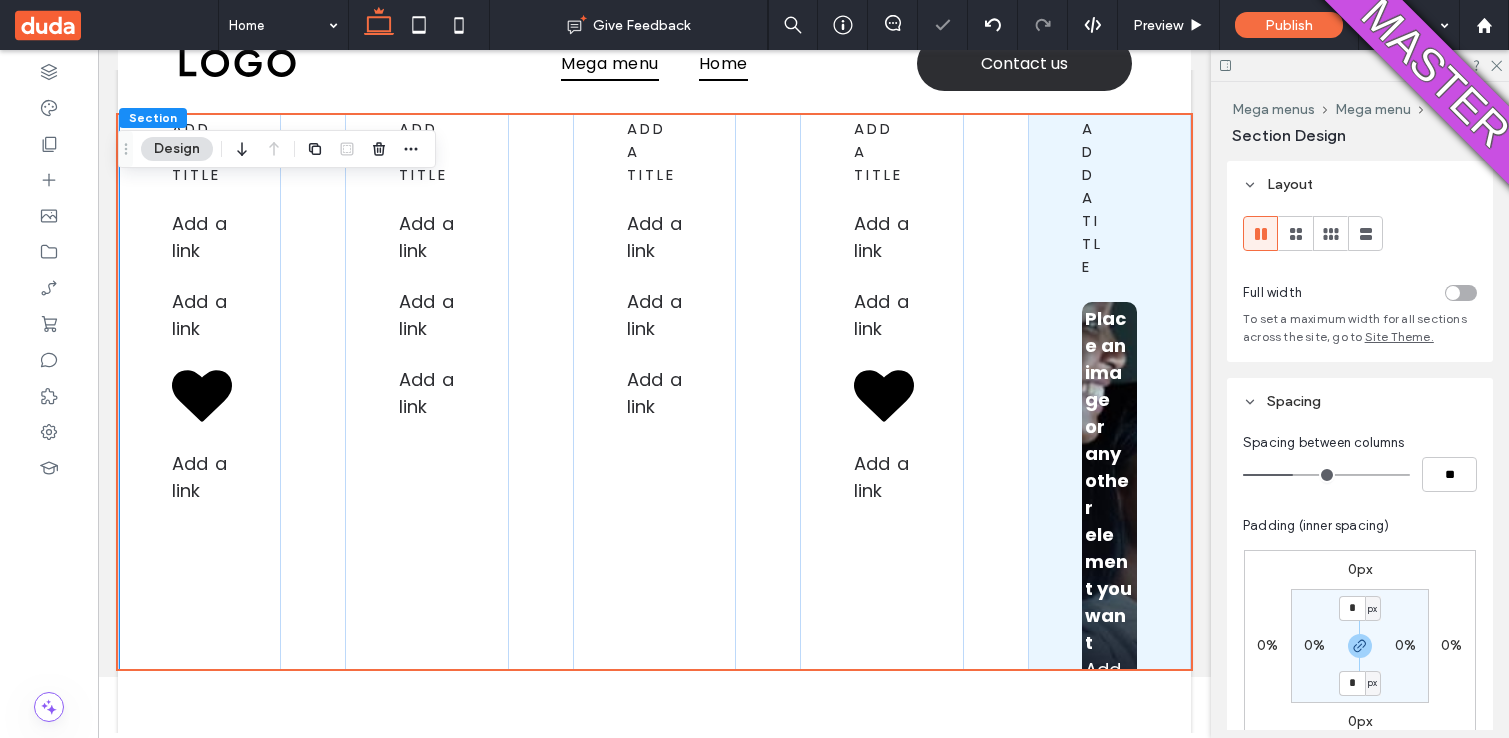 type on "*" 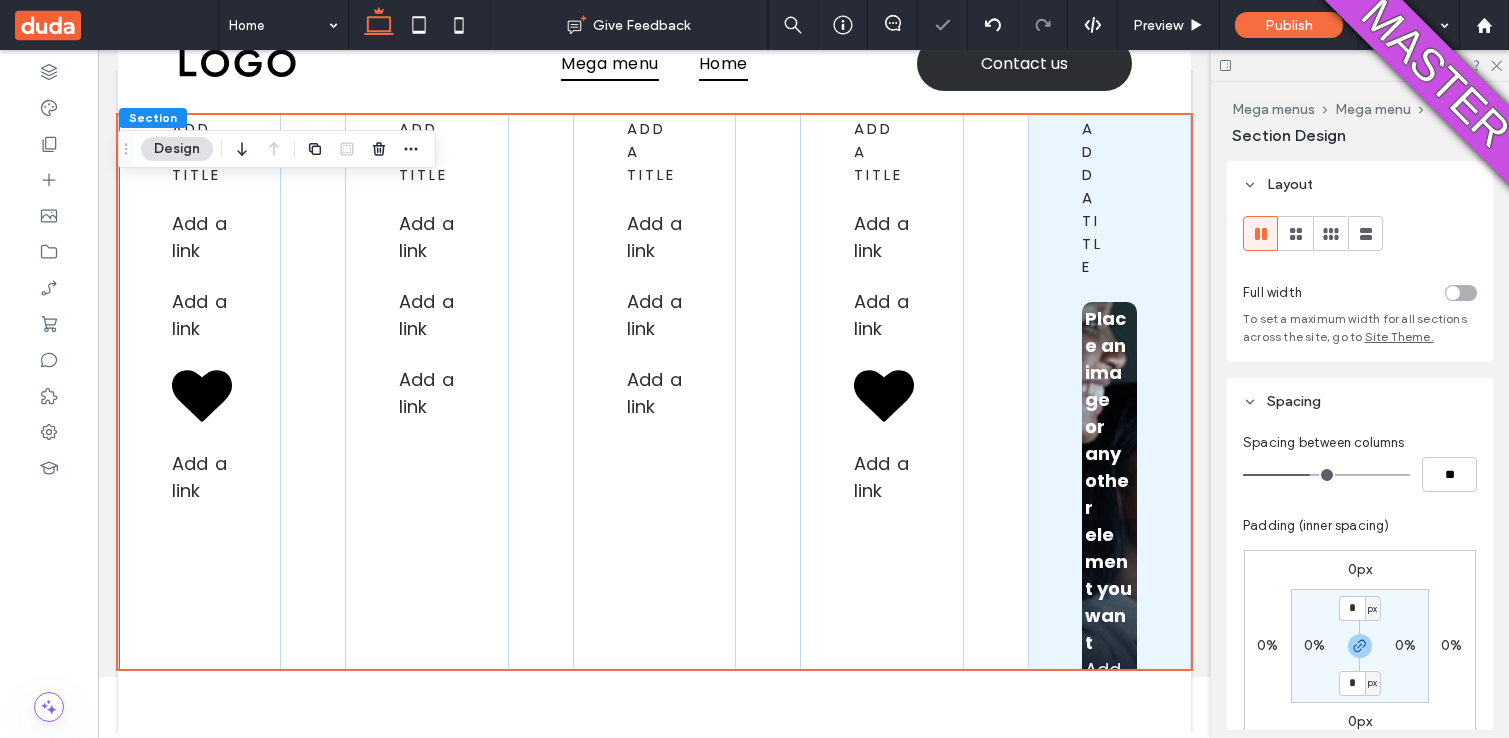 drag, startPoint x: 1294, startPoint y: 475, endPoint x: 1309, endPoint y: 474, distance: 15.033297 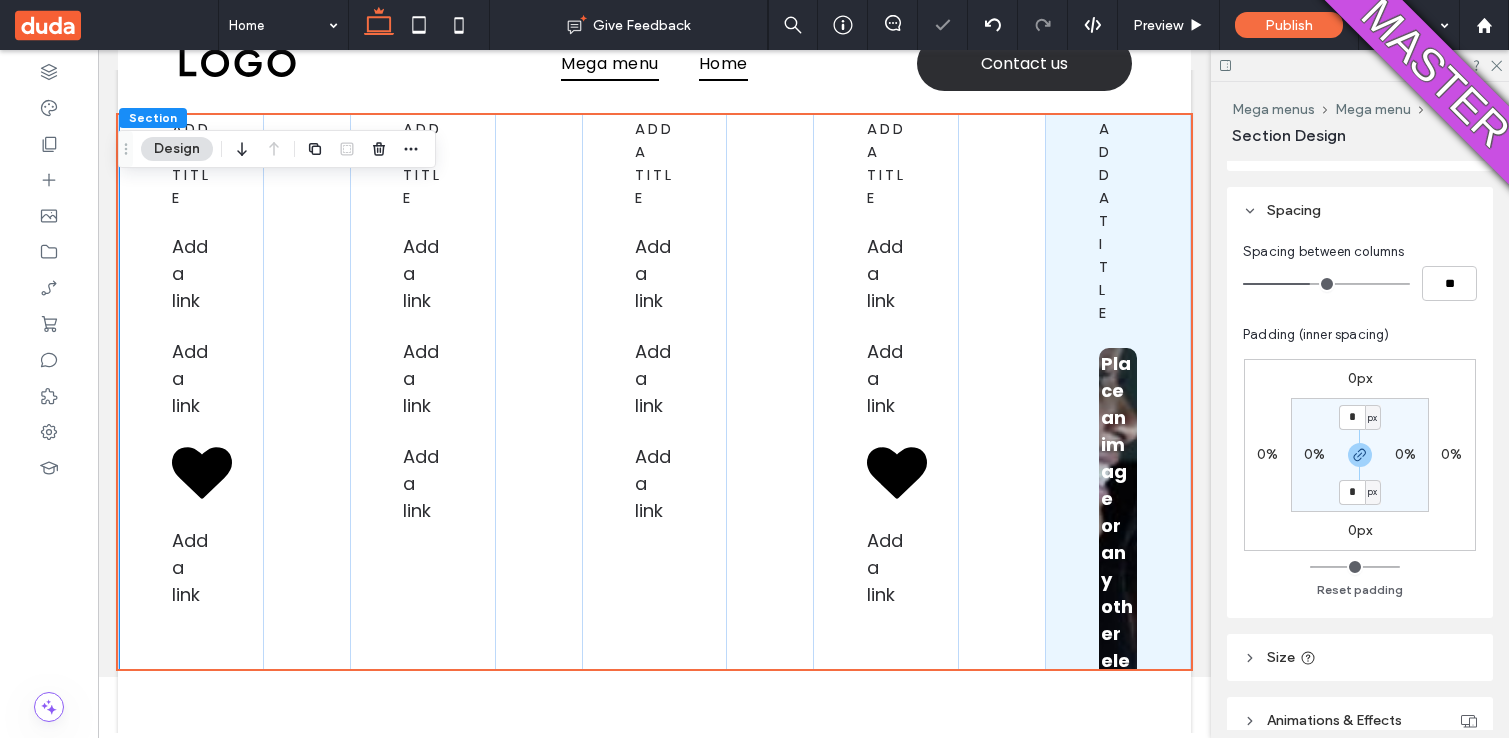 scroll, scrollTop: 199, scrollLeft: 0, axis: vertical 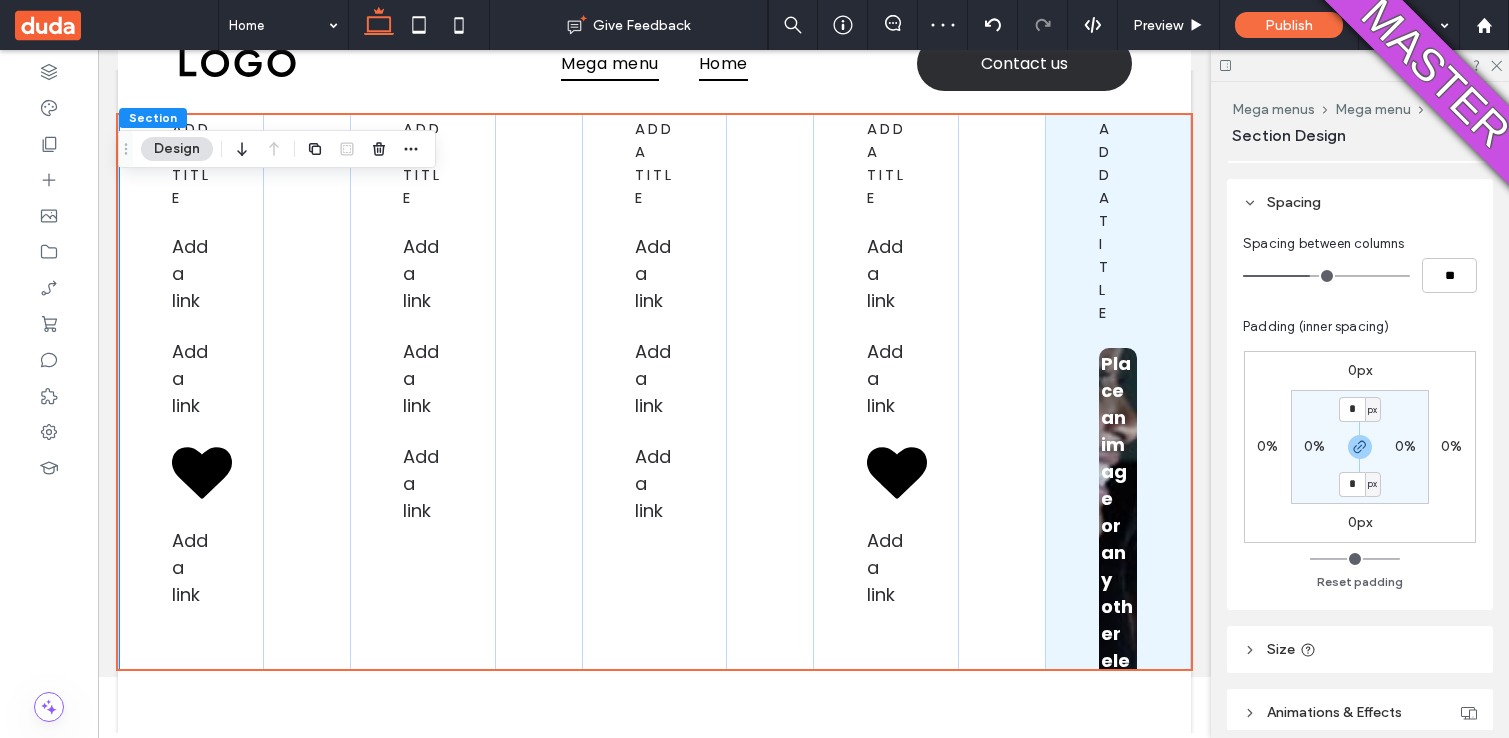 click on "0px" at bounding box center (1360, 370) 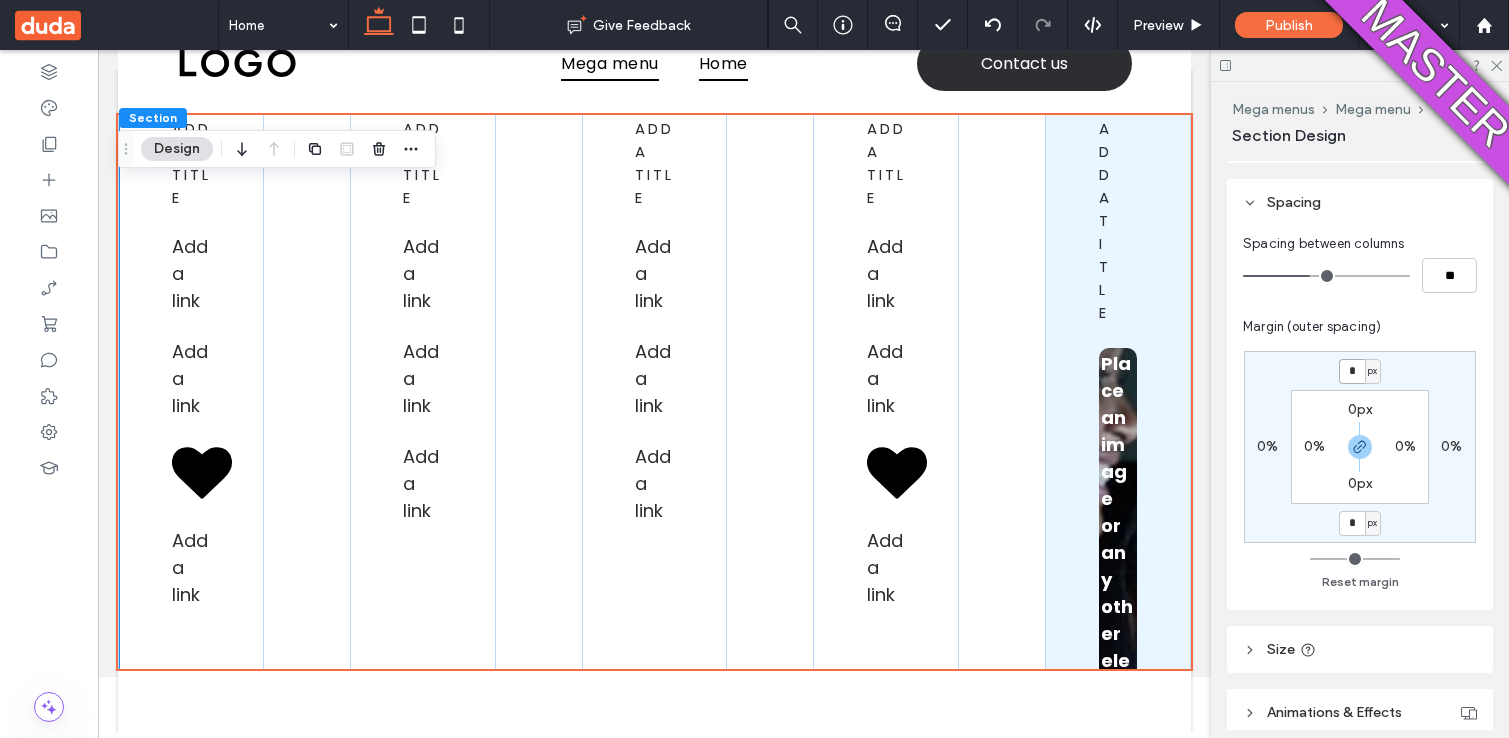 click on "*" at bounding box center [1352, 371] 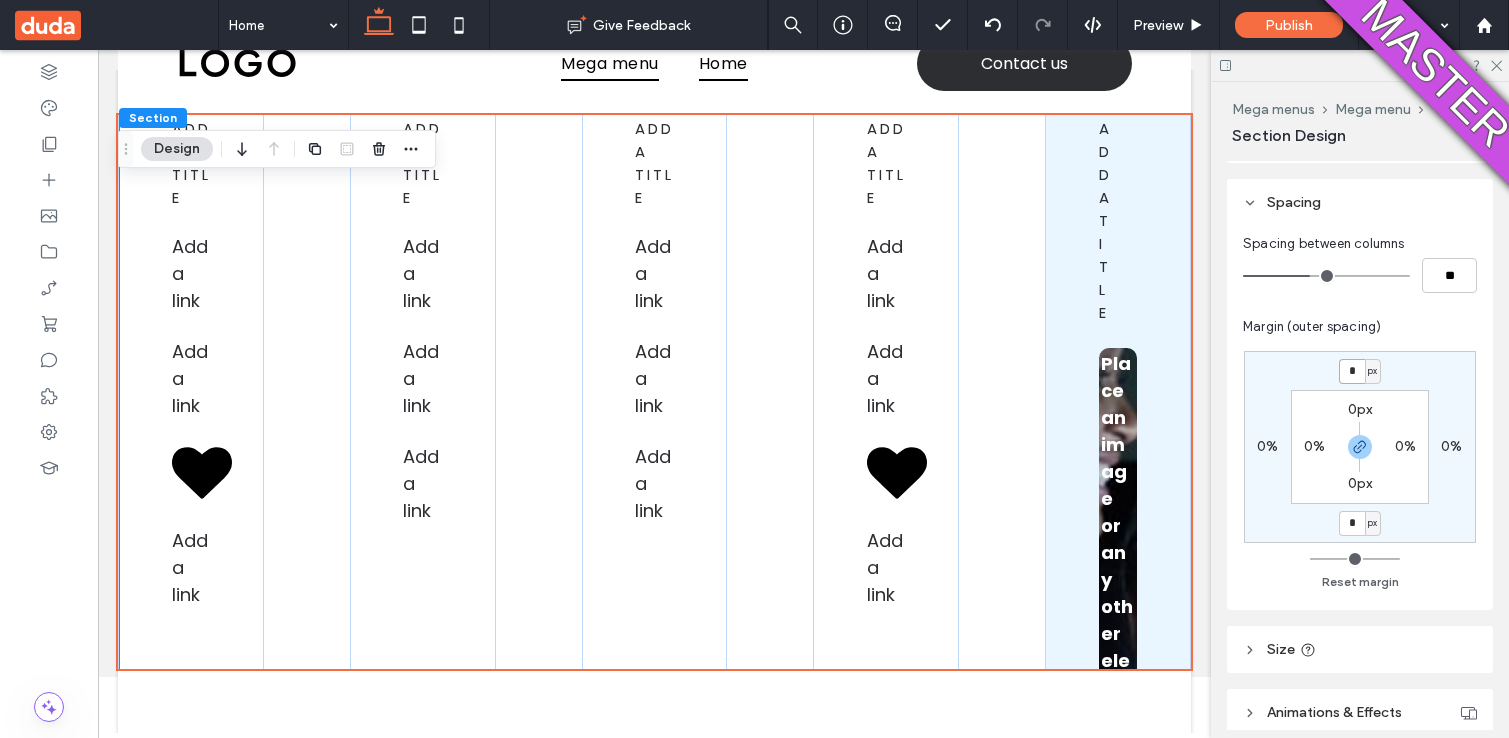 type on "*" 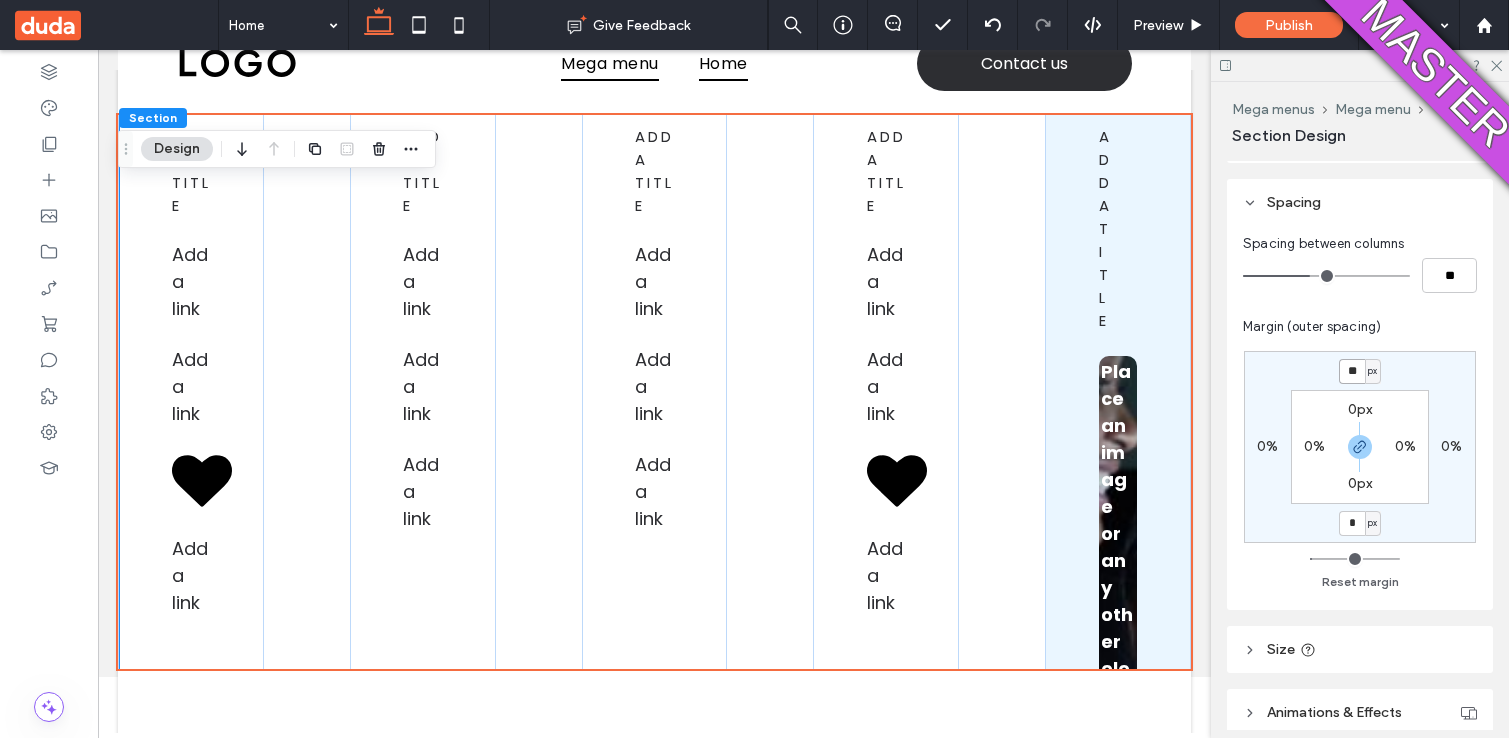 type on "**" 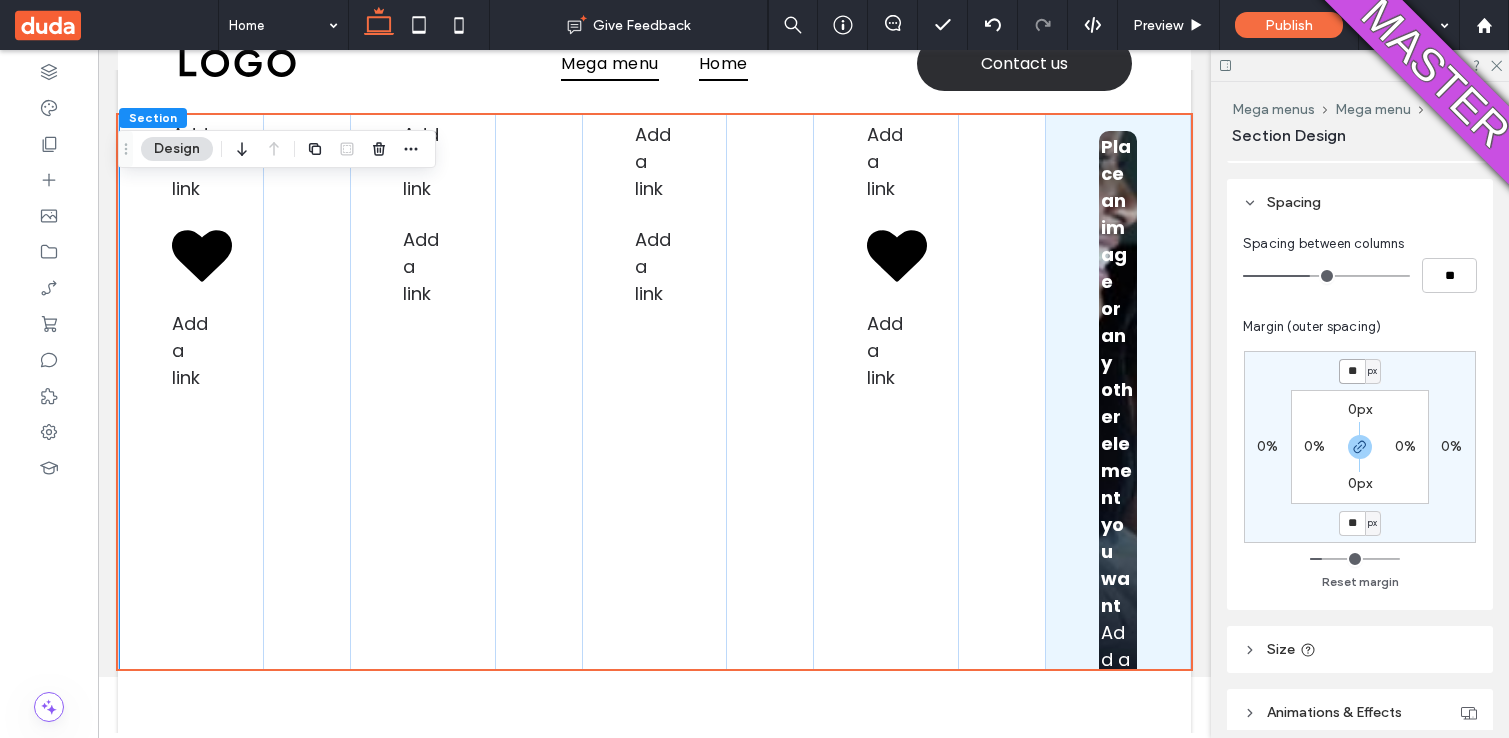 scroll, scrollTop: 299, scrollLeft: 0, axis: vertical 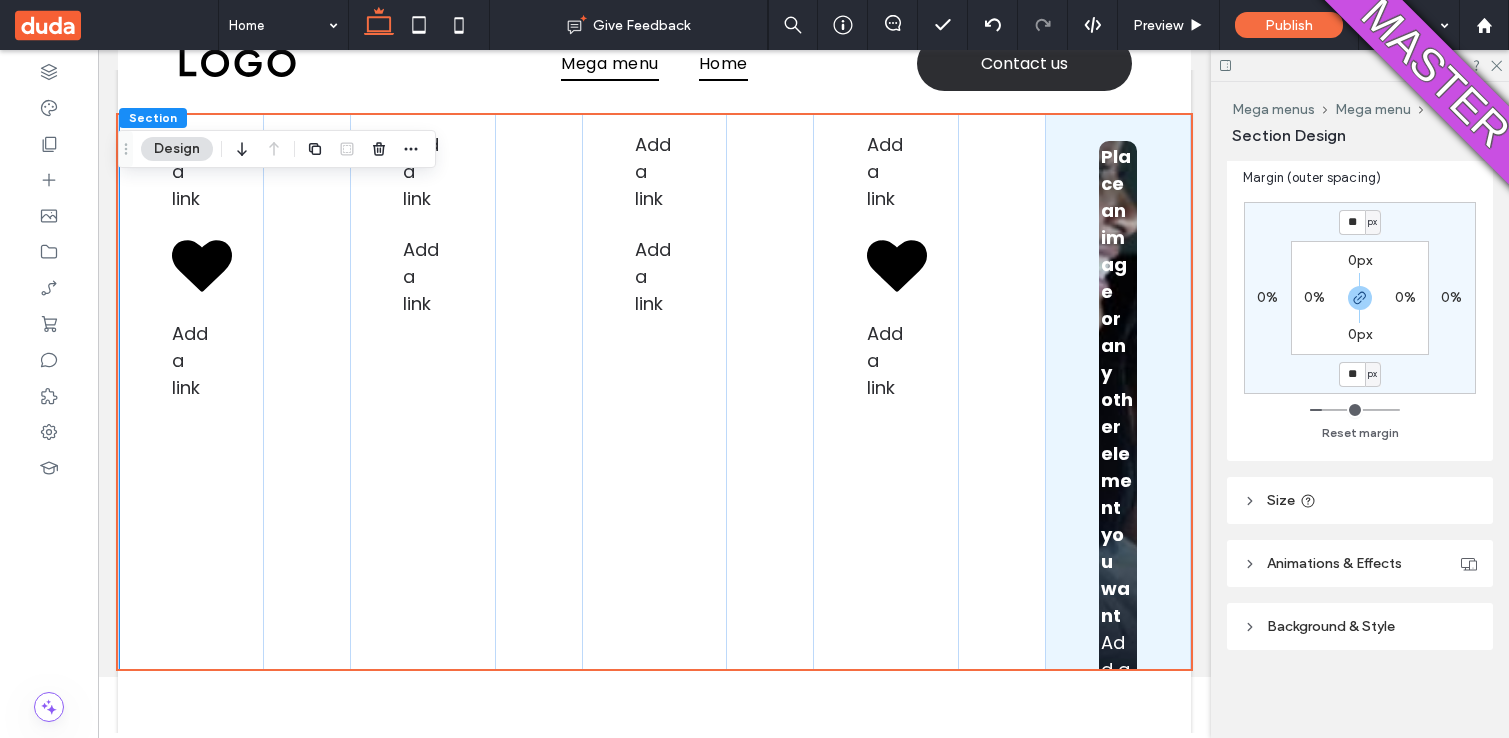 click on "Size" at bounding box center [1281, 500] 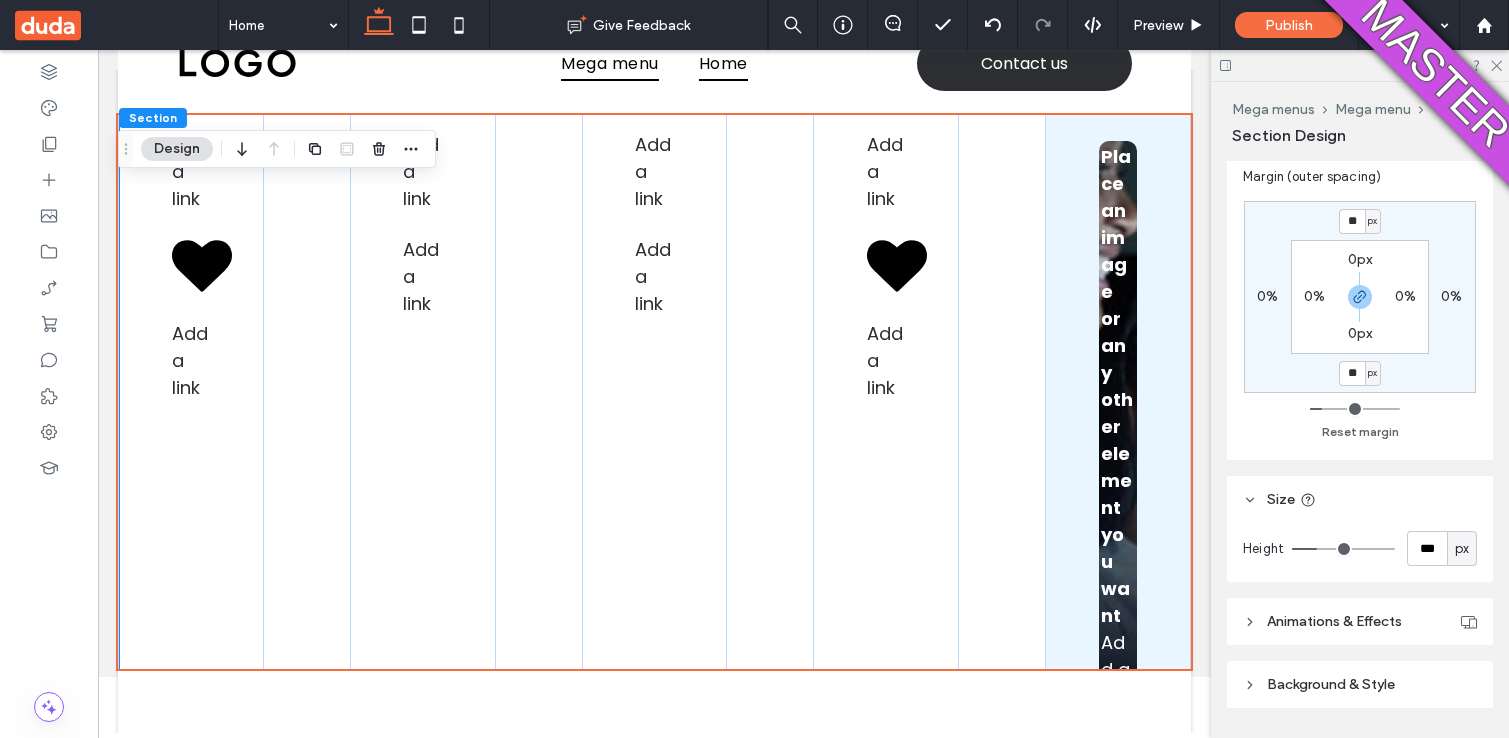 type on "**" 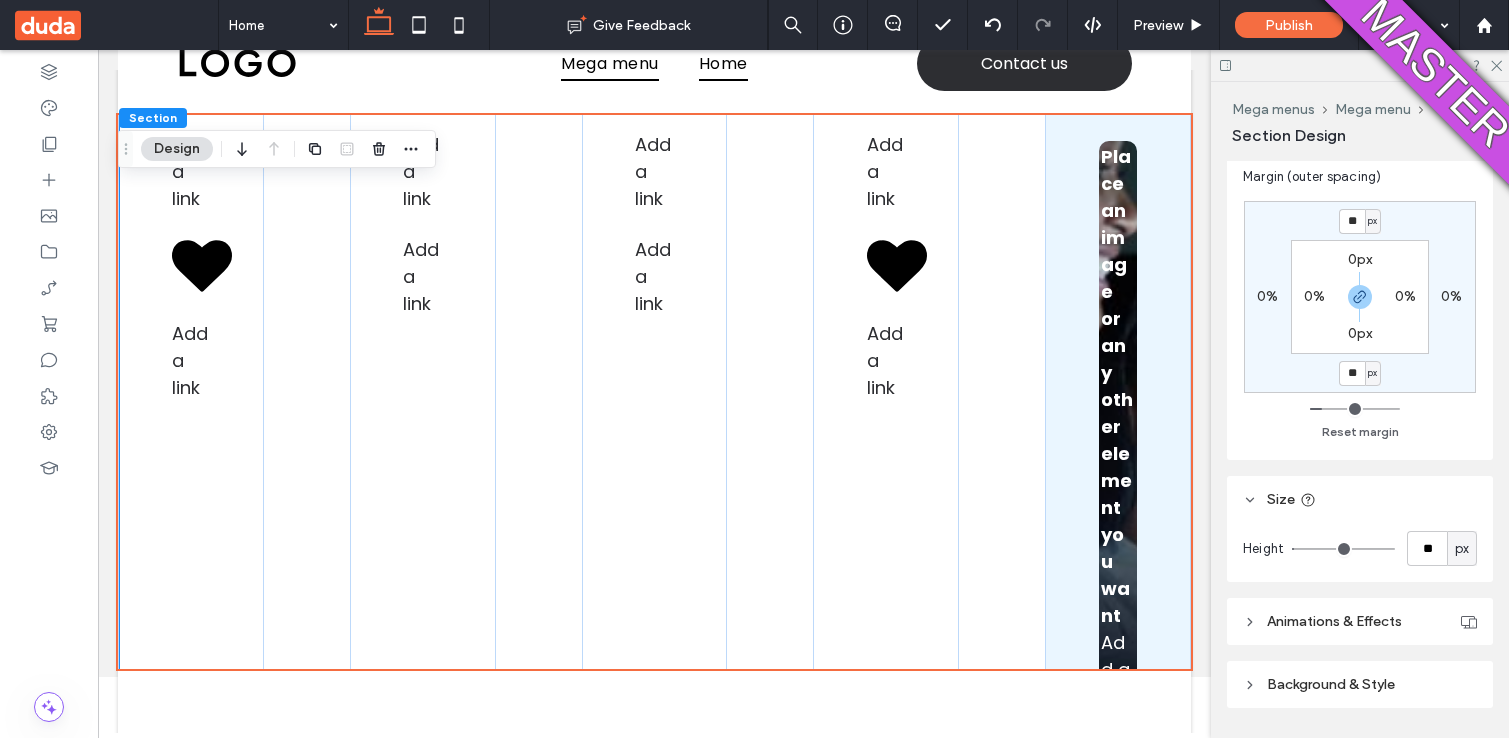 click at bounding box center (1343, 549) 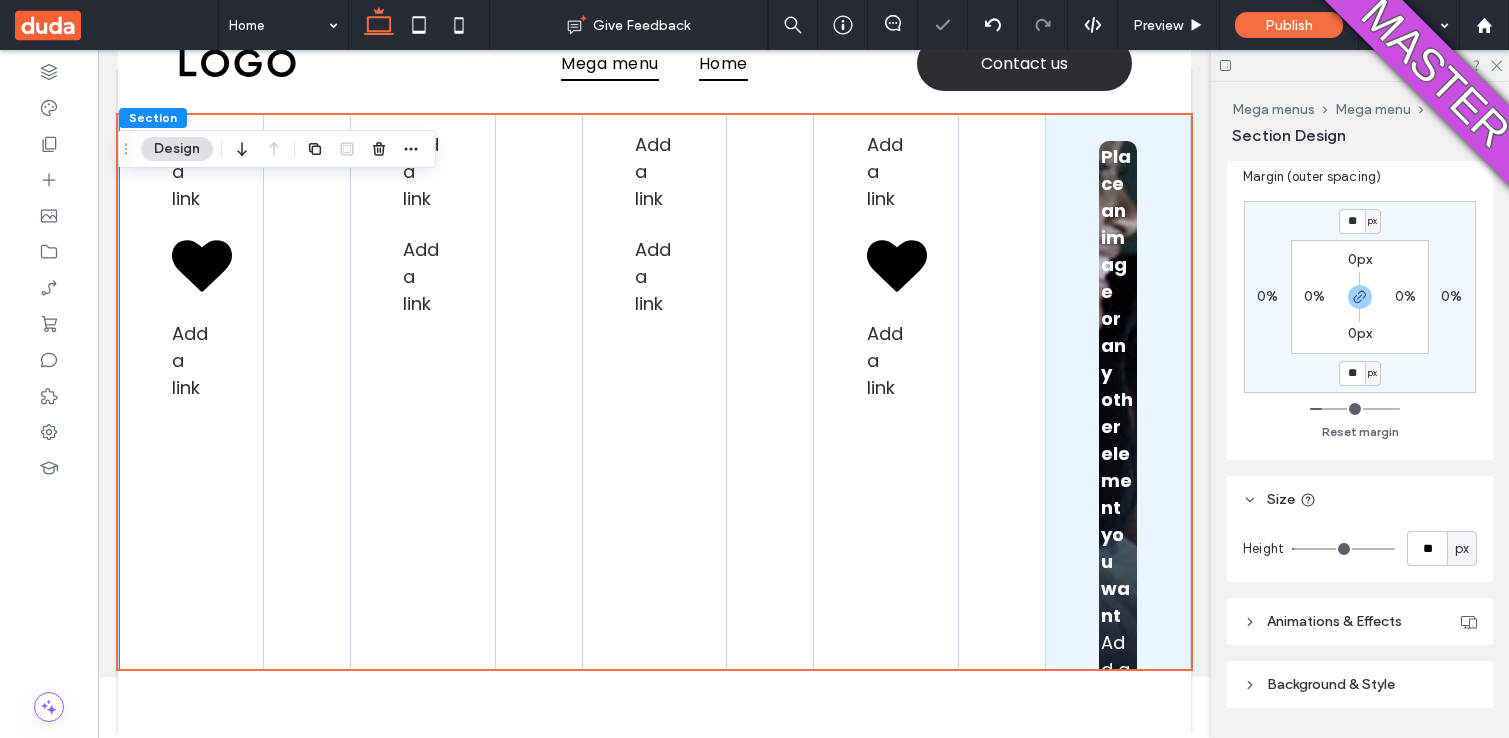 type on "**" 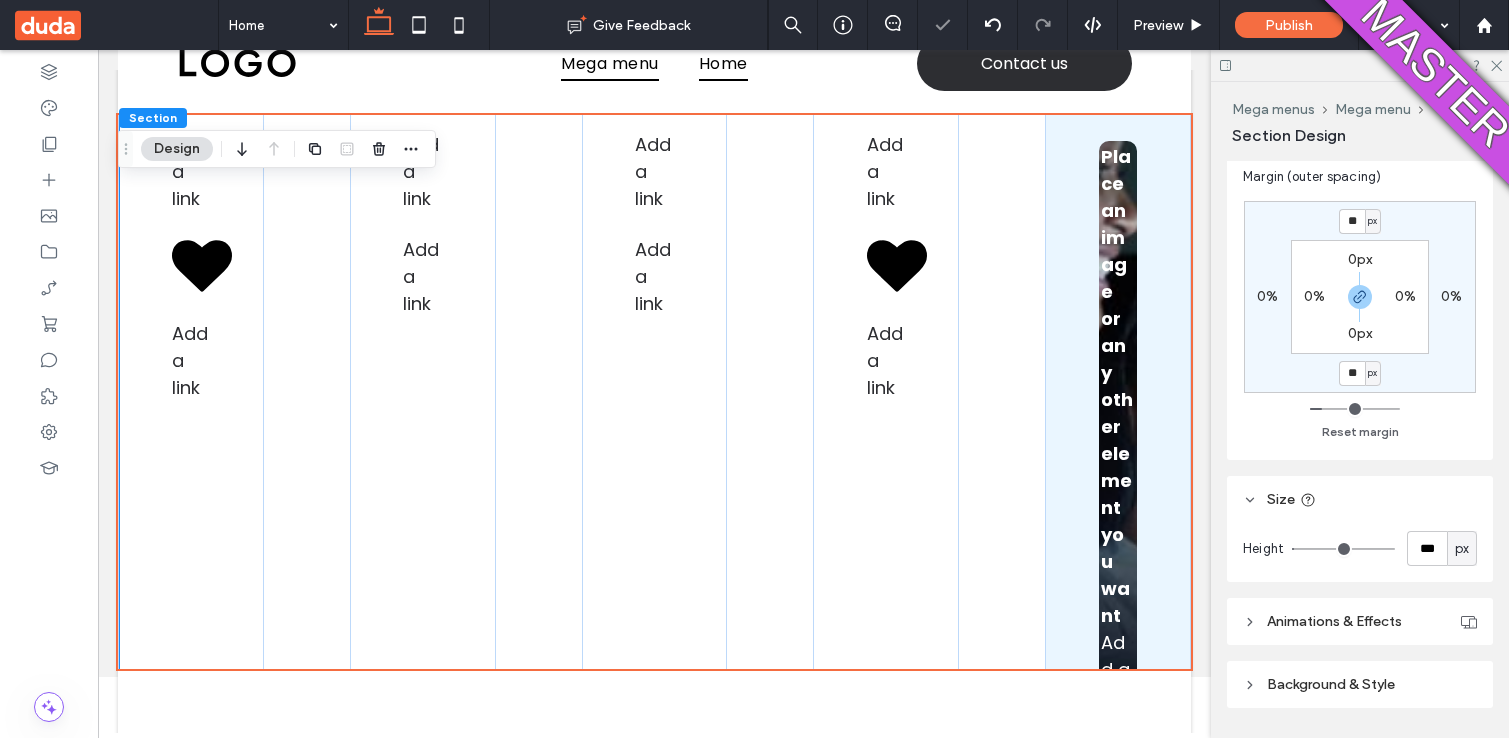 type on "***" 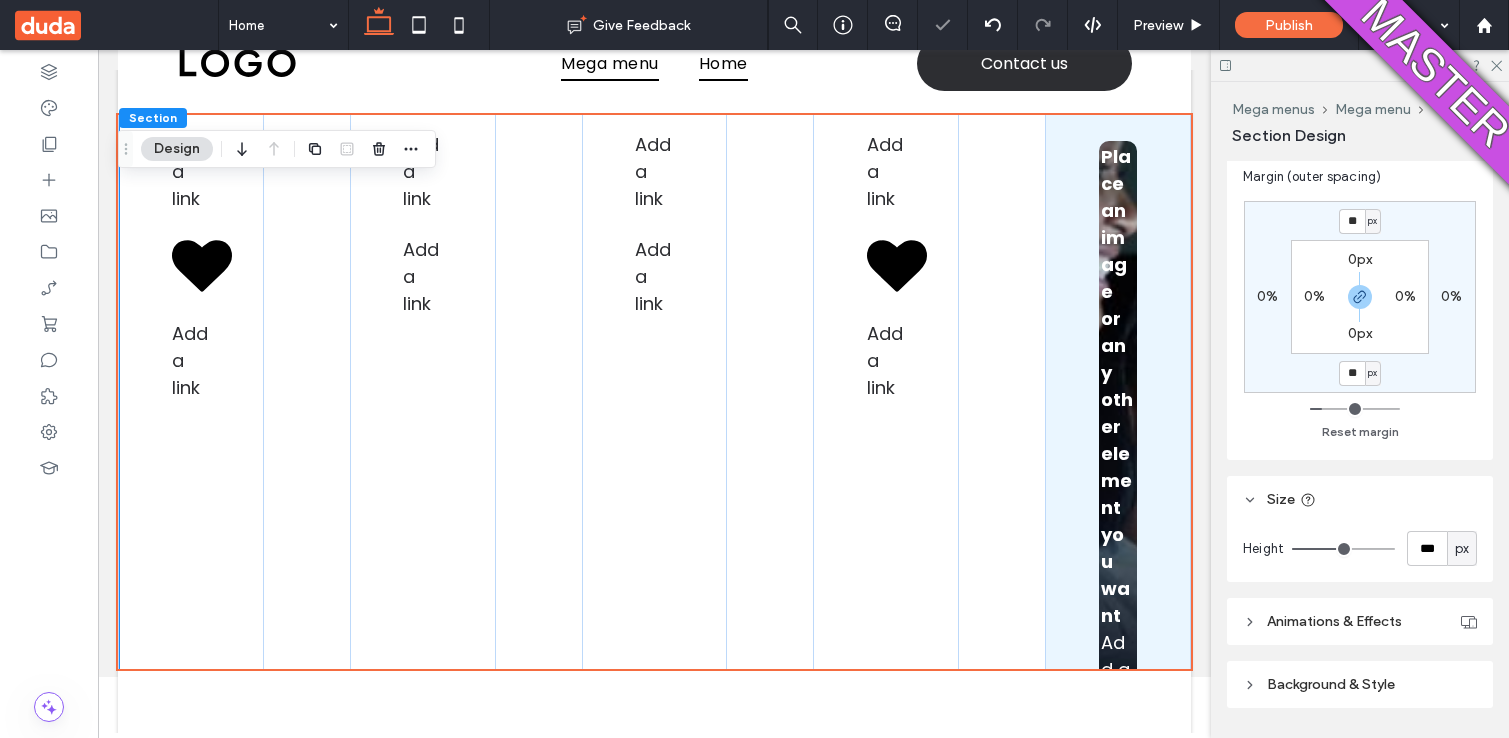 type on "***" 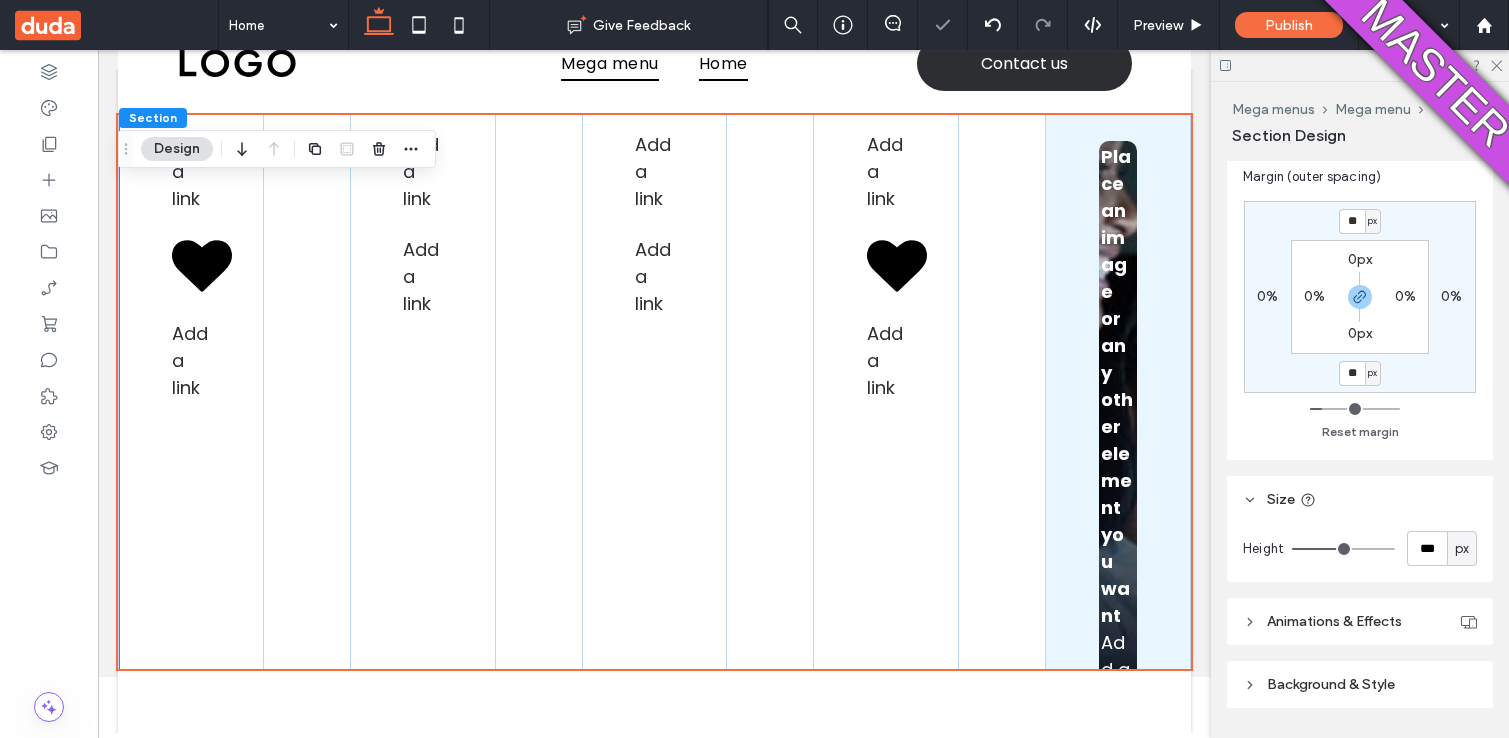 drag, startPoint x: 1345, startPoint y: 539, endPoint x: 1318, endPoint y: 538, distance: 27.018513 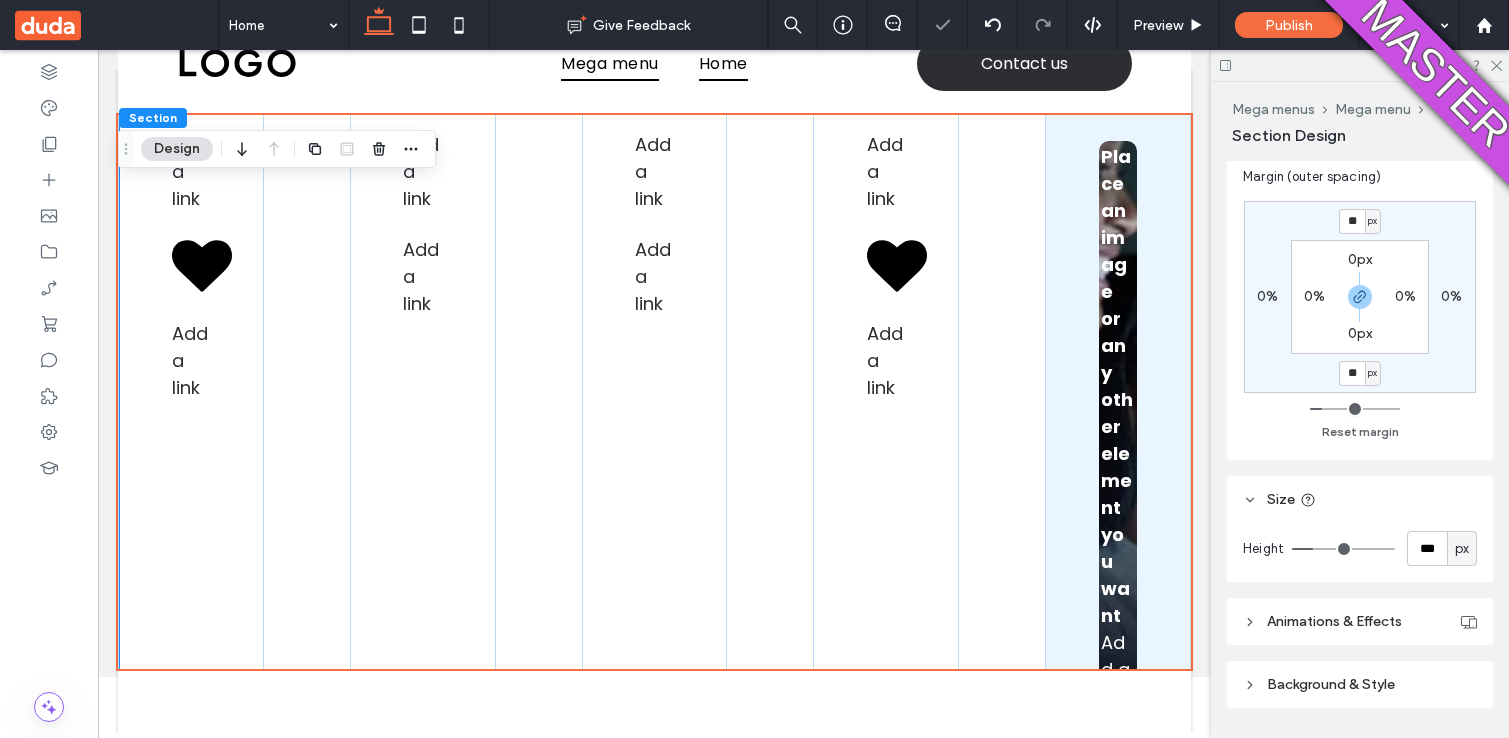 click at bounding box center [1343, 549] 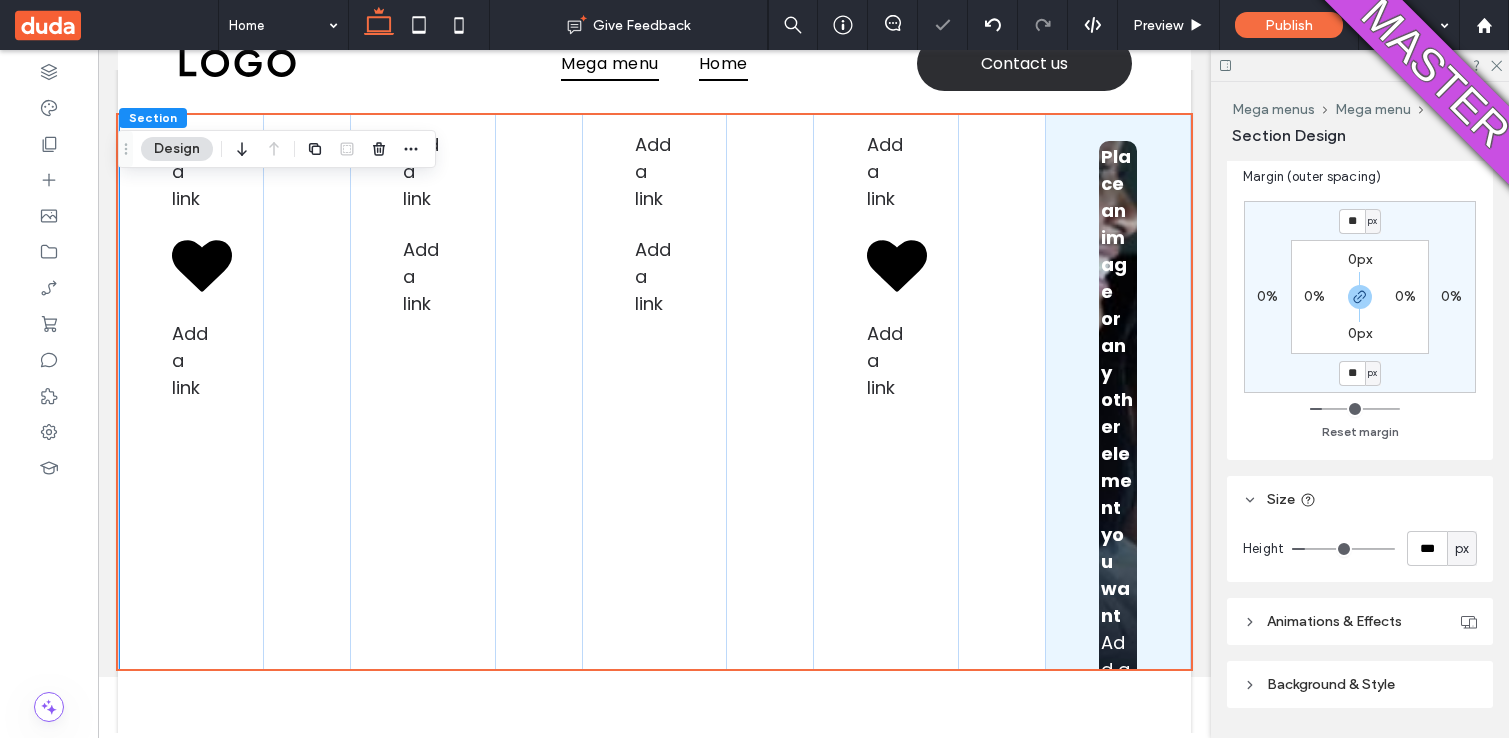 type on "***" 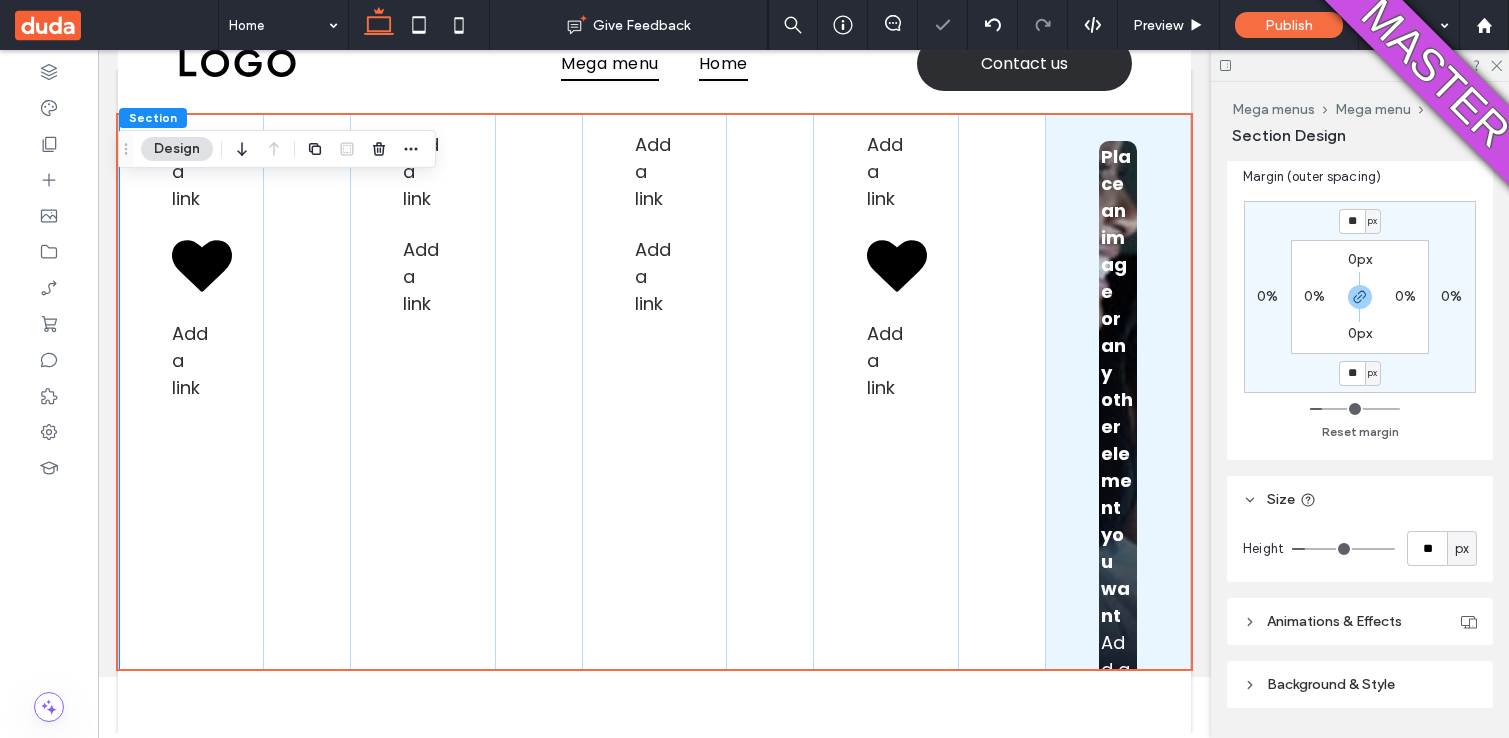 type on "**" 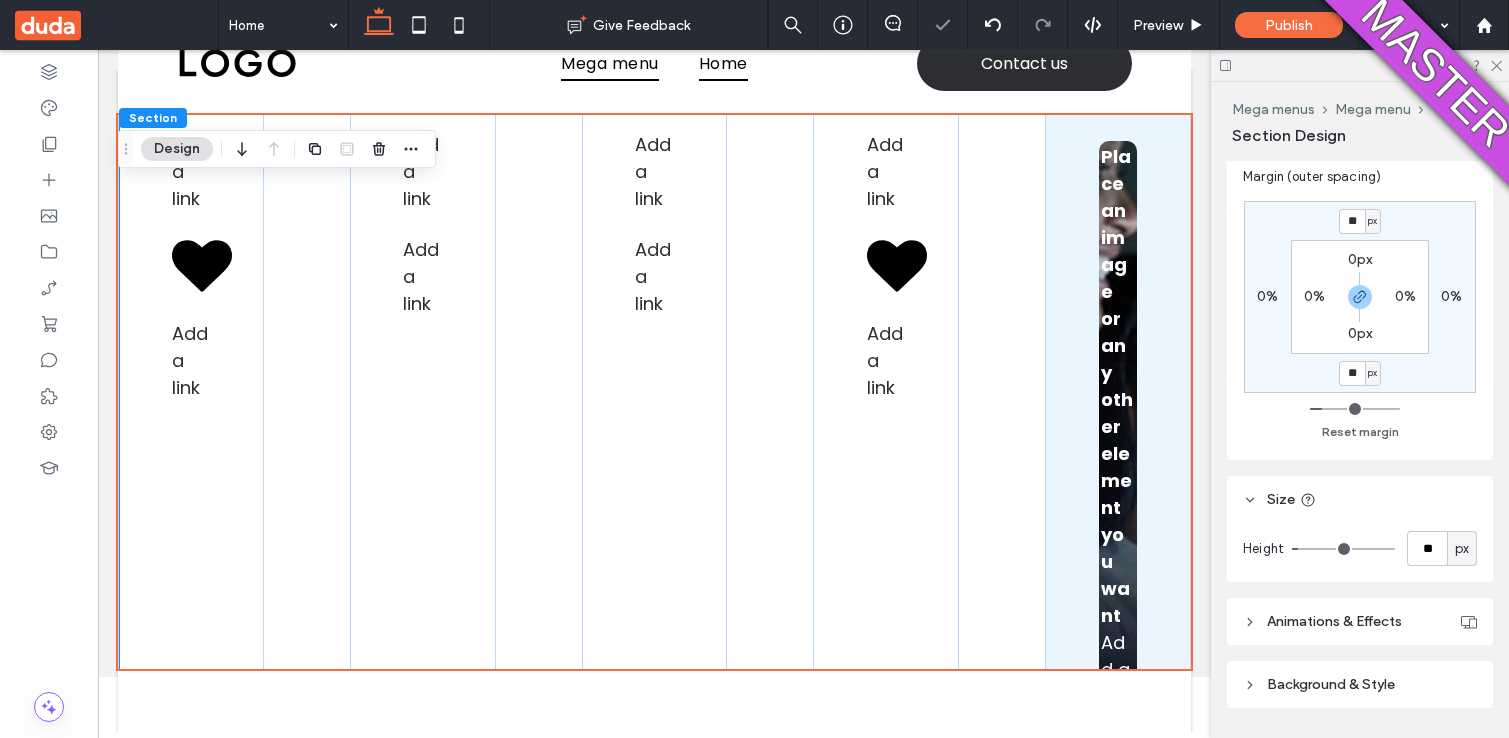 drag, startPoint x: 1317, startPoint y: 555, endPoint x: 1304, endPoint y: 553, distance: 13.152946 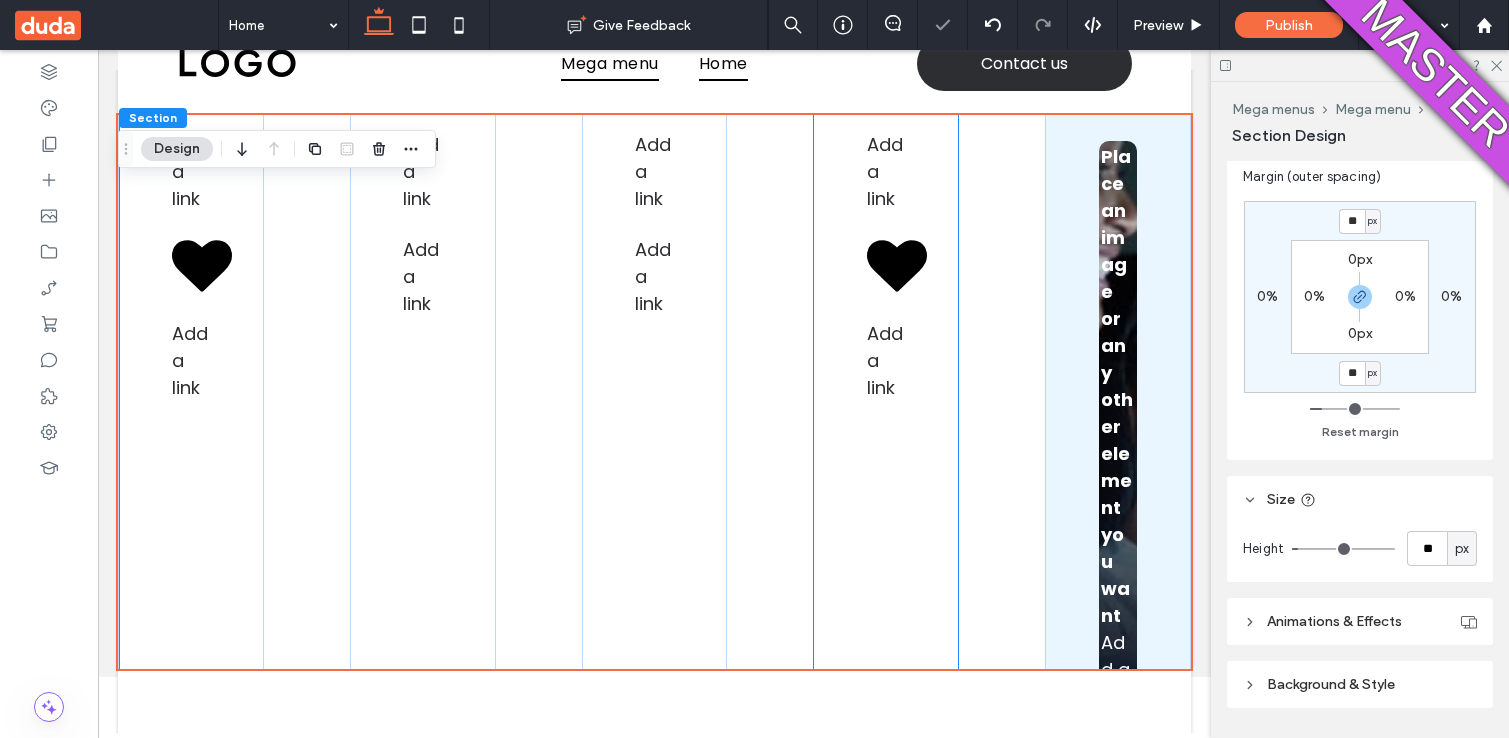 click on "add a title Add a link ﻿ Add a link ﻿
Add a link ﻿" at bounding box center (886, 311) 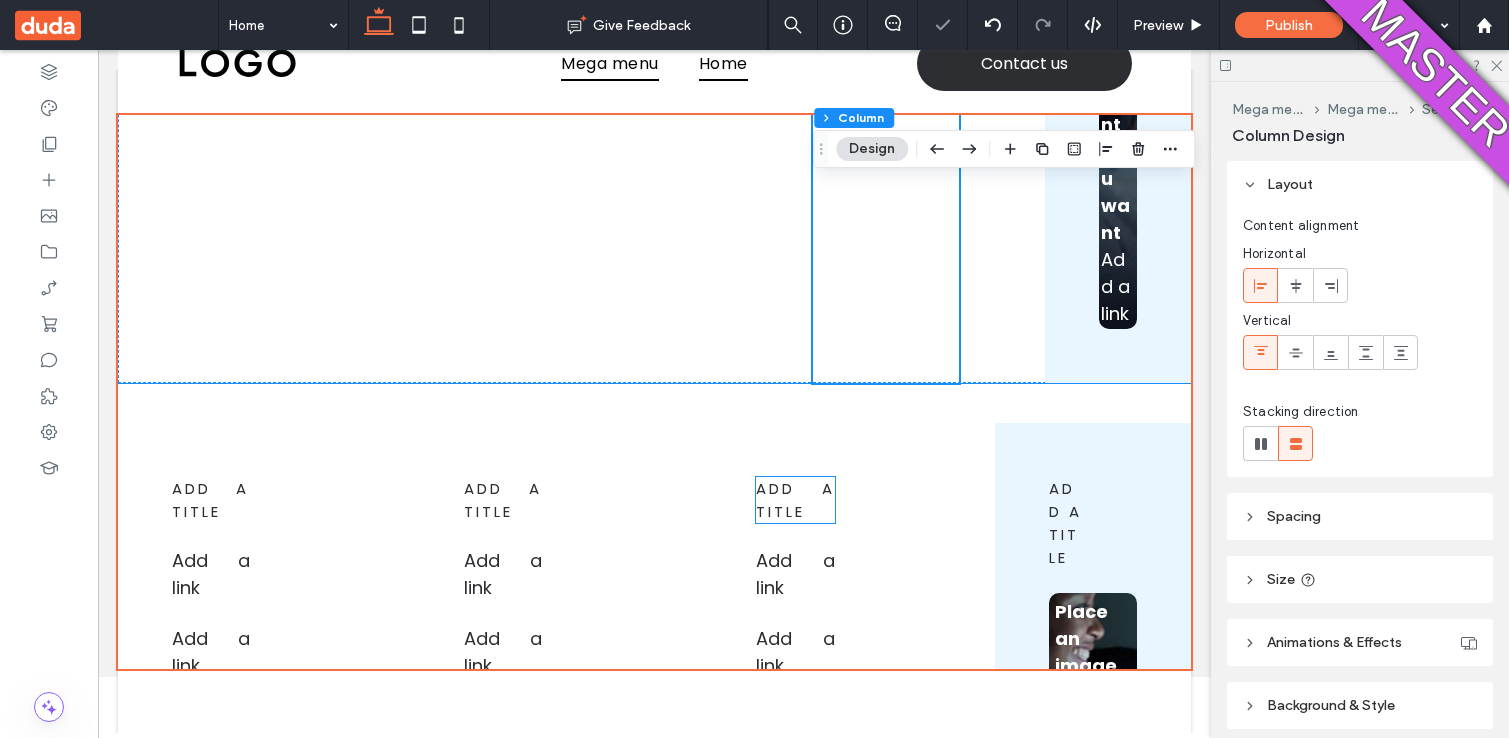 scroll, scrollTop: 692, scrollLeft: 0, axis: vertical 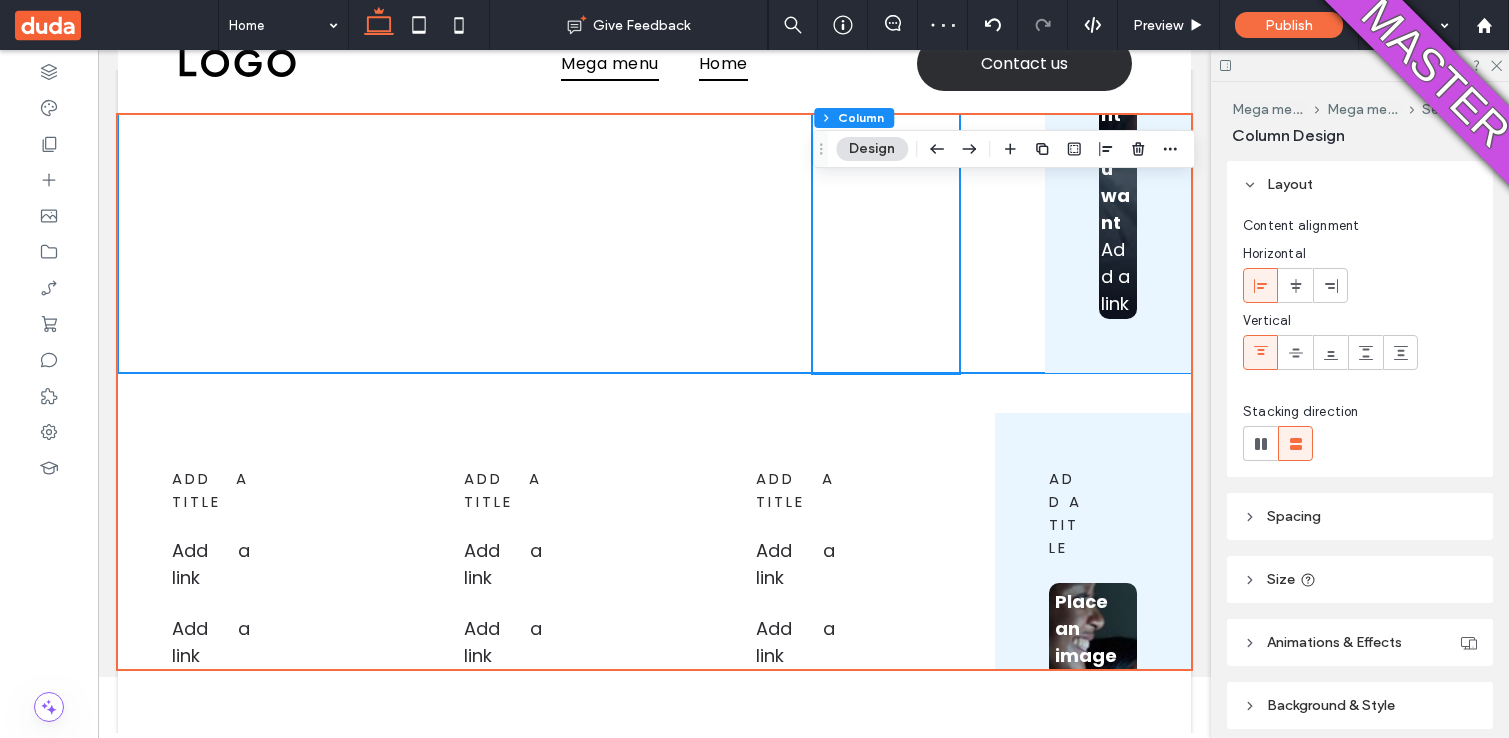 click on "add a title
Add a link ﻿
Add a link ﻿
Add a link ﻿
add a title Add a link ﻿ Add a link ﻿ Add a link ﻿     add a title
Add a link
Add a link ﻿
Add a link ﻿
add a title Add a link ﻿ Add a link ﻿
Add a link ﻿
add a title
Place an image or any other element you want
Add a link ﻿" at bounding box center [654, -82] 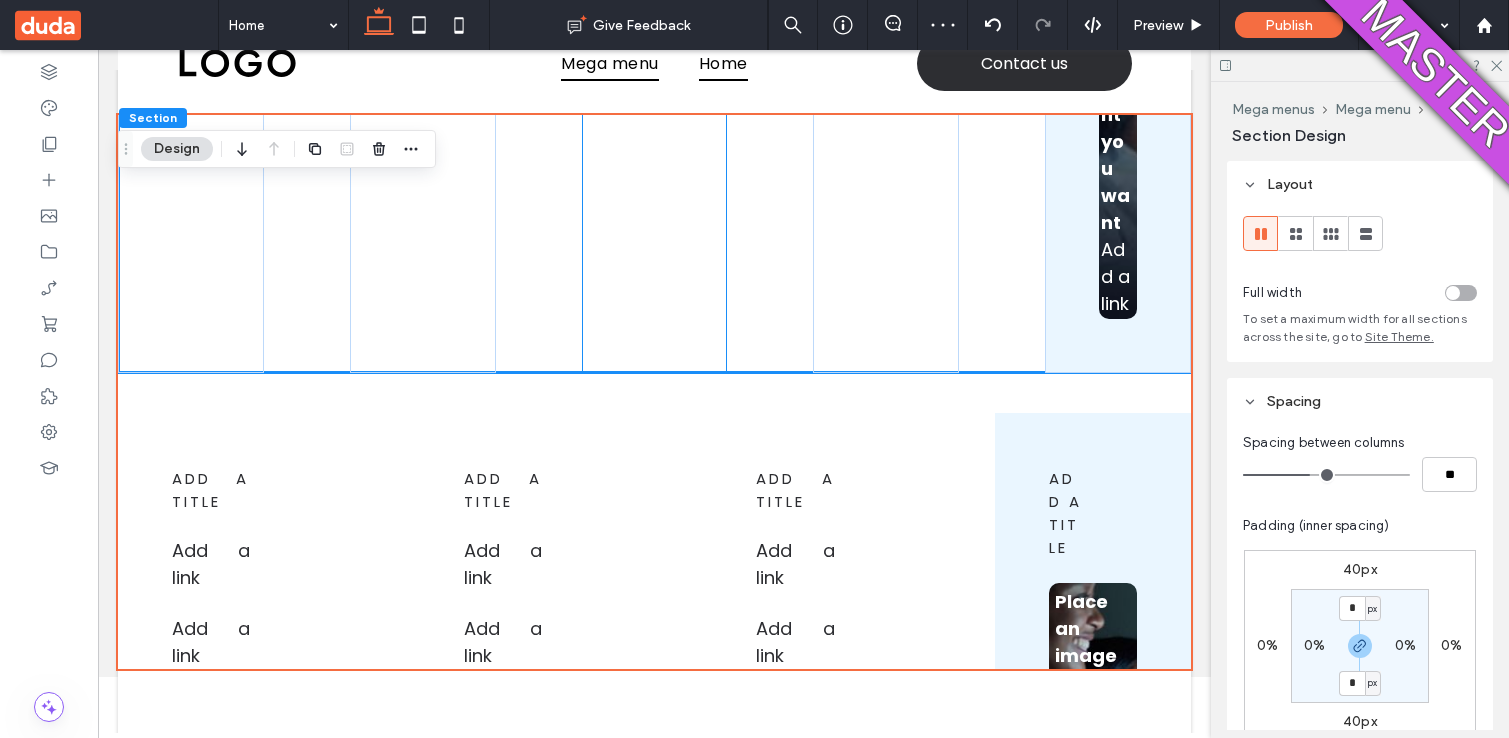 click on "add a title
Add a link
Add a link ﻿
Add a link ﻿" at bounding box center [655, -82] 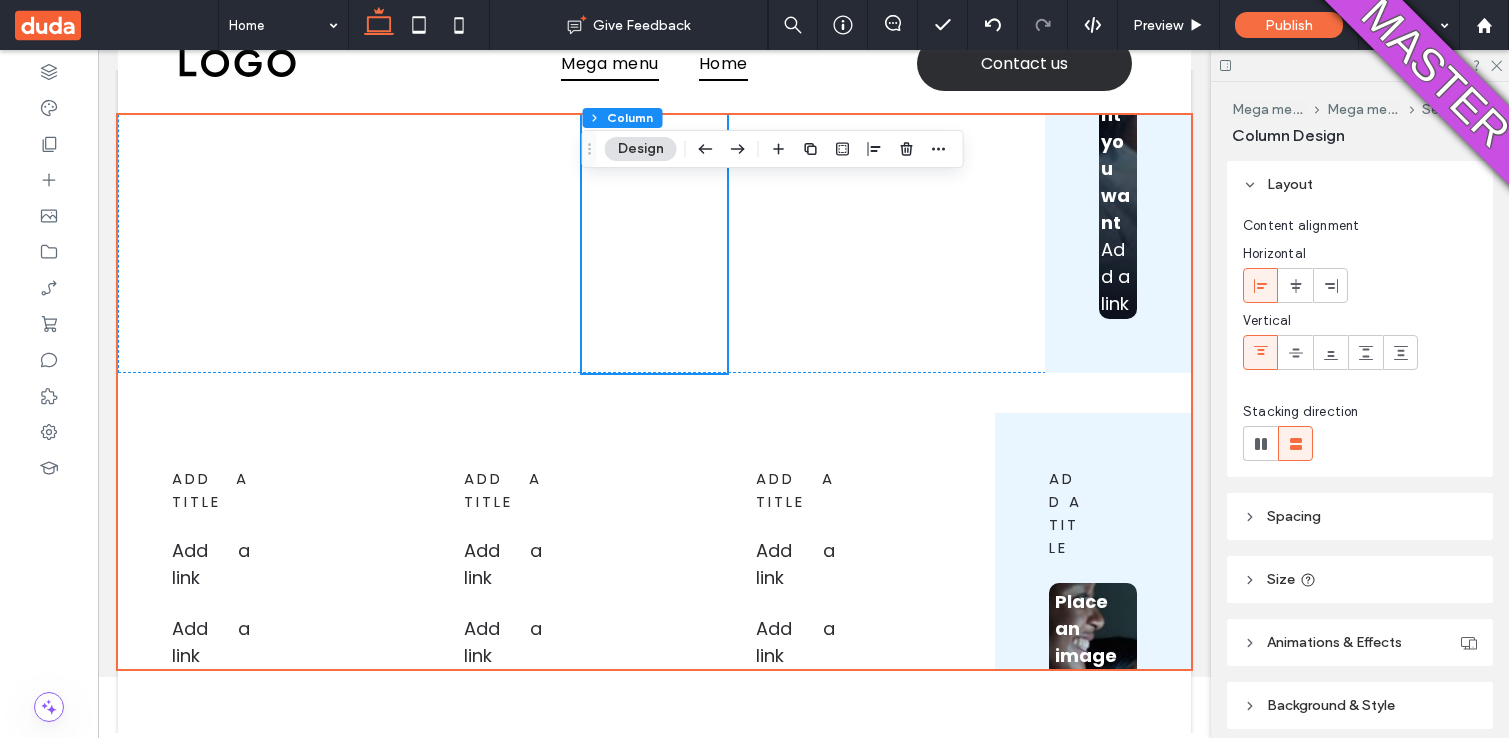 click on "add a title
Add a link ﻿
Add a link ﻿
Add a link ﻿
add a title Add a link ﻿ Add a link ﻿ Add a link ﻿     add a title
Add a link
Add a link ﻿
Add a link ﻿
add a title Add a link ﻿ Add a link ﻿
Add a link ﻿     add a title
Place an image or any other element you want
Add a link ﻿
Section
add a title
Add a link ﻿
Add a link ﻿
Add a link ﻿
add a title
Add a link ﻿
Add a link ﻿
Add a link ﻿
add a title
Add a link
Add a link ﻿
Add a link ﻿
add a title
Place an image or any other element you want
Add a link ﻿
Section" at bounding box center [654, 392] 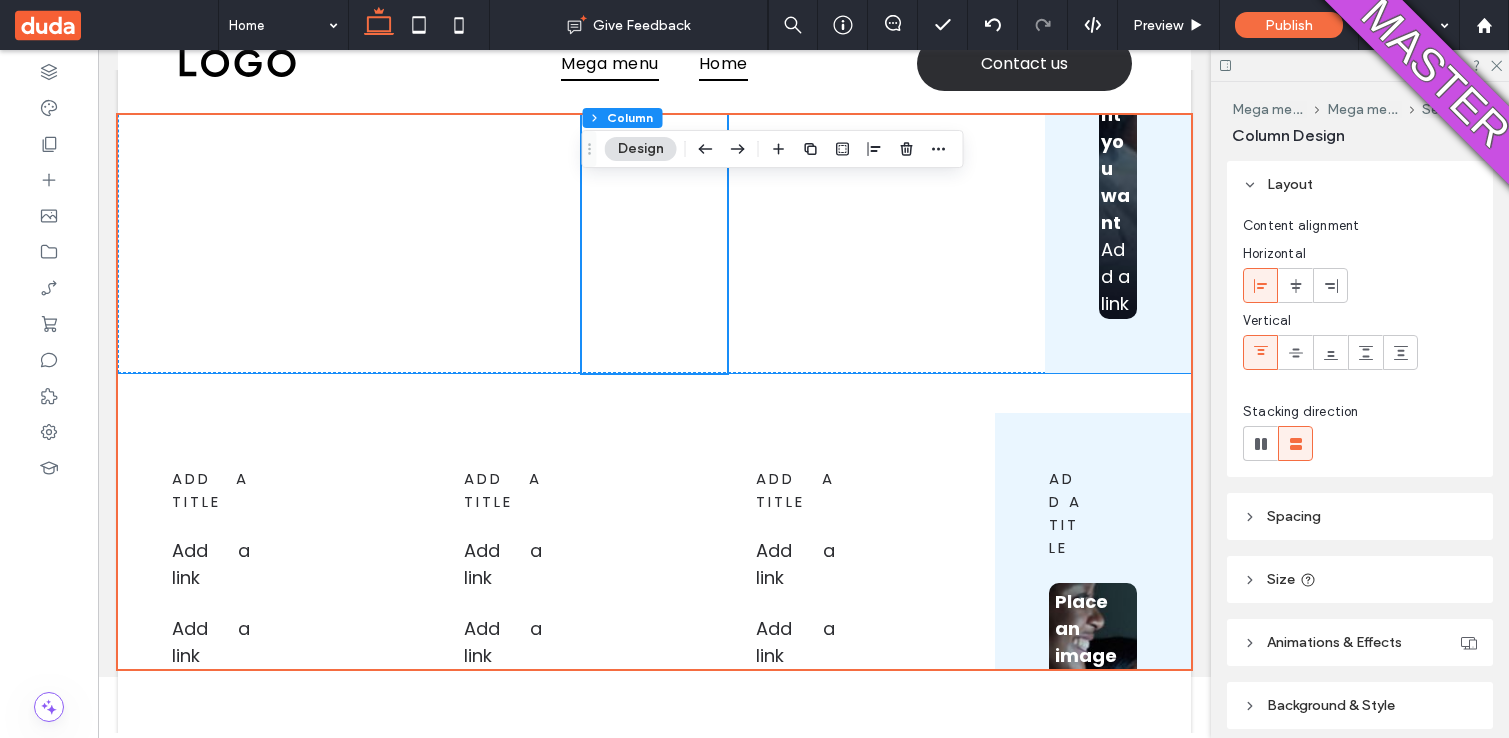 click on "add a title
Add a link
Add a link ﻿
Add a link ﻿" at bounding box center (655, -82) 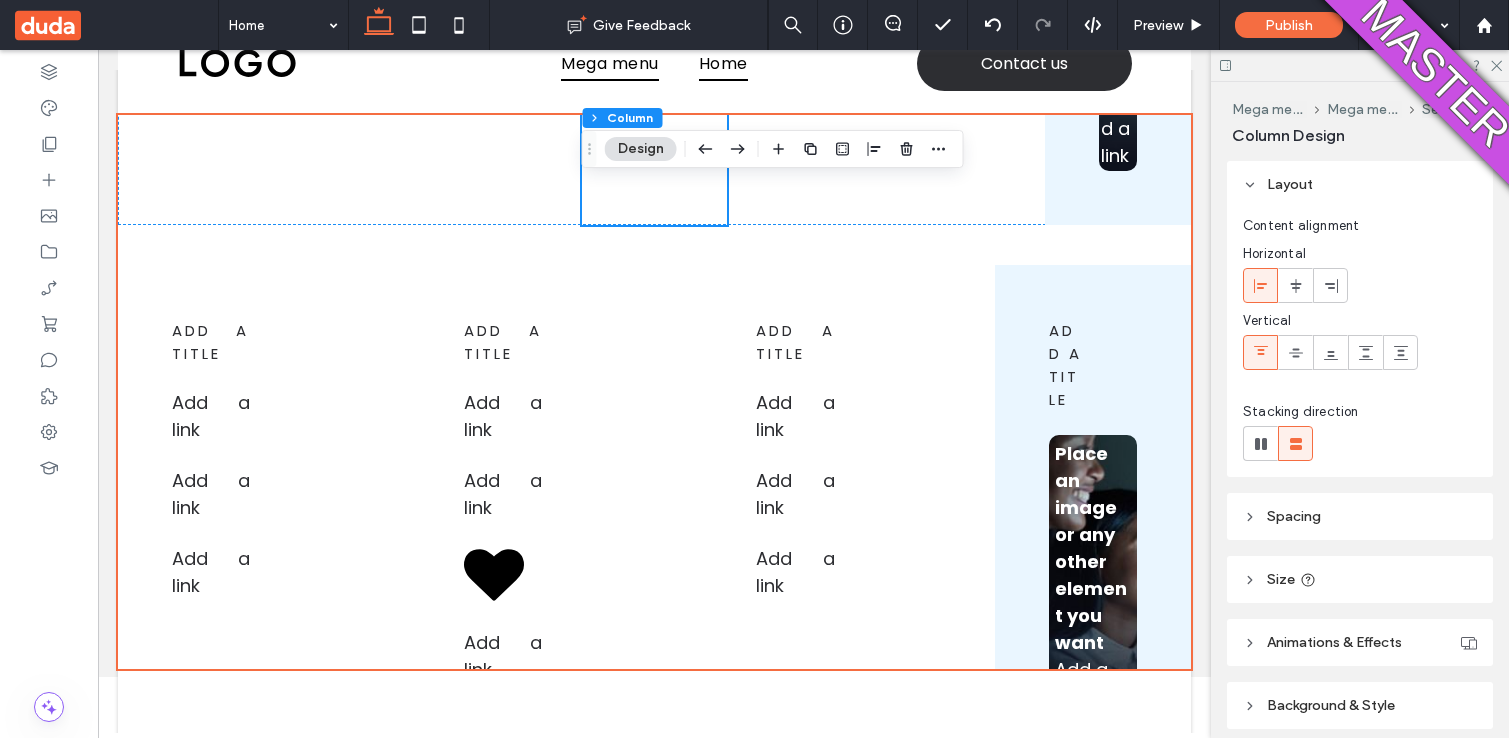 scroll, scrollTop: 955, scrollLeft: 0, axis: vertical 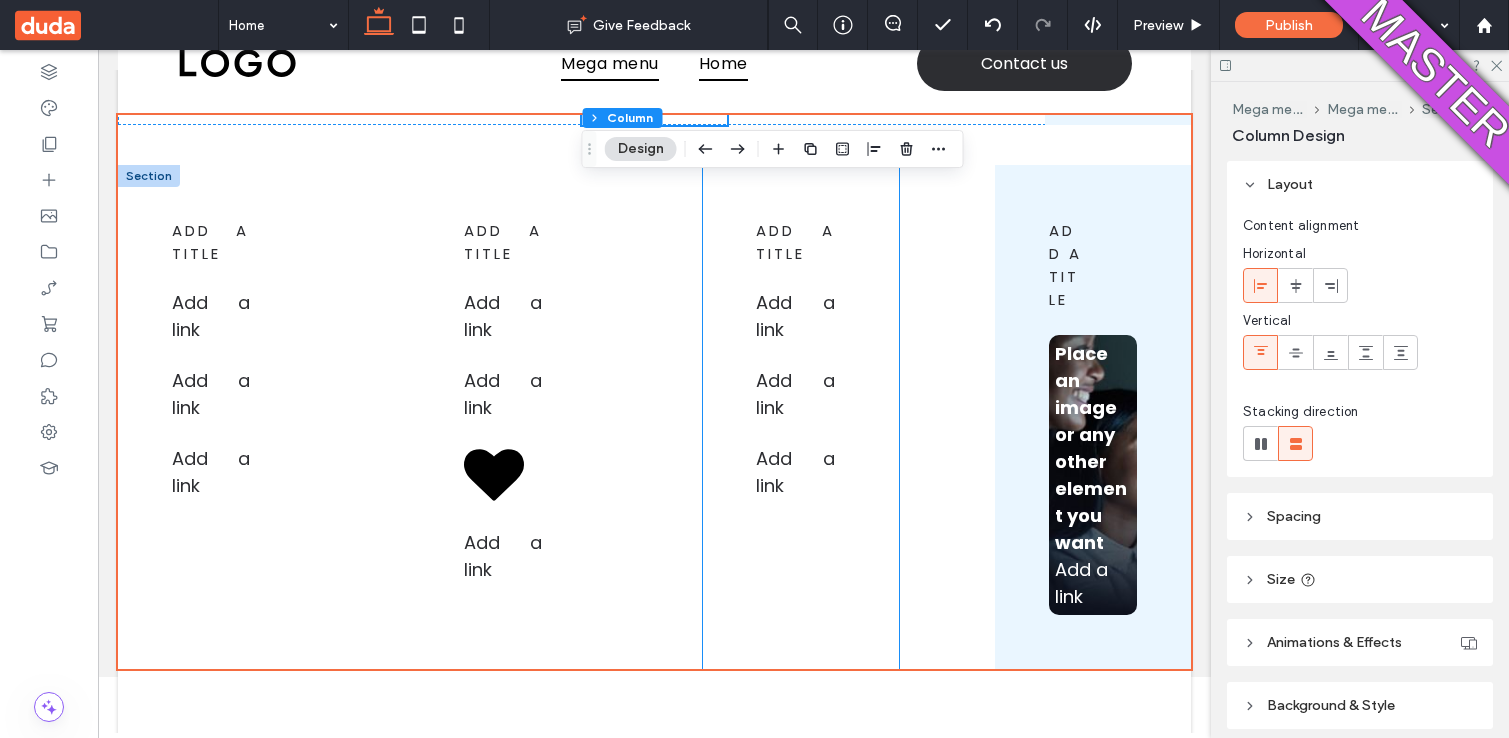 click on "add a title
Add a link
Add a link ﻿
Add a link ﻿" at bounding box center [801, 417] 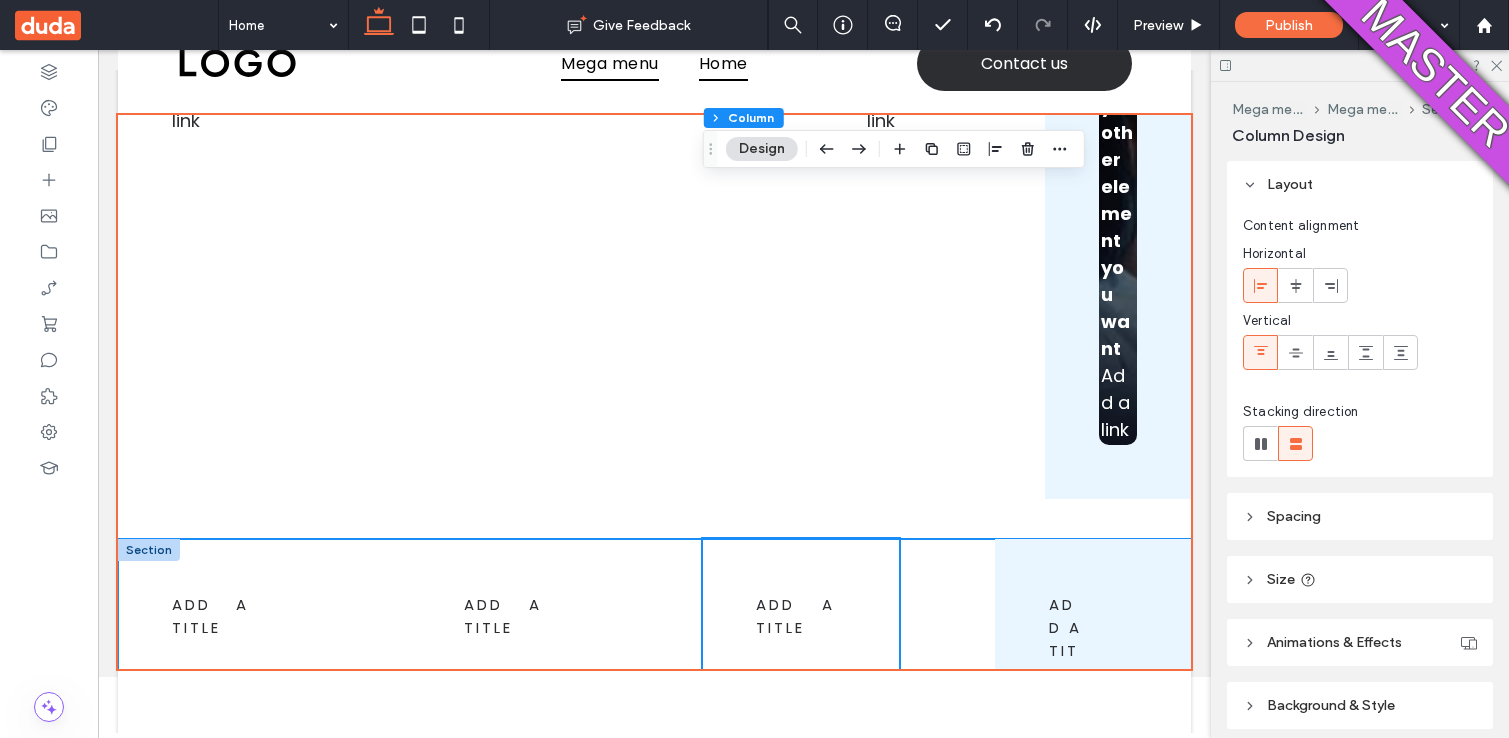 scroll, scrollTop: 548, scrollLeft: 0, axis: vertical 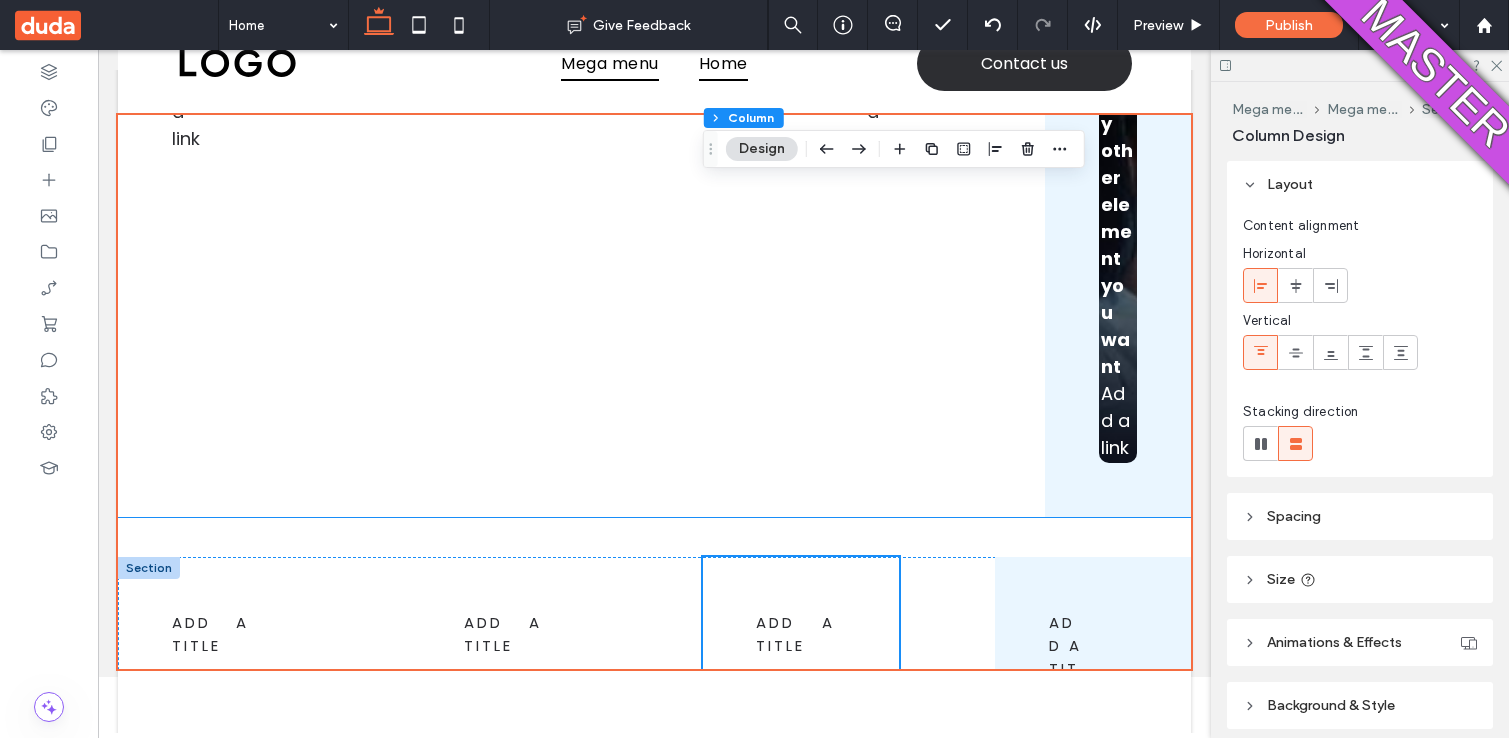 click on "add a title
Add a link ﻿
Add a link ﻿
Add a link ﻿
add a title Add a link ﻿ Add a link ﻿ Add a link ﻿     add a title
Add a link
Add a link ﻿
Add a link ﻿
add a title Add a link ﻿ Add a link ﻿
Add a link ﻿     add a title
Place an image or any other element you want
Add a link ﻿" at bounding box center [654, 62] 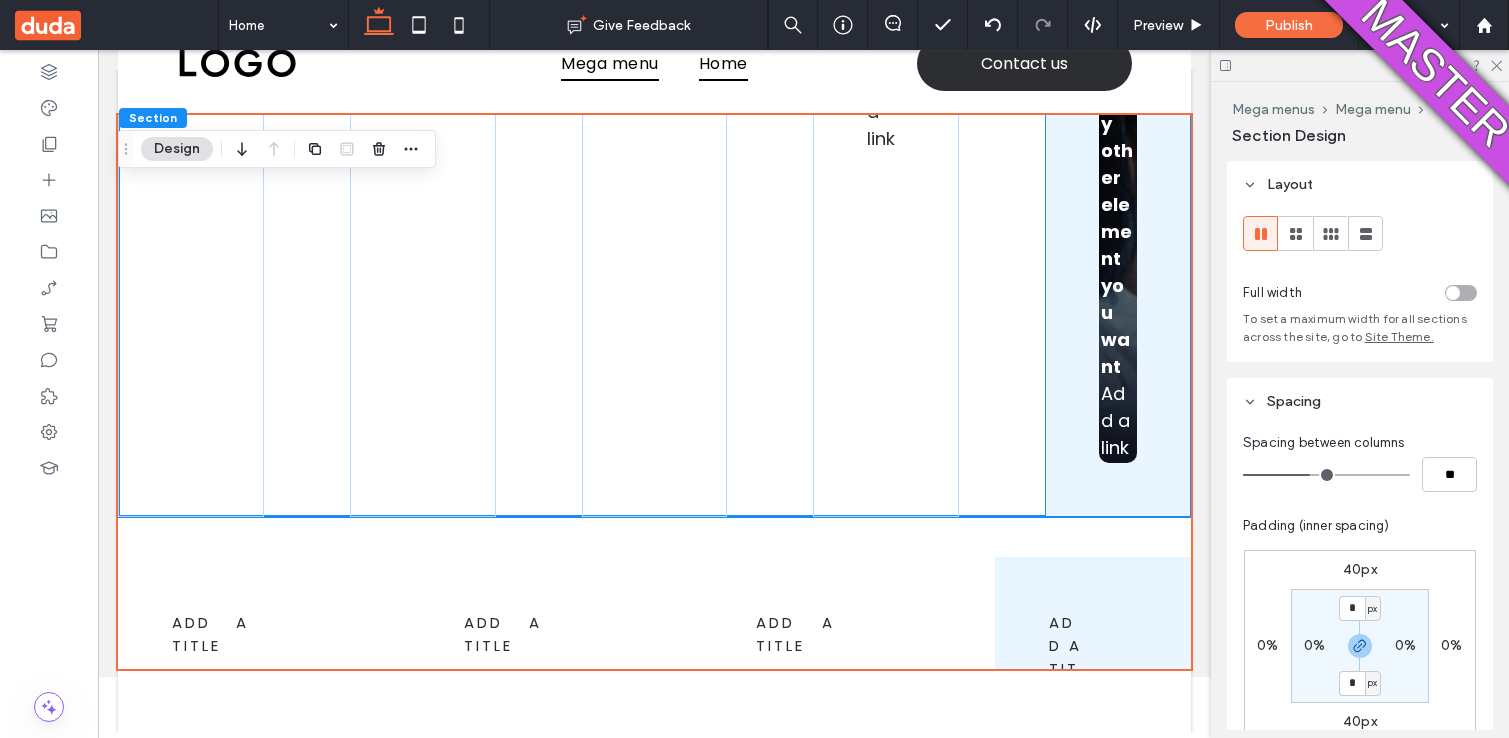 click on "add a title
Place an image or any other element you want
Add a link ﻿" at bounding box center [1118, 62] 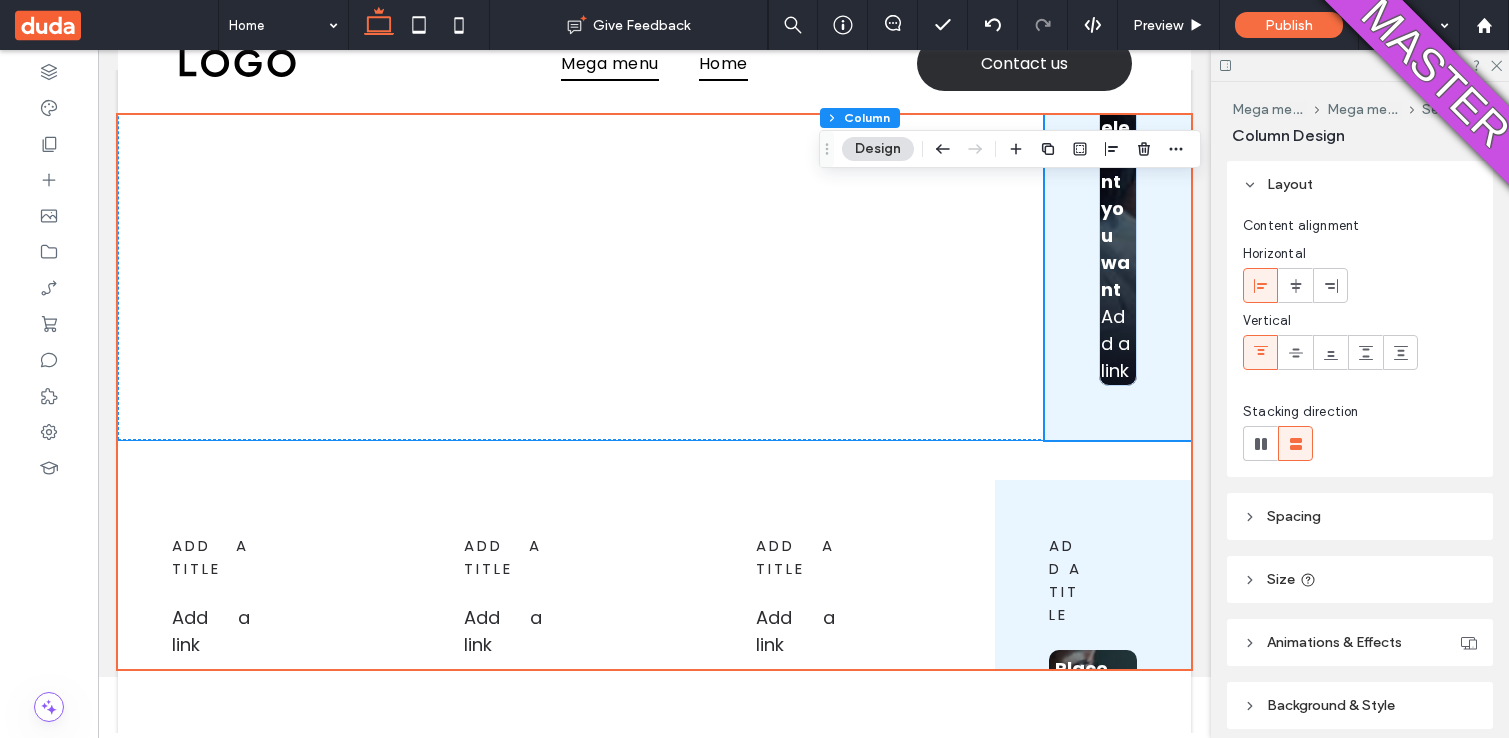 scroll, scrollTop: 618, scrollLeft: 0, axis: vertical 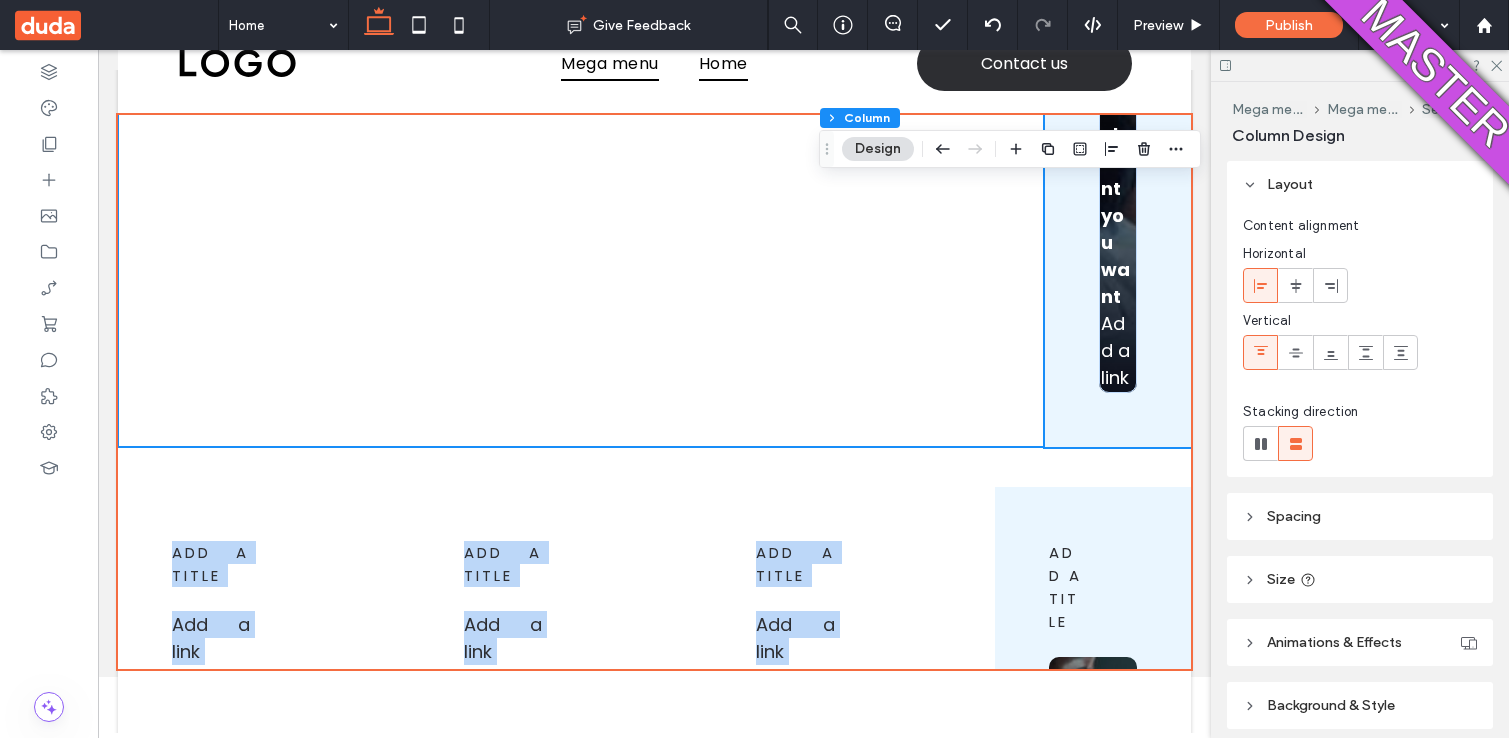 drag, startPoint x: 1033, startPoint y: 459, endPoint x: 1028, endPoint y: 432, distance: 27.45906 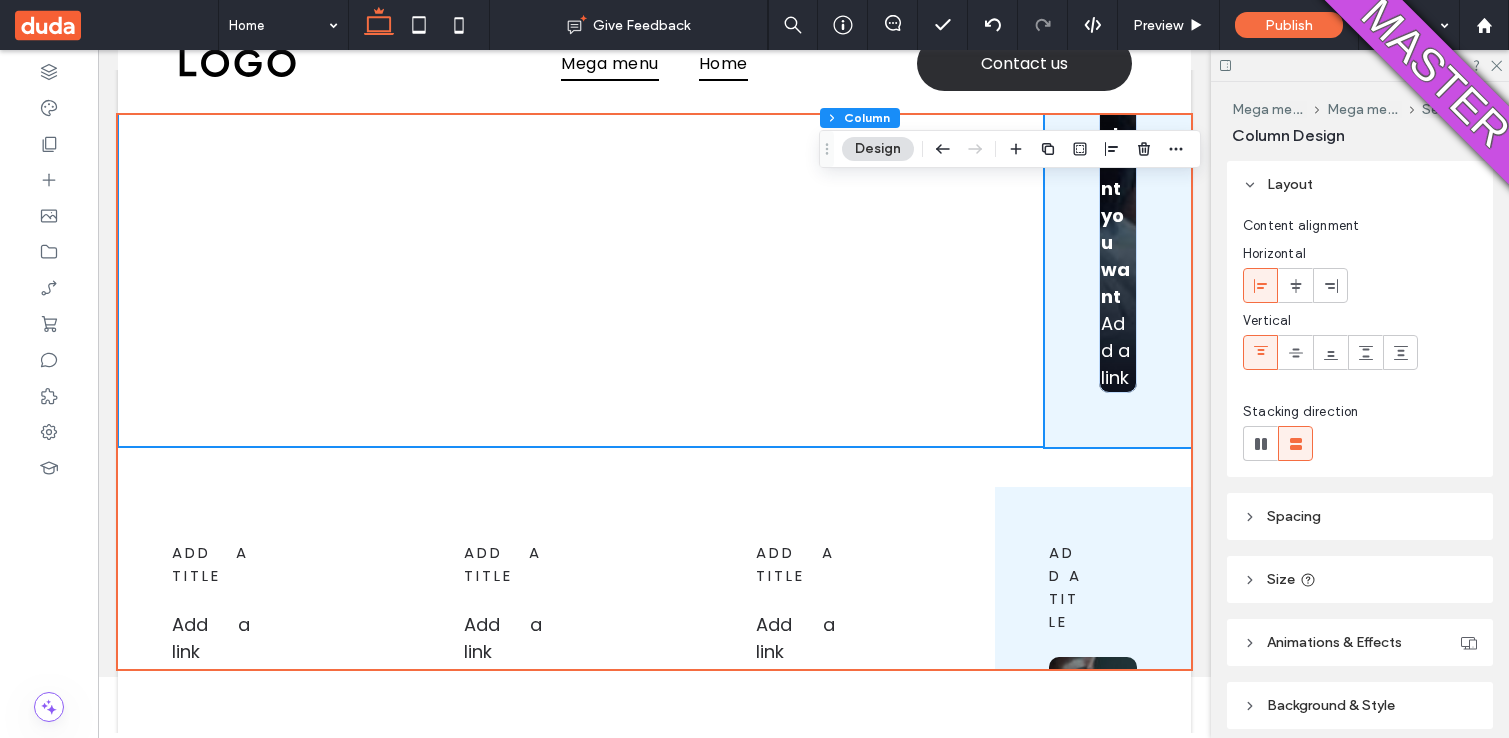 click on "add a title
Add a link ﻿
Add a link ﻿
Add a link ﻿
add a title Add a link ﻿ Add a link ﻿ Add a link ﻿     add a title
Add a link
Add a link ﻿
Add a link ﻿
add a title Add a link ﻿ Add a link ﻿
Add a link ﻿     add a title
Place an image or any other element you want
Add a link ﻿" at bounding box center [654, -8] 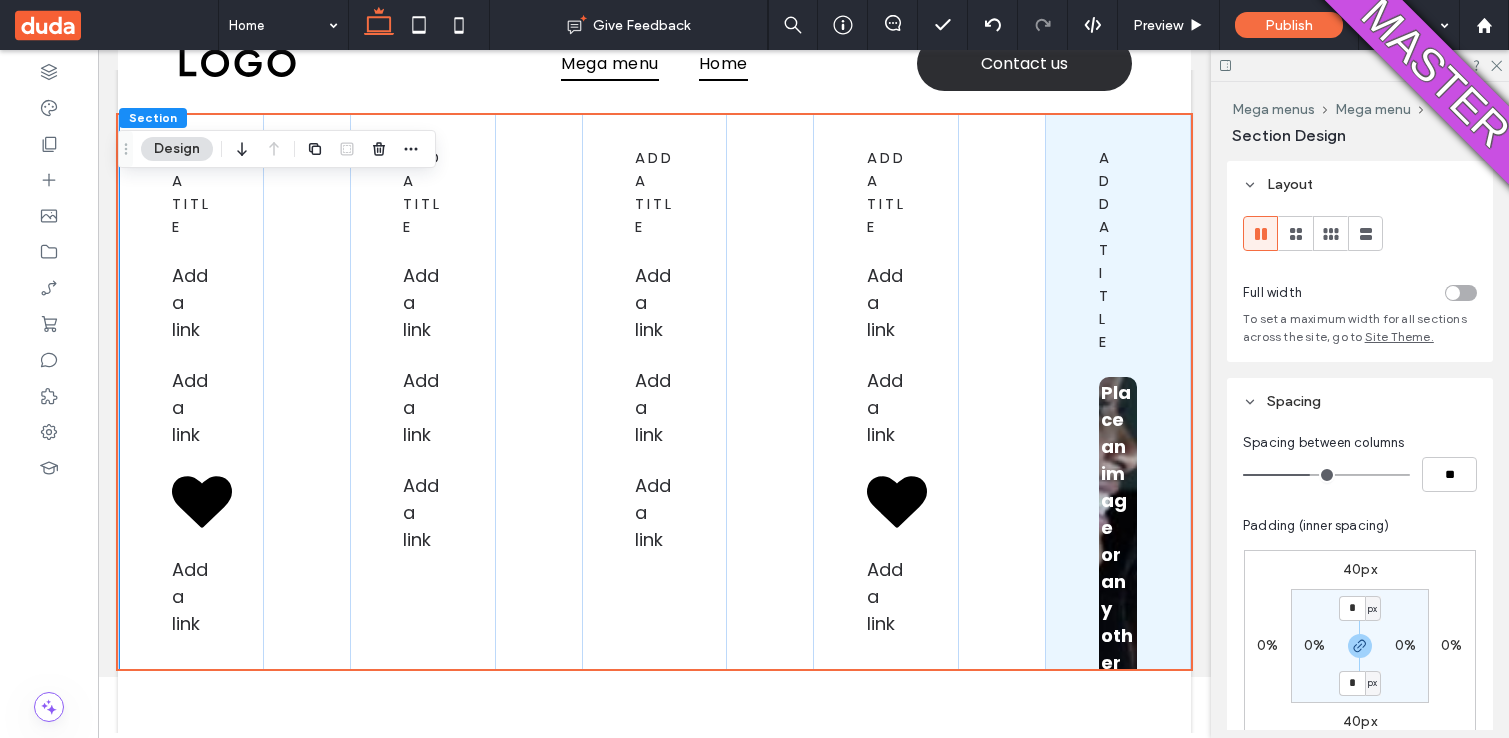 scroll, scrollTop: 37, scrollLeft: 0, axis: vertical 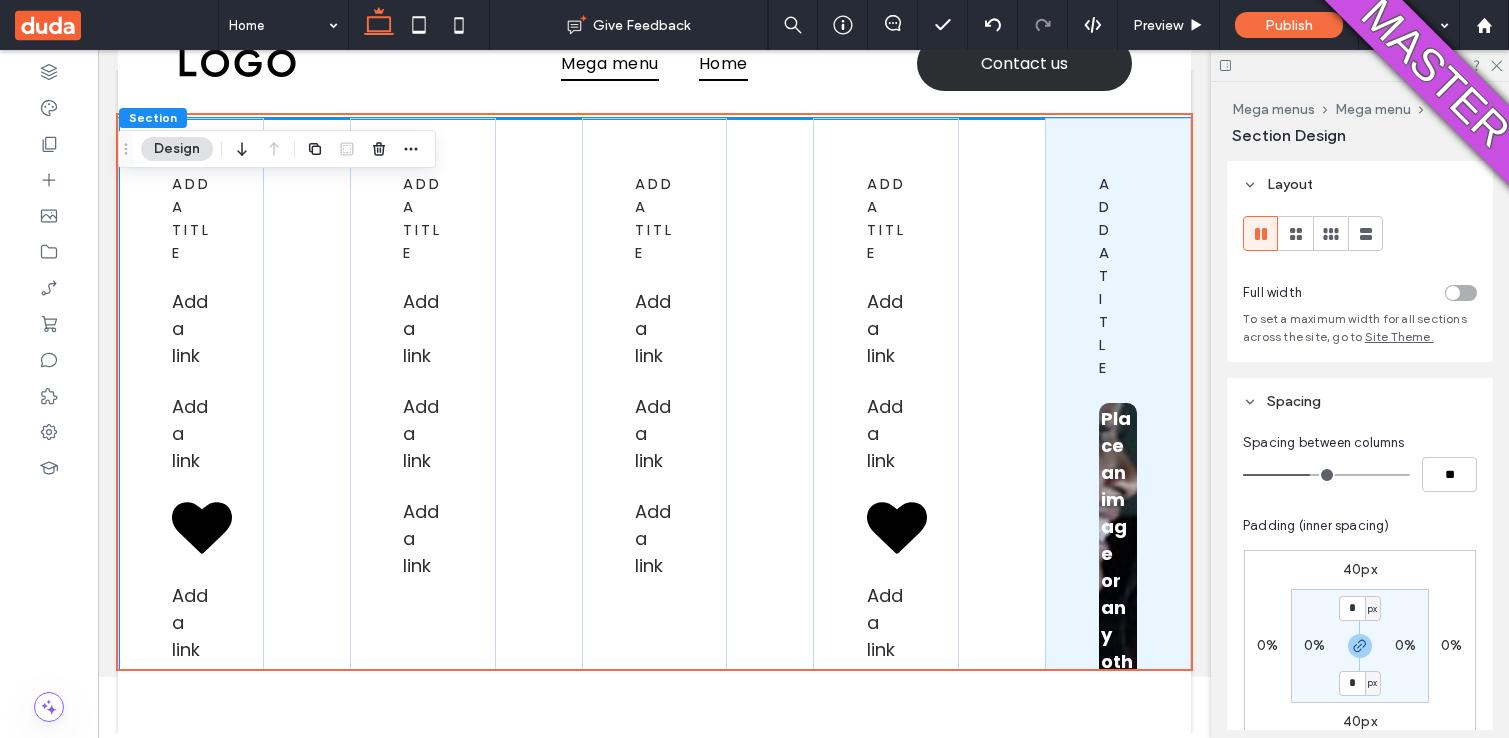 click on "add a title
Add a link ﻿
Add a link ﻿
Add a link ﻿
add a title Add a link ﻿ Add a link ﻿ Add a link ﻿     add a title
Add a link
Add a link ﻿
Add a link ﻿
add a title Add a link ﻿ Add a link ﻿
Add a link ﻿     add a title
Place an image or any other element you want
Add a link ﻿" at bounding box center [654, 573] 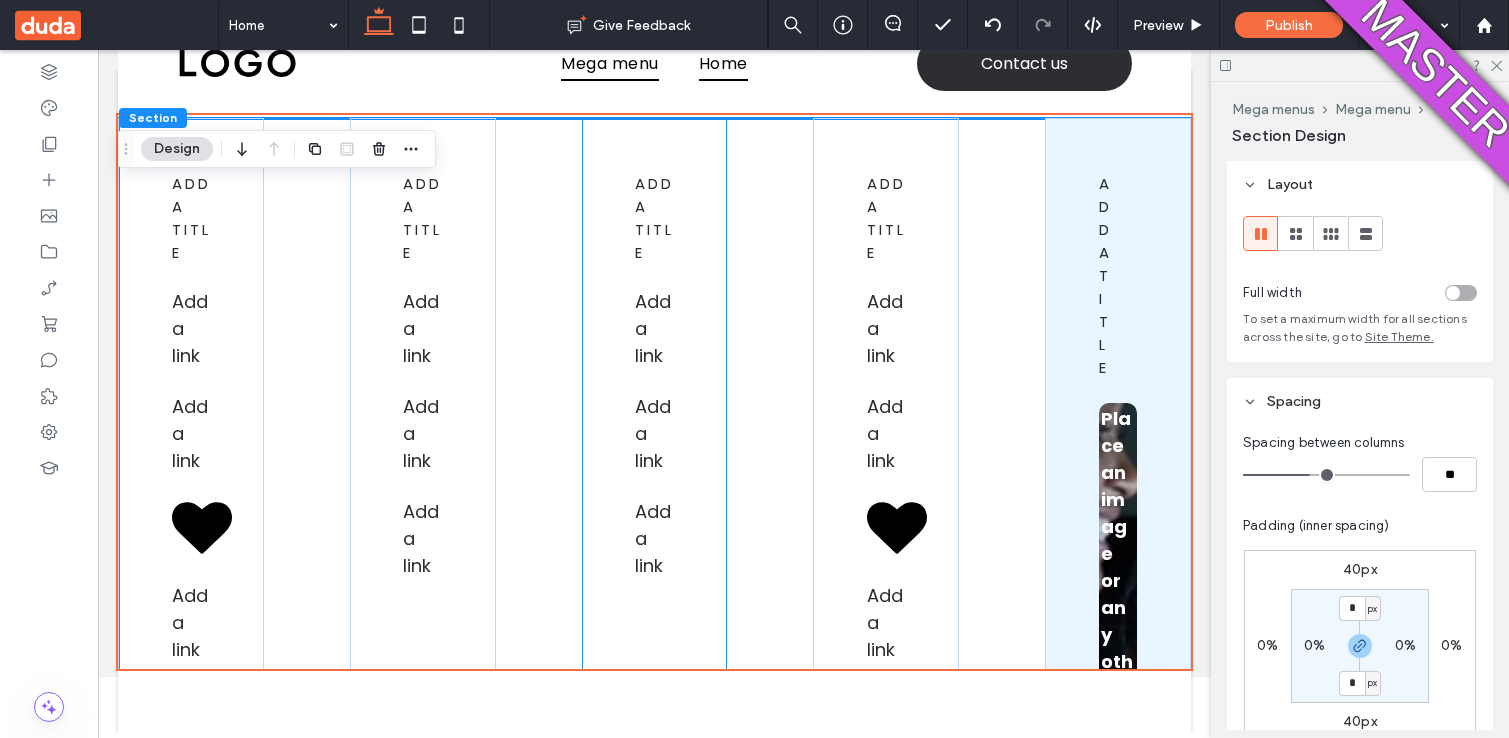 click on "add a title
Add a link
Add a link ﻿
Add a link ﻿" at bounding box center (655, 573) 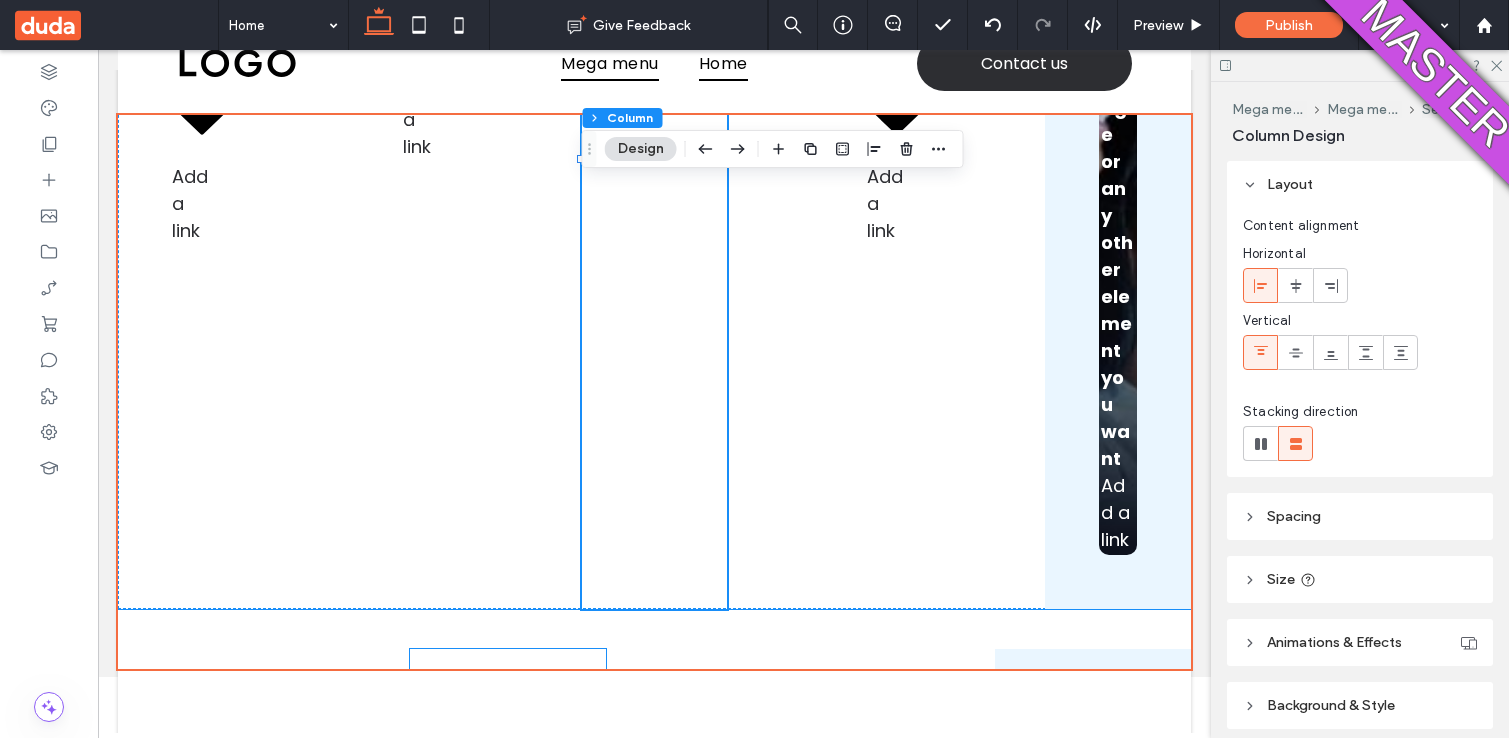scroll, scrollTop: 0, scrollLeft: 0, axis: both 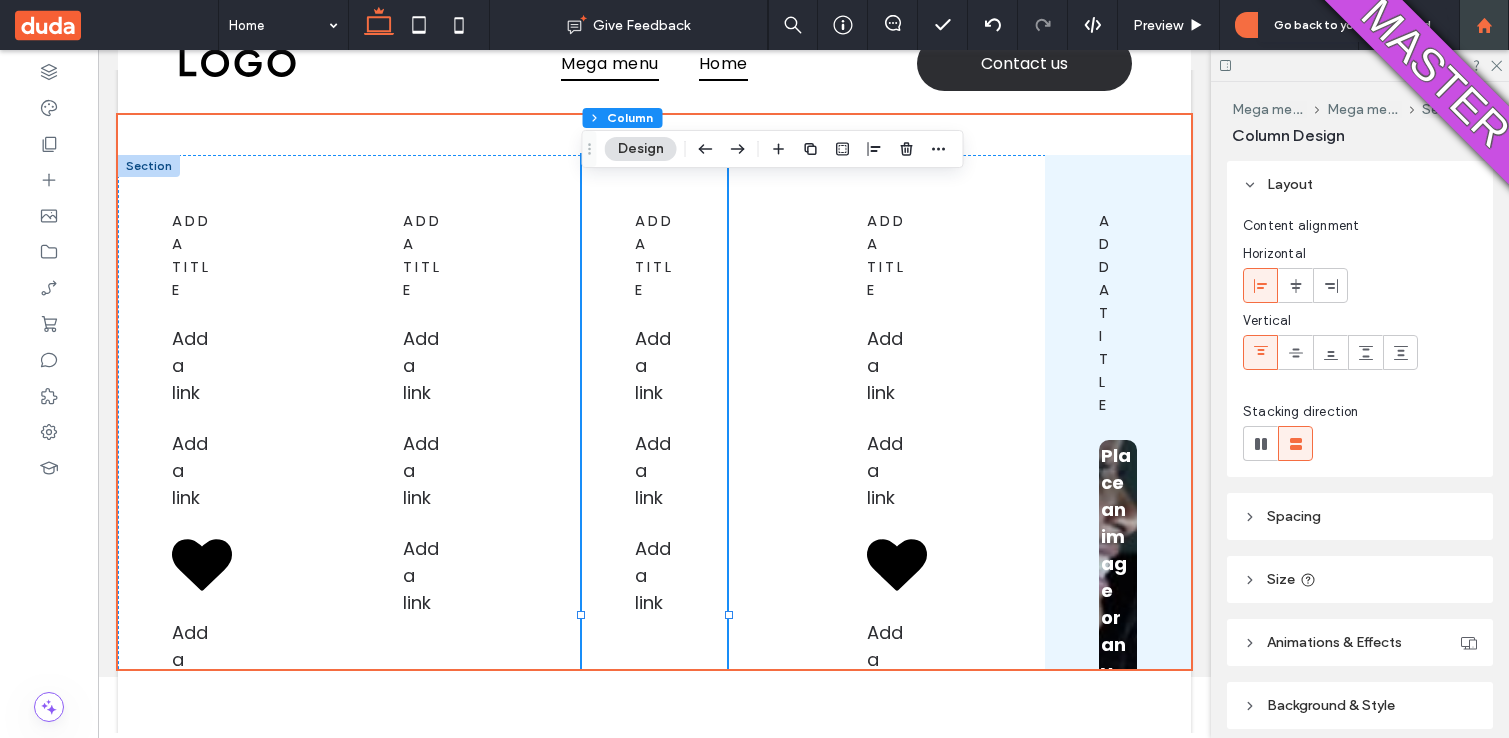 click 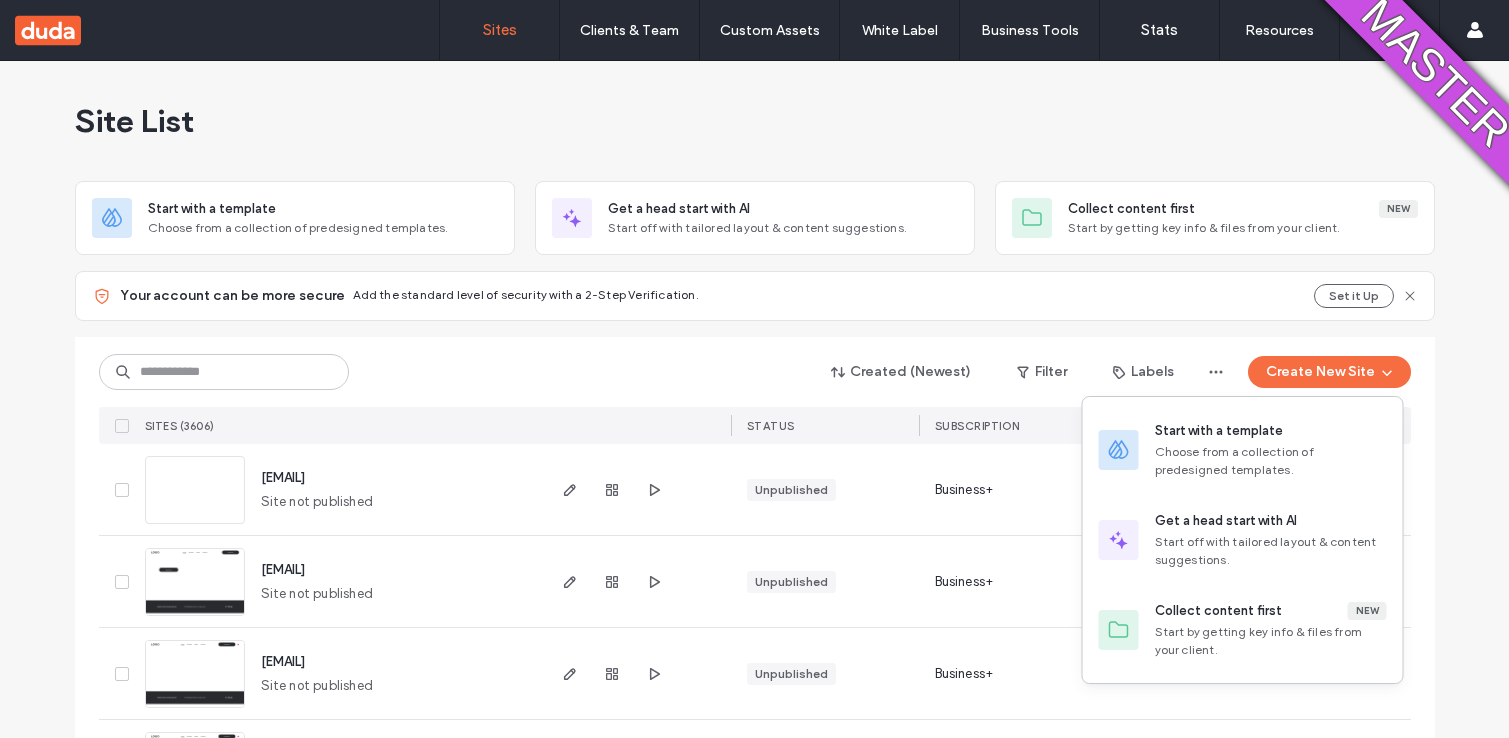 scroll, scrollTop: 0, scrollLeft: 0, axis: both 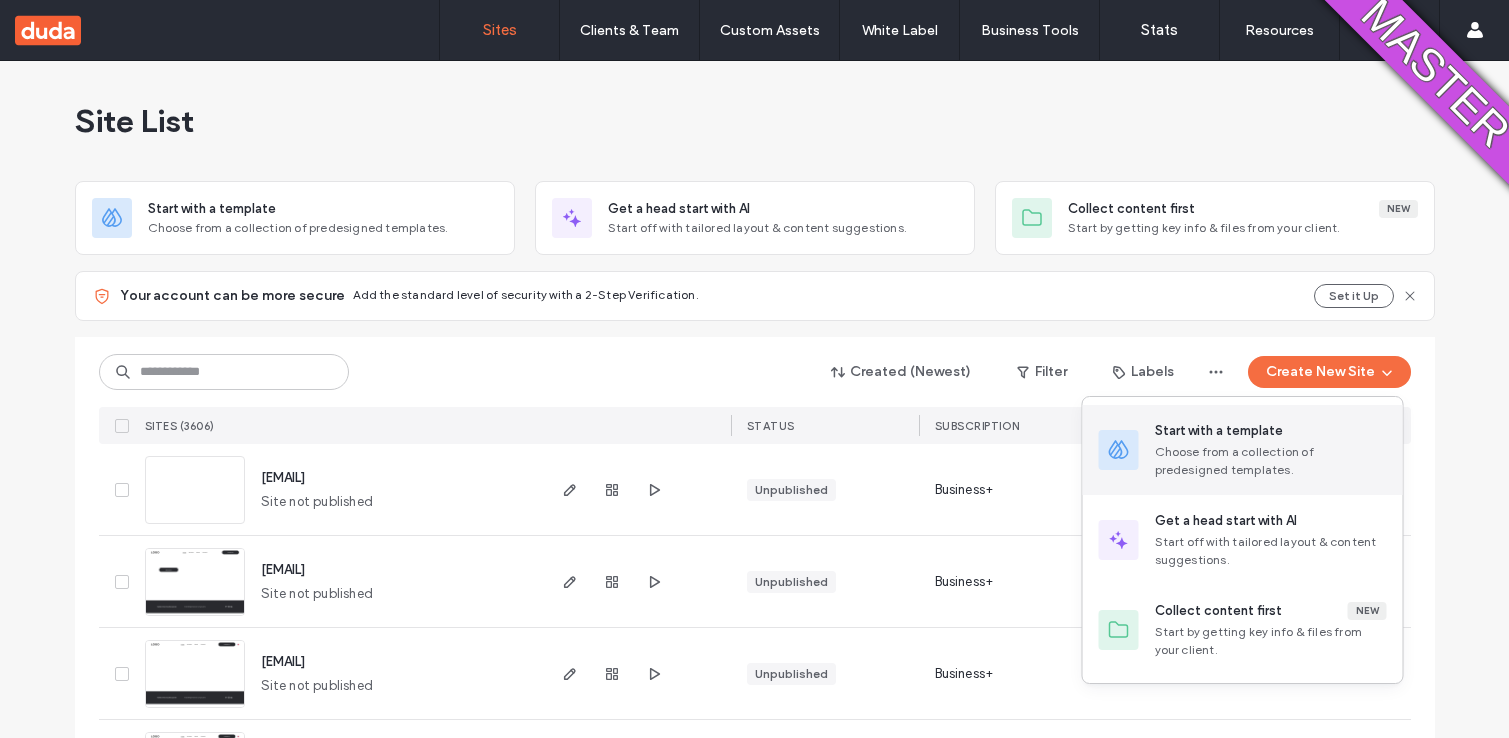 click on "Choose from a collection of predesigned templates." at bounding box center (1271, 461) 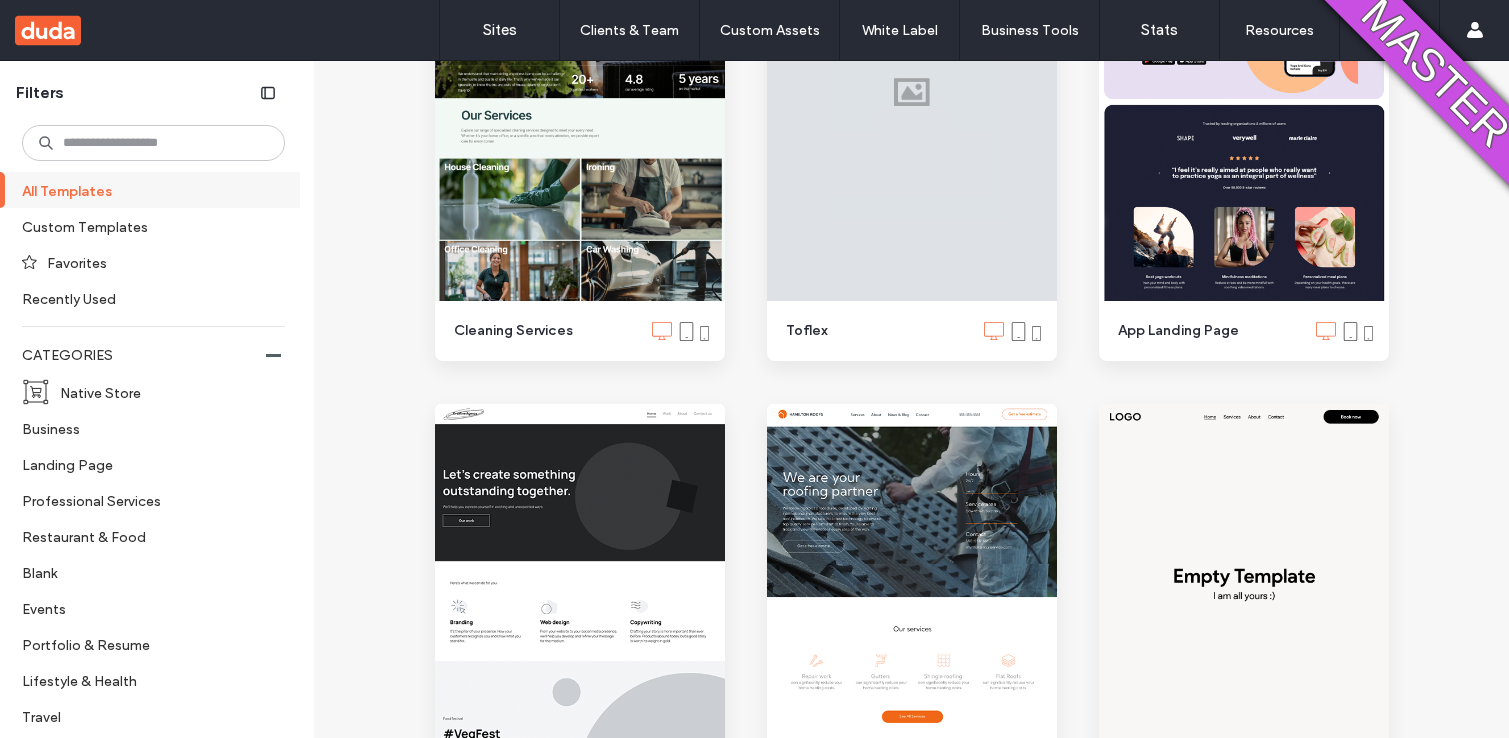 scroll, scrollTop: 1332, scrollLeft: 0, axis: vertical 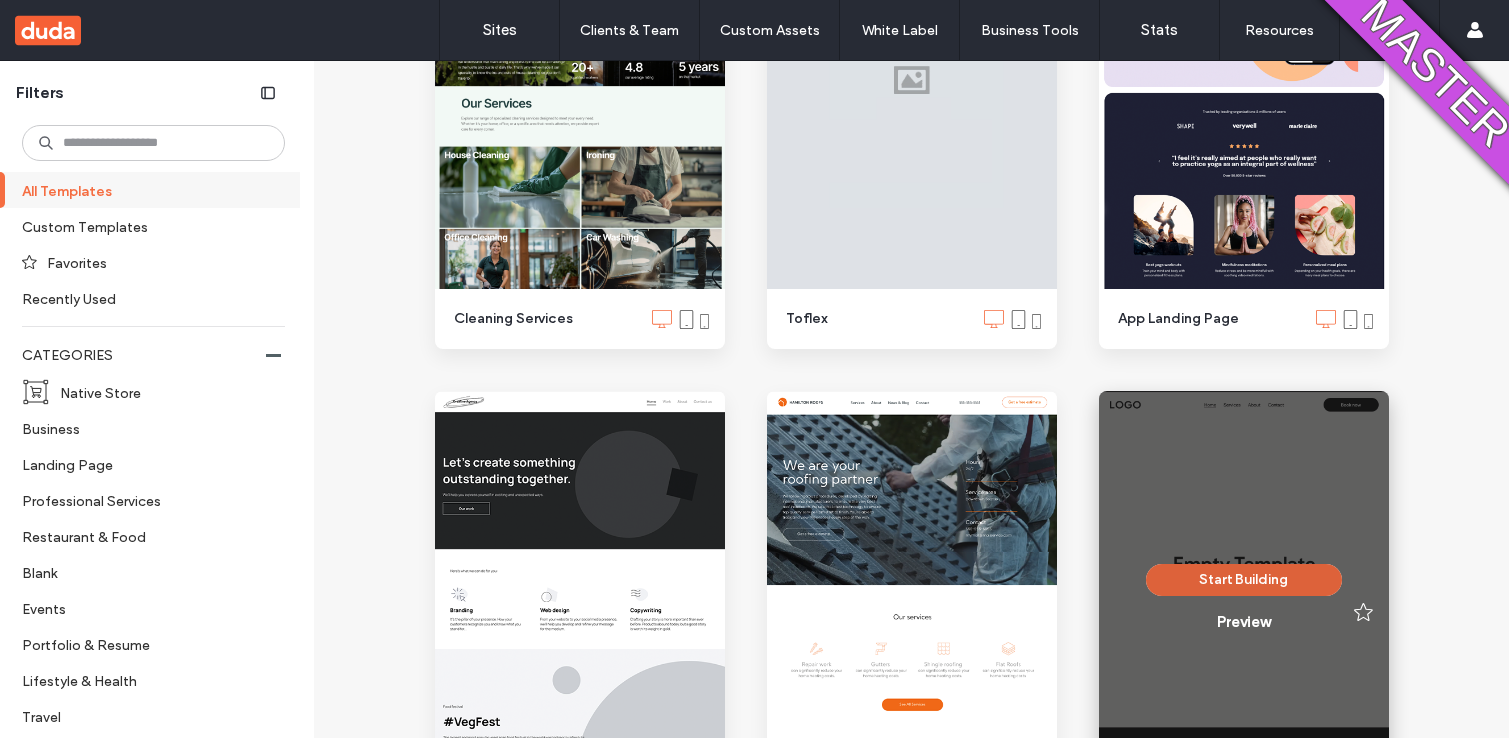 click on "Start Building" at bounding box center [1244, 580] 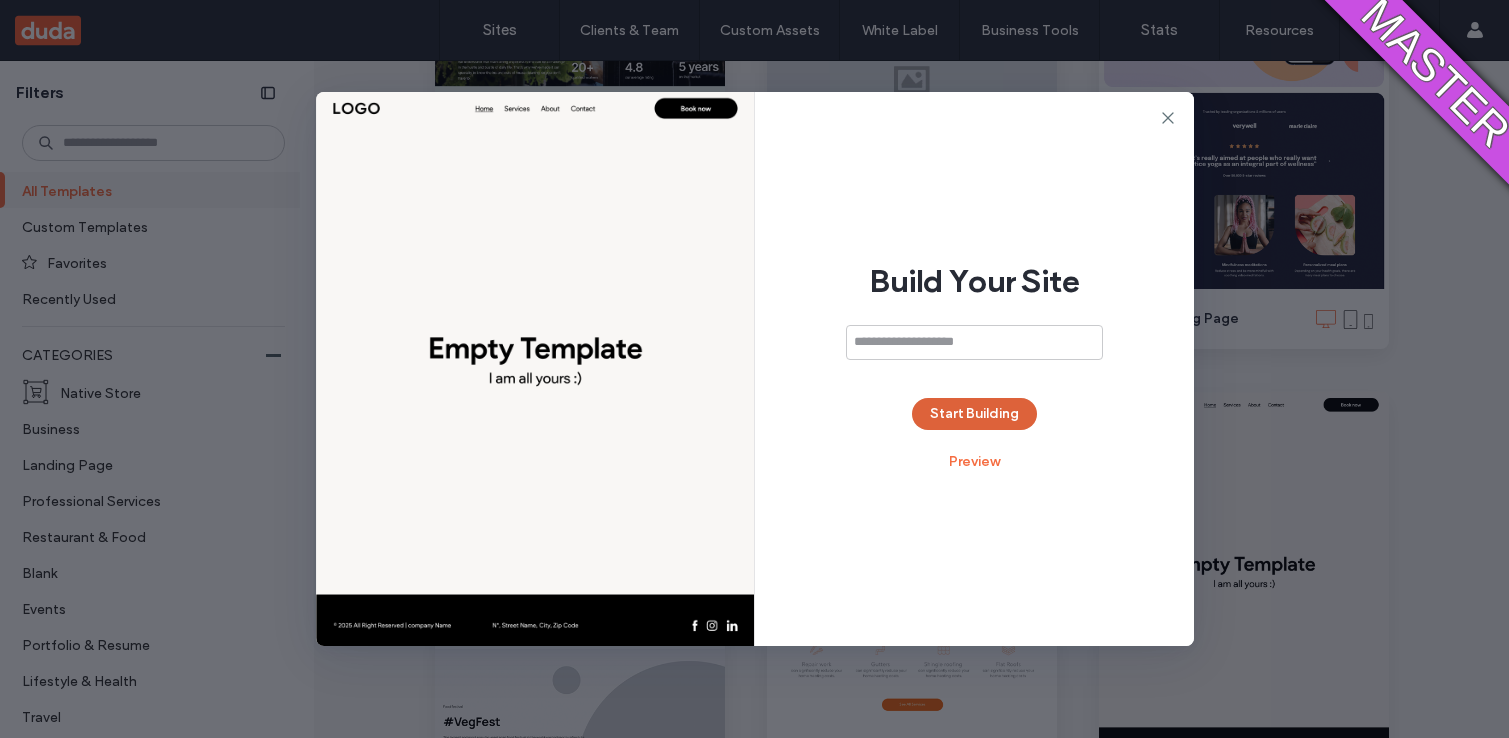 click on "Start Building" at bounding box center (974, 414) 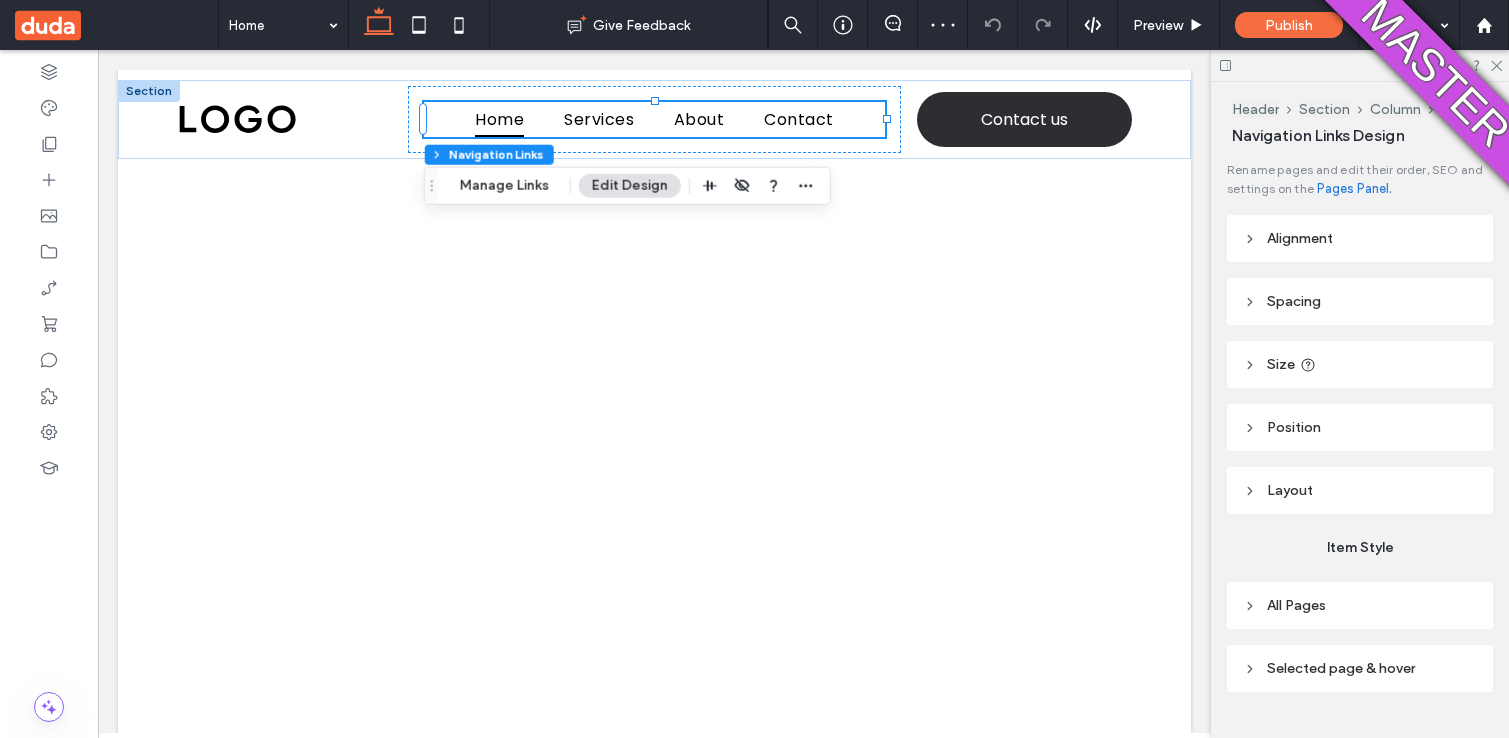 scroll, scrollTop: 0, scrollLeft: 0, axis: both 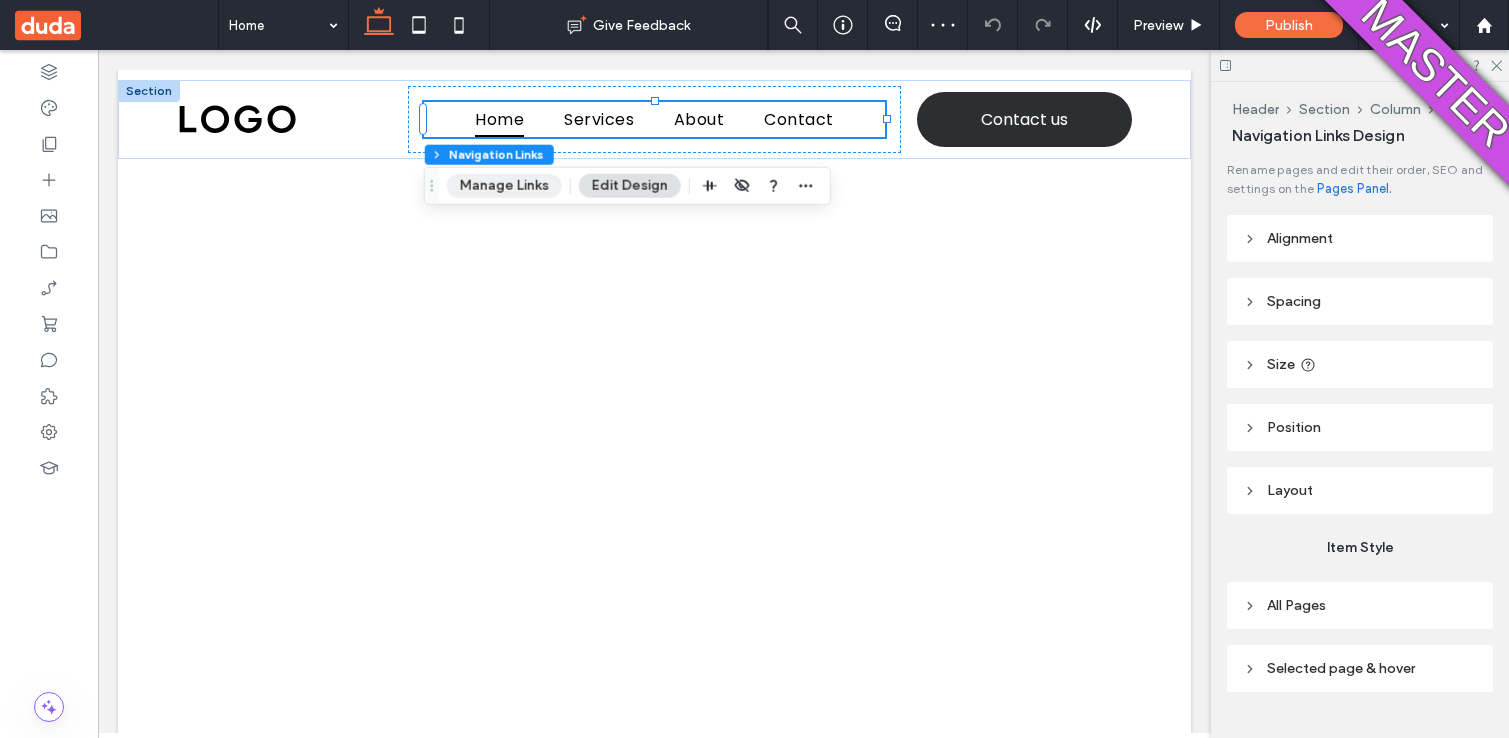 click on "Manage Links" at bounding box center [504, 186] 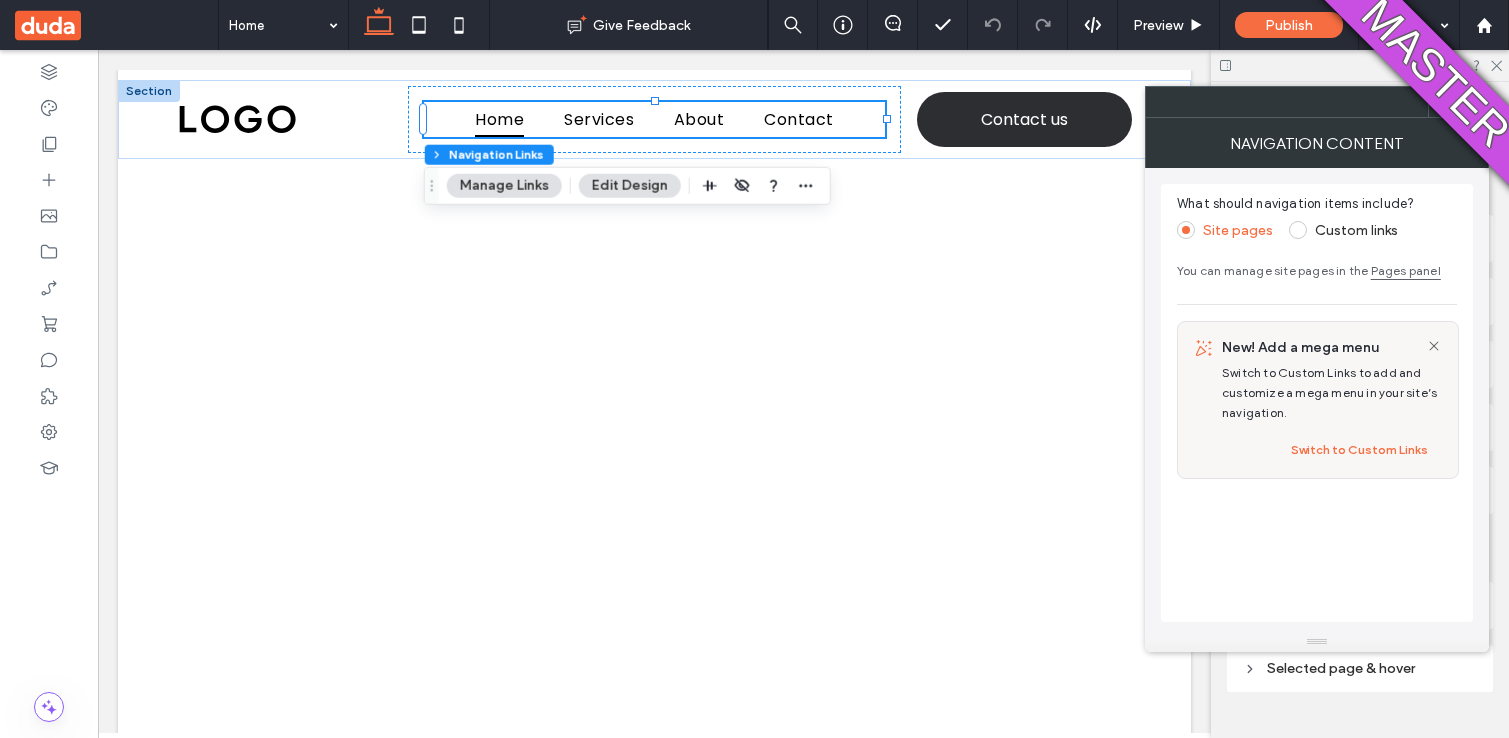 click at bounding box center (1298, 230) 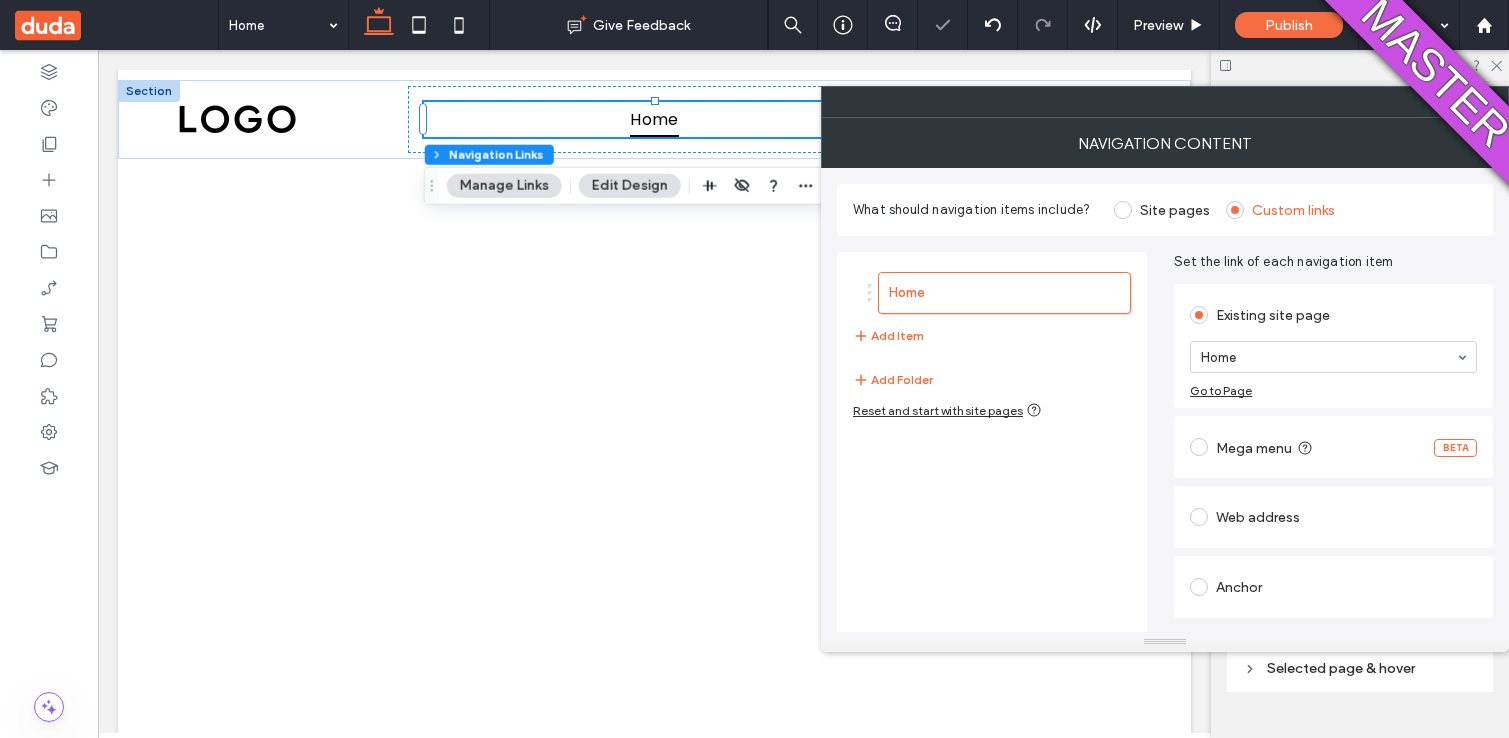 click at bounding box center [1199, 447] 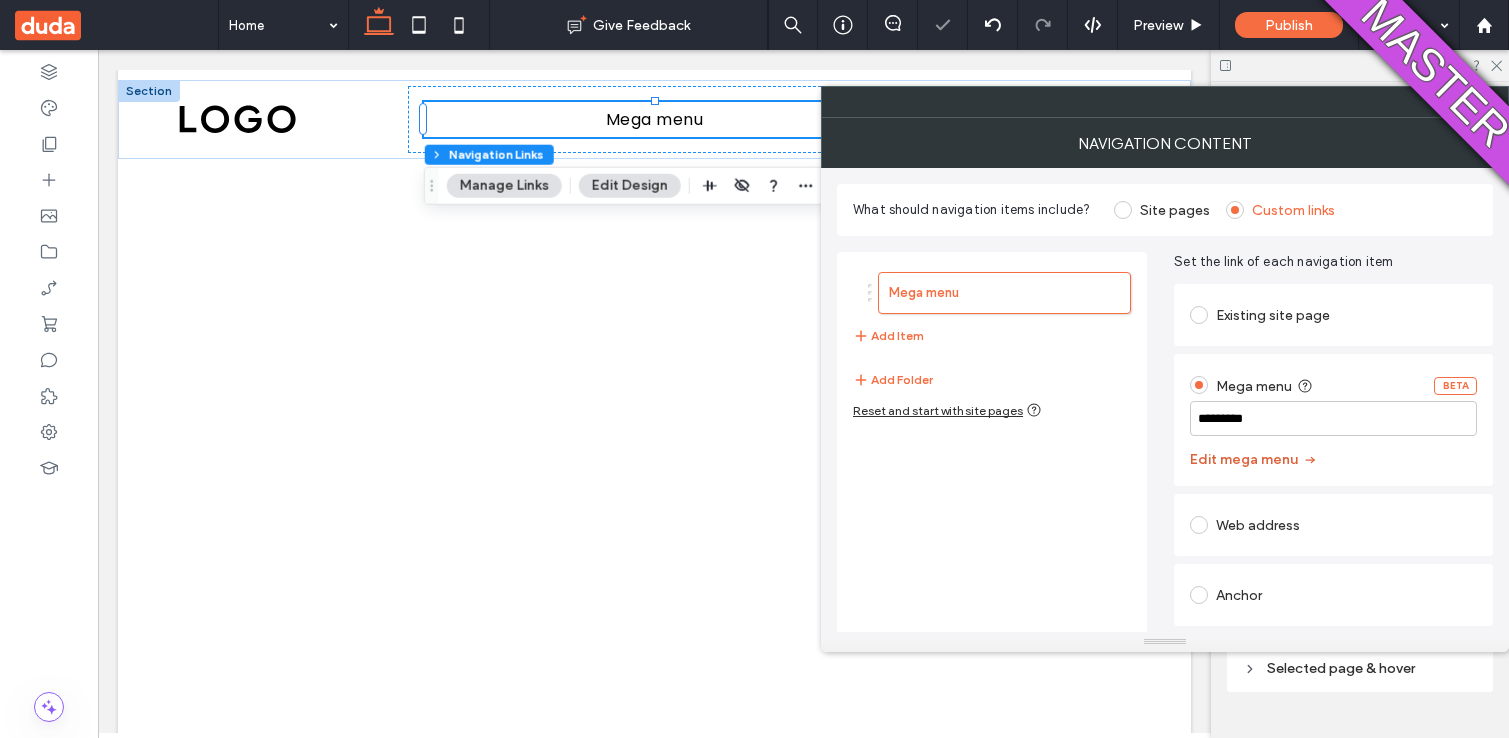 click on "Edit mega menu" at bounding box center [1254, 460] 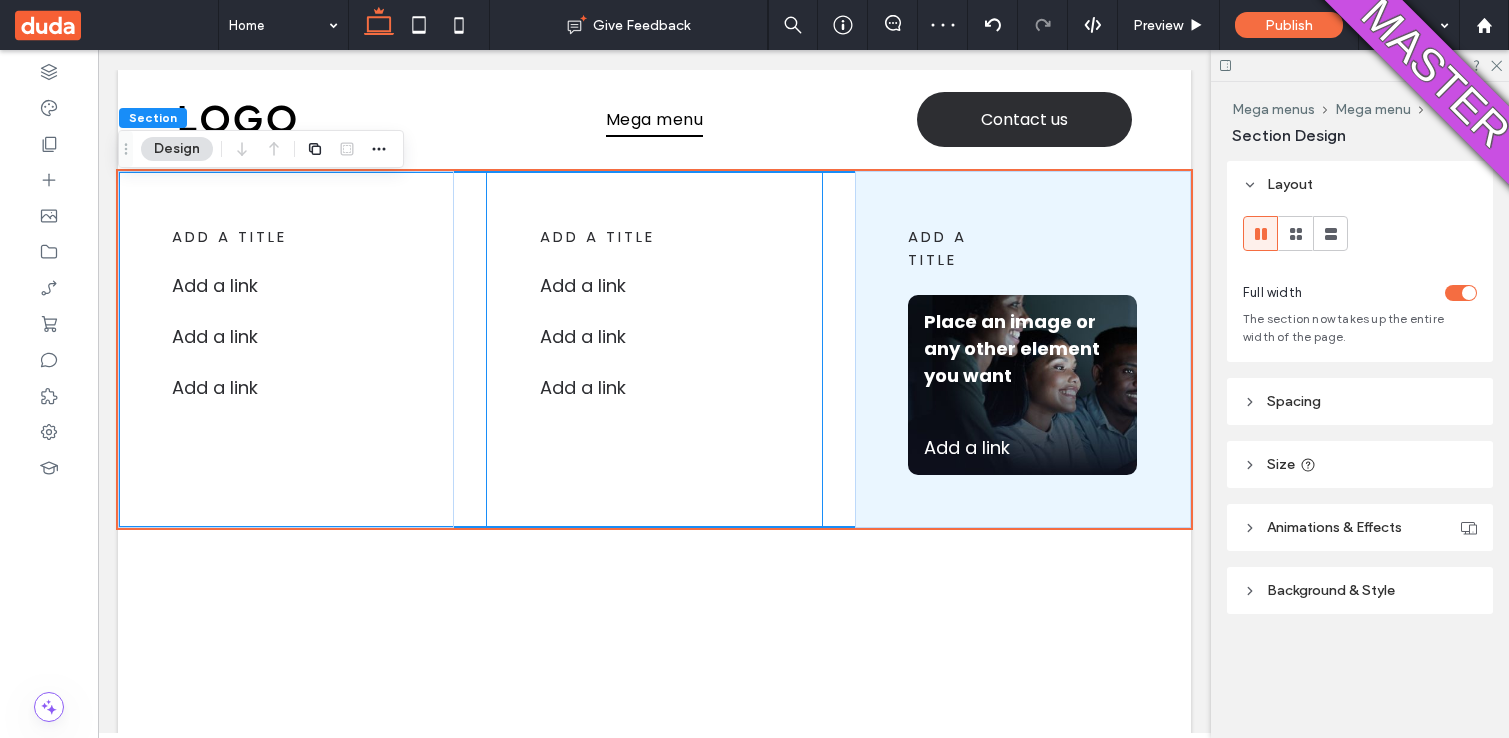 click on "add a title
Add a link
Add a link ﻿
Add a link ﻿" at bounding box center (654, 349) 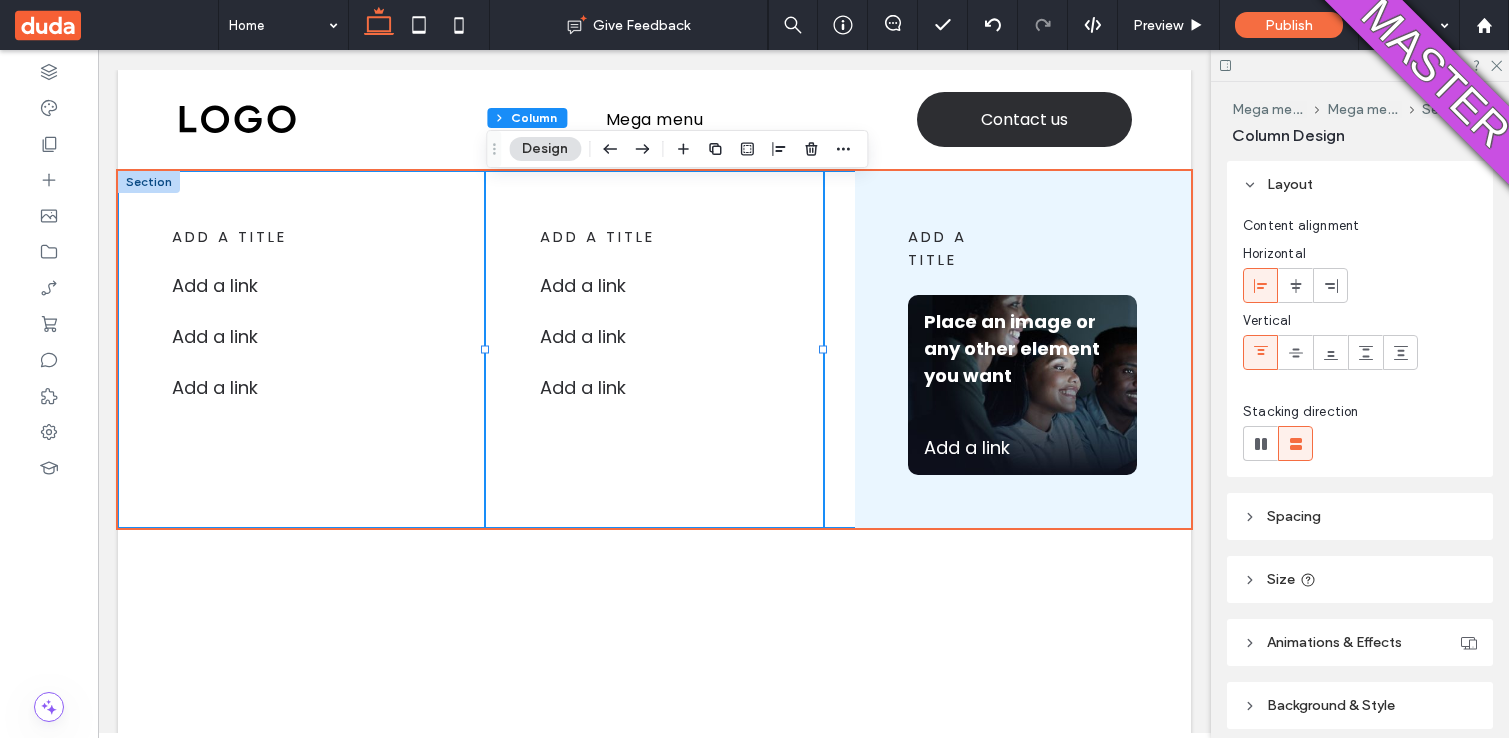 click on "add a title
Add a link ﻿
Add a link ﻿
Add a link ﻿
add a title
Add a link
Add a link ﻿
Add a link ﻿
add a title
Place an image or any other element you want
Add a link ﻿" at bounding box center [654, 349] 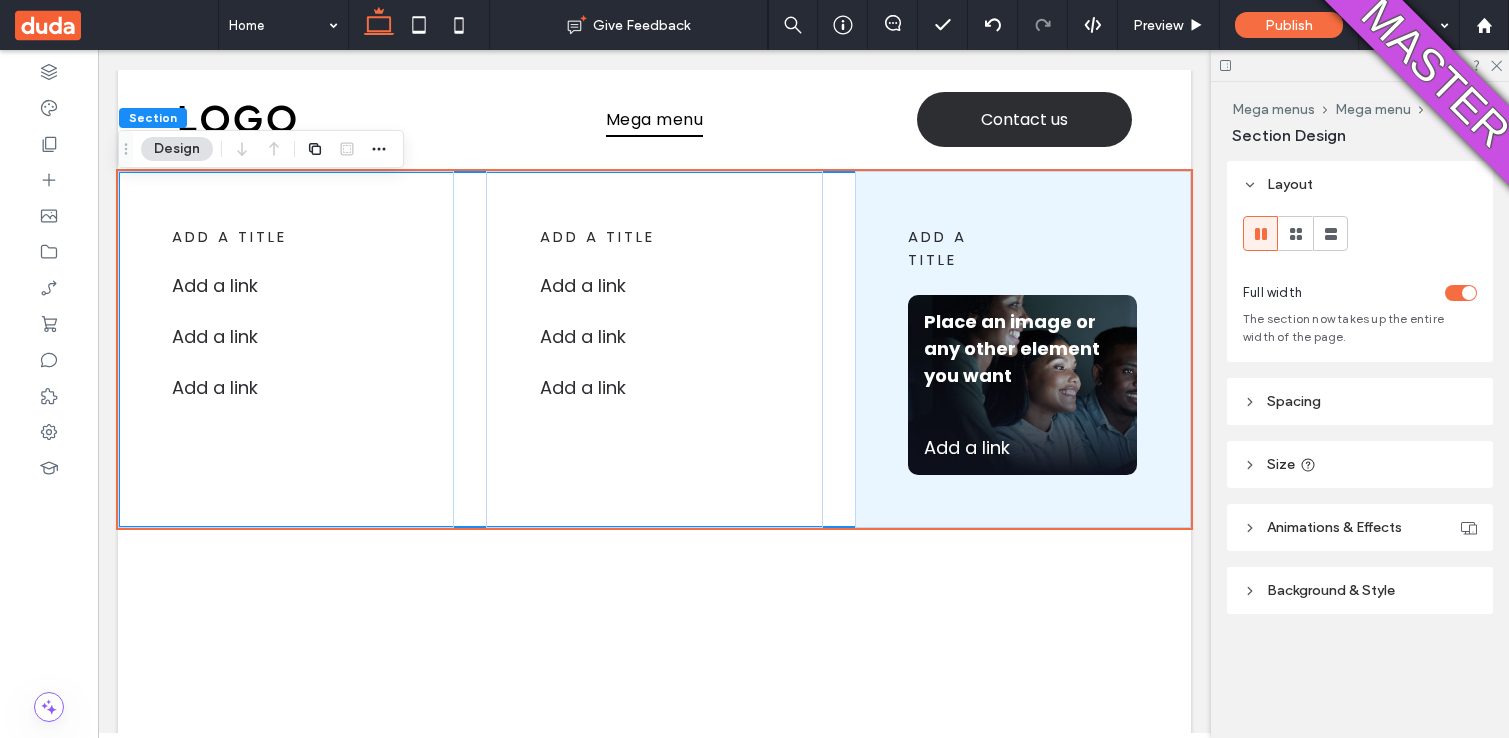 click on "Size" at bounding box center [1281, 464] 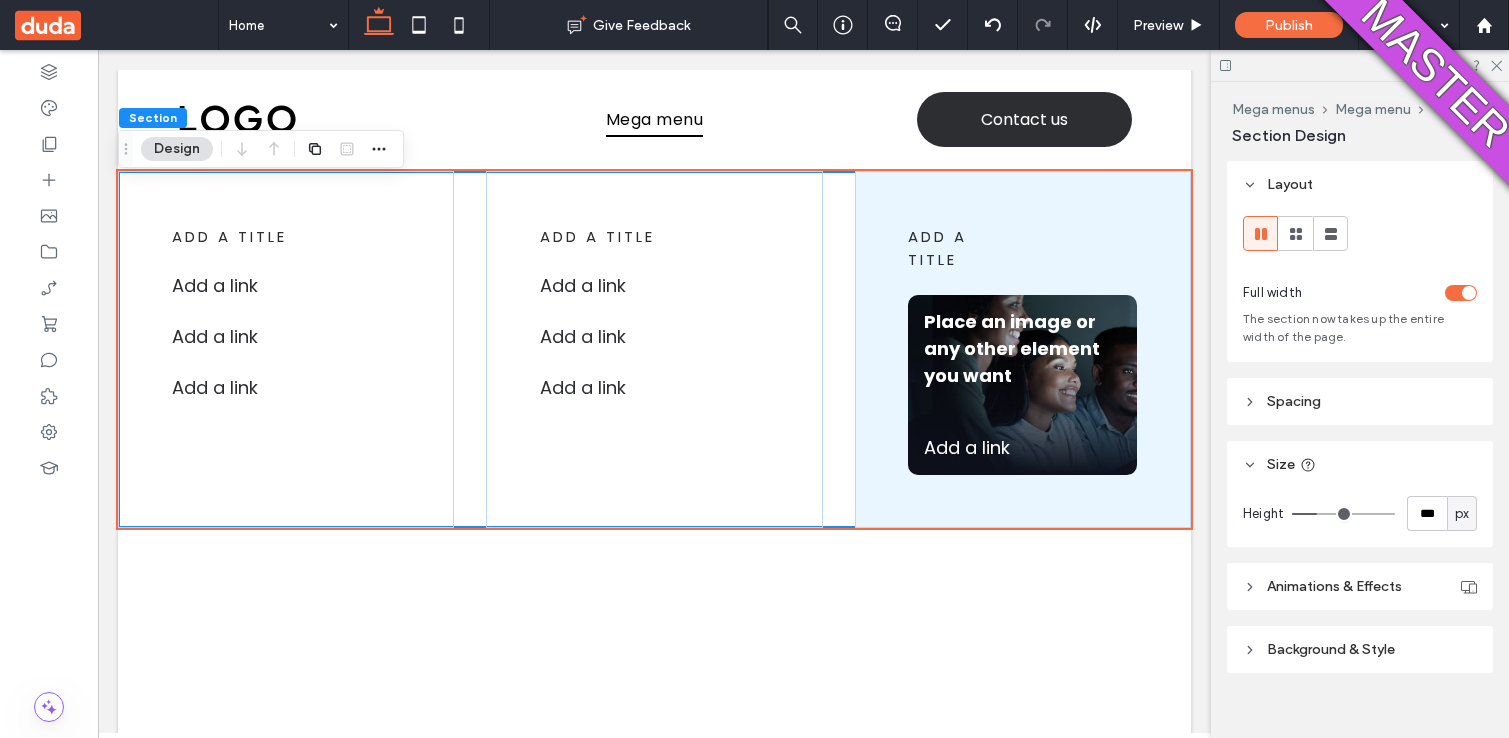 type on "***" 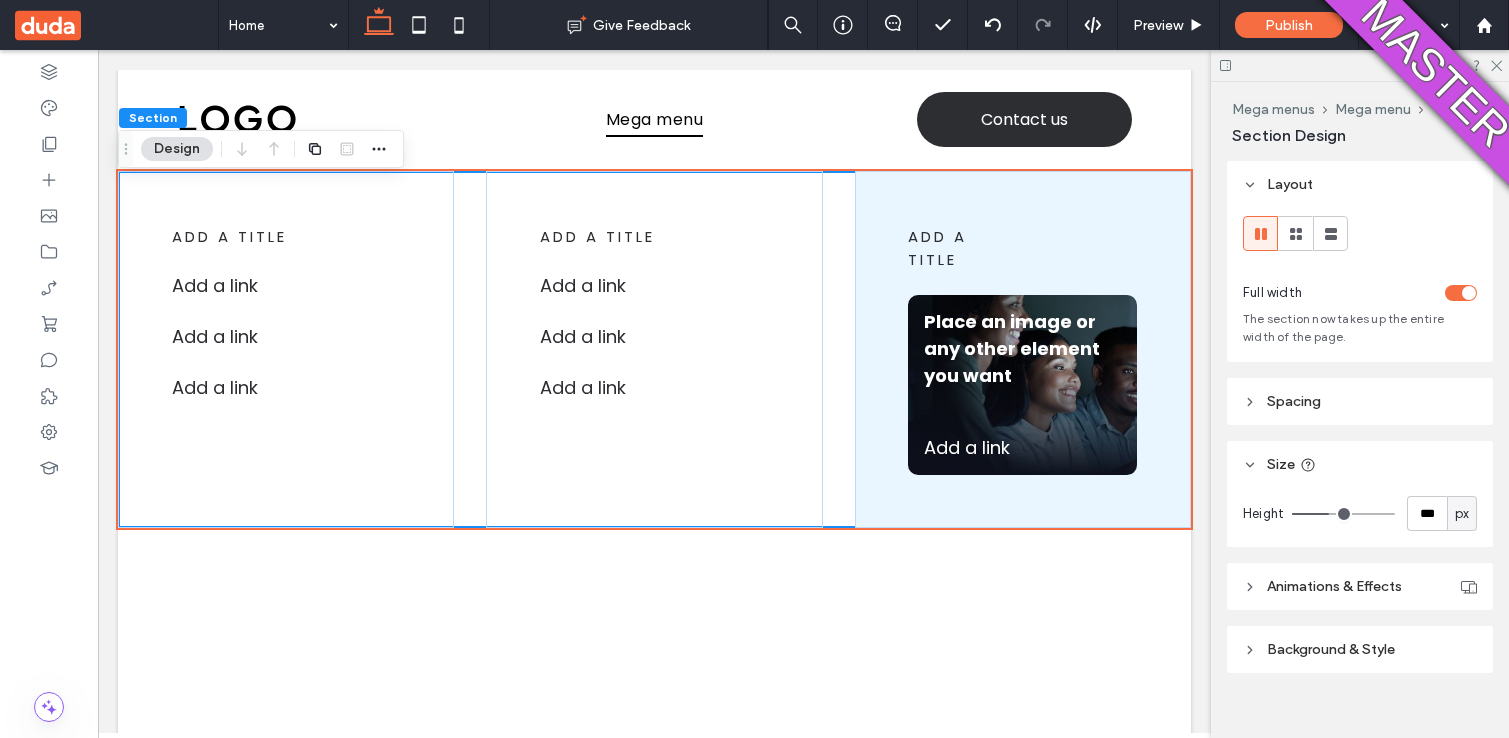 type on "***" 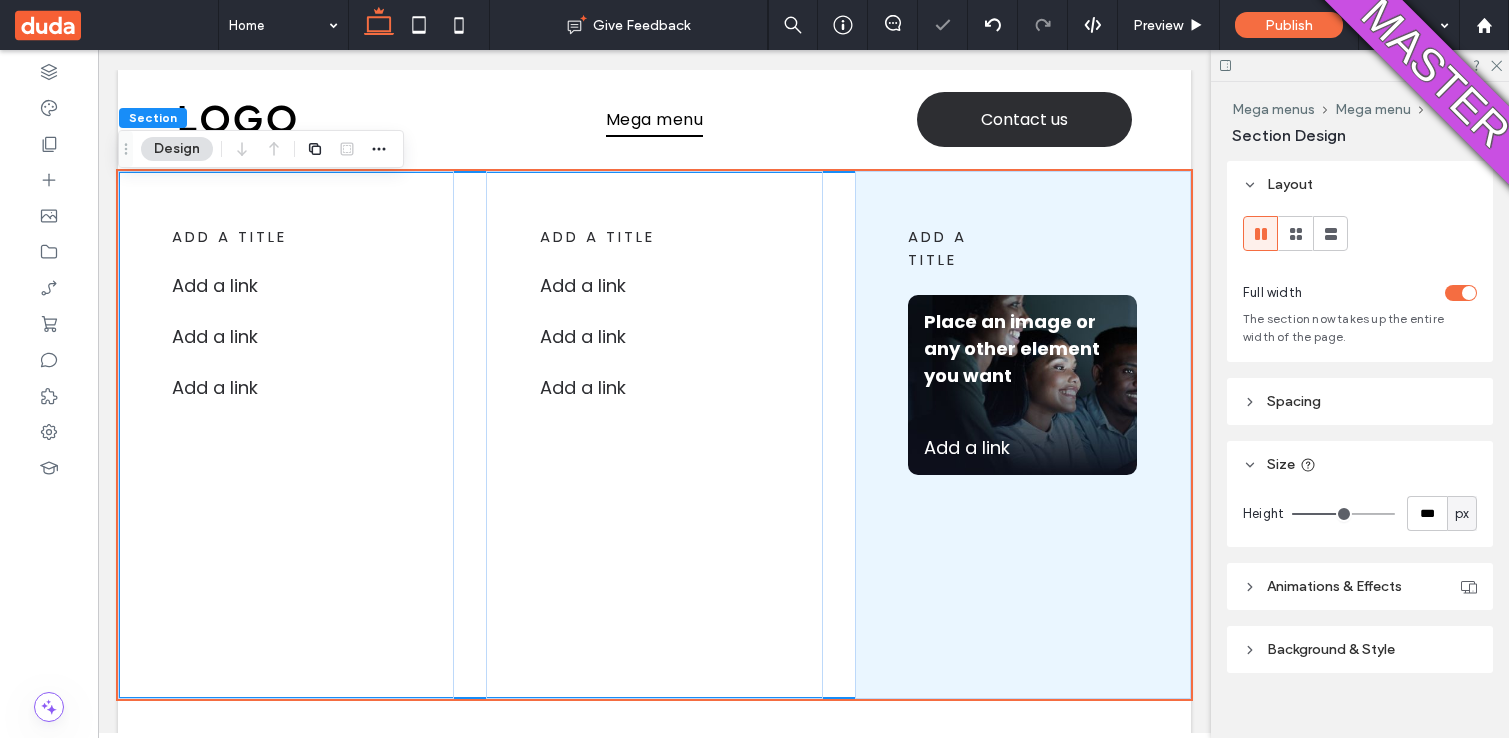 type on "***" 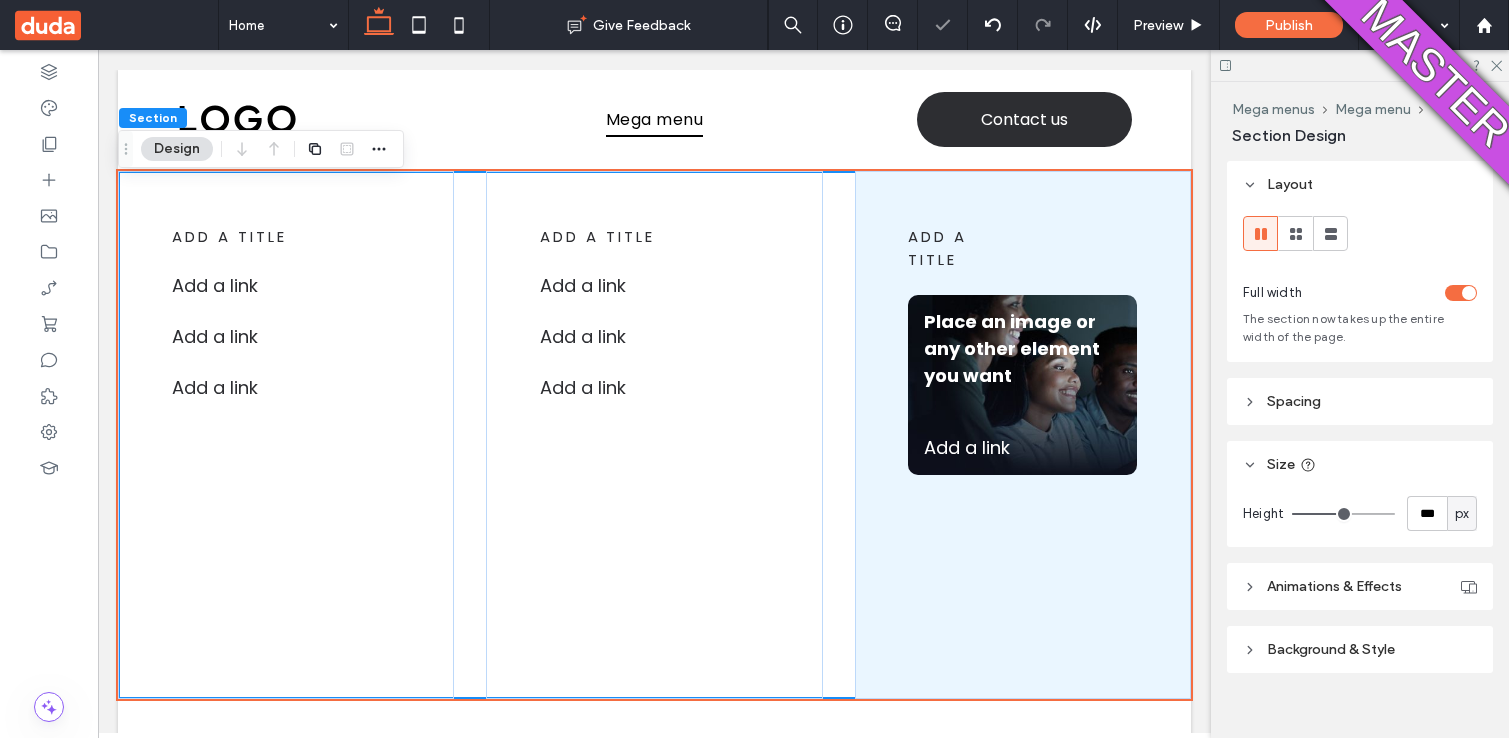 type on "***" 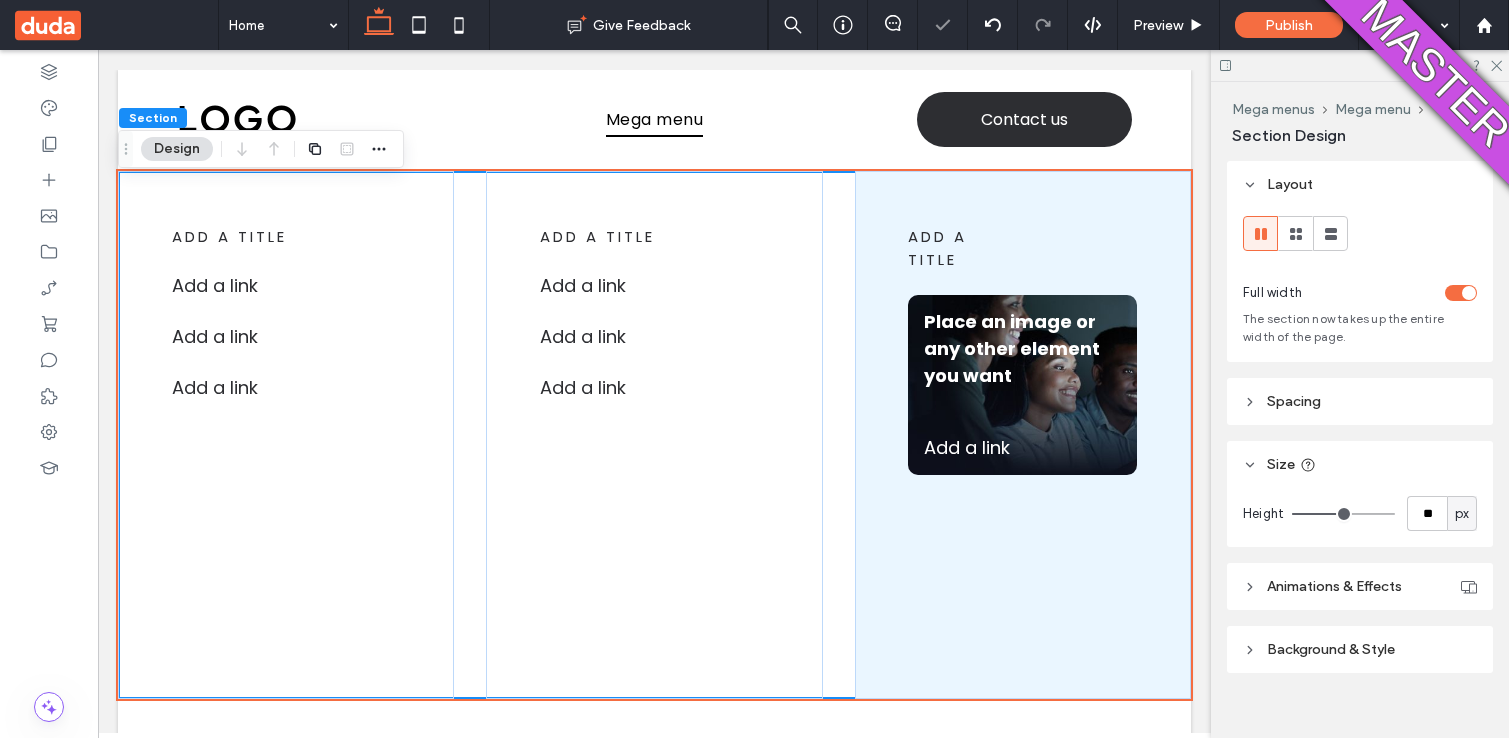 type on "**" 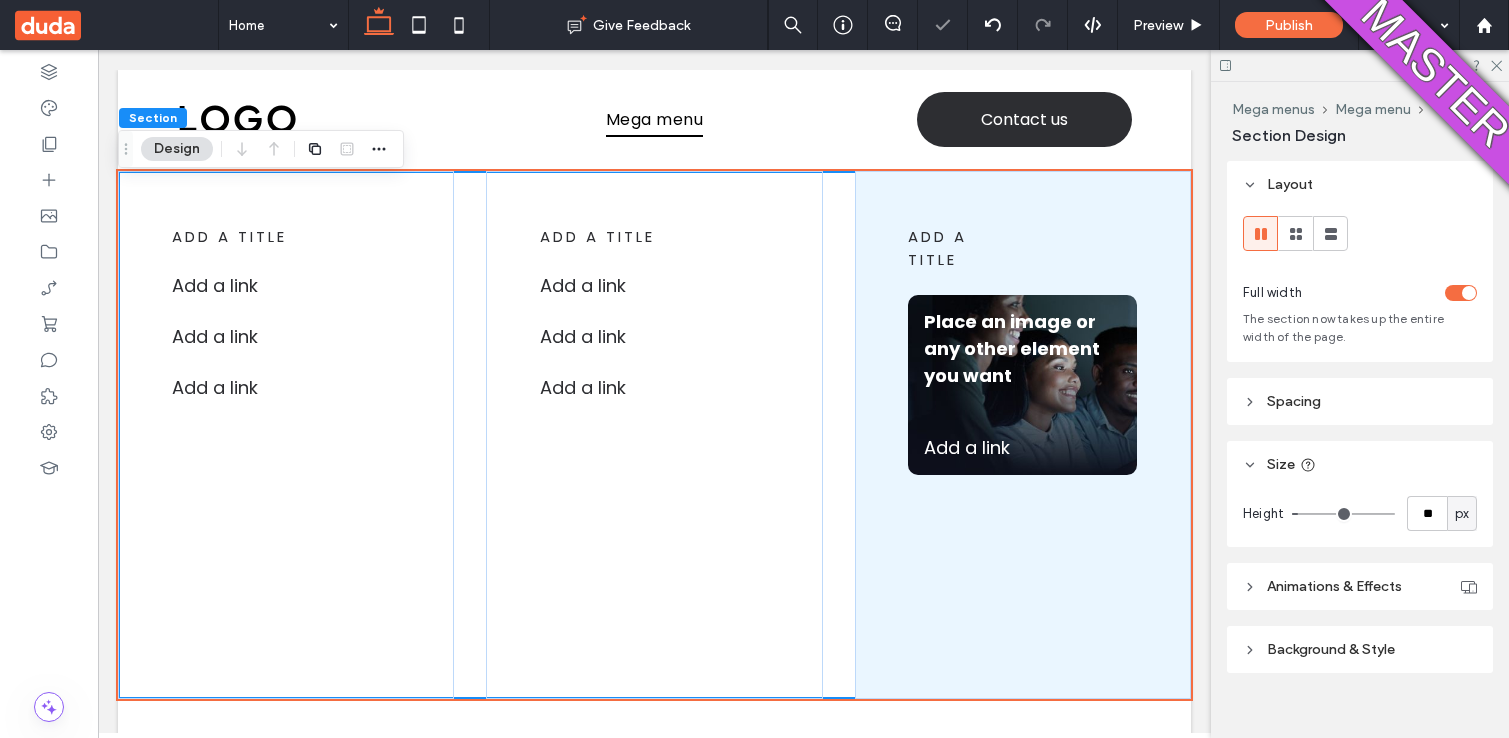 type on "**" 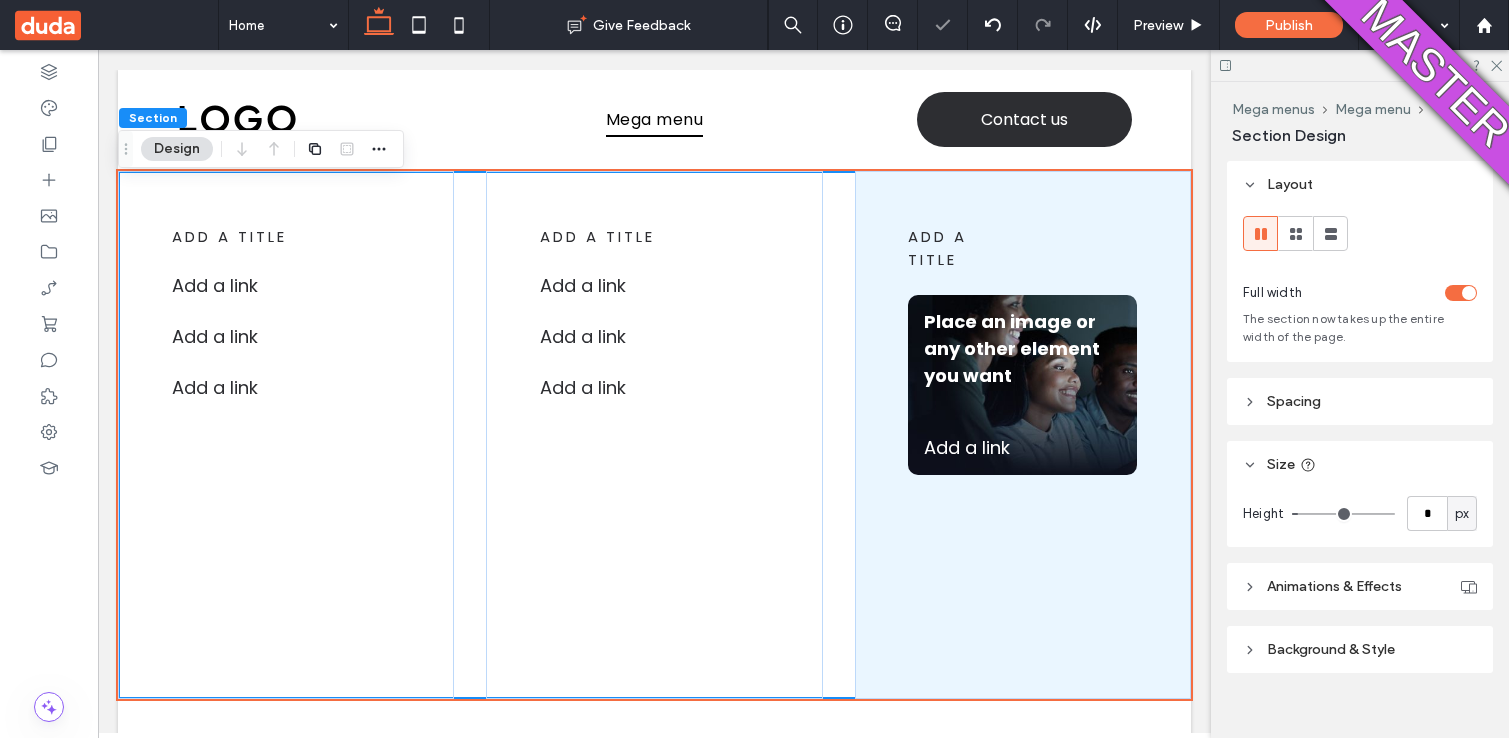 type on "*" 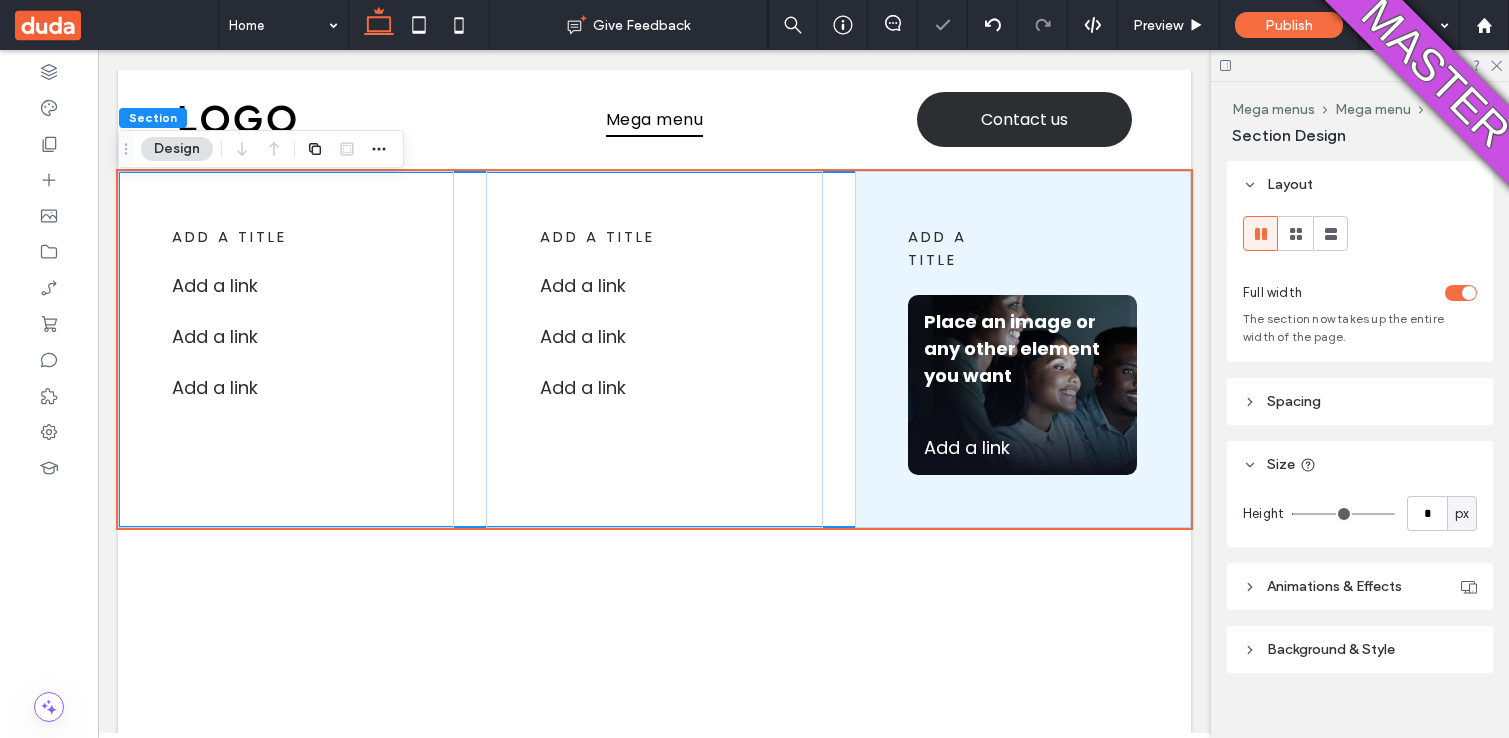 type on "**" 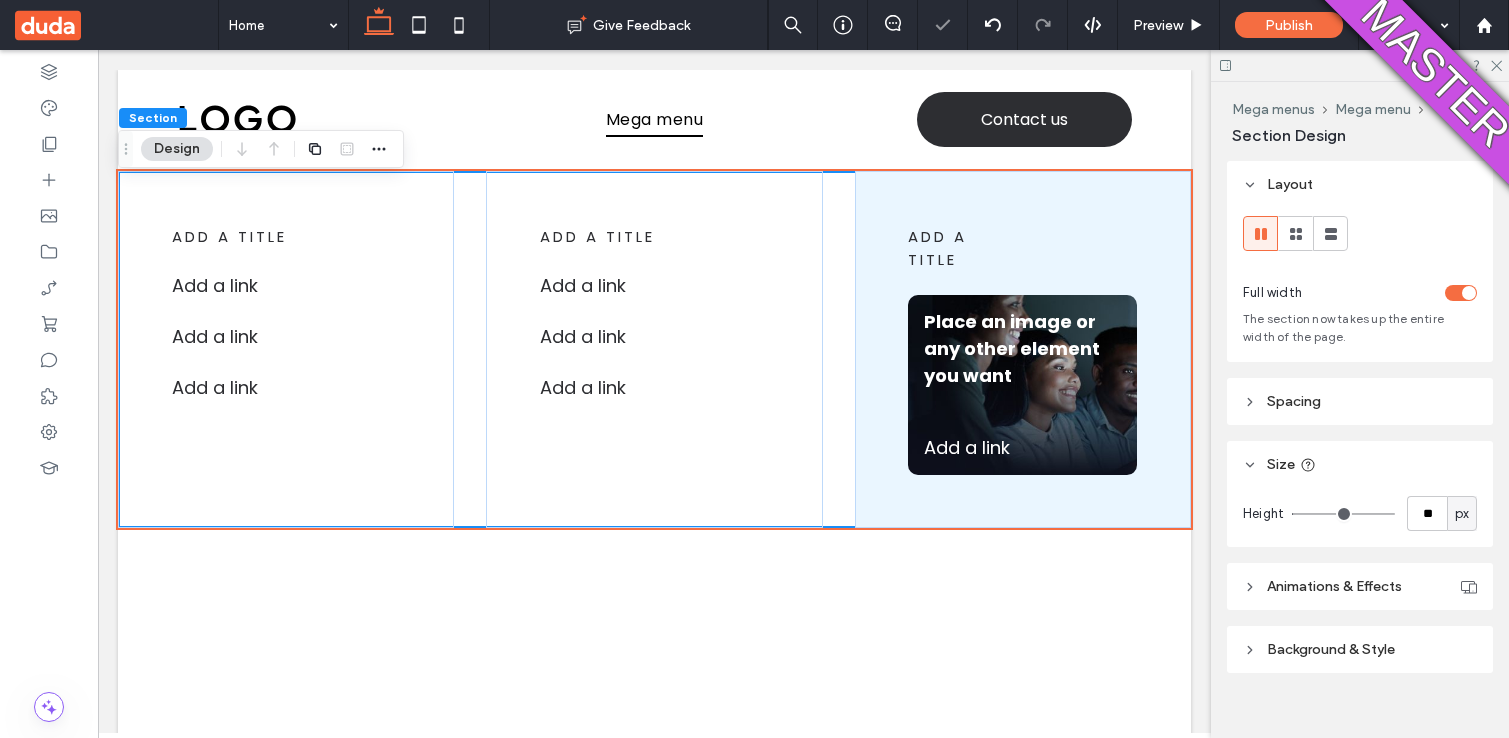 type on "**" 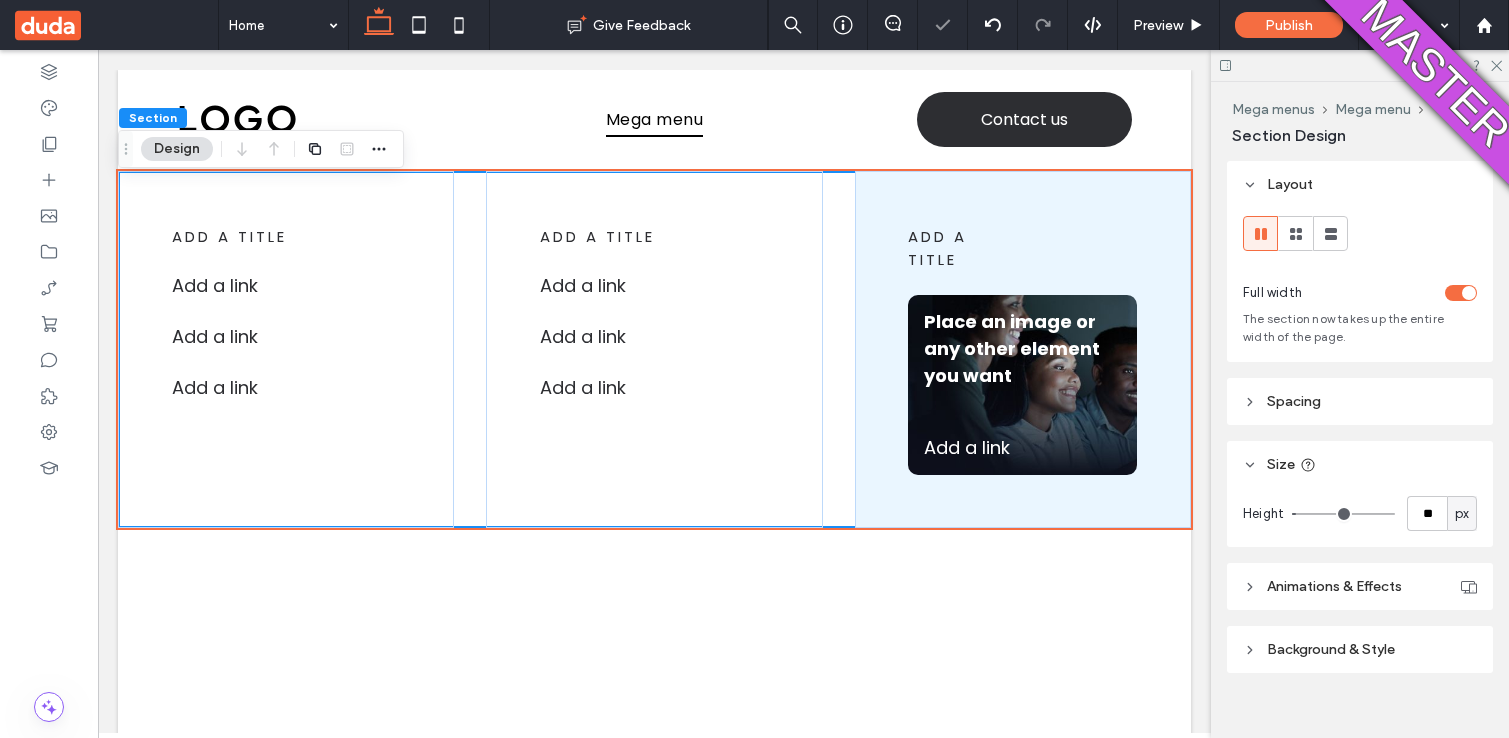 type on "**" 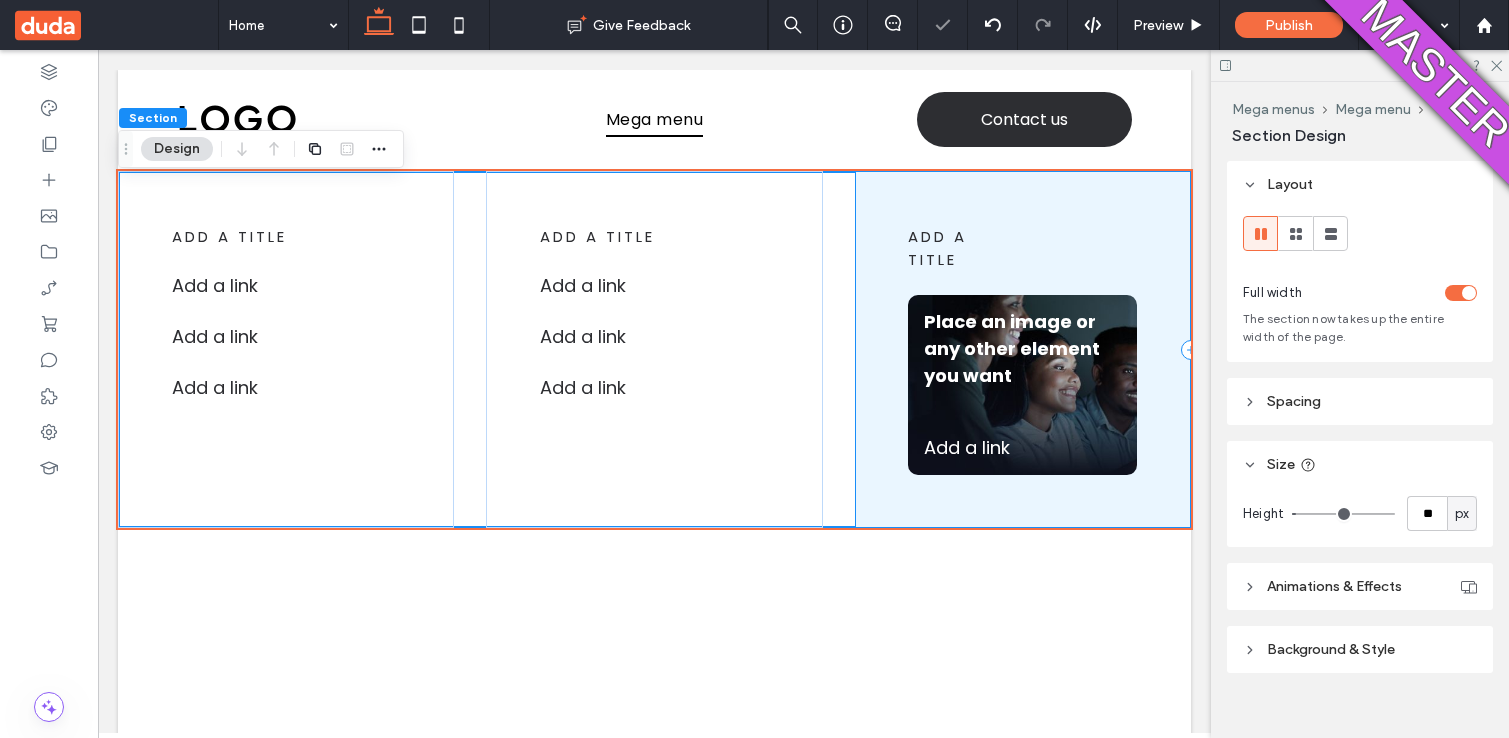 click on "add a title
Place an image or any other element you want
Add a link ﻿" at bounding box center [1023, 349] 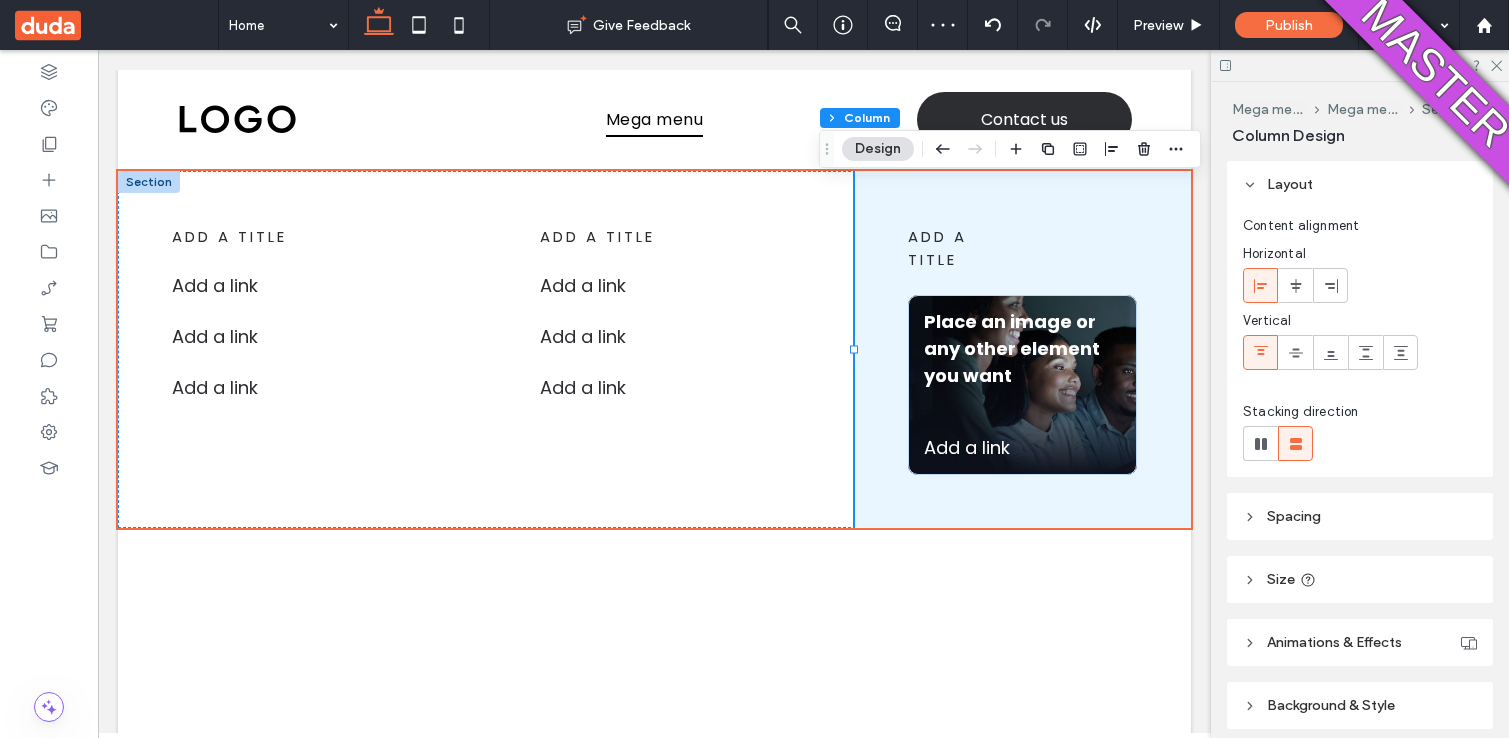 click on "Size" at bounding box center (1360, 579) 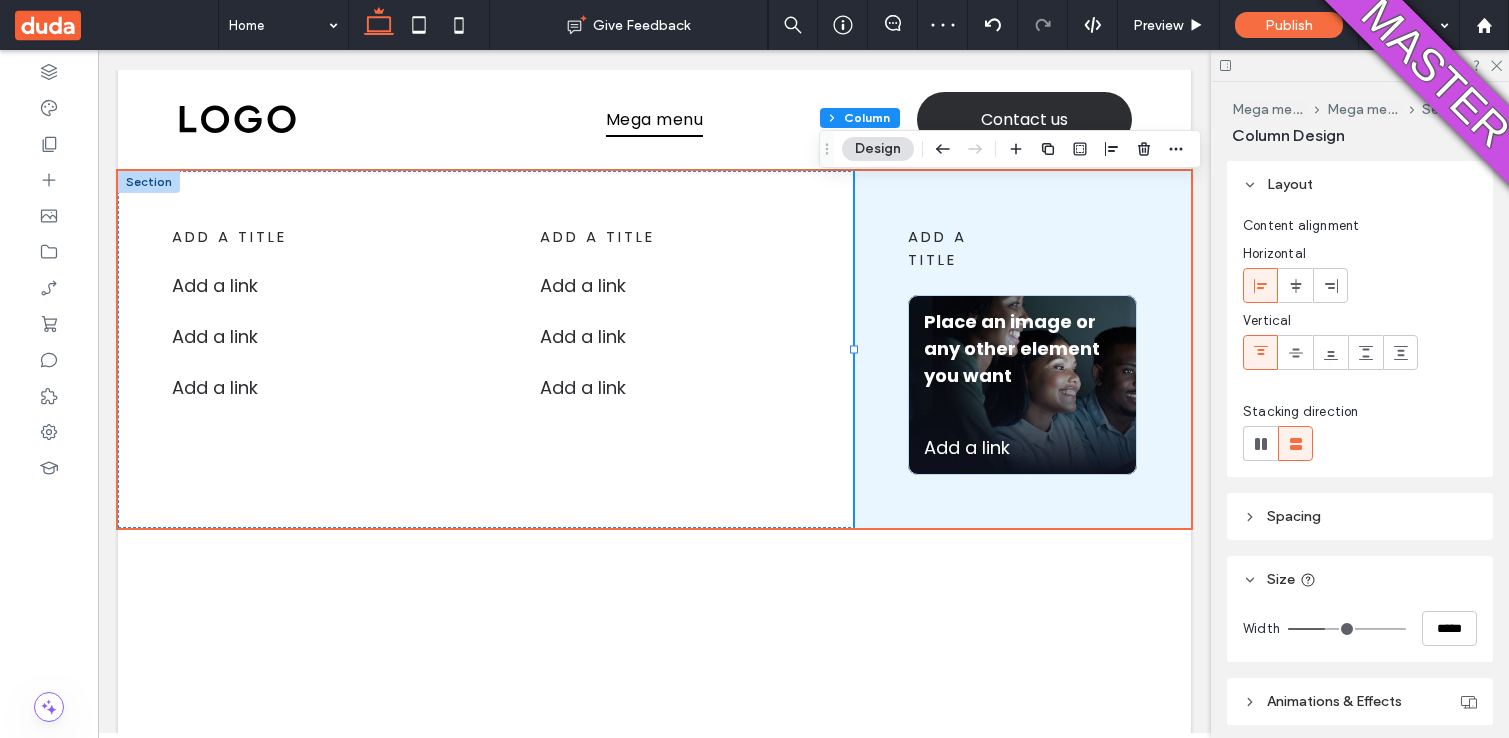 type on "*" 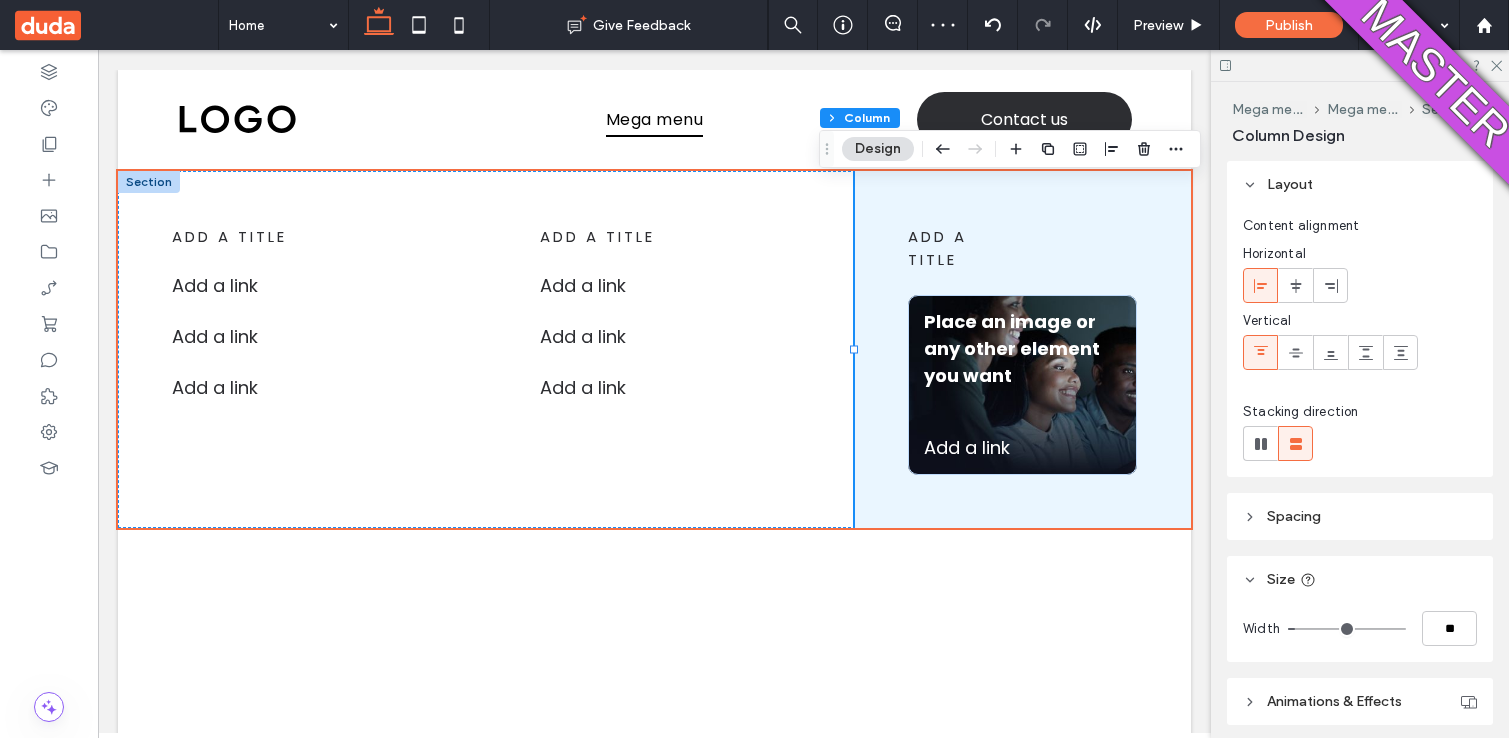 type on "*" 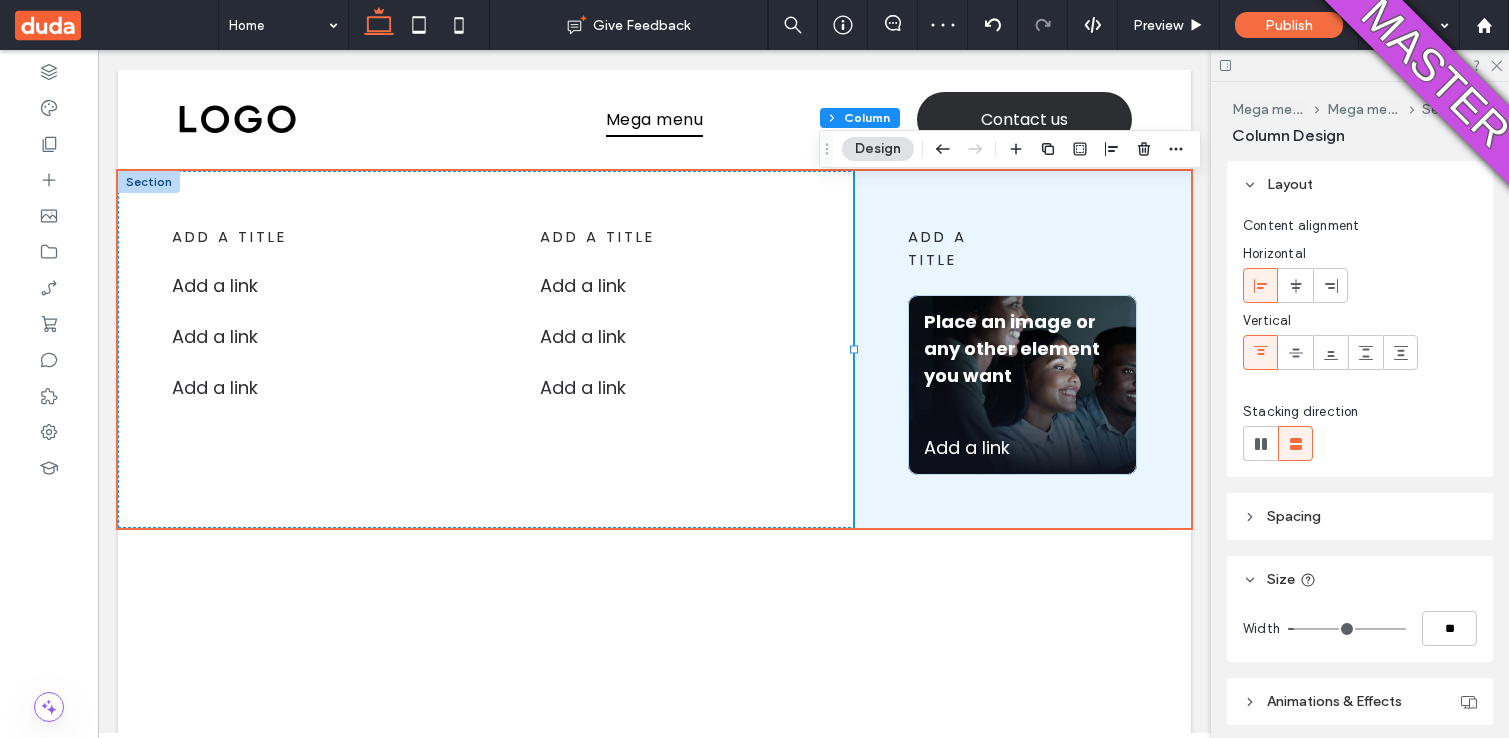 click at bounding box center (1347, 629) 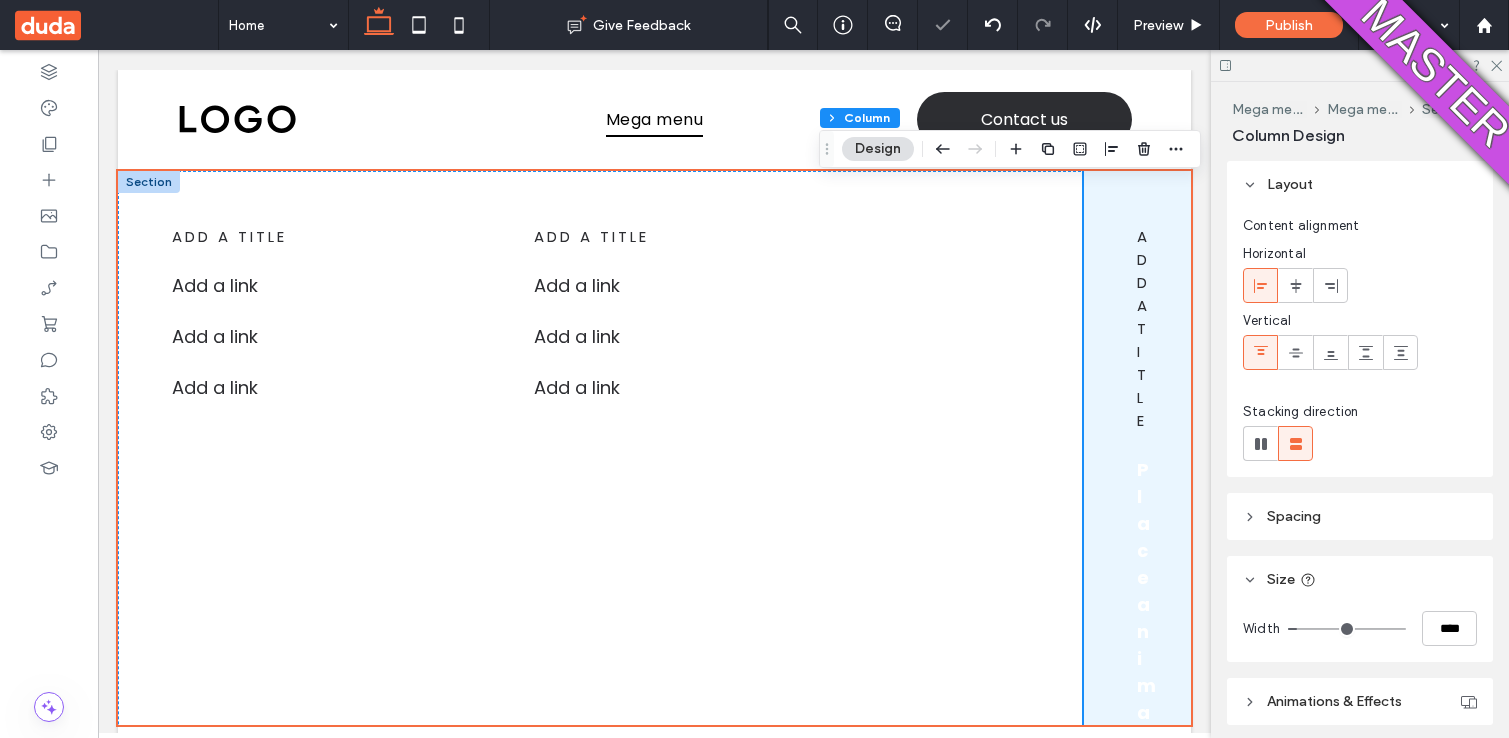 type on "*" 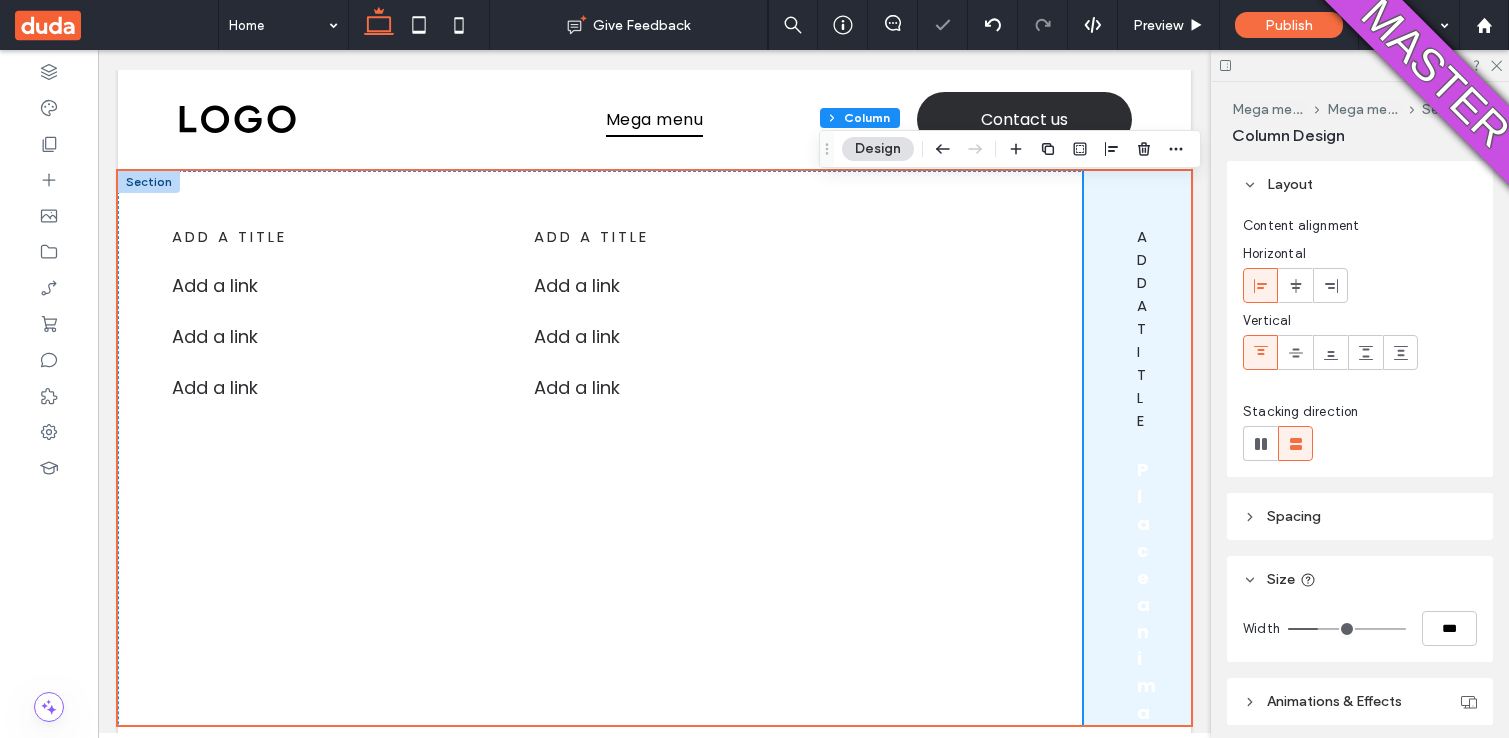 drag, startPoint x: 1302, startPoint y: 624, endPoint x: 1321, endPoint y: 624, distance: 19 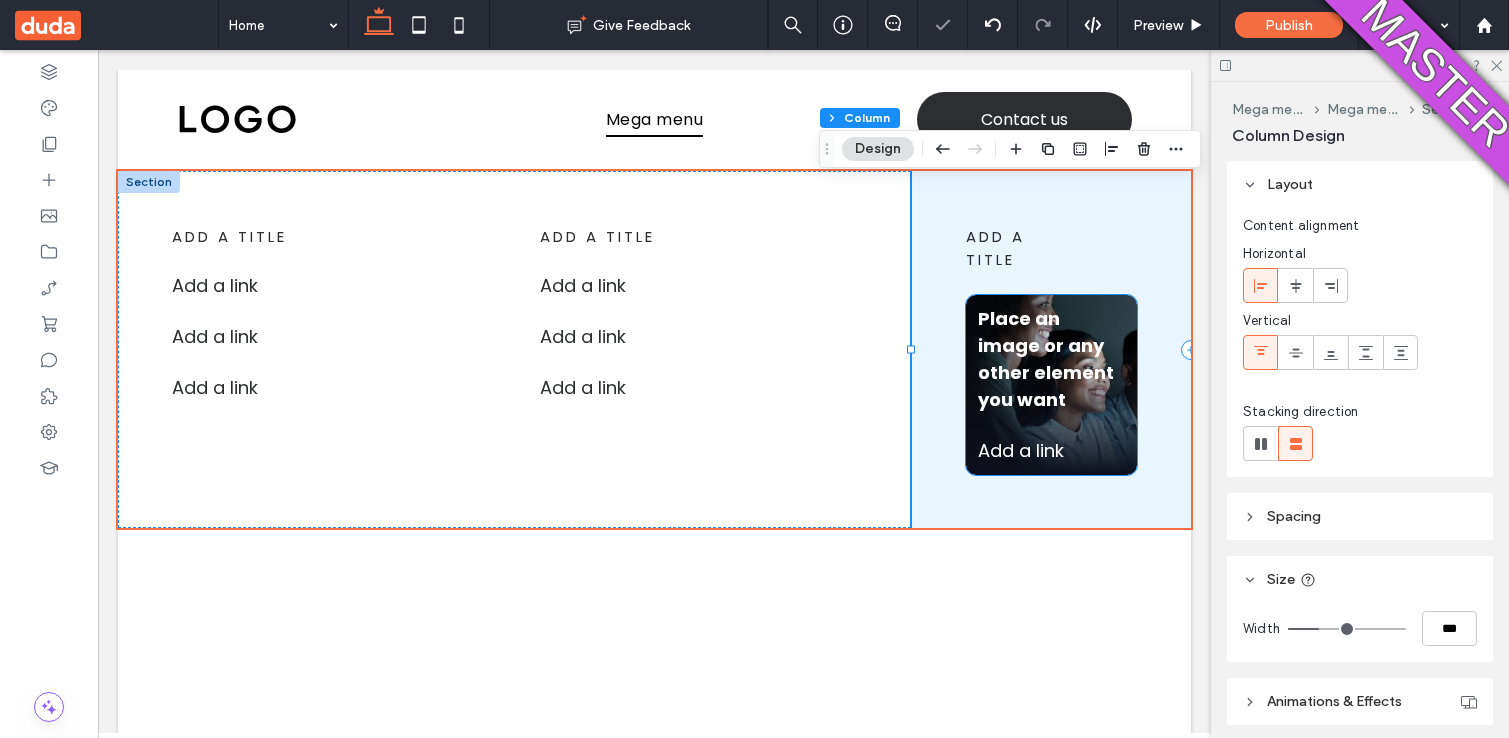 click on "Add a link ﻿" at bounding box center [1051, 450] 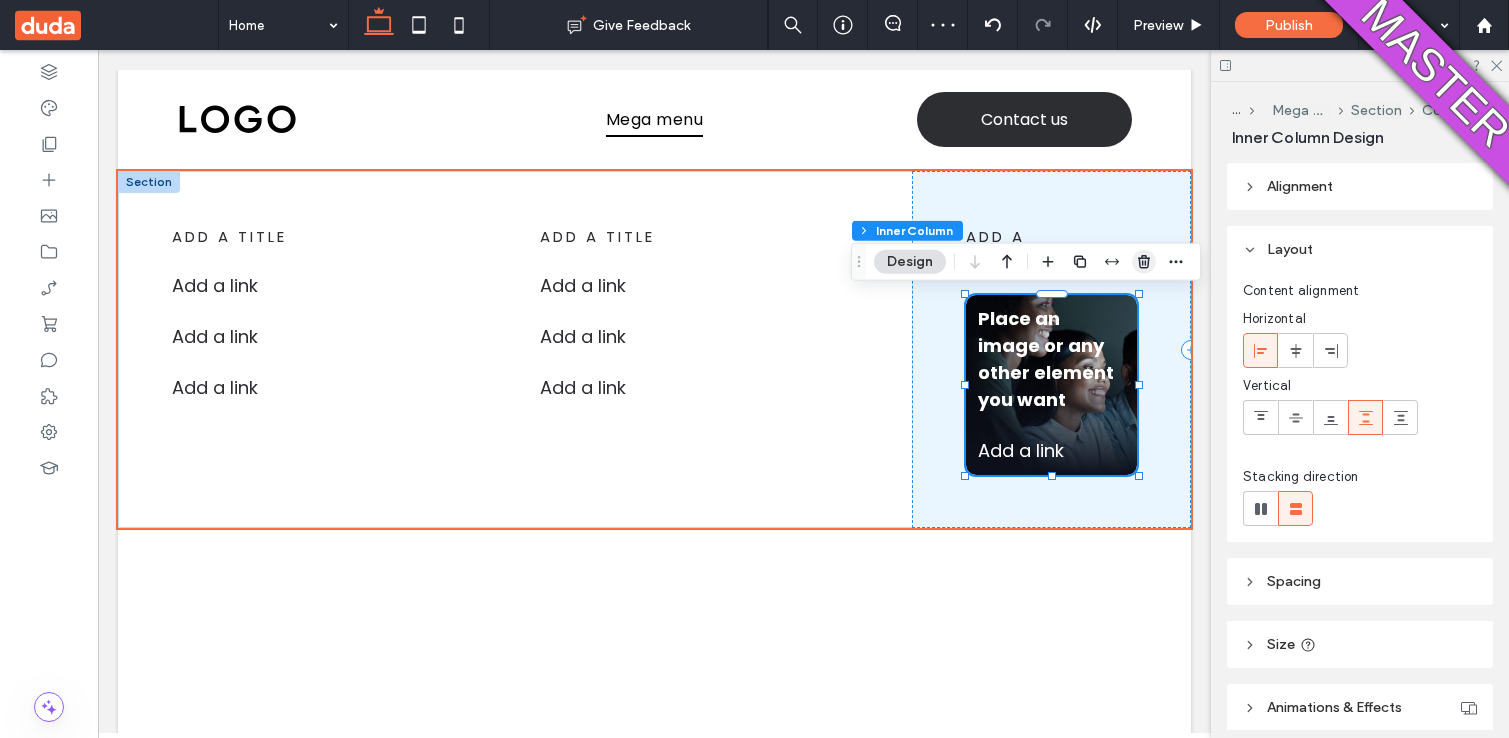 click 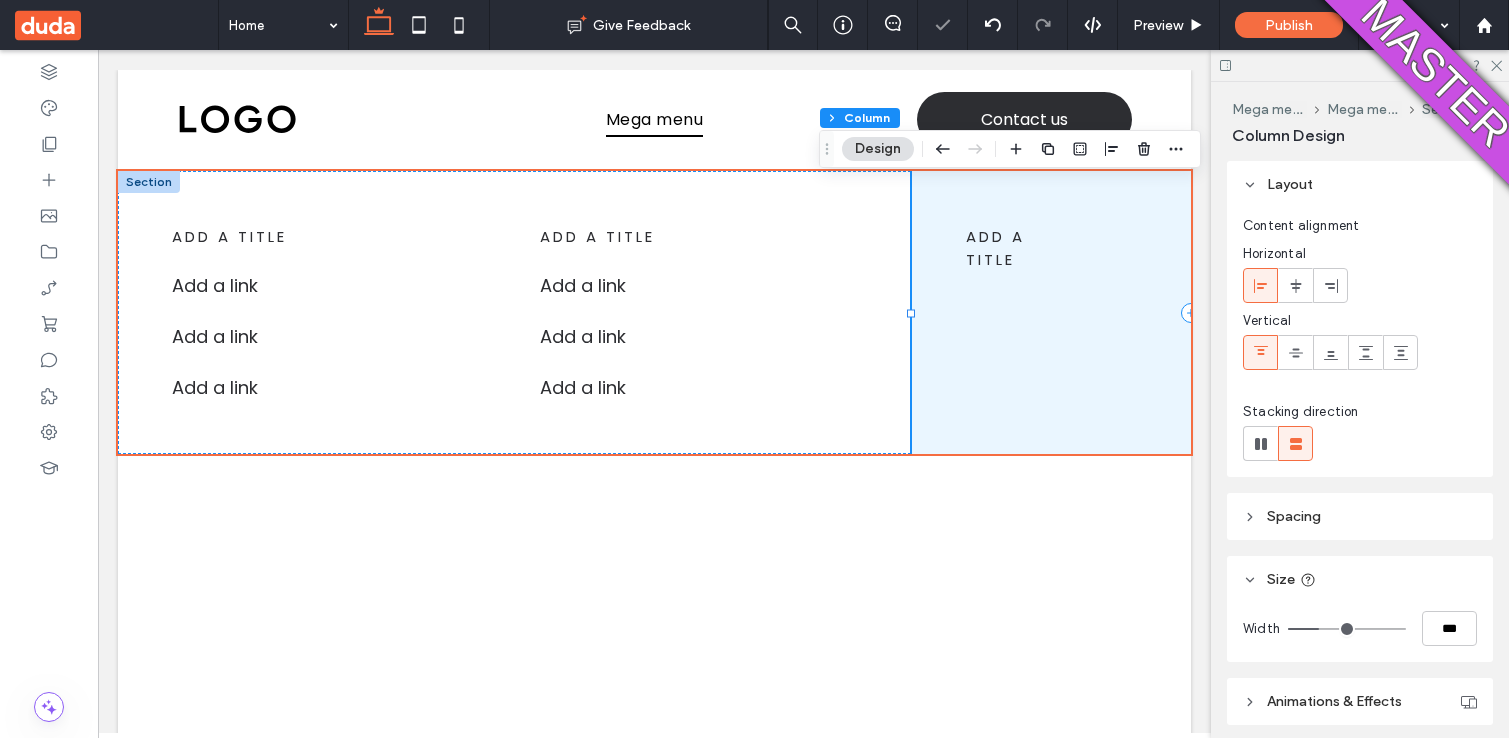 click on "add a title" at bounding box center (1051, 312) 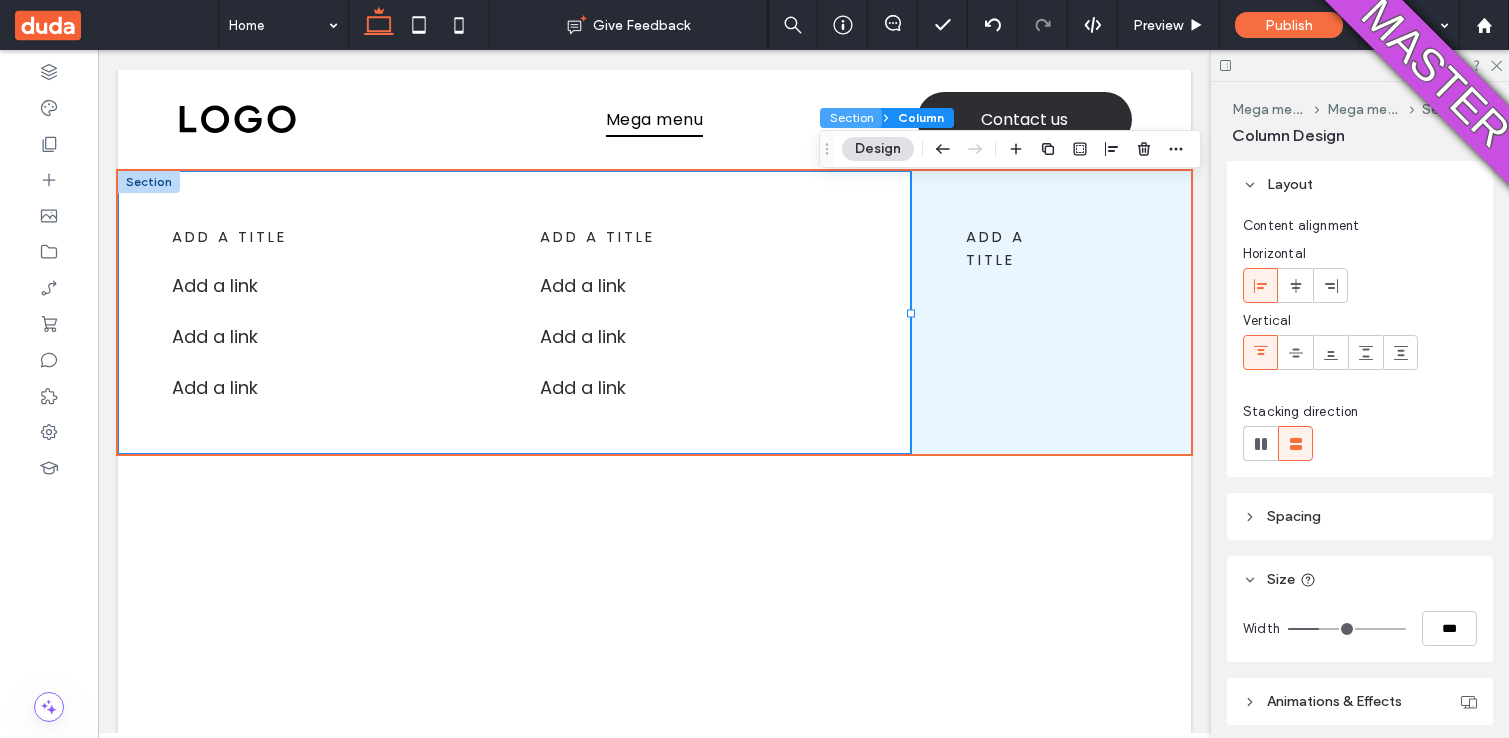click on "Section" at bounding box center (851, 118) 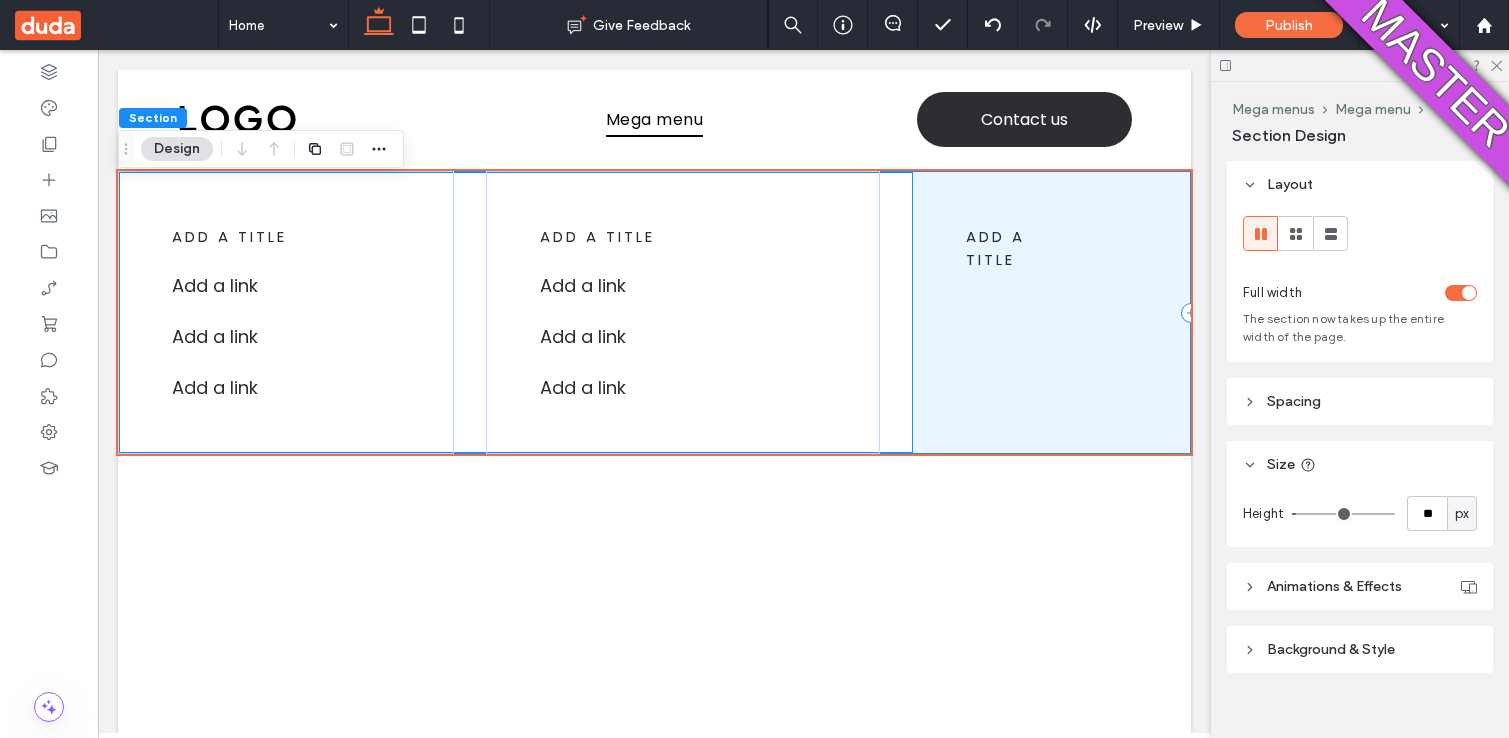 click on "add a title" at bounding box center (1051, 312) 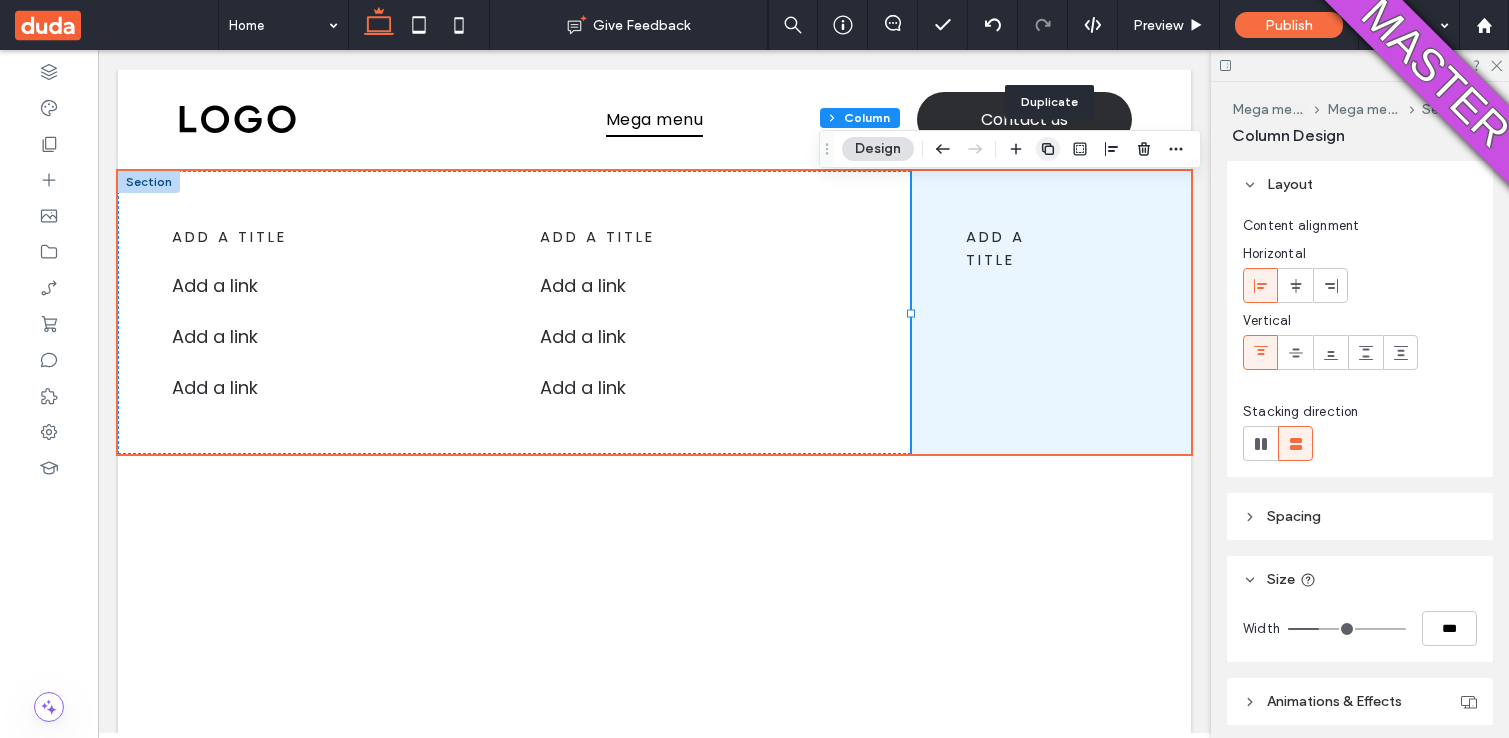 click 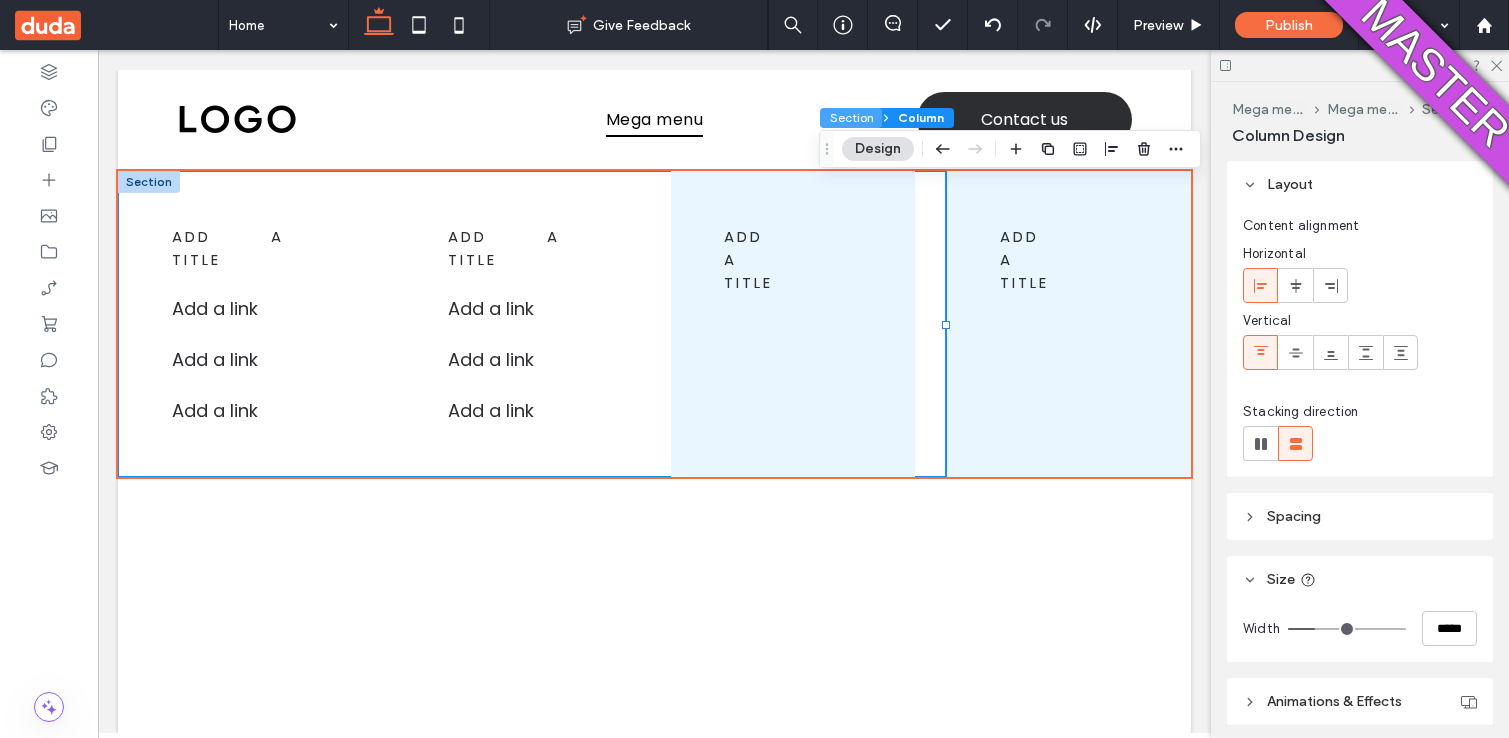 click on "Section" at bounding box center (851, 118) 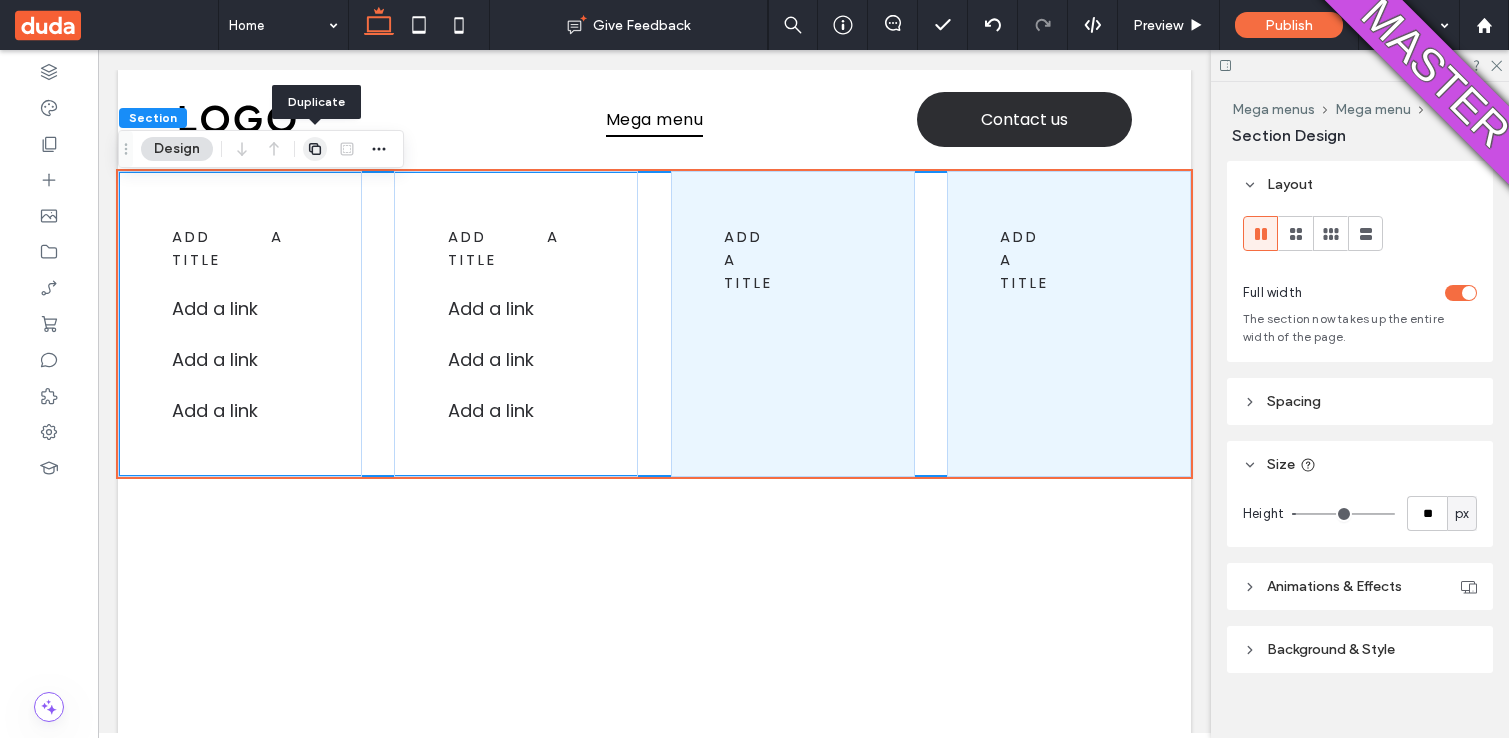 click 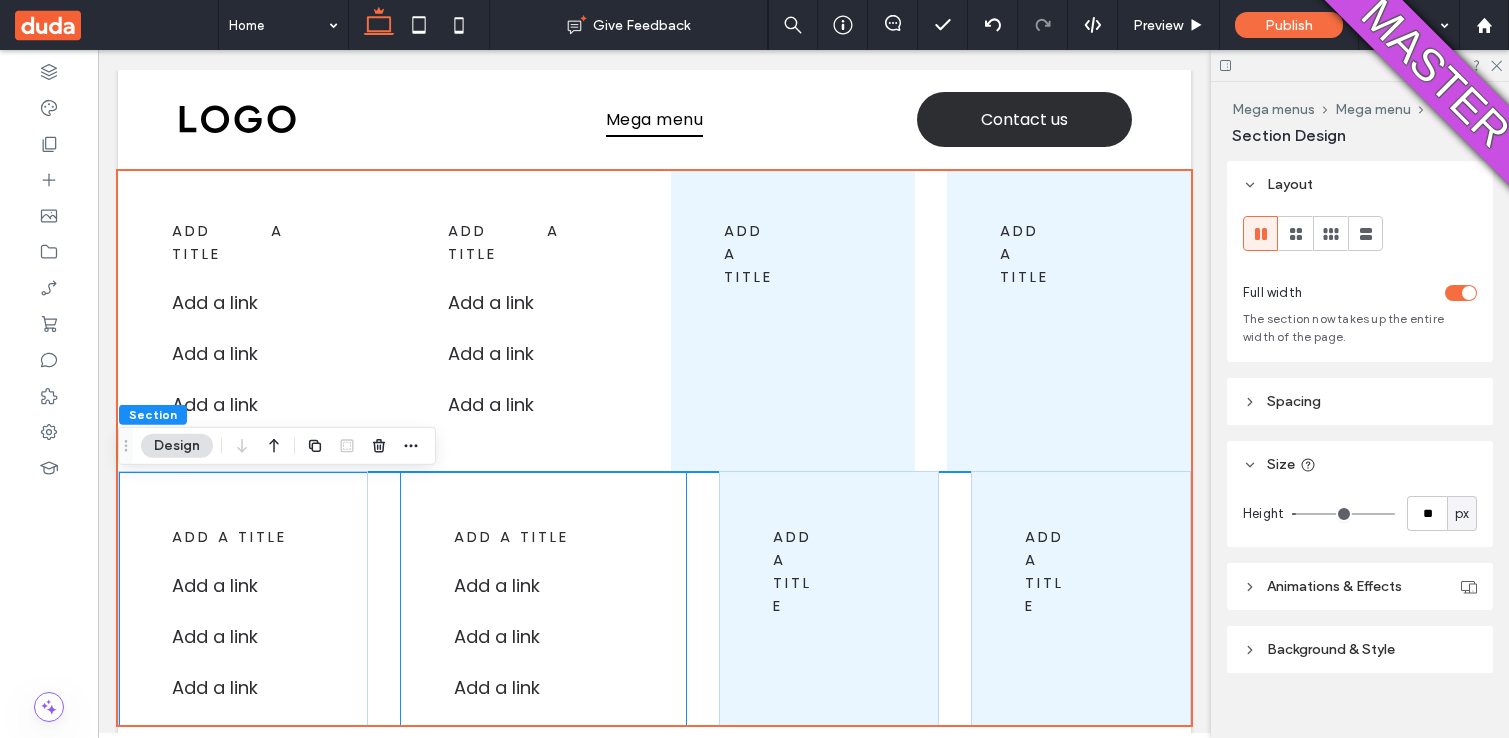 scroll, scrollTop: 0, scrollLeft: 0, axis: both 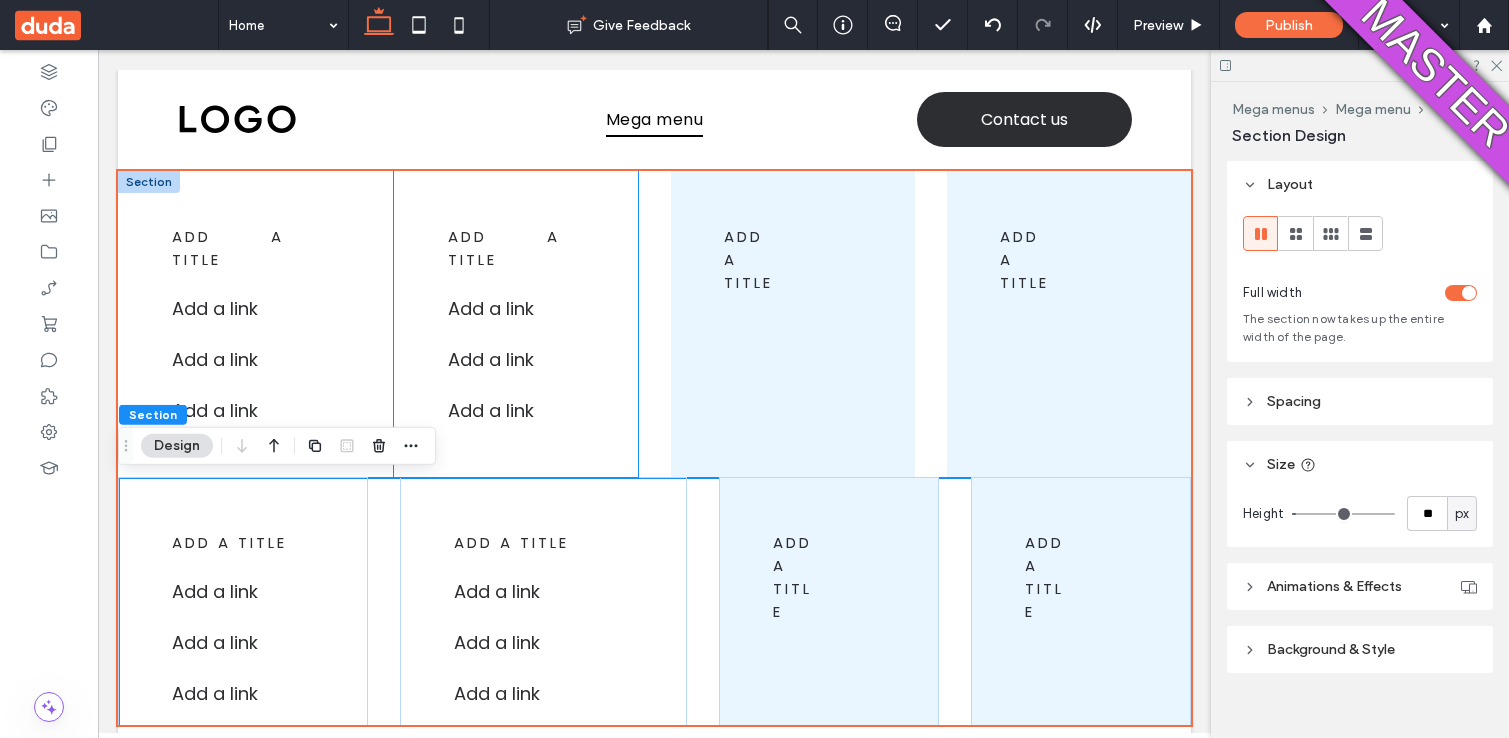 click on "add a title
Add a link
Add a link ﻿
Add a link ﻿" at bounding box center [516, 324] 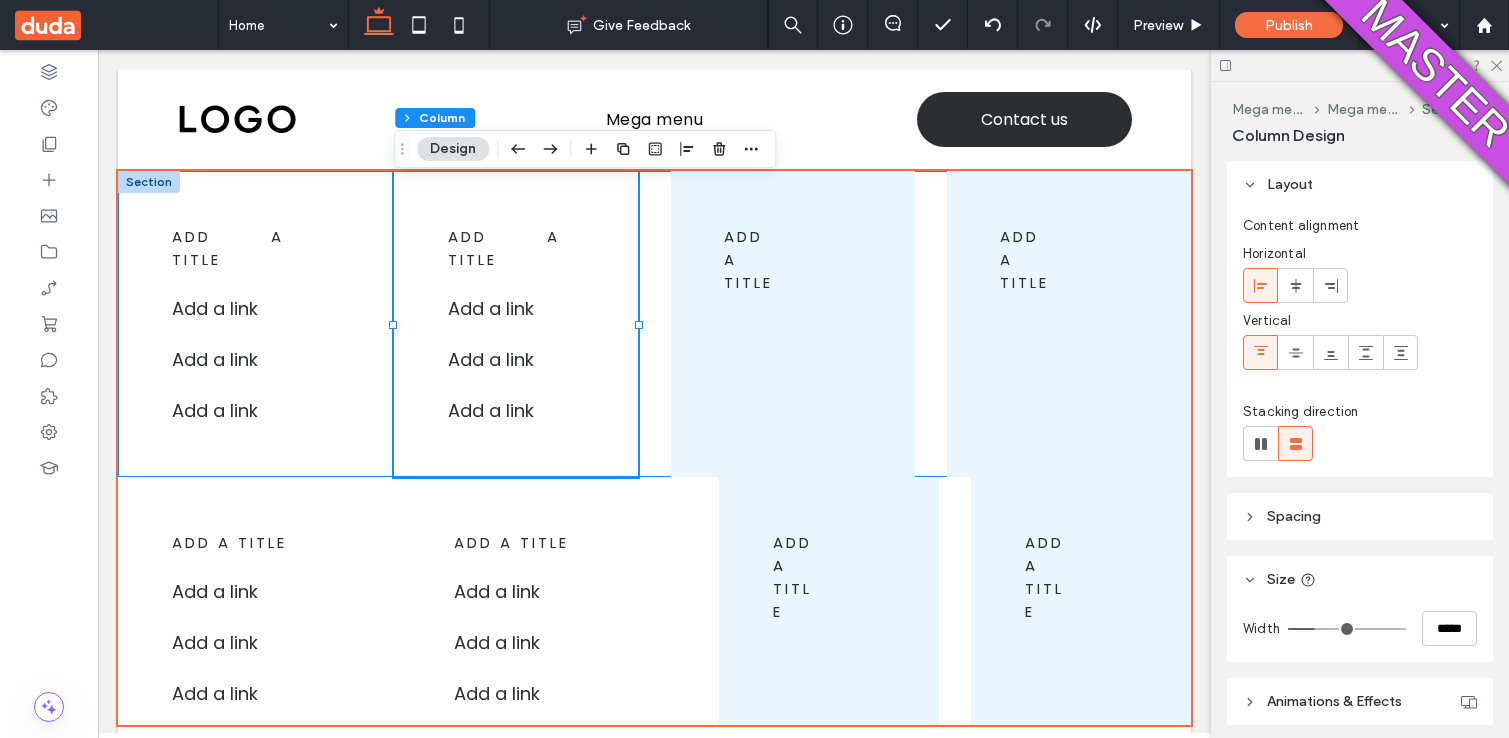 click on "add a title
Add a link ﻿
Add a link ﻿
Add a link ﻿
add a title
Add a link
Add a link ﻿
Add a link ﻿
add a title
add a title" at bounding box center [654, 324] 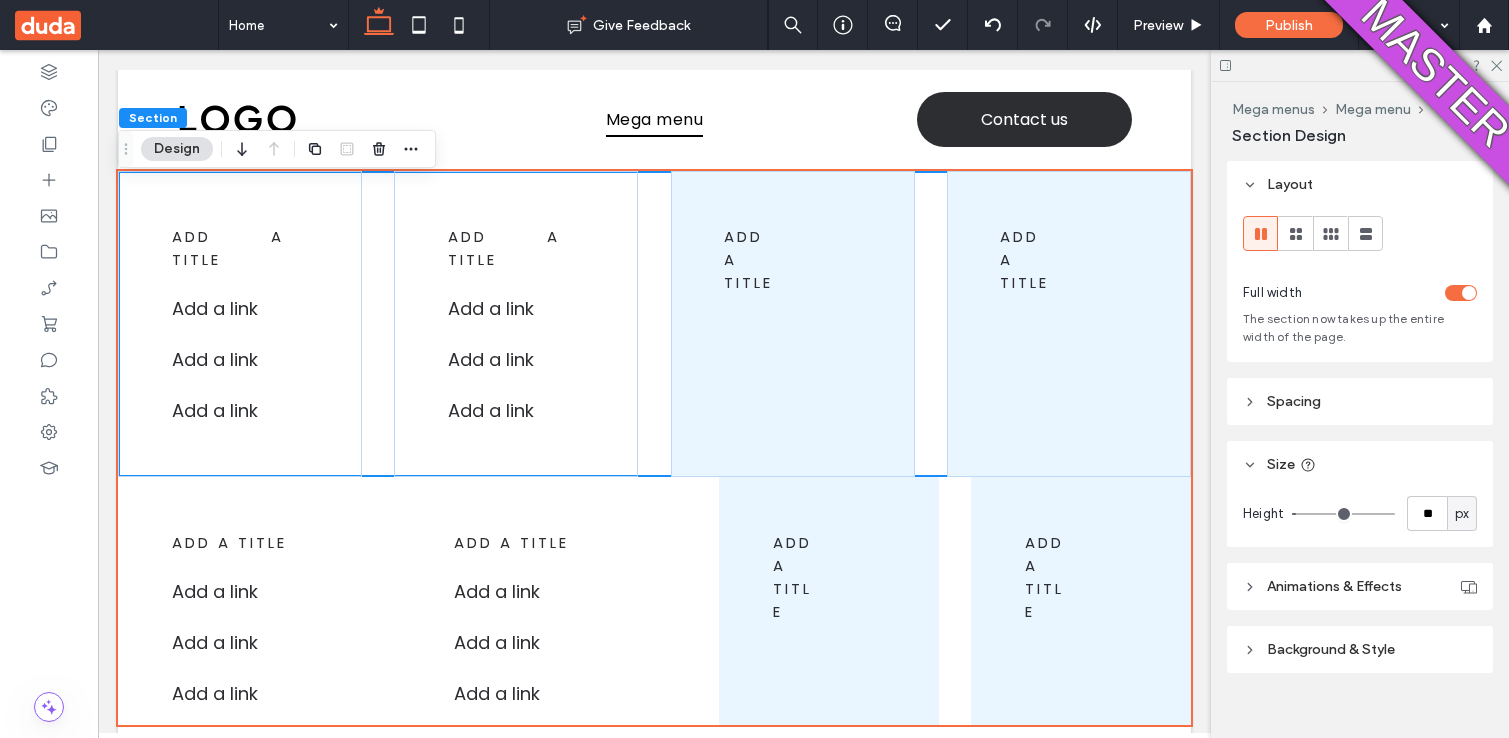 click on "add a title
Add a link ﻿
Add a link ﻿
Add a link ﻿
add a title
Add a link
Add a link ﻿
Add a link ﻿
add a title
add a title" at bounding box center [654, 324] 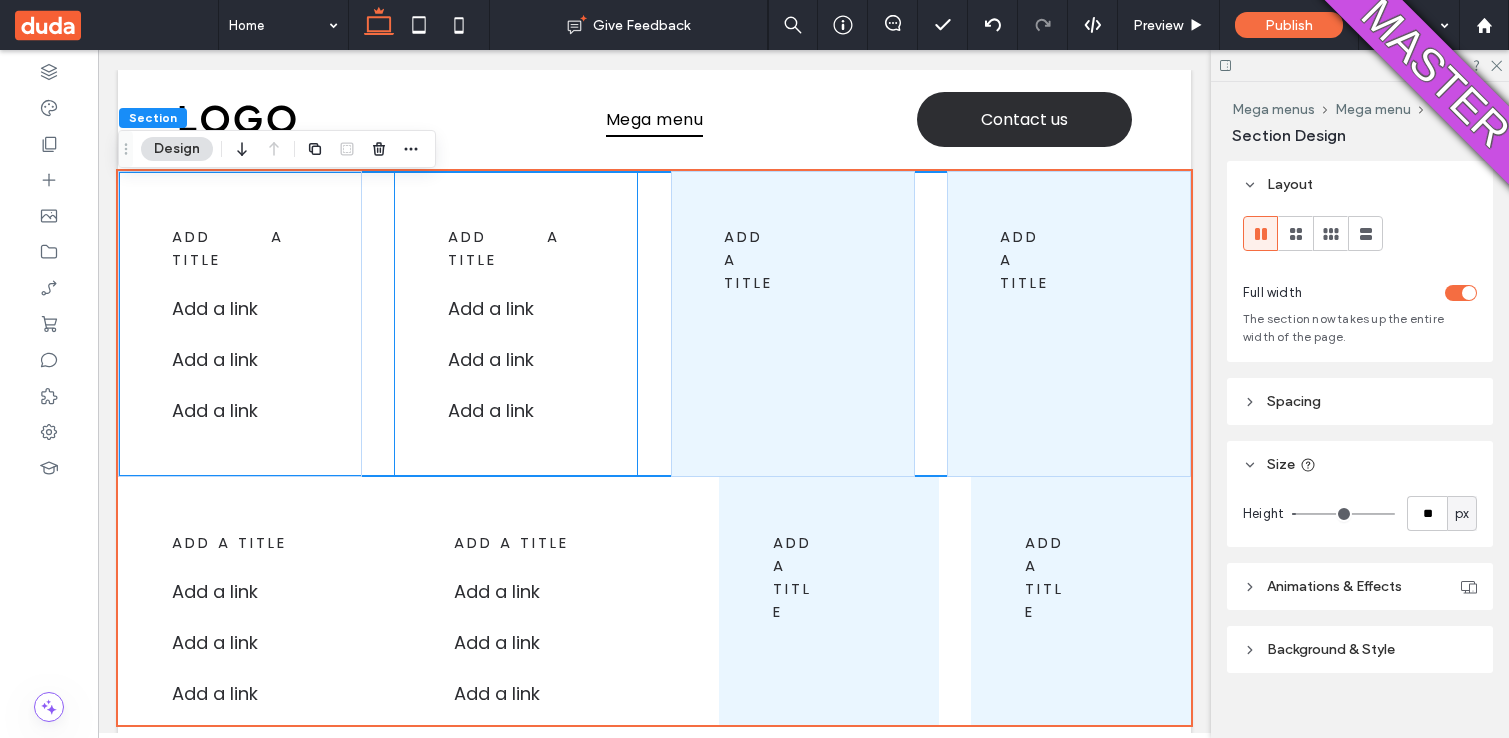 click on "add a title
Add a link
Add a link ﻿
Add a link ﻿" at bounding box center (516, 324) 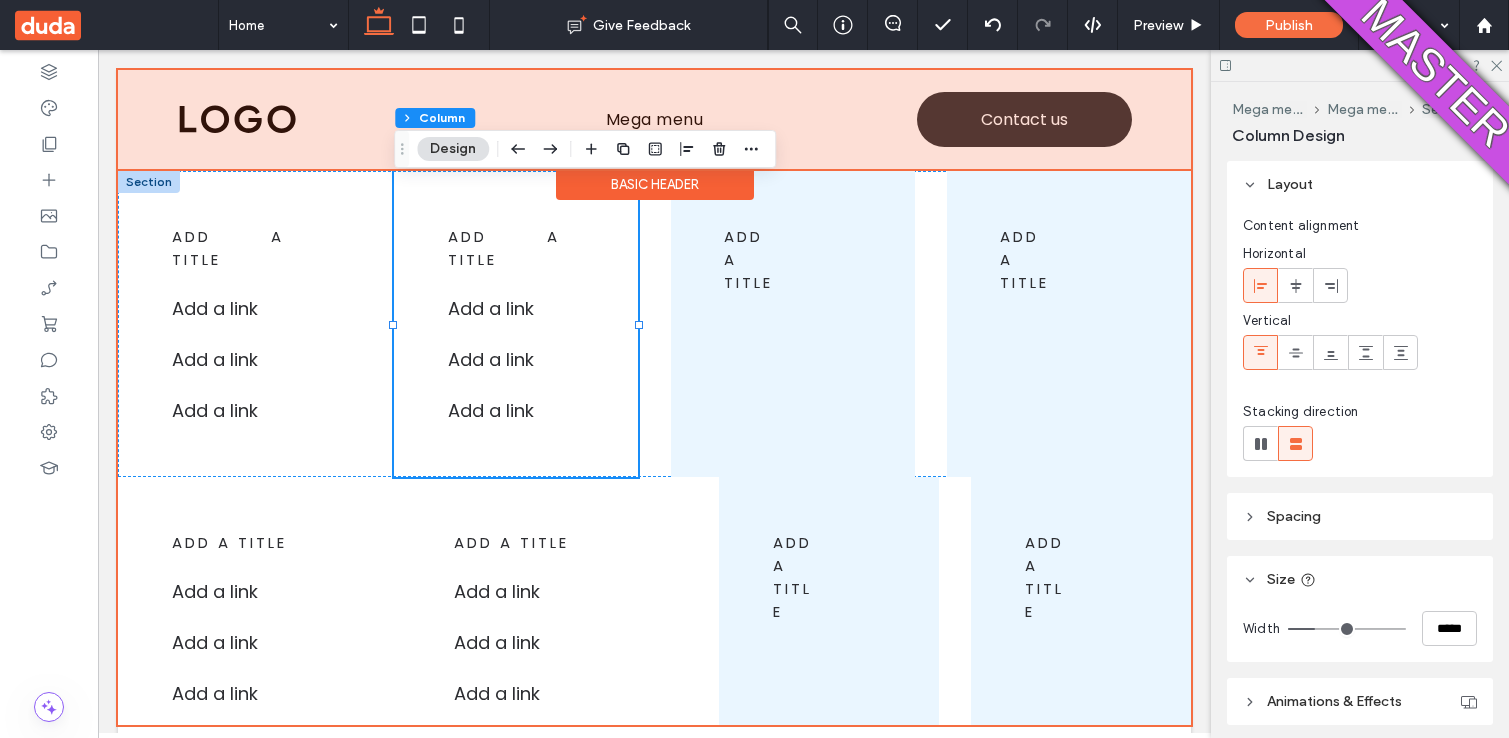 click at bounding box center [654, 119] 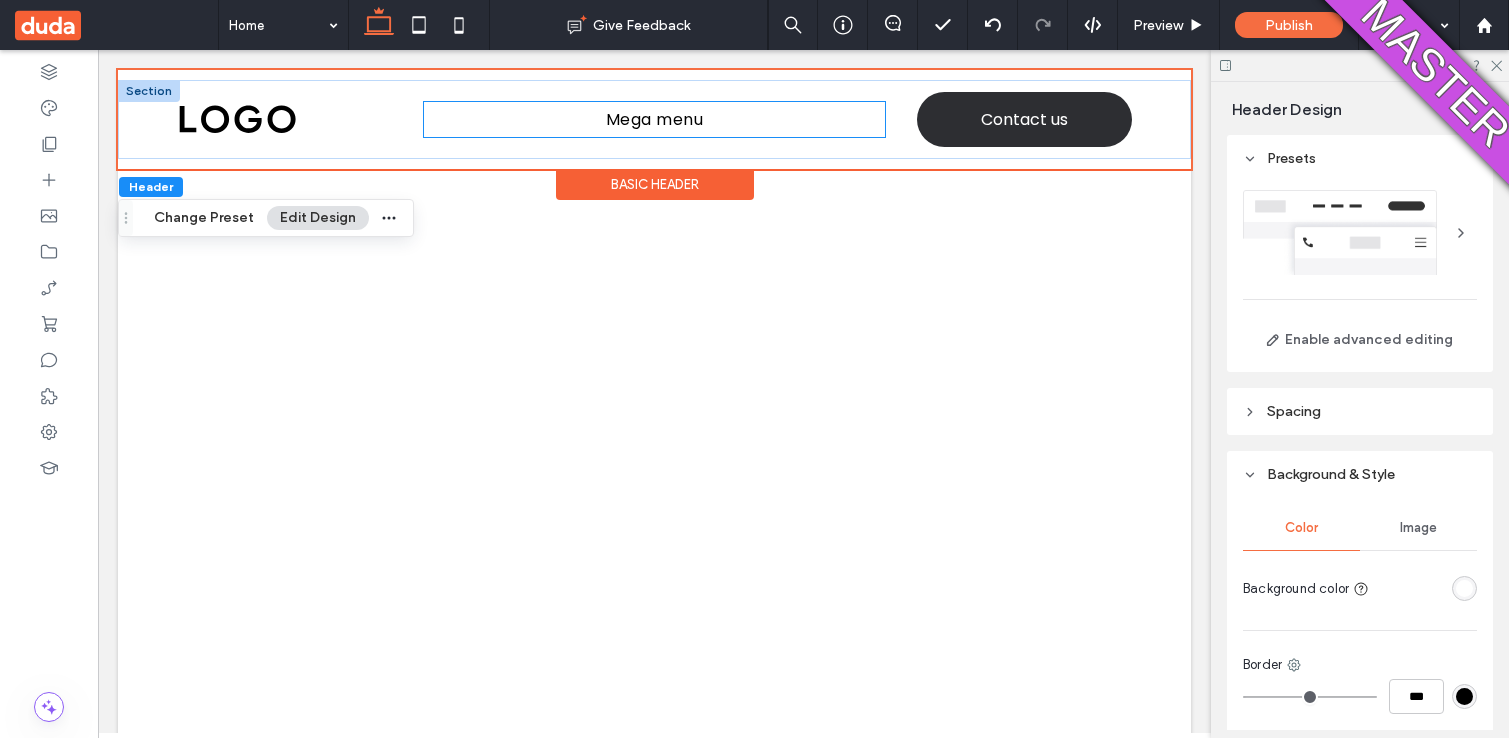 click on "Mega menu" at bounding box center (655, 119) 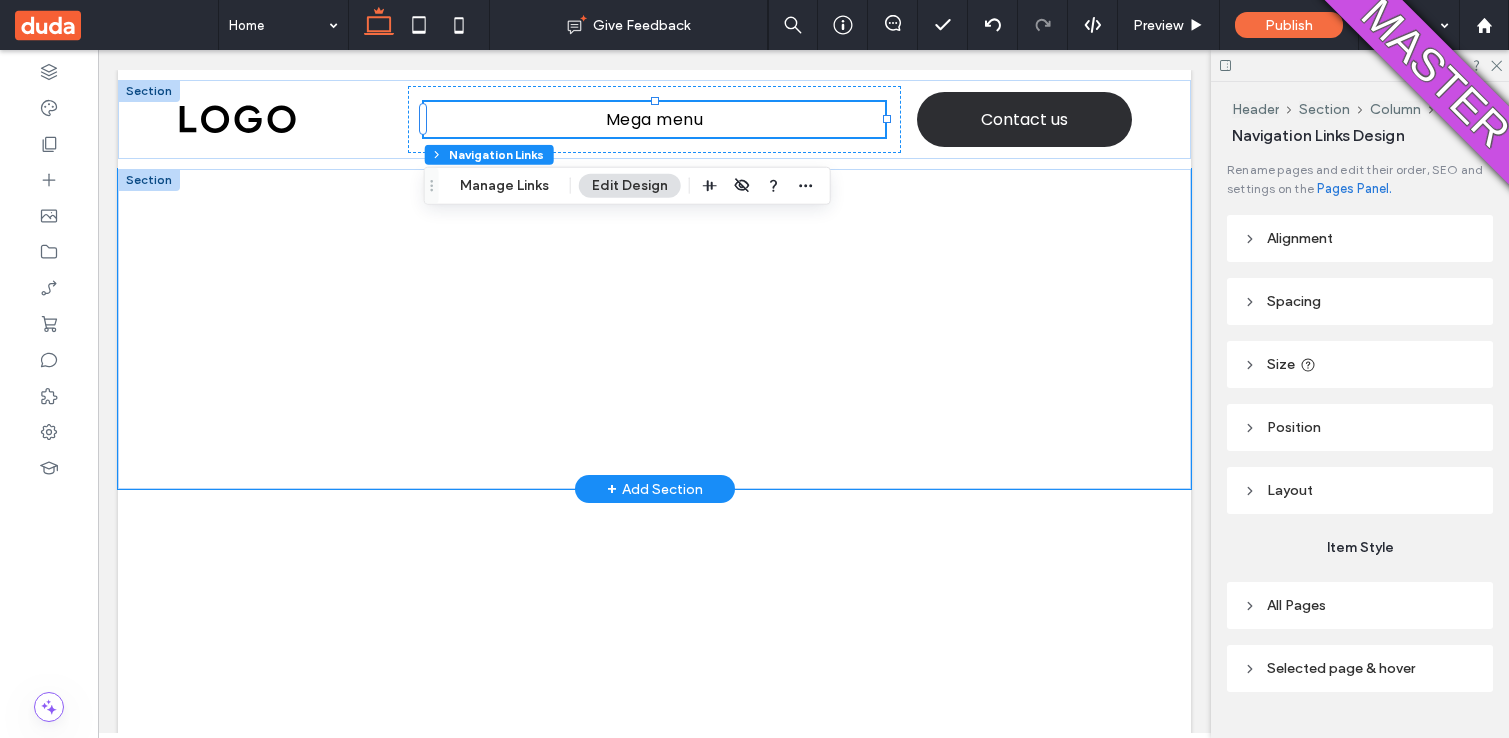 scroll, scrollTop: 14, scrollLeft: 0, axis: vertical 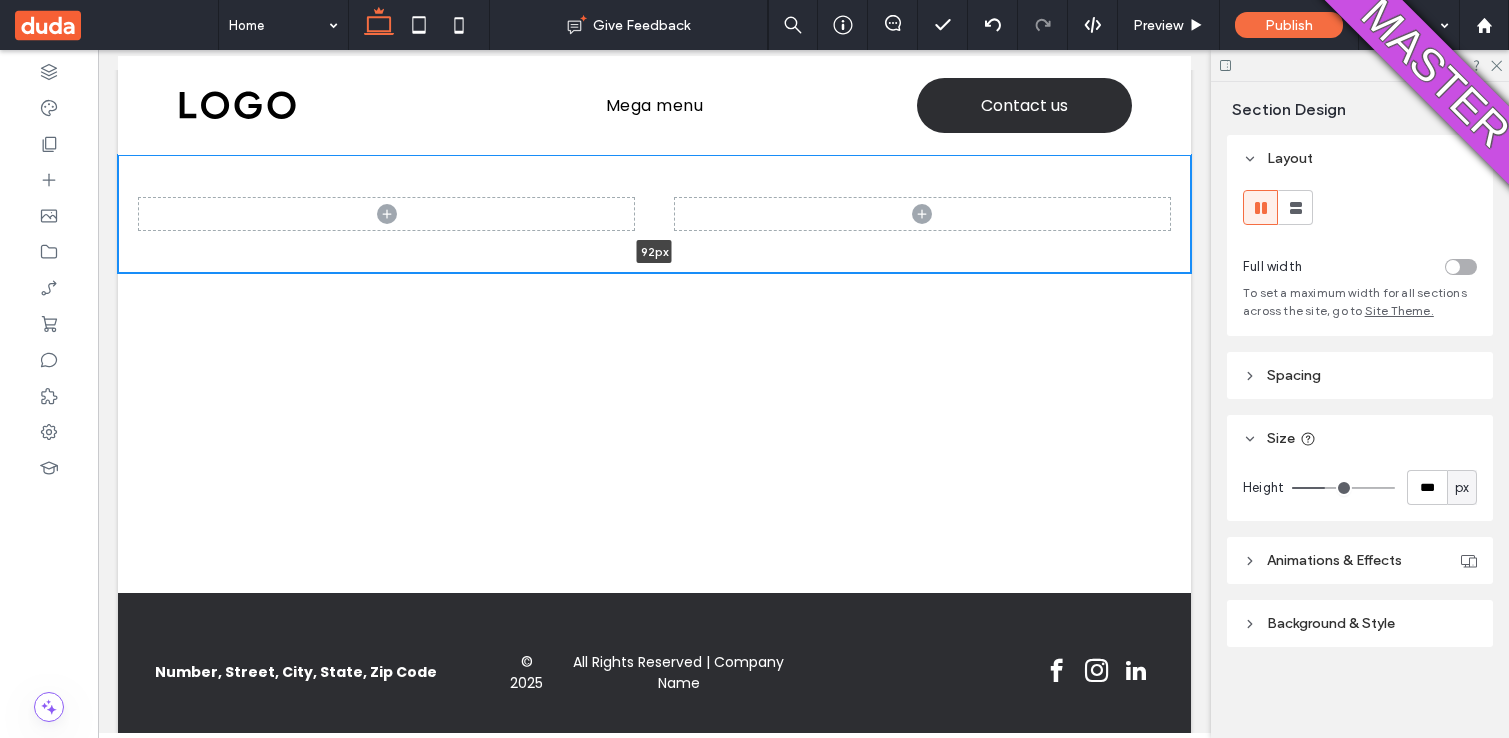 drag, startPoint x: 746, startPoint y: 471, endPoint x: 760, endPoint y: 242, distance: 229.42755 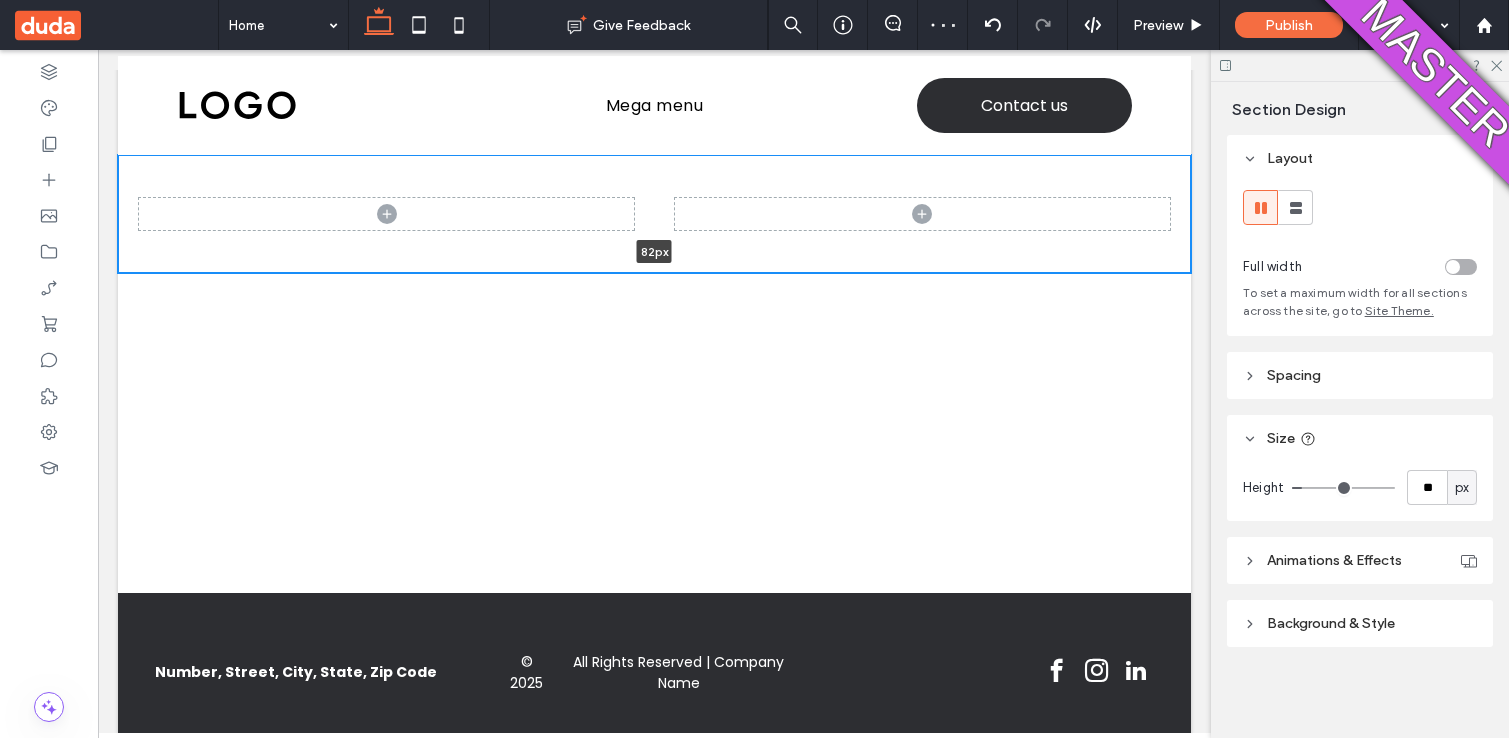 drag, startPoint x: 770, startPoint y: 268, endPoint x: 709, endPoint y: 232, distance: 70.83079 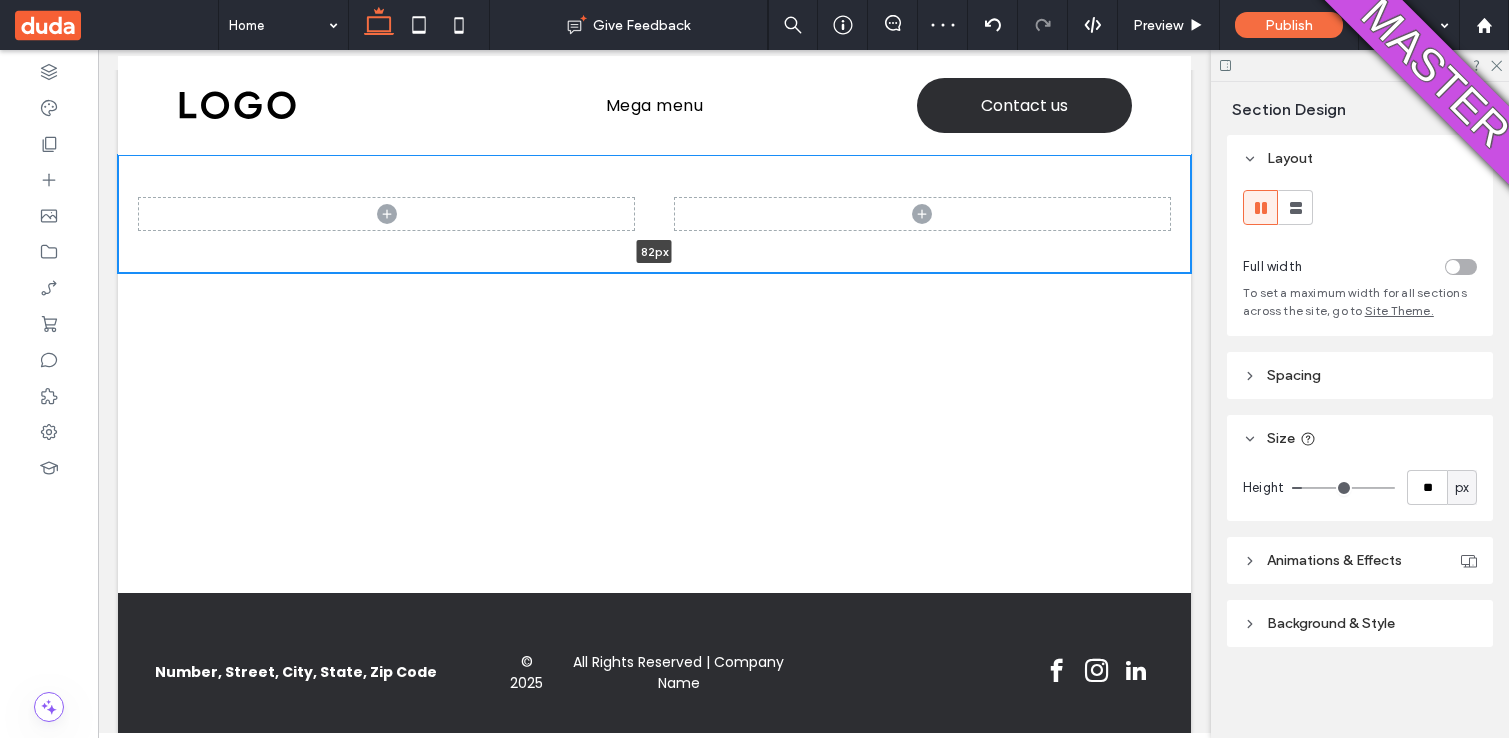 click on "82px
Section + Add Section" at bounding box center (654, 214) 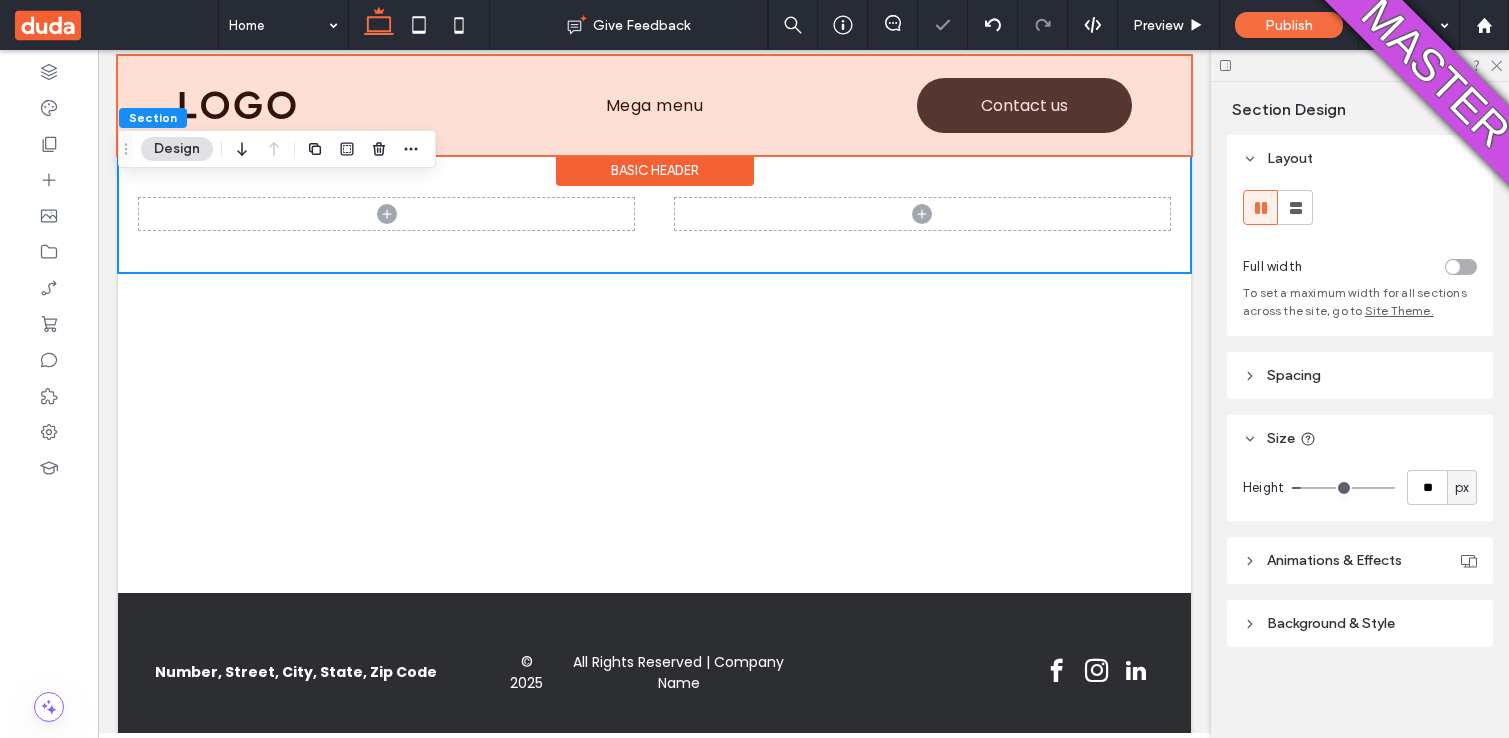 click at bounding box center [654, 105] 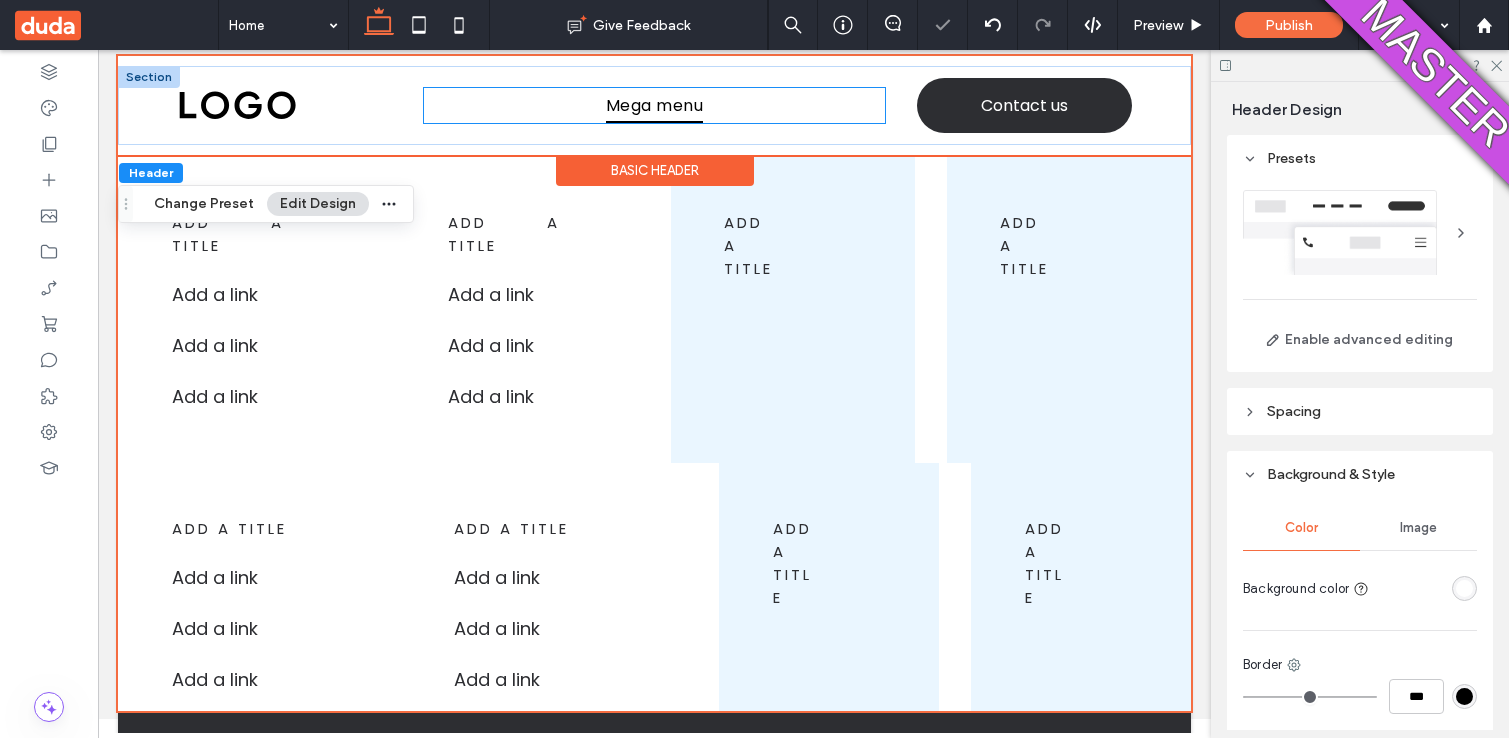 click on "Mega menu" at bounding box center [654, 105] 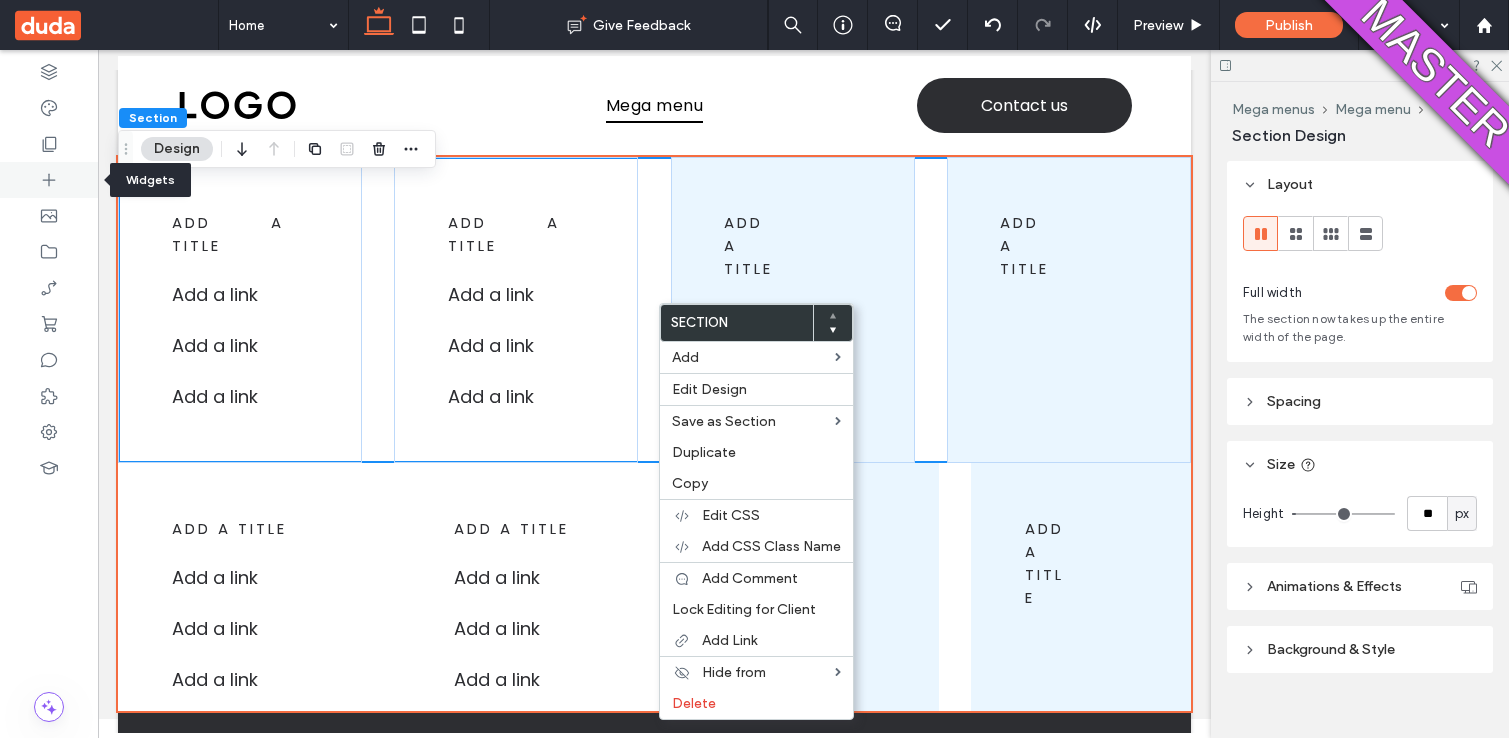 click at bounding box center (49, 180) 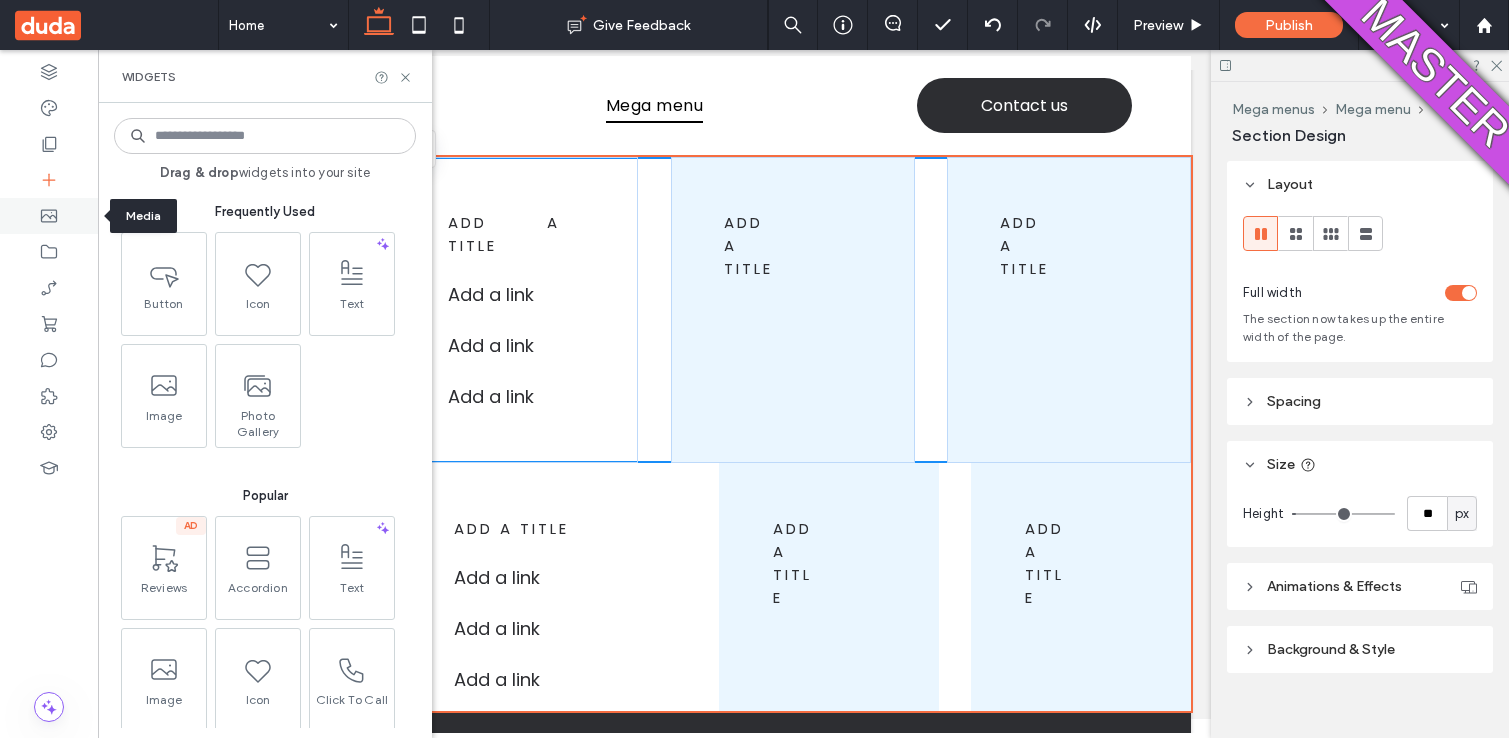 click 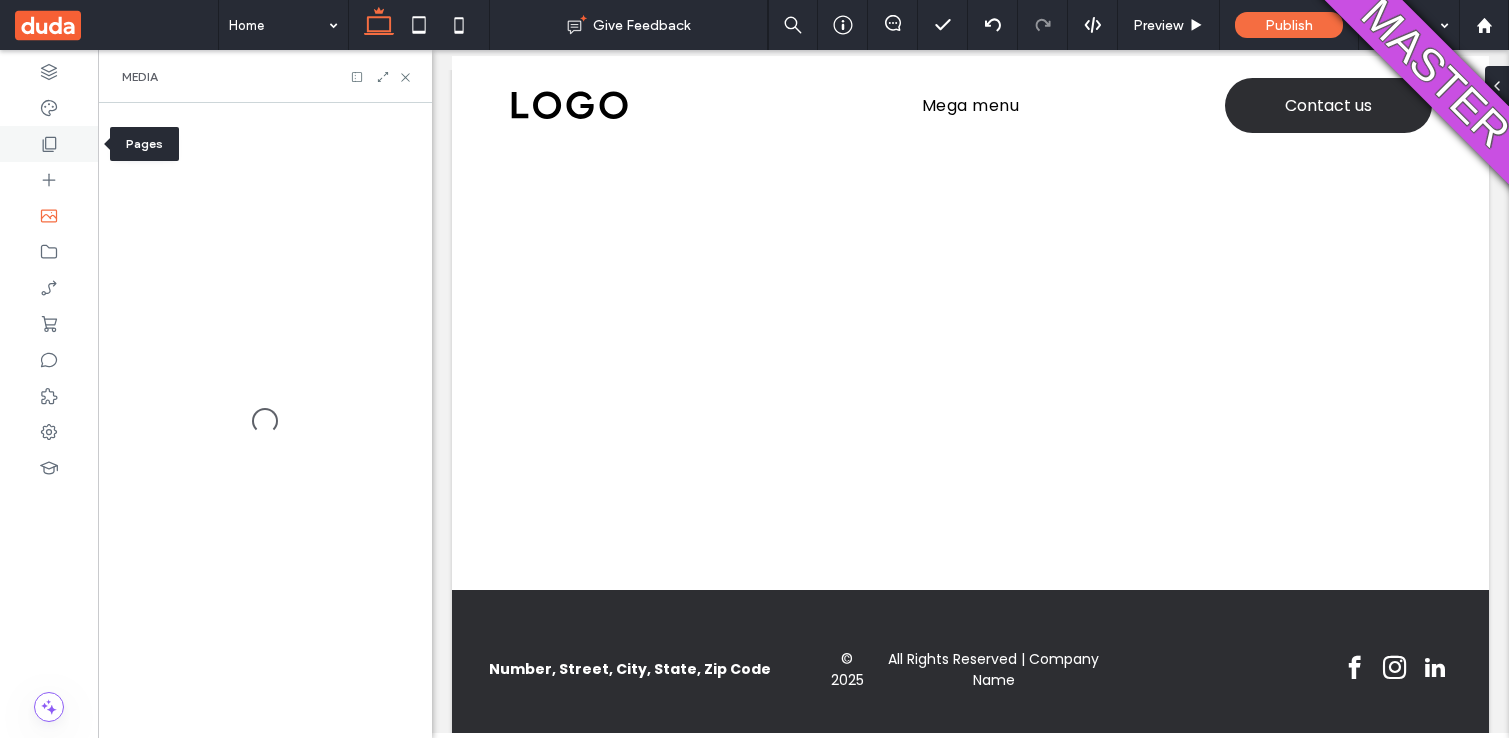 click 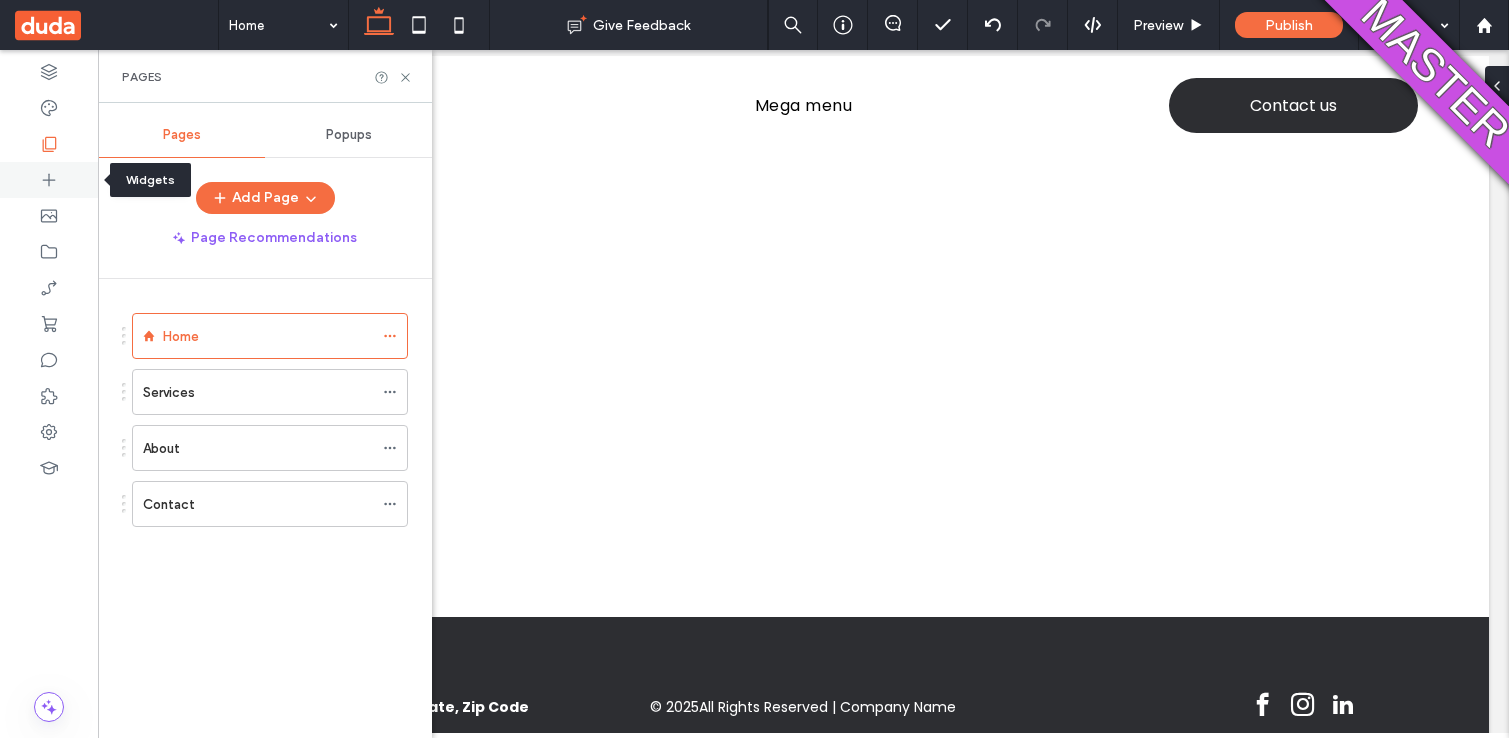 click 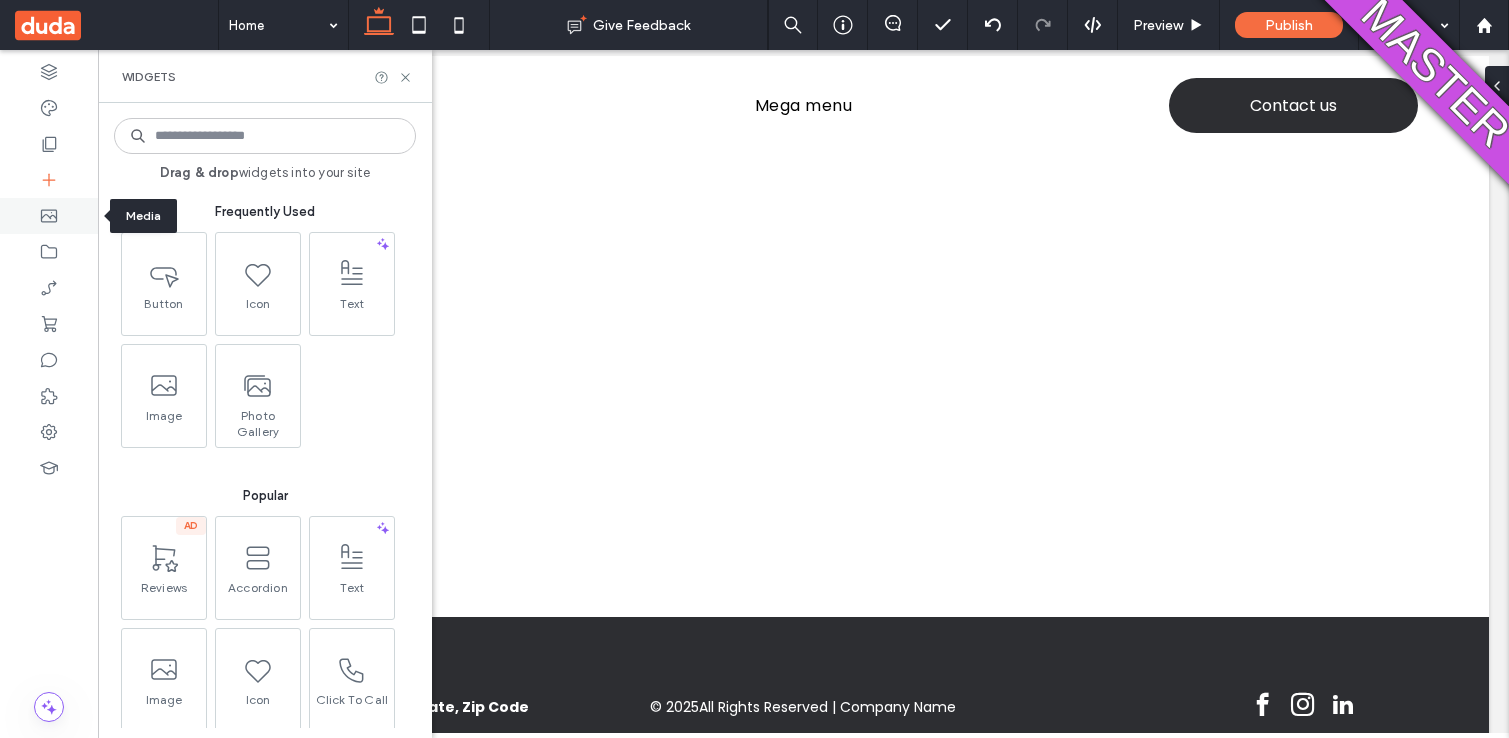 click 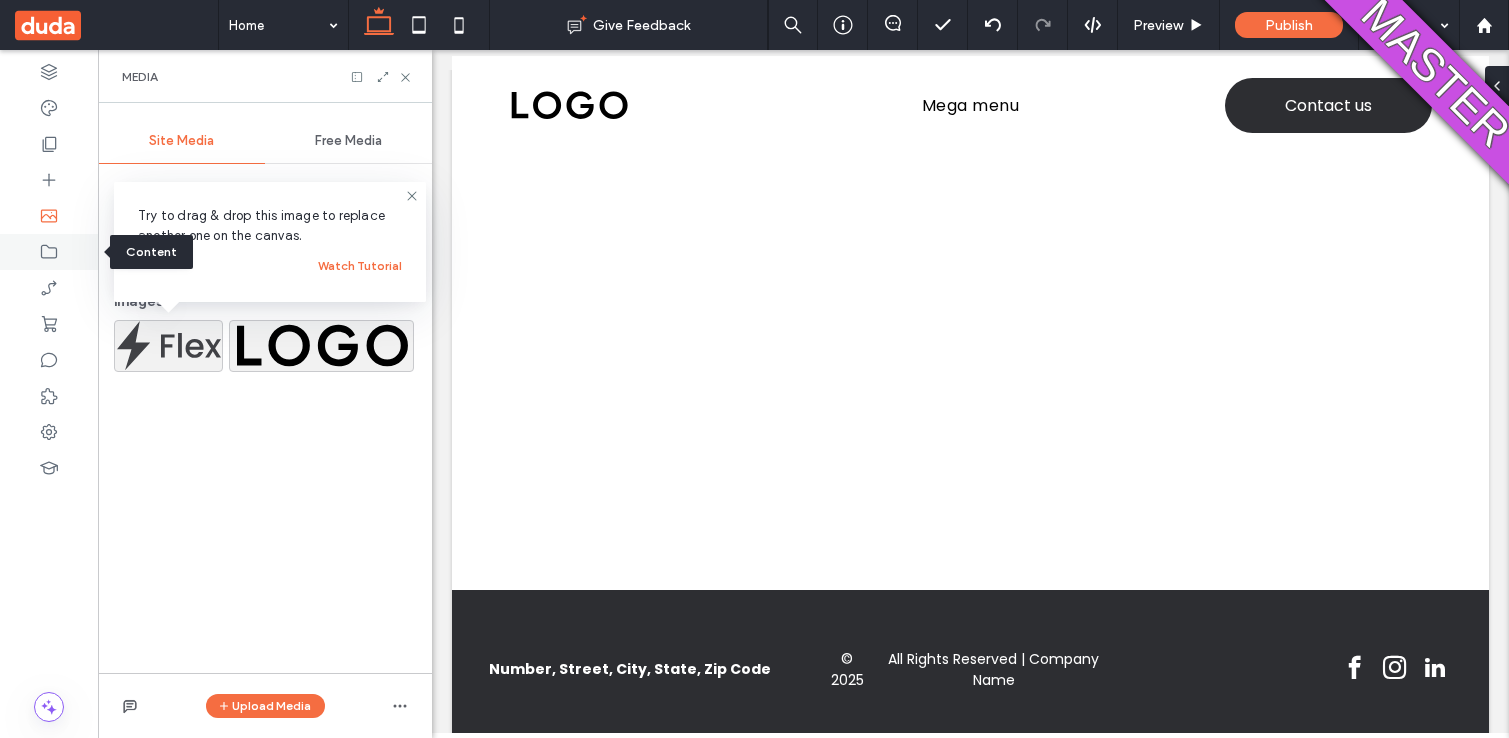 click 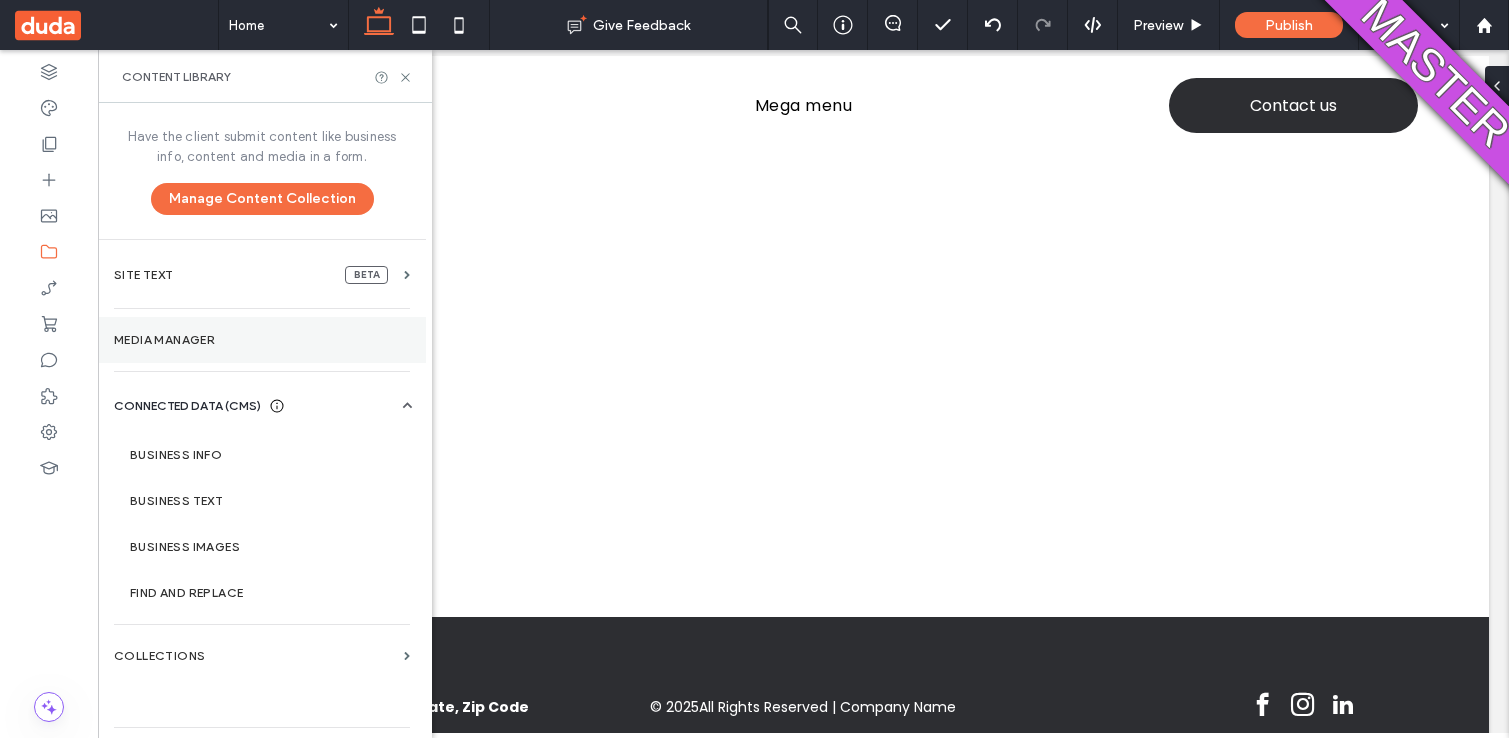 click on "Media Manager" at bounding box center (262, 340) 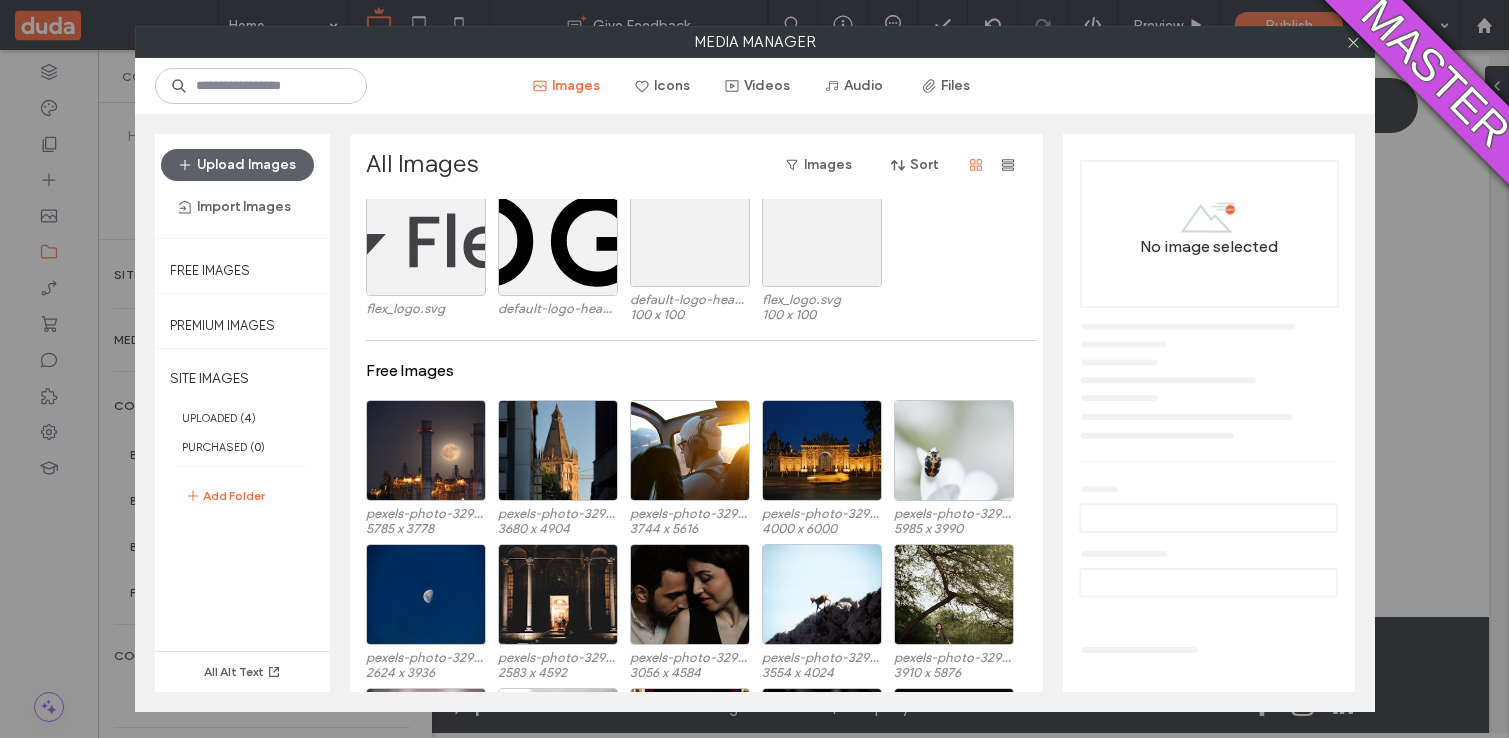 scroll, scrollTop: 61, scrollLeft: 0, axis: vertical 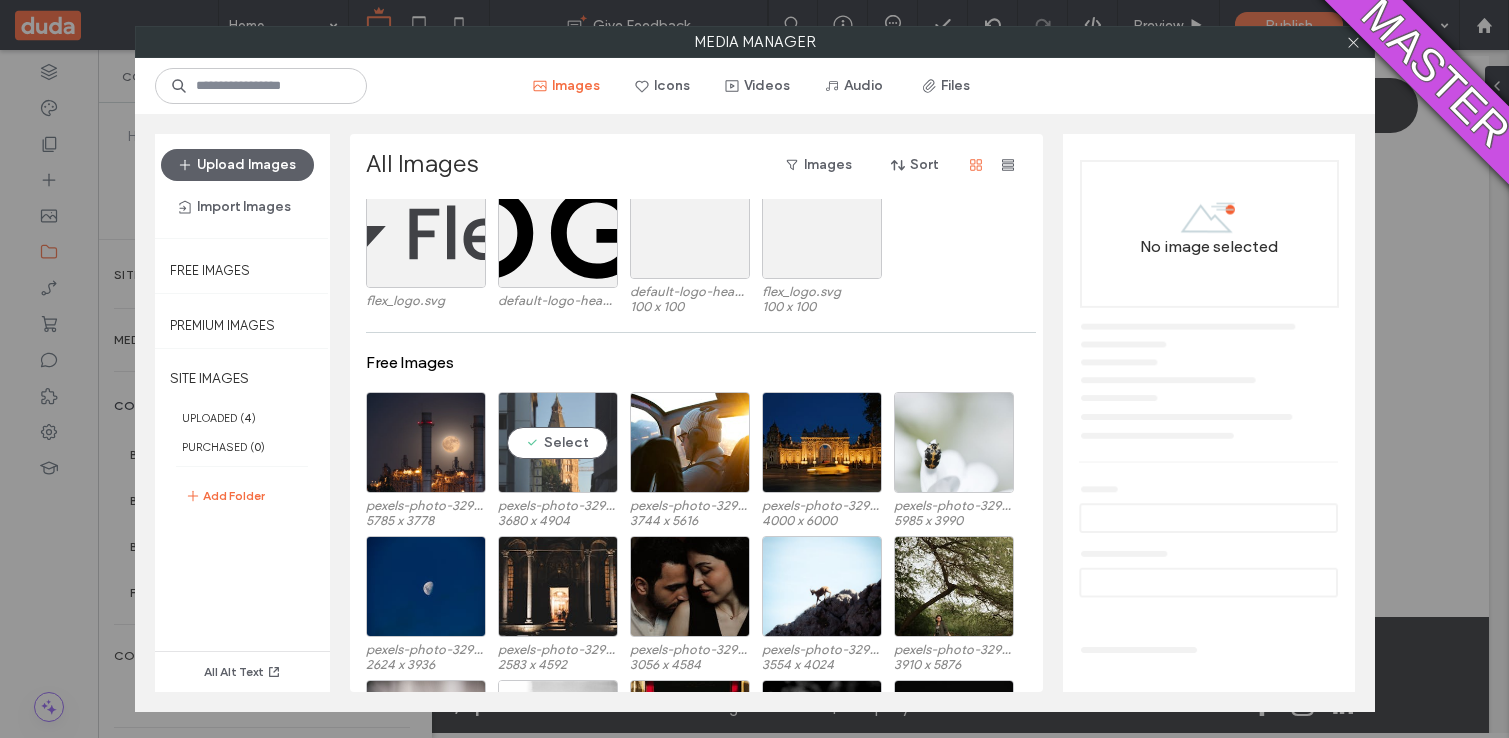 click on "Select" at bounding box center (558, 442) 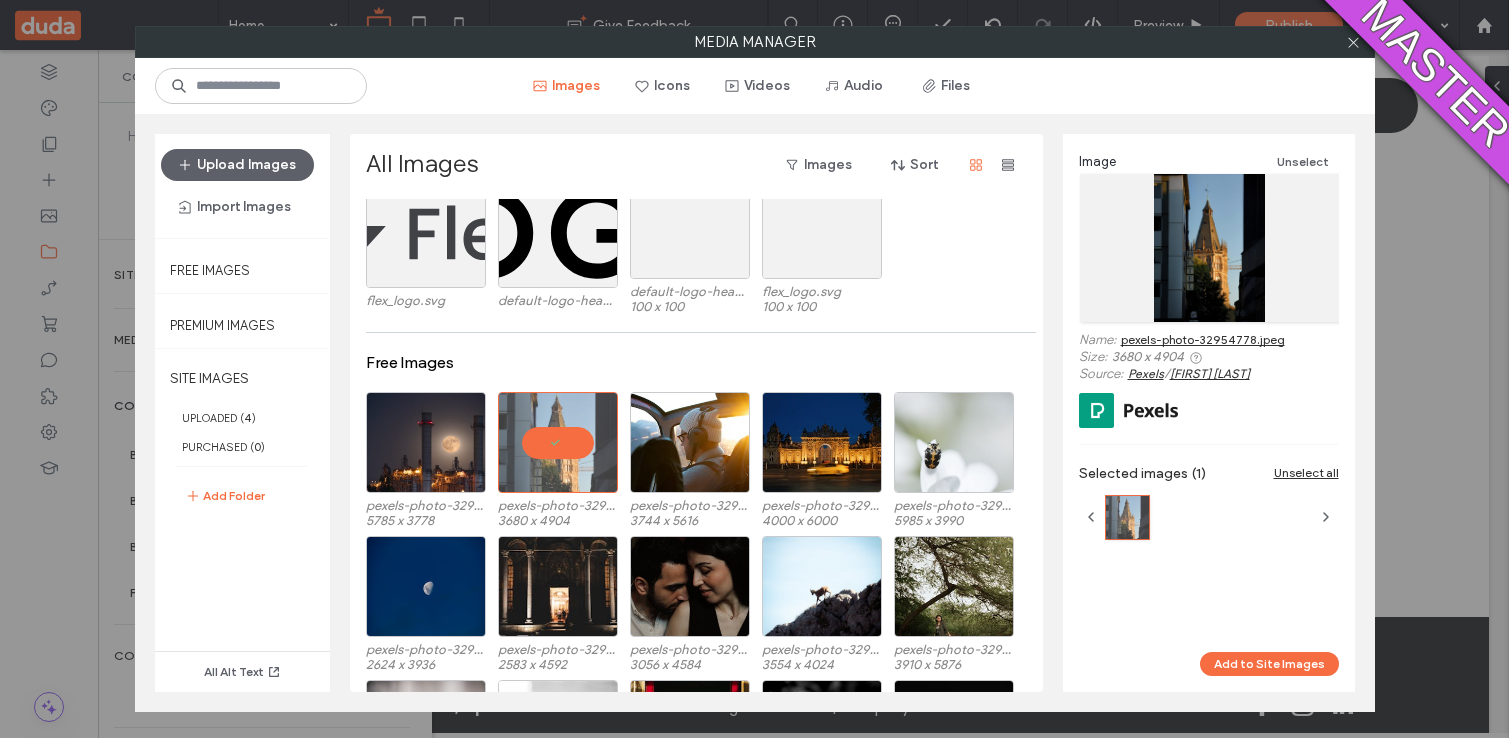 click on "Image Unselect Name: pexels-photo-32954778.jpeg Size: 3680 x 4904 Source: Pexels  /  Jimmy K Selected images (1) Unselect all" at bounding box center [1209, 393] 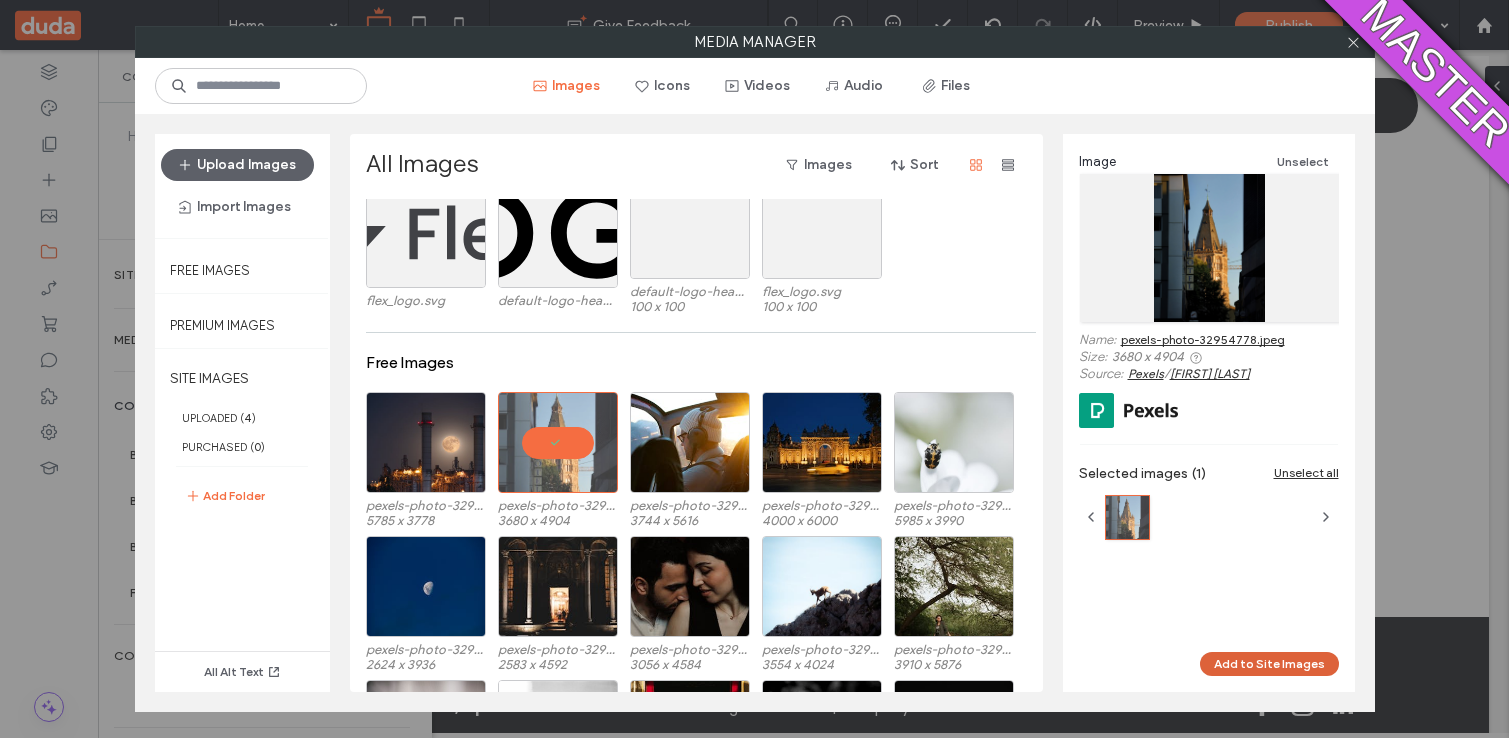click on "Add to Site Images" at bounding box center [1269, 664] 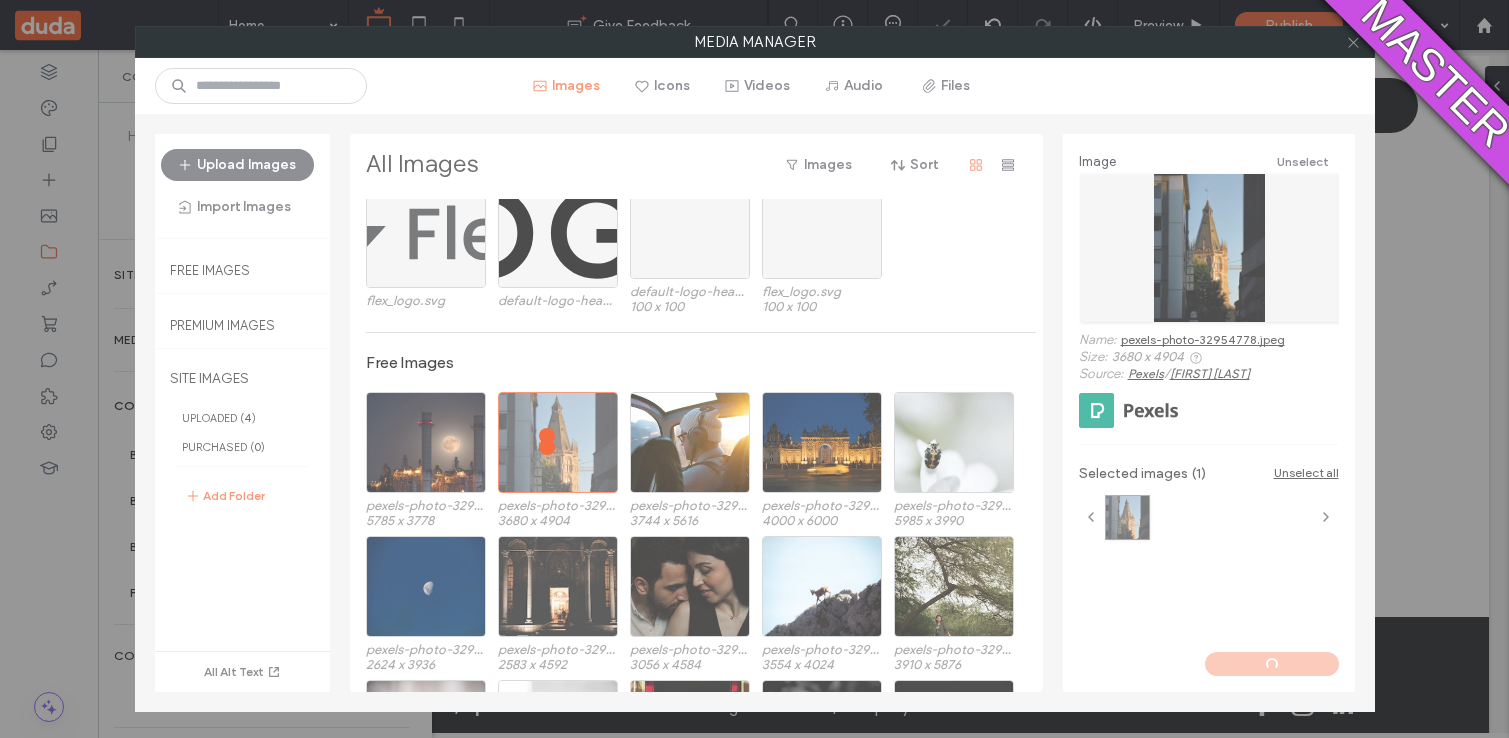 click 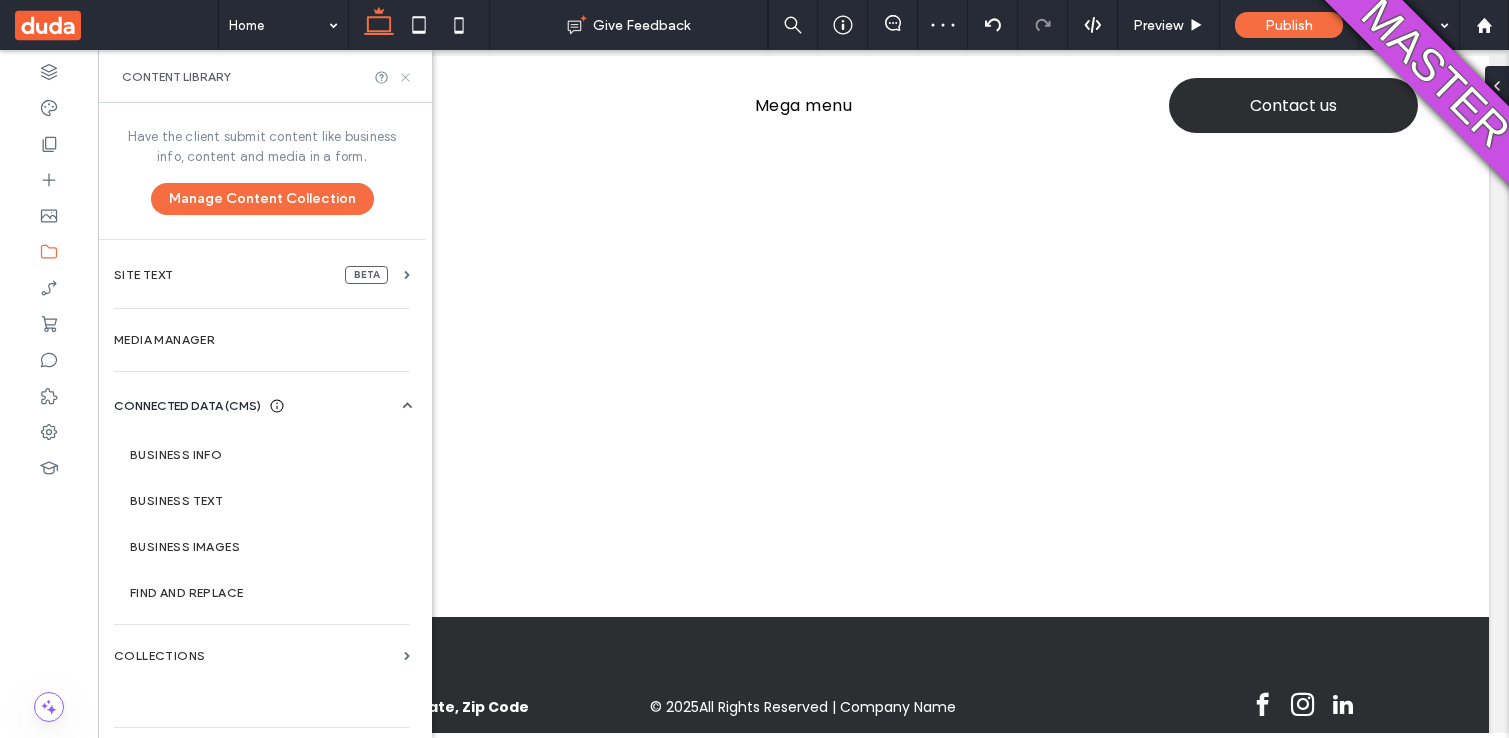 click 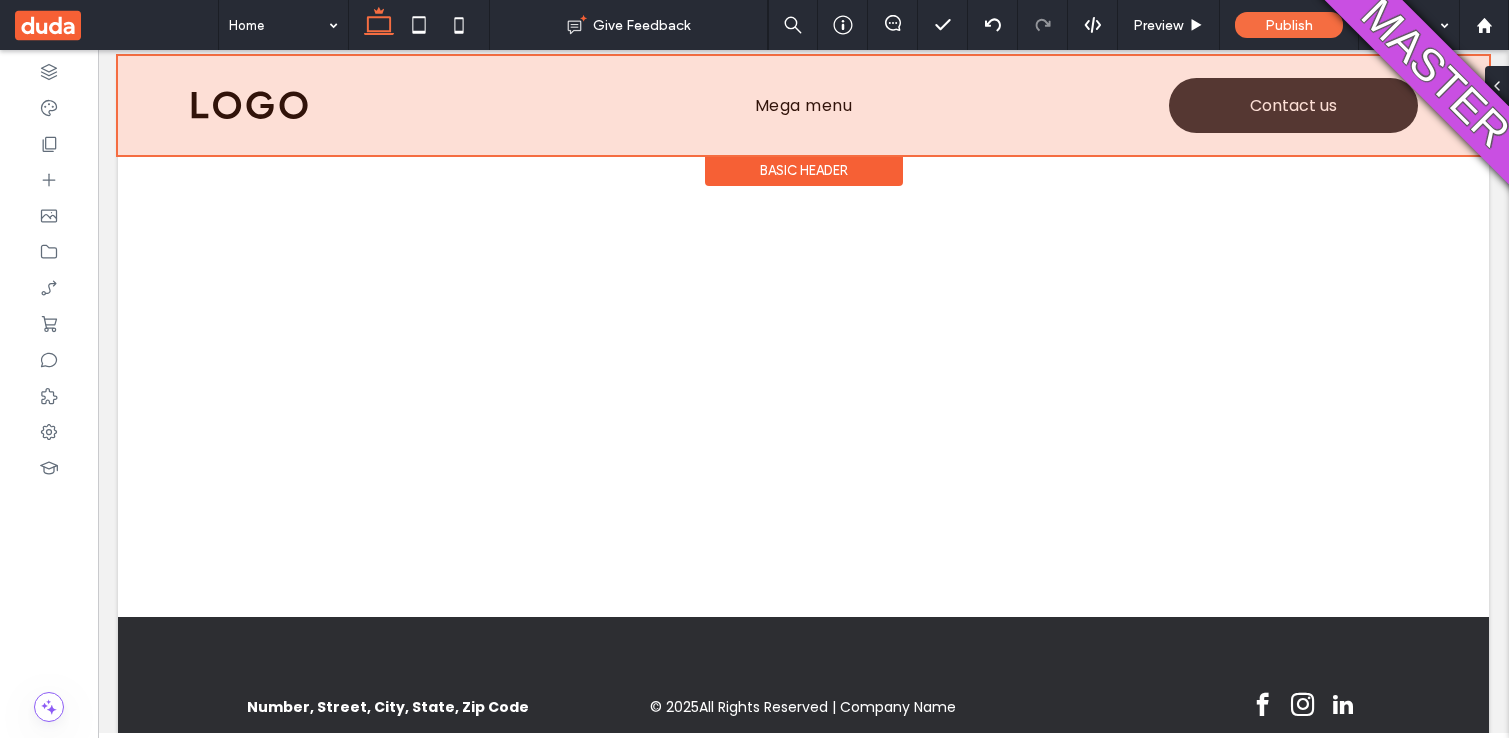 click at bounding box center (803, 105) 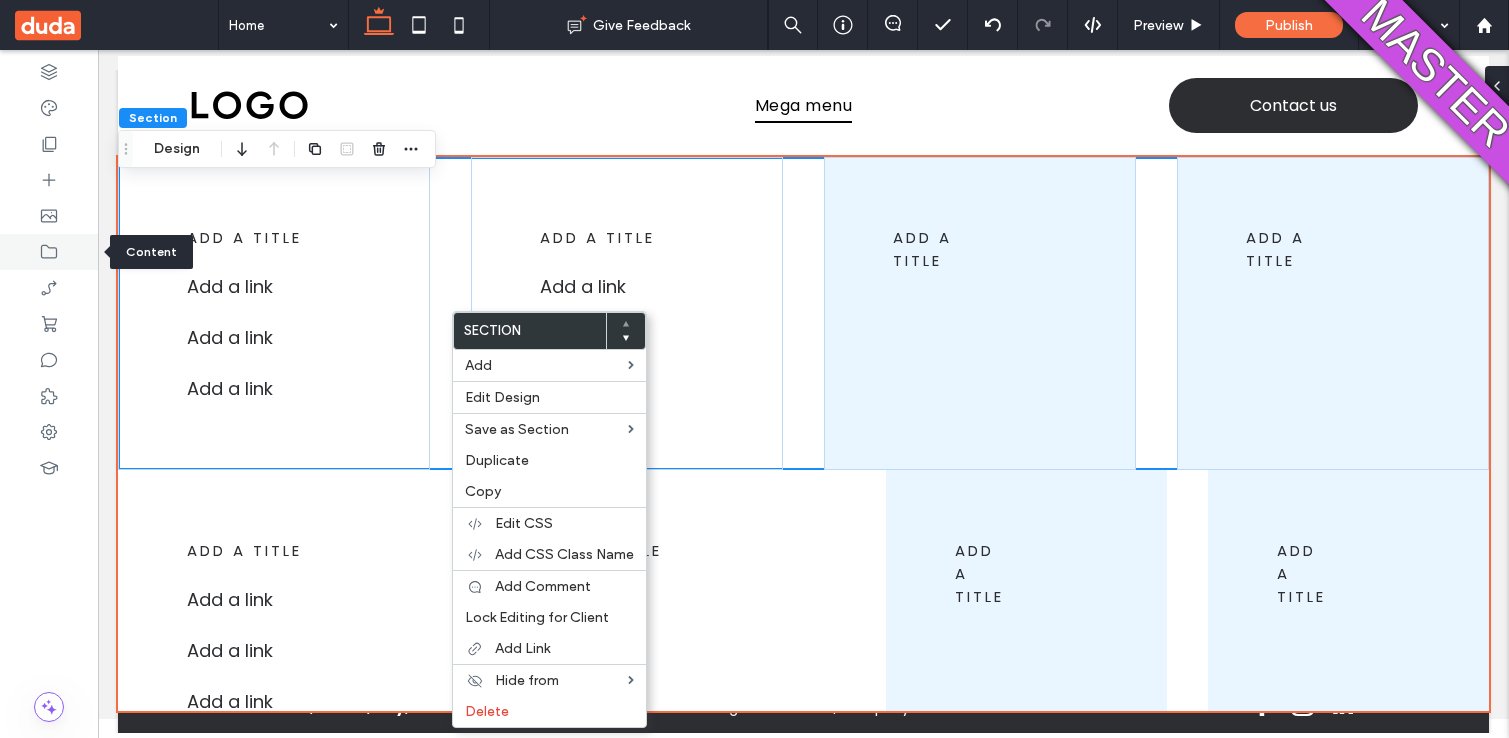 click 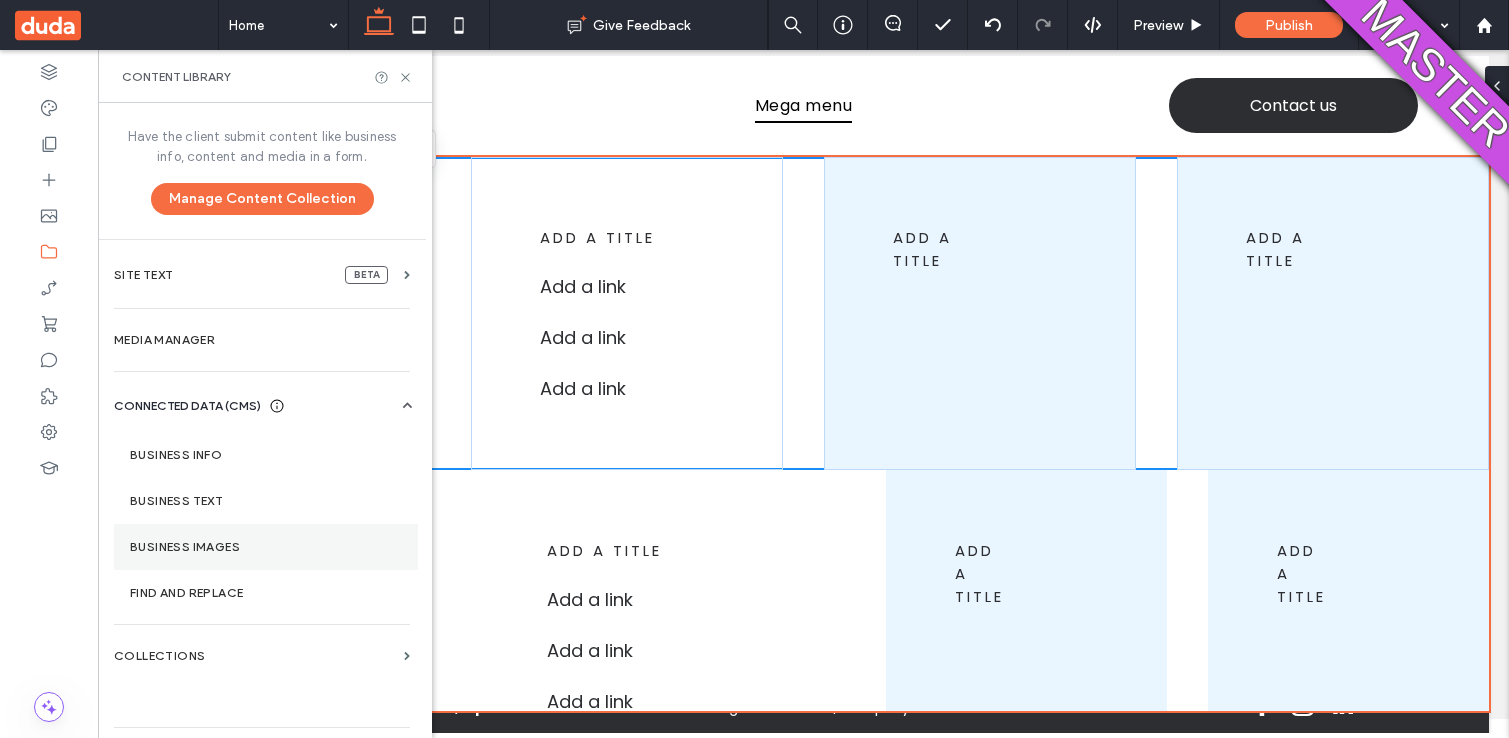 click on "Business Images" at bounding box center [266, 547] 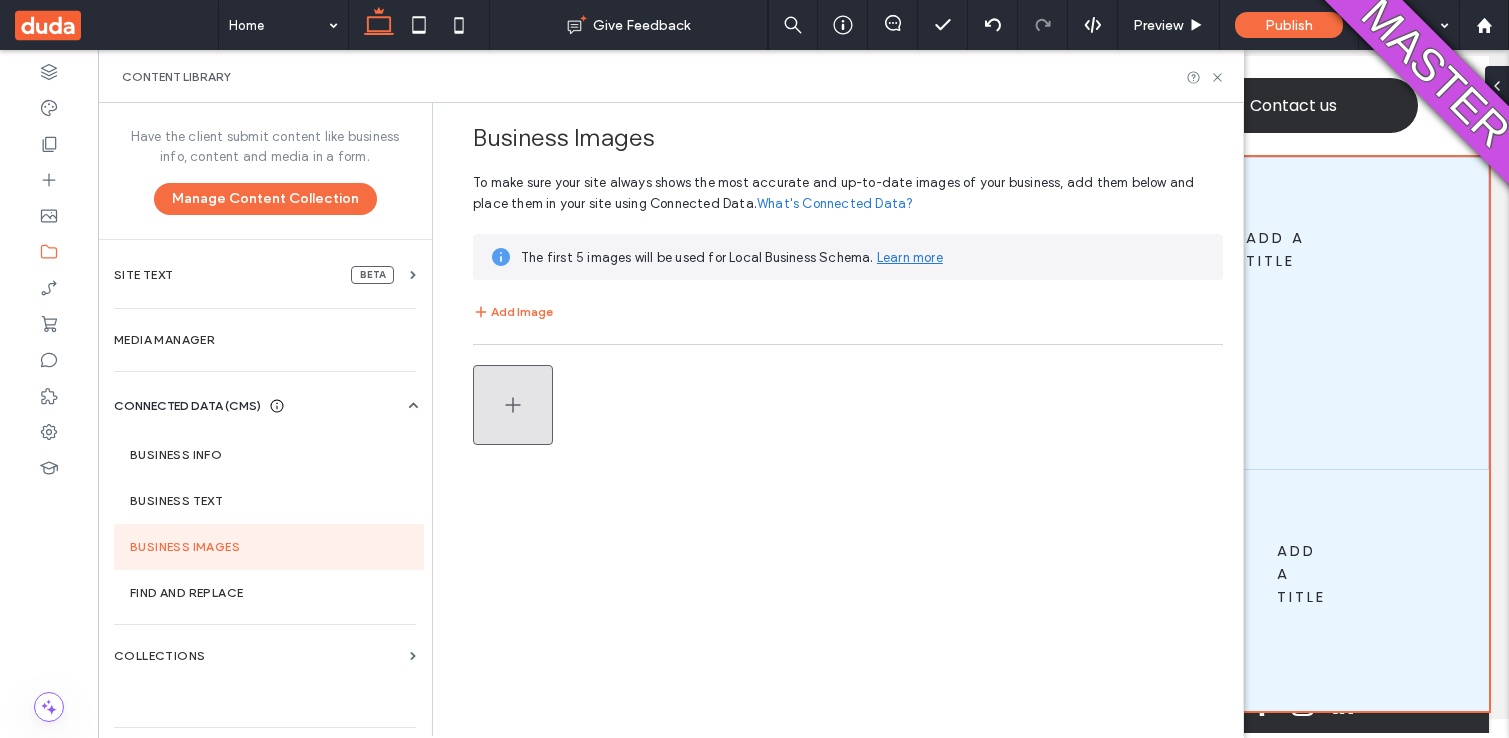 click 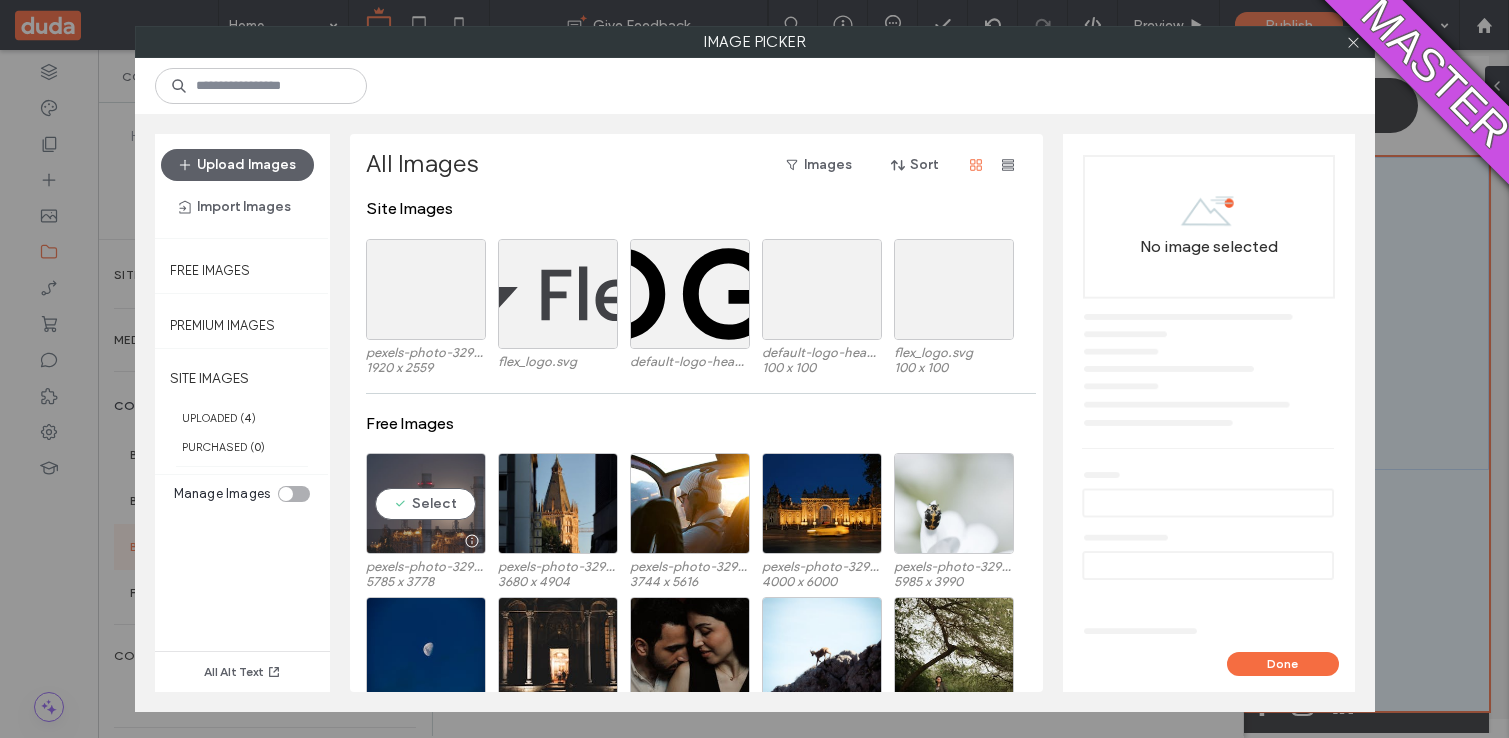 click on "Select" at bounding box center [426, 503] 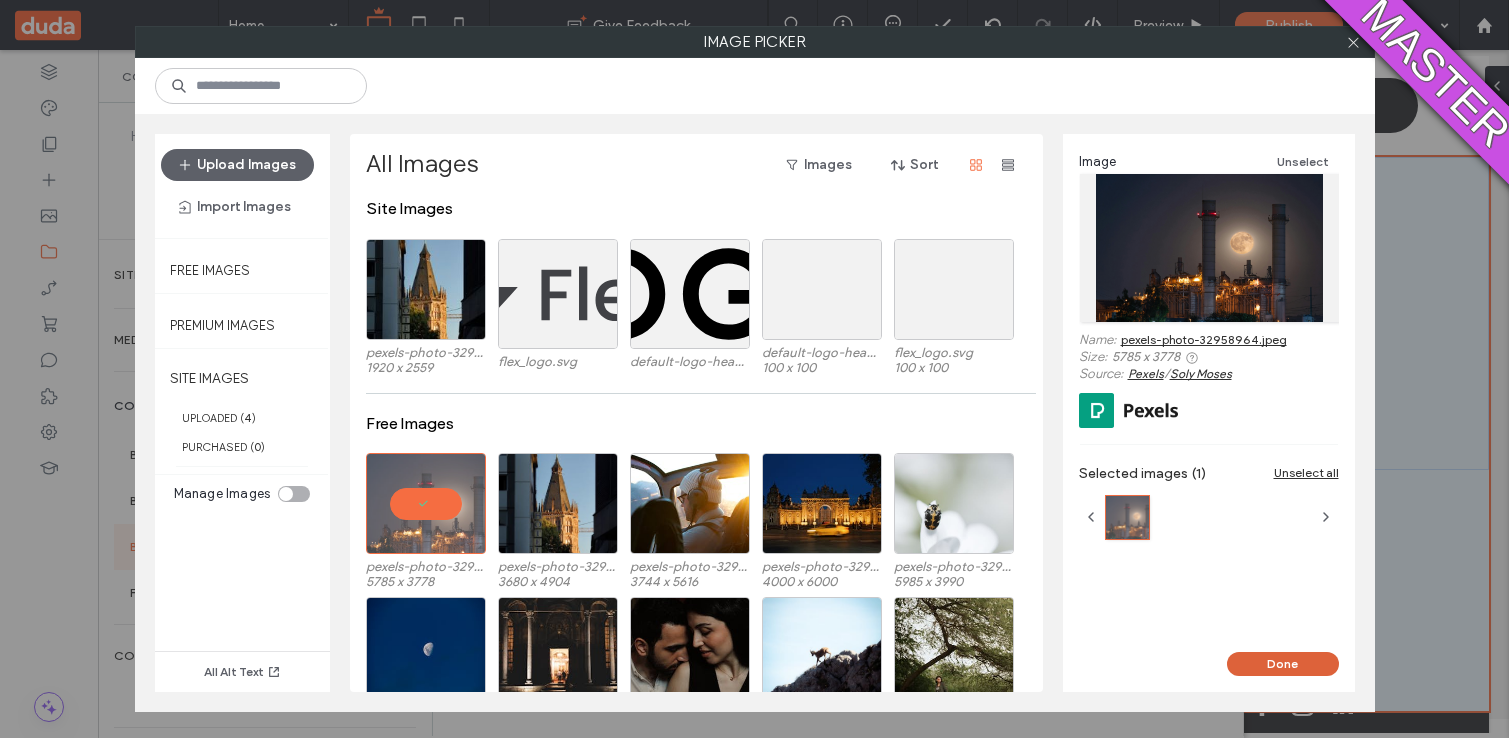 click on "Done" at bounding box center (1283, 664) 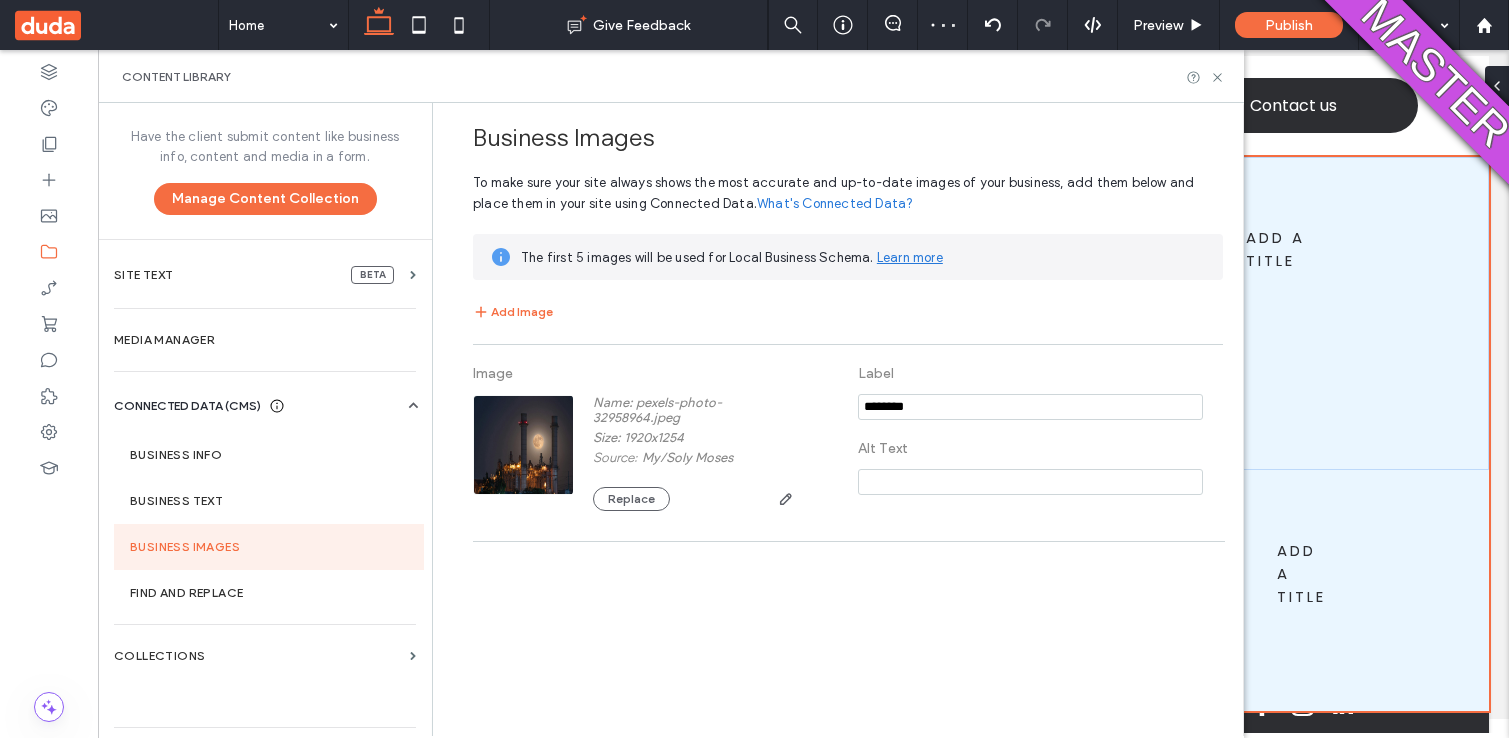 drag, startPoint x: 1349, startPoint y: 46, endPoint x: 1229, endPoint y: 72, distance: 122.78436 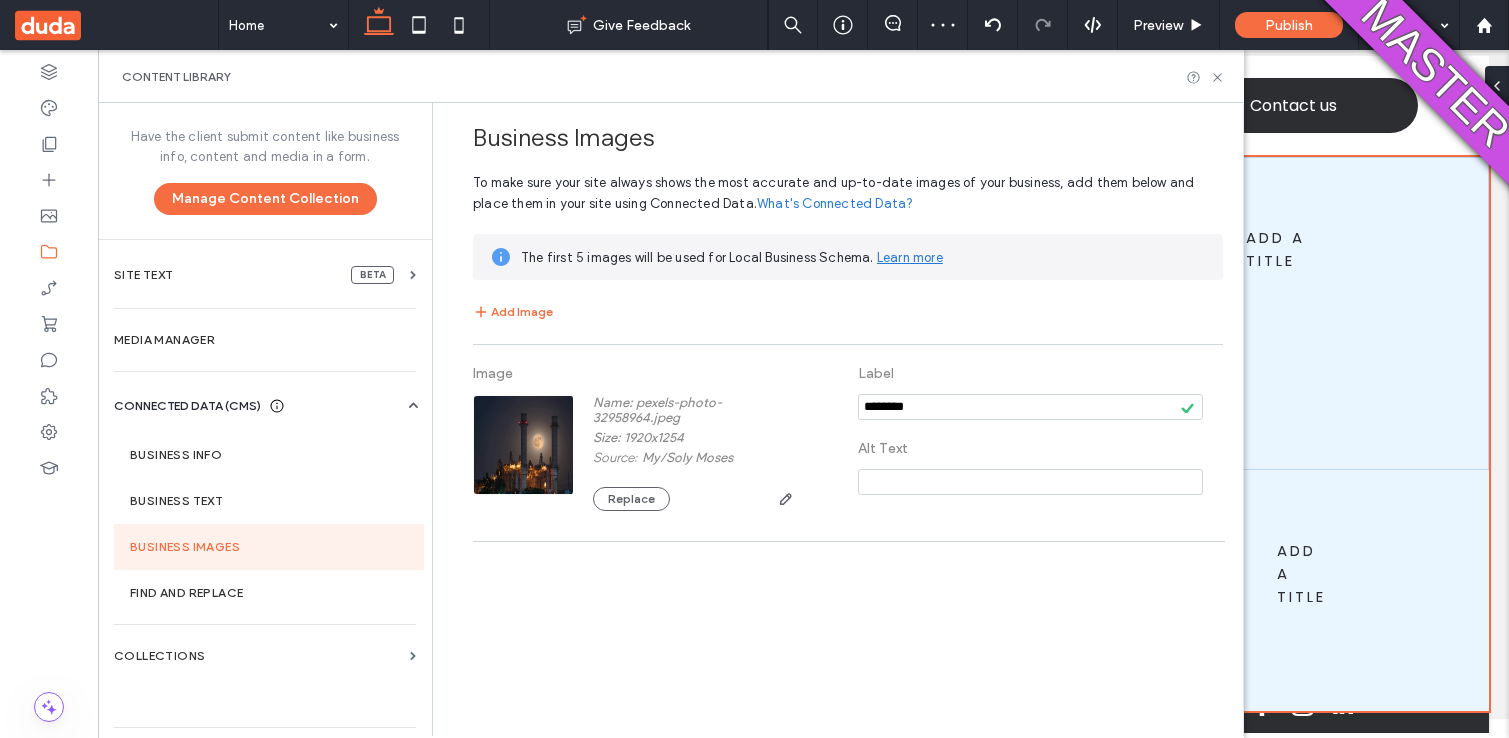 click on "Content Library" at bounding box center (671, 77) 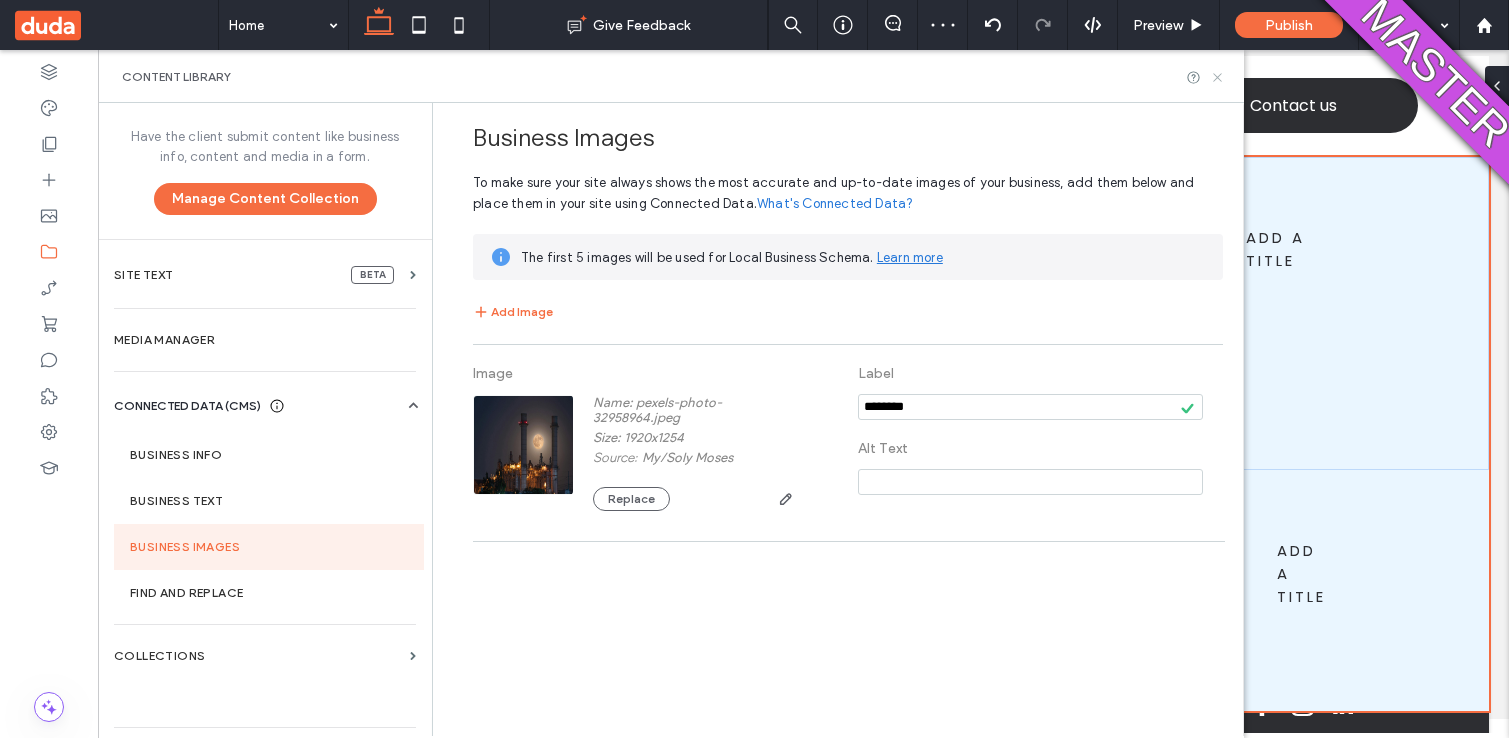 click on "Content Library" at bounding box center [671, 76] 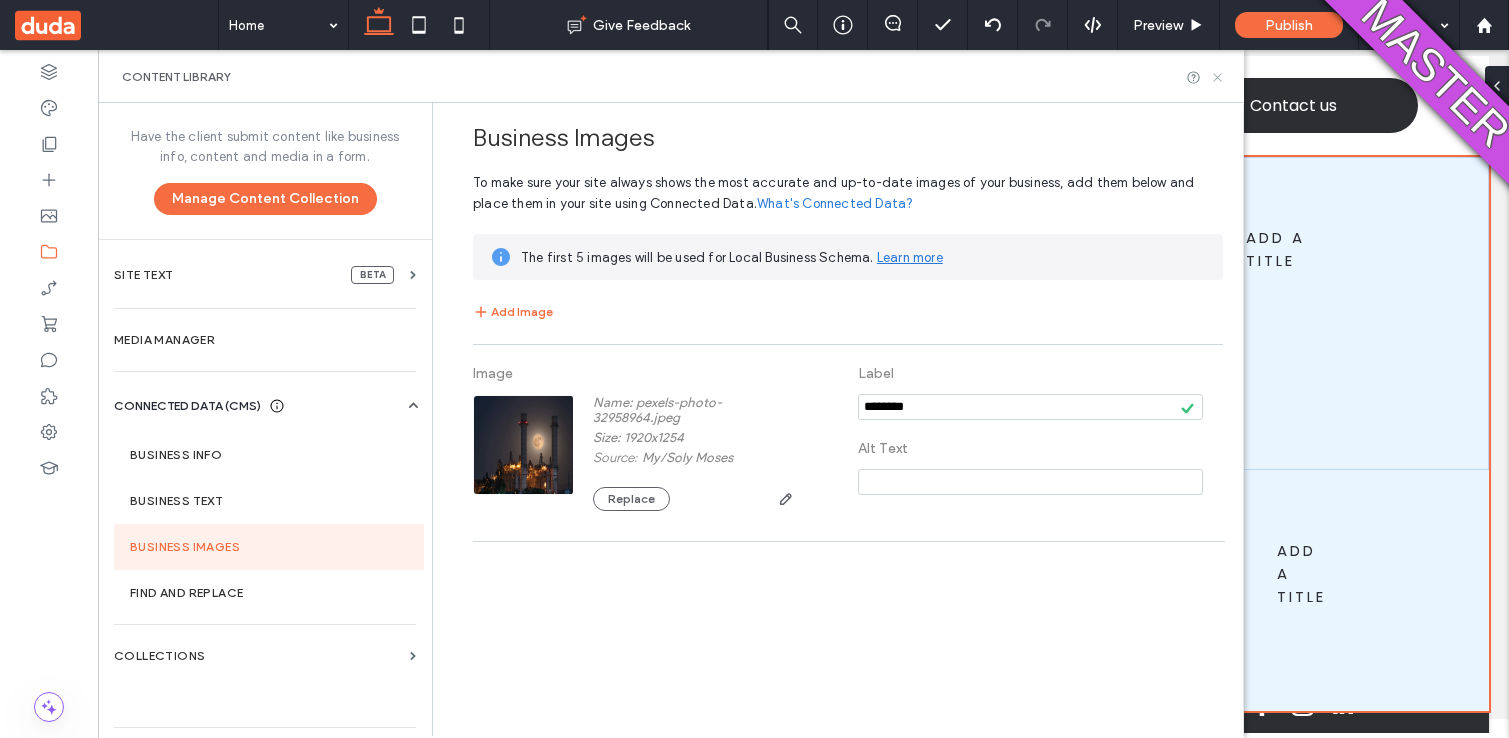 click 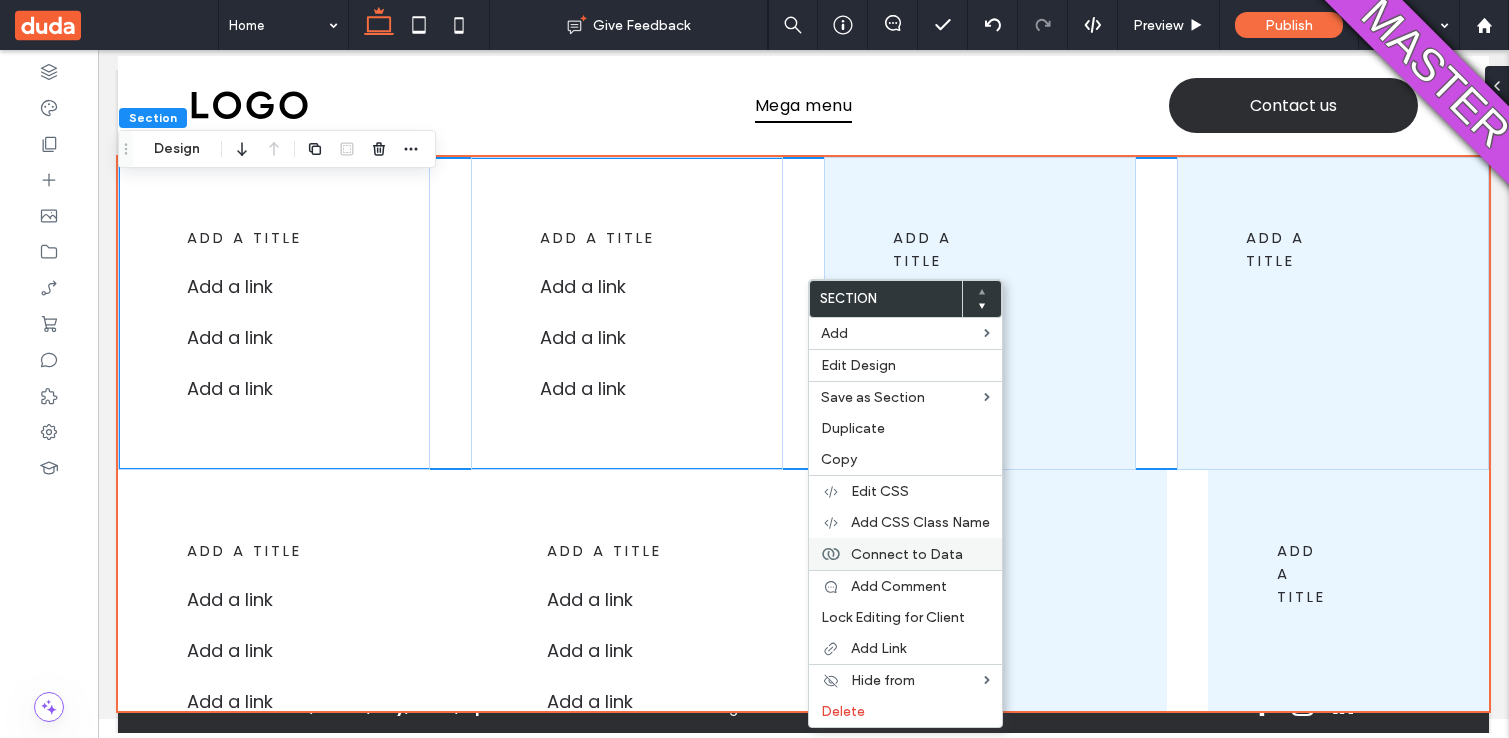 click on "Connect to Data" at bounding box center (907, 554) 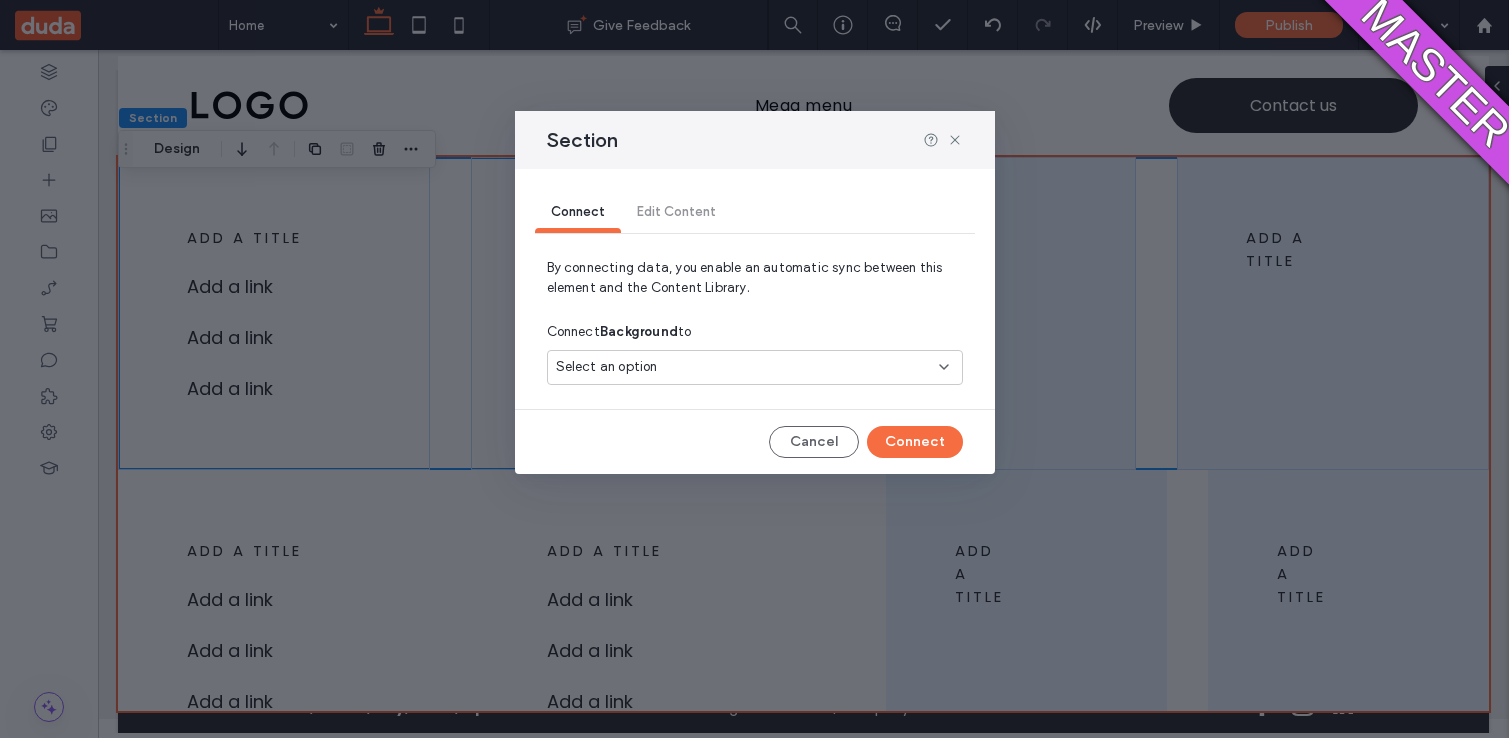 click on "Select an option" at bounding box center (743, 367) 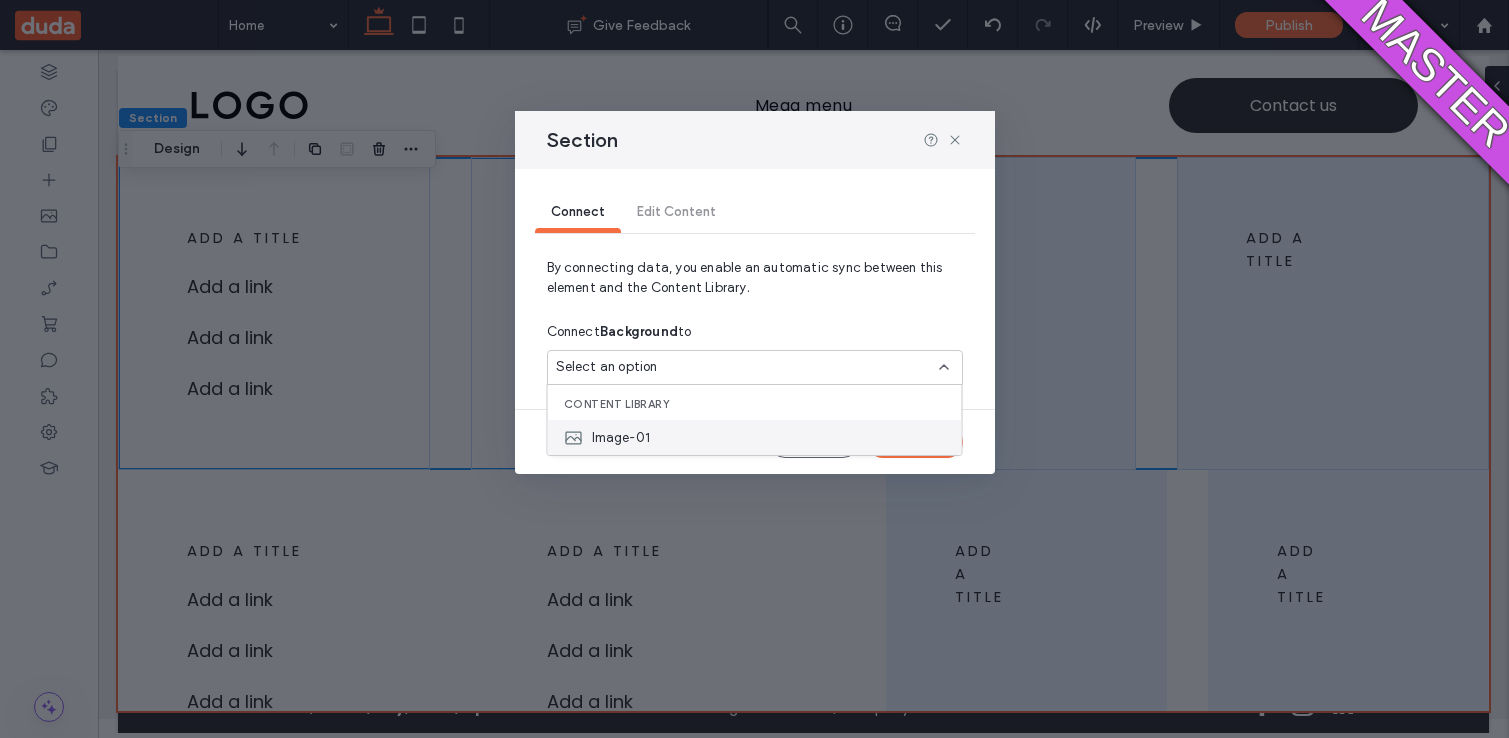 click on "Image-01" at bounding box center (755, 437) 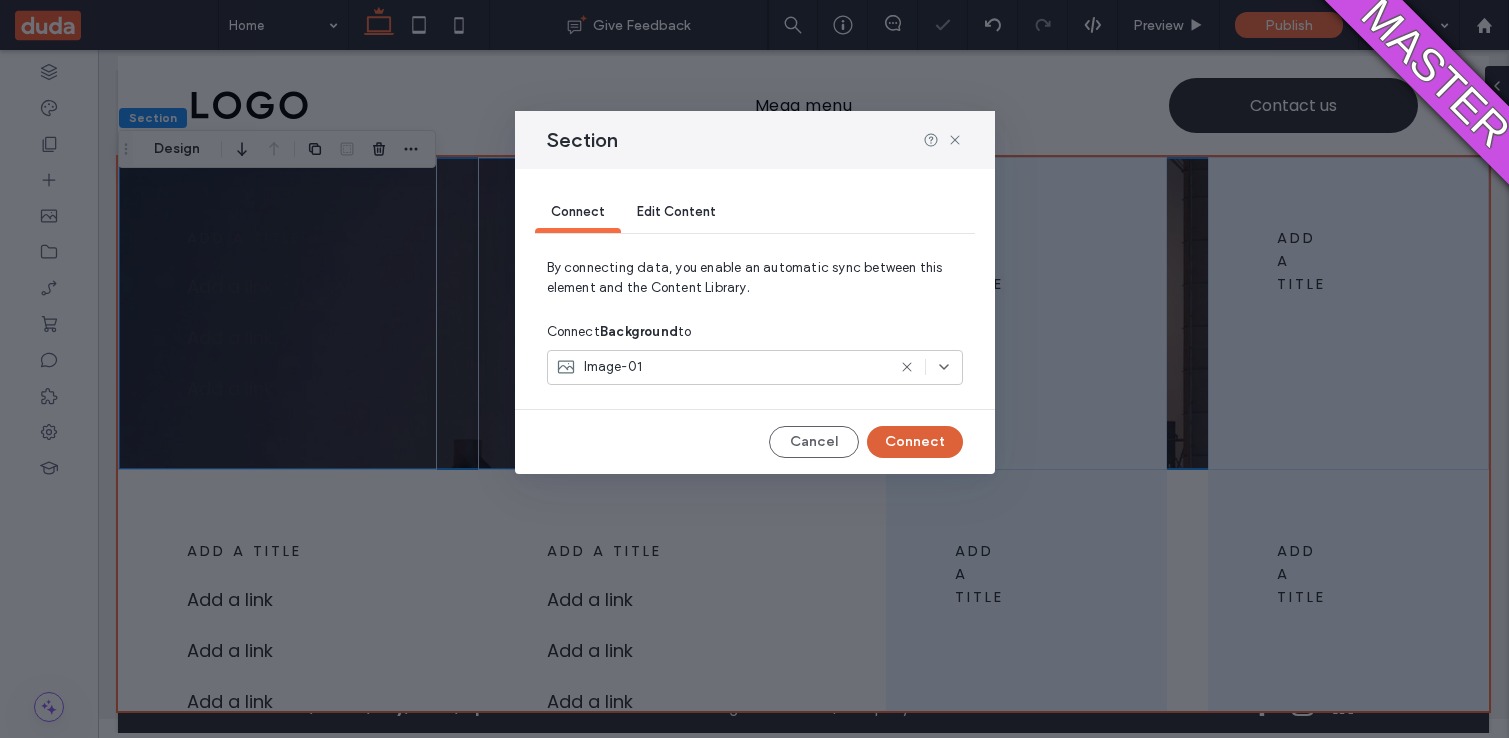 click on "Connect" at bounding box center [915, 442] 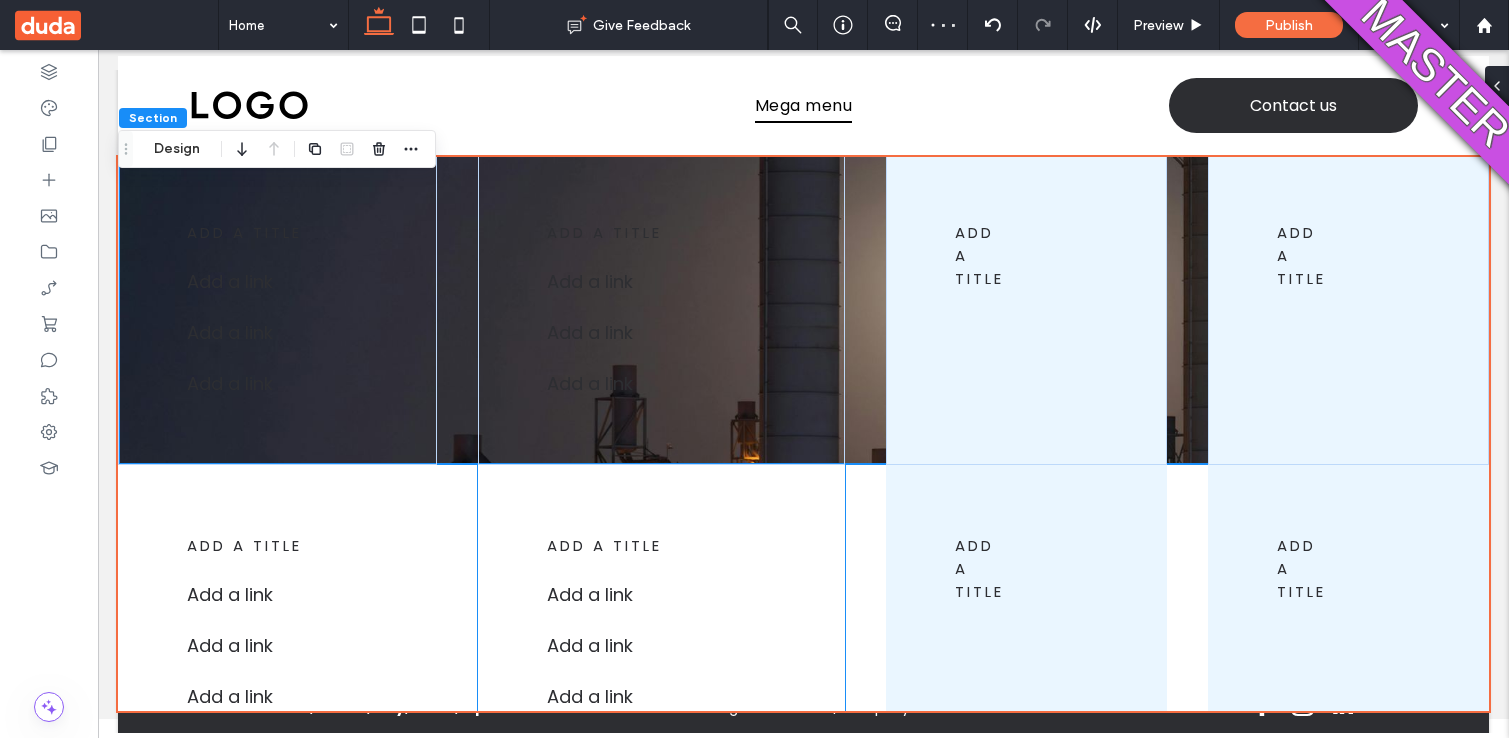 scroll, scrollTop: 0, scrollLeft: 0, axis: both 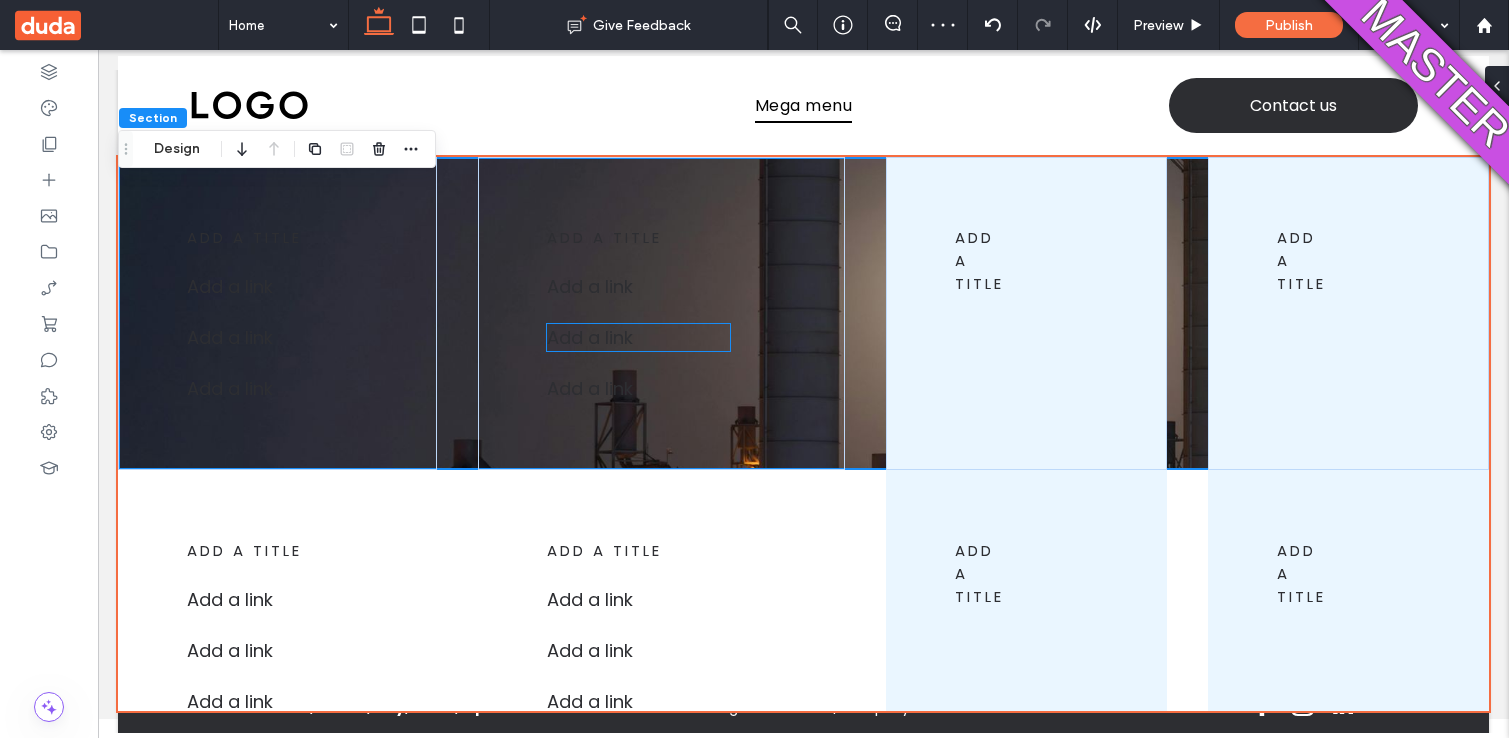 click on "Add a link ﻿" at bounding box center [638, 337] 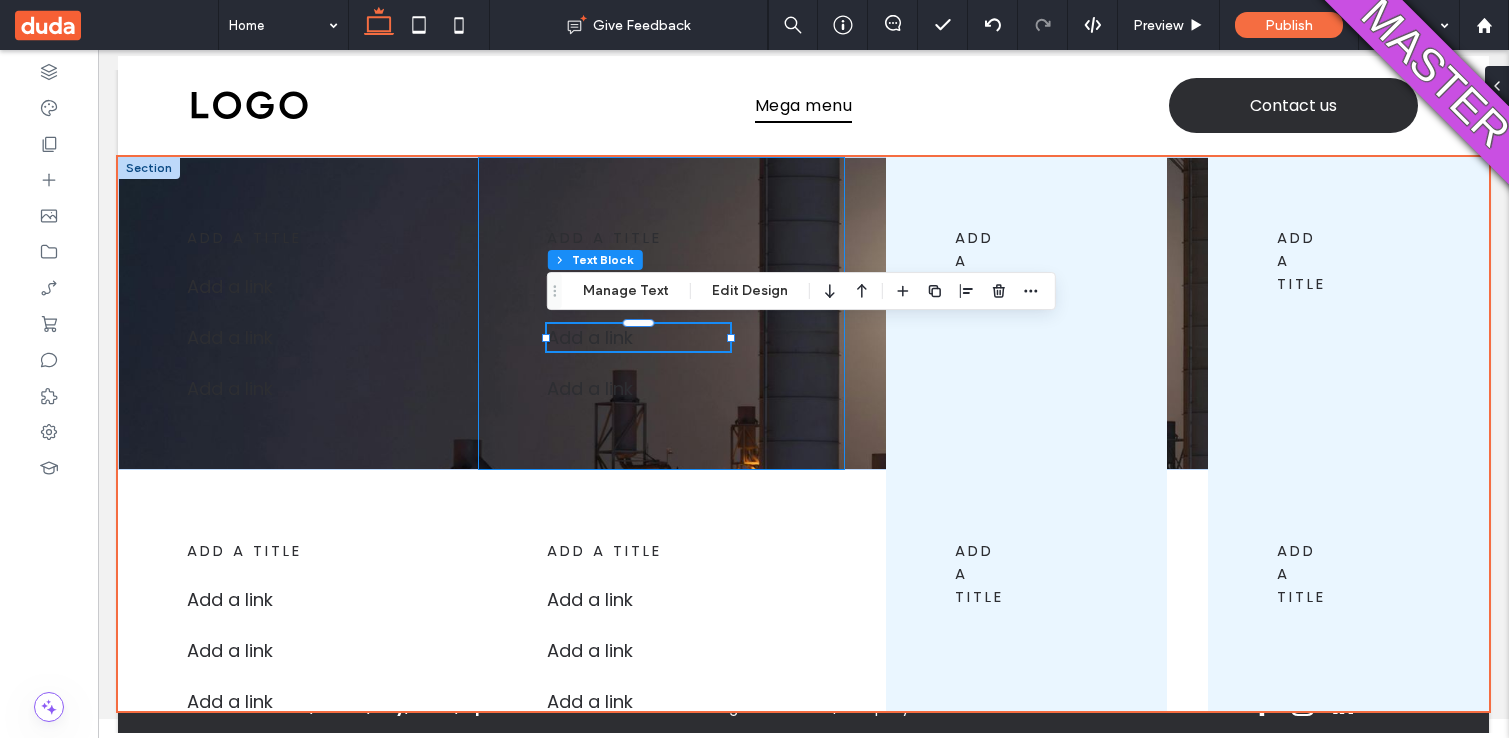 click on "add a title
Add a link
Add a link ﻿
Add a link ﻿" at bounding box center (661, 313) 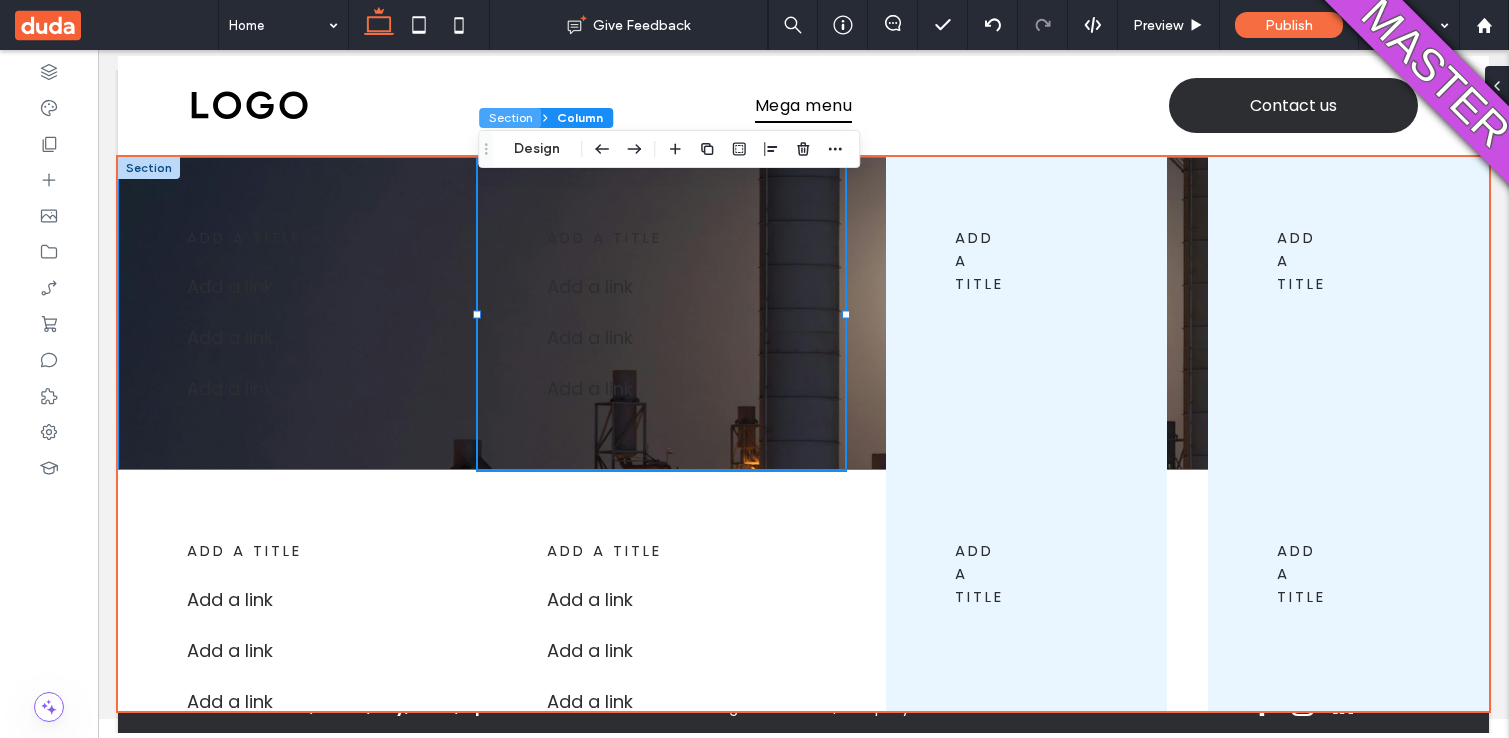 click on "Section" at bounding box center [510, 118] 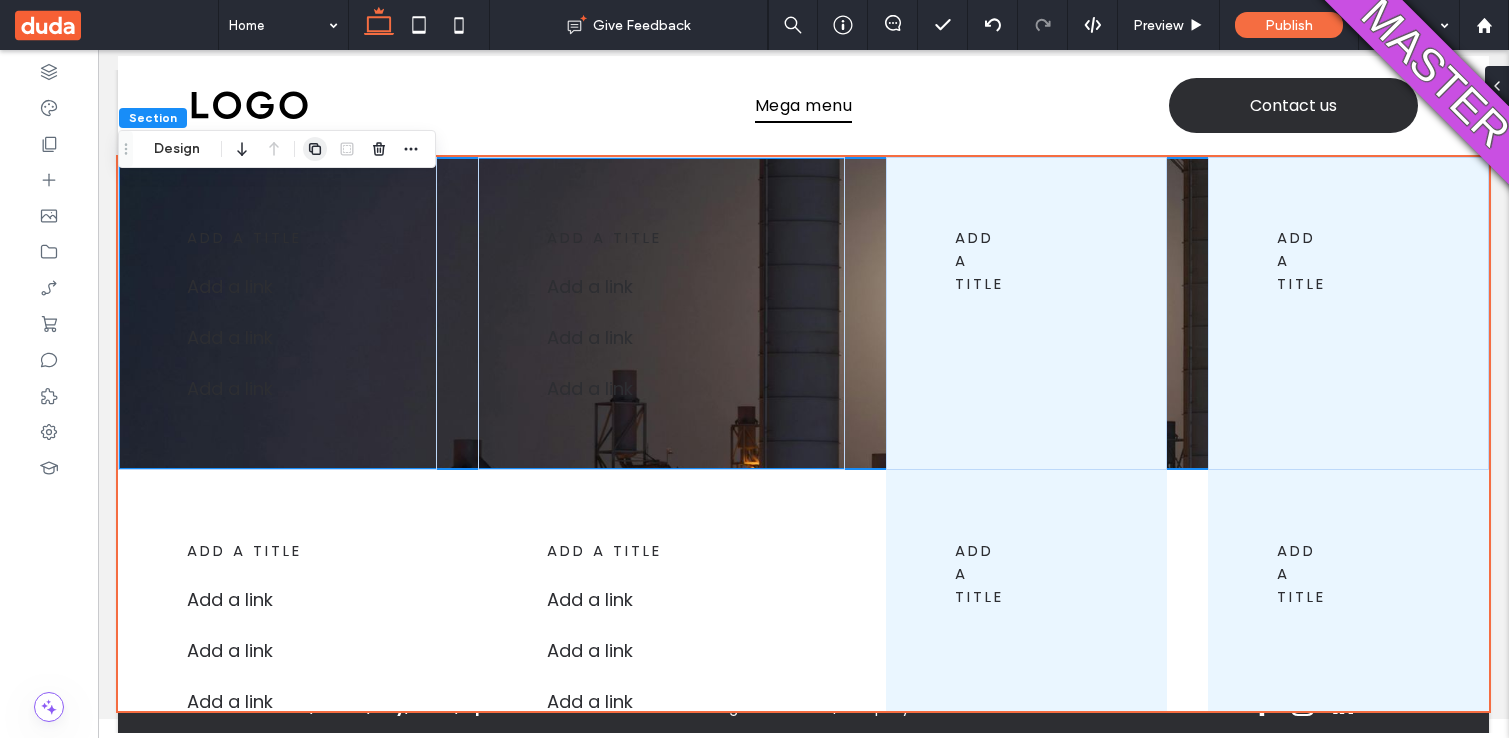 click 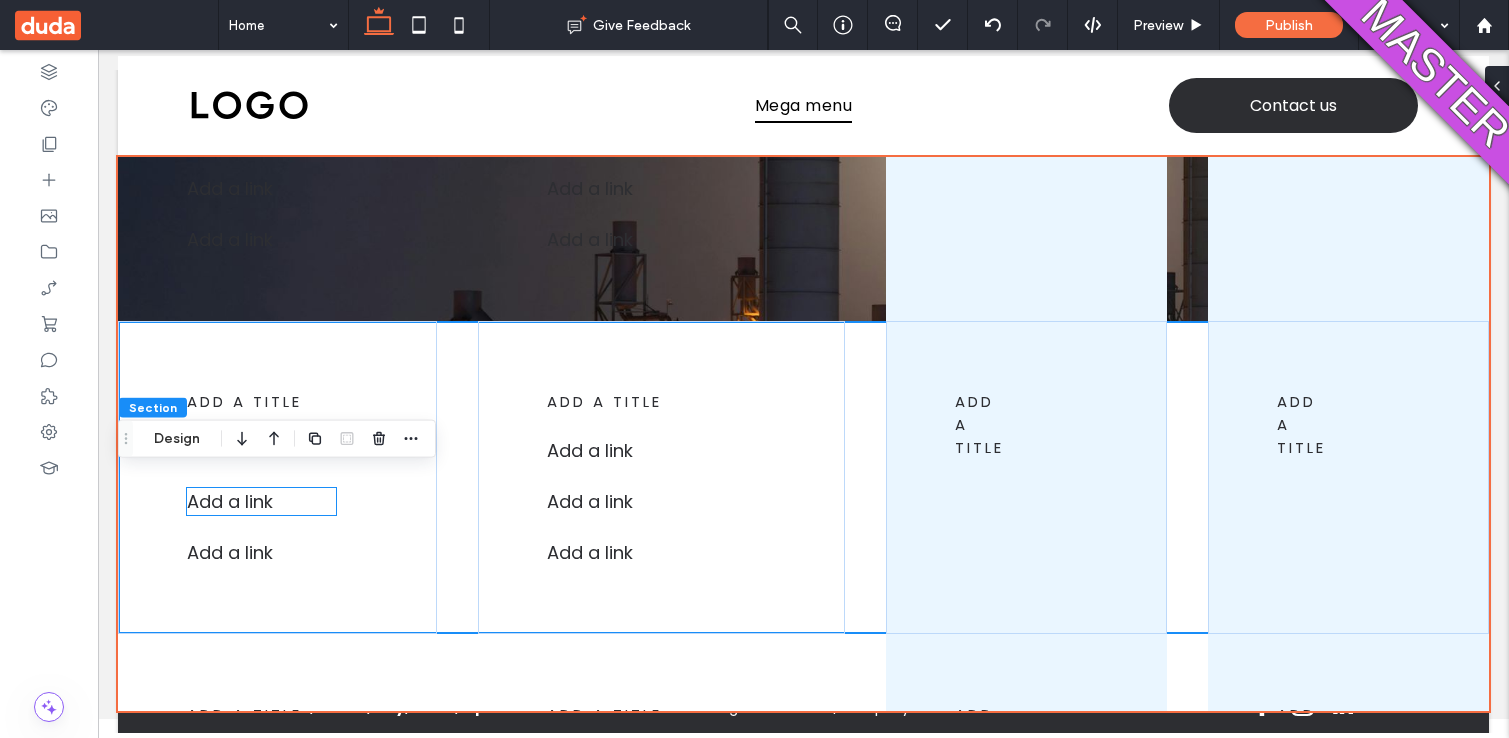 scroll, scrollTop: 0, scrollLeft: 0, axis: both 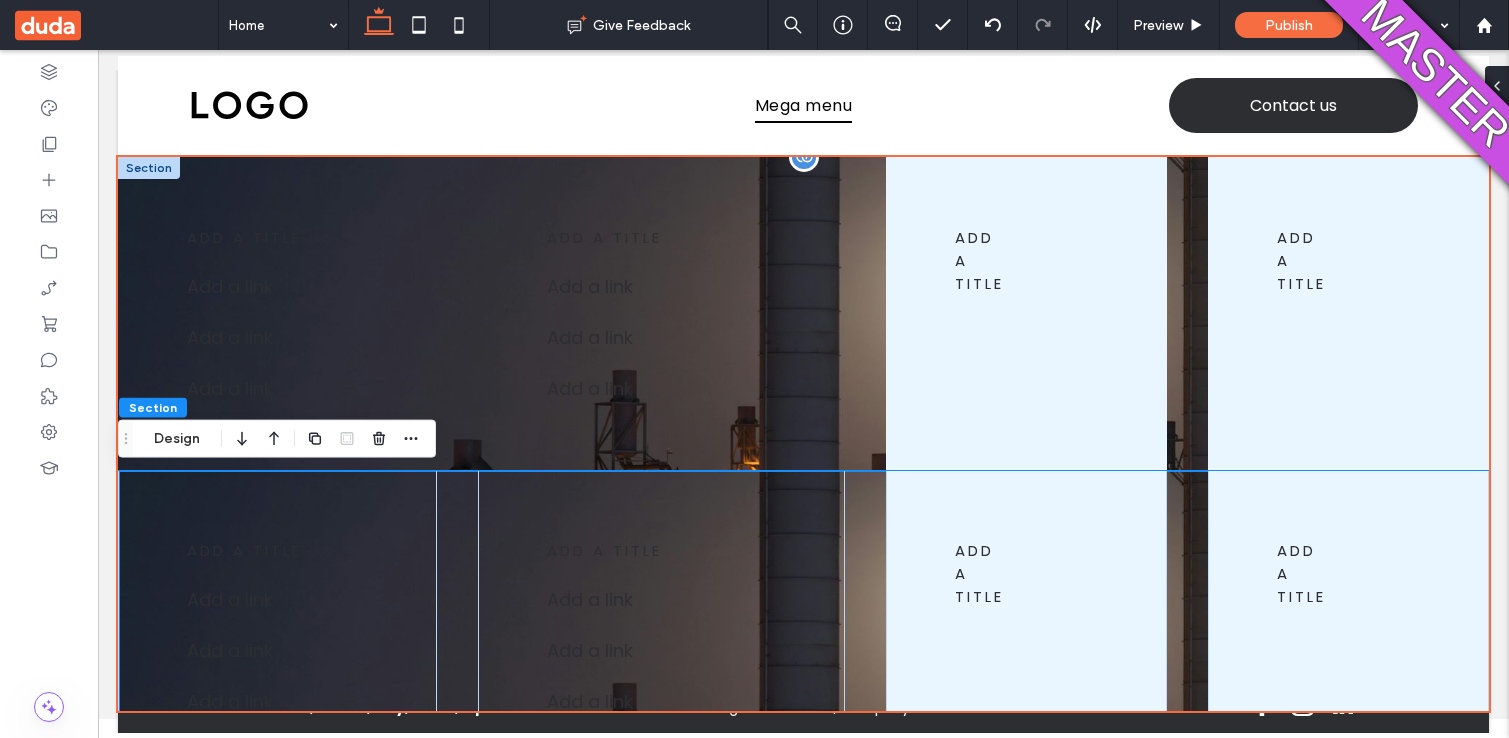 click on "add a title
Add a link ﻿
Add a link ﻿
Add a link ﻿
add a title
Add a link
Add a link ﻿
Add a link ﻿
add a title
add a title" at bounding box center [803, 313] 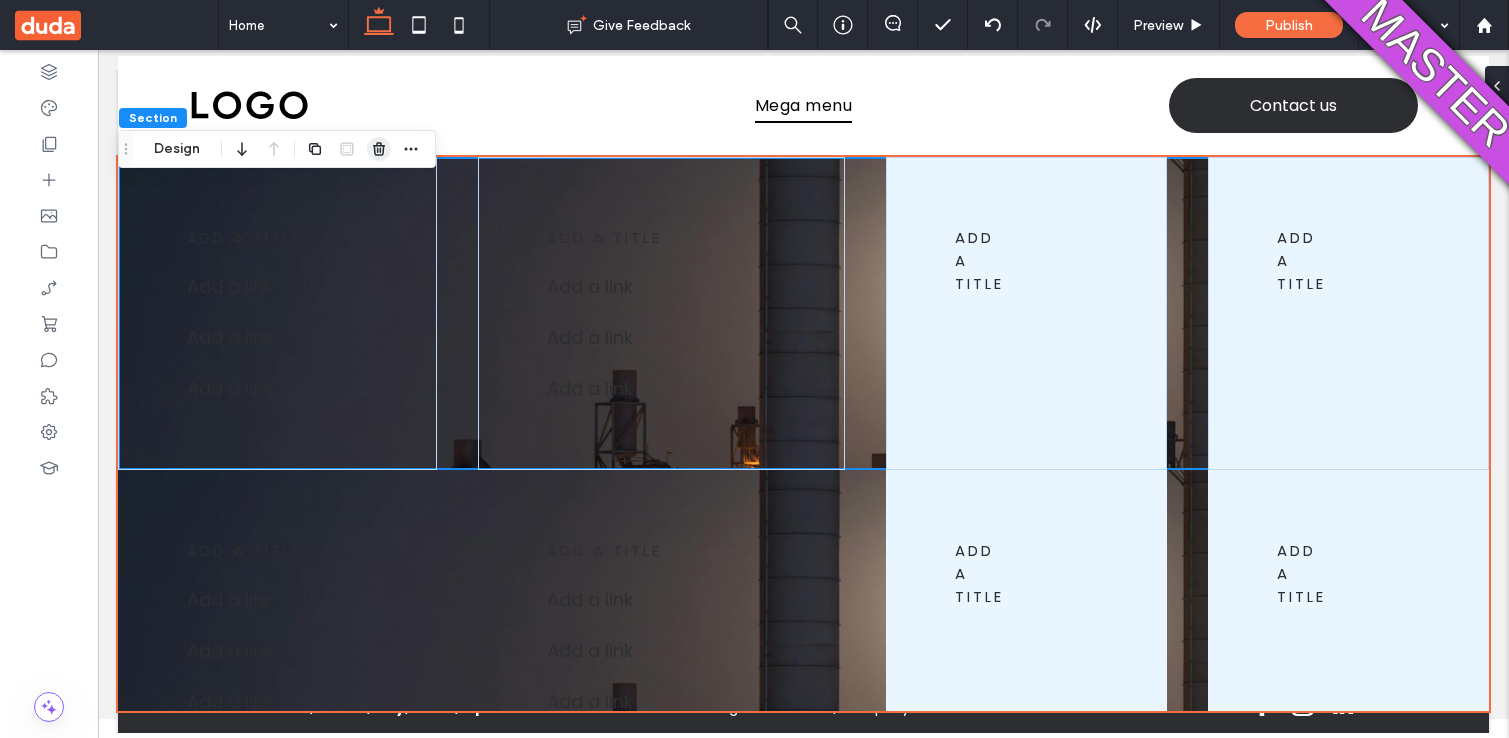 click 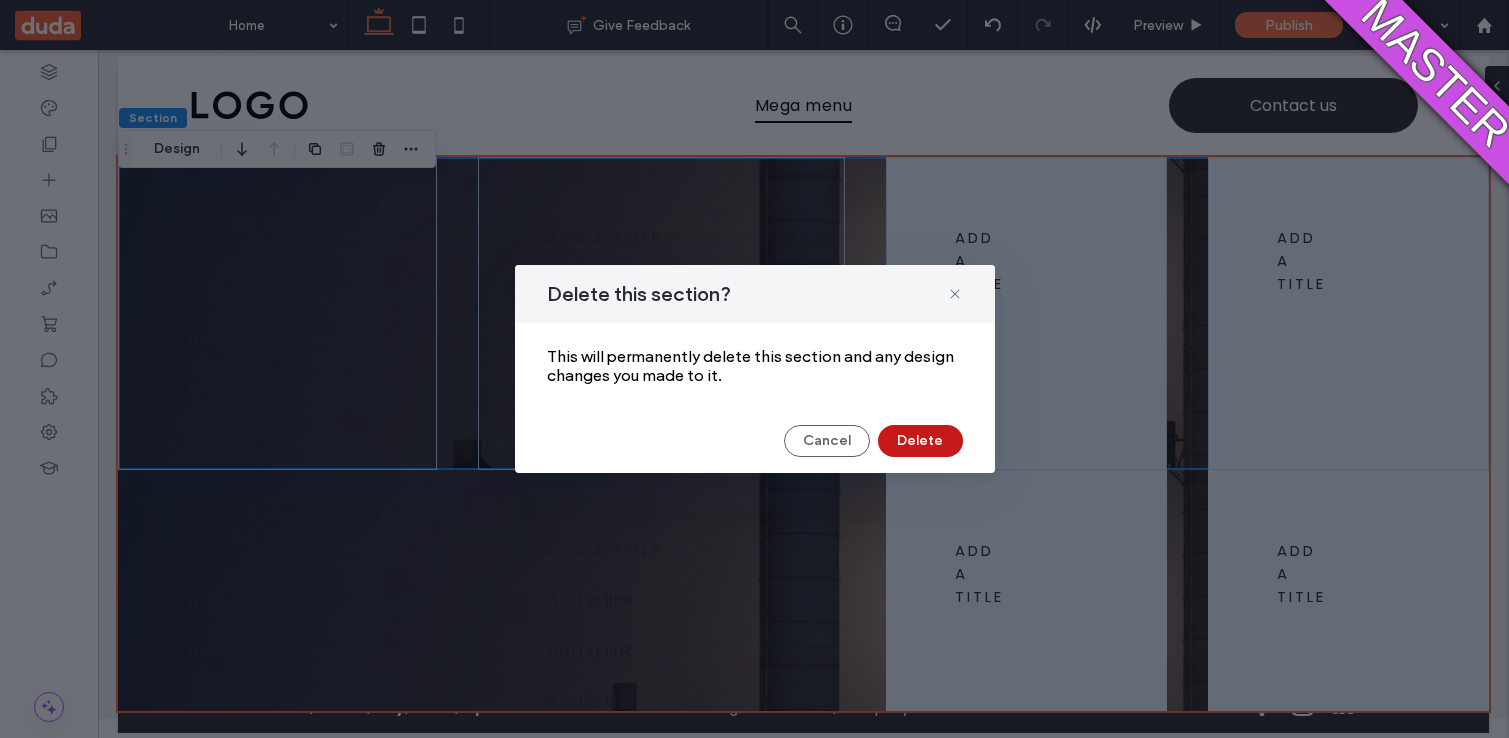 click on "Delete" at bounding box center [920, 441] 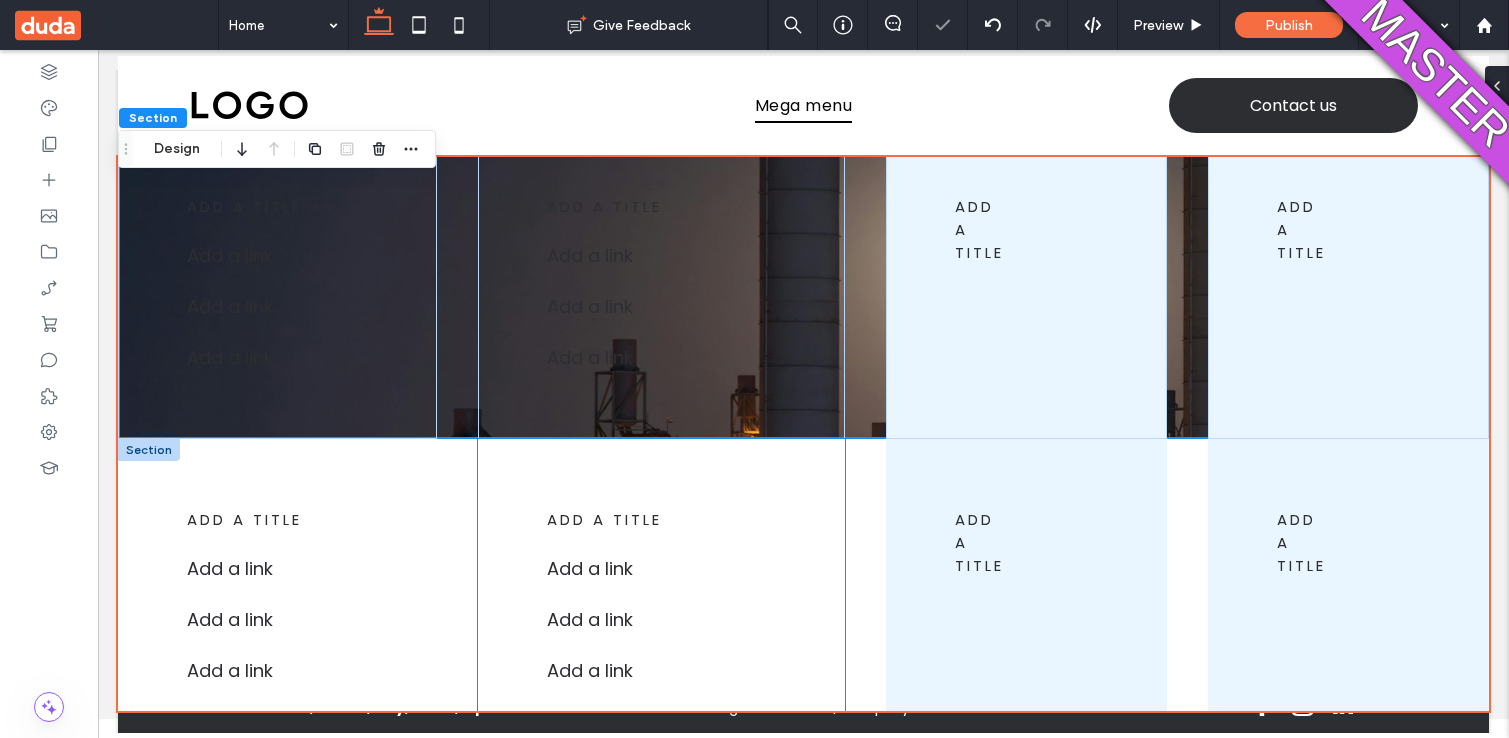 scroll, scrollTop: 75, scrollLeft: 0, axis: vertical 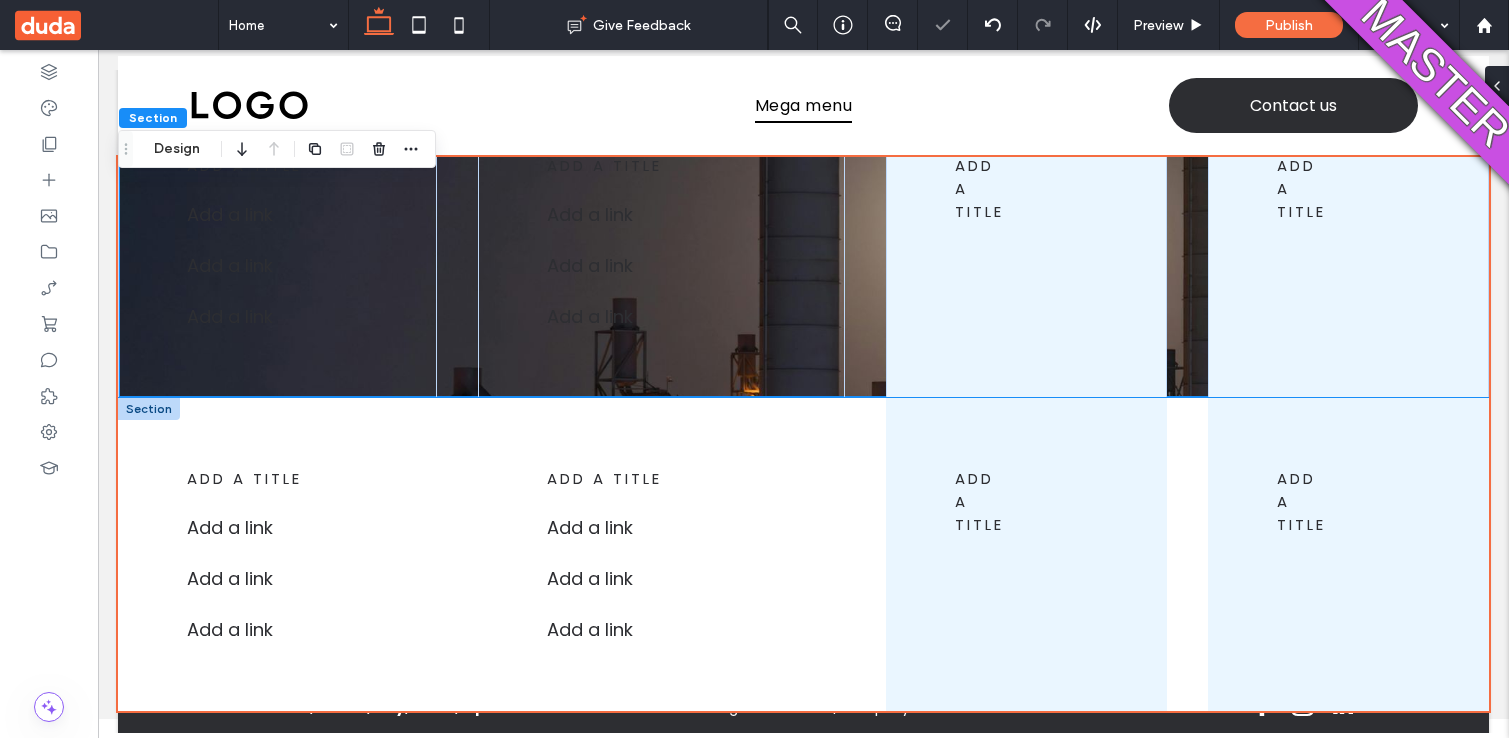 click on "add a title
Add a link ﻿
Add a link ﻿
Add a link ﻿
add a title
Add a link
Add a link ﻿
Add a link ﻿
add a title
add a title" at bounding box center [803, 554] 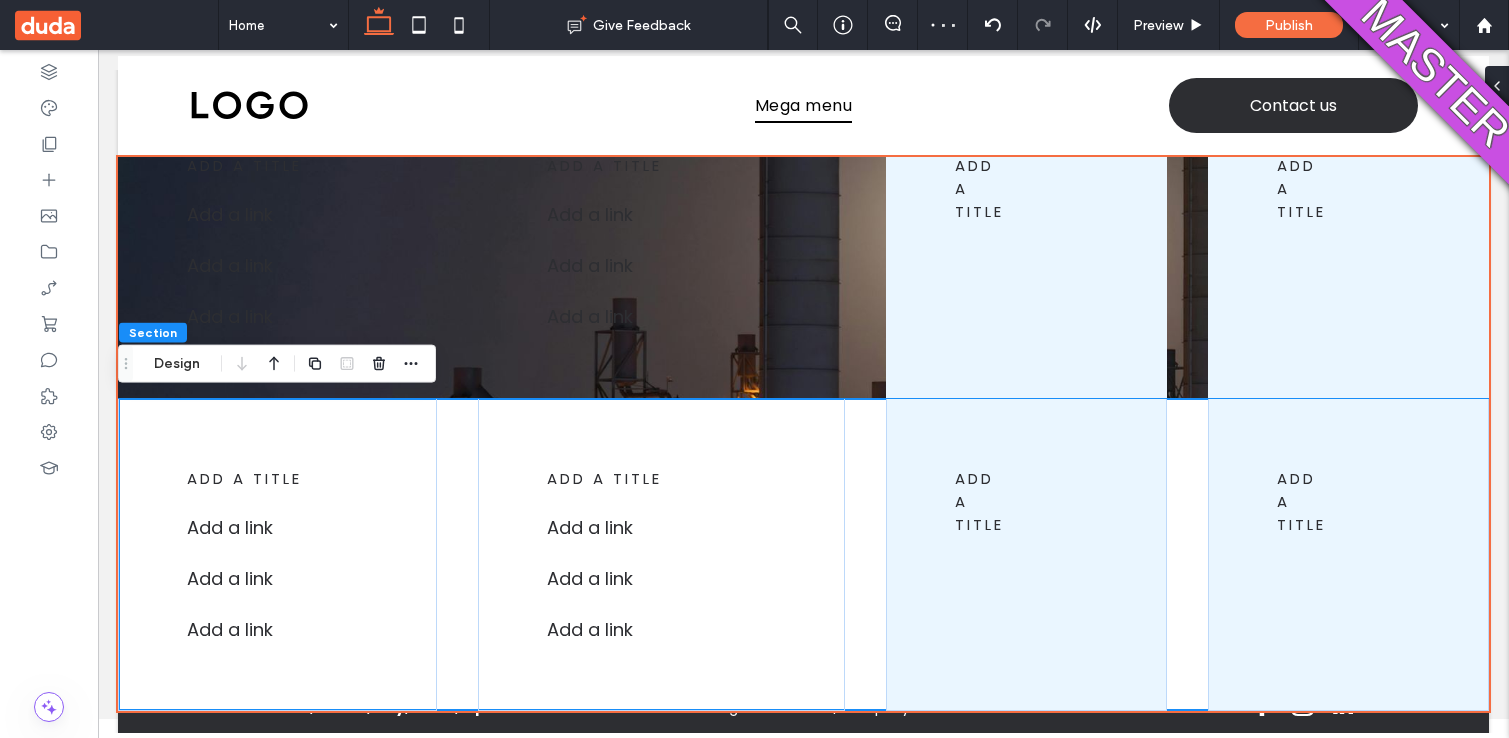 click on "add a title
Add a link ﻿
Add a link ﻿
Add a link ﻿
add a title
Add a link
Add a link ﻿
Add a link ﻿
add a title
add a title" at bounding box center (803, 241) 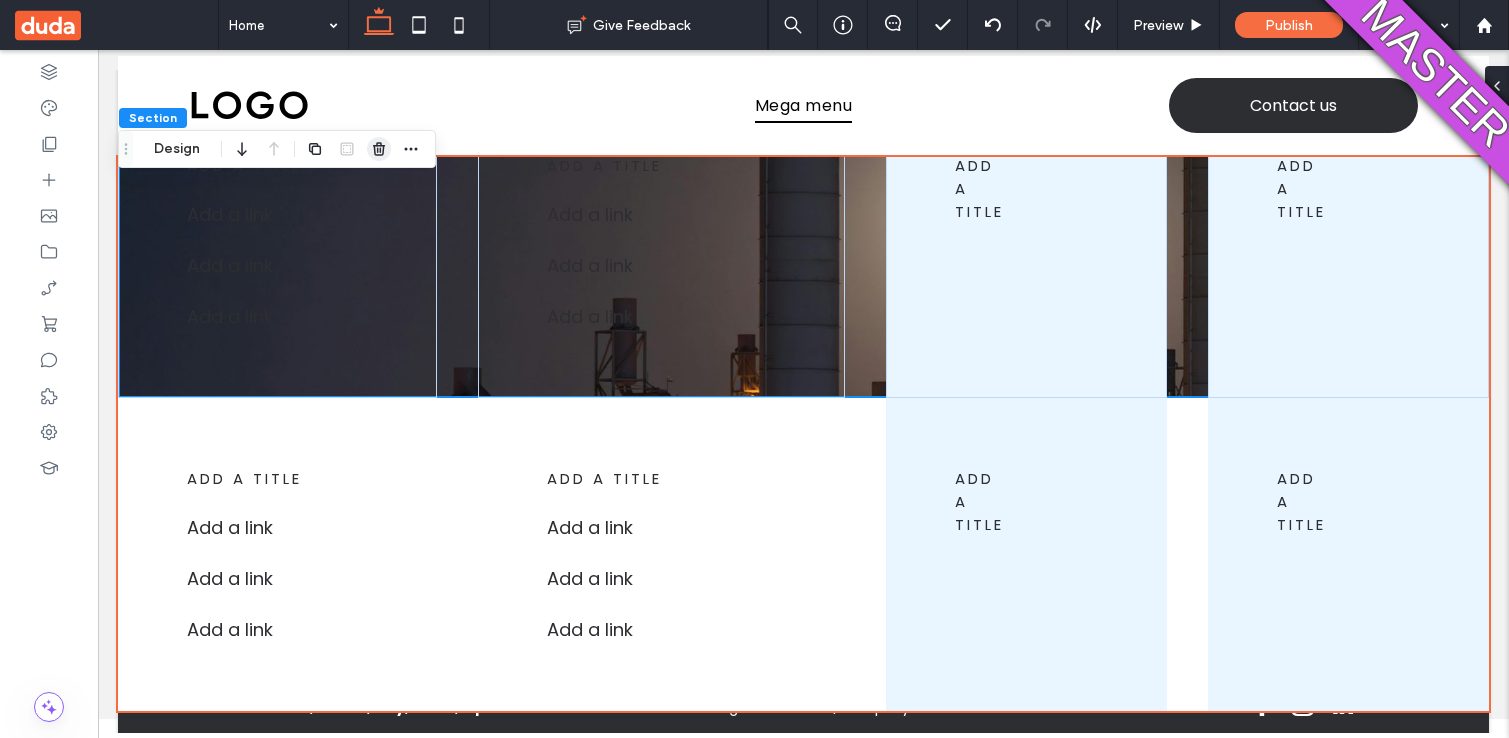 click at bounding box center (379, 149) 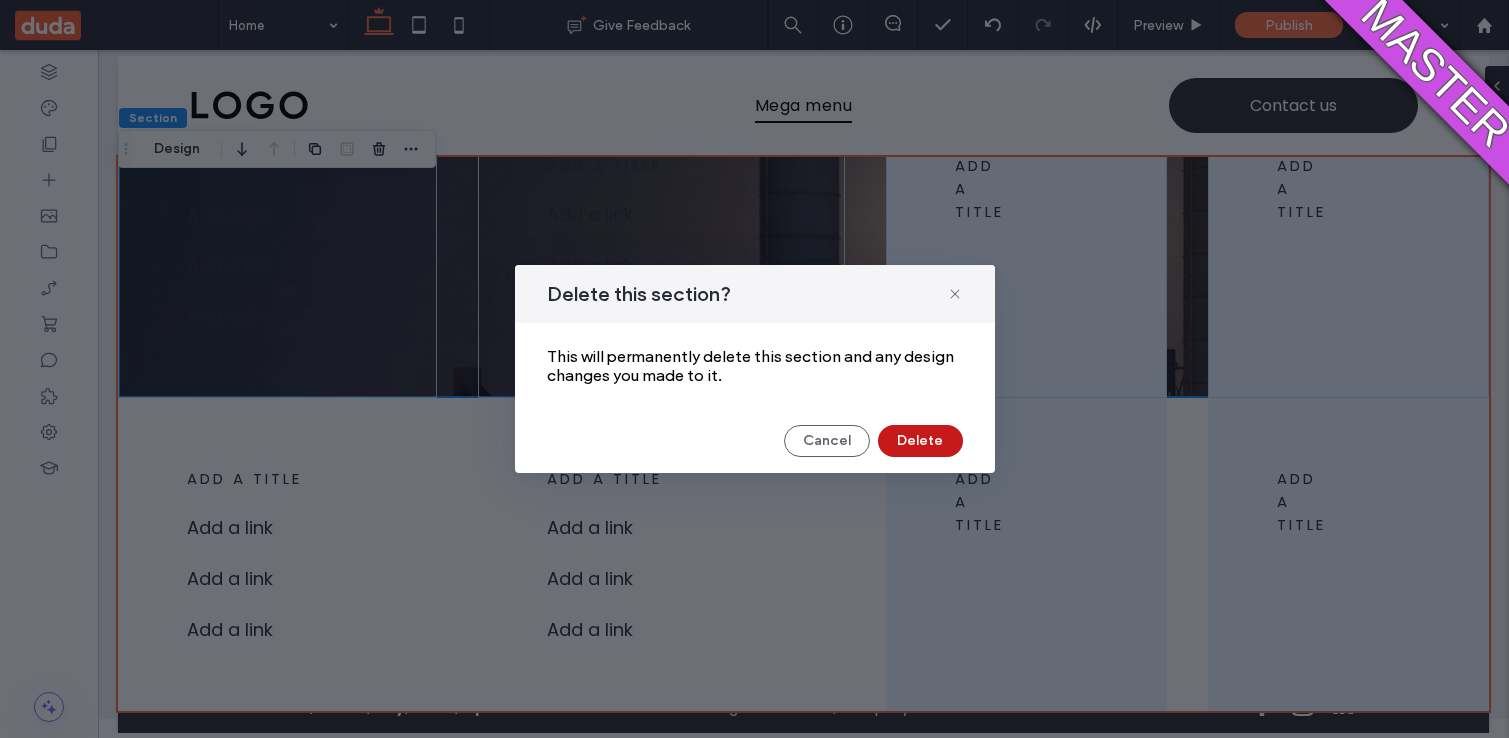 click on "Delete" at bounding box center [920, 441] 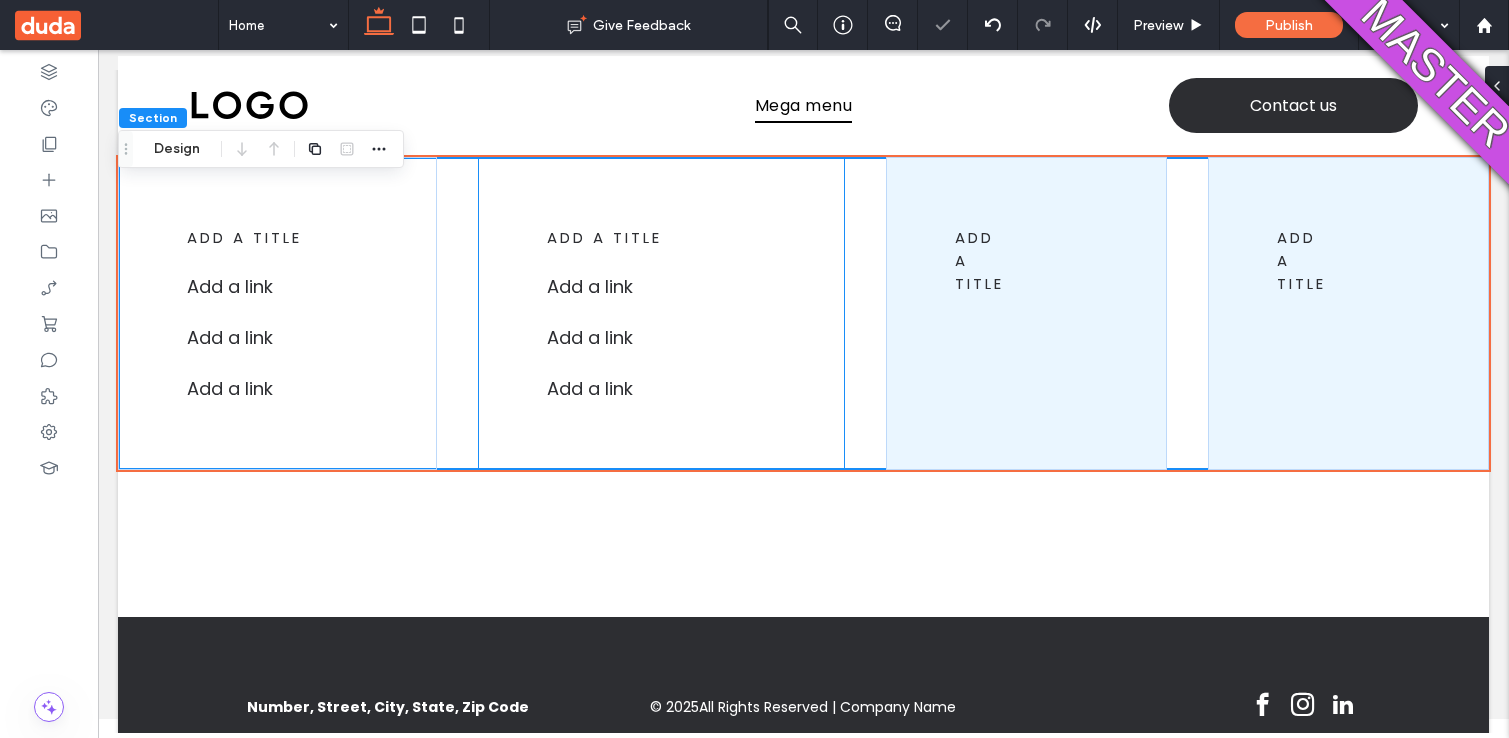 click on "add a title
Add a link
Add a link ﻿
Add a link ﻿" at bounding box center (661, 313) 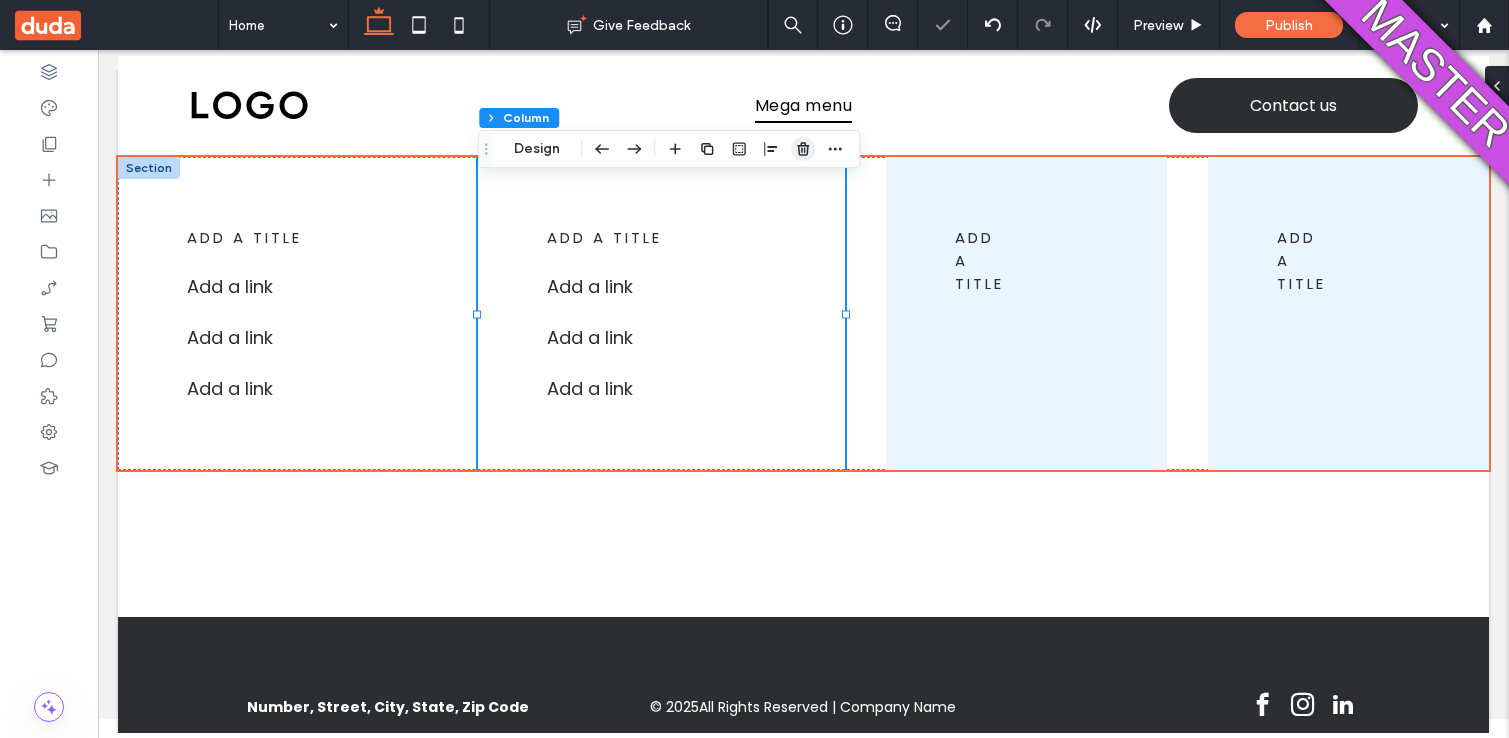 click 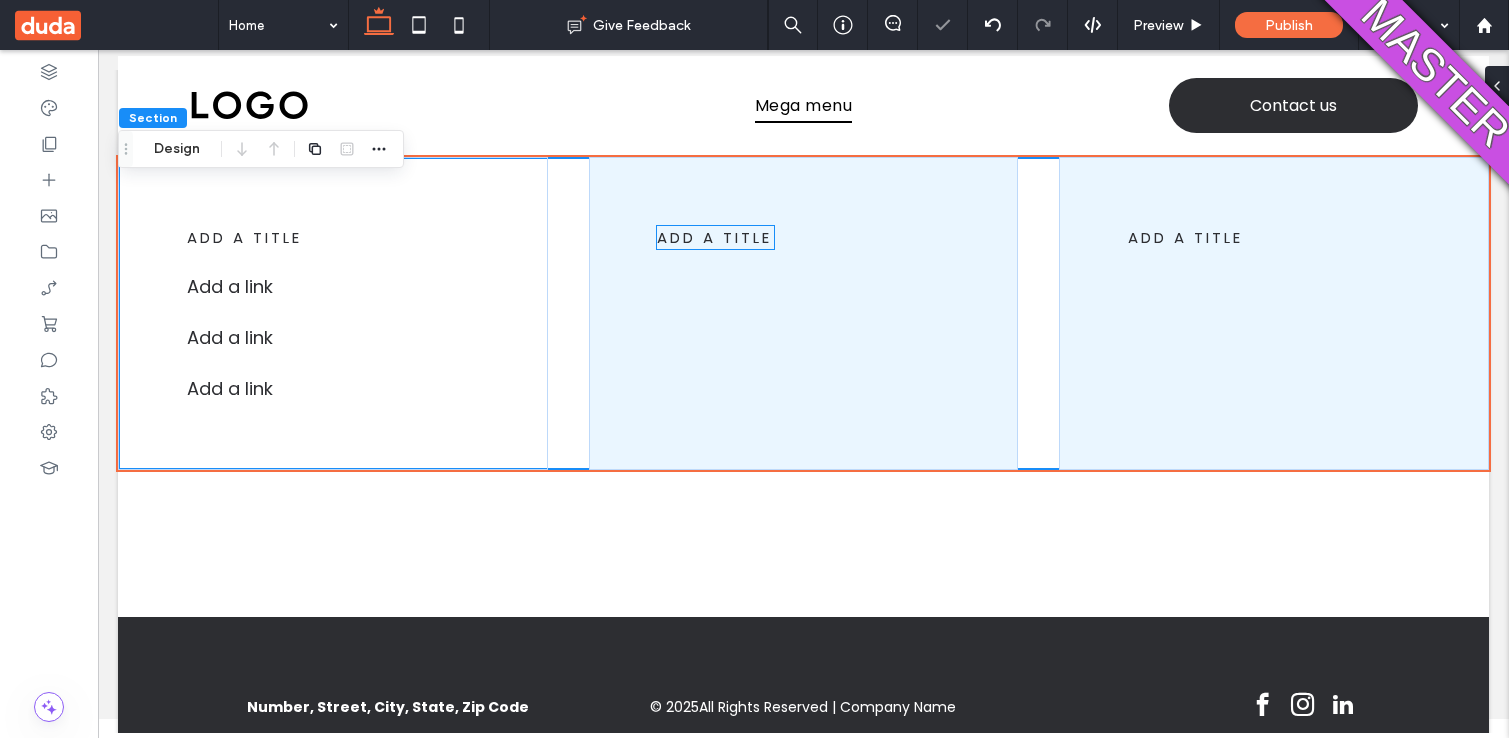 click on "add a title" at bounding box center [714, 237] 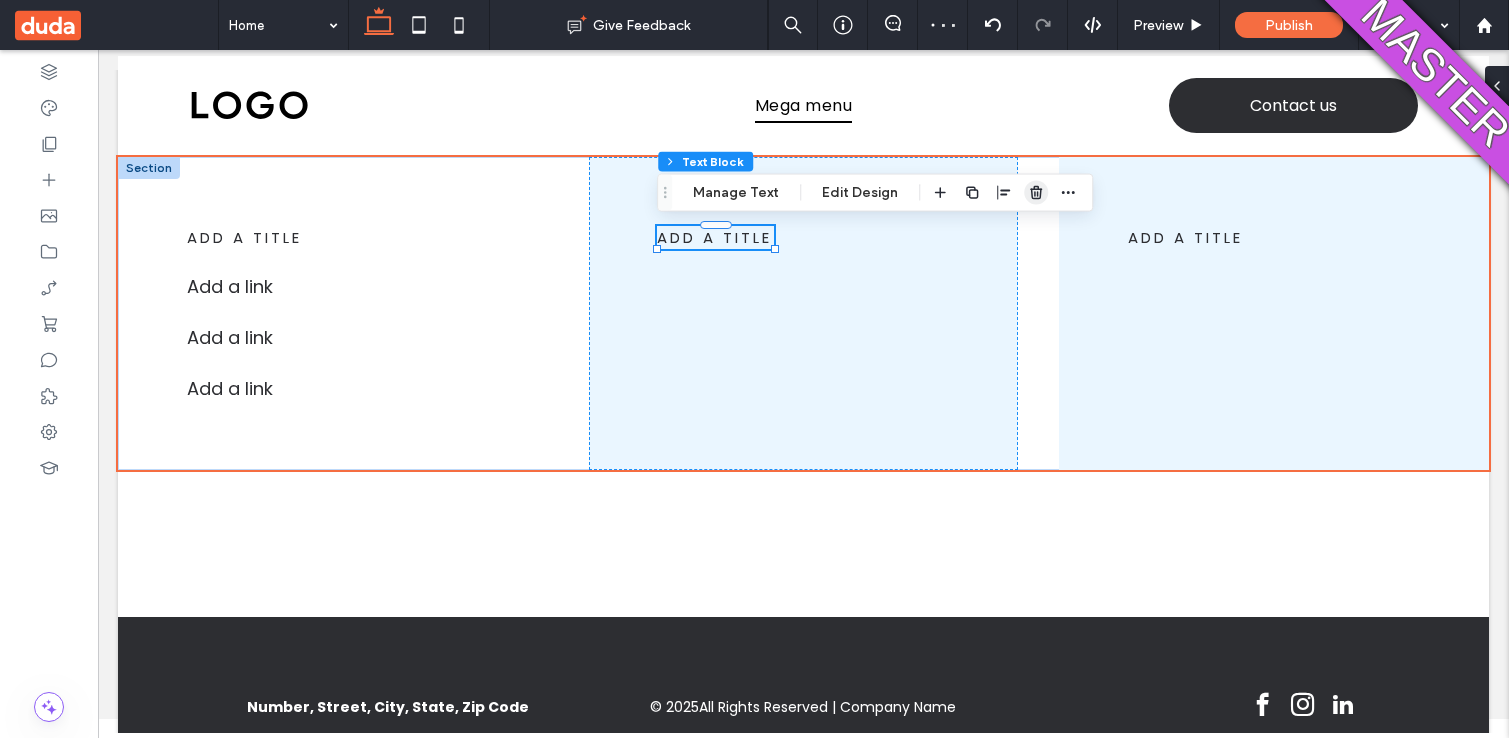 click 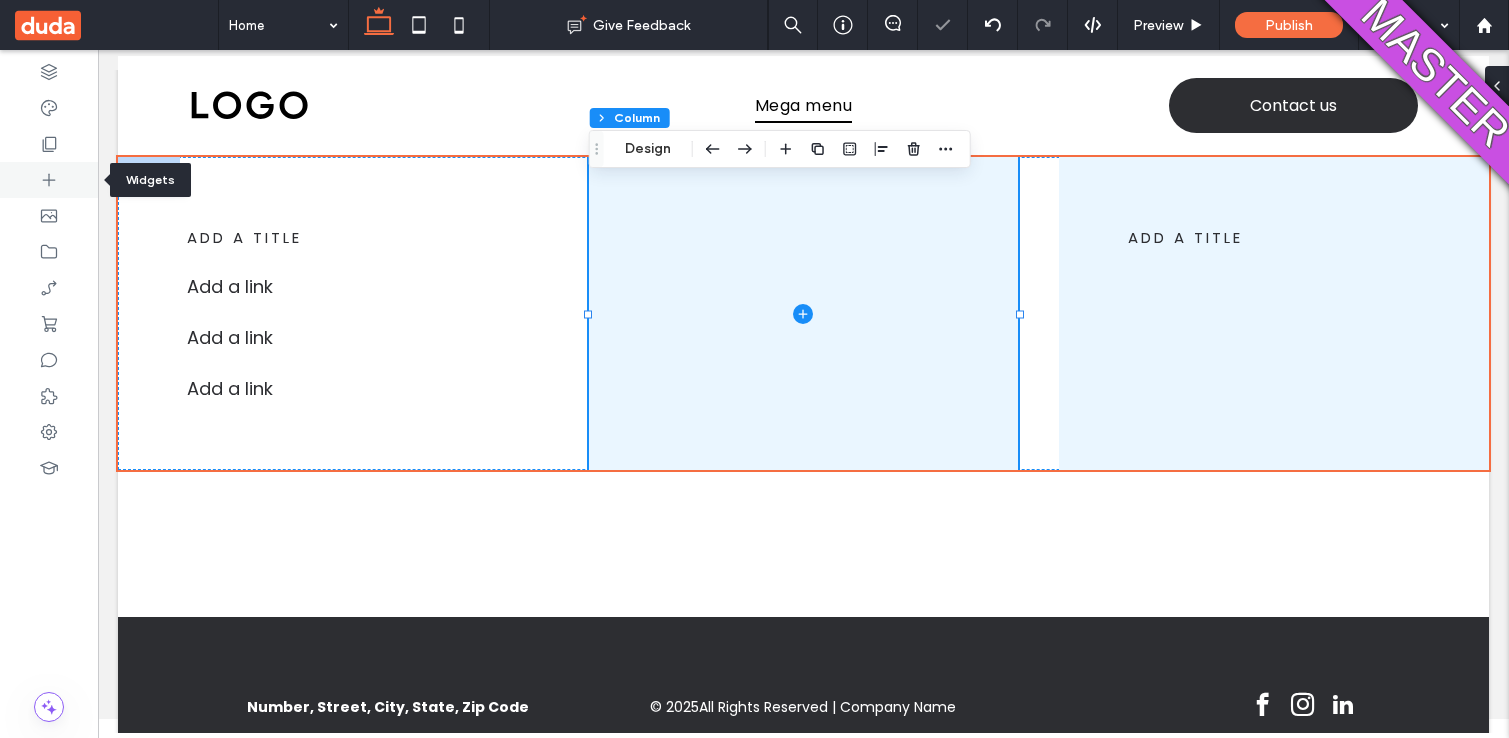 click at bounding box center [49, 180] 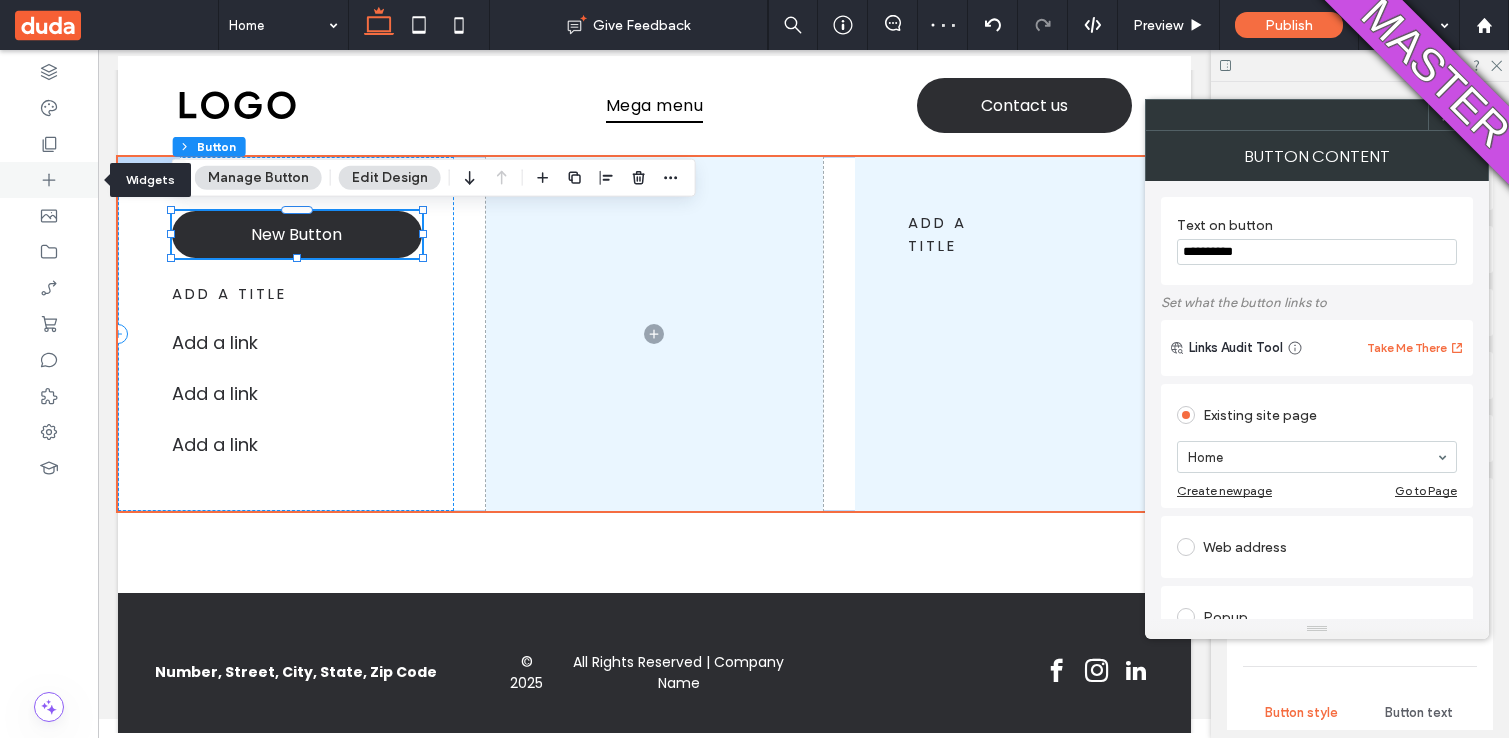 click 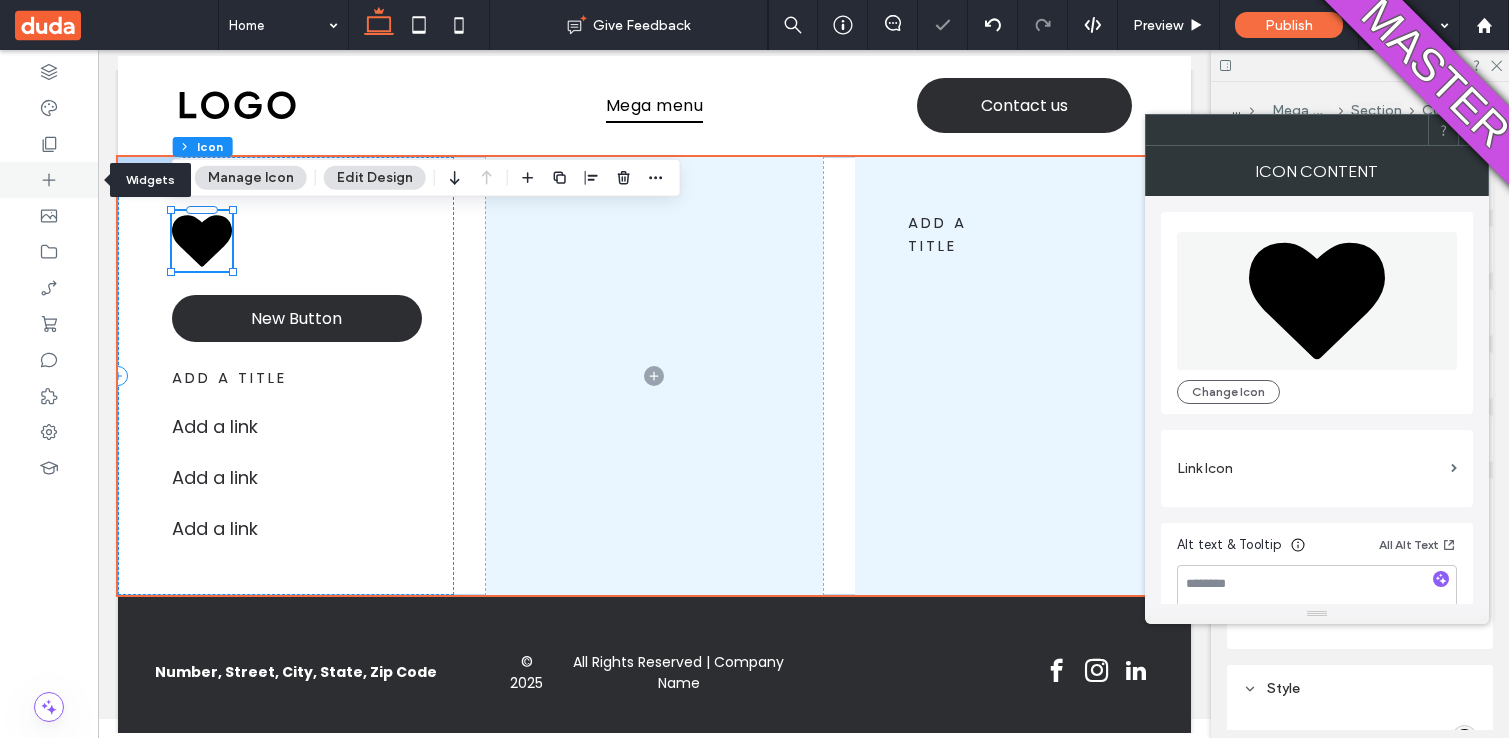 click 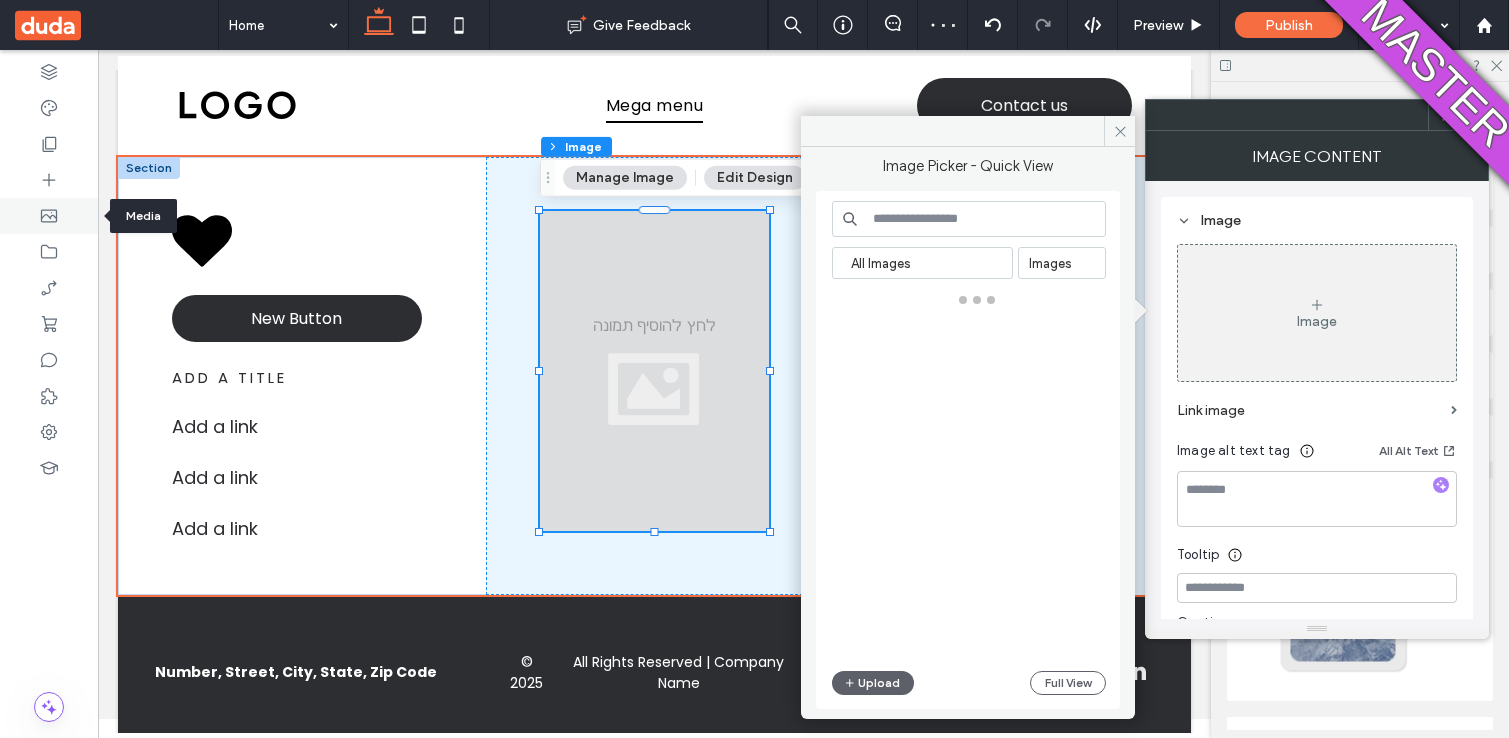 click 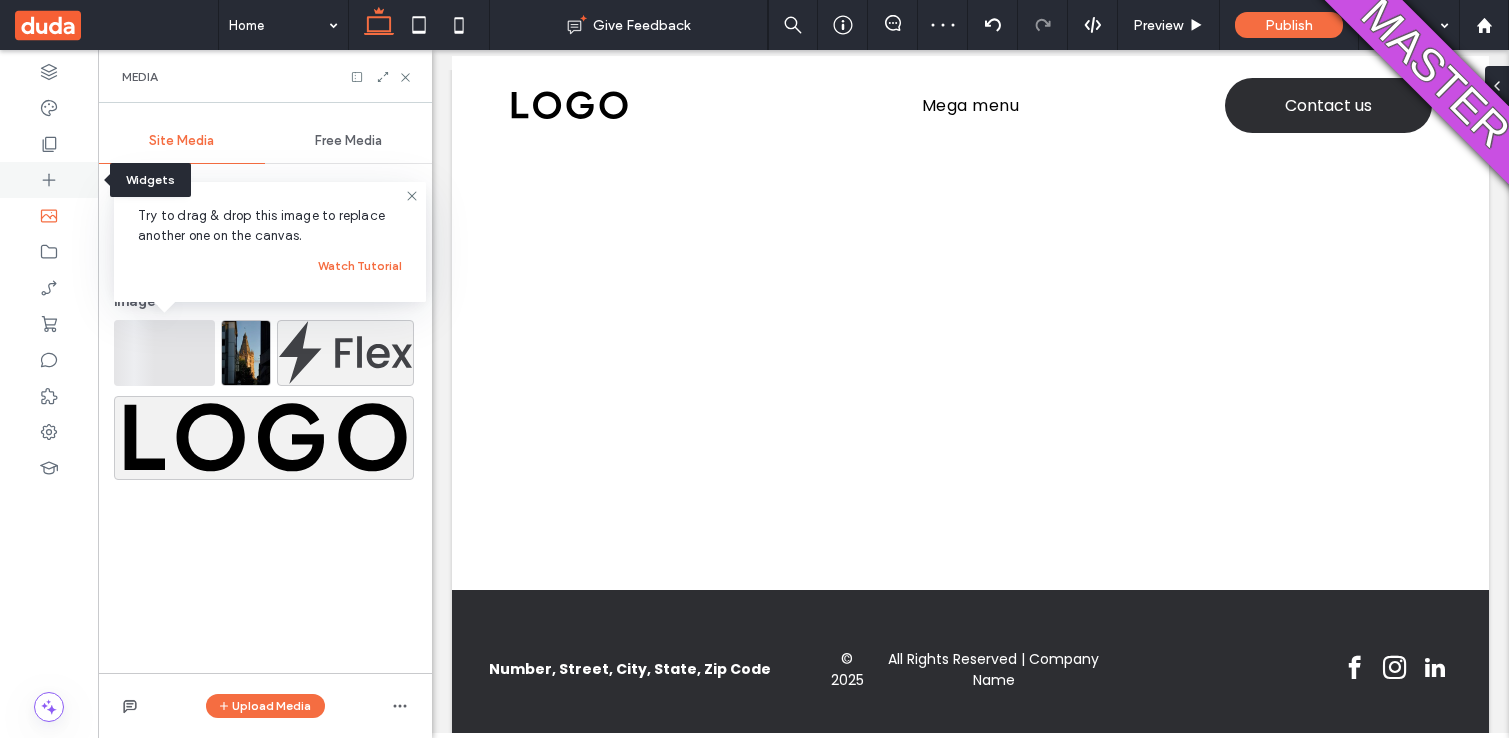 click 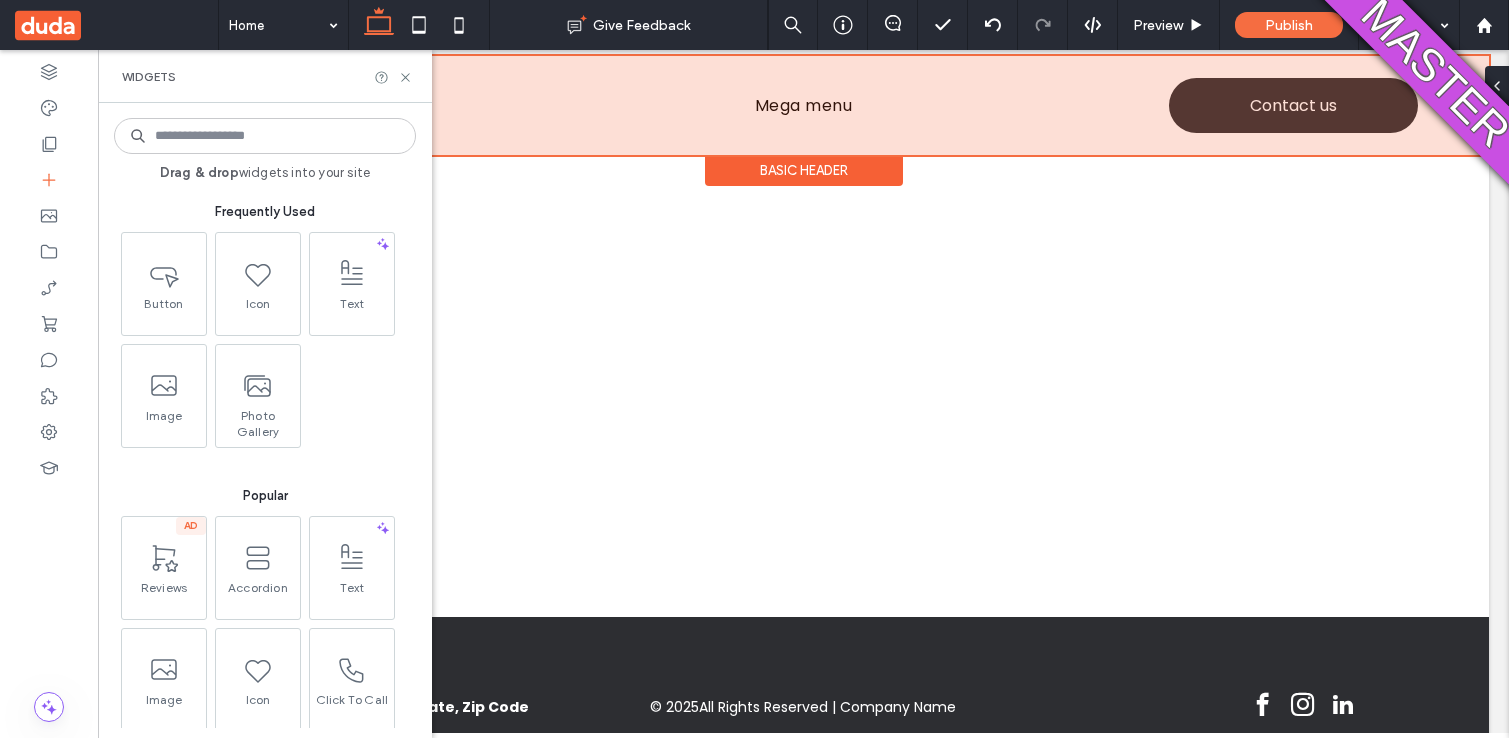 click at bounding box center [803, 105] 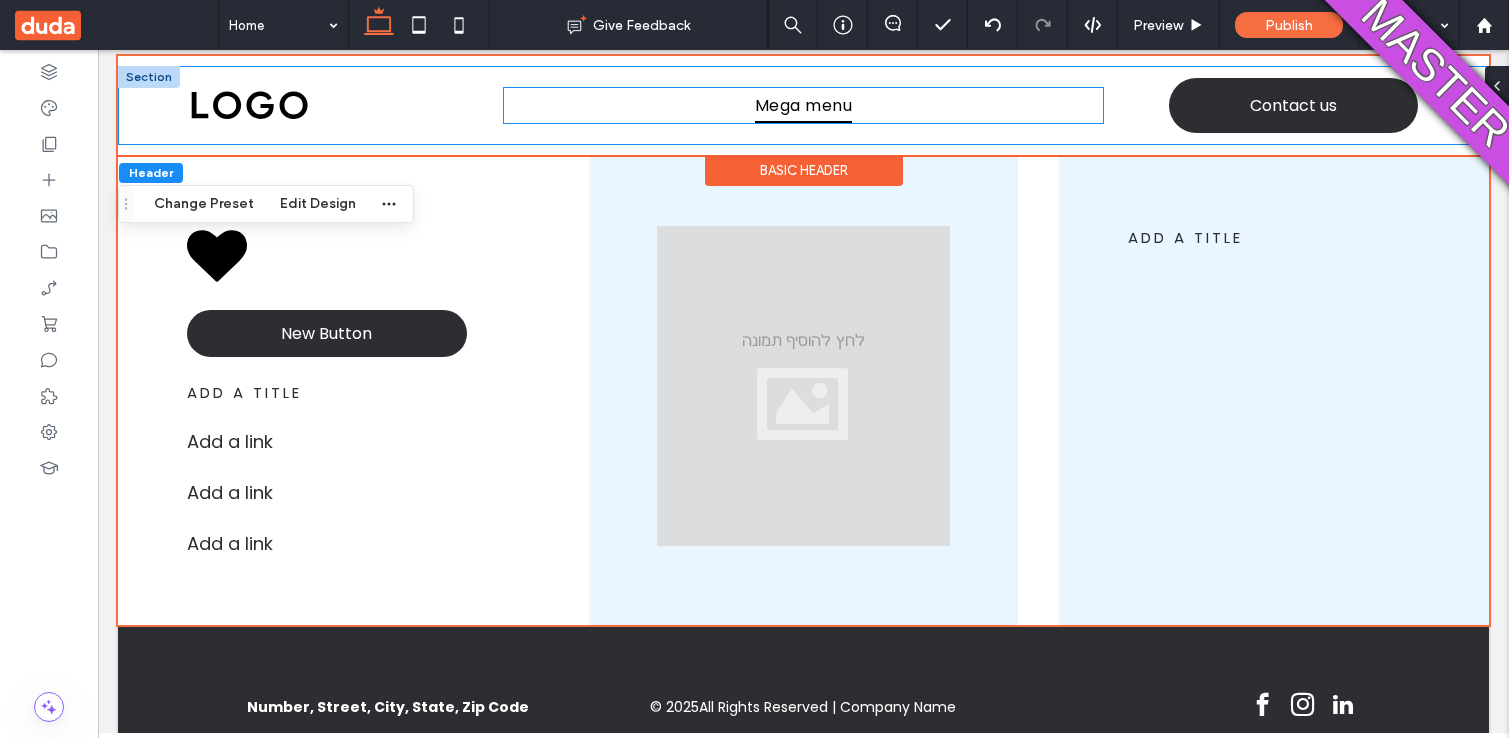 click on "Mega menu" at bounding box center (803, 105) 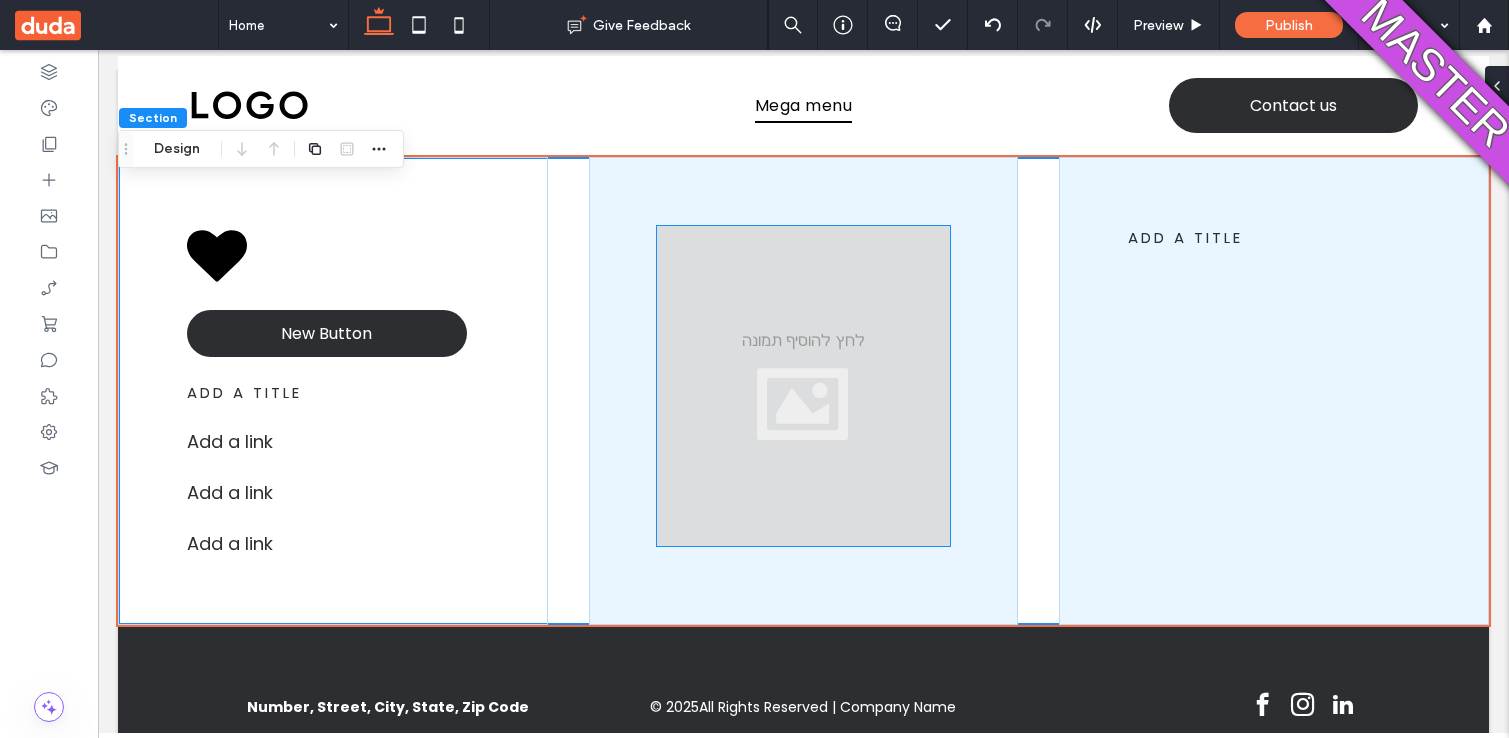 click at bounding box center (803, 386) 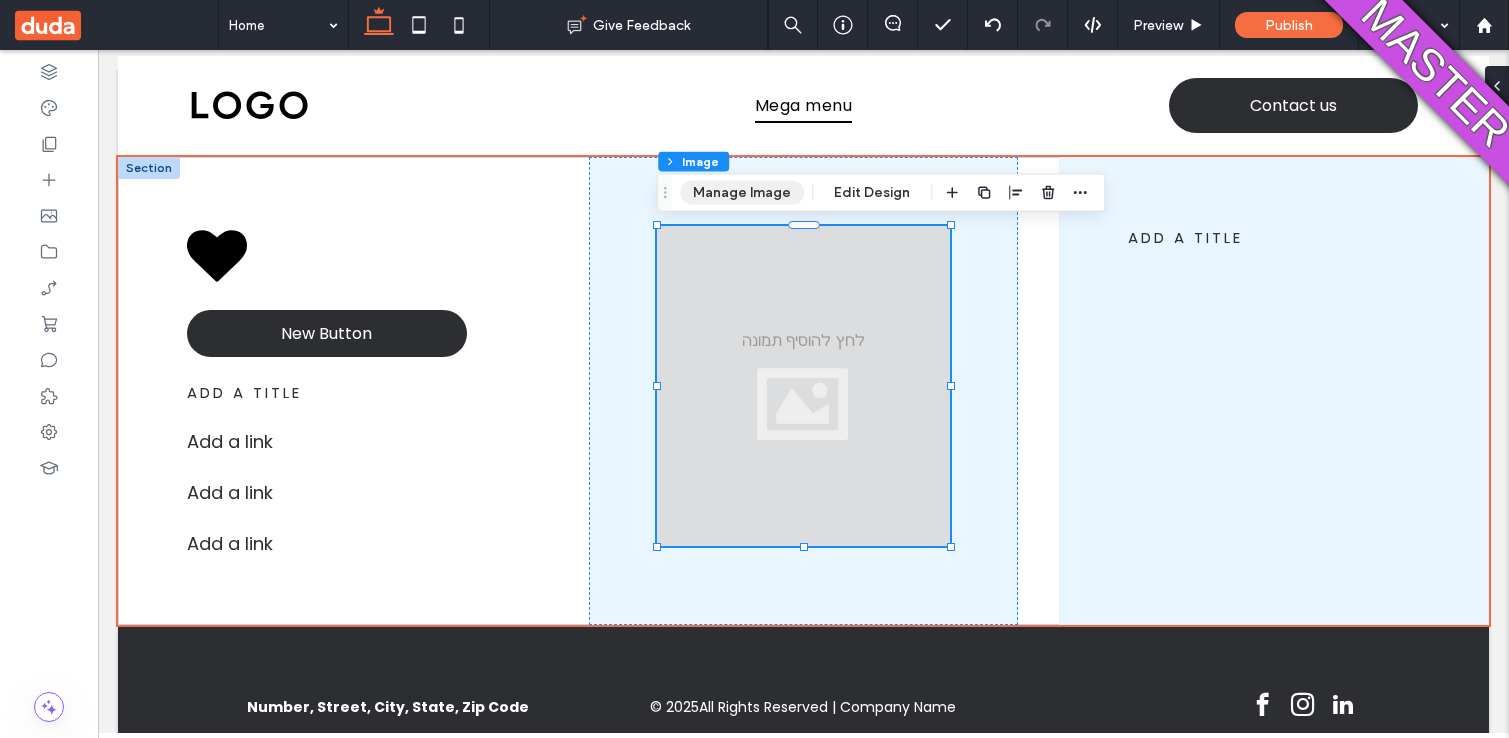 click on "Manage Image" at bounding box center (742, 193) 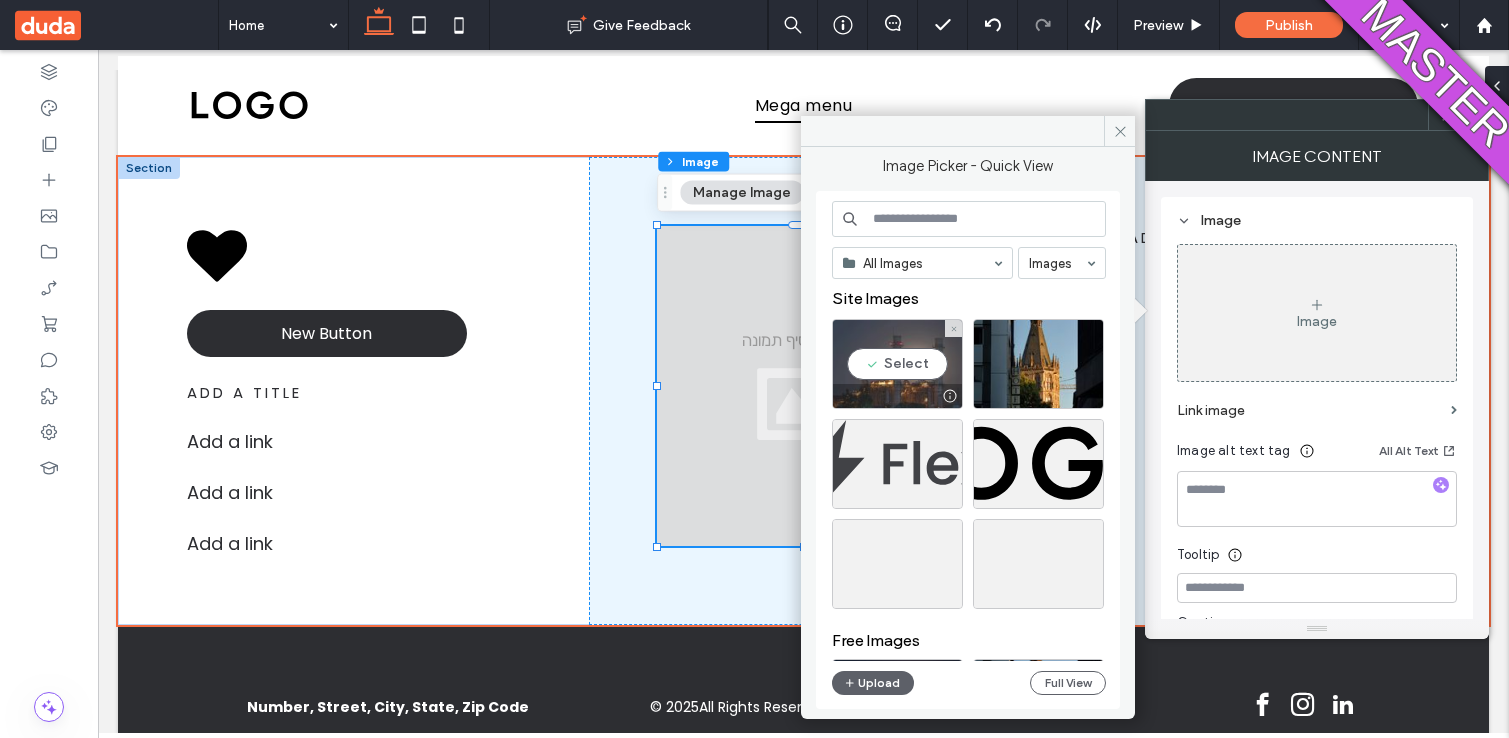 click on "Select" at bounding box center (897, 364) 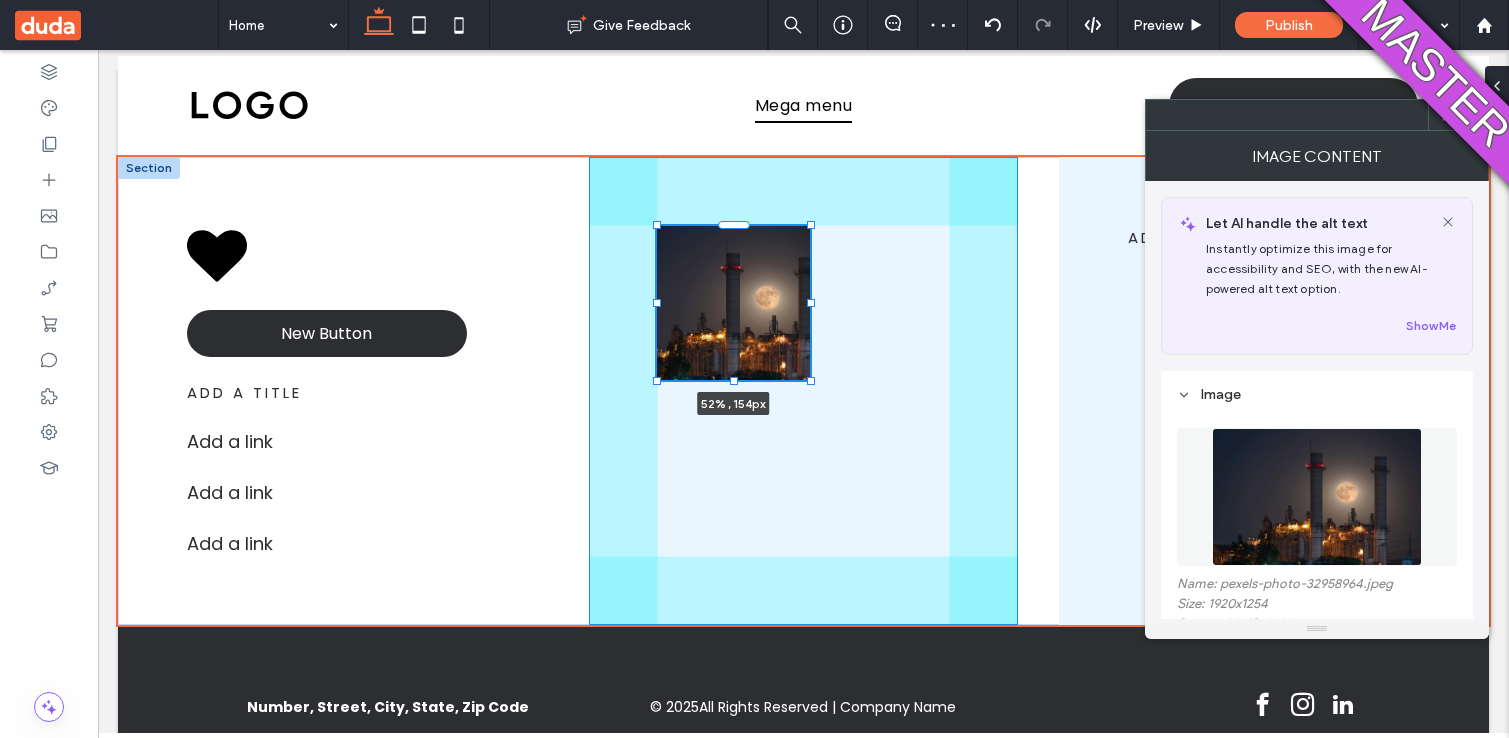 drag, startPoint x: 949, startPoint y: 544, endPoint x: 809, endPoint y: 377, distance: 217.91971 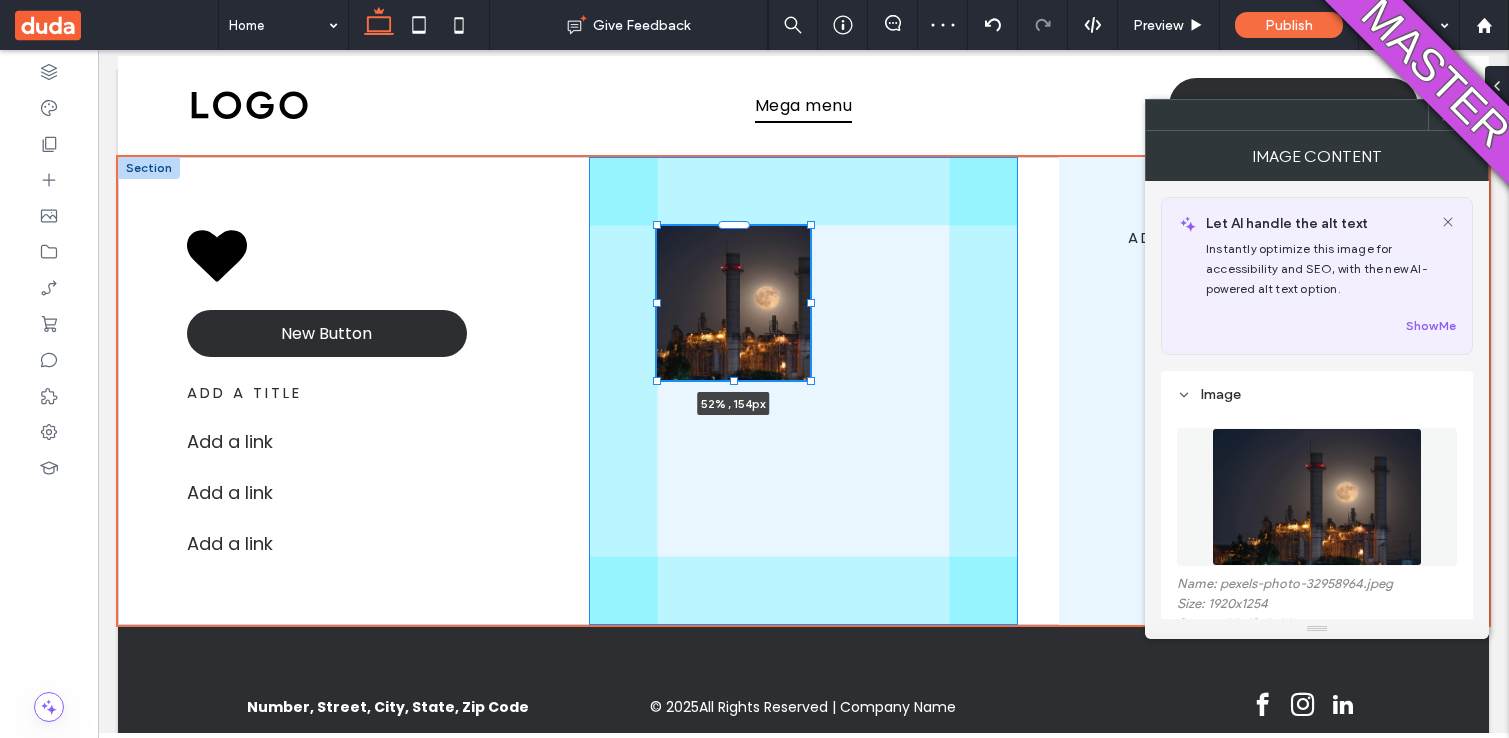 click at bounding box center [811, 381] 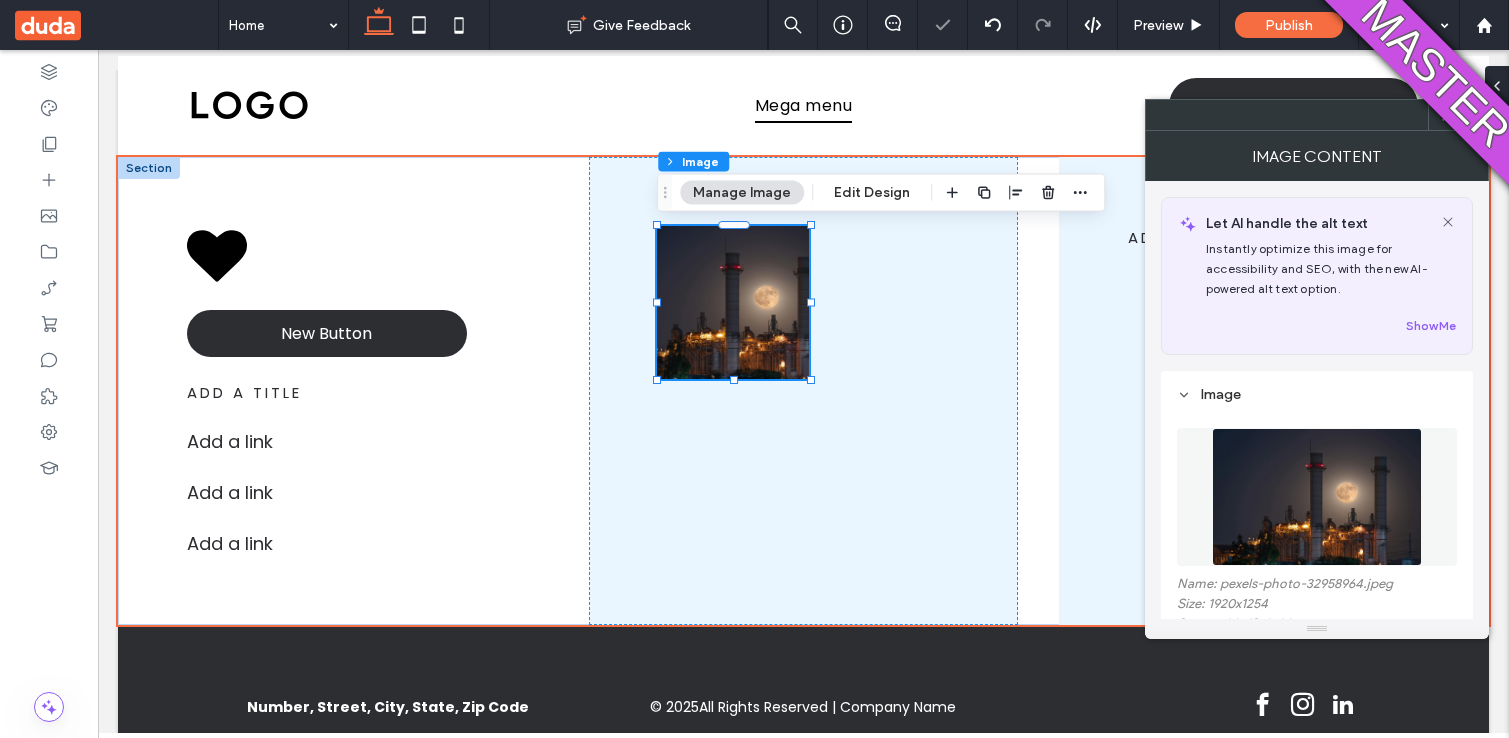 click at bounding box center (1473, 115) 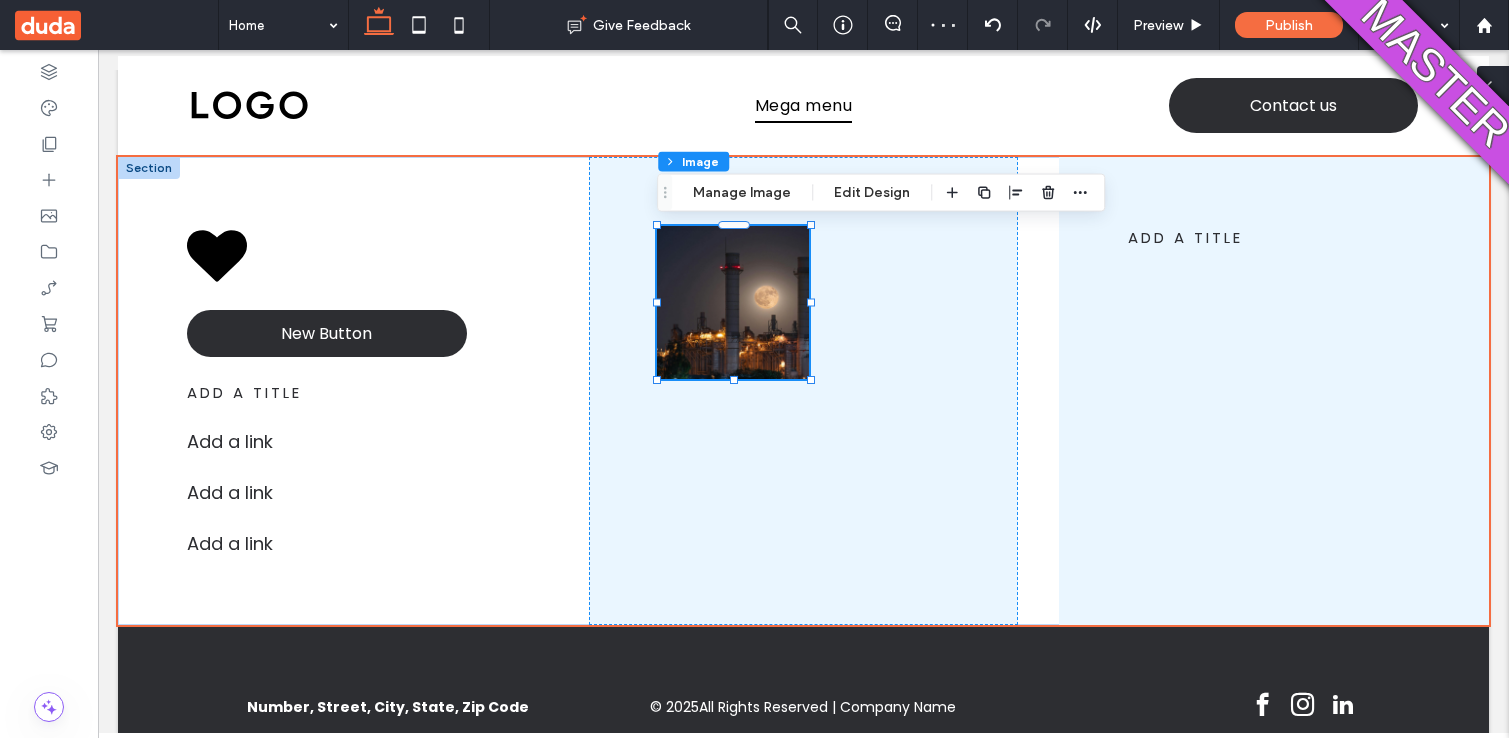 click 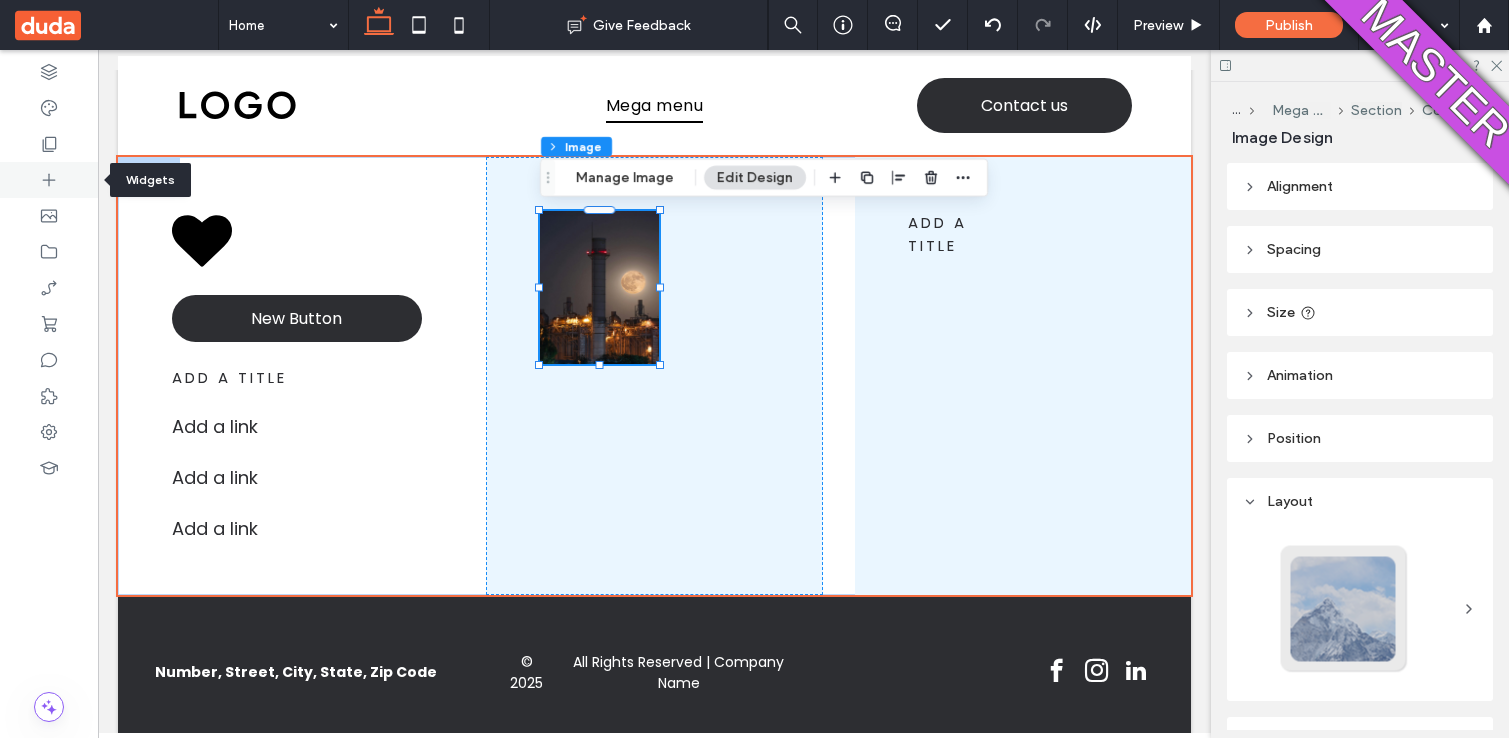 click 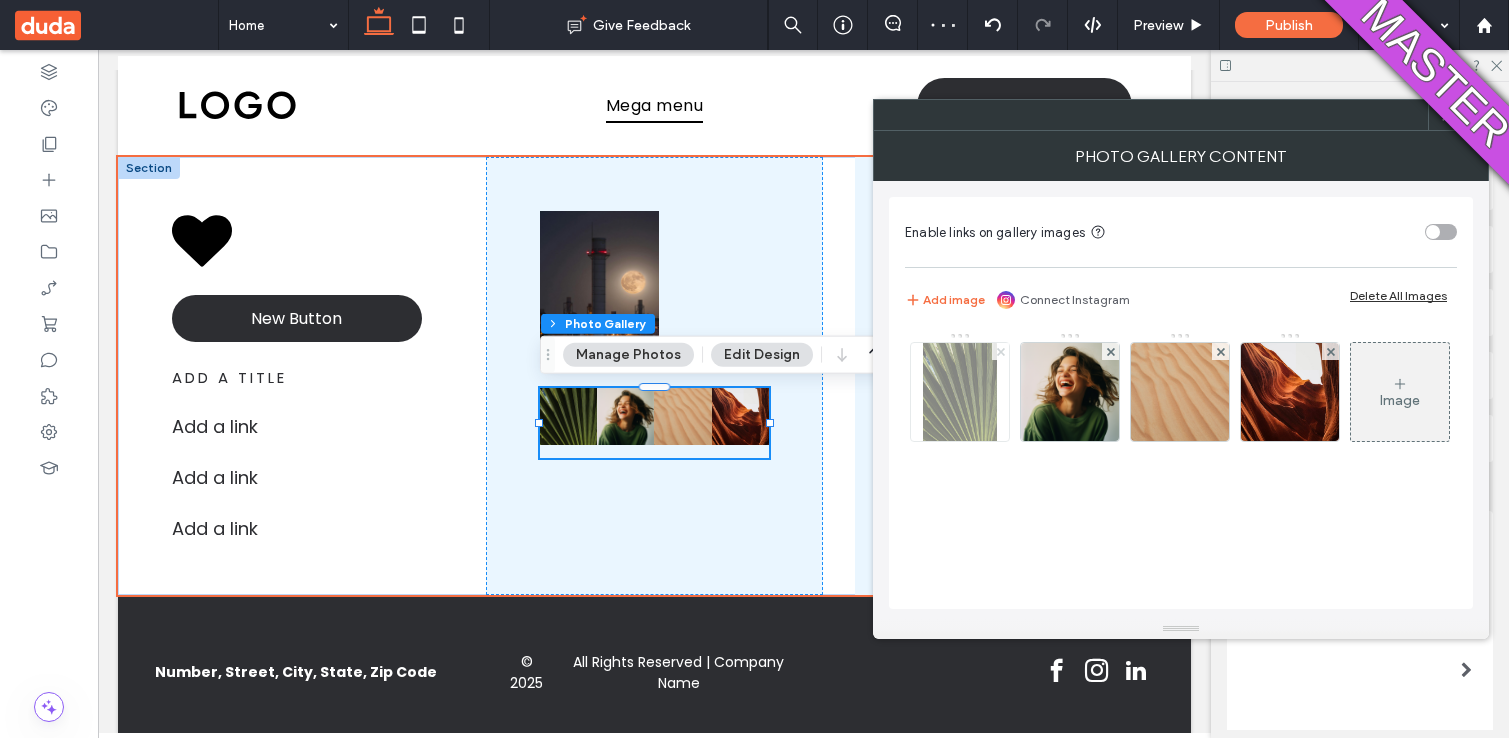 click at bounding box center [1001, 351] 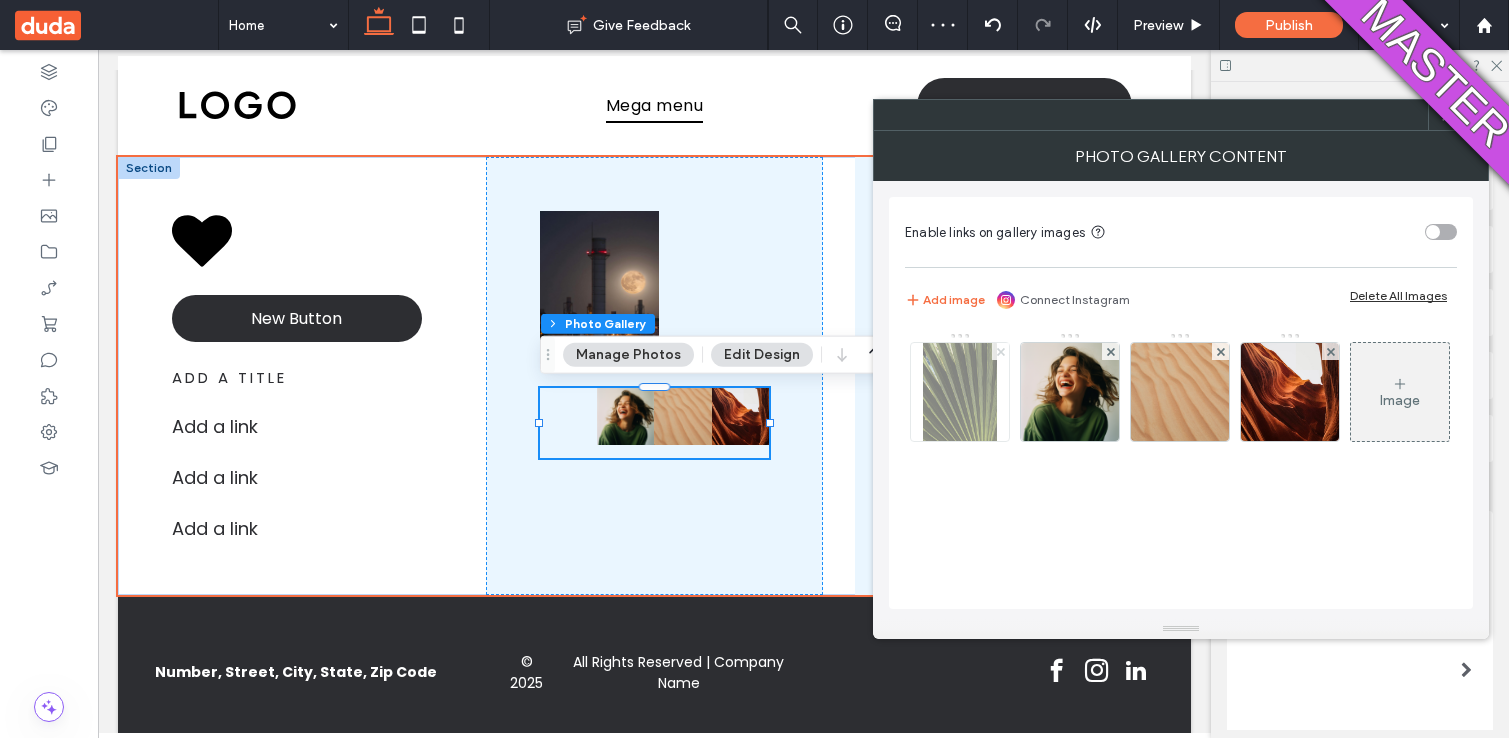 click at bounding box center [1001, 351] 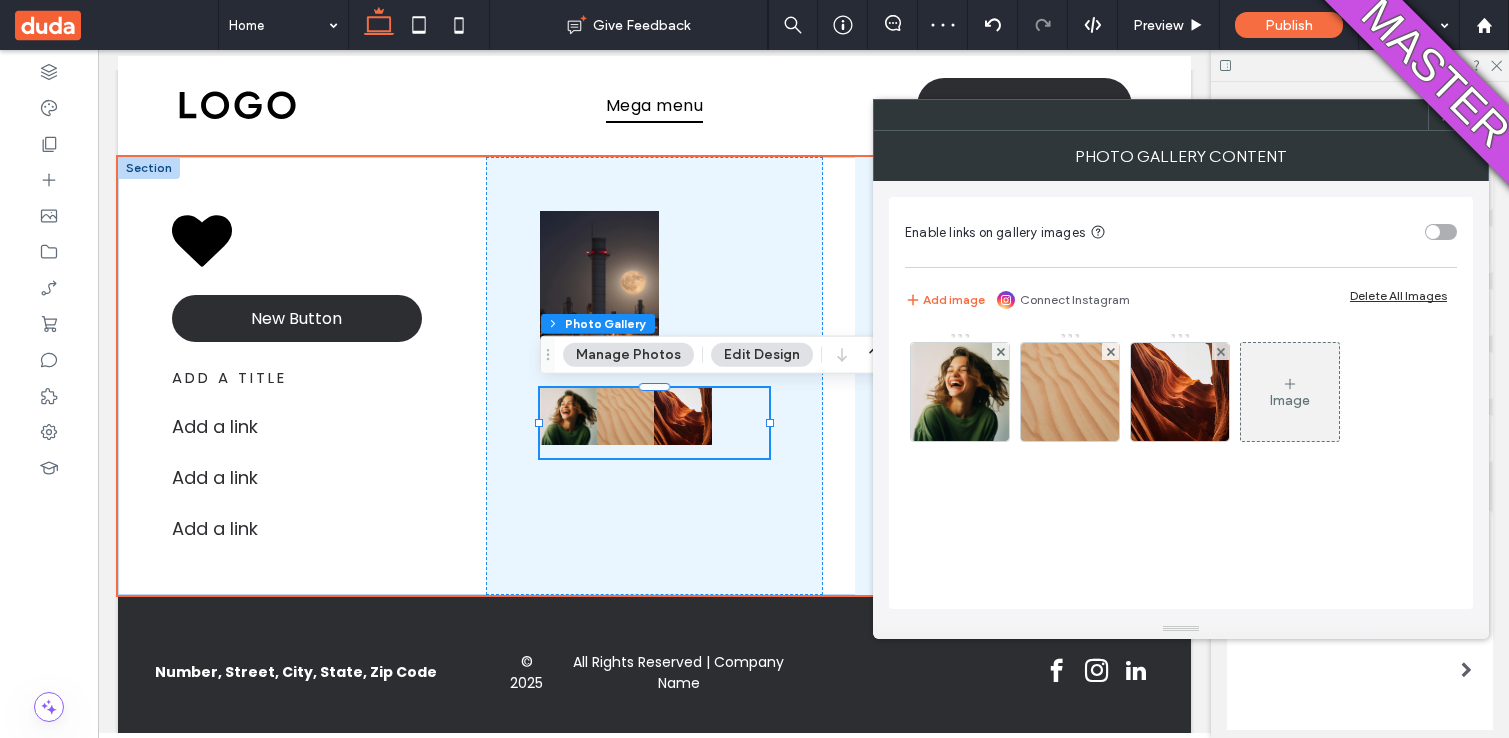 click at bounding box center [1001, 351] 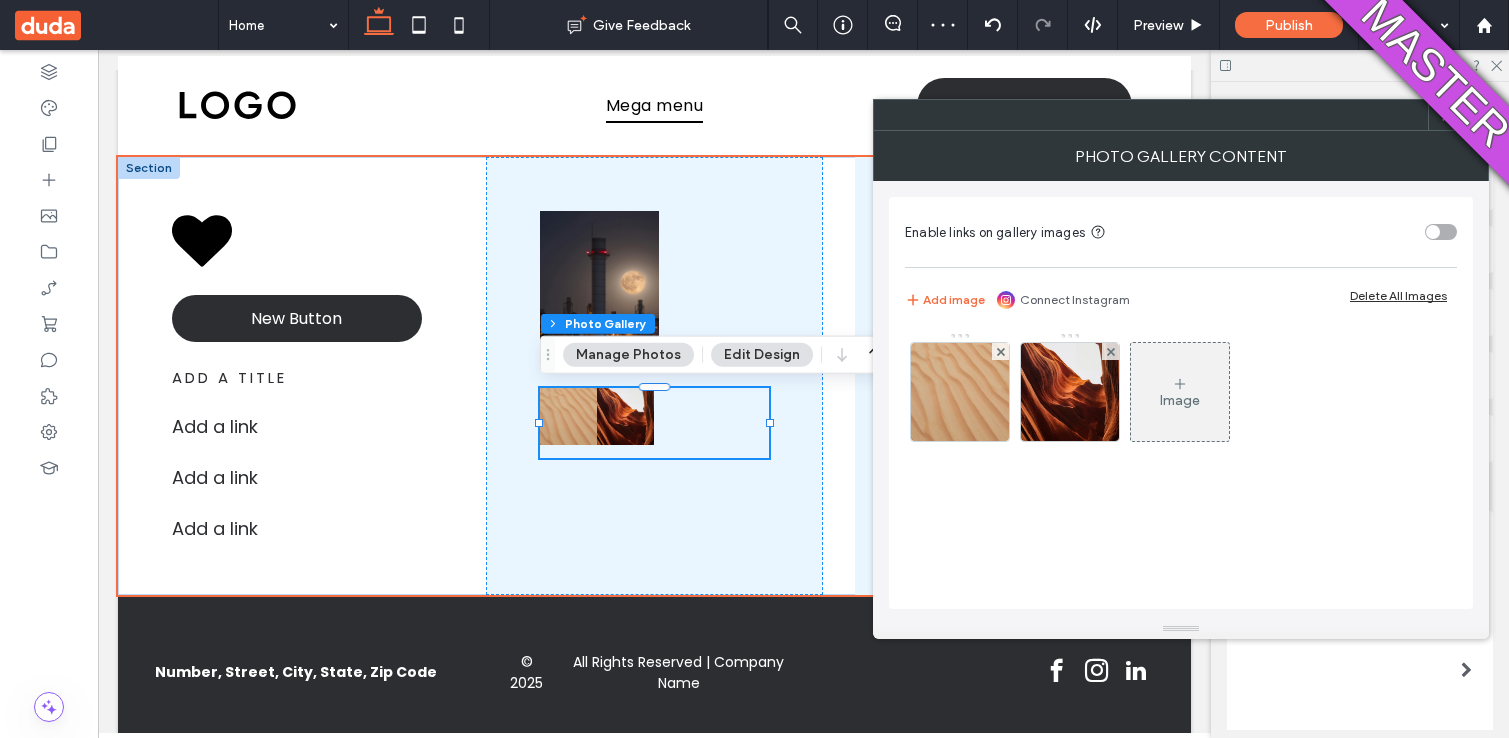 click on "Add image Connect Instagram Delete All Images" at bounding box center [1181, 300] 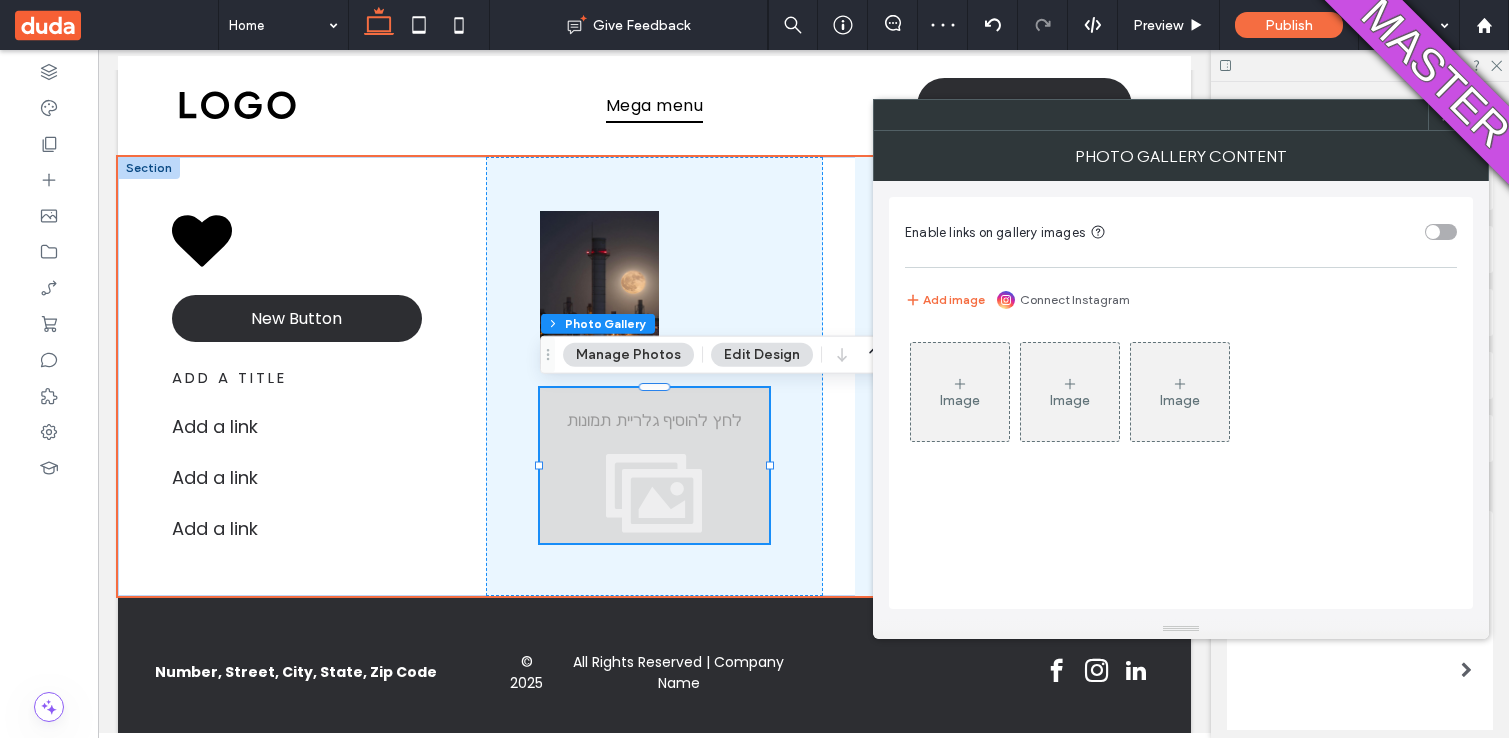 click on "Image" at bounding box center (1070, 400) 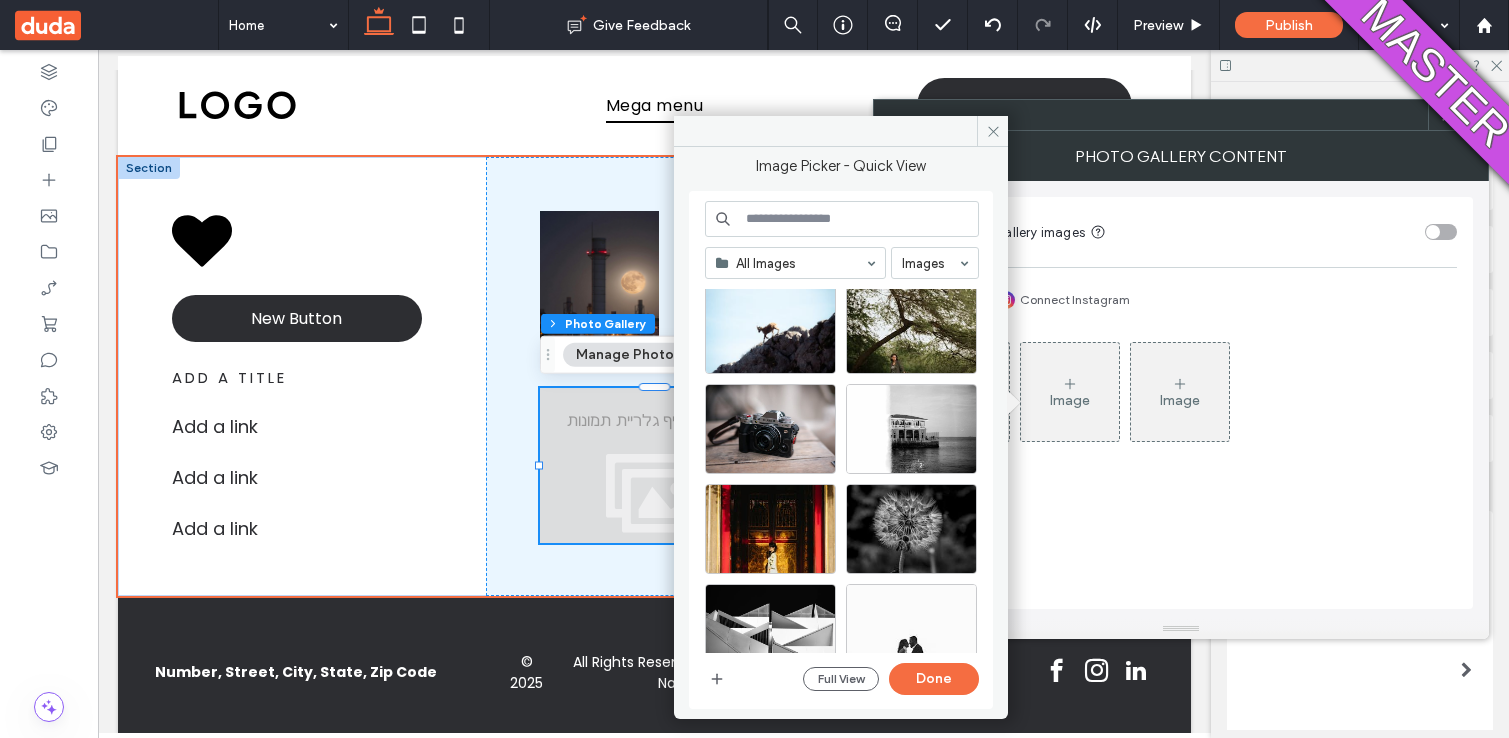 scroll, scrollTop: 813, scrollLeft: 0, axis: vertical 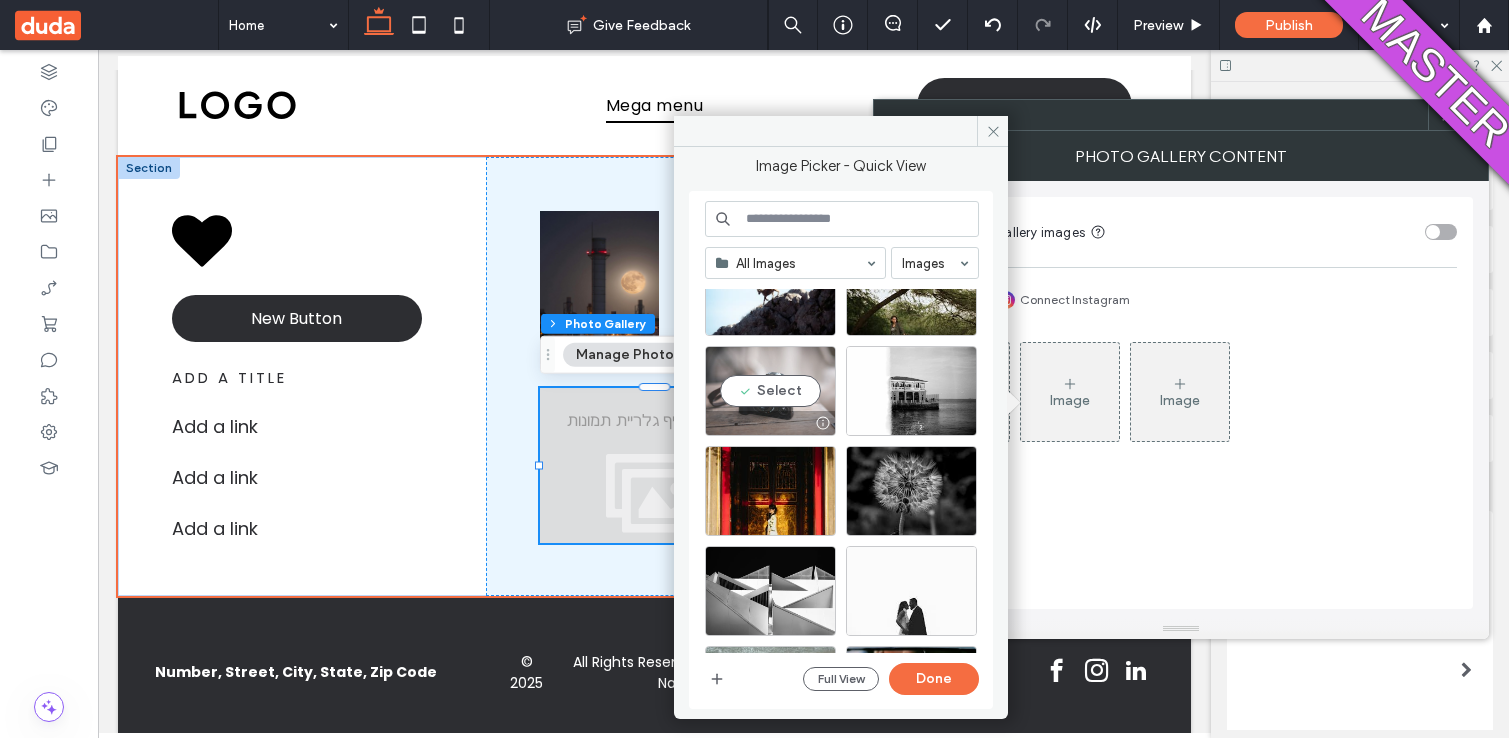 click on "Select" at bounding box center [770, 391] 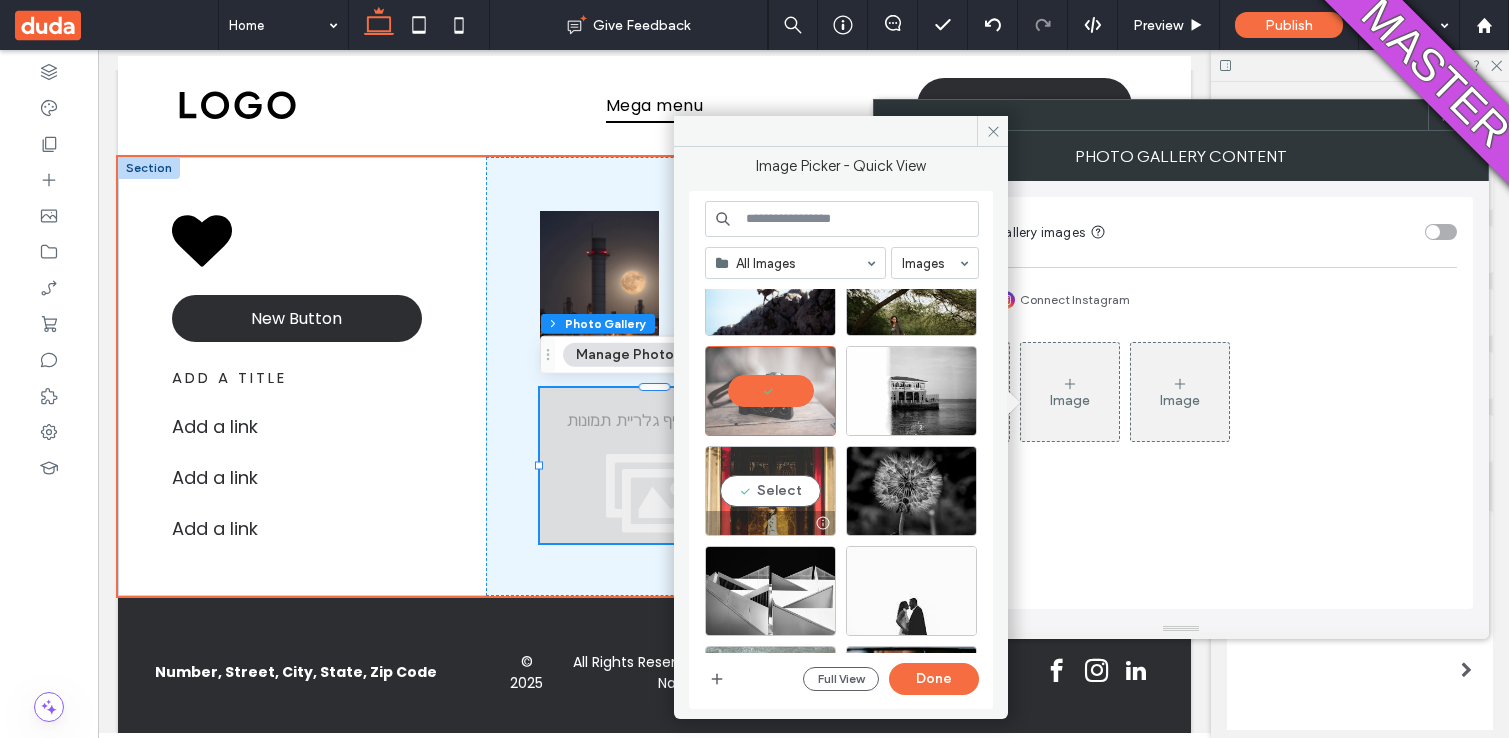click on "Select" at bounding box center [770, 491] 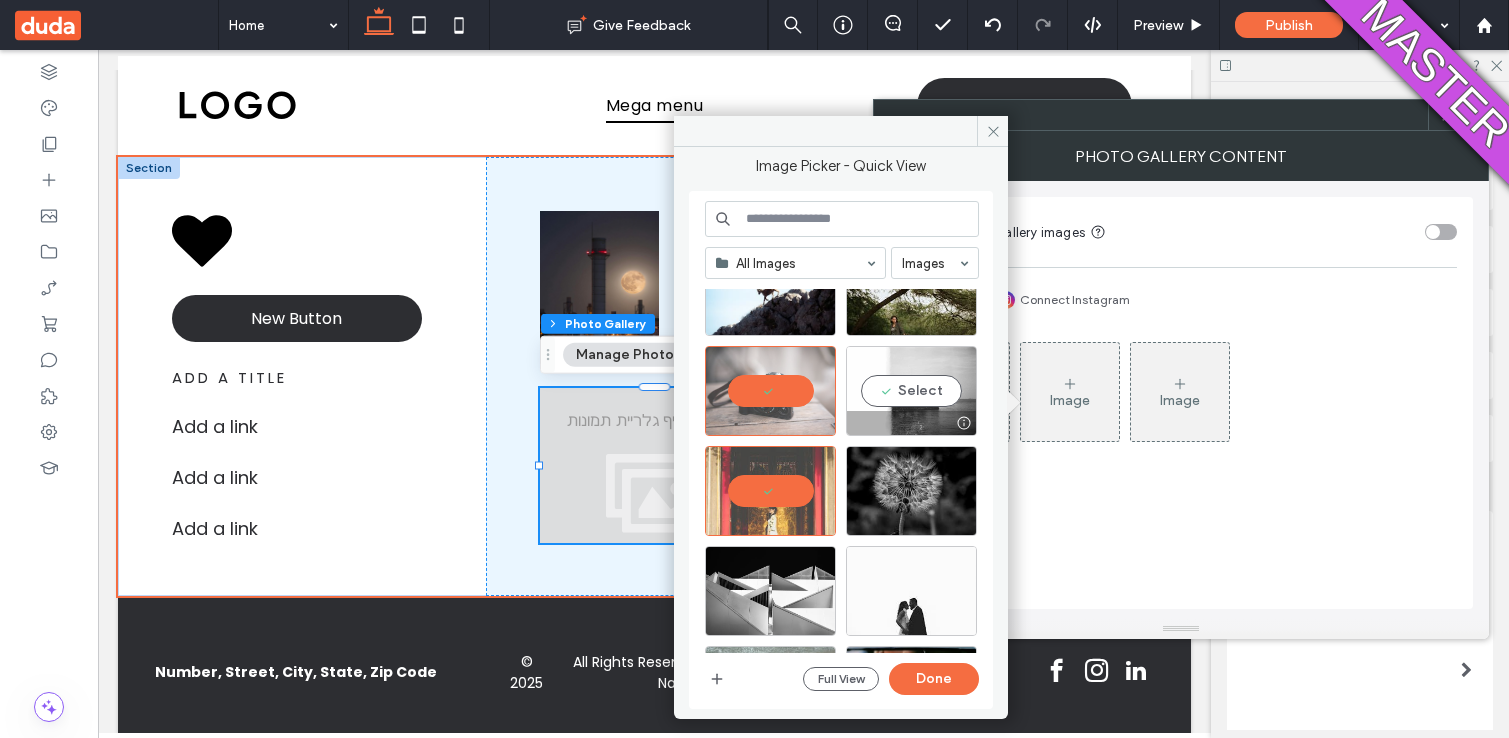 click on "Select" at bounding box center (911, 391) 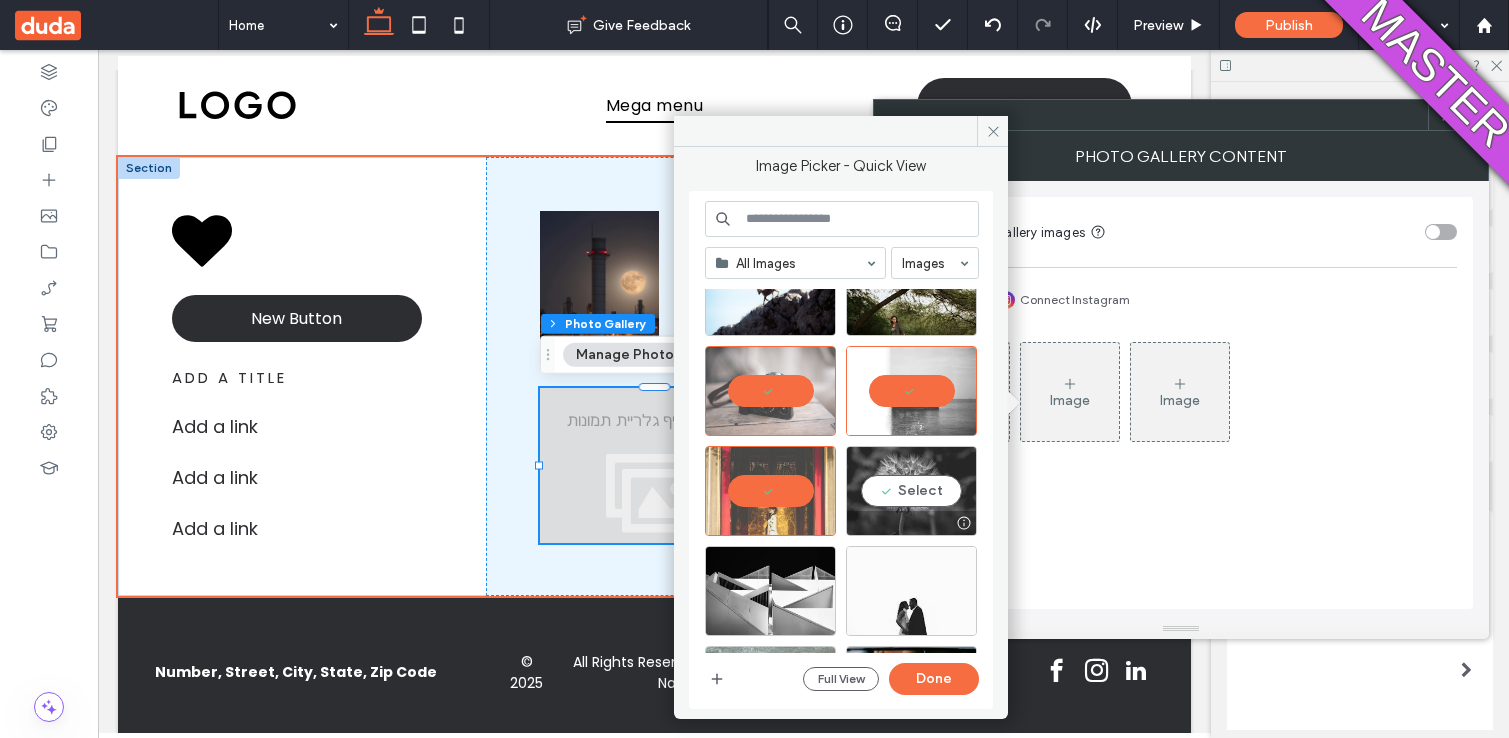 click on "Select" at bounding box center (911, 491) 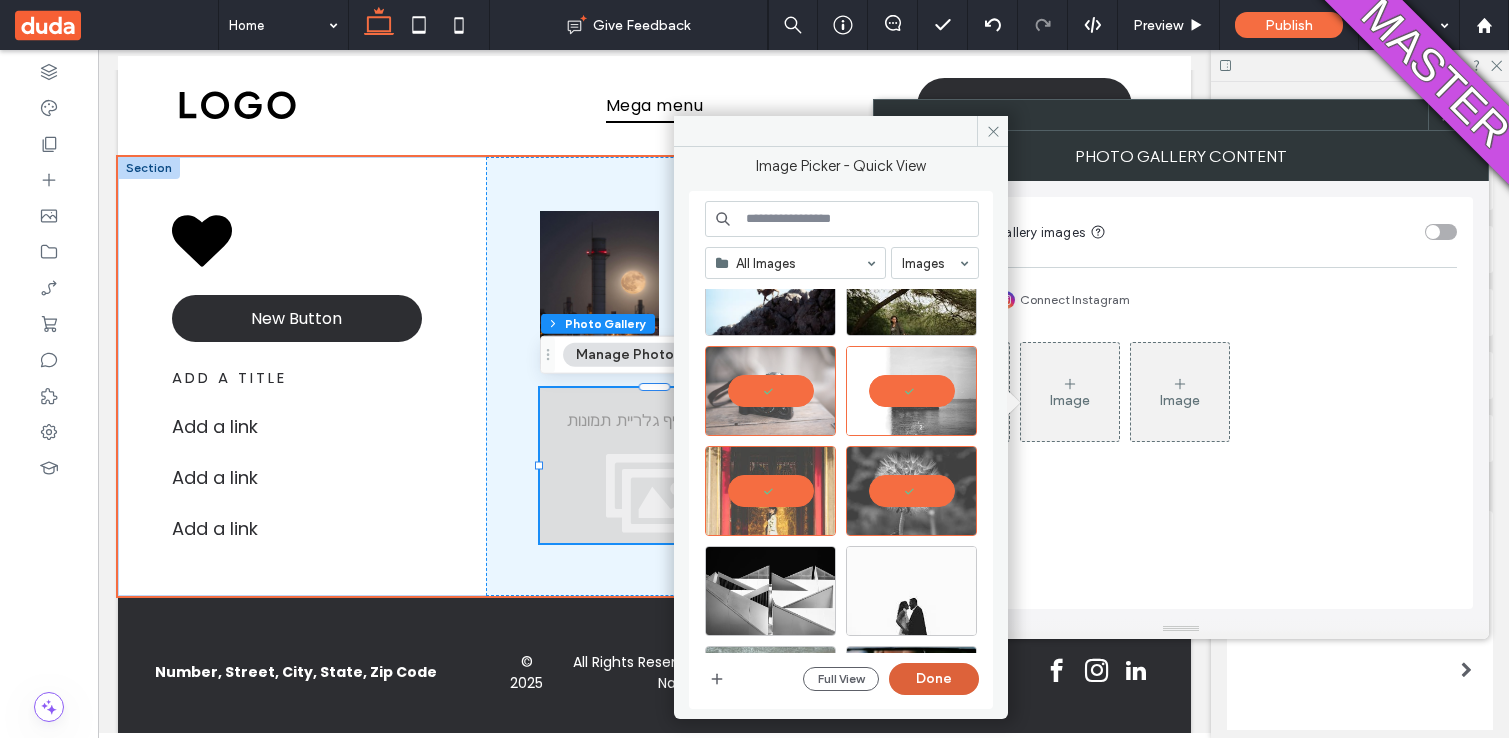 click on "Done" at bounding box center [934, 679] 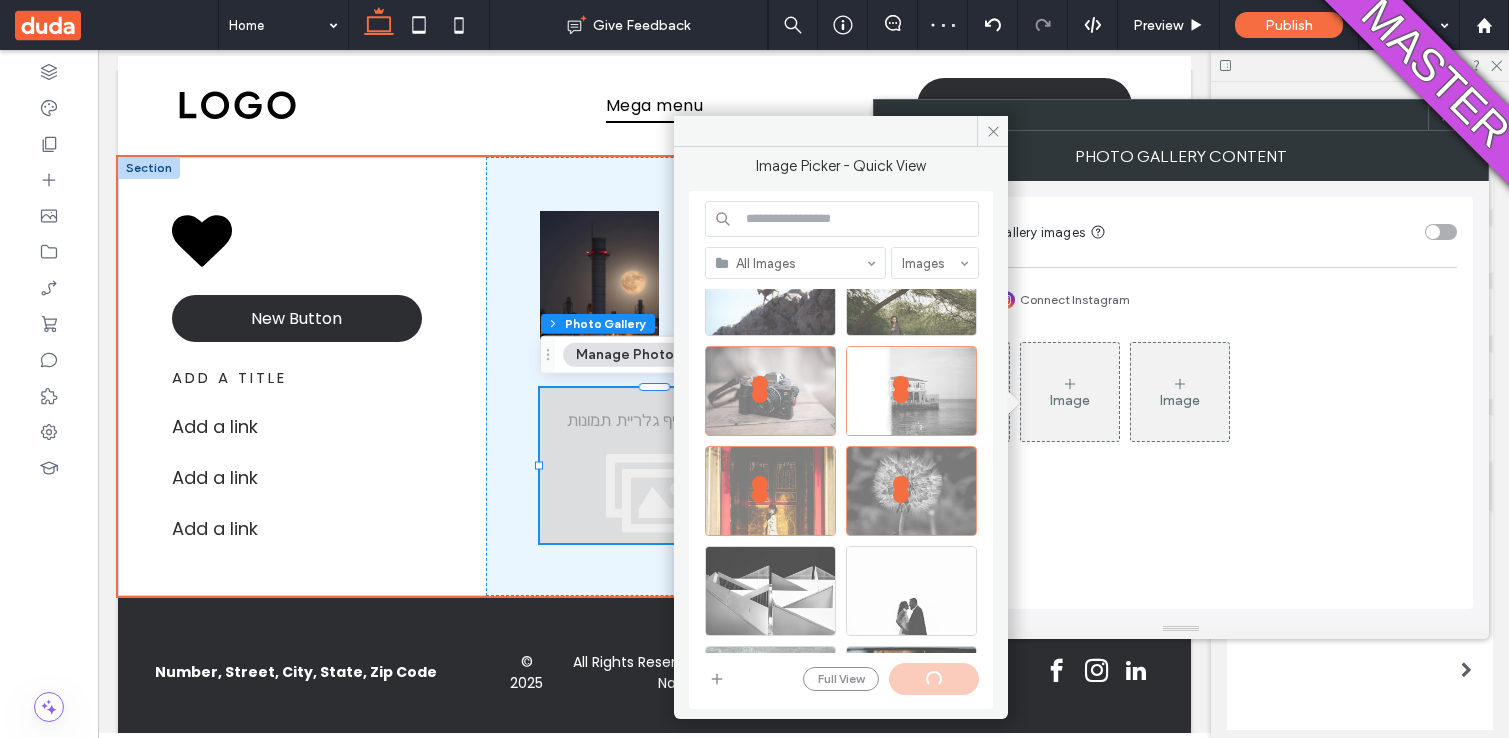 click at bounding box center (1473, 115) 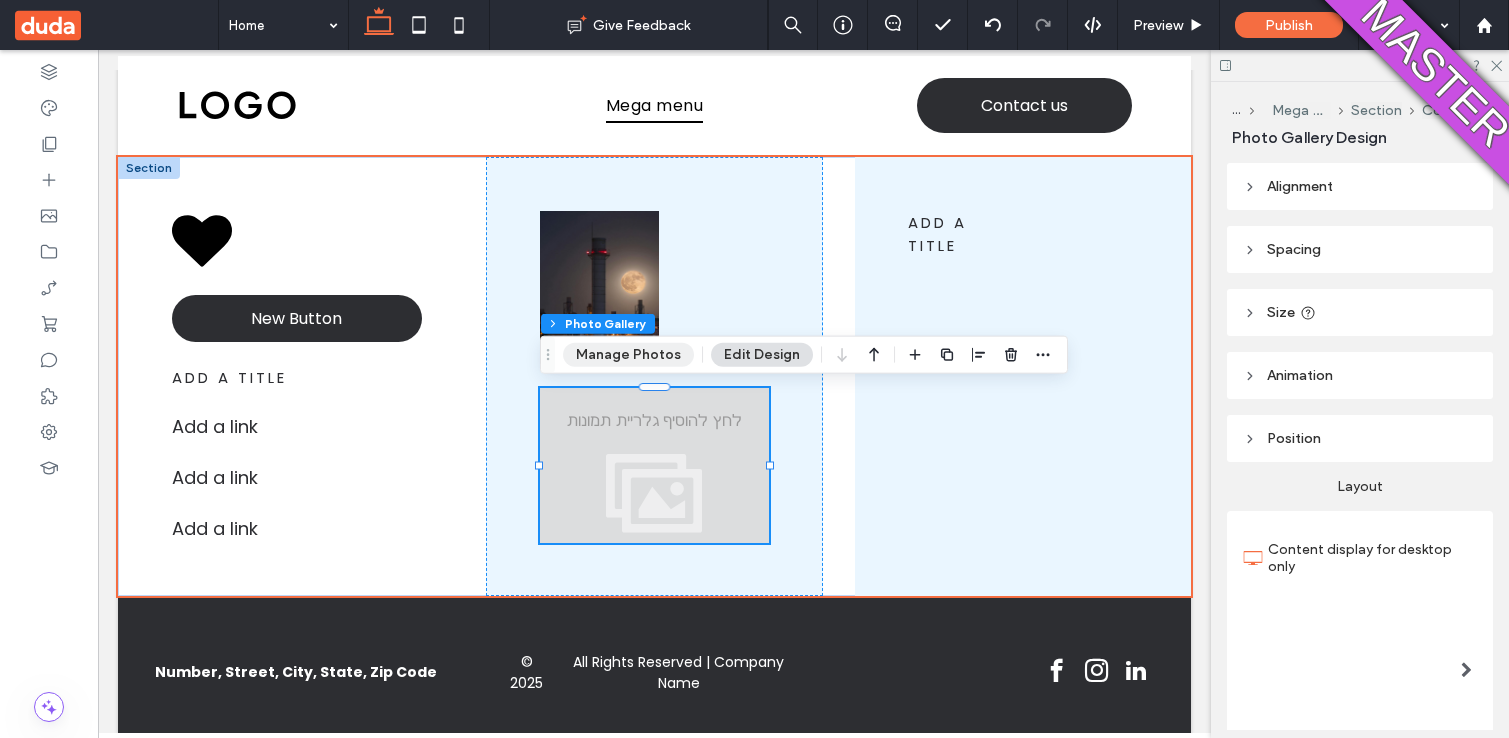 click on "Manage Photos" at bounding box center (628, 355) 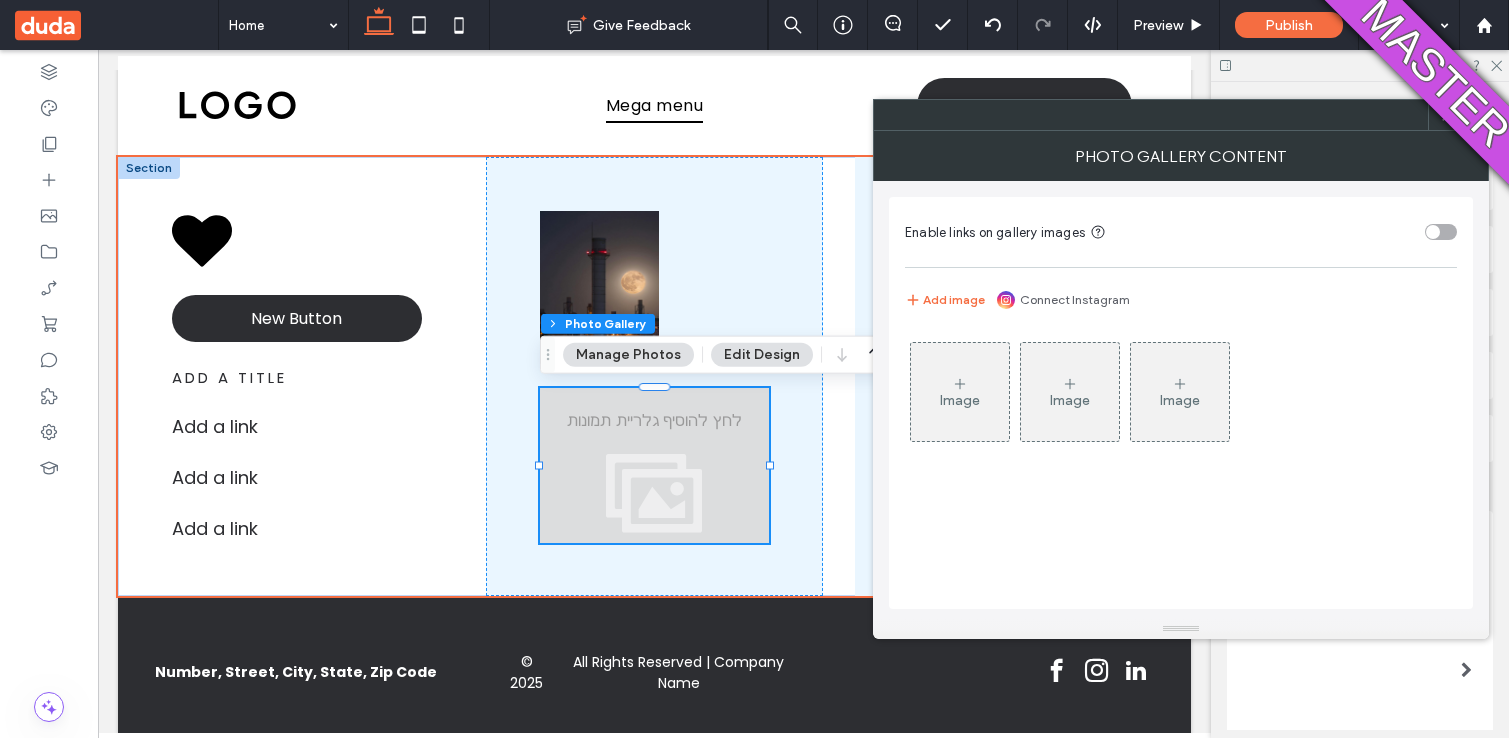 click on "Image" at bounding box center [960, 392] 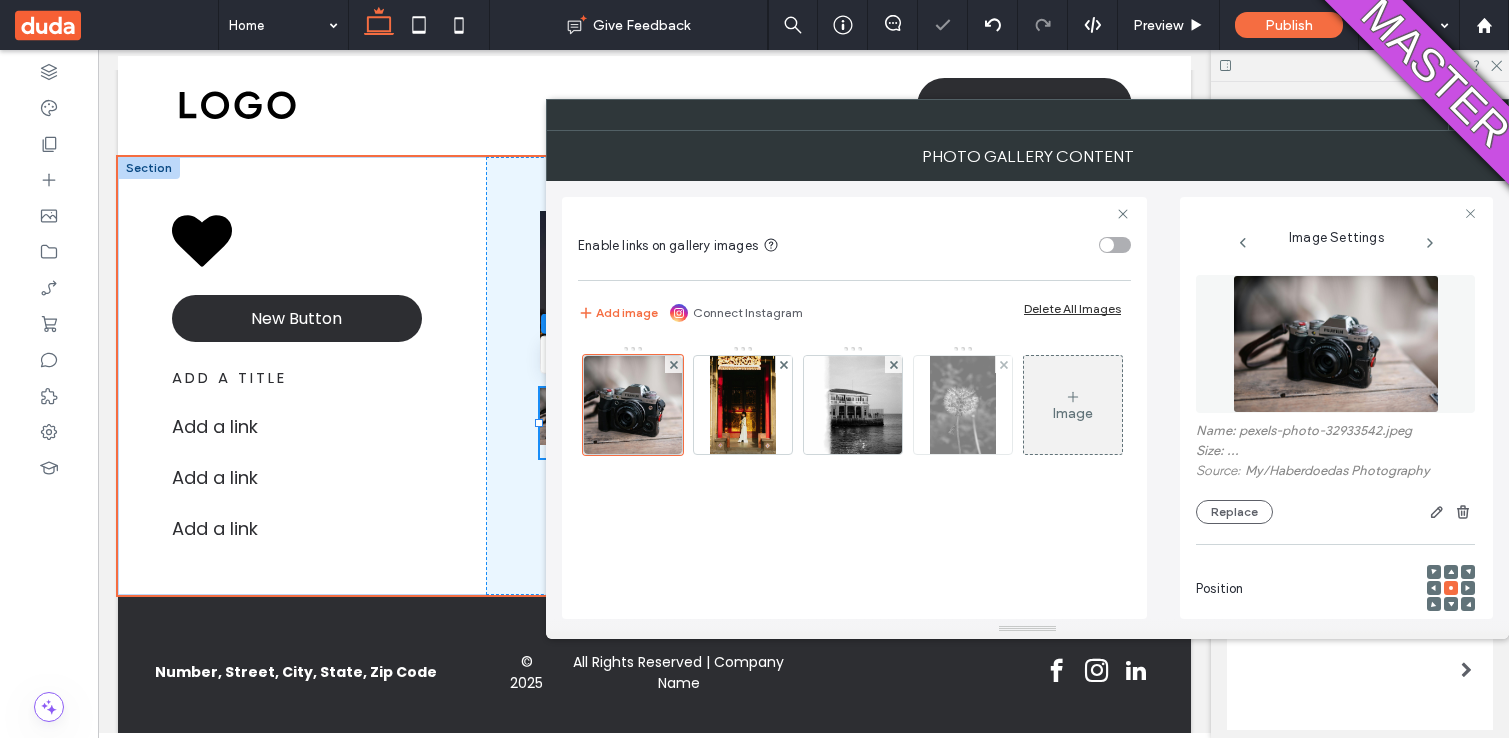 click at bounding box center [962, 405] 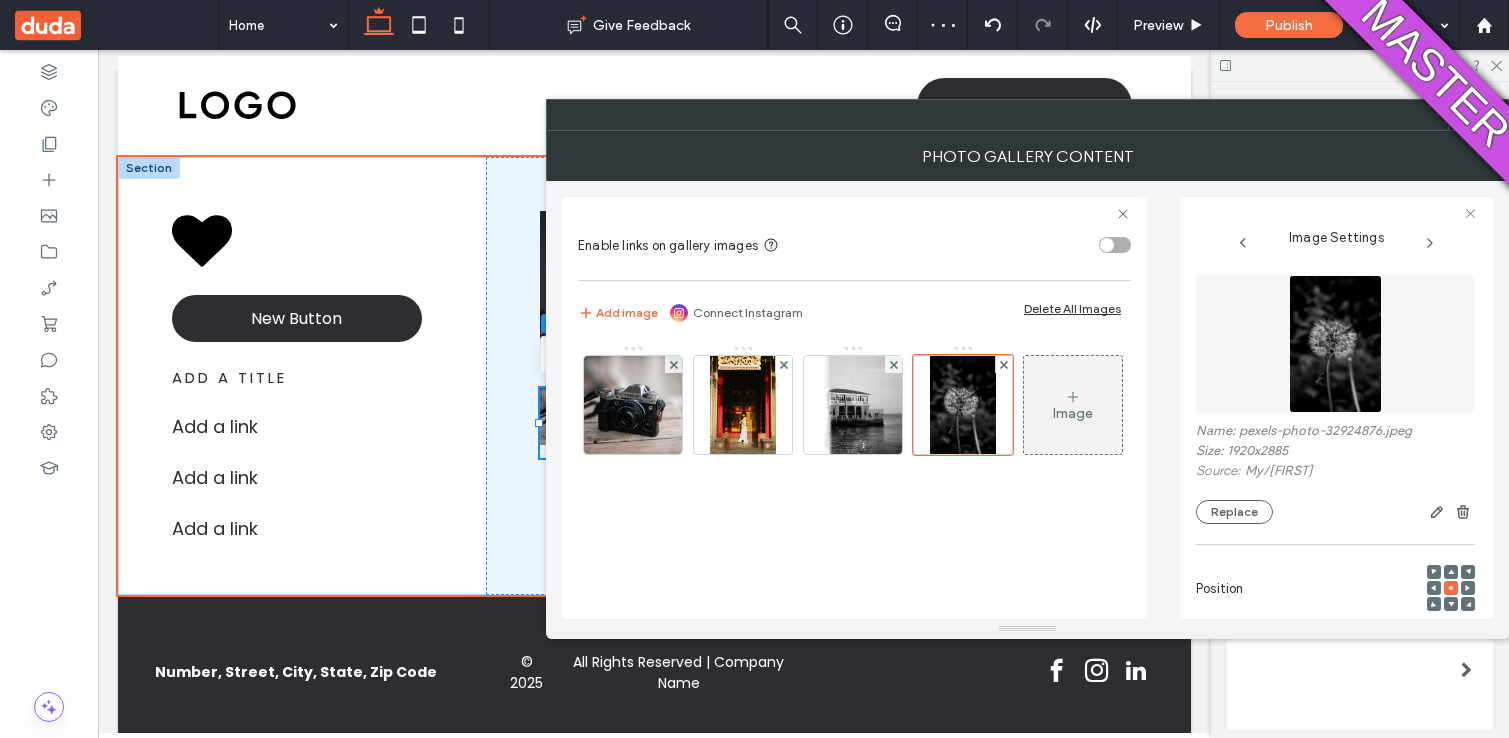 click at bounding box center (1493, 115) 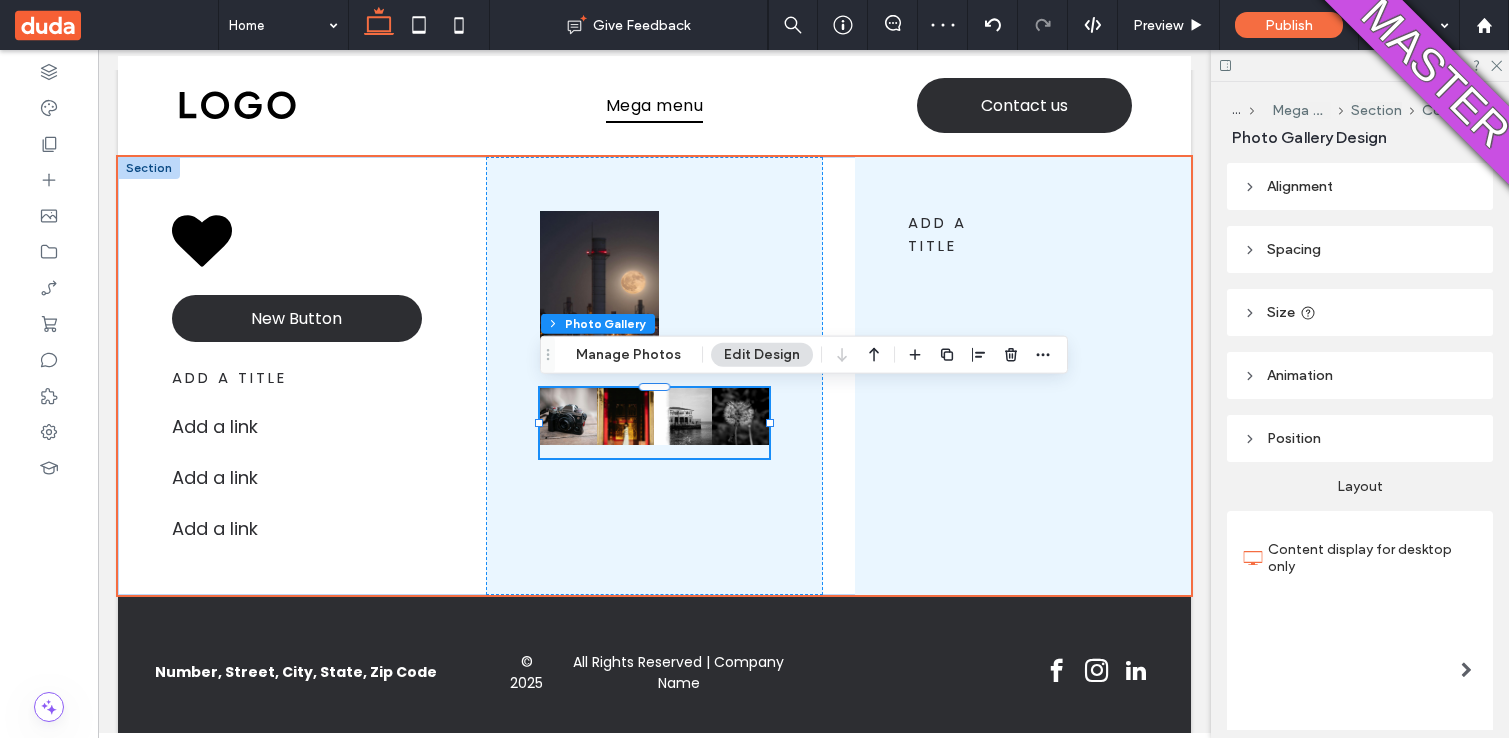 click on "... Mega menu Section Column Photo Gallery Design Alignment Spacing Padding (inner spacing) 0px 0% 0px 0% * px 0px * px 0px Reset padding Size Width *** % Height A More Size Options Animation Trigger None Position Position type Default Layout Content display for desktop only Text & button below image Text & button on hover Text & button over image Text & button position Number of columns 4 Auto adjust columns Visible rows All Item Style Images Text View More Button Font Poppins Font Weight Normal Font size 18 Font color Font format Alignment Text direction Frame Style" at bounding box center [1360, 410] 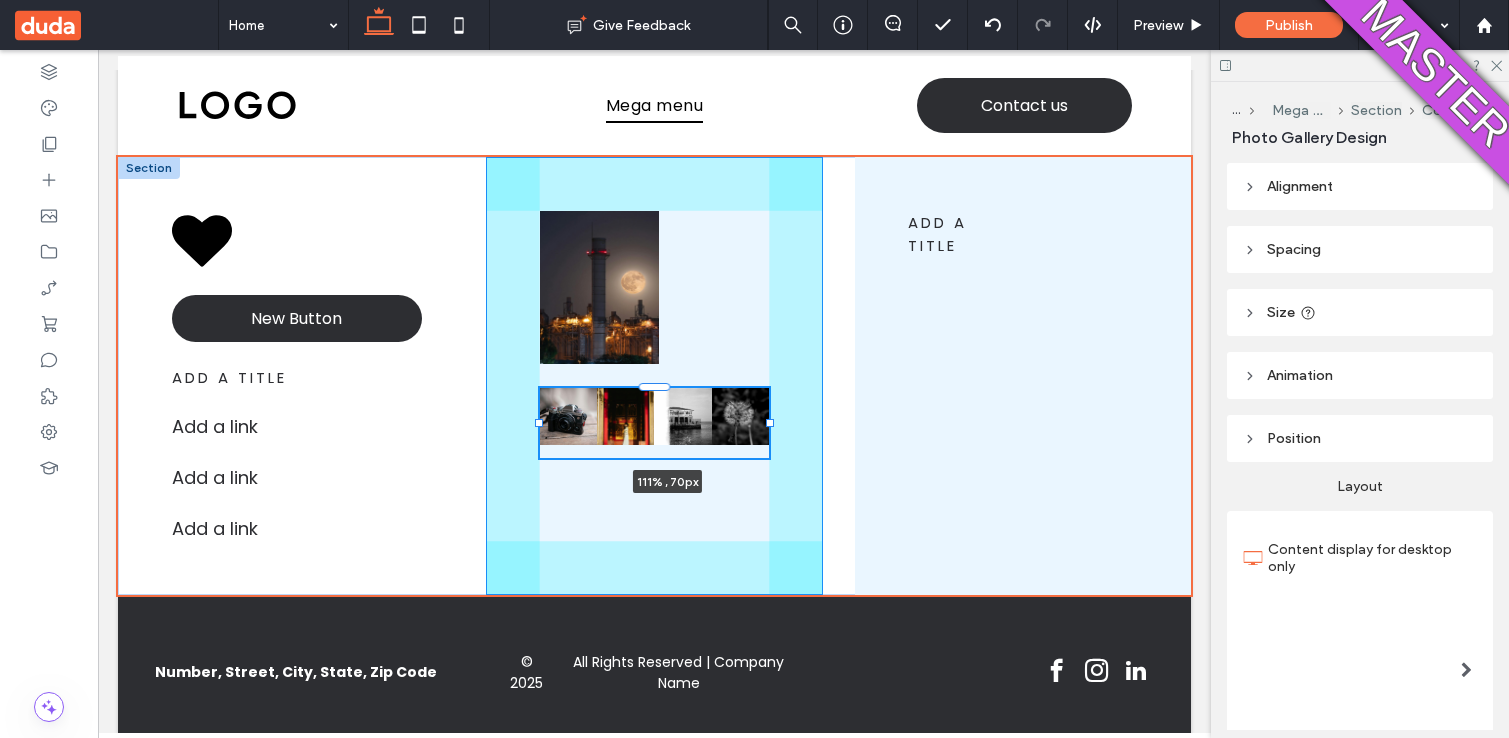 drag, startPoint x: 768, startPoint y: 423, endPoint x: 794, endPoint y: 428, distance: 26.476404 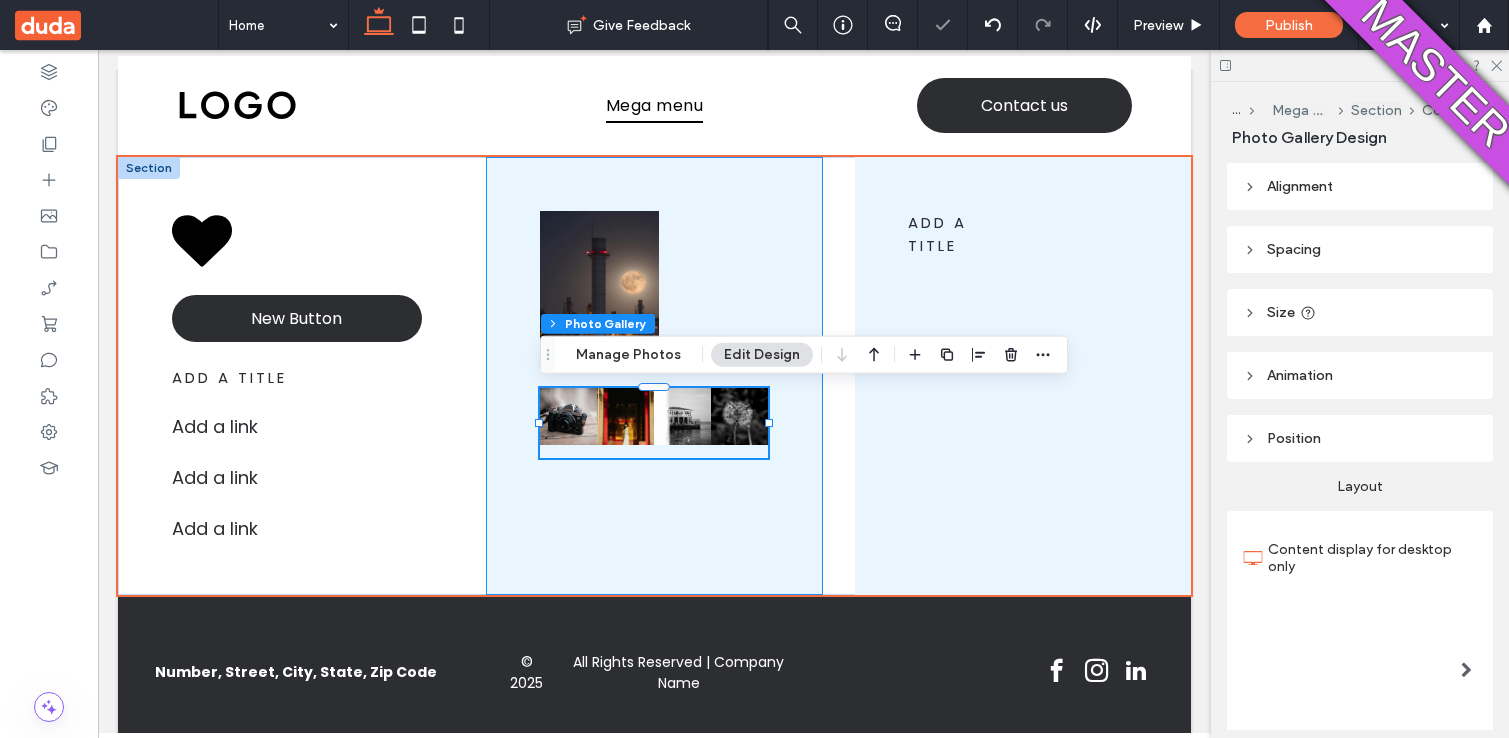 click on "Button
Button
Button
Button
111% , 70px" at bounding box center [654, 376] 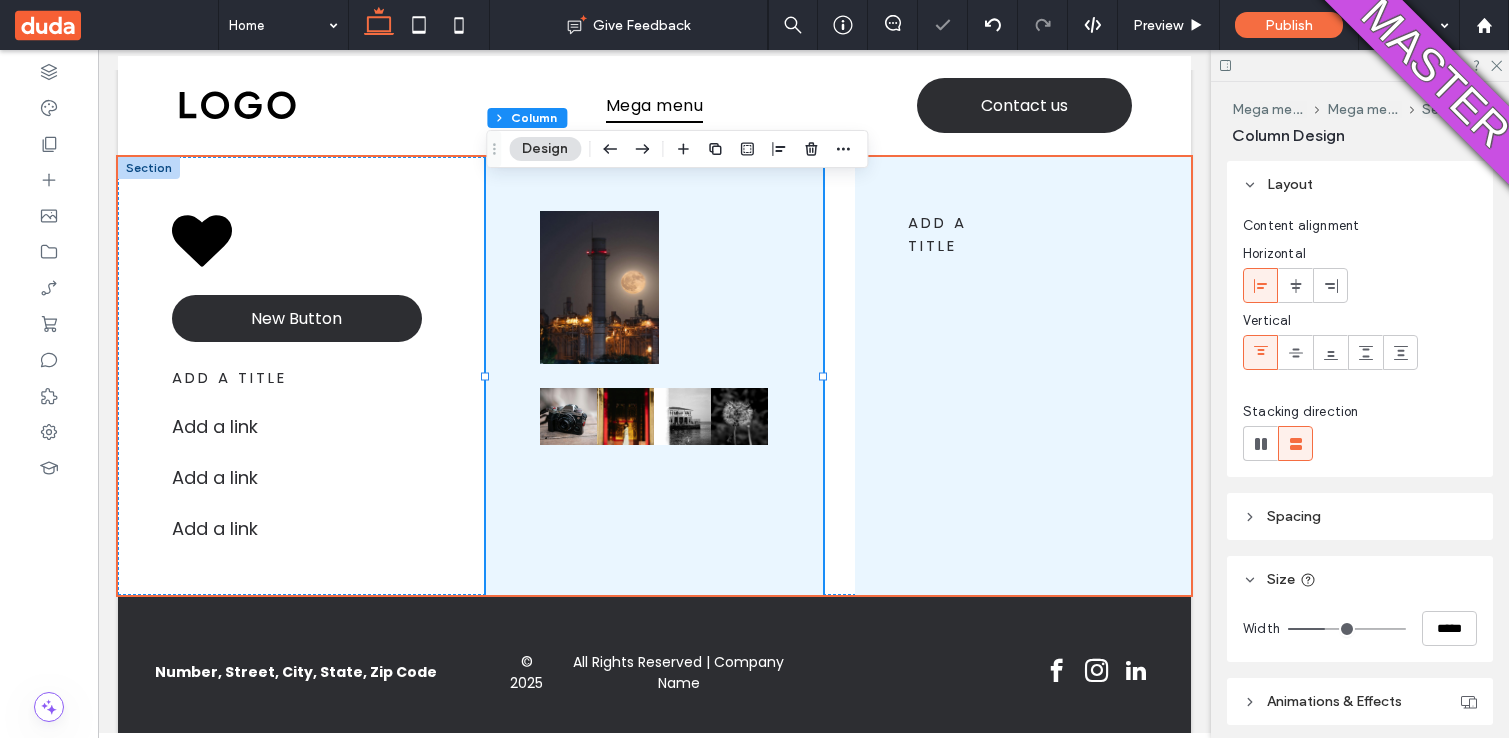 click on "Button
Button
Button
Button" at bounding box center [654, 376] 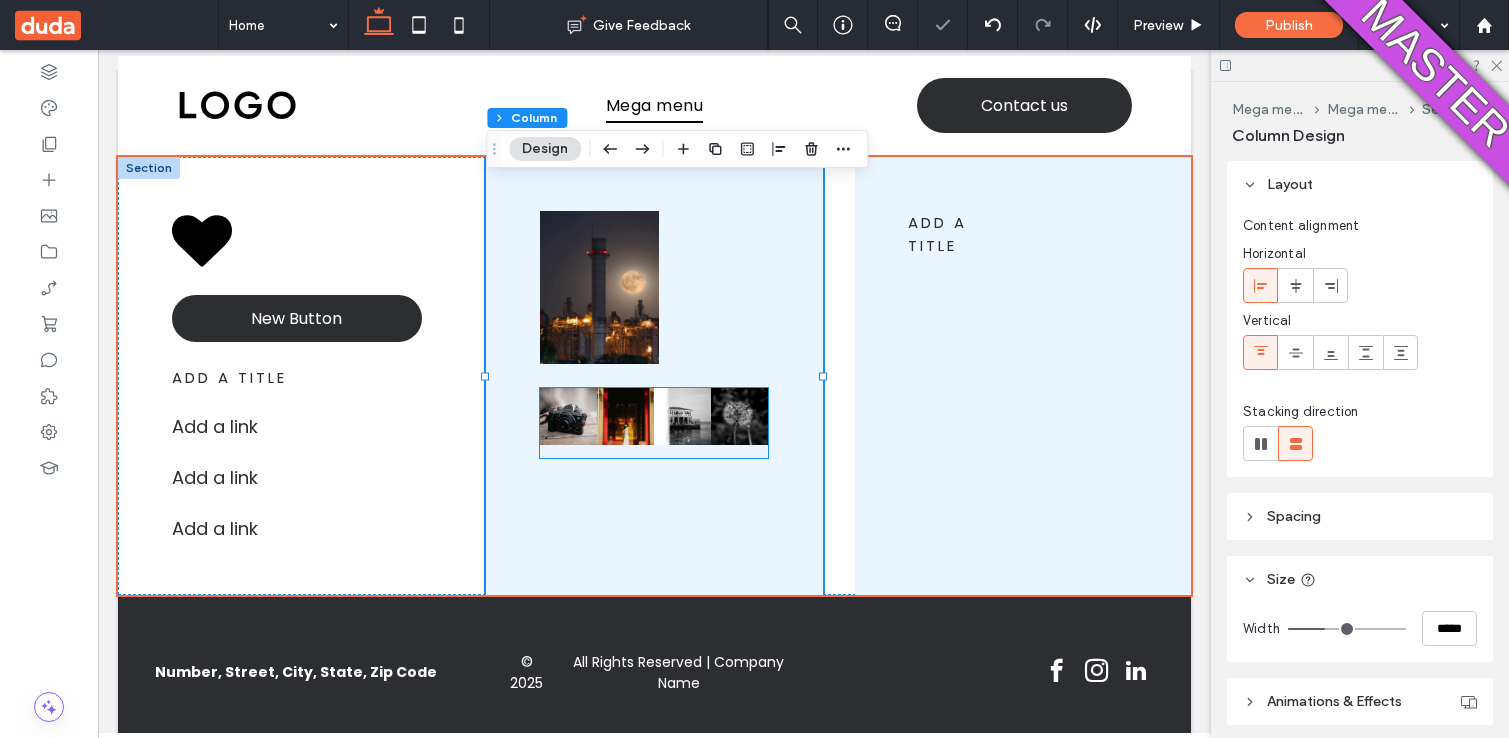 click at bounding box center [739, 416] 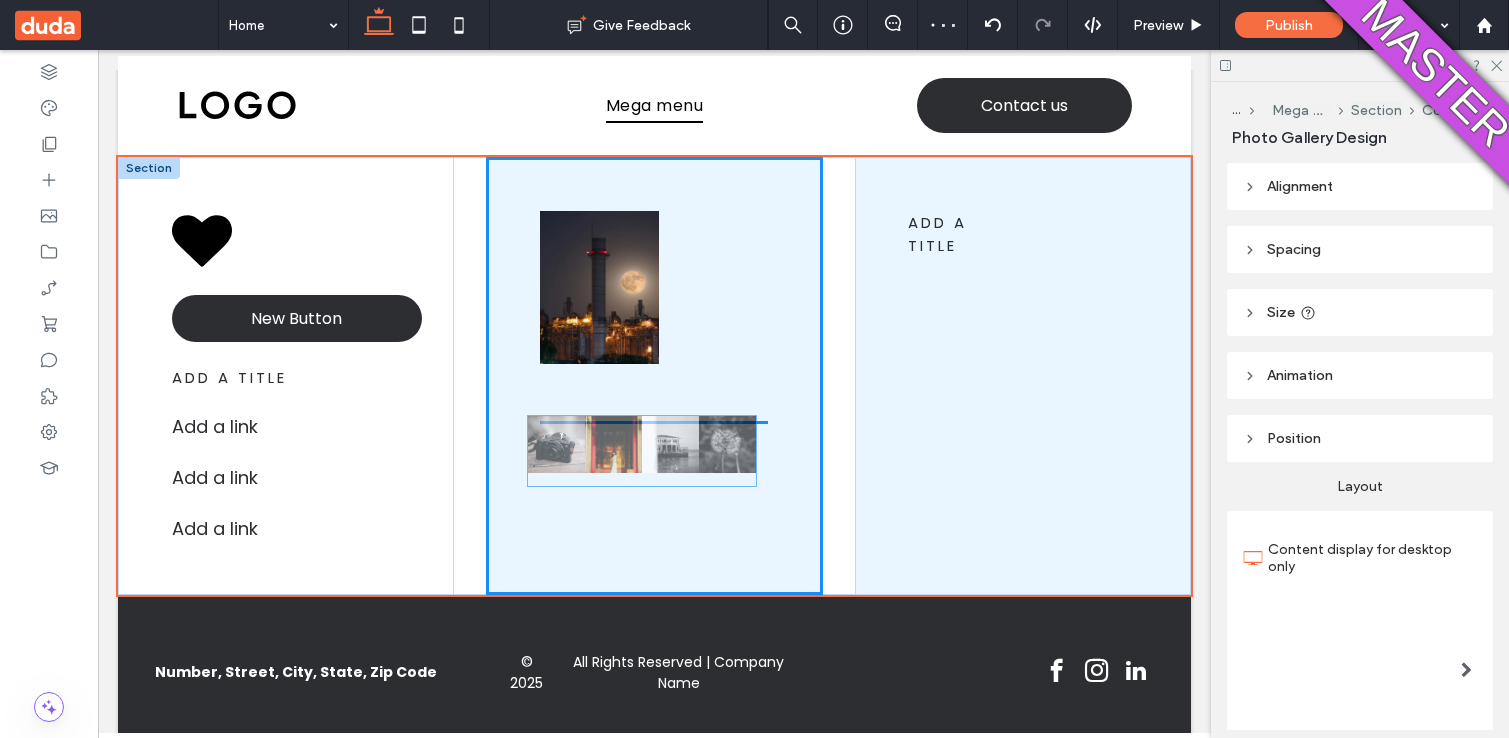 drag, startPoint x: 660, startPoint y: 391, endPoint x: 648, endPoint y: 403, distance: 16.970562 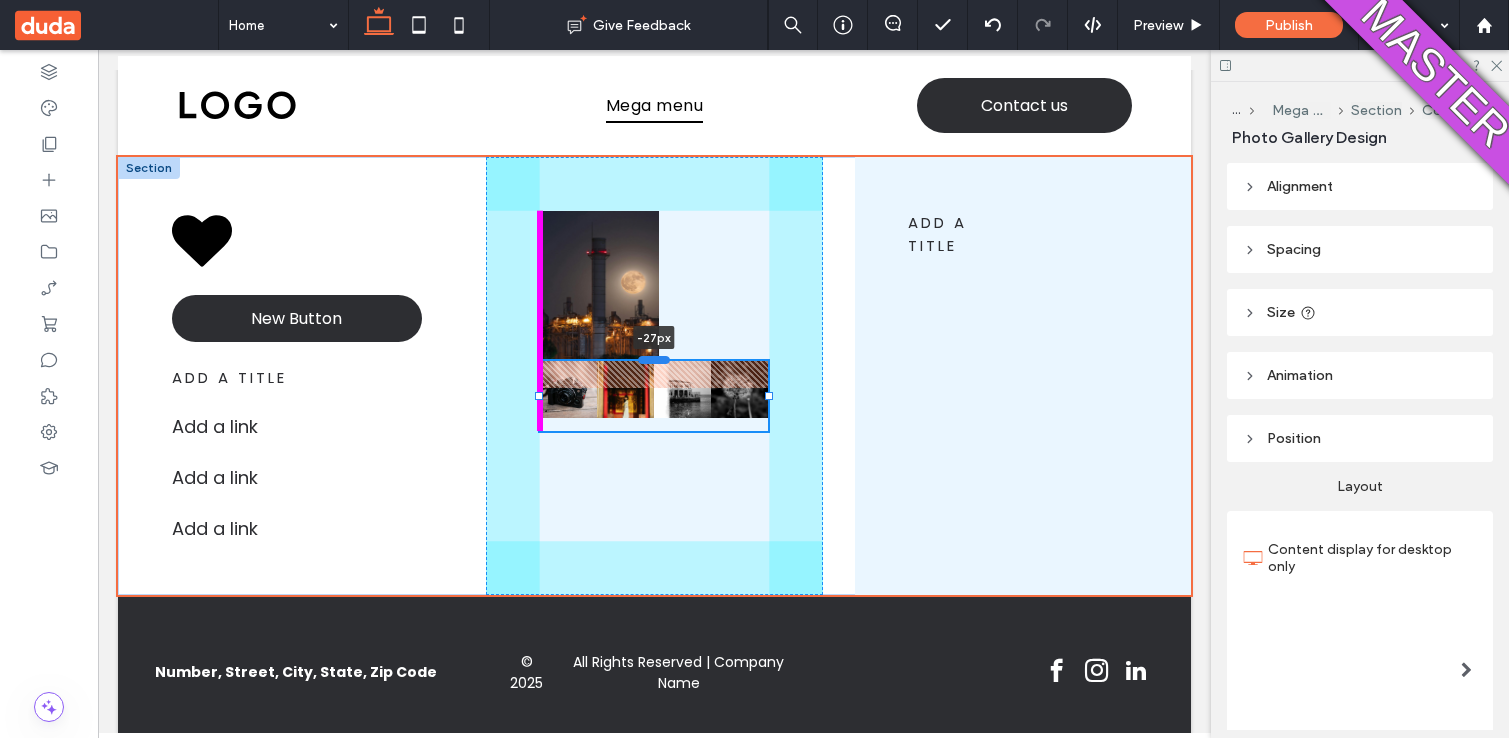 drag, startPoint x: 648, startPoint y: 385, endPoint x: 649, endPoint y: 359, distance: 26.019224 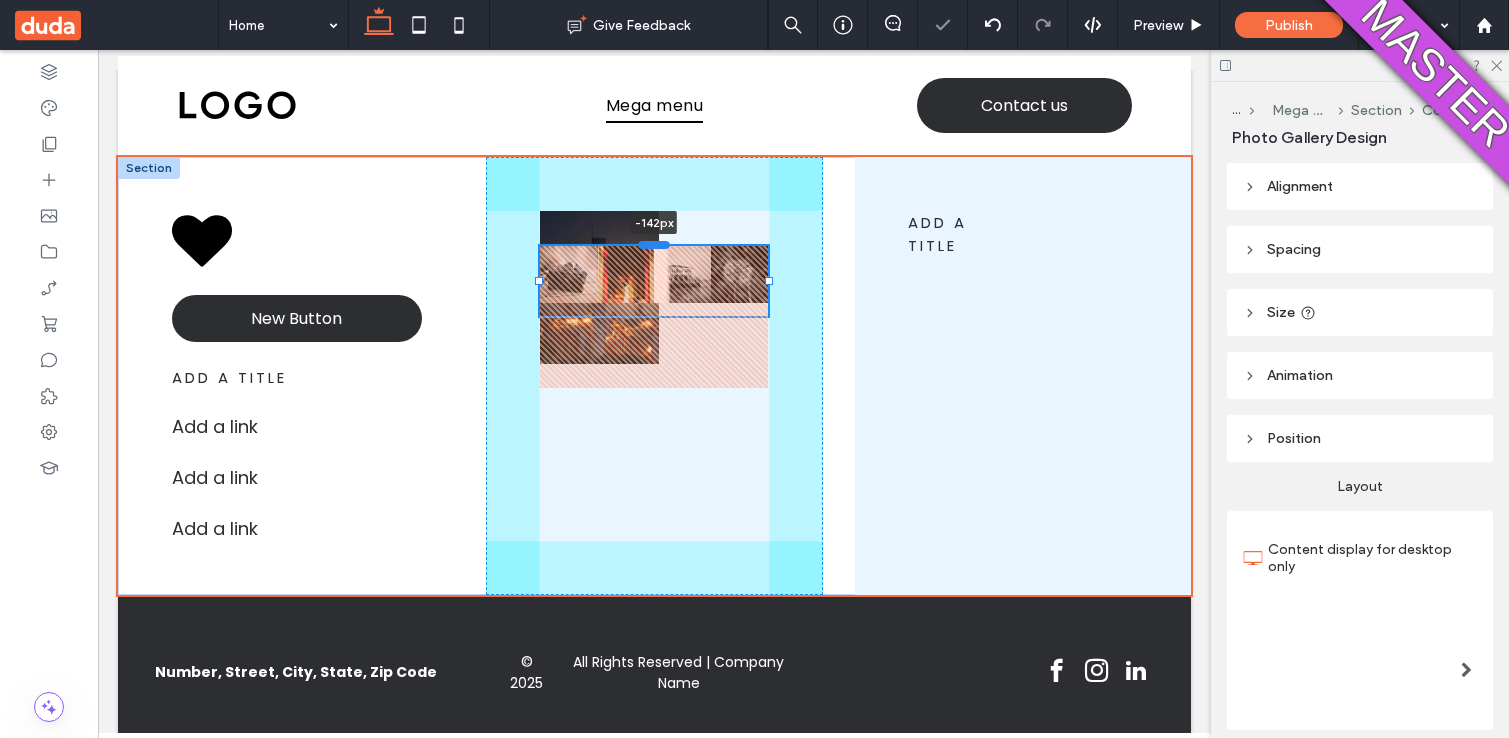drag, startPoint x: 649, startPoint y: 358, endPoint x: 650, endPoint y: 246, distance: 112.00446 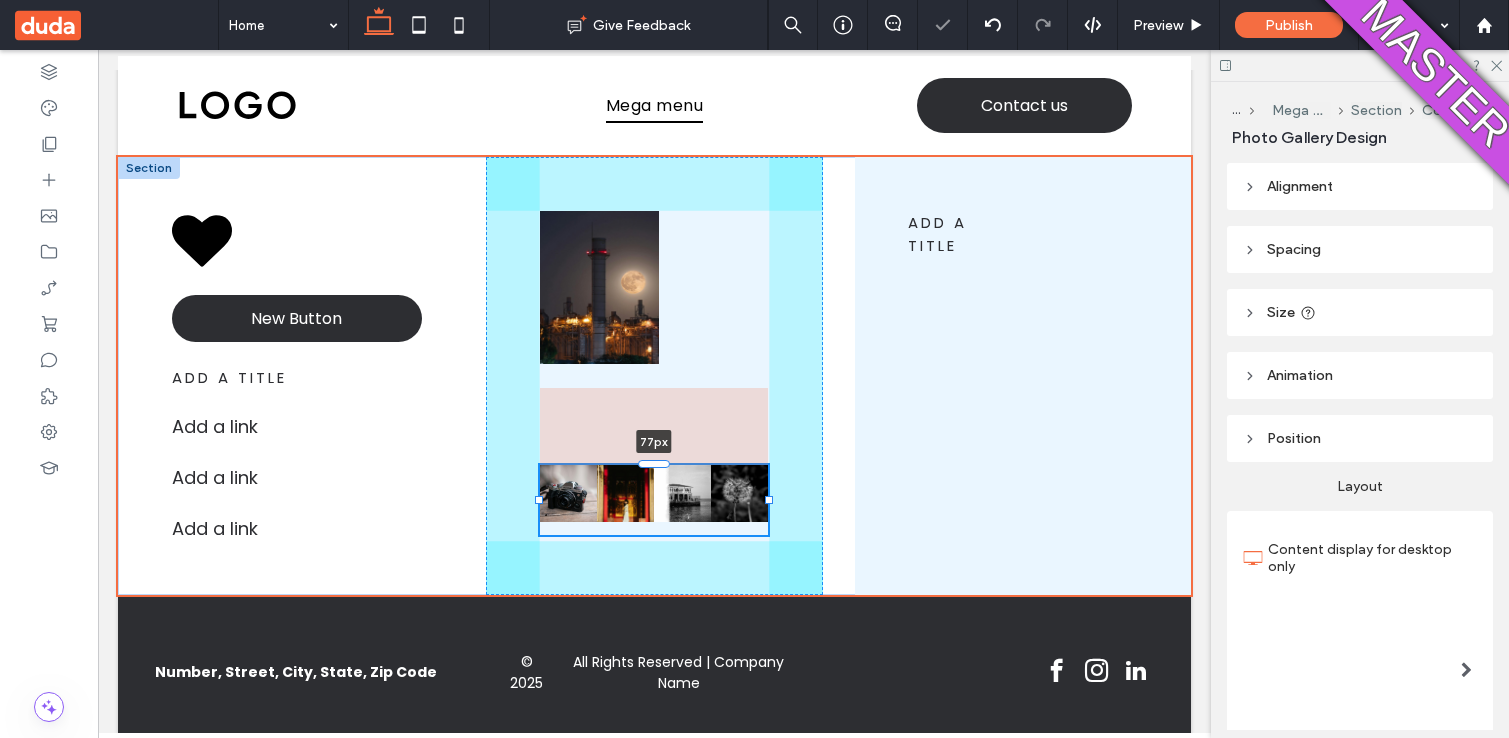 drag, startPoint x: 656, startPoint y: 246, endPoint x: 635, endPoint y: 460, distance: 215.02791 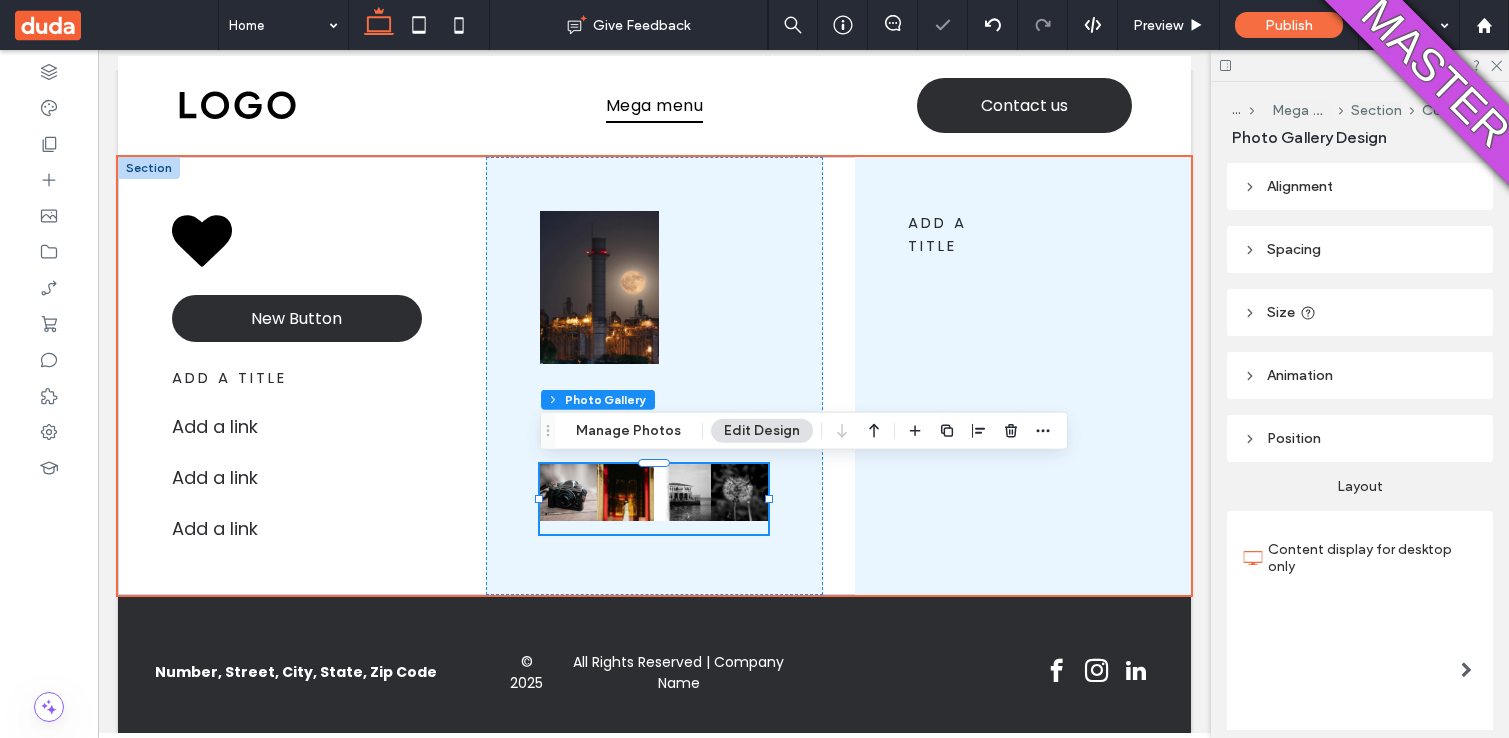 drag, startPoint x: 646, startPoint y: 457, endPoint x: 646, endPoint y: 428, distance: 29 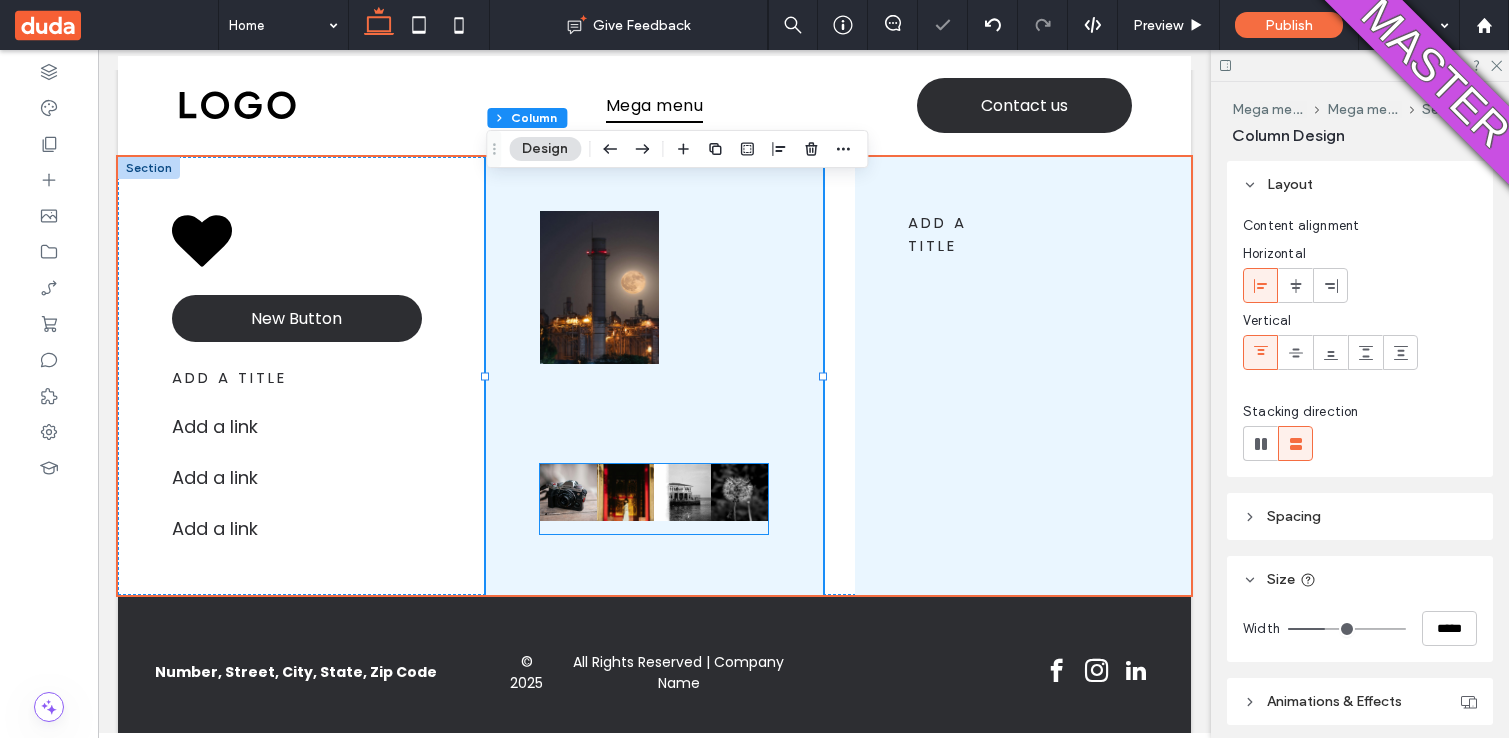 click at bounding box center (625, 492) 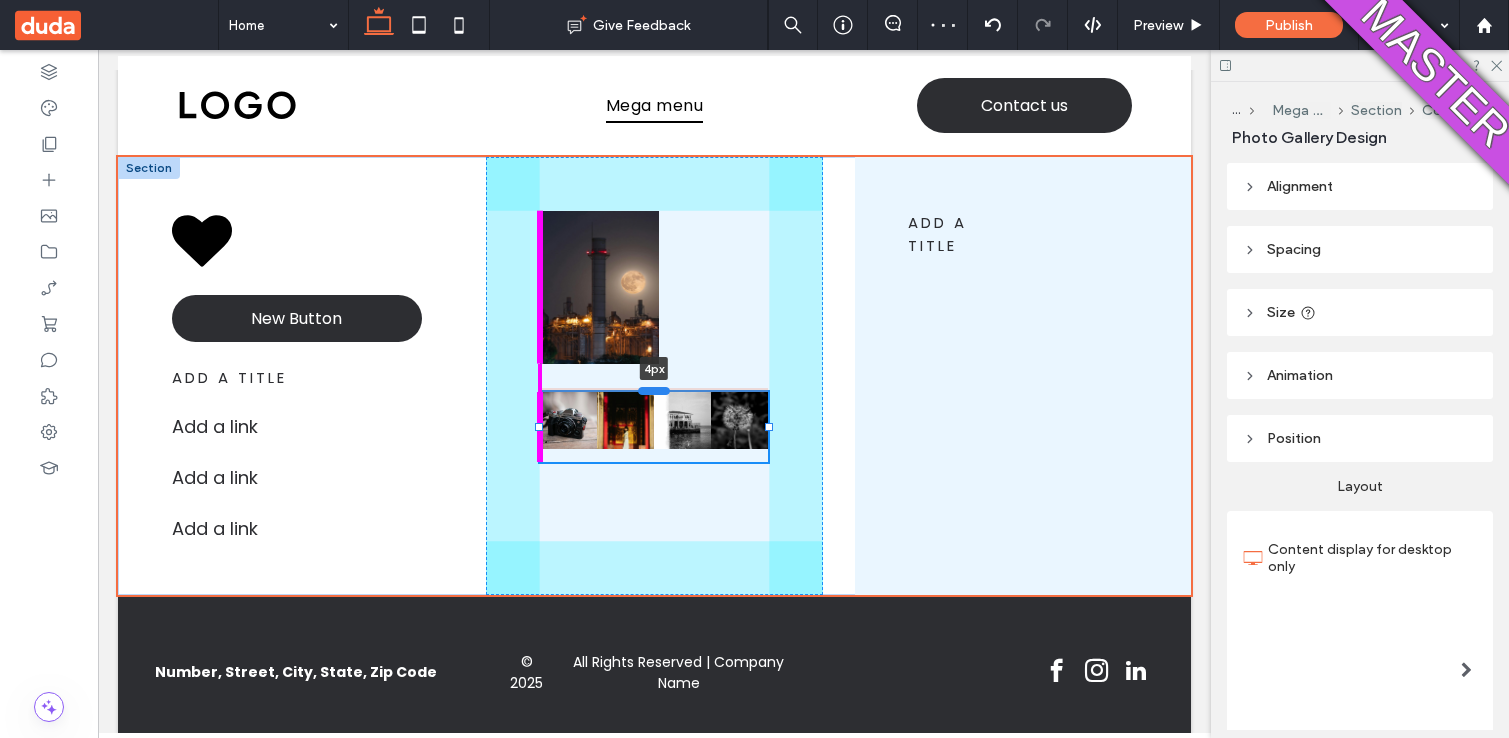 drag, startPoint x: 650, startPoint y: 461, endPoint x: 643, endPoint y: 389, distance: 72.33948 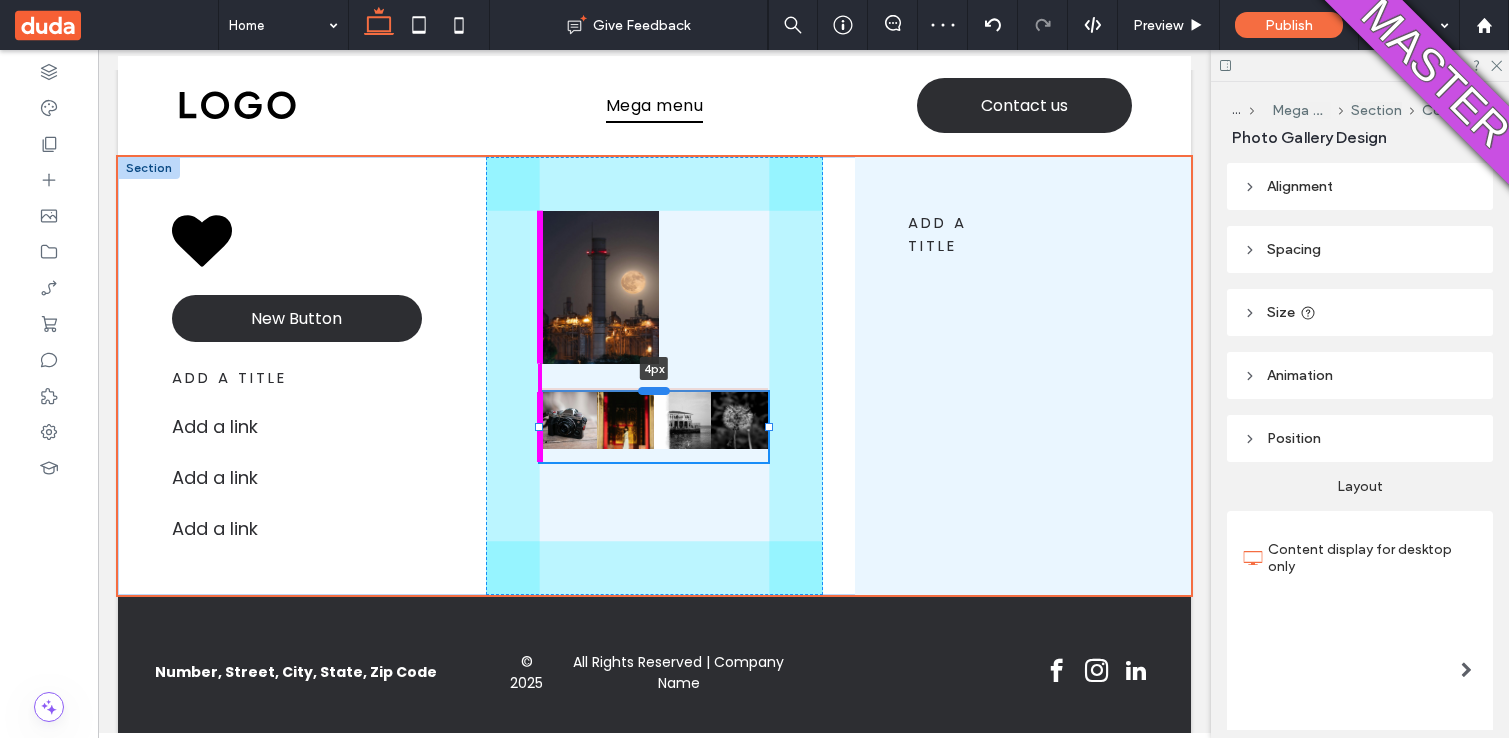 click at bounding box center [654, 391] 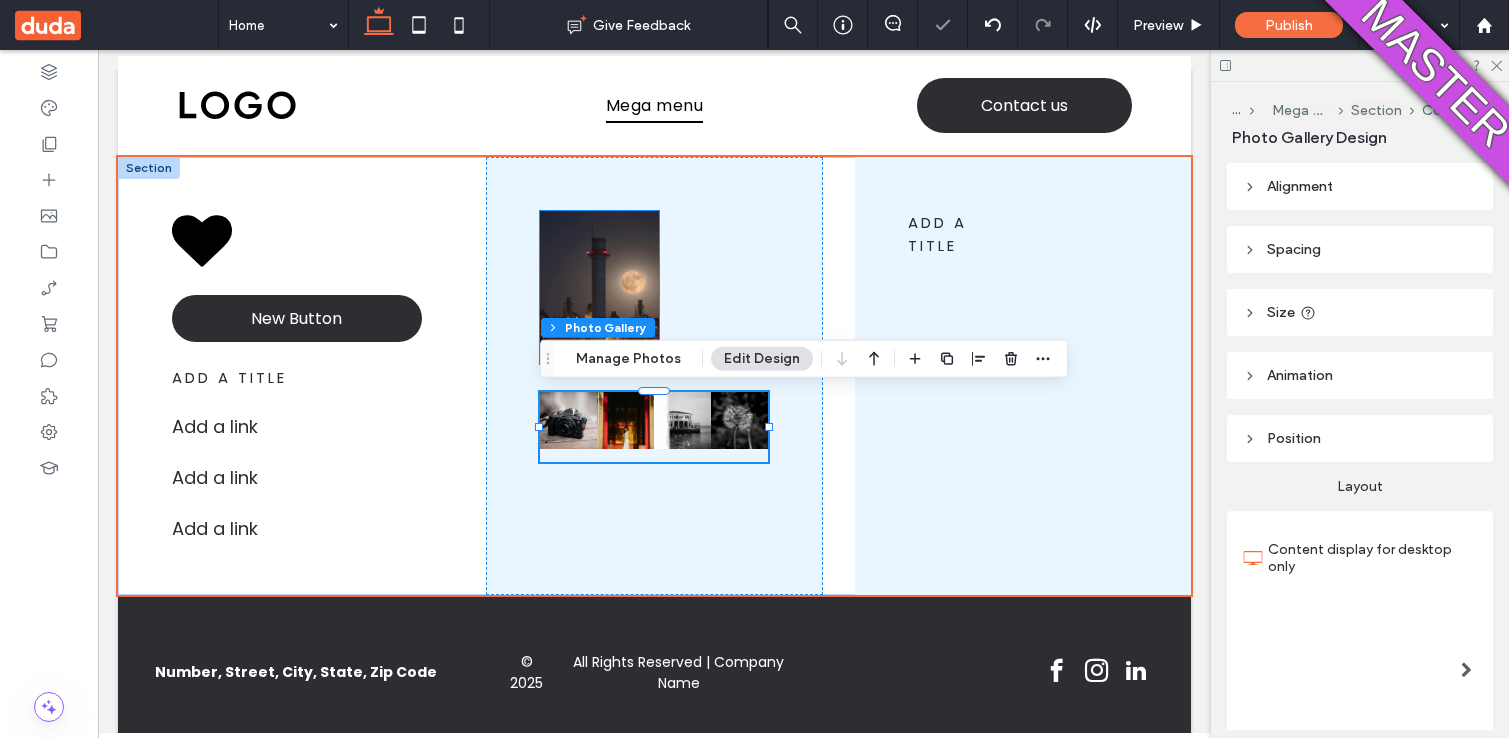 click at bounding box center [599, 287] 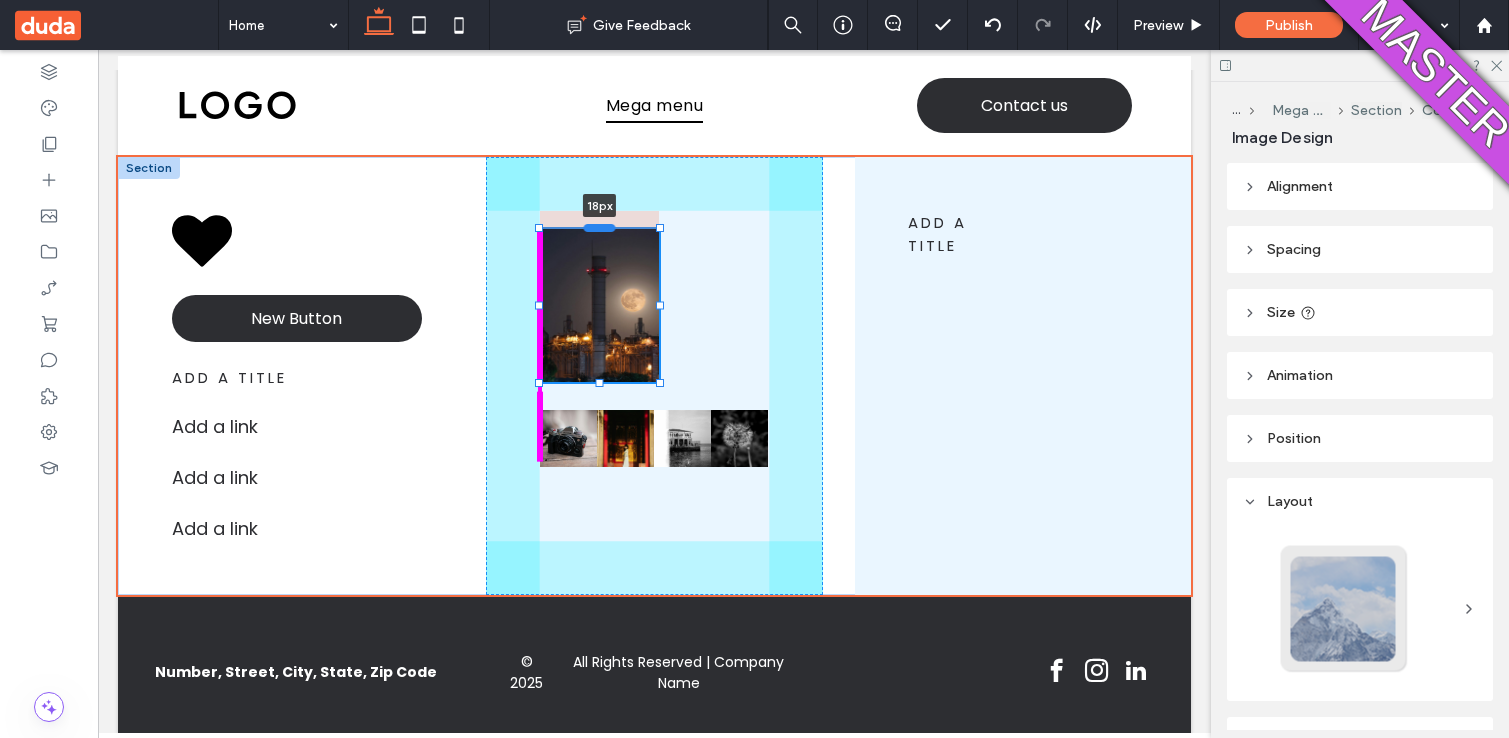 drag, startPoint x: 600, startPoint y: 211, endPoint x: 609, endPoint y: 228, distance: 19.235384 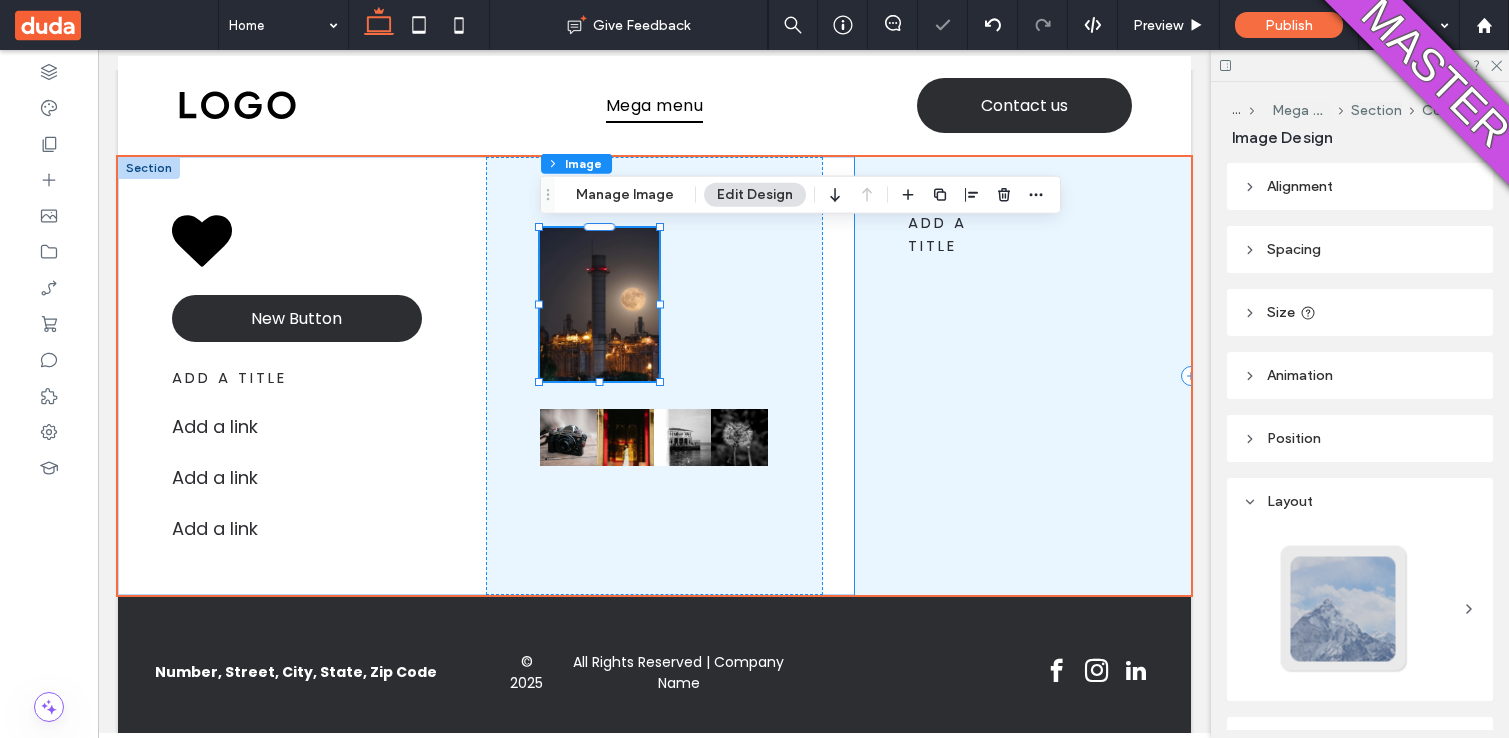 click on "add a title" at bounding box center (1023, 376) 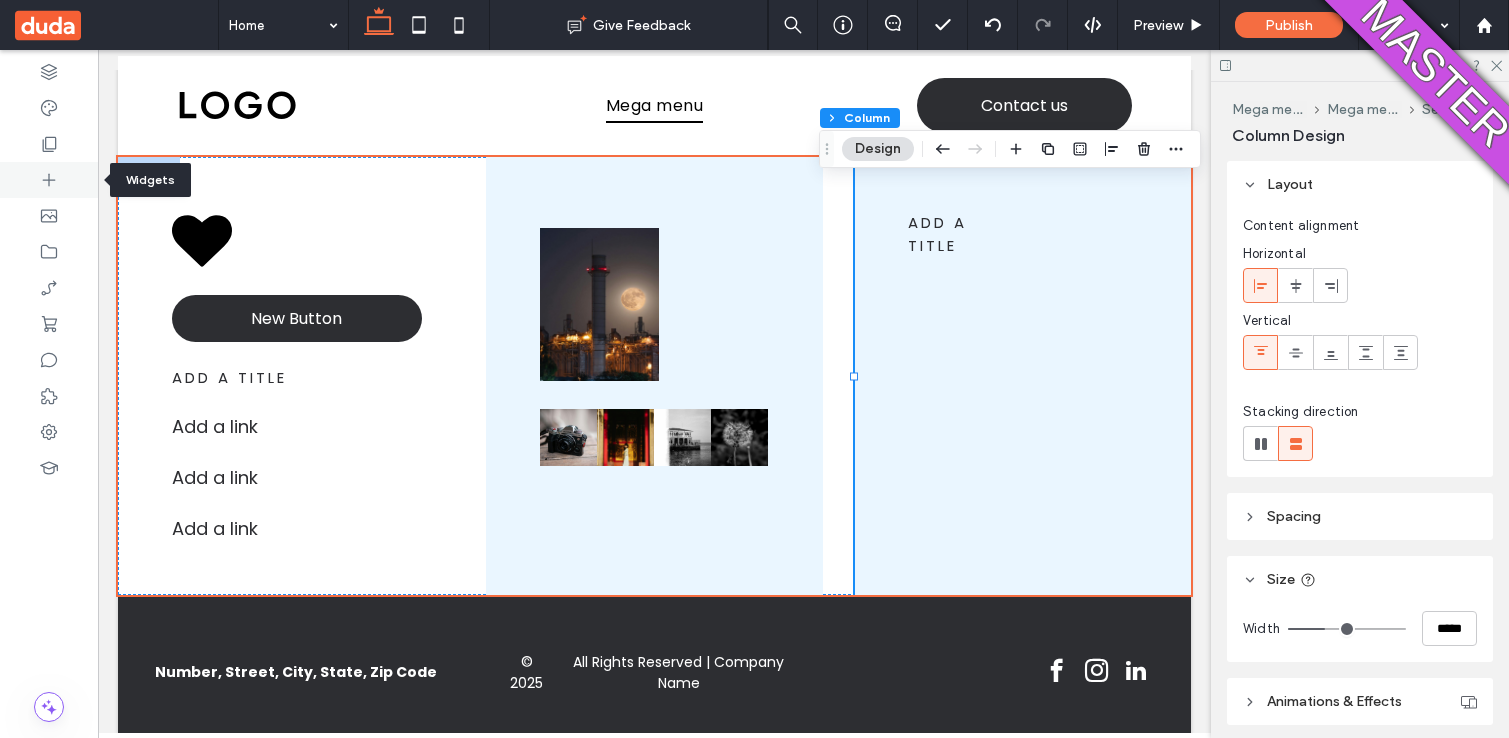 click 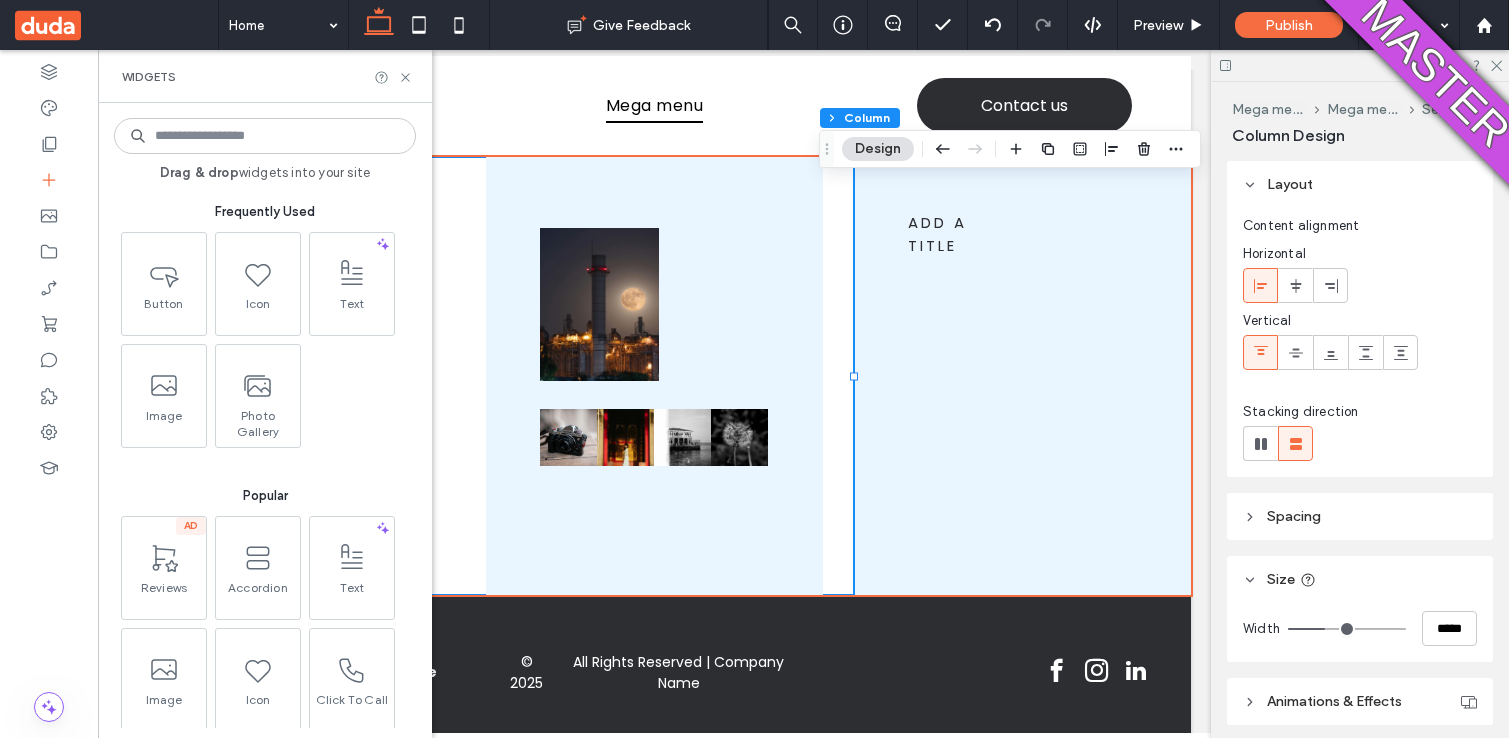 click on "New Button
add a title
Add a link ﻿
Add a link ﻿
Add a link ﻿
Button
Button
Button
Button
add a title" at bounding box center [654, 376] 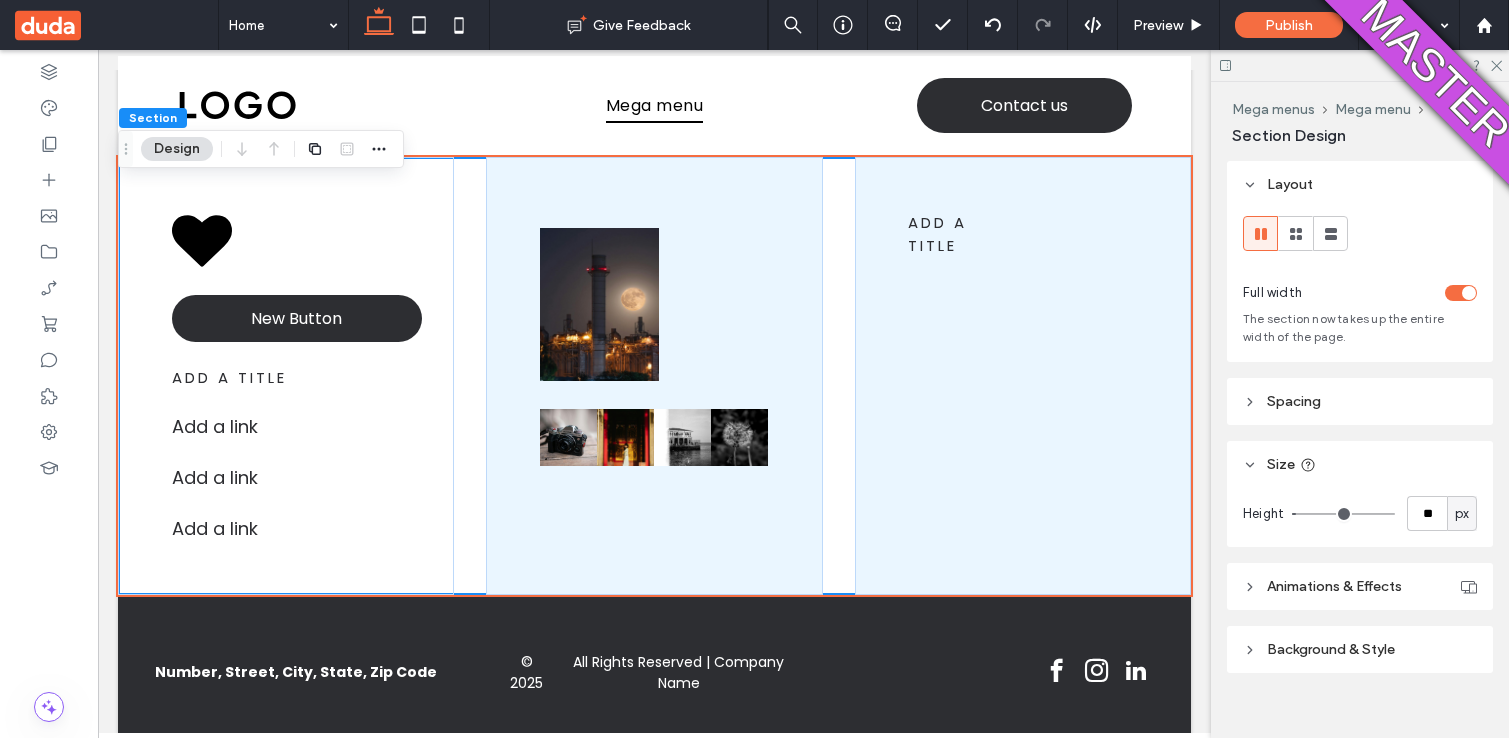 click on "New Button
add a title
Add a link ﻿
Add a link ﻿
Add a link ﻿
Button
Button
Button
Button
add a title" at bounding box center [654, 376] 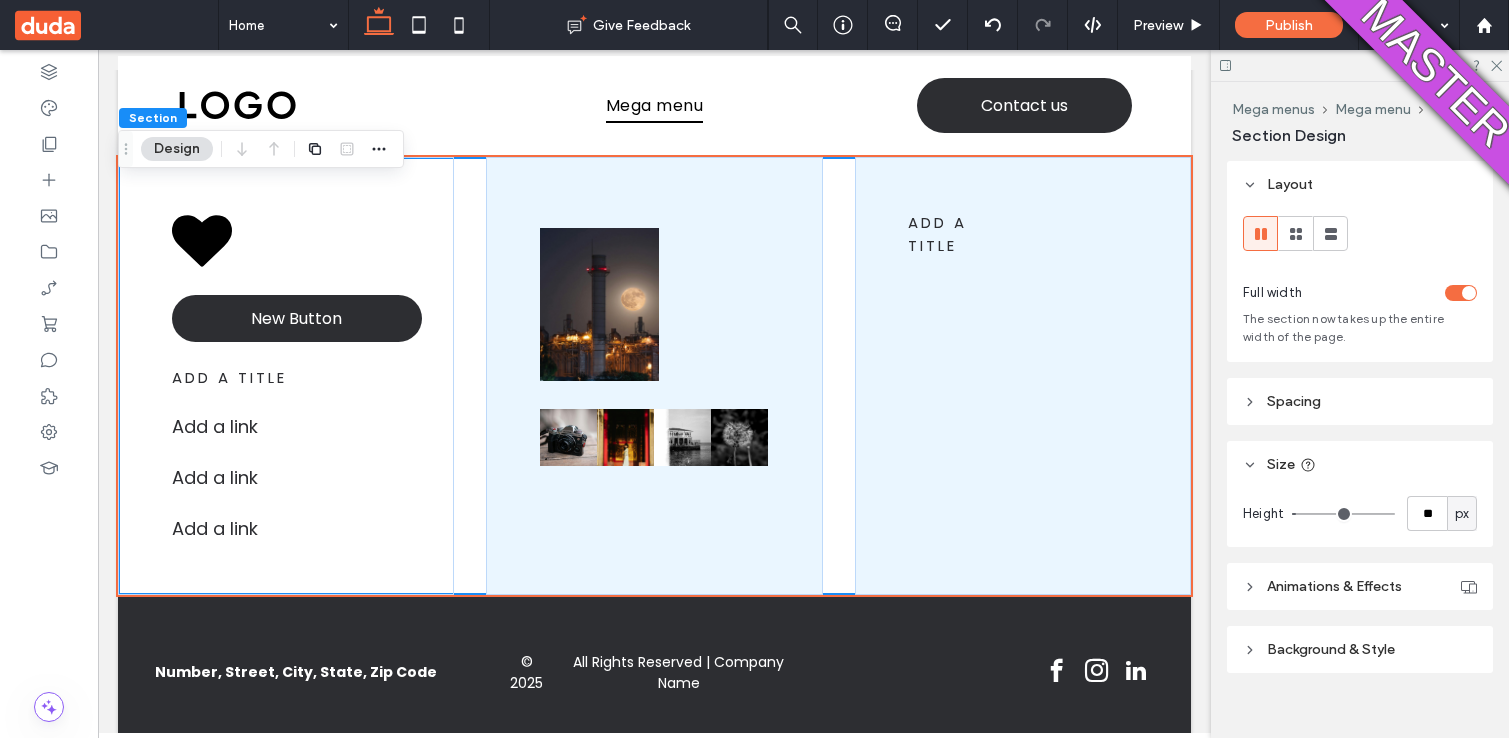 scroll, scrollTop: 24, scrollLeft: 0, axis: vertical 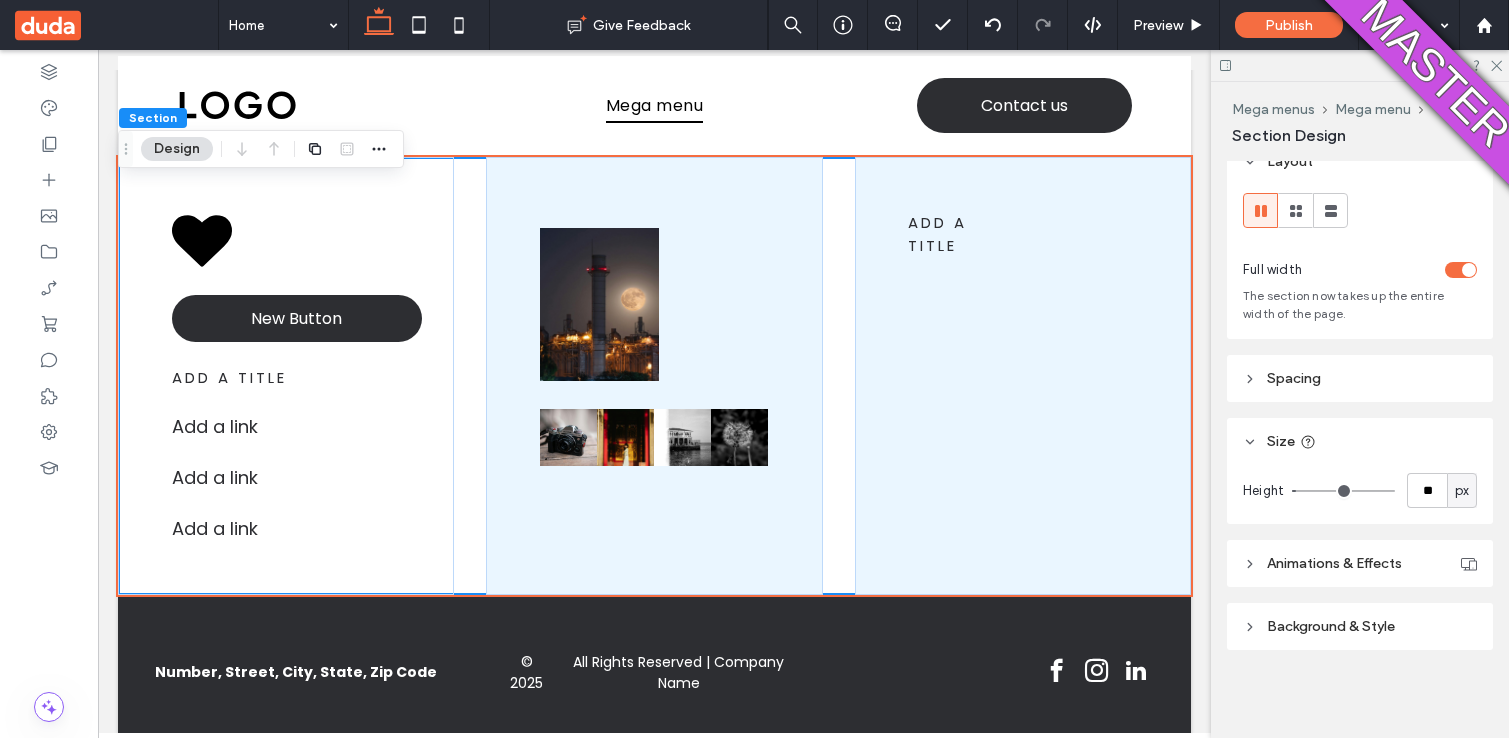 click on "Background & Style" at bounding box center [1331, 626] 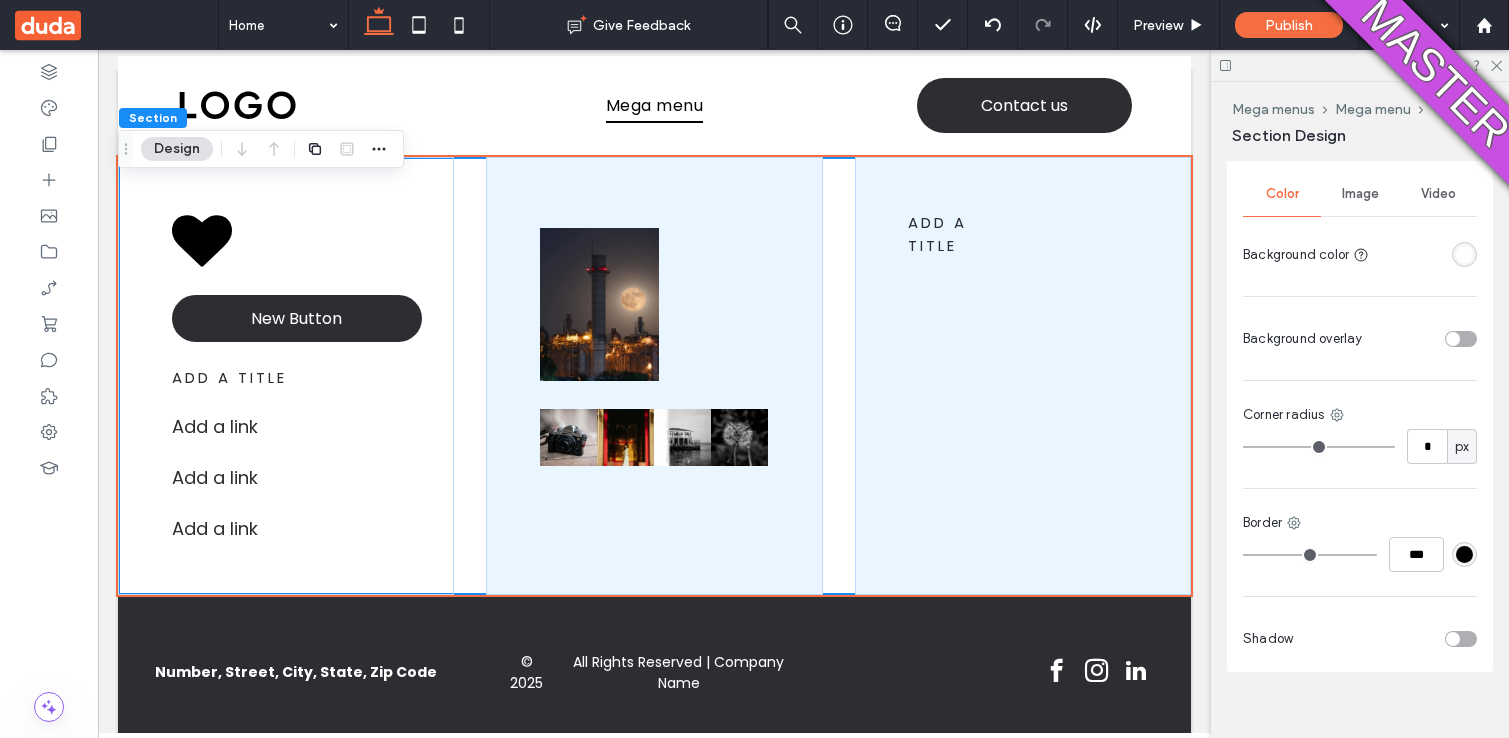 scroll, scrollTop: 532, scrollLeft: 0, axis: vertical 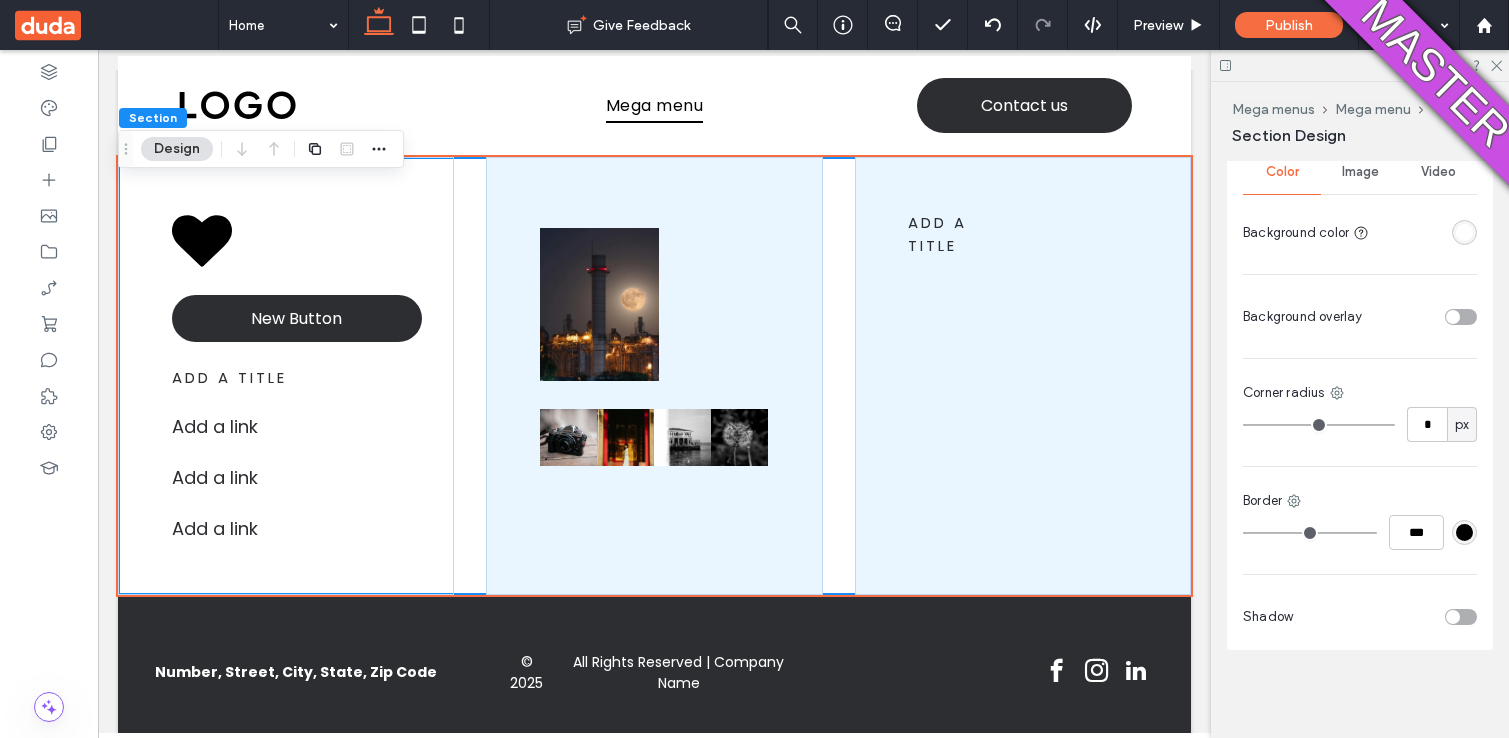 click at bounding box center (1464, 232) 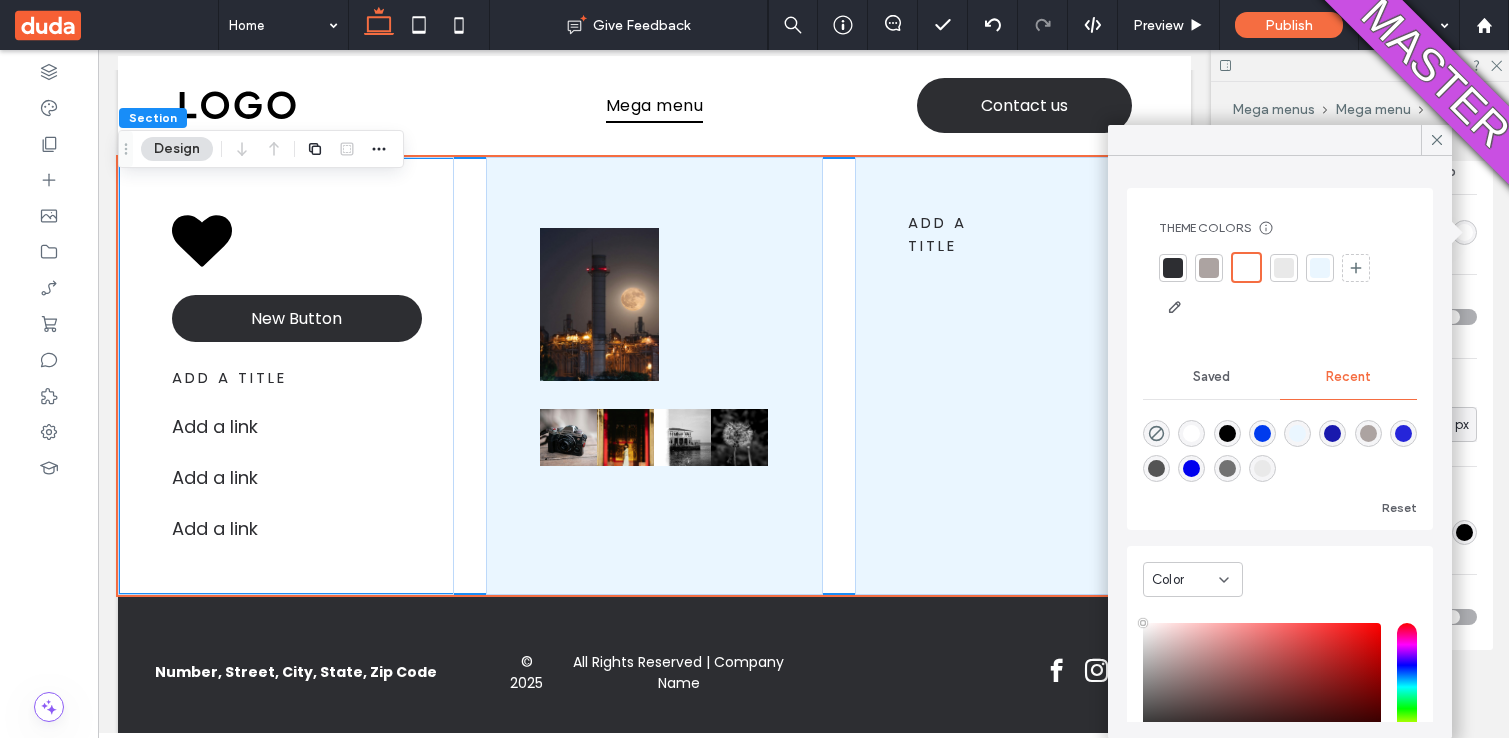 click on "Color" at bounding box center [1185, 580] 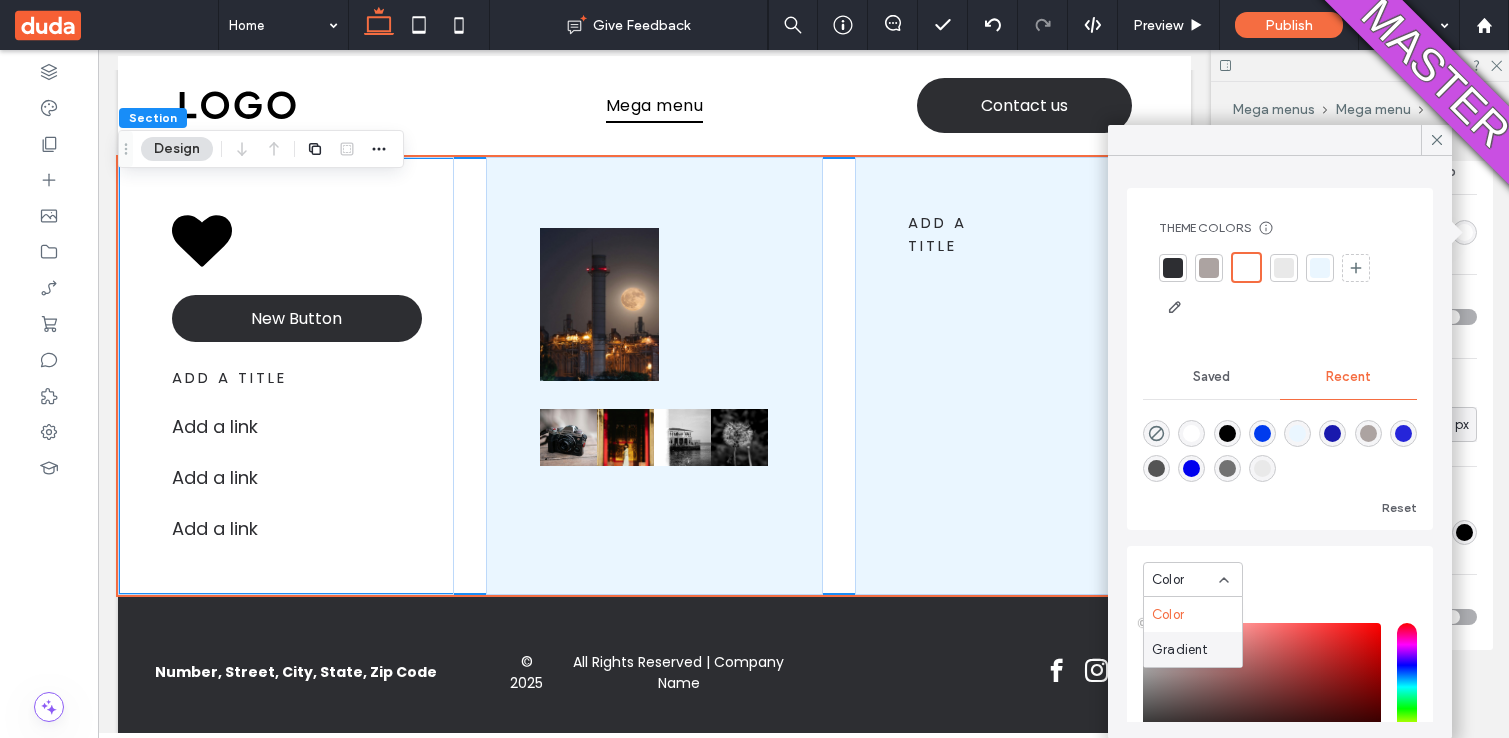 click on "Gradient" at bounding box center [1180, 650] 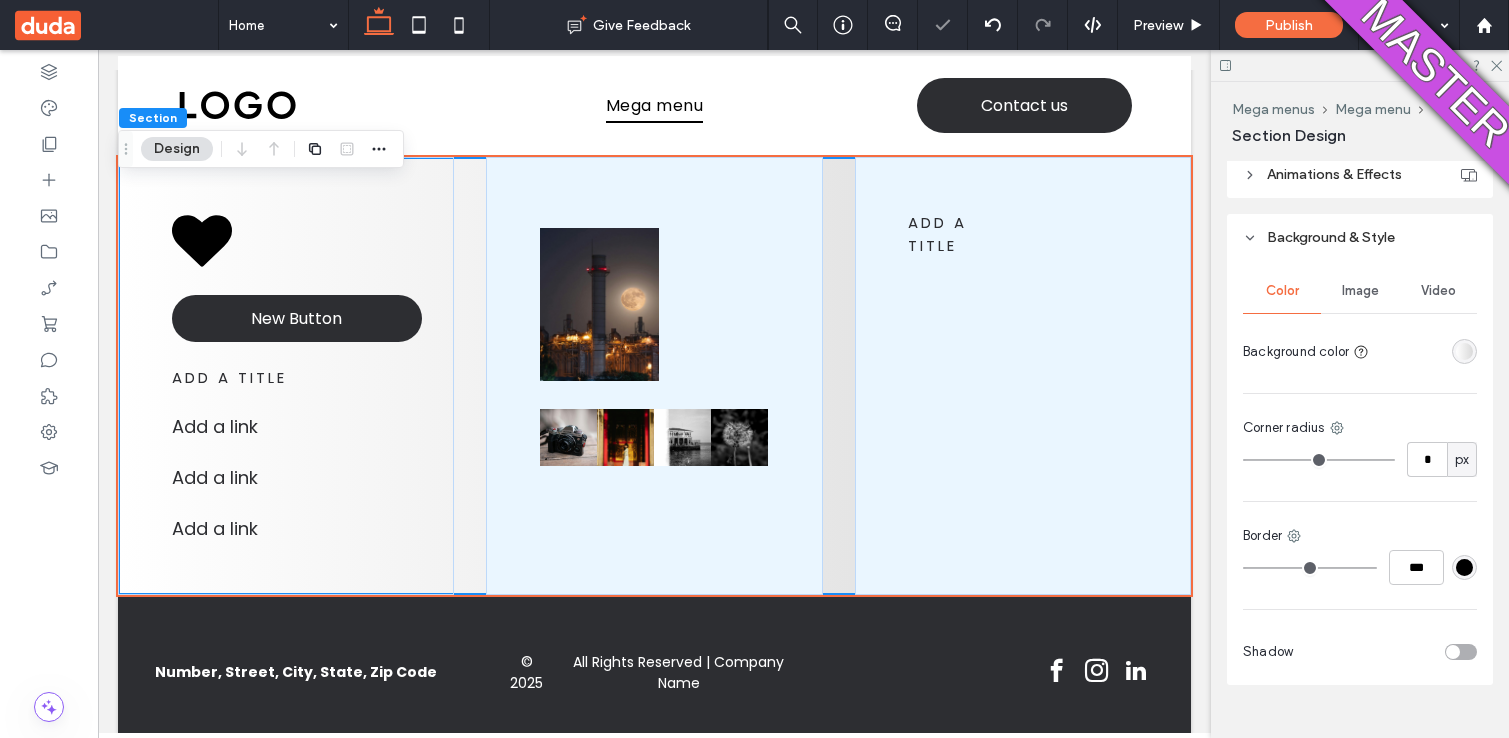 scroll, scrollTop: 416, scrollLeft: 0, axis: vertical 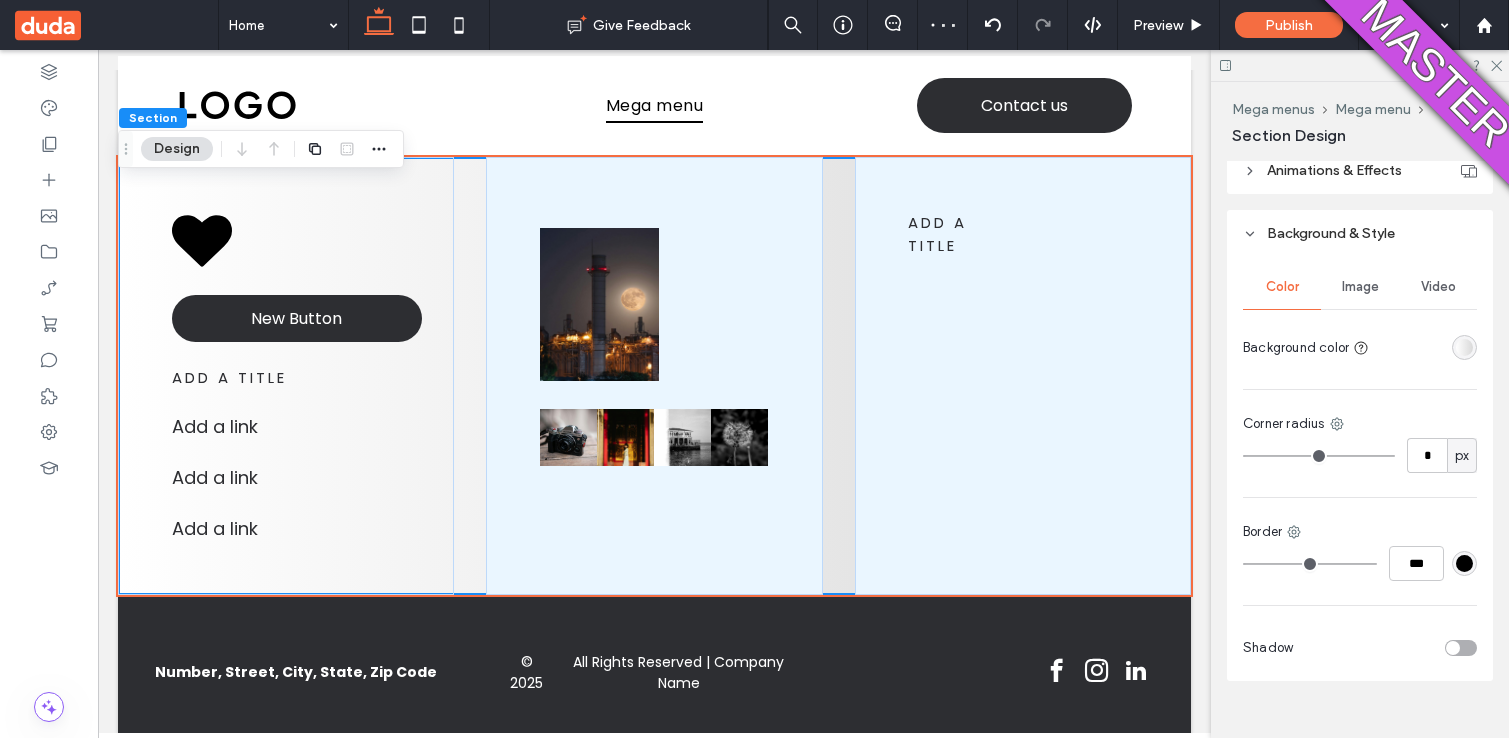 click at bounding box center (1464, 347) 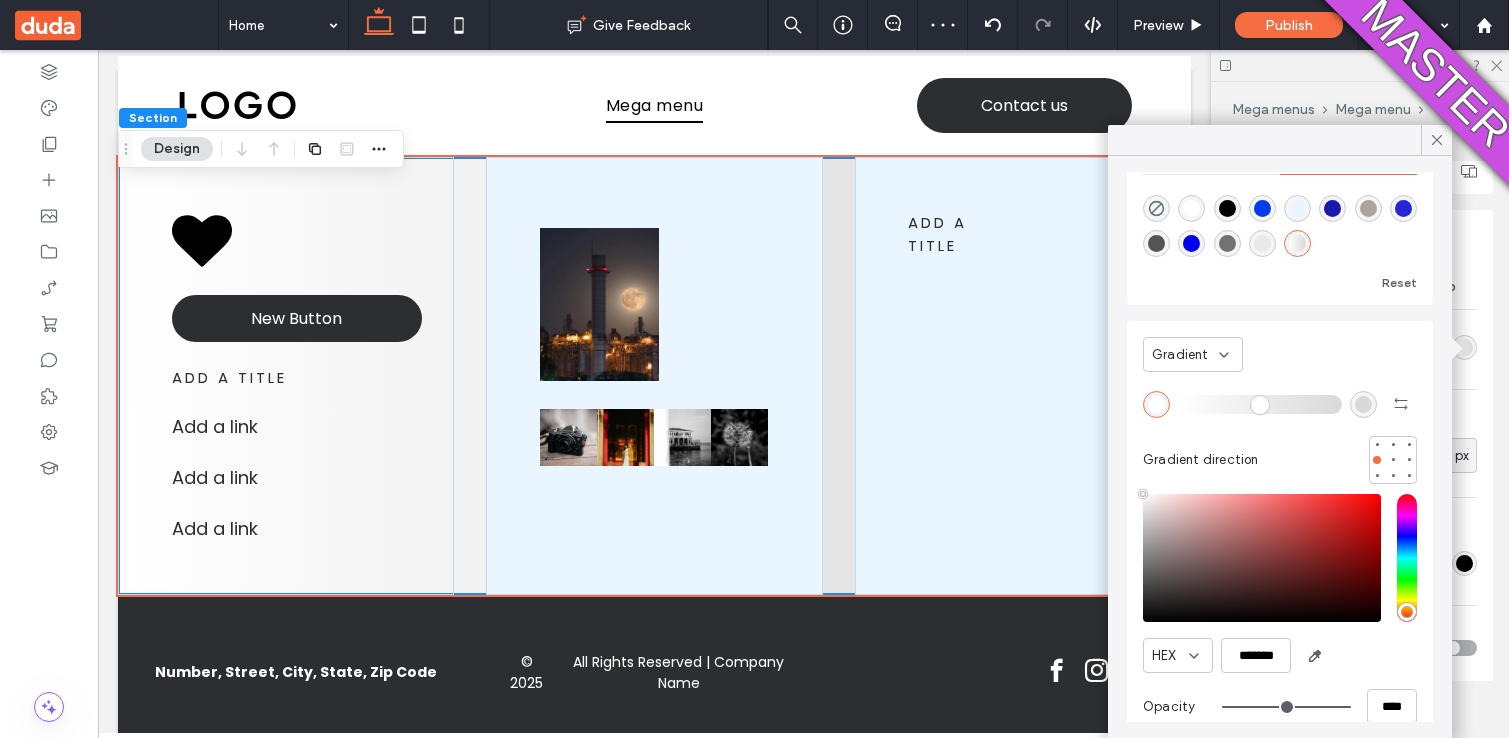 scroll, scrollTop: 95, scrollLeft: 0, axis: vertical 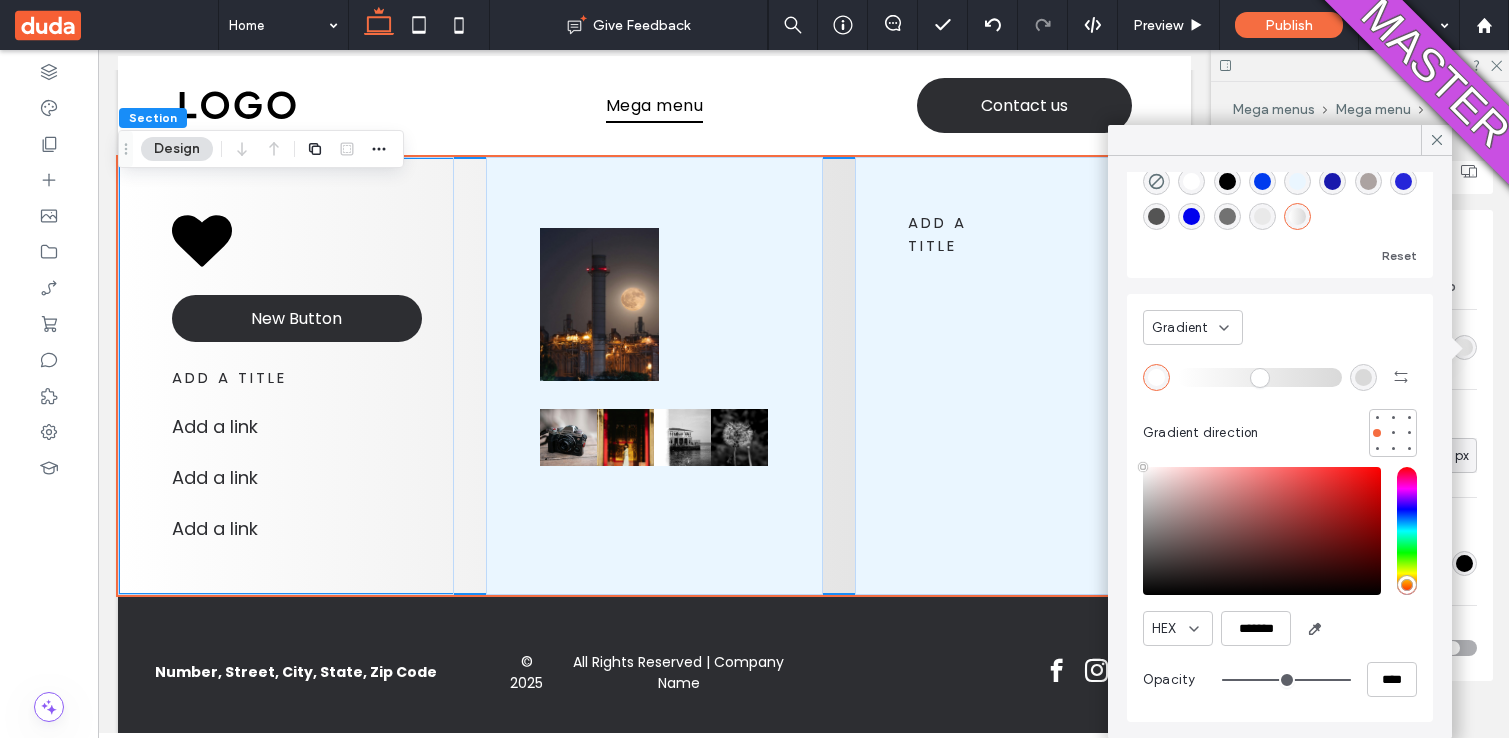 click on "Gradient" at bounding box center (1185, 328) 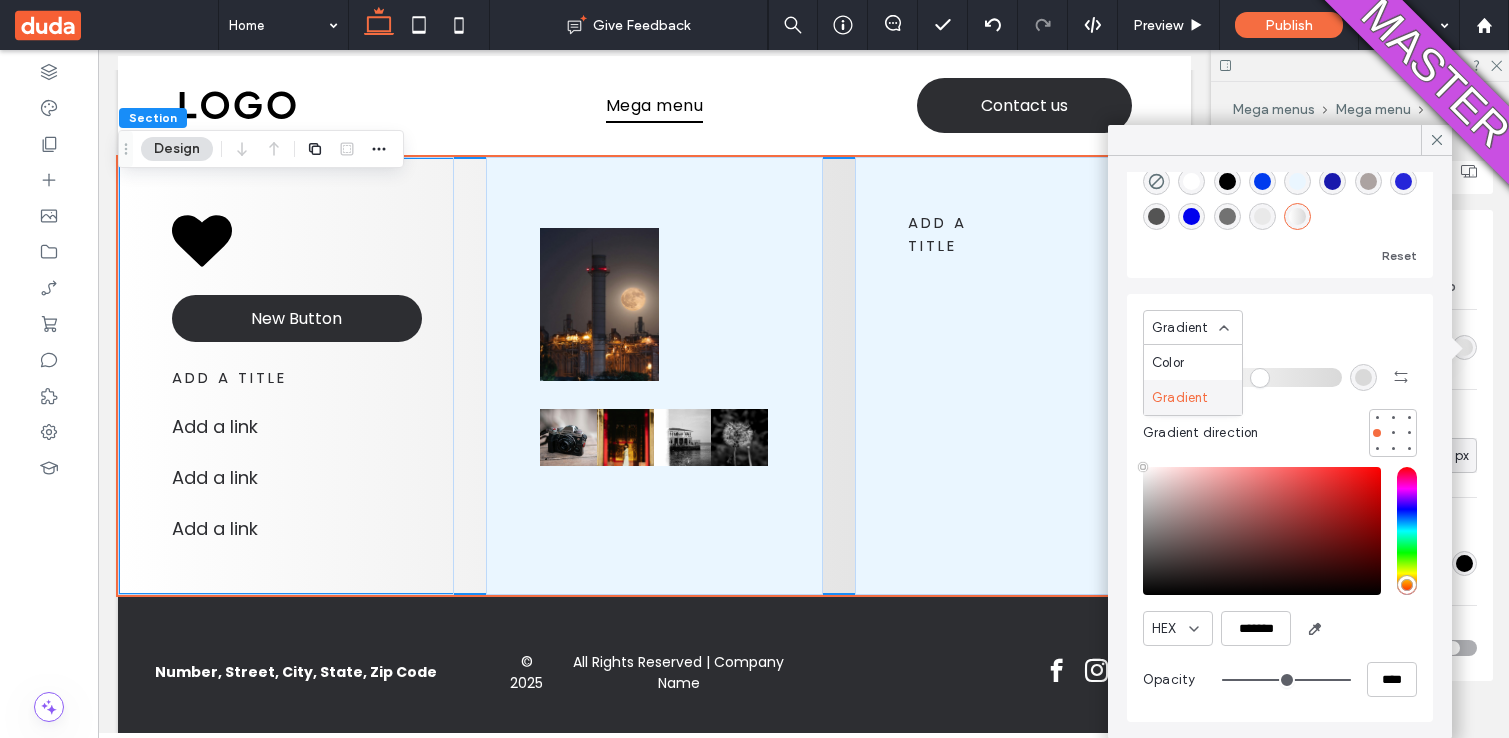 click on "Gradient" at bounding box center [1180, 398] 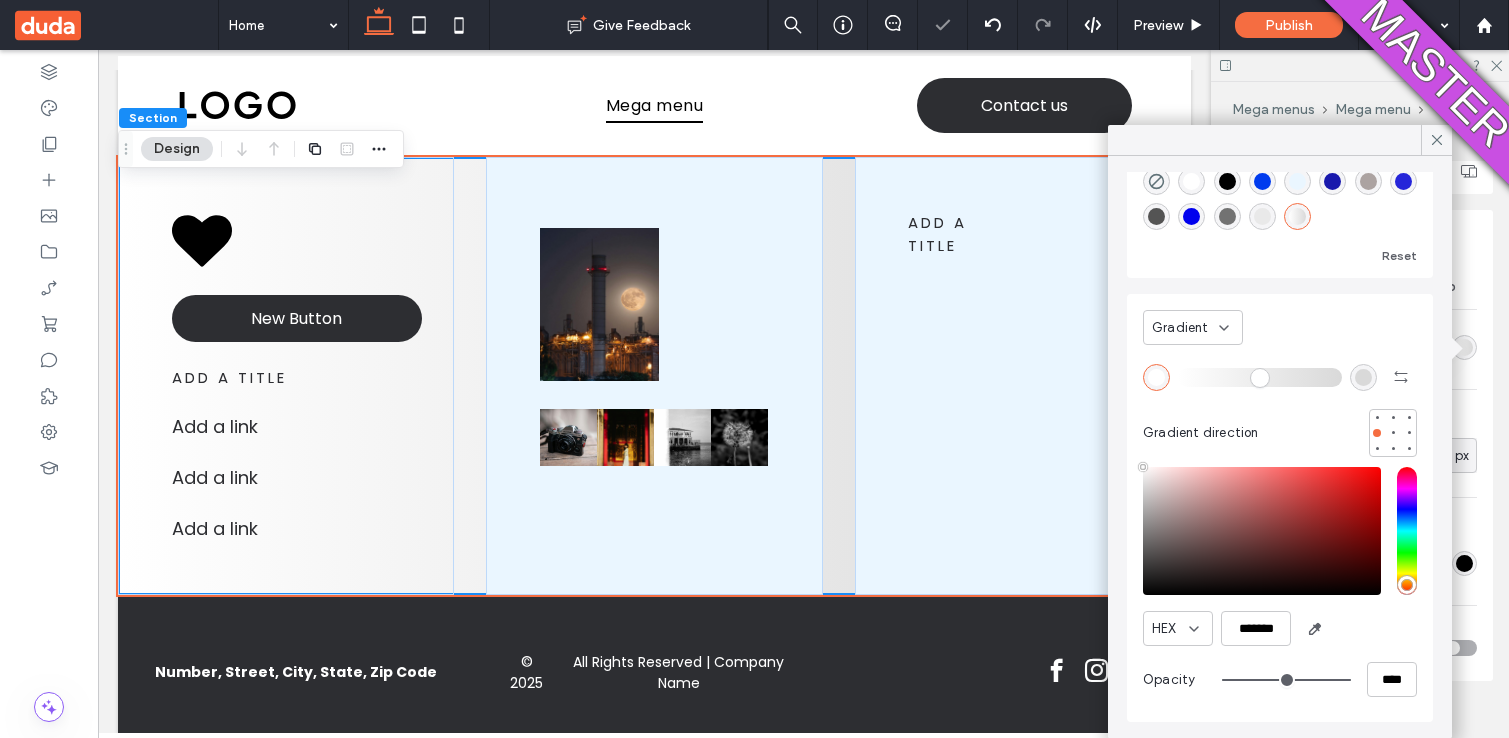 click 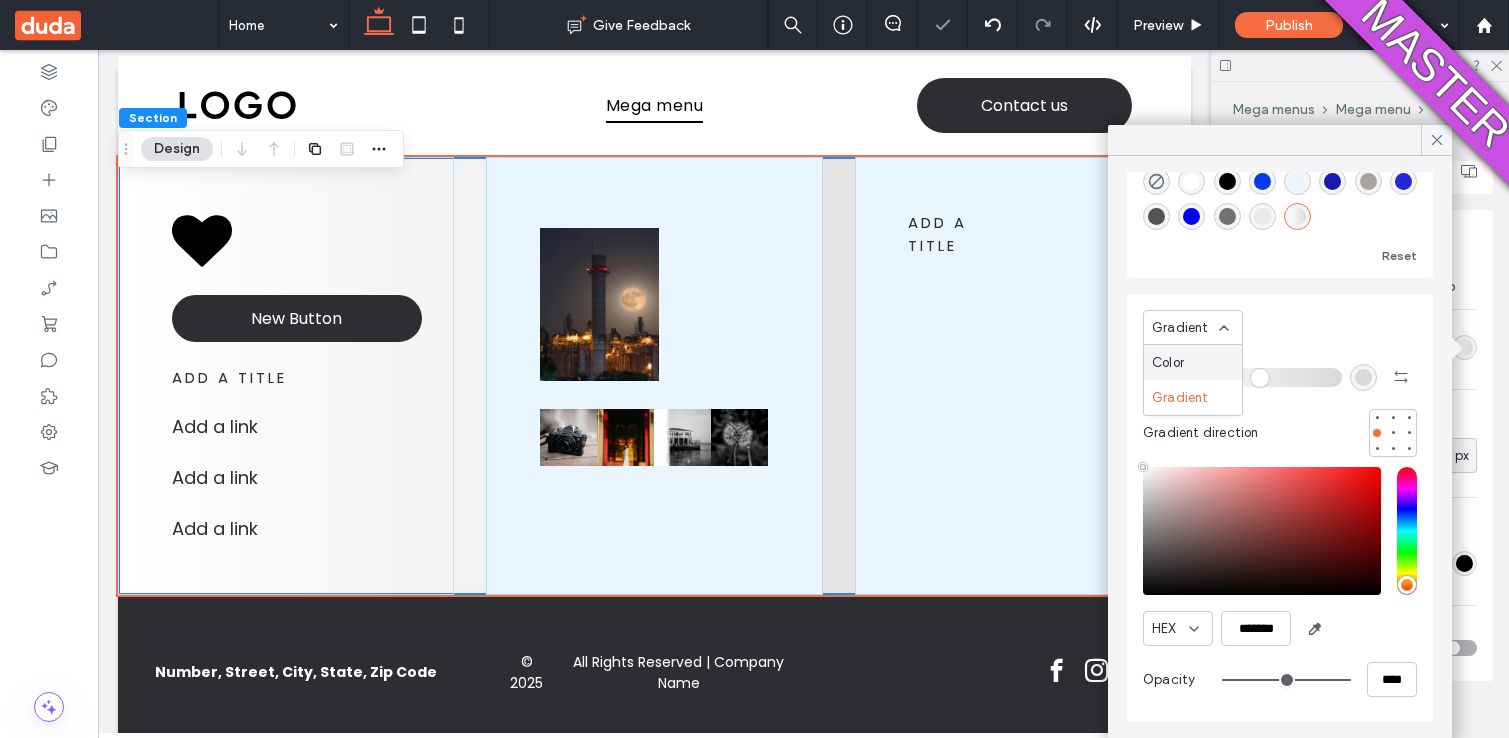 click on "Color" at bounding box center (1193, 362) 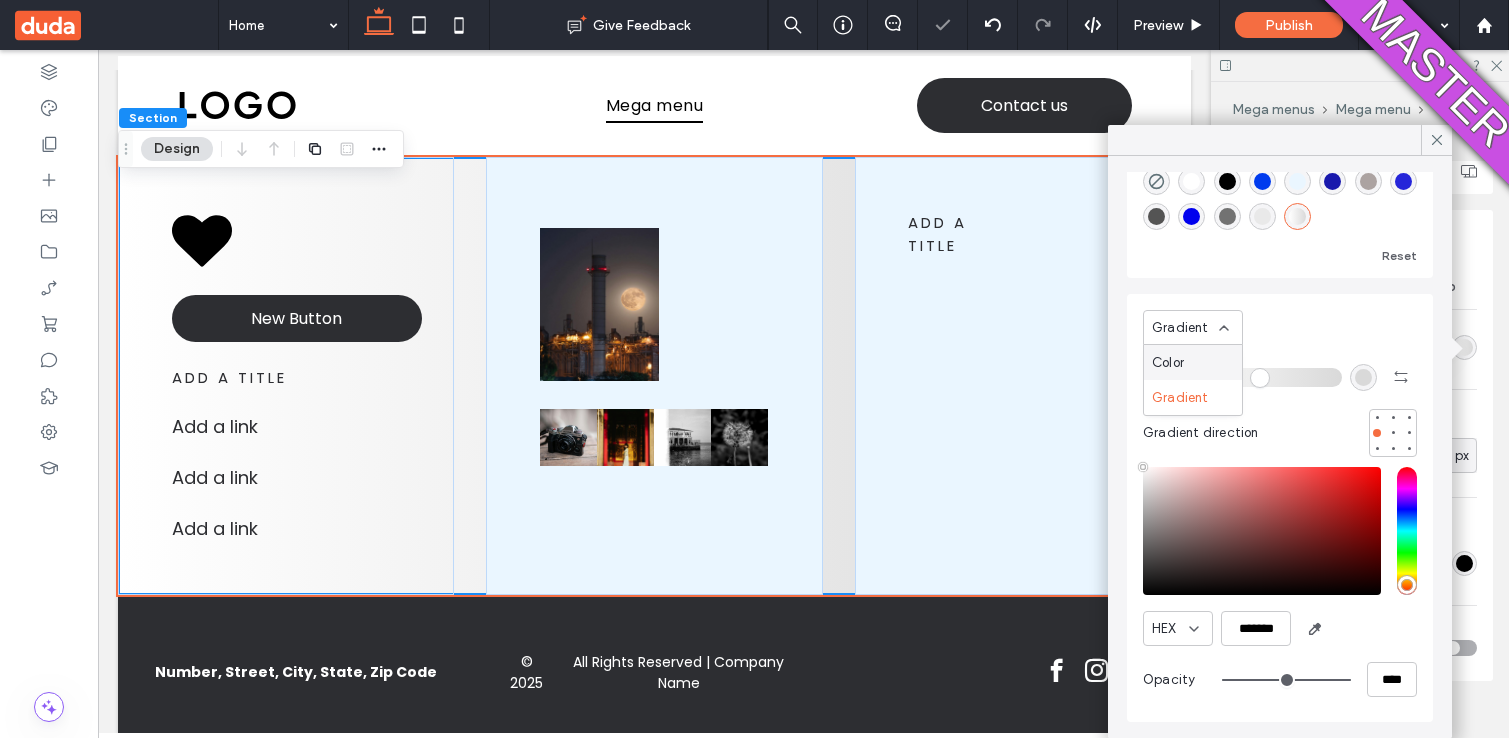 scroll, scrollTop: 153, scrollLeft: 0, axis: vertical 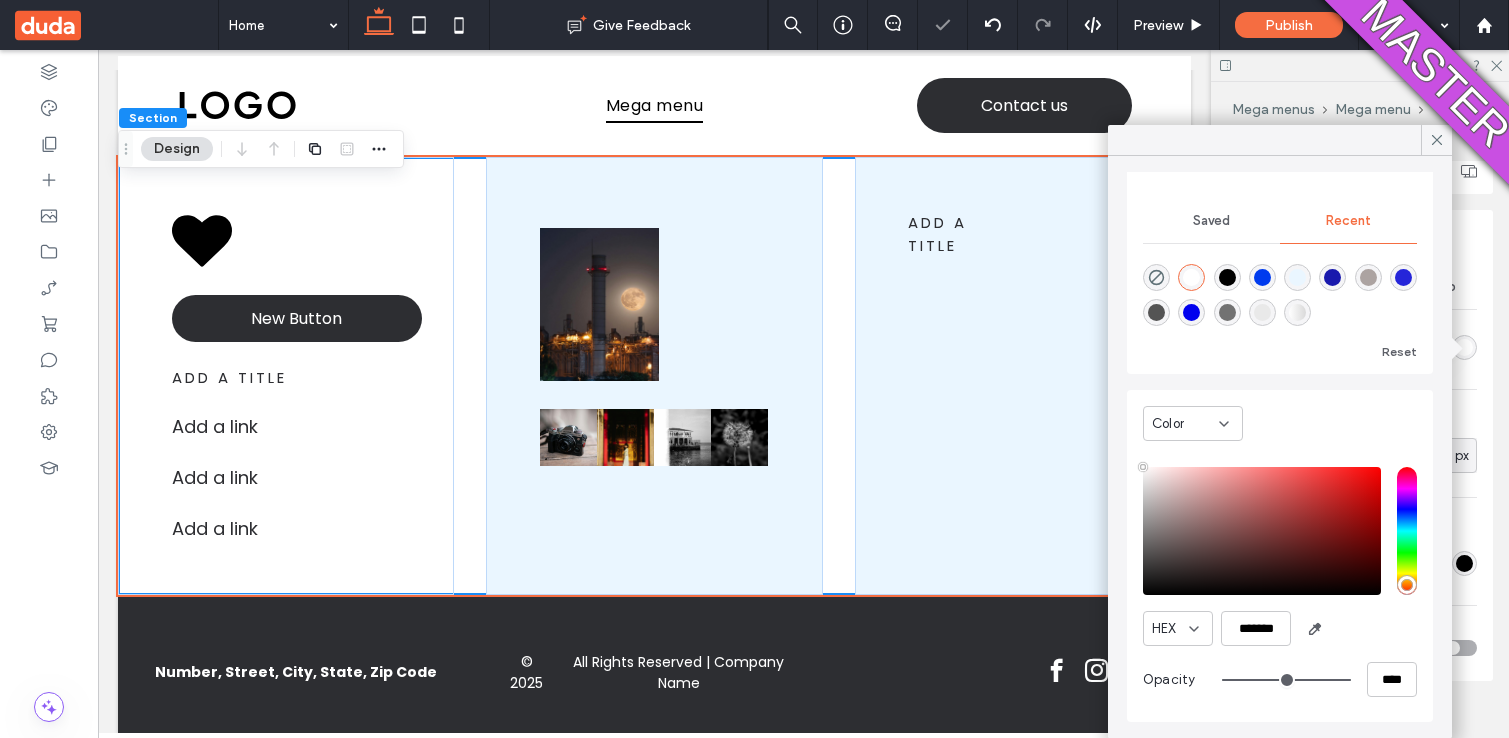 click on "Color" at bounding box center (1185, 424) 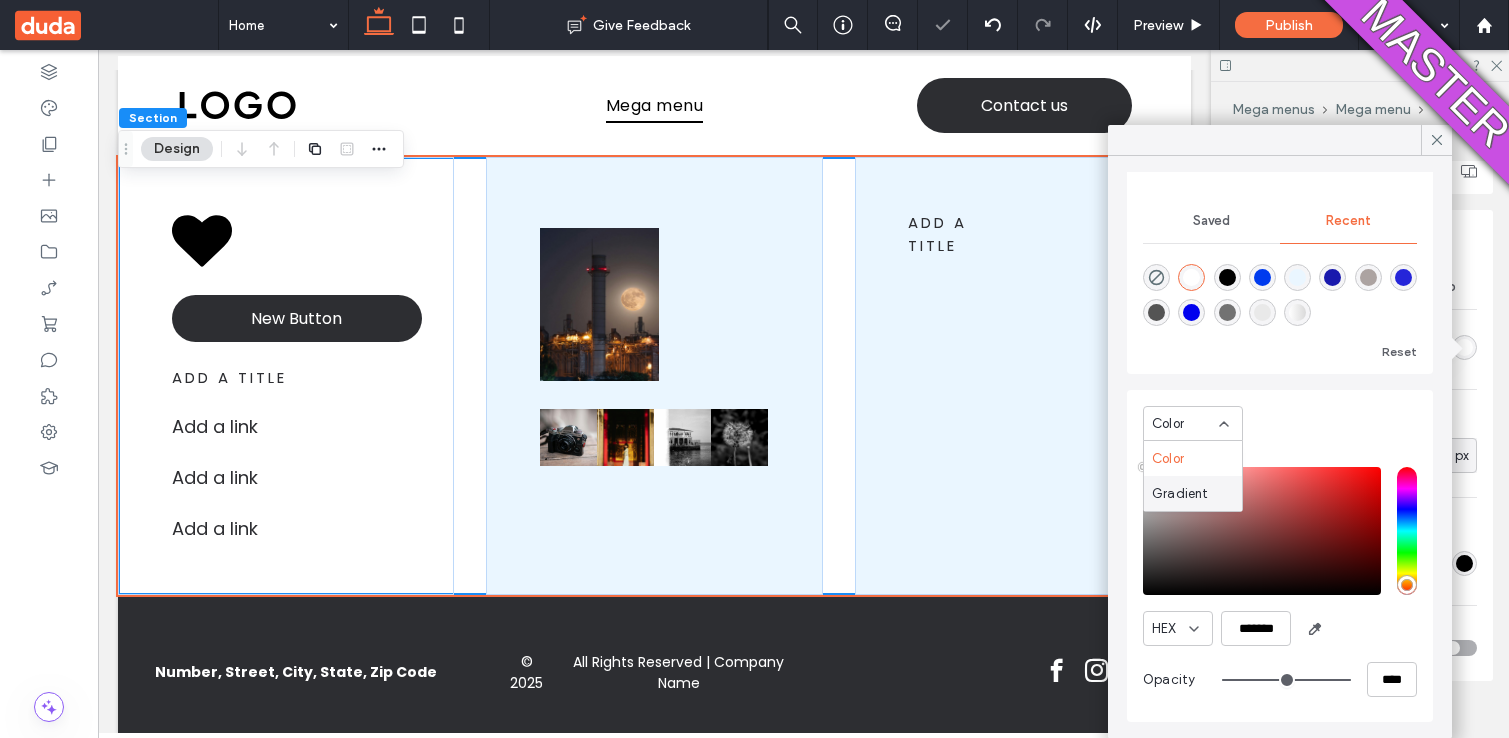 click on "Gradient" at bounding box center [1193, 493] 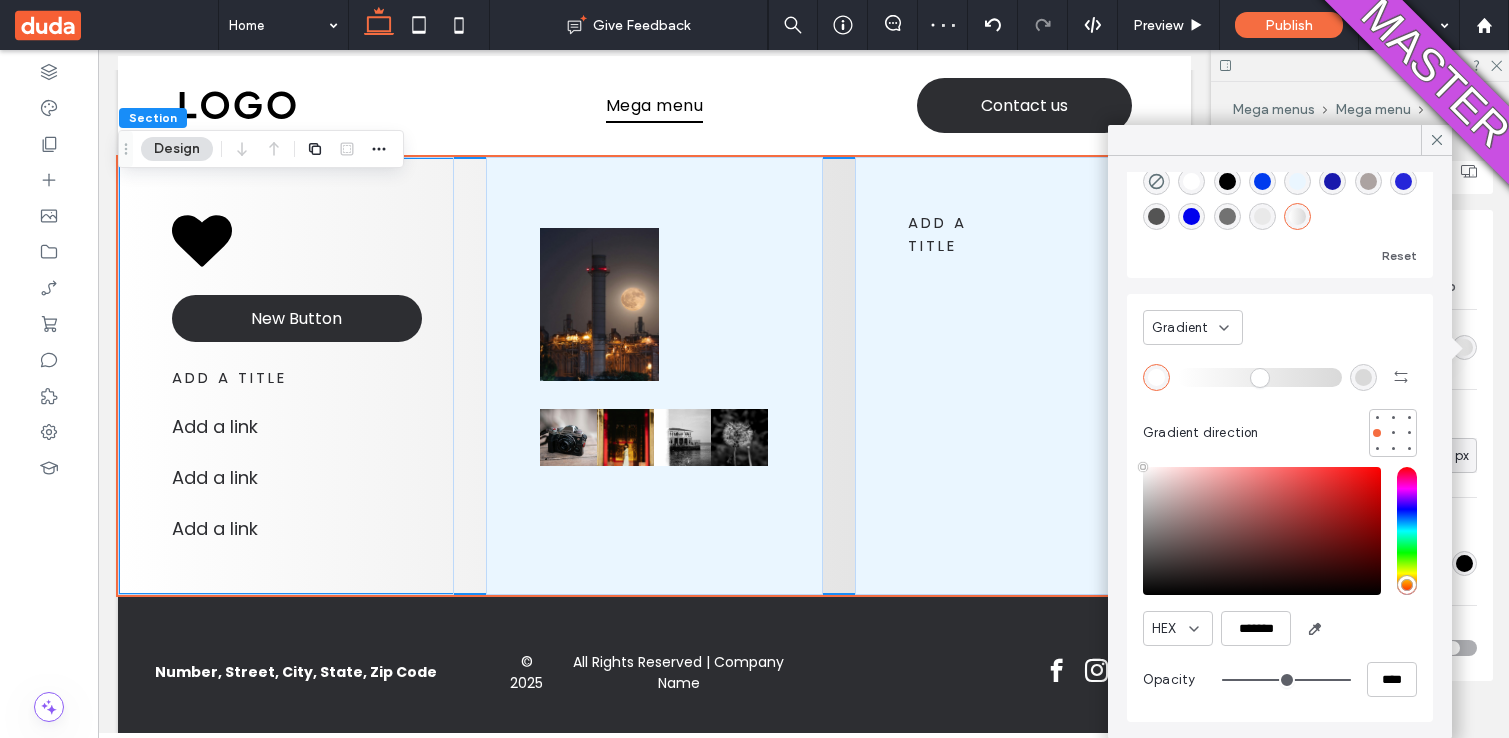 click at bounding box center [1363, 377] 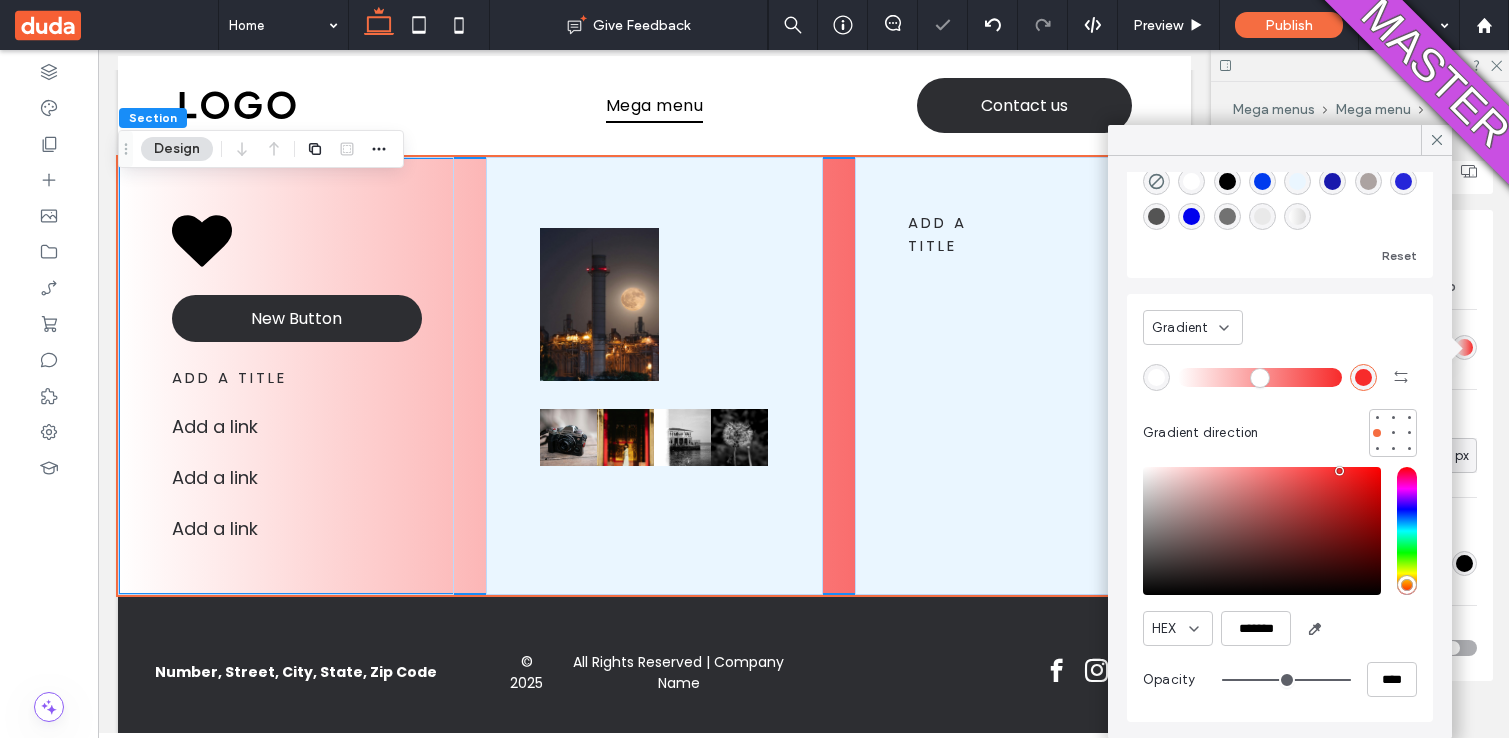 click at bounding box center (1262, 531) 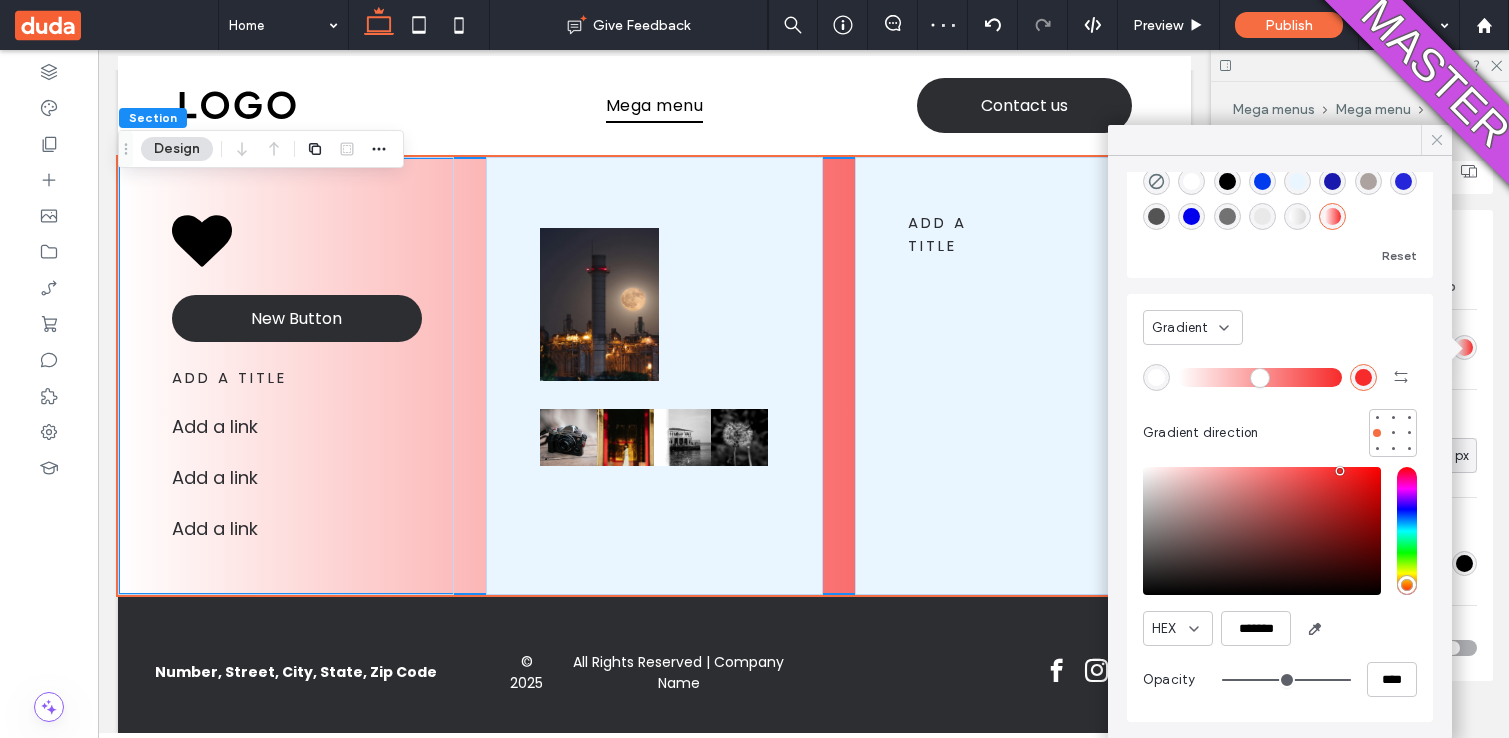 click 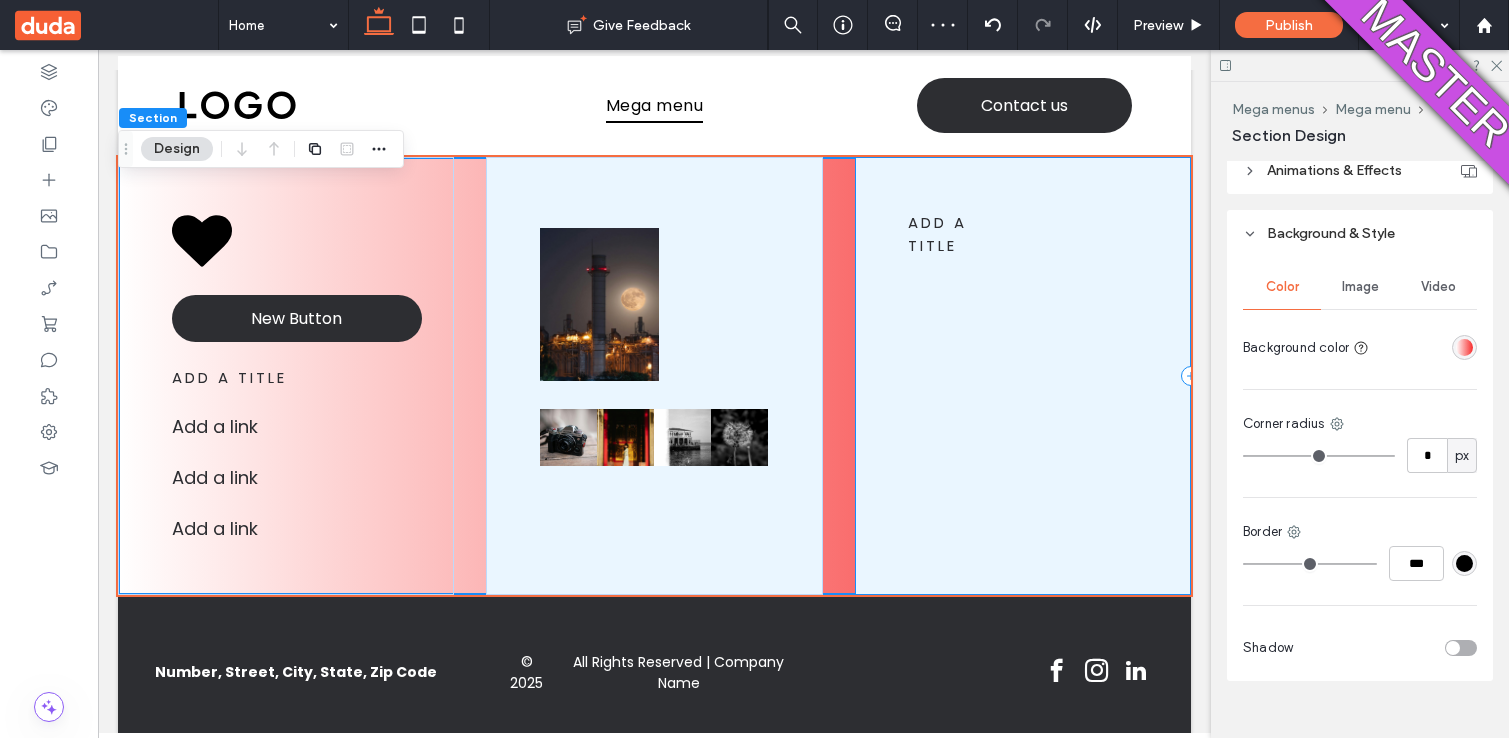 click on "add a title" at bounding box center (1023, 376) 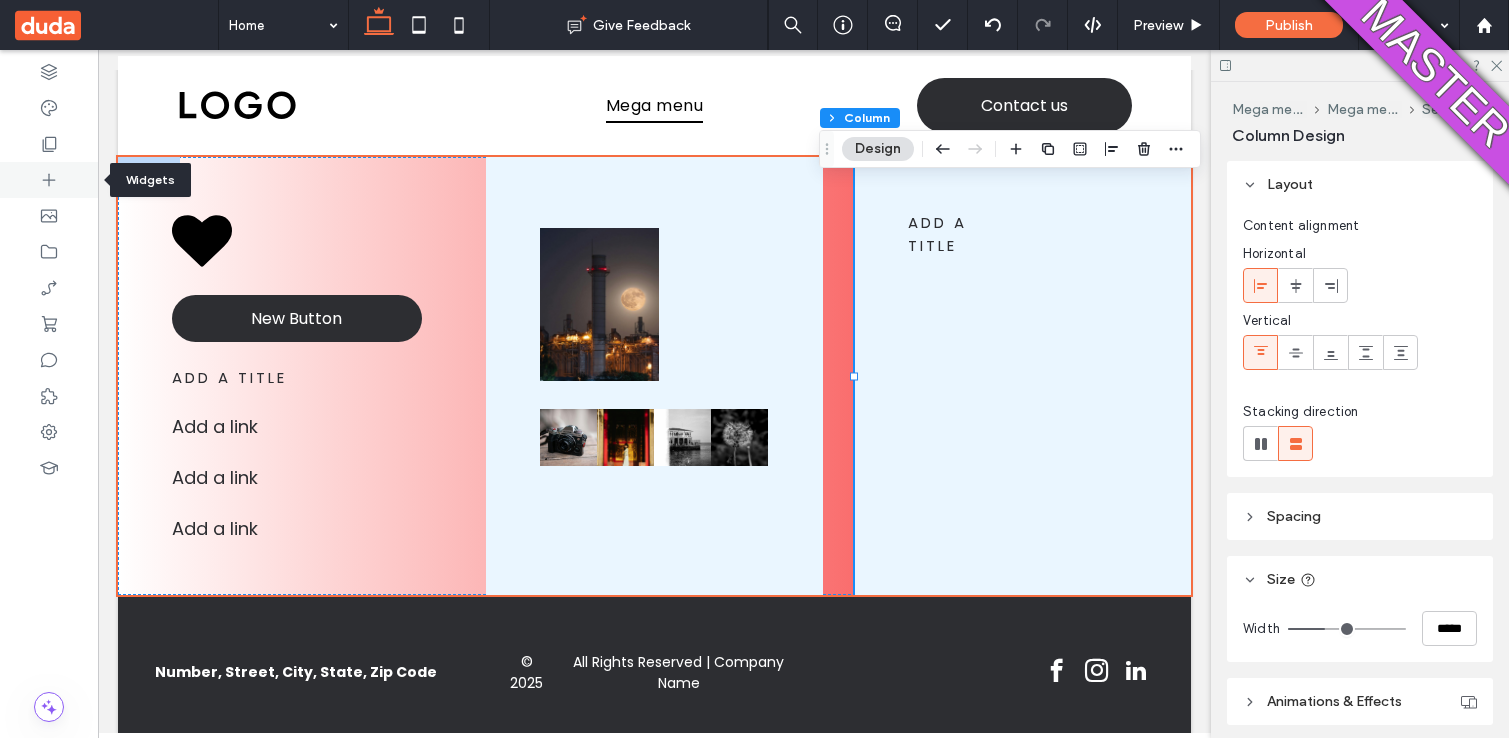 click 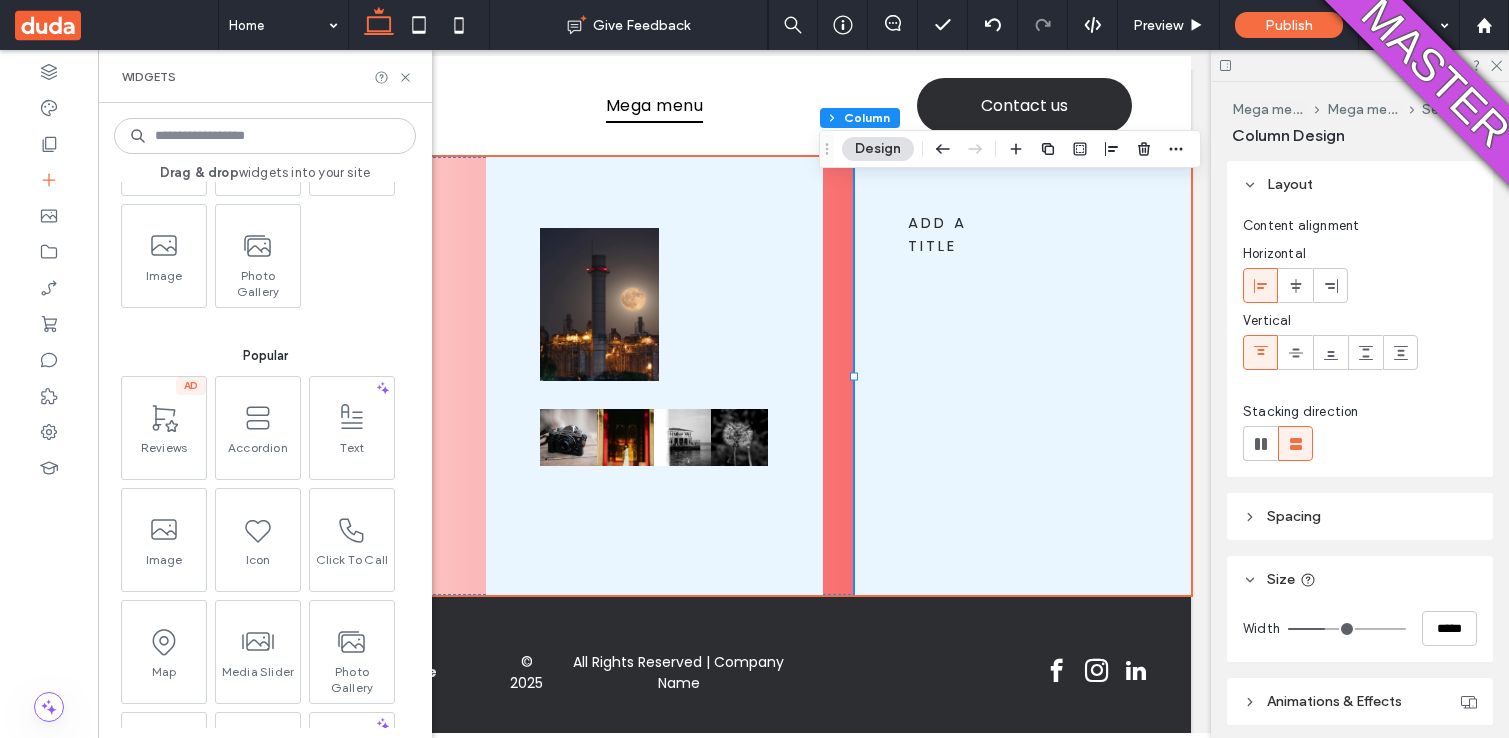 scroll, scrollTop: 155, scrollLeft: 0, axis: vertical 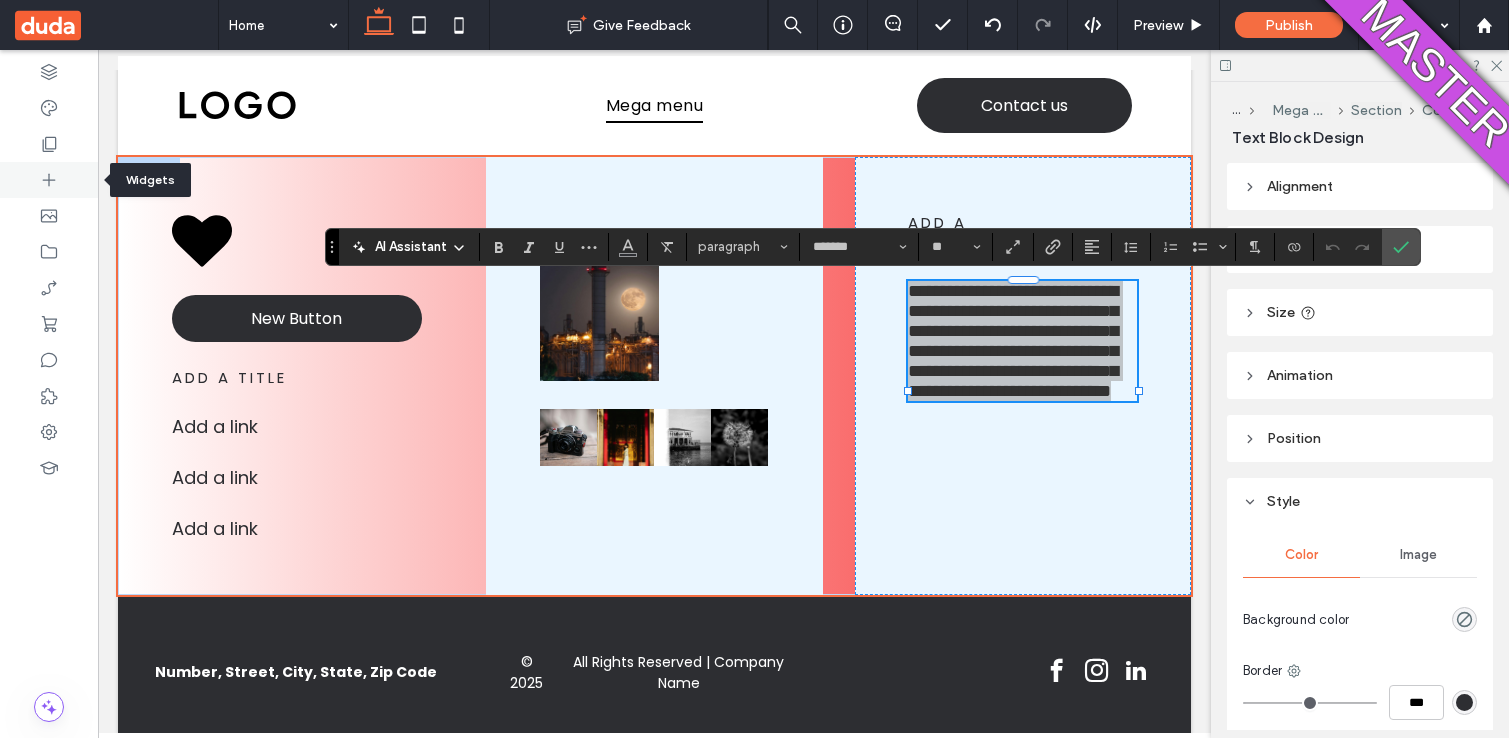 click 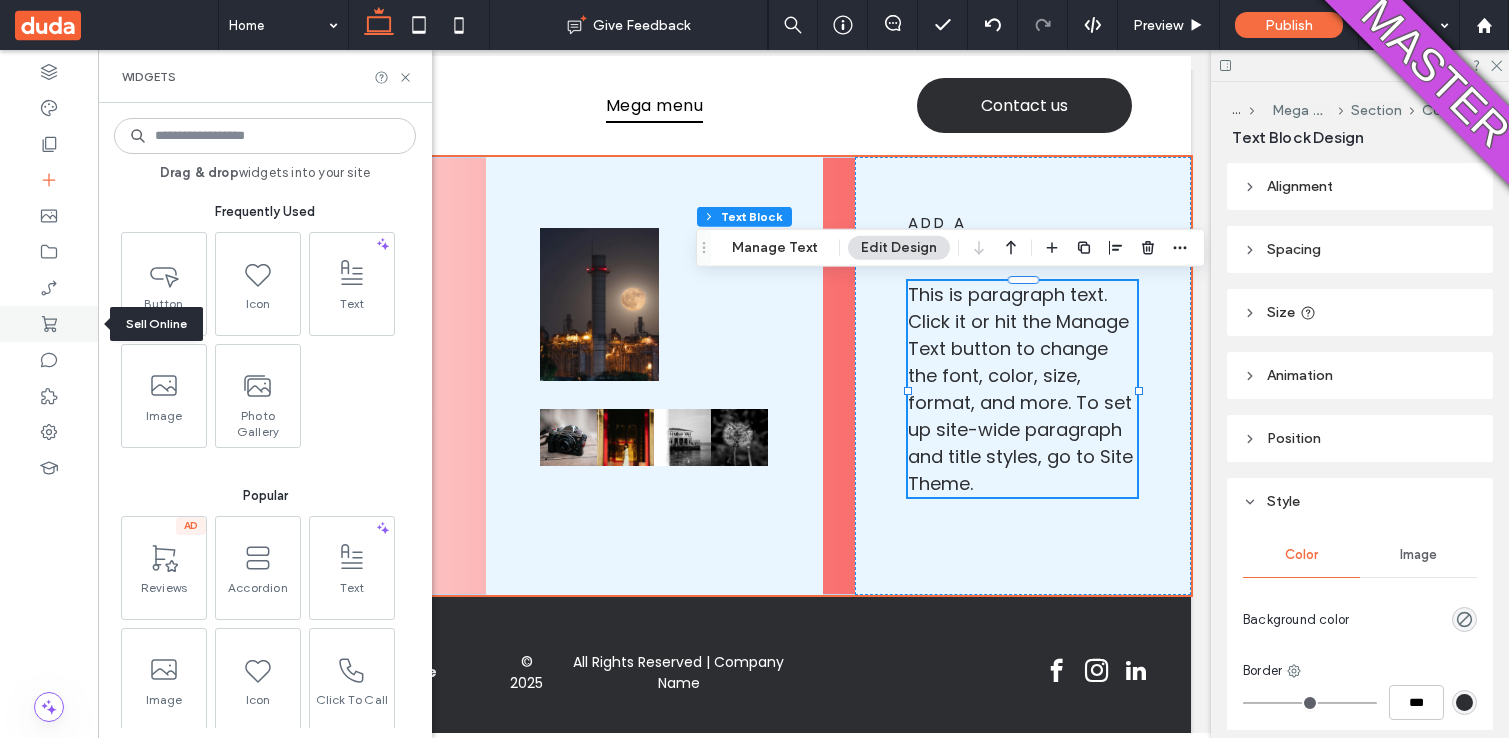 click 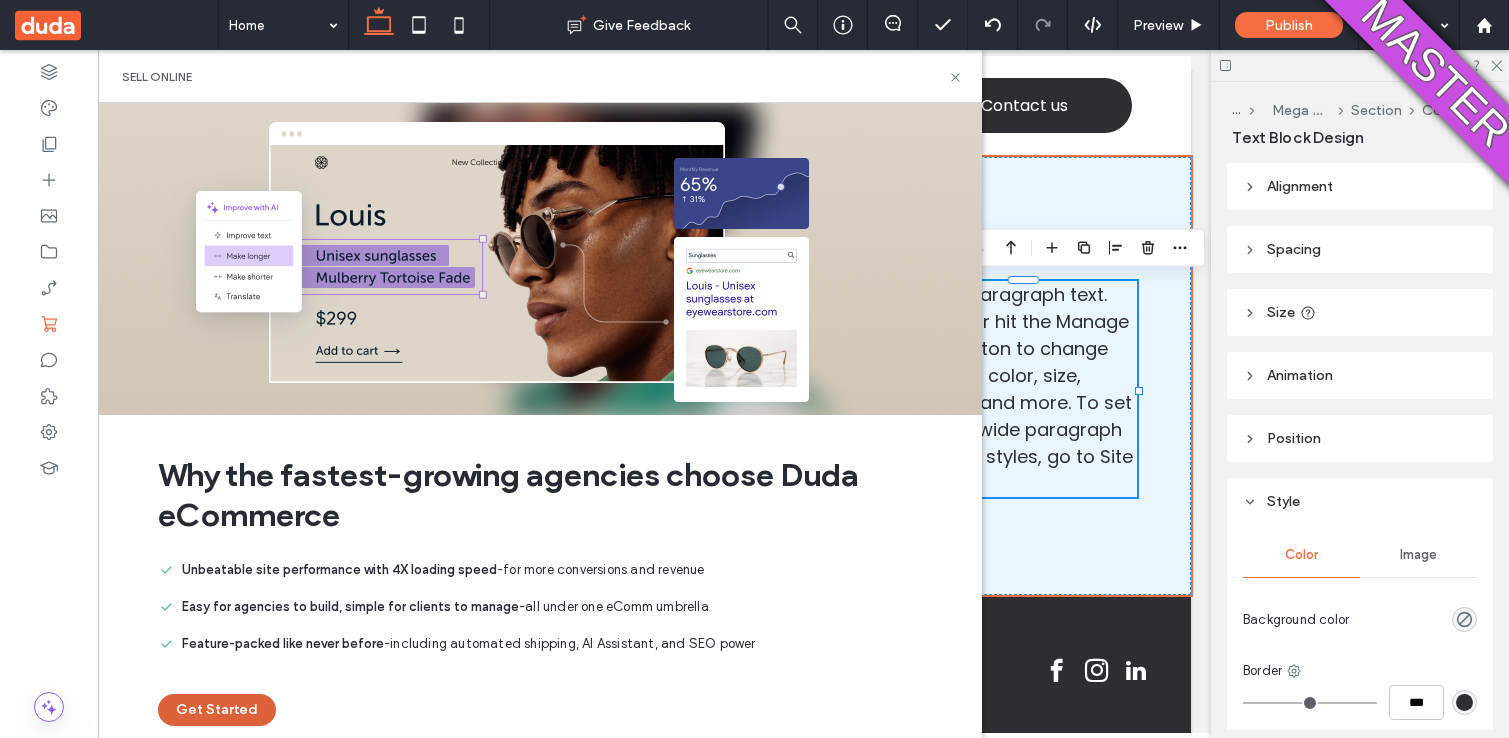 click on "Get Started" at bounding box center (217, 710) 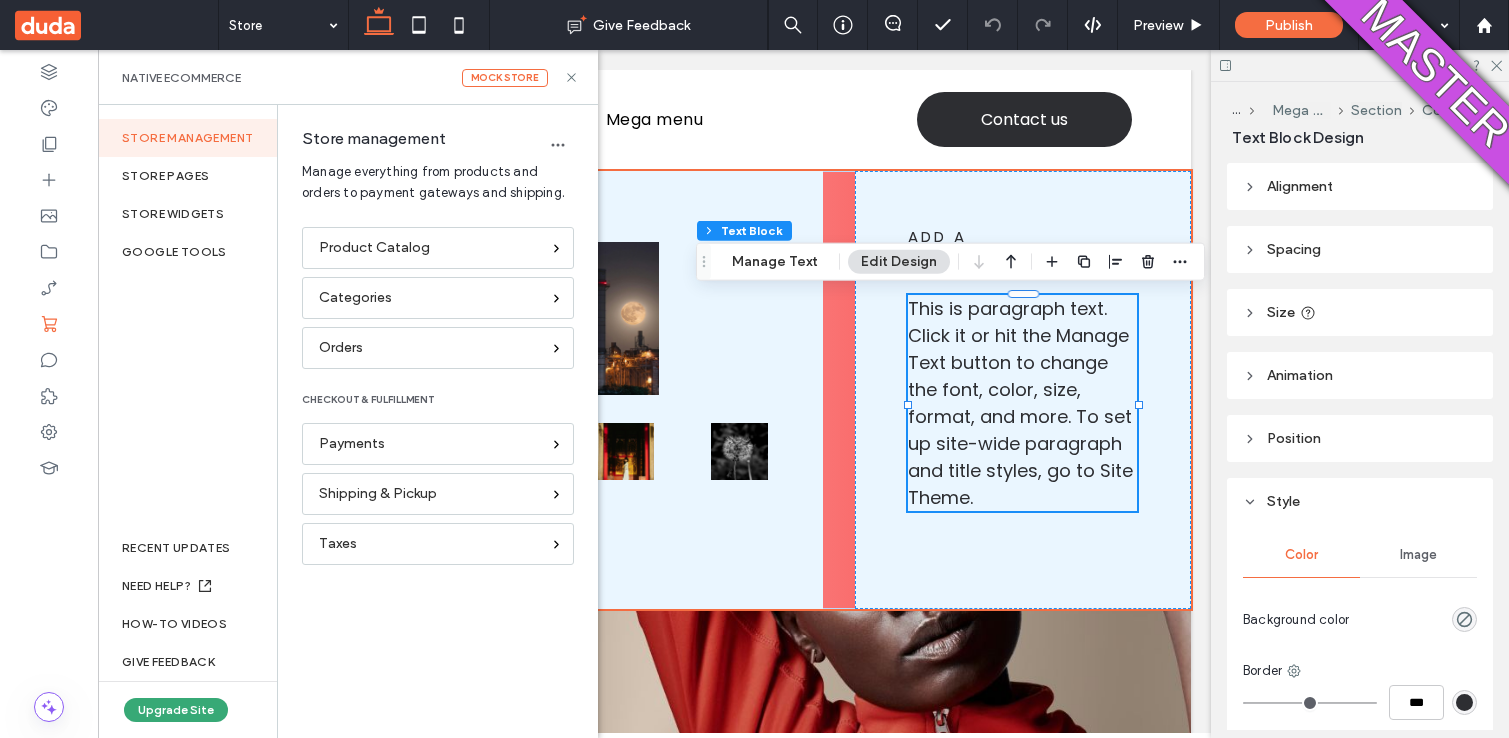 scroll, scrollTop: 0, scrollLeft: 0, axis: both 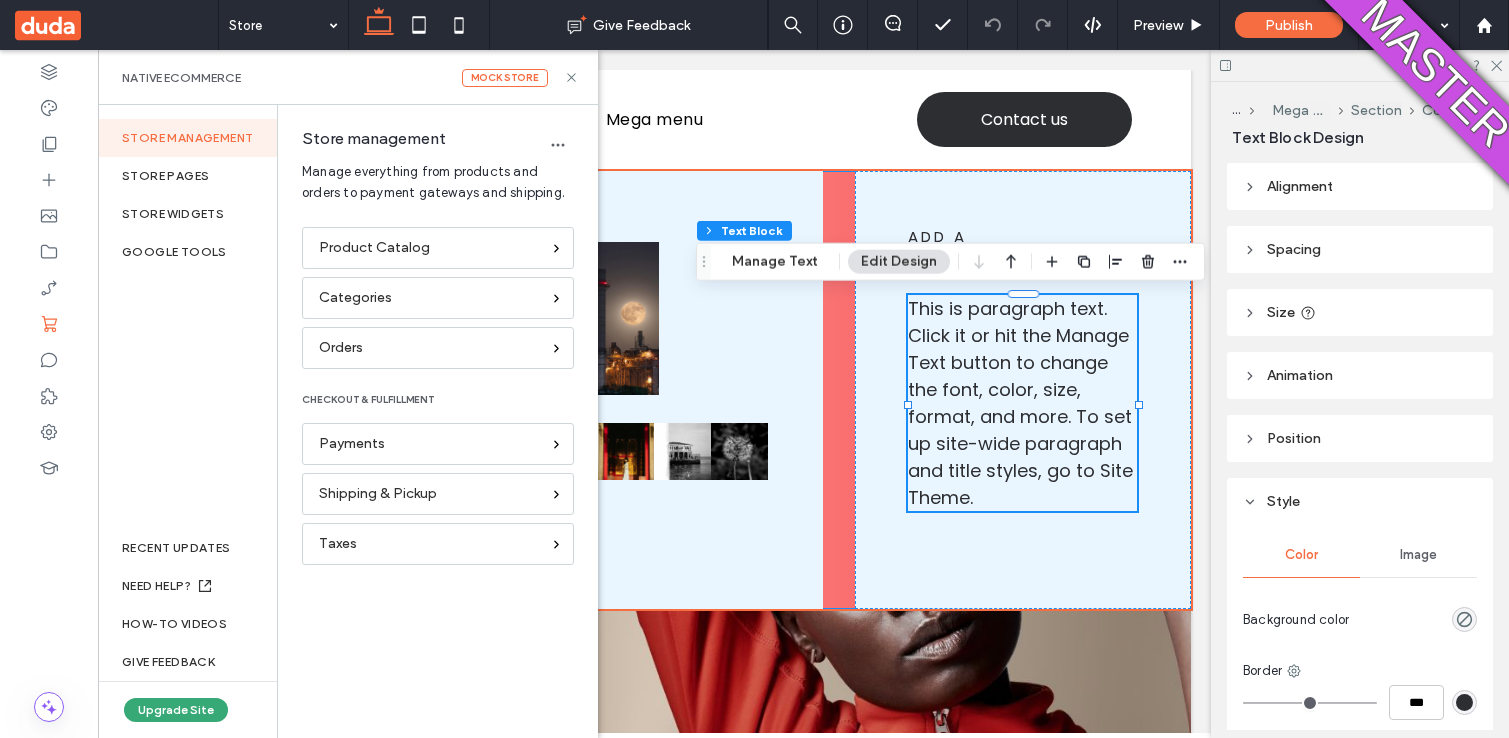 click on "New Button
add a title
Add a link ﻿
Add a link ﻿
Add a link ﻿
Button
Button
Button
Button
add a title
This is paragraph text. Click it or hit the Manage Text button to change the font, color, size, format, and more. To set up site-wide paragraph and title styles, go to Site Theme." at bounding box center [654, 390] 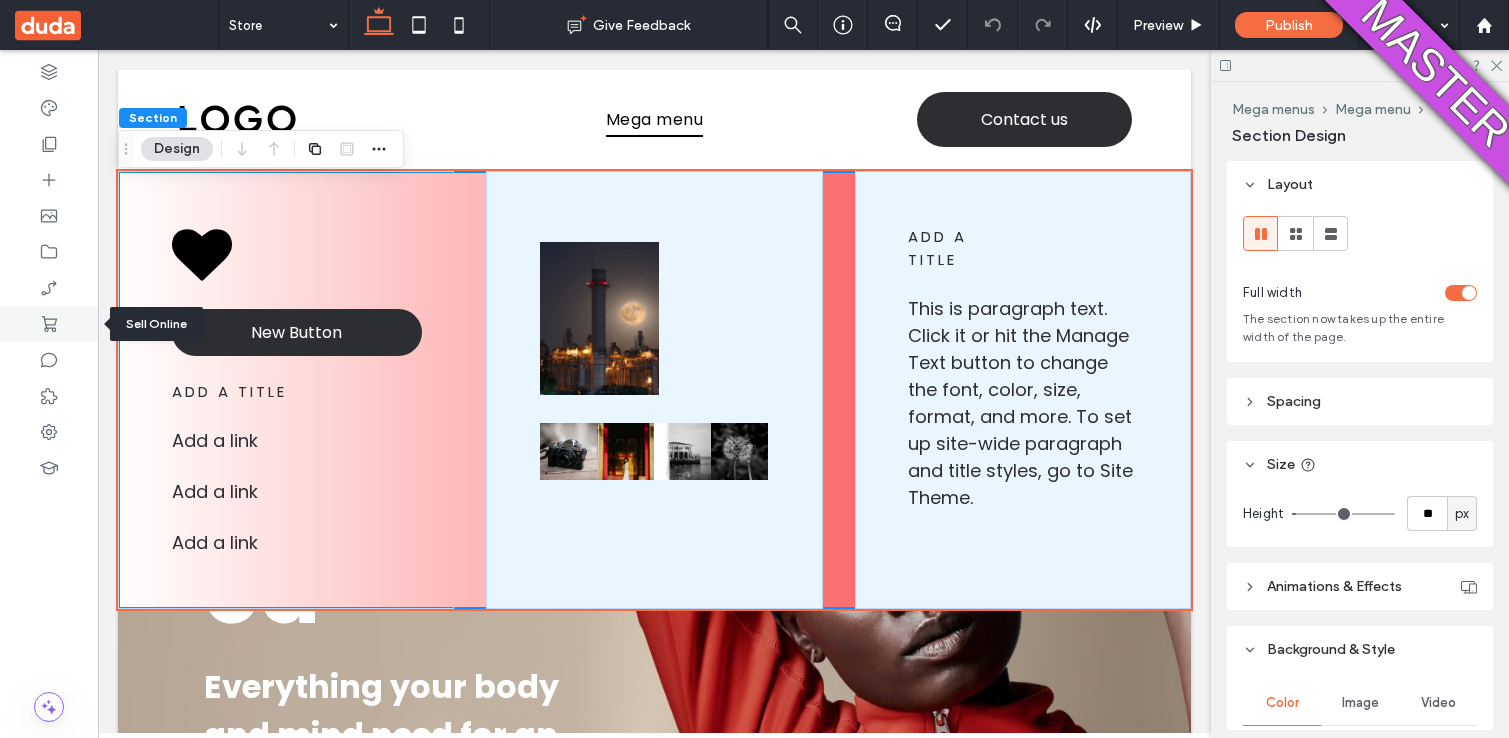 click 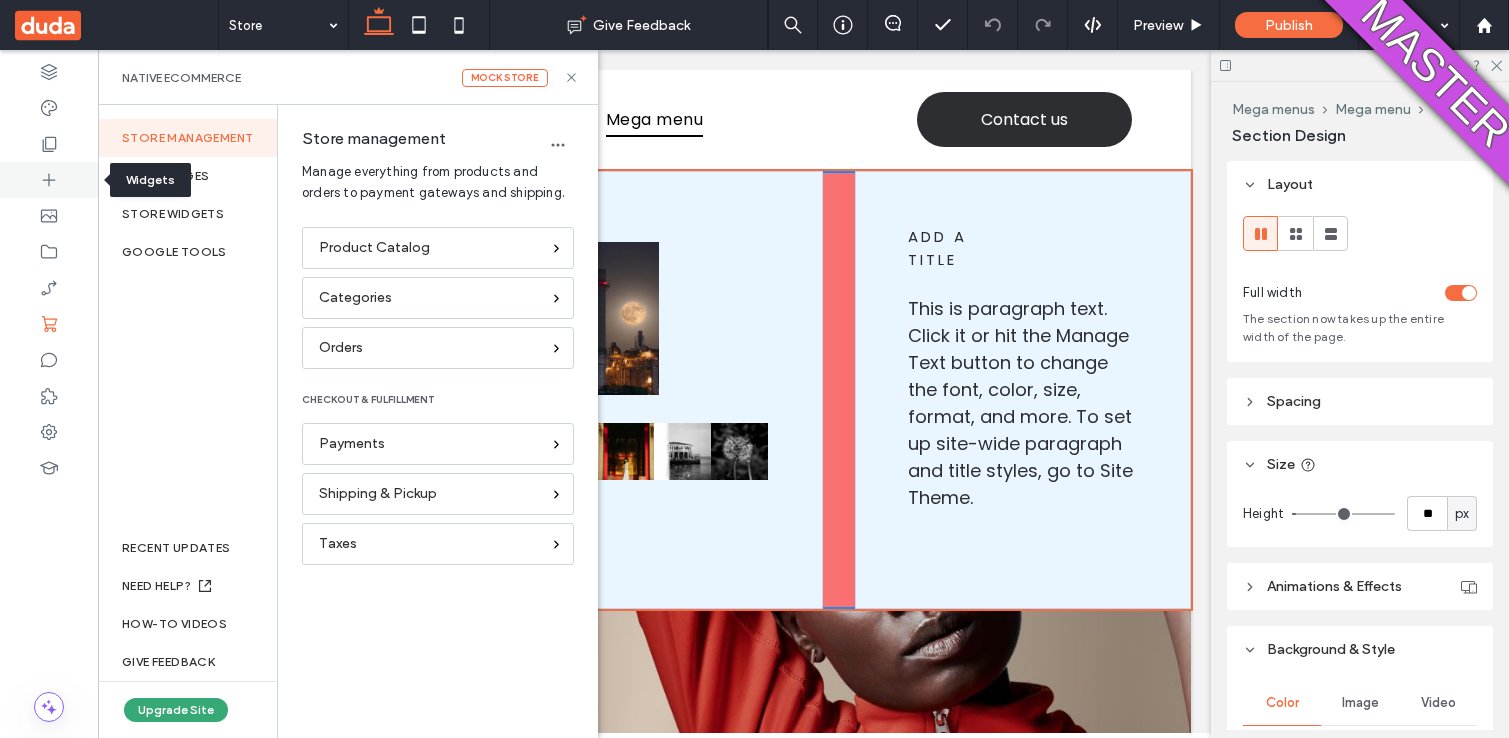 click 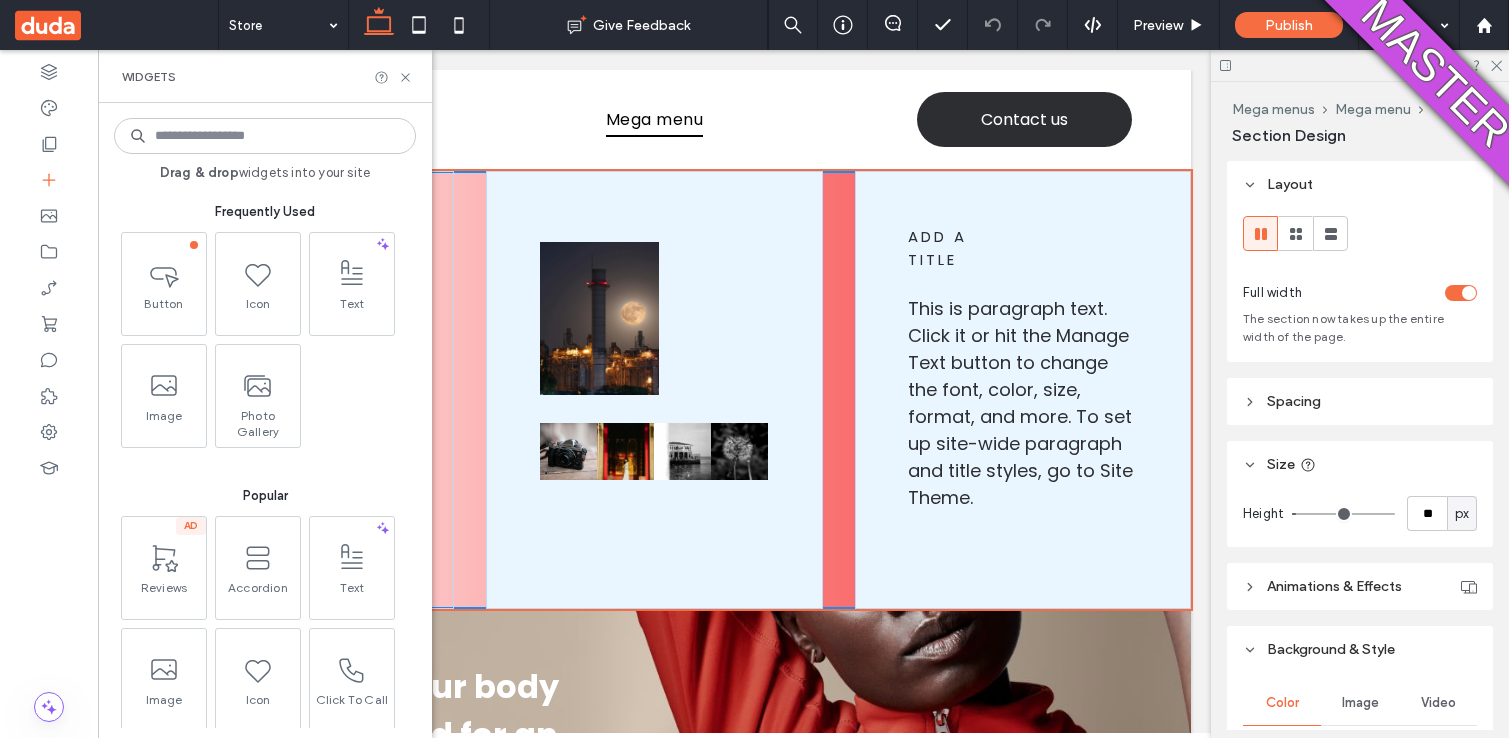 click at bounding box center [265, 136] 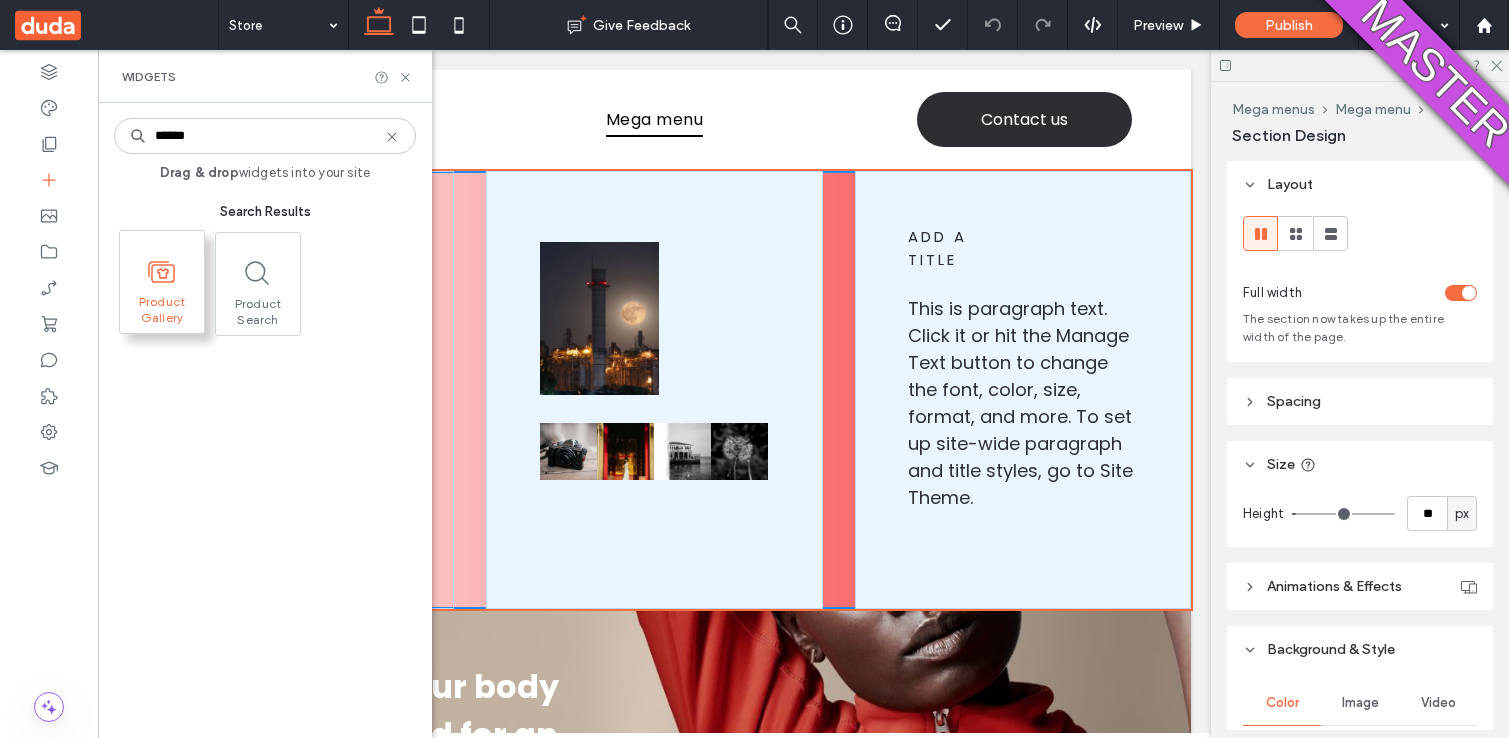 type on "******" 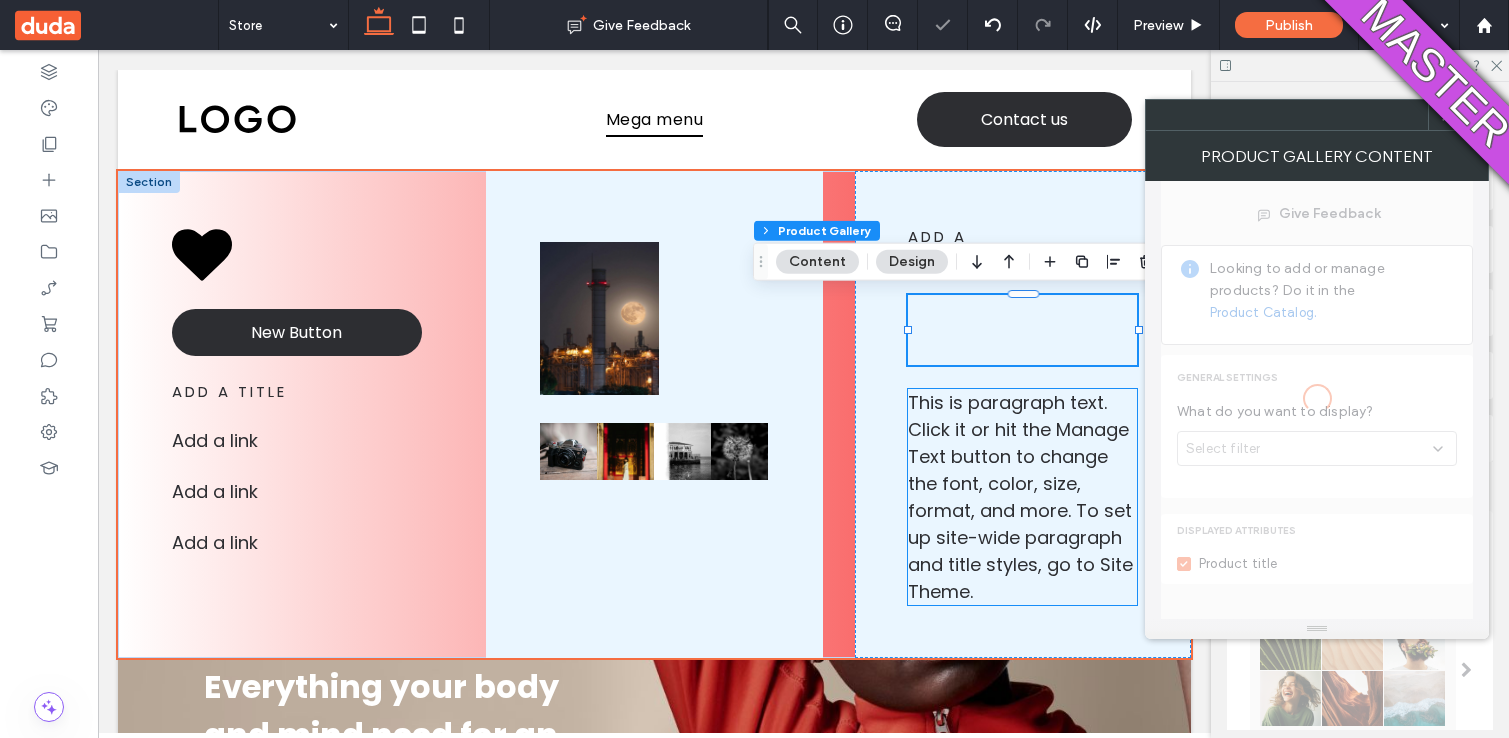 click on "add a title
This is paragraph text. Click it or hit the Manage Text button to change the font, color, size, format, and more. To set up site-wide paragraph and title styles, go to Site Theme." at bounding box center (1023, 414) 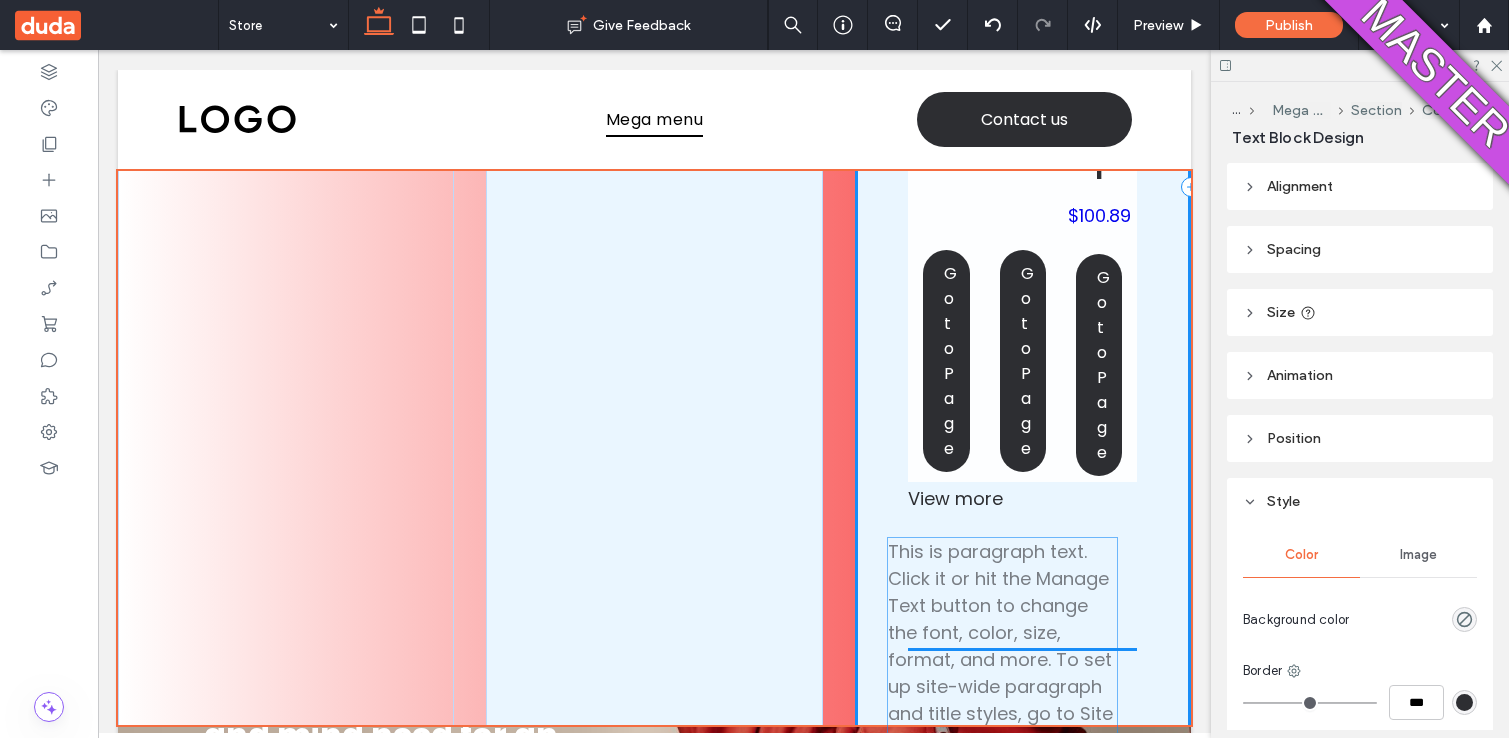 scroll, scrollTop: 454, scrollLeft: 0, axis: vertical 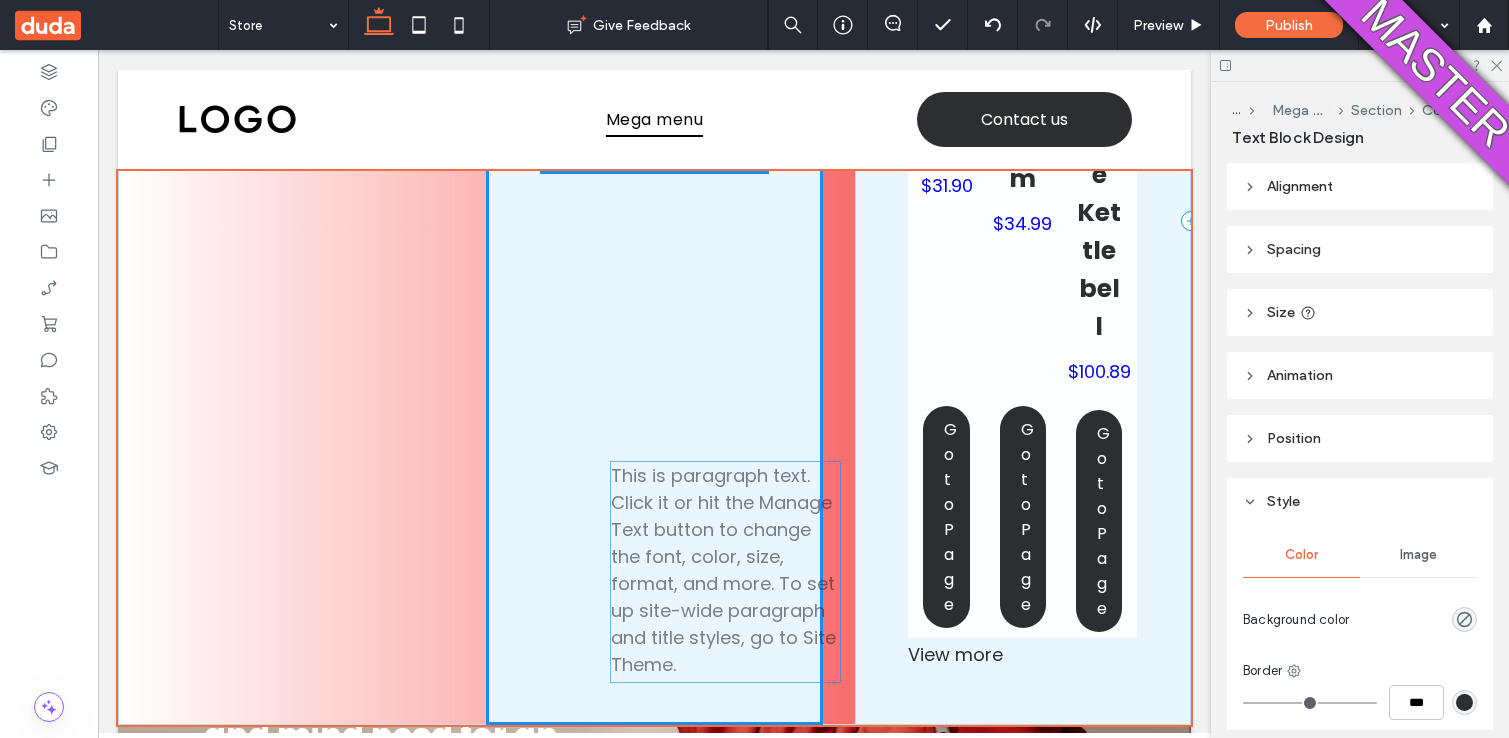 drag, startPoint x: 971, startPoint y: 593, endPoint x: 664, endPoint y: 507, distance: 318.8181 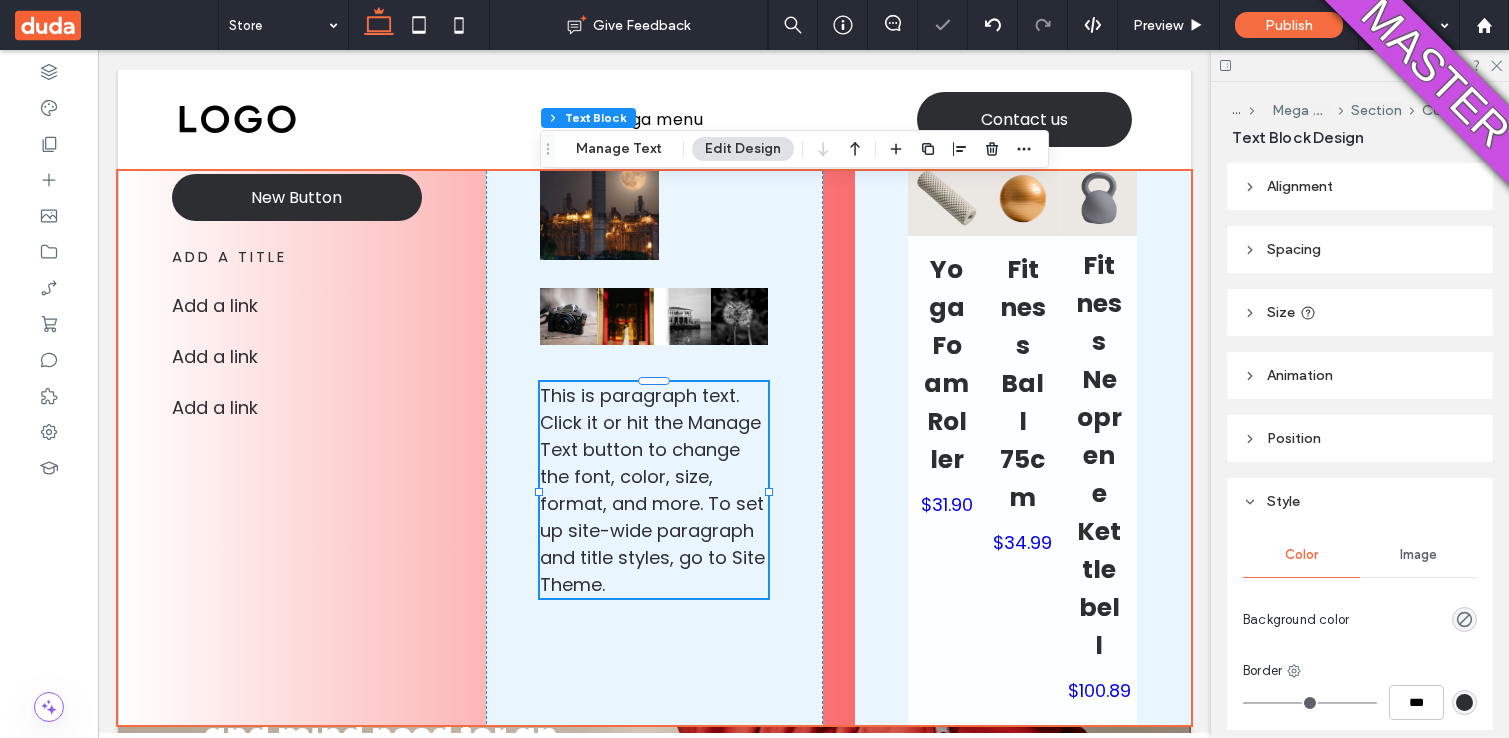 scroll, scrollTop: 63, scrollLeft: 0, axis: vertical 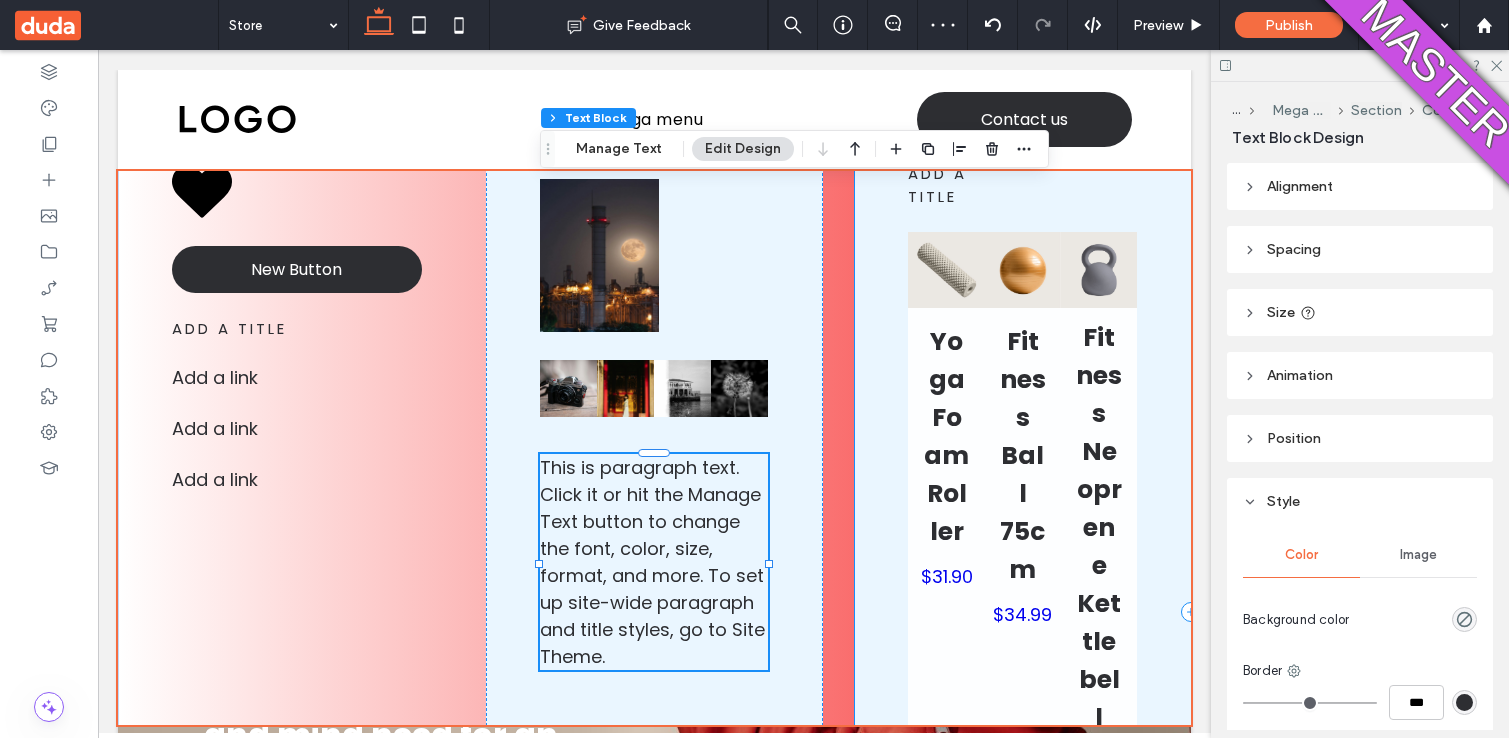click on "add a title
Yoga Foam Roller
$31.90
Go to Page
Fitness Ball 75cm
$34.99
Go to Page
Fitness Neoprene Kettlebell
$100.89
Go to Page
Premium 6mm Yoga mat
$29.99
Go to Page
Stainless Water Bottle
$45.00
$33.60
Go to Page
Fitness Neoprene Dumbbell
$45.00
Go to Page
Cycling Short
4
$65.00
Go to Page
Cycling Body Suit
$130.25
Go to Page
Crop Tank Top
52
$75.00
Go to Page" at bounding box center [1023, 612] 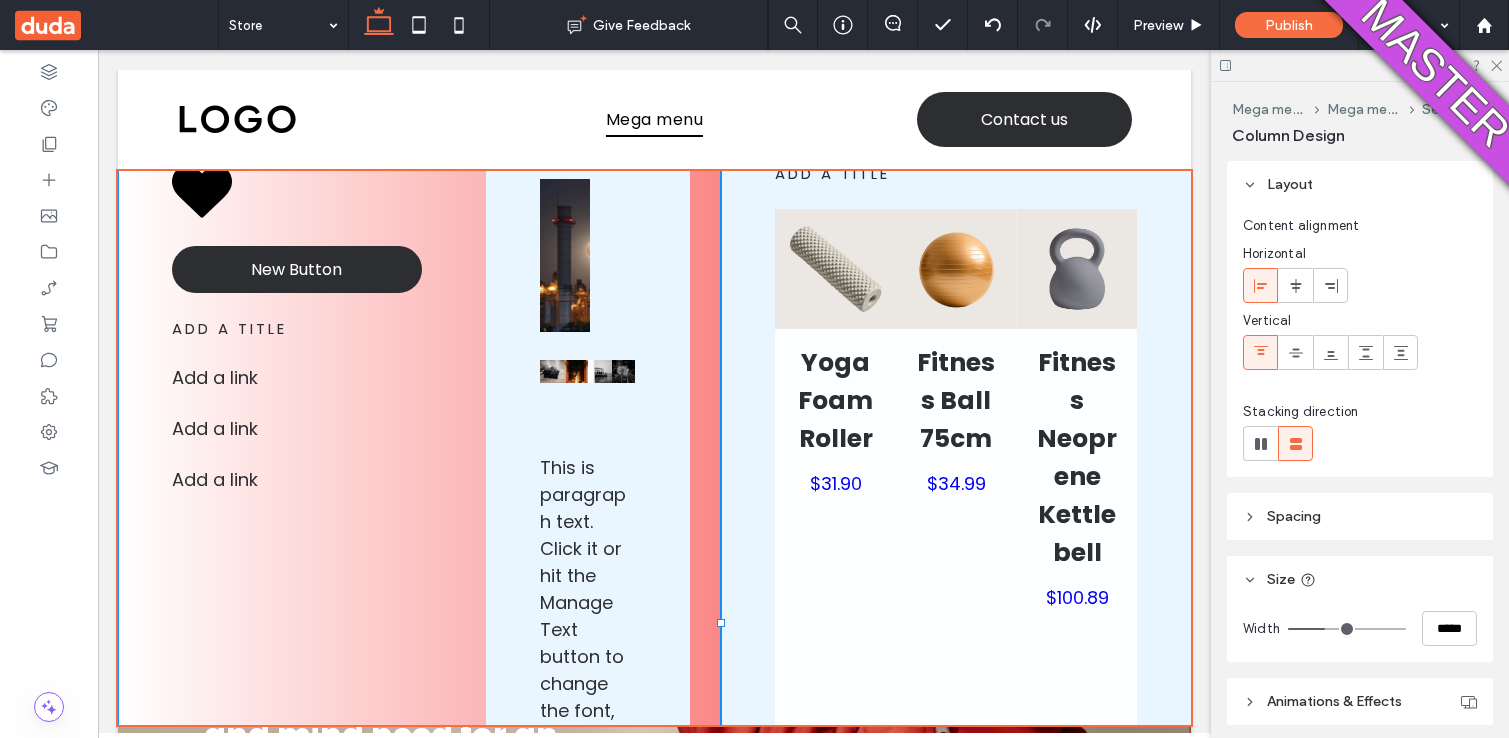 drag, startPoint x: 853, startPoint y: 607, endPoint x: 720, endPoint y: 550, distance: 144.69969 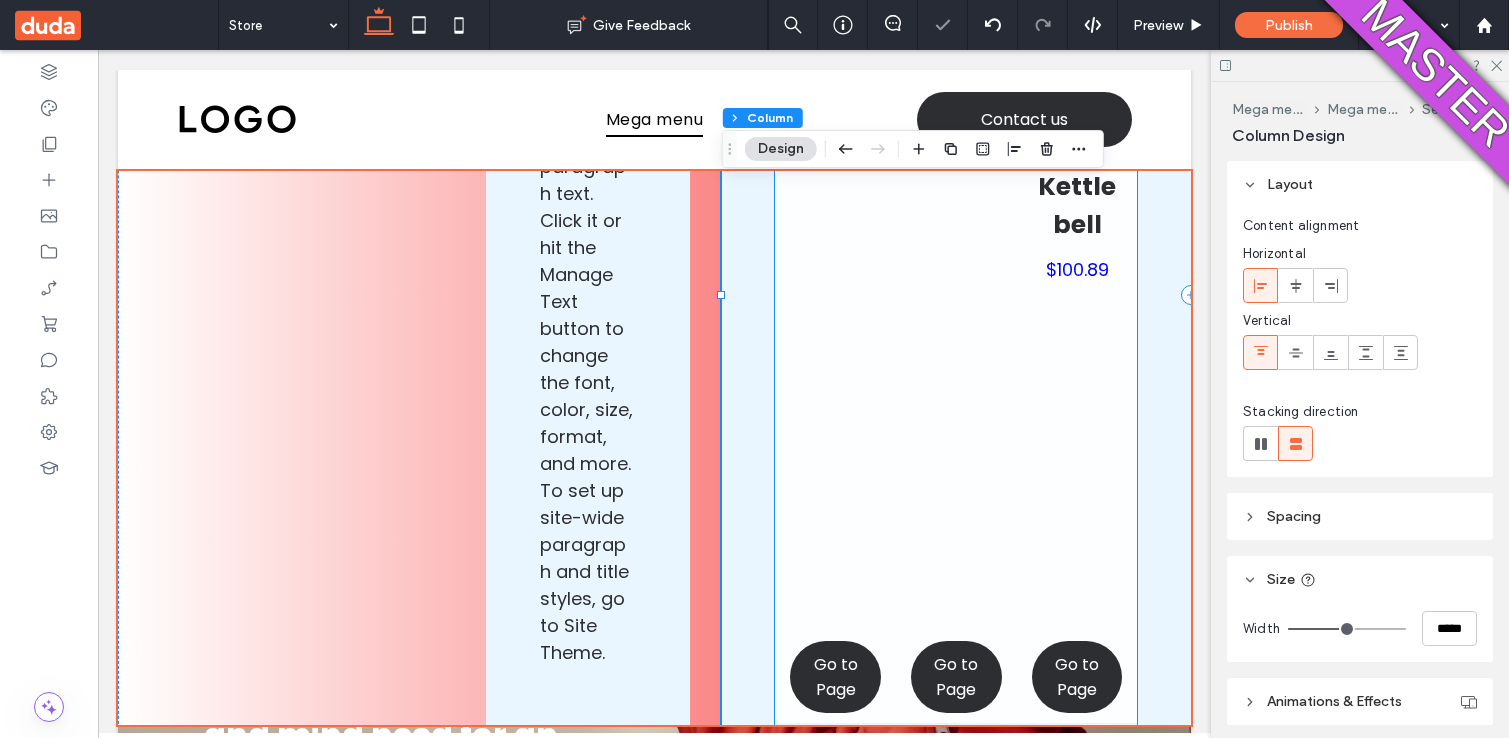 scroll, scrollTop: 489, scrollLeft: 0, axis: vertical 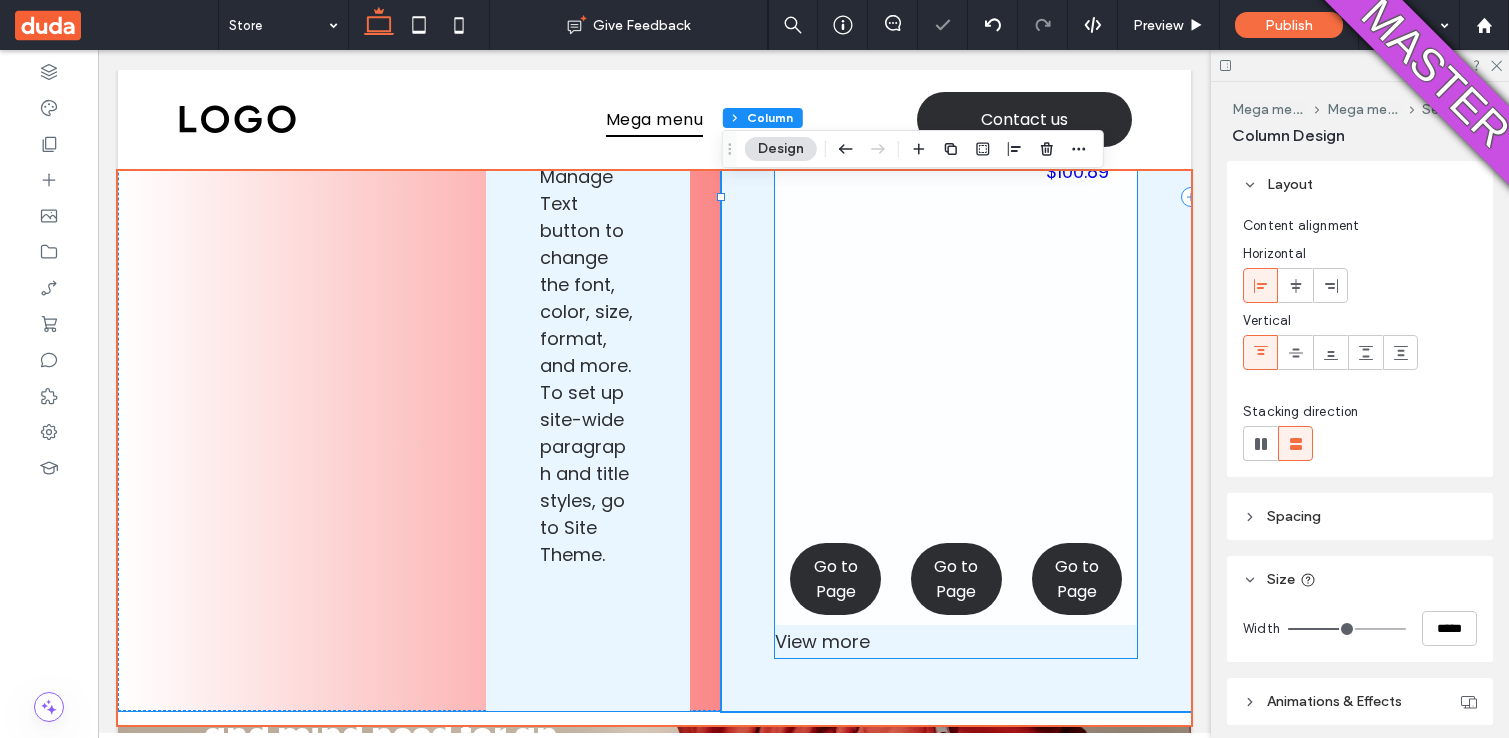click on "Yoga Foam Roller
$31.90" at bounding box center (835, 218) 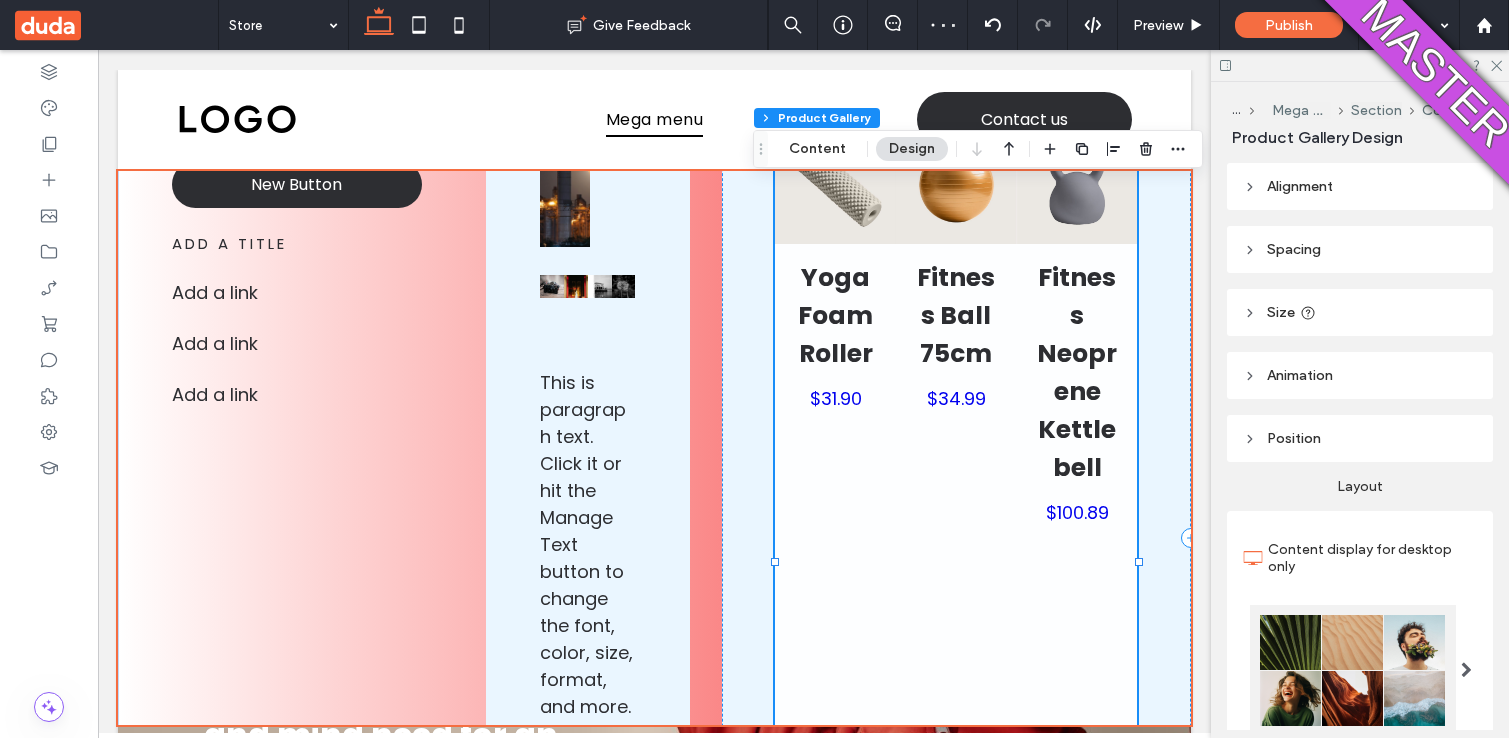scroll, scrollTop: 118, scrollLeft: 0, axis: vertical 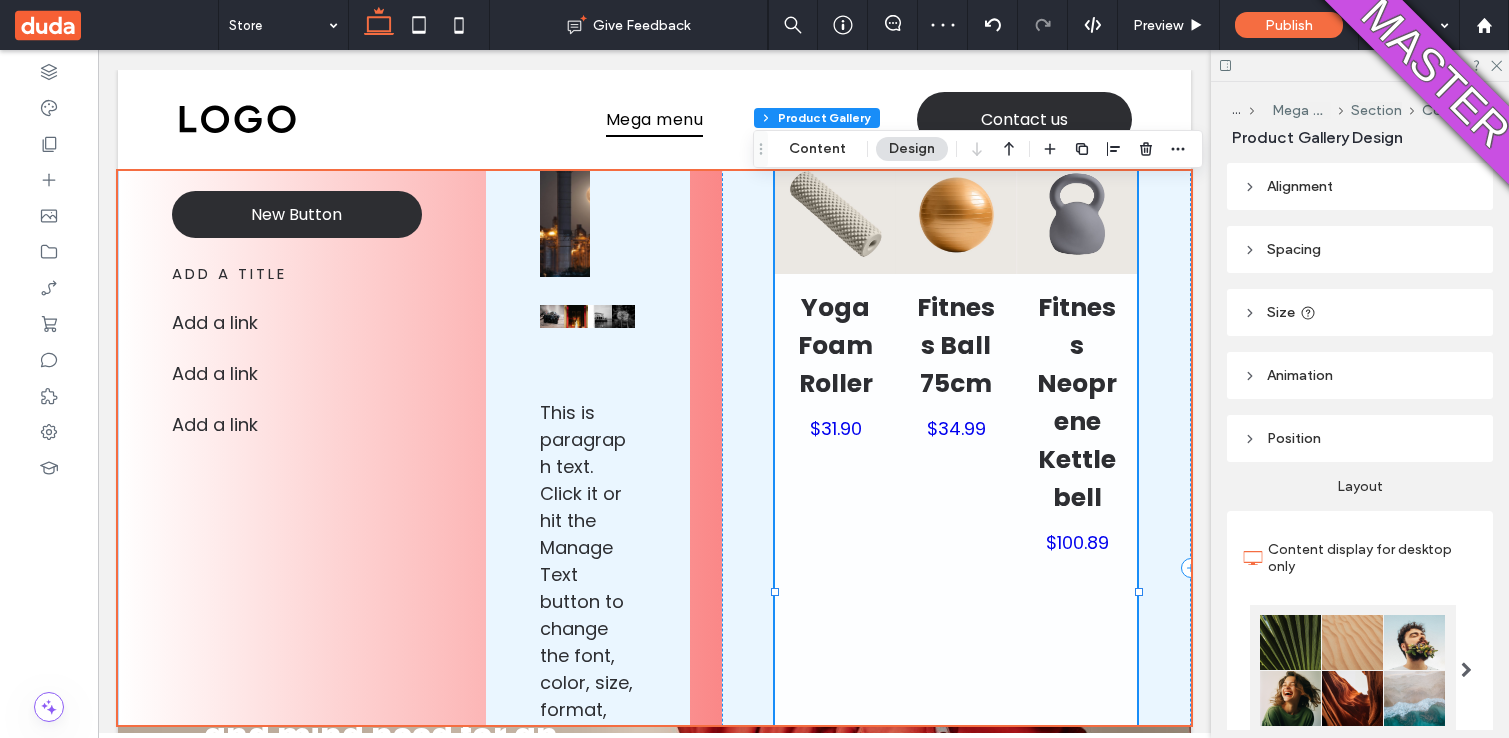 click on "Yoga Foam Roller
$31.90" at bounding box center [835, 589] 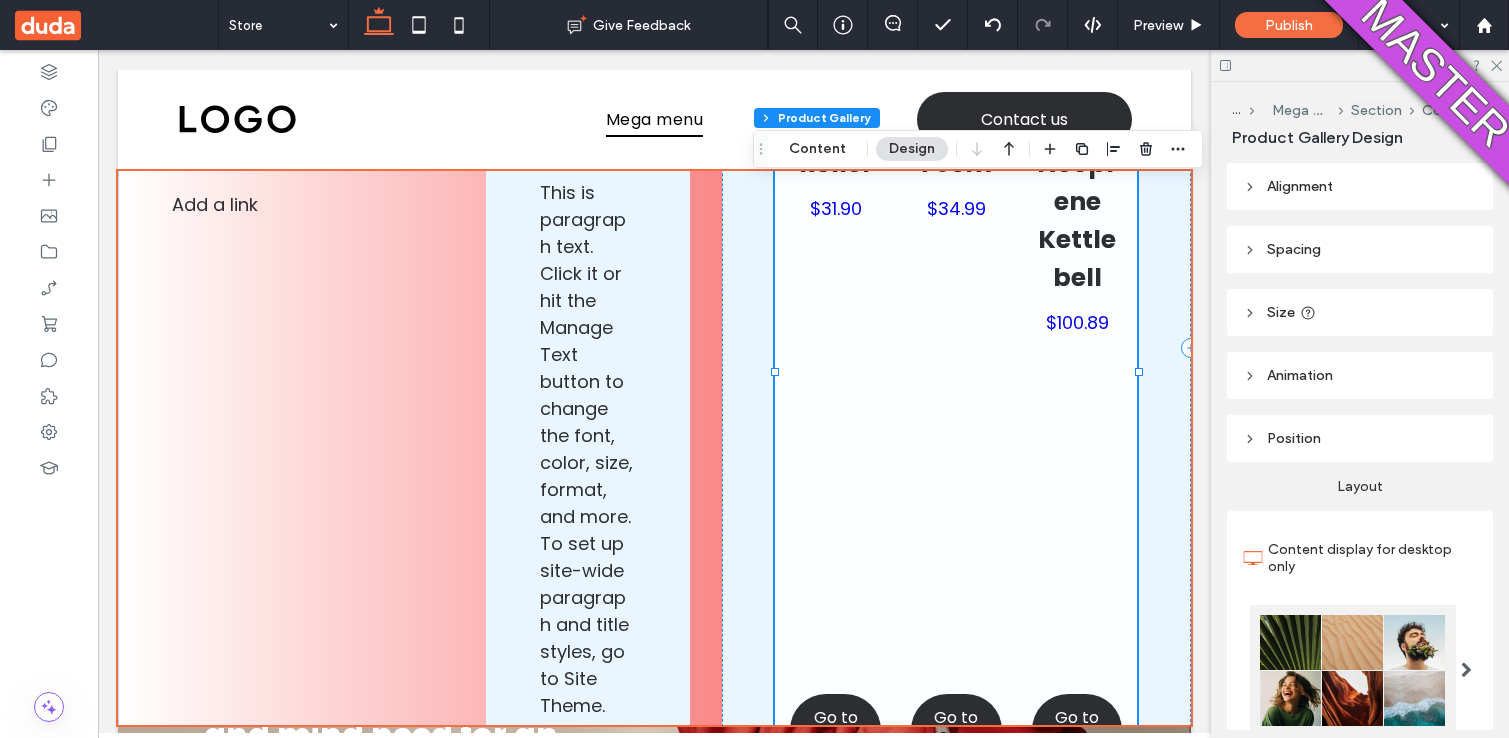 scroll, scrollTop: 476, scrollLeft: 0, axis: vertical 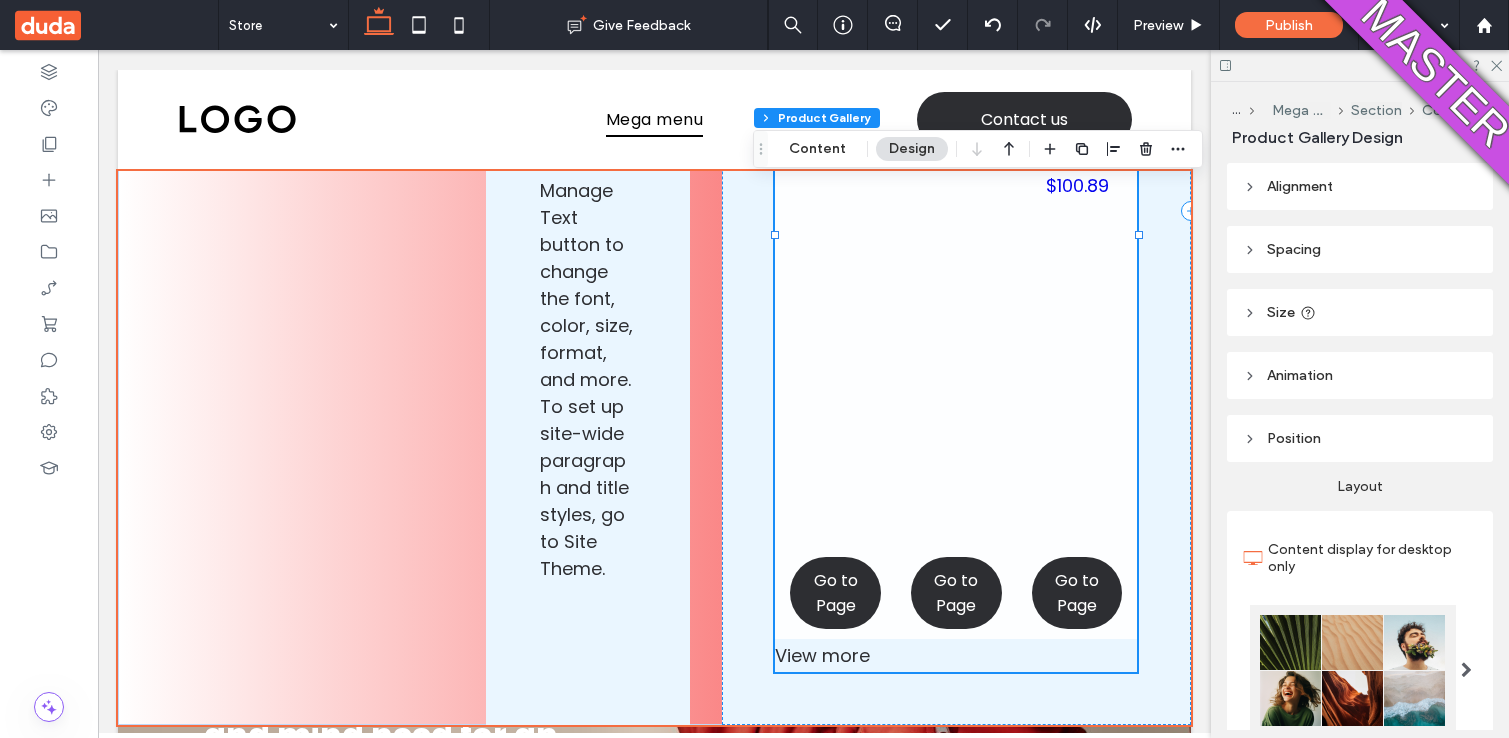click on "View more" at bounding box center [956, 655] 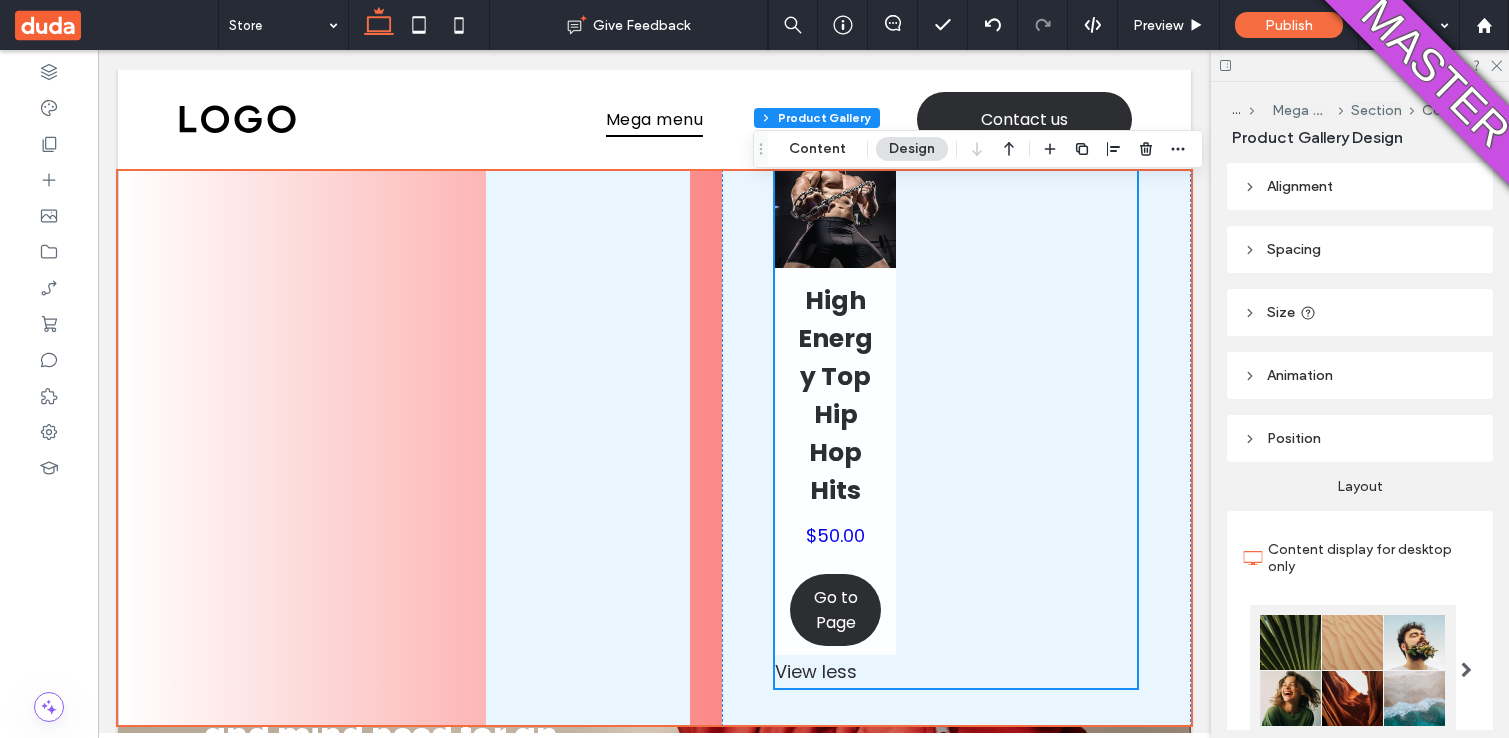 scroll, scrollTop: 3059, scrollLeft: 0, axis: vertical 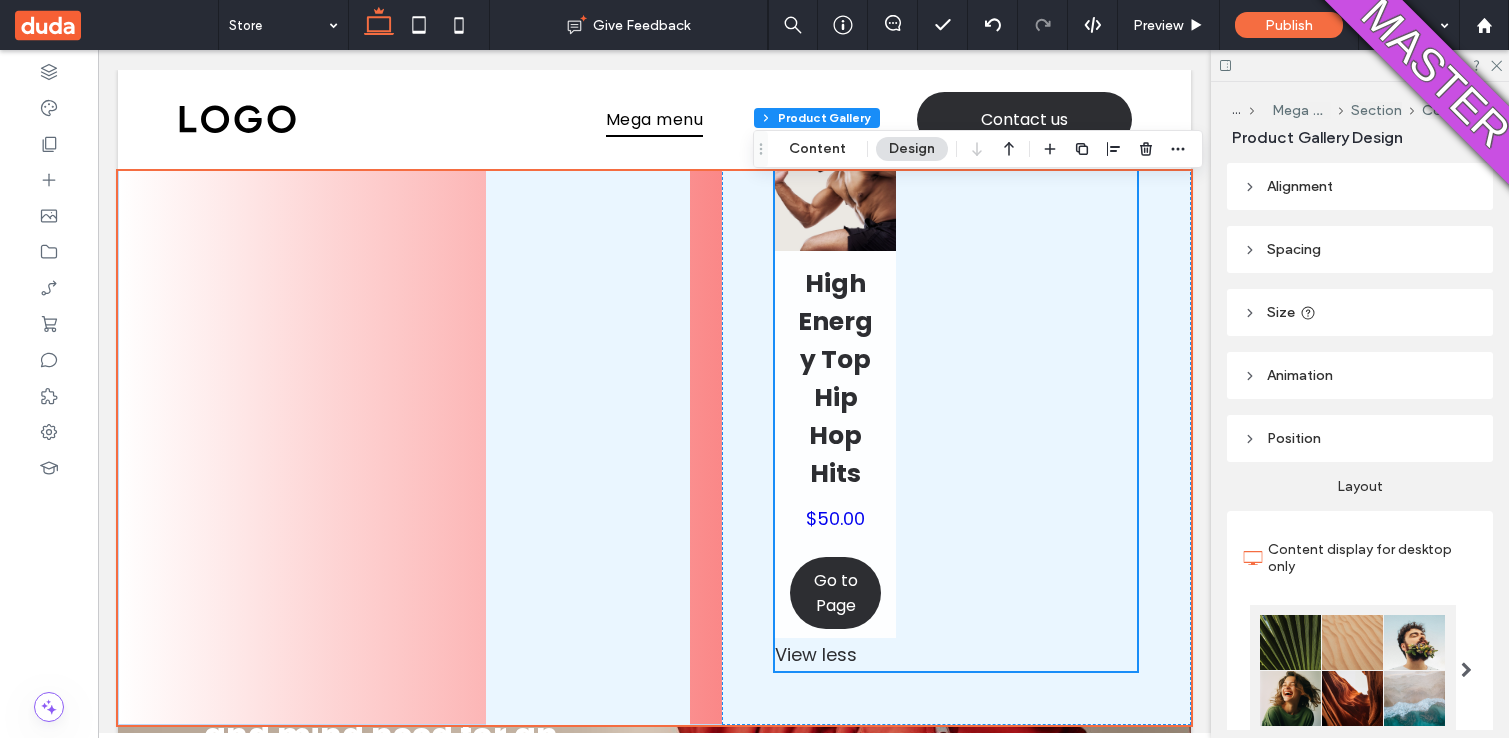 click on "View less" at bounding box center [956, 654] 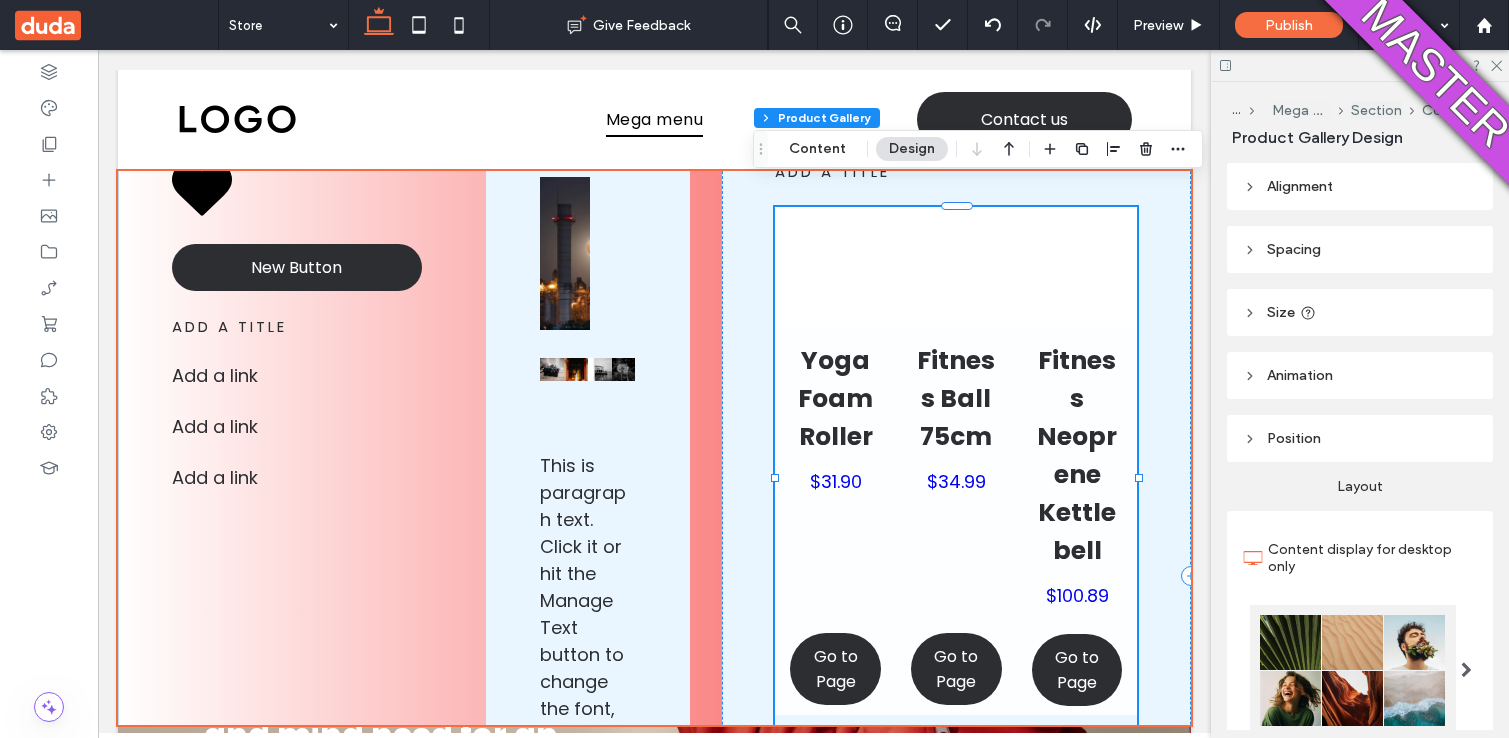 scroll, scrollTop: 85, scrollLeft: 0, axis: vertical 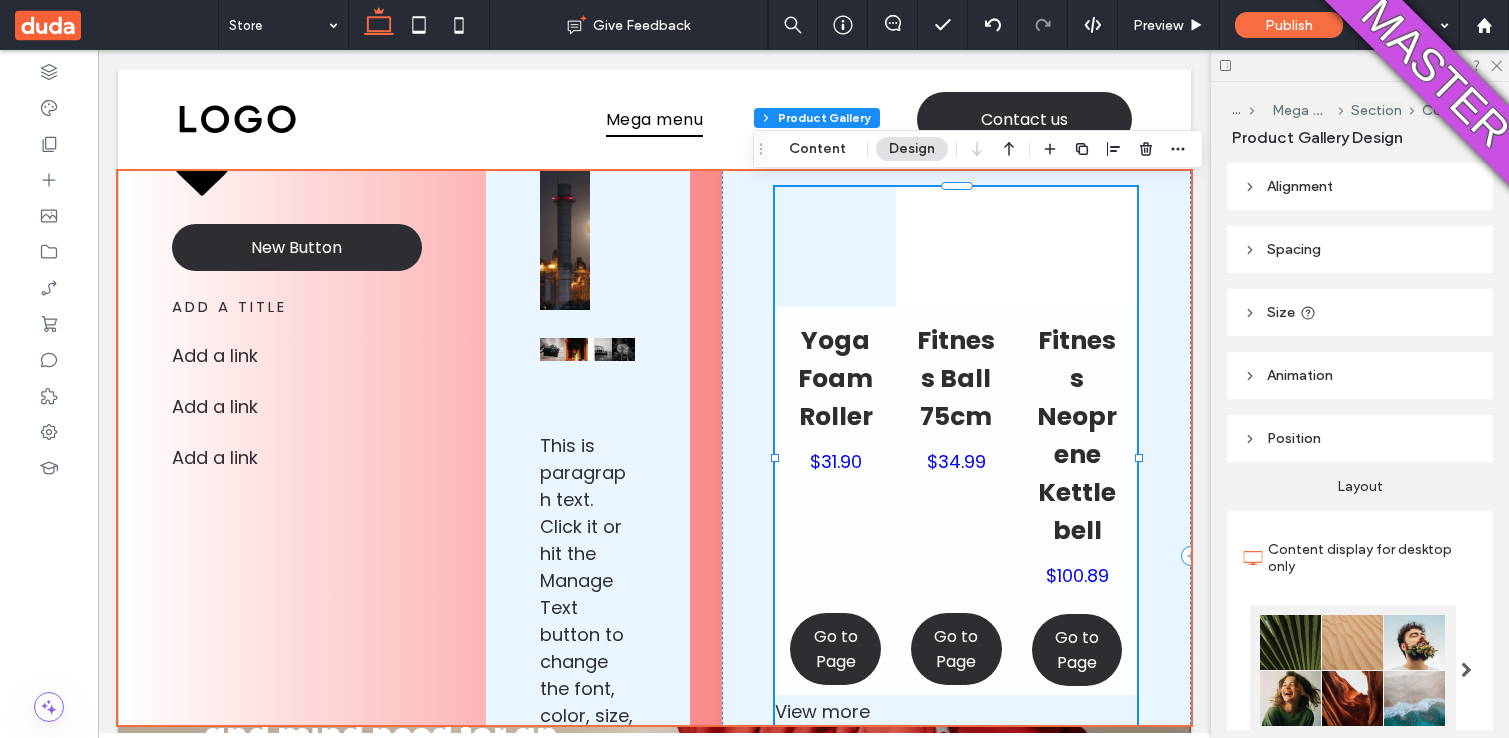 click at bounding box center [835, 247] 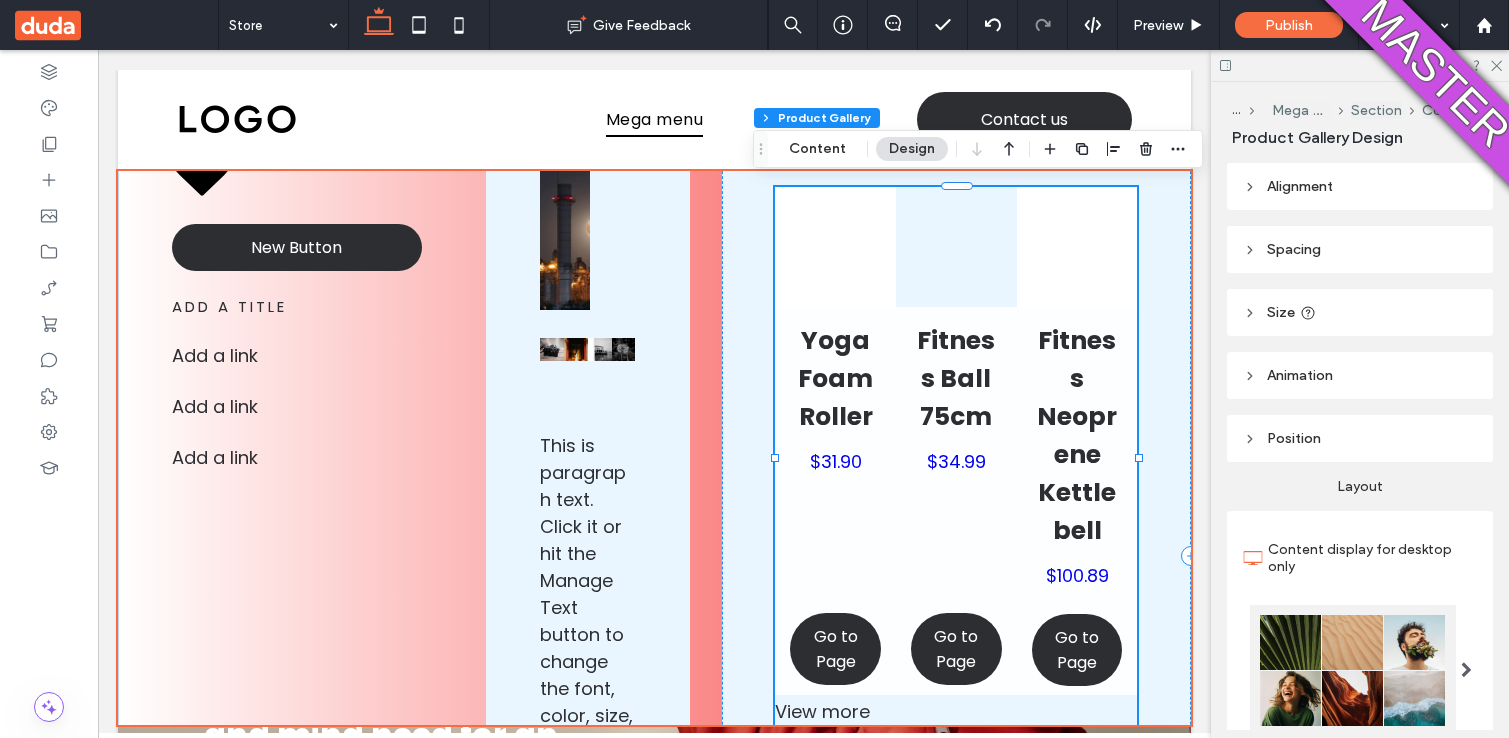 click at bounding box center (956, 247) 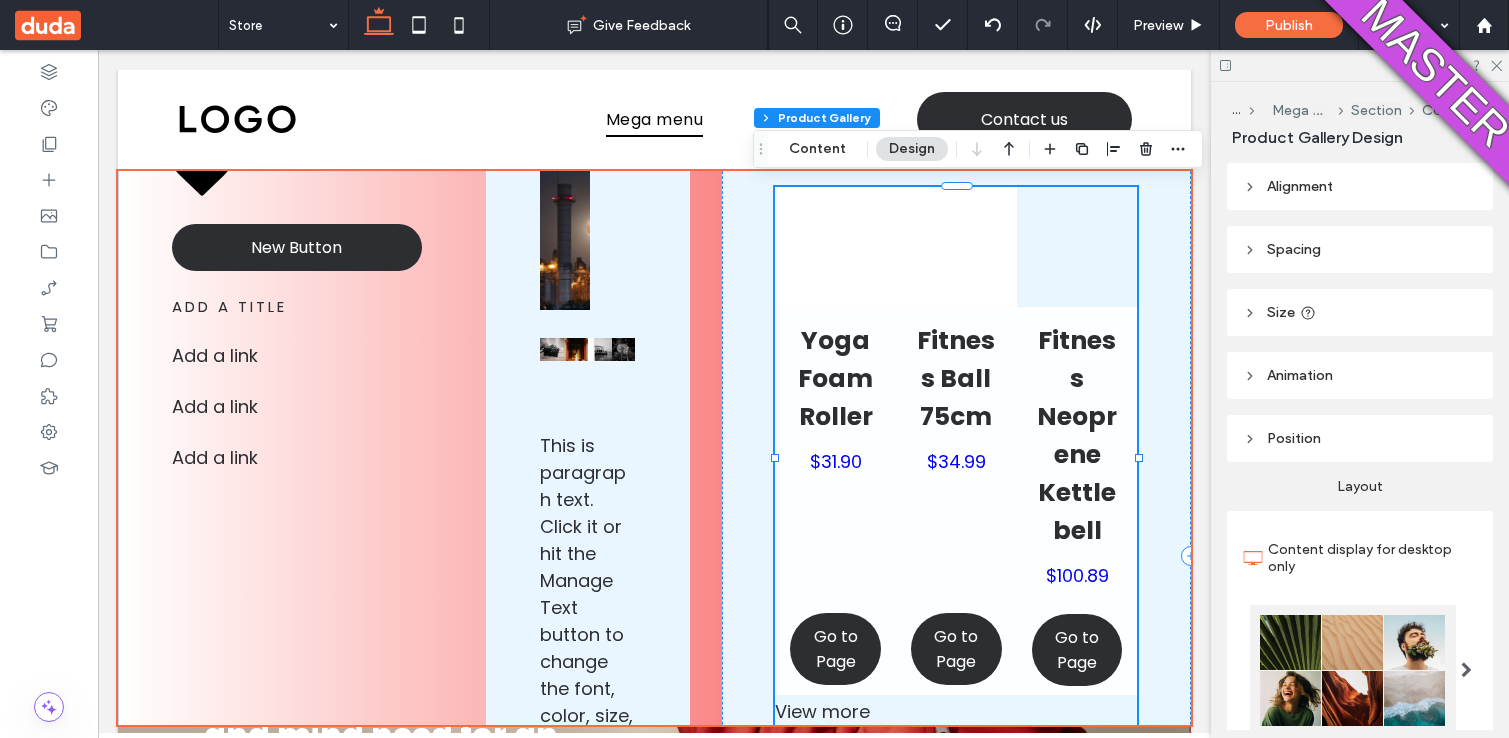 click at bounding box center (1077, 247) 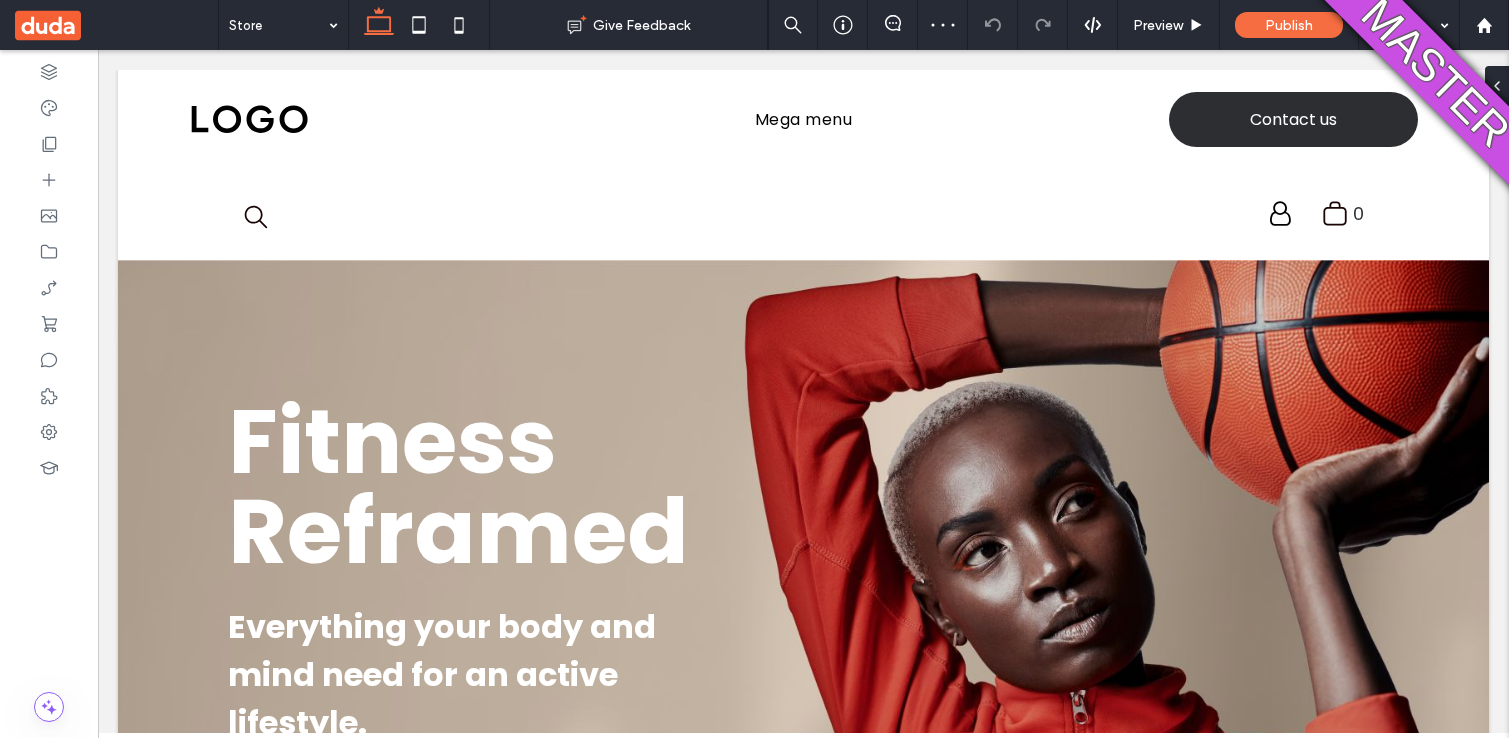 scroll, scrollTop: 0, scrollLeft: 0, axis: both 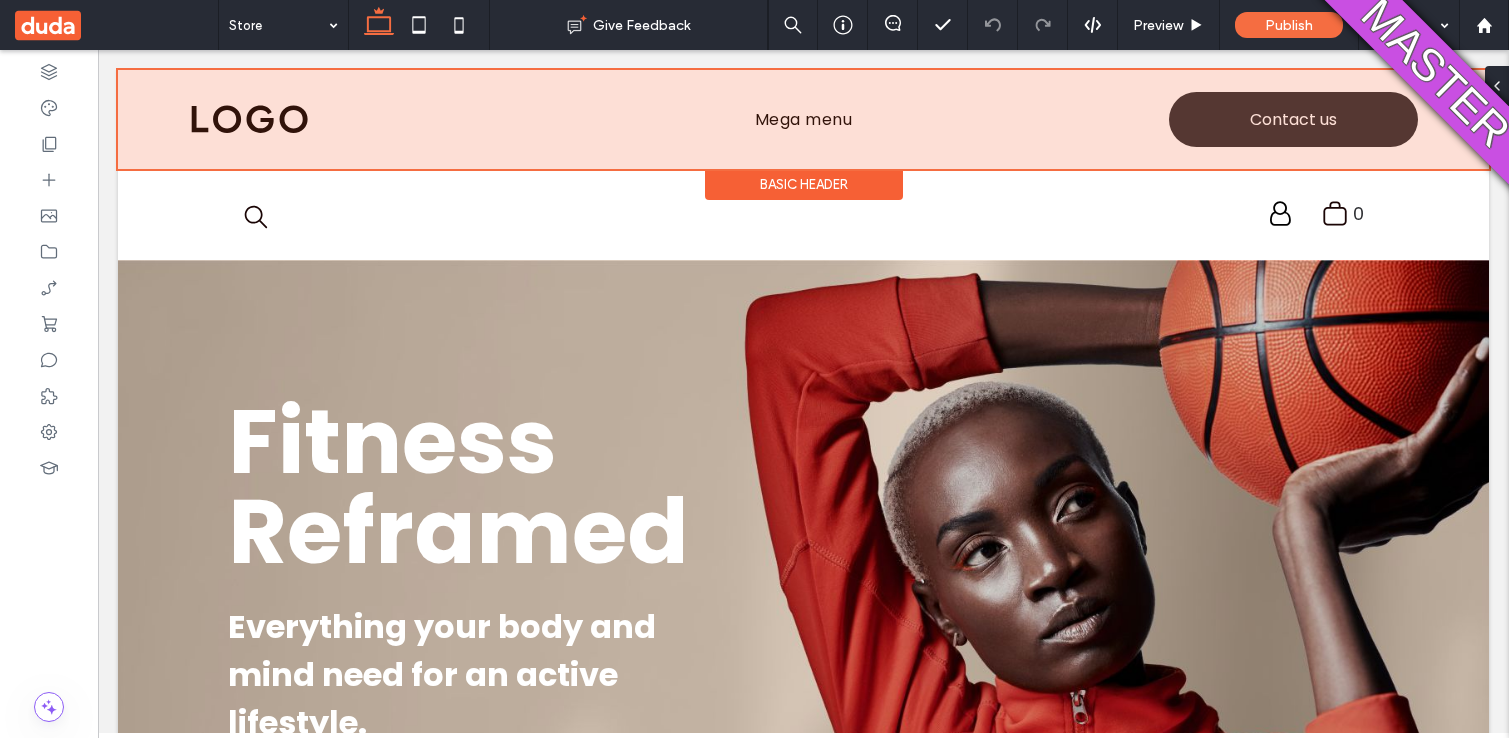 click at bounding box center [803, 119] 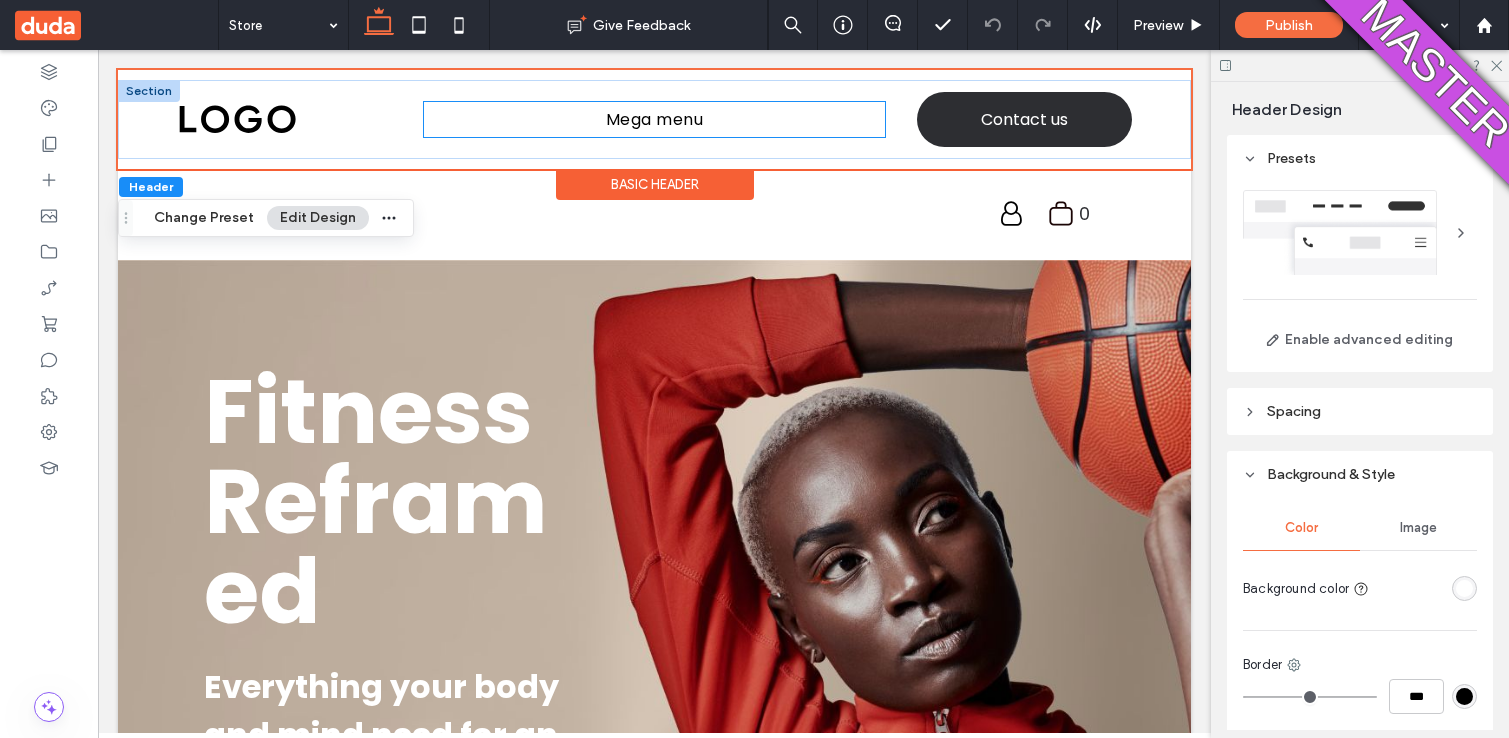 click on "Mega menu" at bounding box center [655, 119] 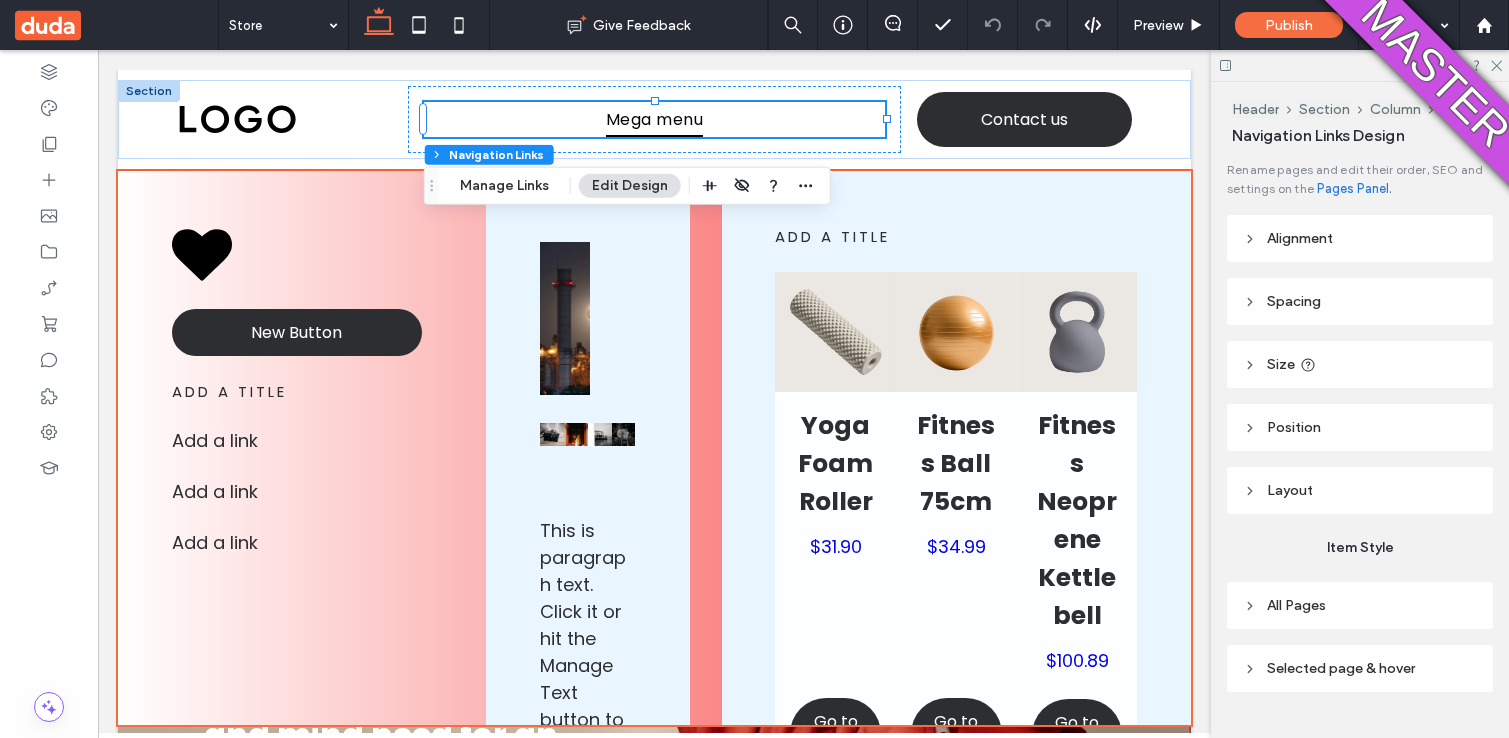 click on "Mega menu" at bounding box center [654, 119] 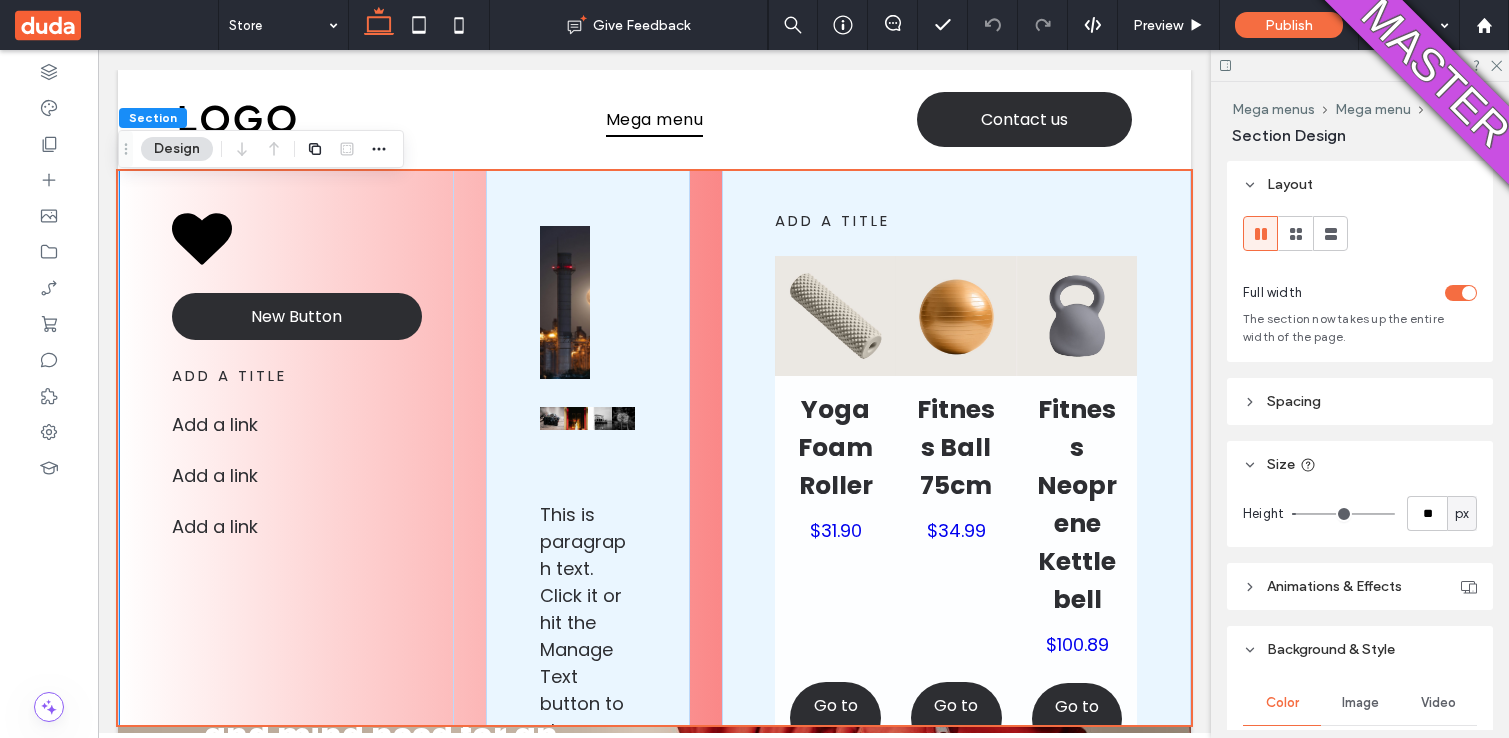 scroll, scrollTop: 0, scrollLeft: 0, axis: both 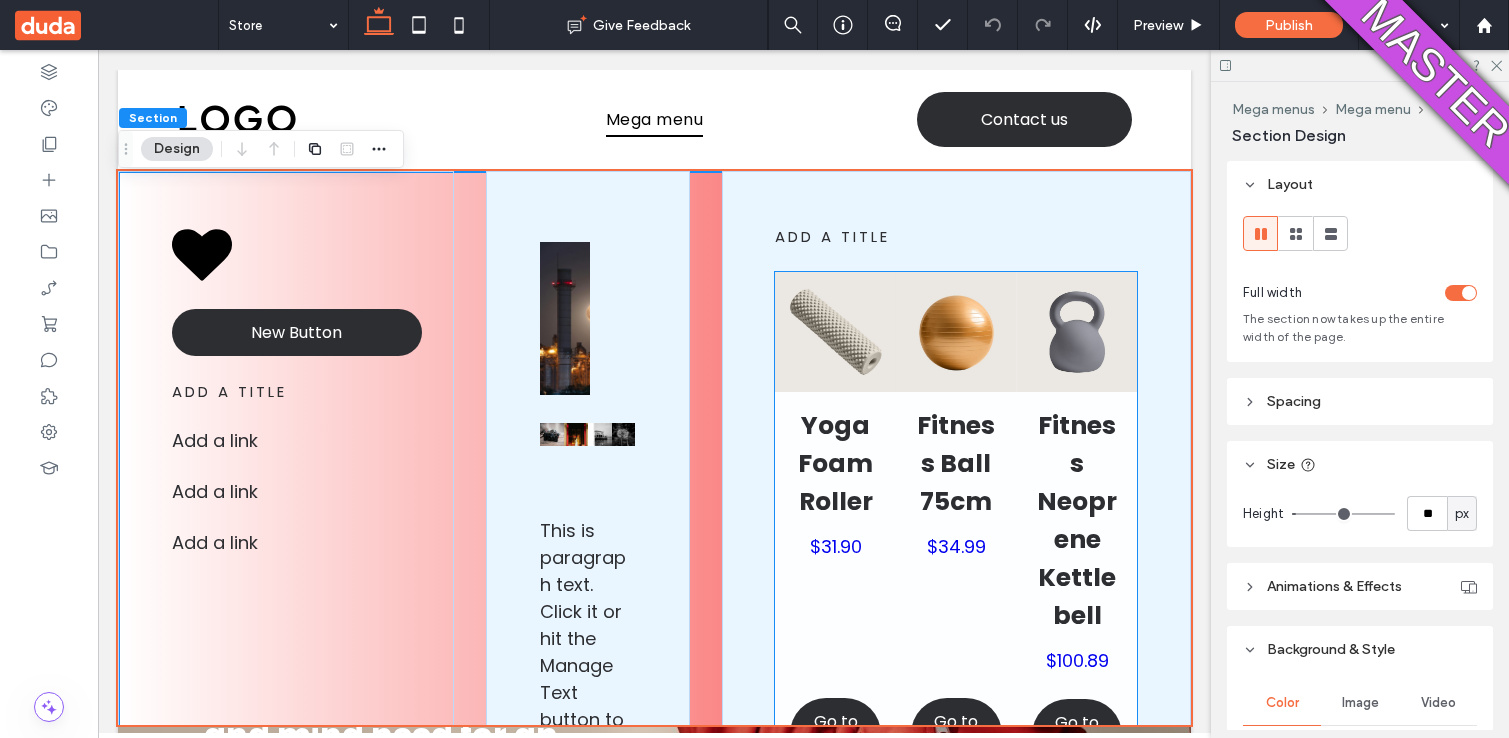 click on "Yoga Foam Roller" at bounding box center [835, 464] 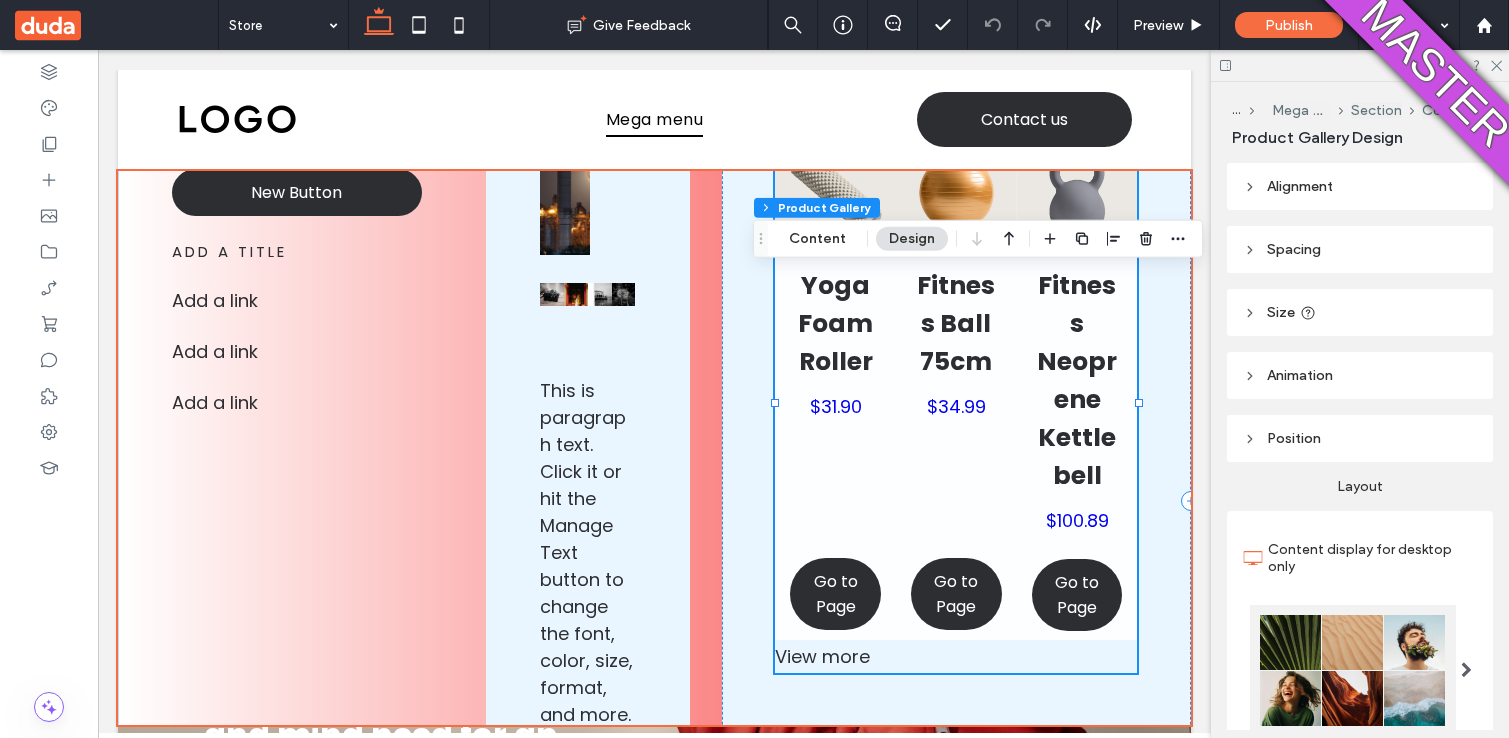 scroll, scrollTop: 141, scrollLeft: 0, axis: vertical 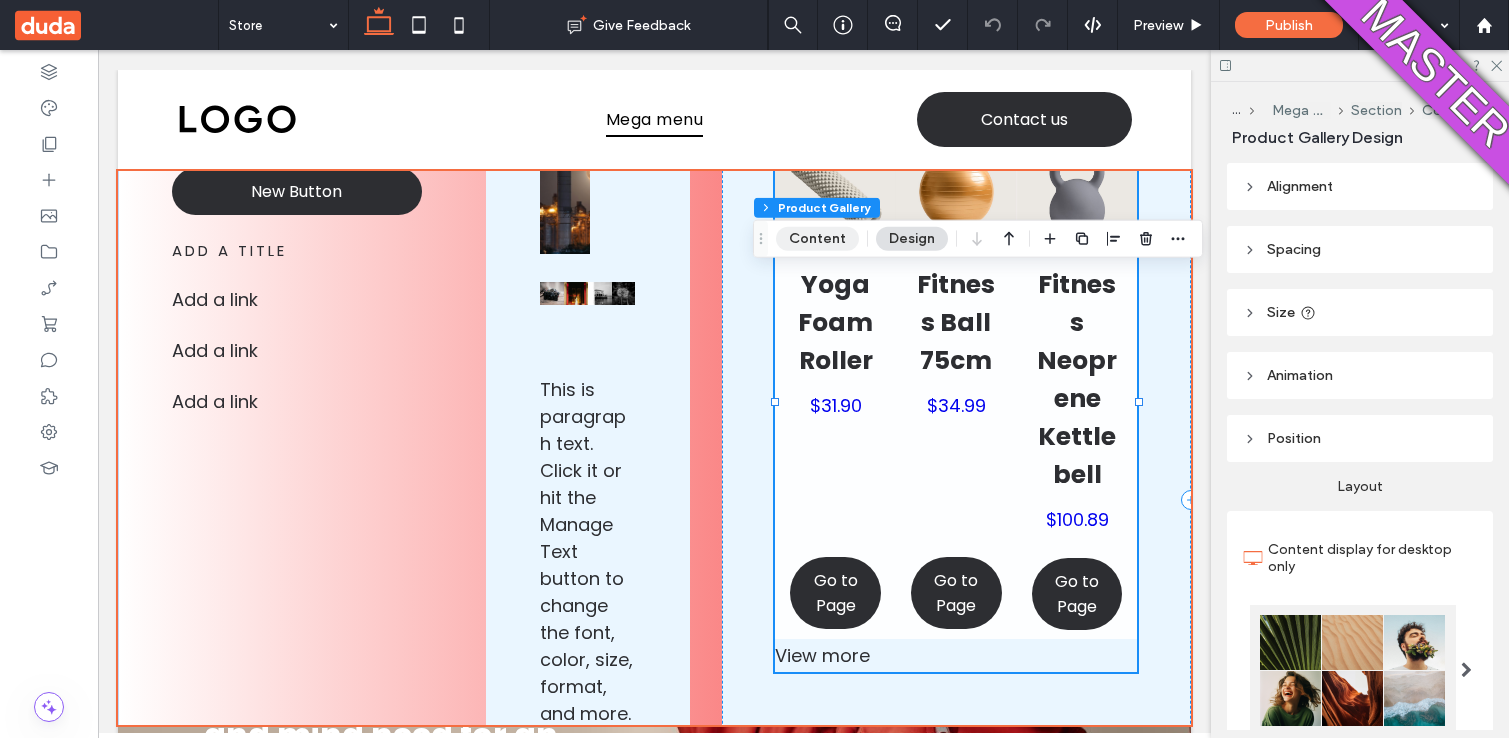 click on "Content" at bounding box center (817, 239) 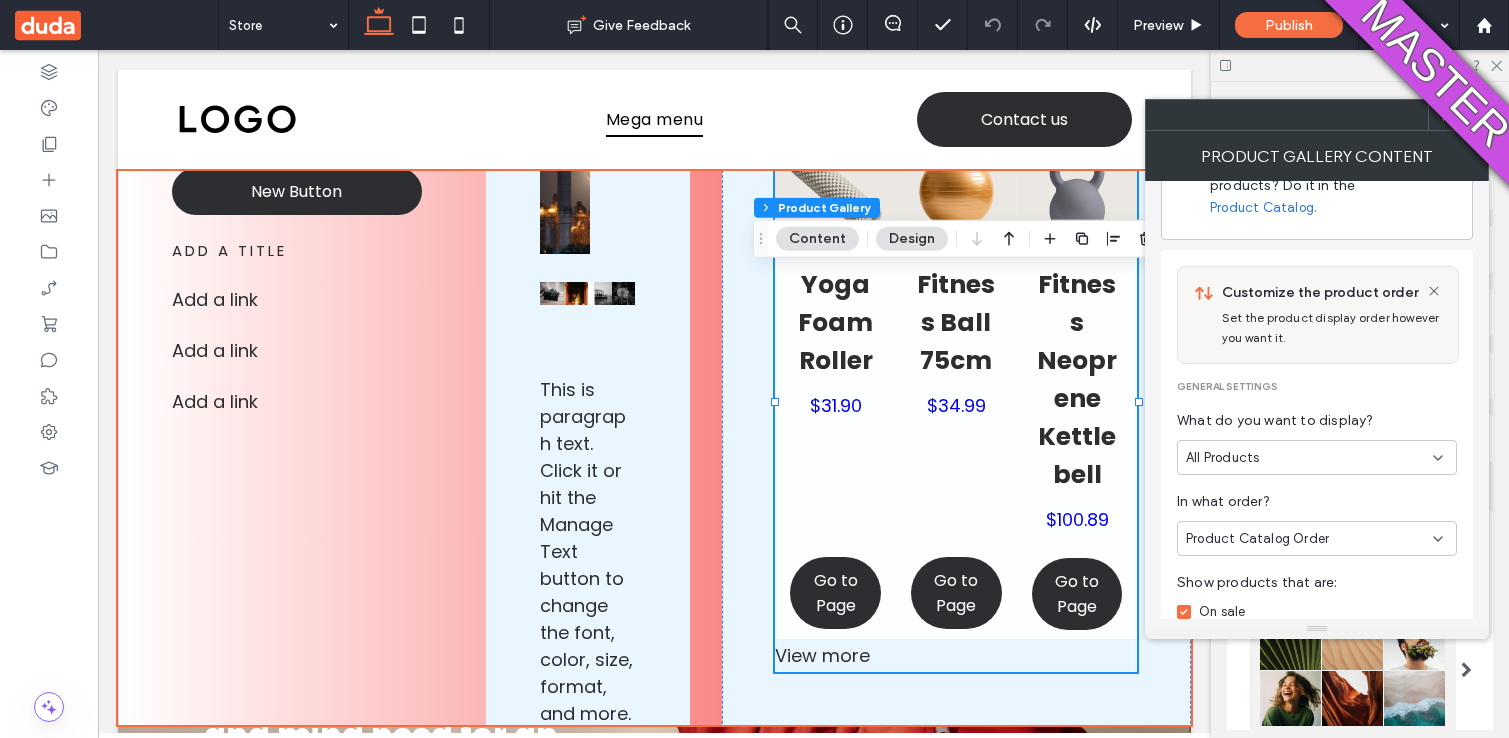 scroll, scrollTop: 125, scrollLeft: 0, axis: vertical 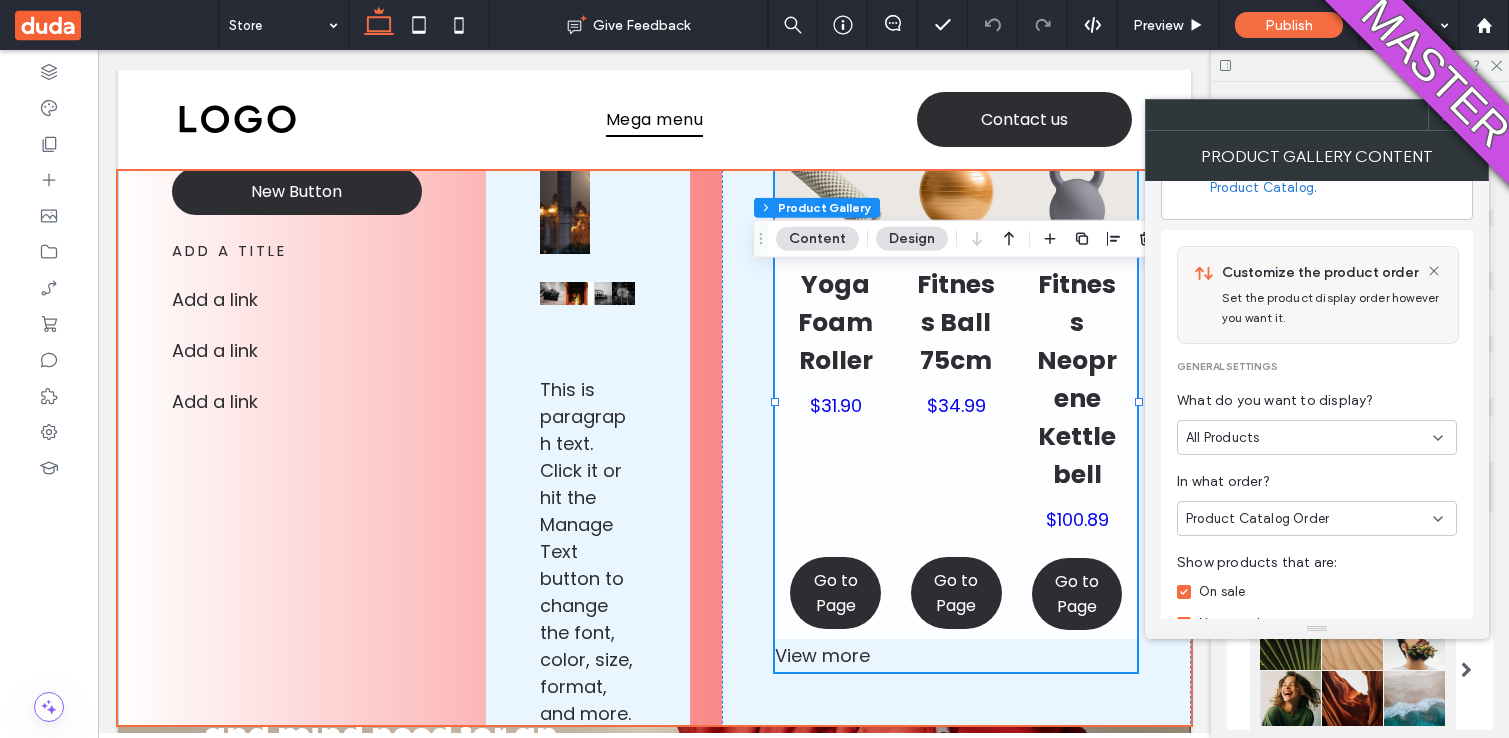 click on "All Products" at bounding box center (1222, 438) 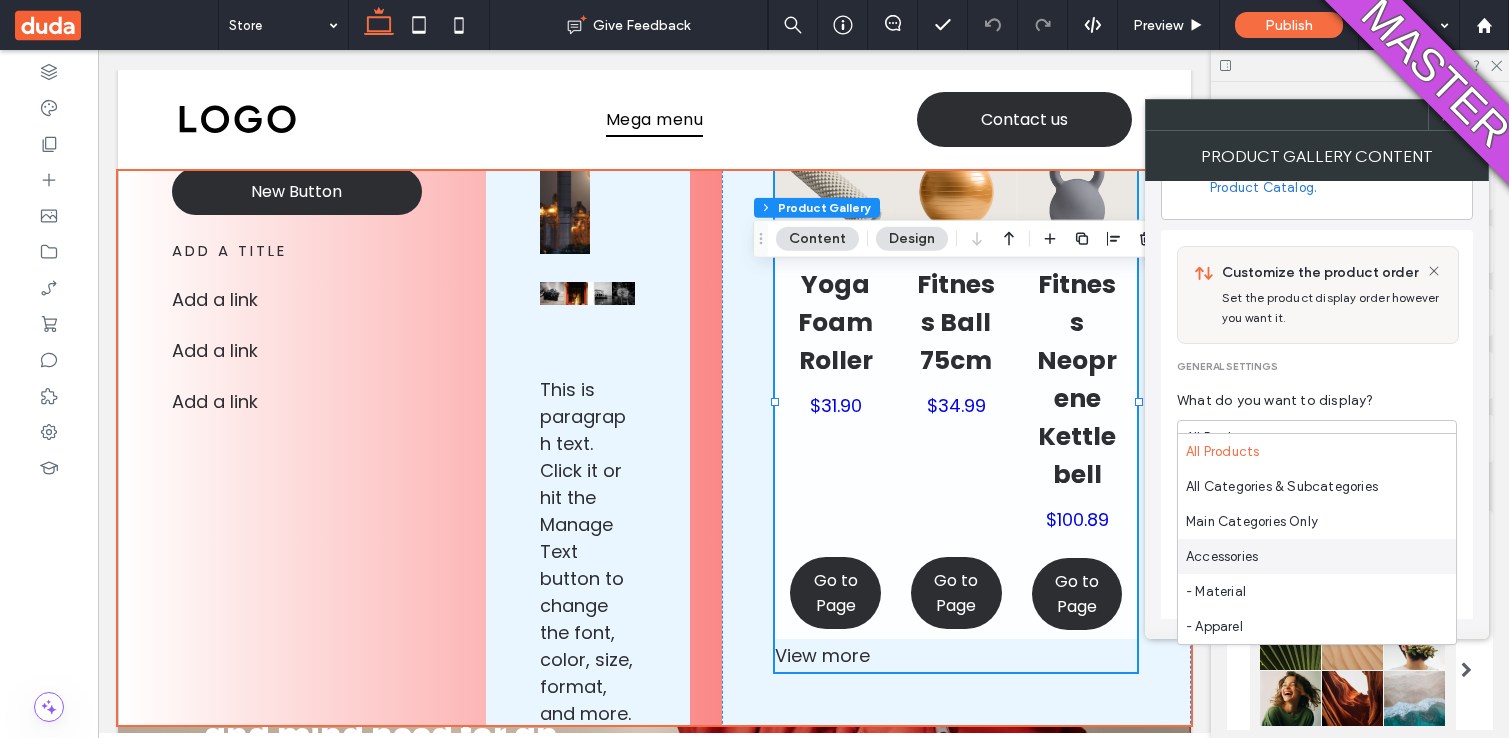 click on "Accessories" at bounding box center (1222, 557) 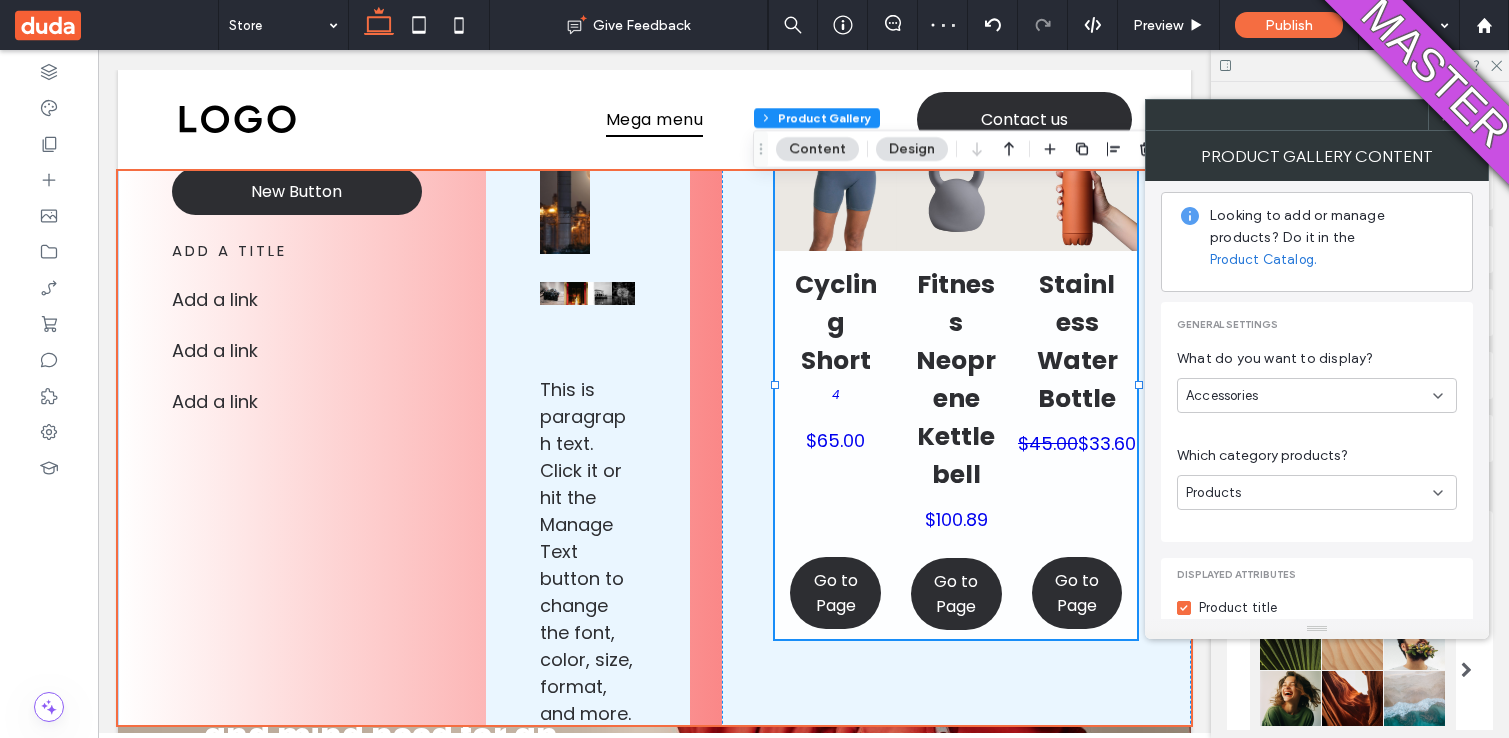 scroll, scrollTop: 0, scrollLeft: 0, axis: both 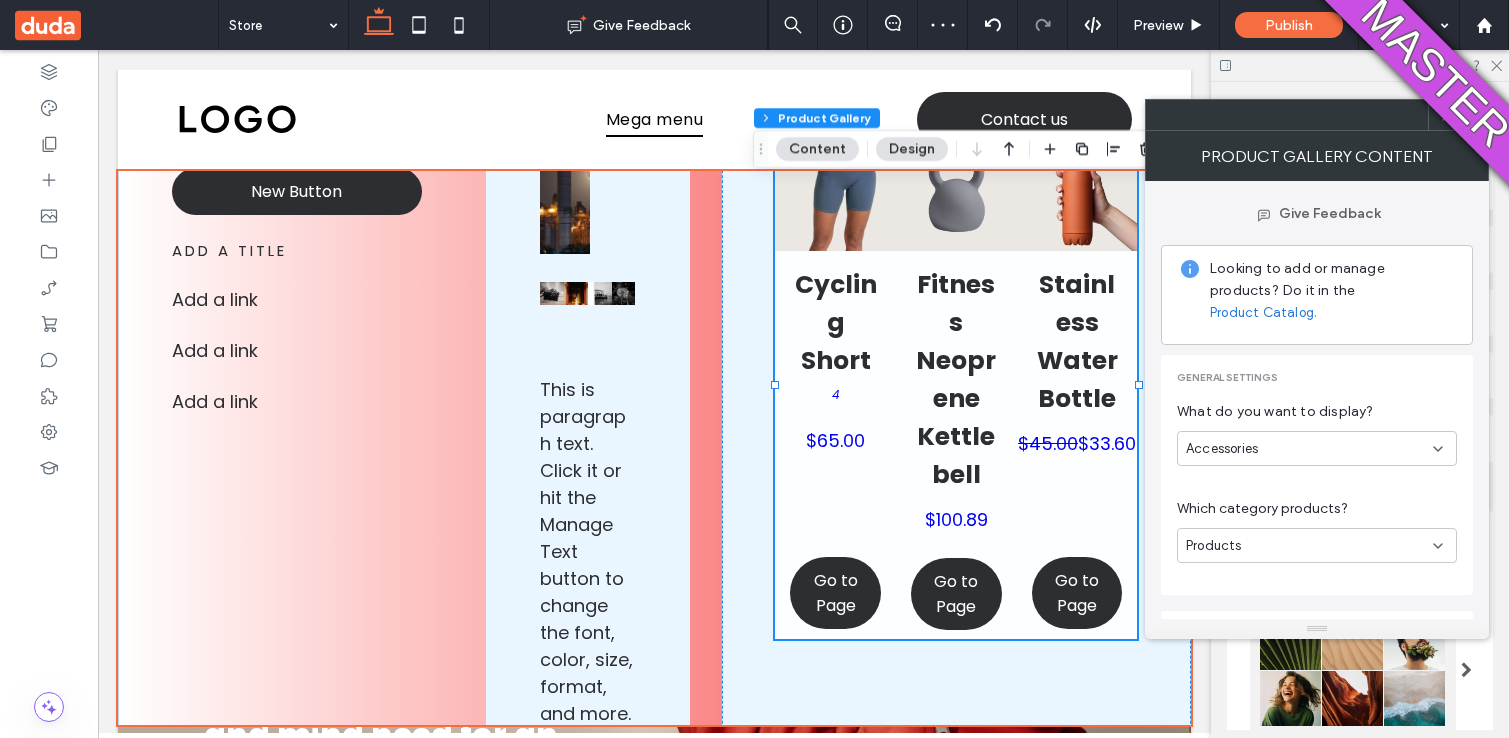 click 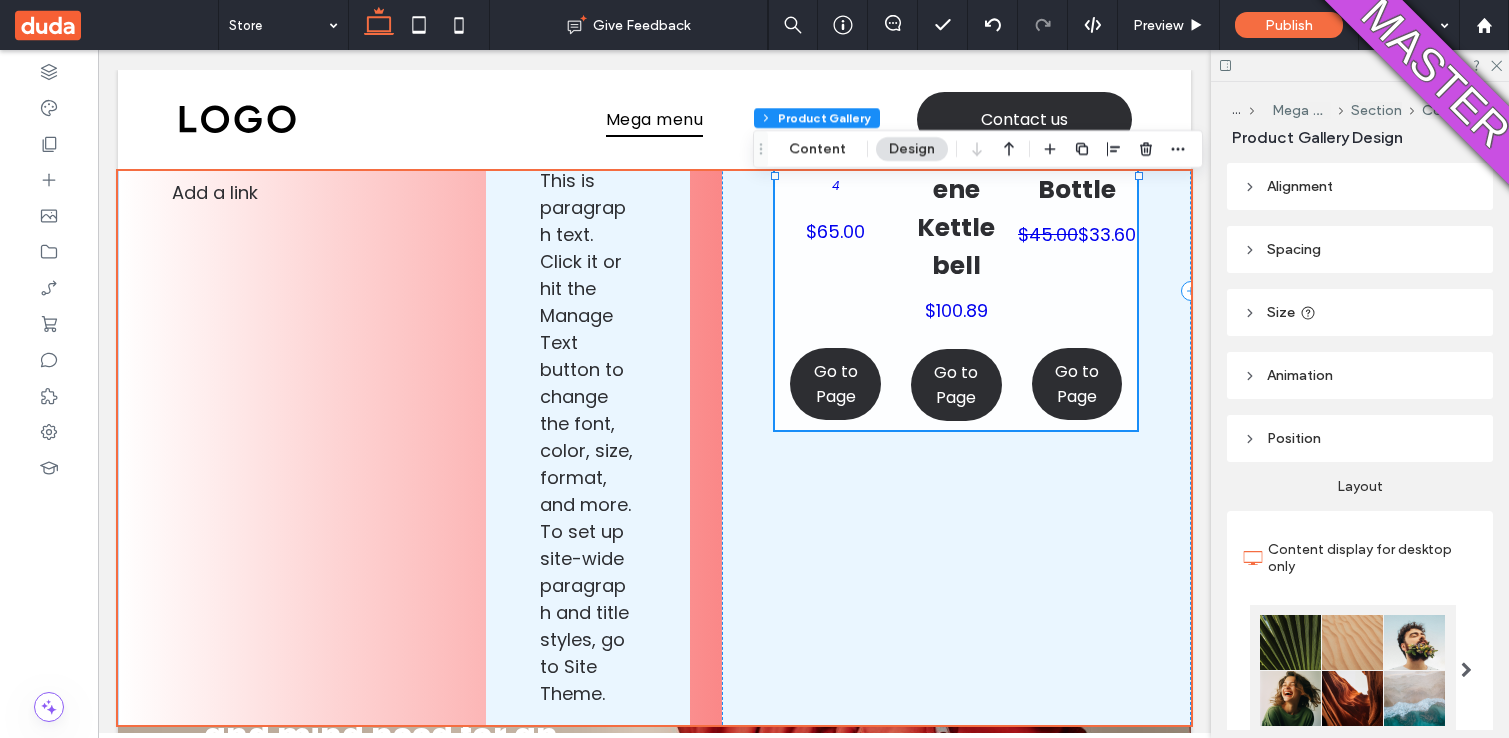 scroll, scrollTop: 395, scrollLeft: 0, axis: vertical 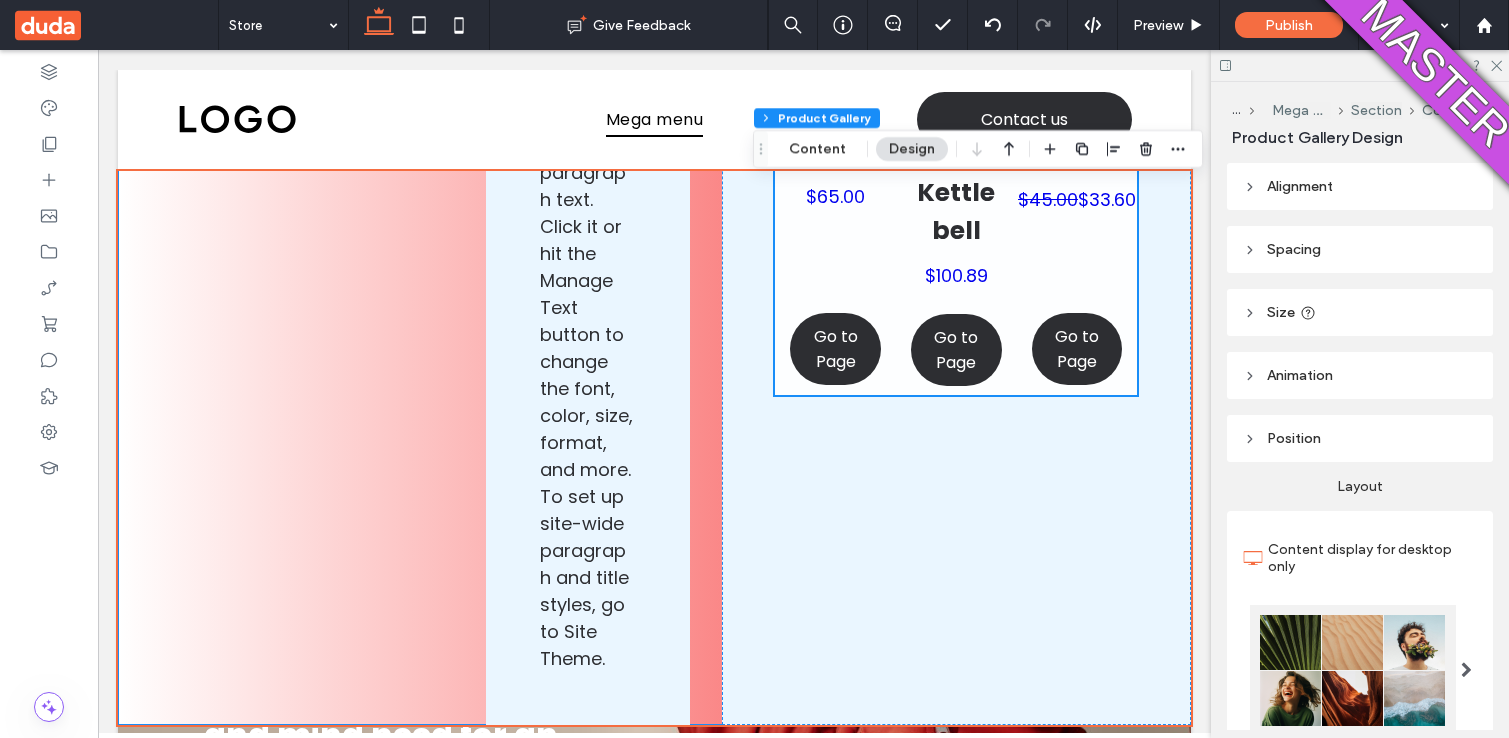 click on "New Button
add a title
Add a link ﻿
Add a link ﻿
Add a link ﻿
Button
Button
Button
Button
This is paragraph text. Click it or hit the Manage Text button to change the font, color, size, format, and more. To set up site-wide paragraph and title styles, go to Site Theme.
add a title
Cycling Short
4
$65.00
Go to Page
Fitness Neoprene Kettlebell
$100.89
Go to Page
Stainless Water Bottle
$45.00
$33.60
Go to Page
View more" at bounding box center [654, 255] 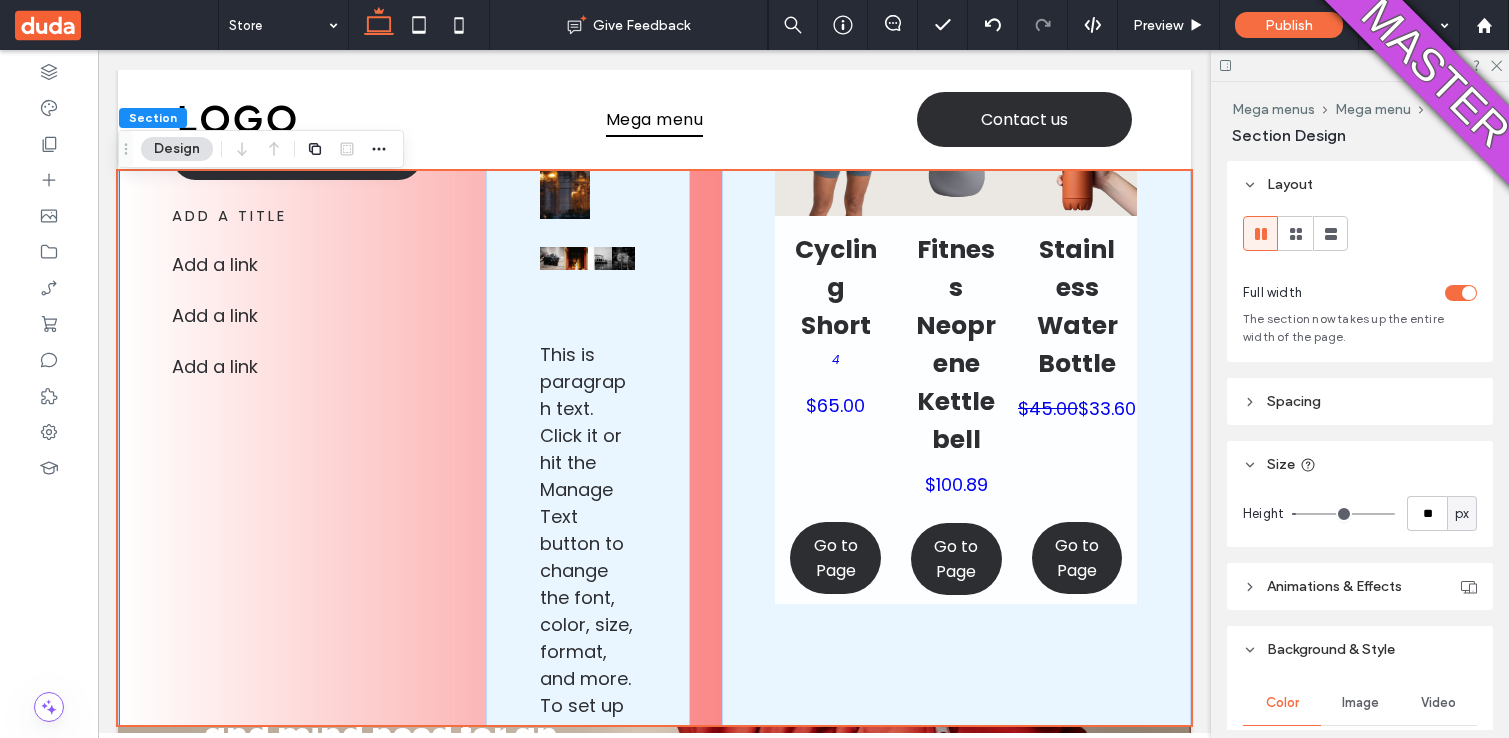 scroll, scrollTop: 0, scrollLeft: 0, axis: both 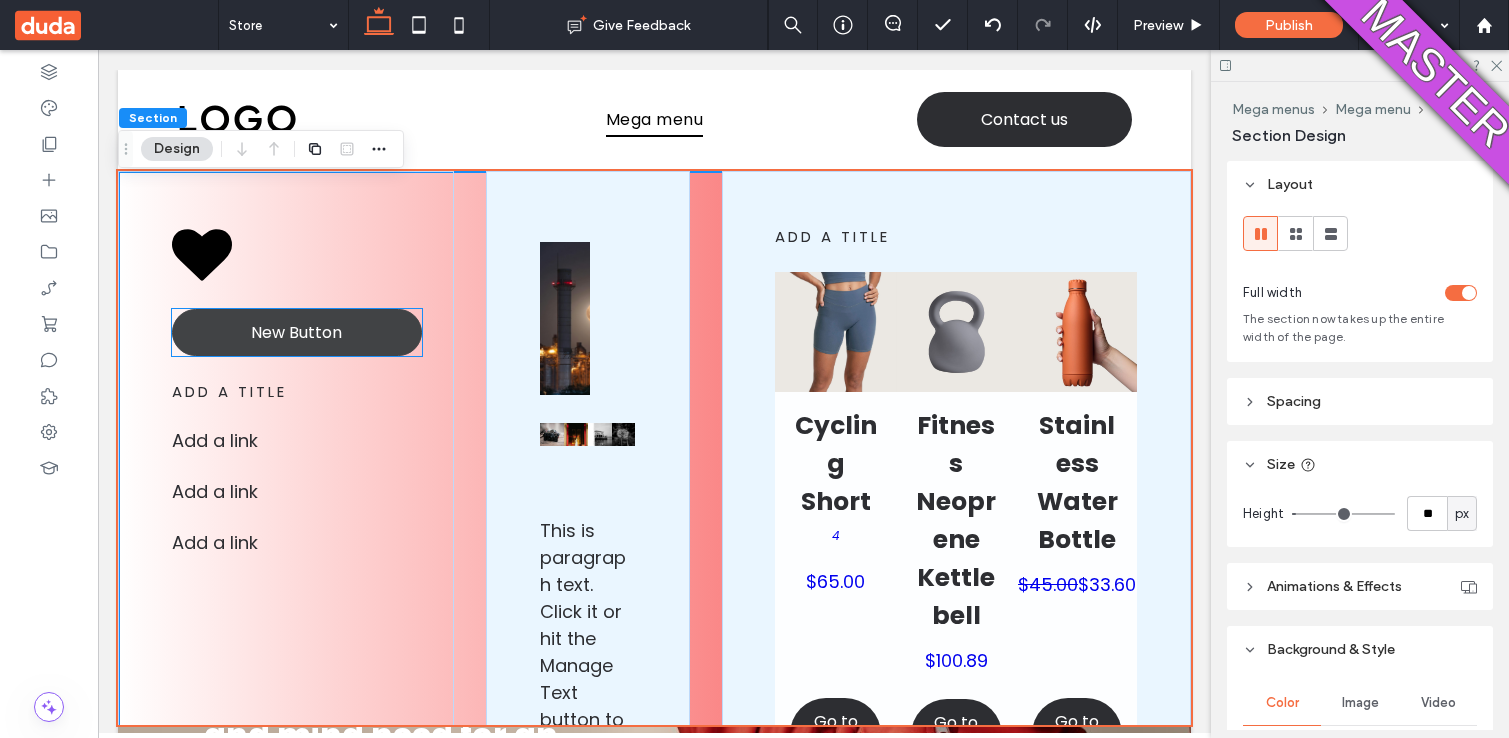 click on "New Button" at bounding box center [297, 332] 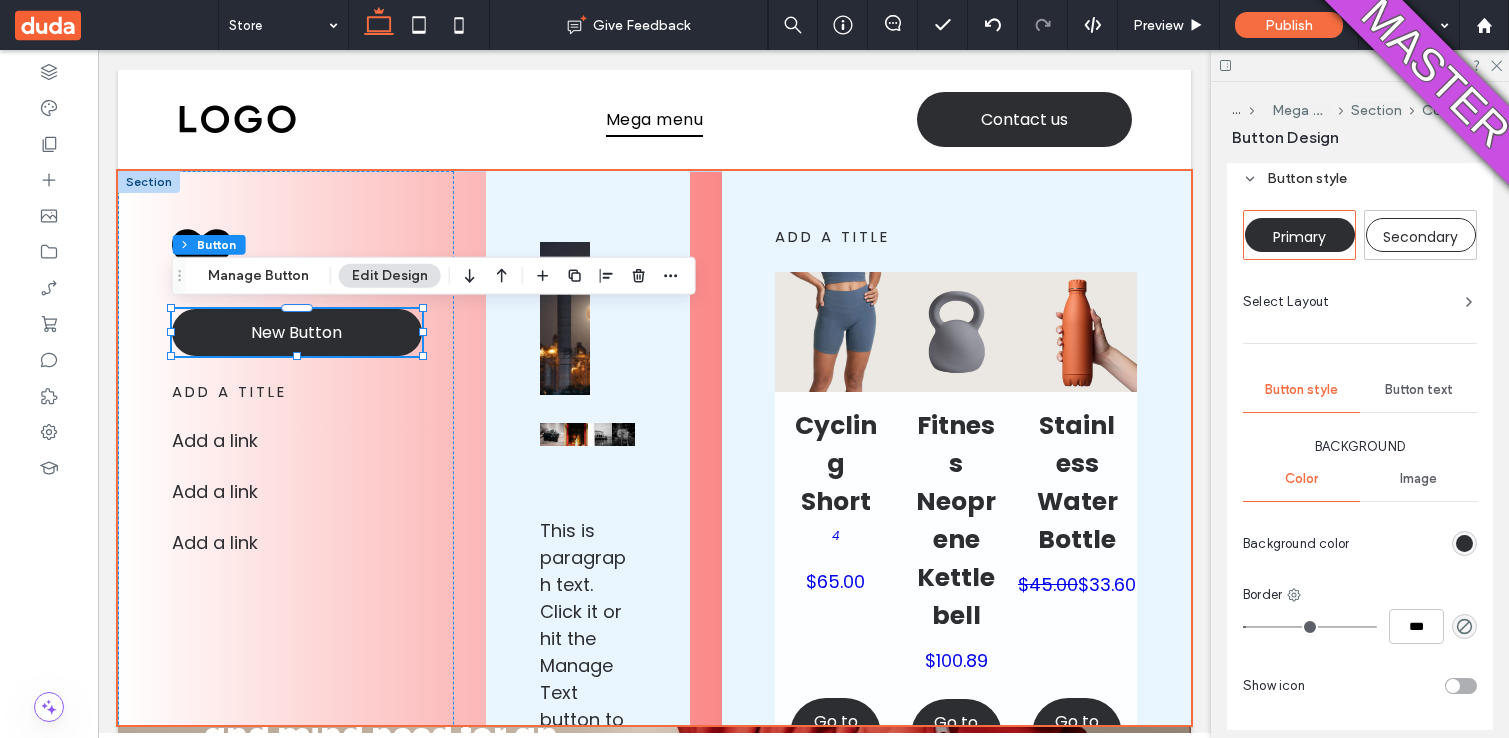 scroll, scrollTop: 338, scrollLeft: 0, axis: vertical 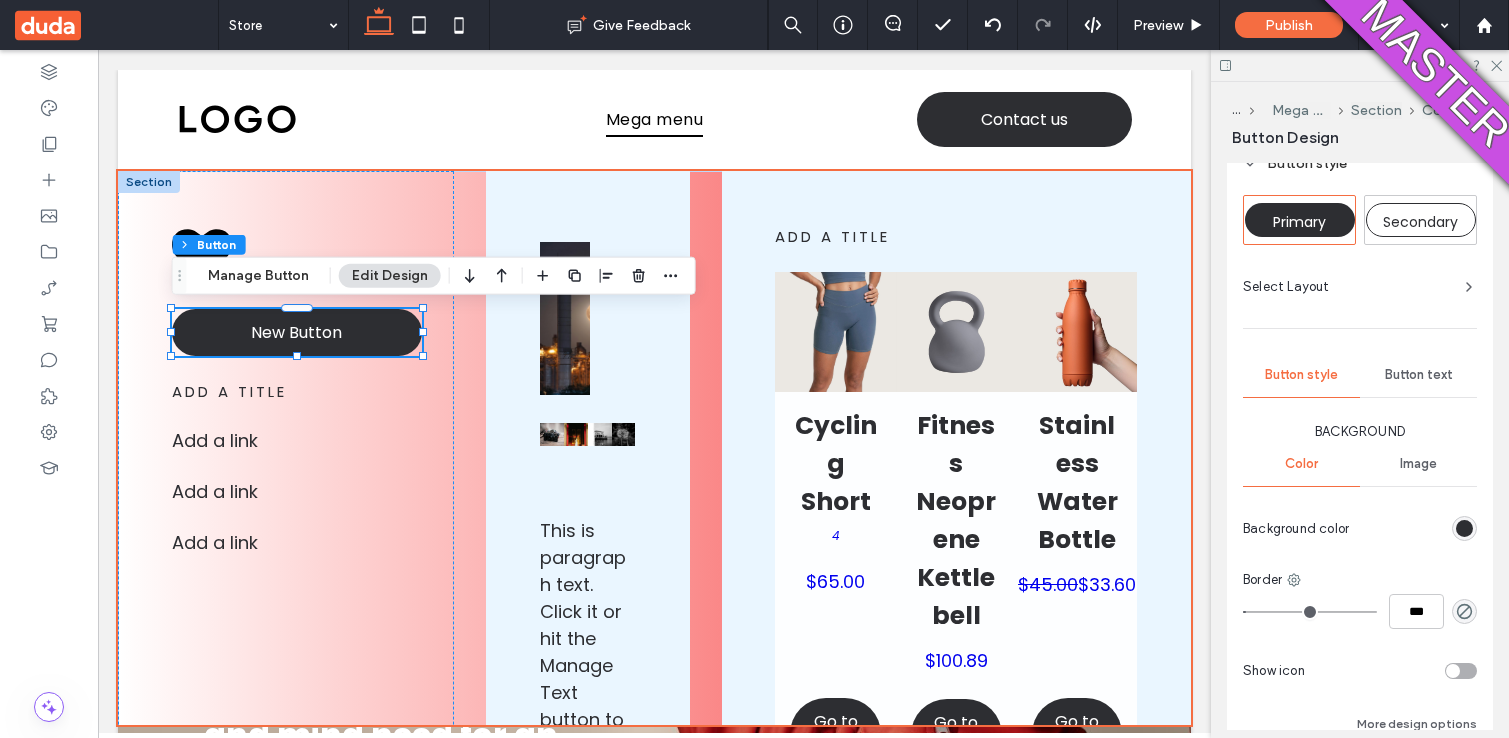 click at bounding box center (1464, 528) 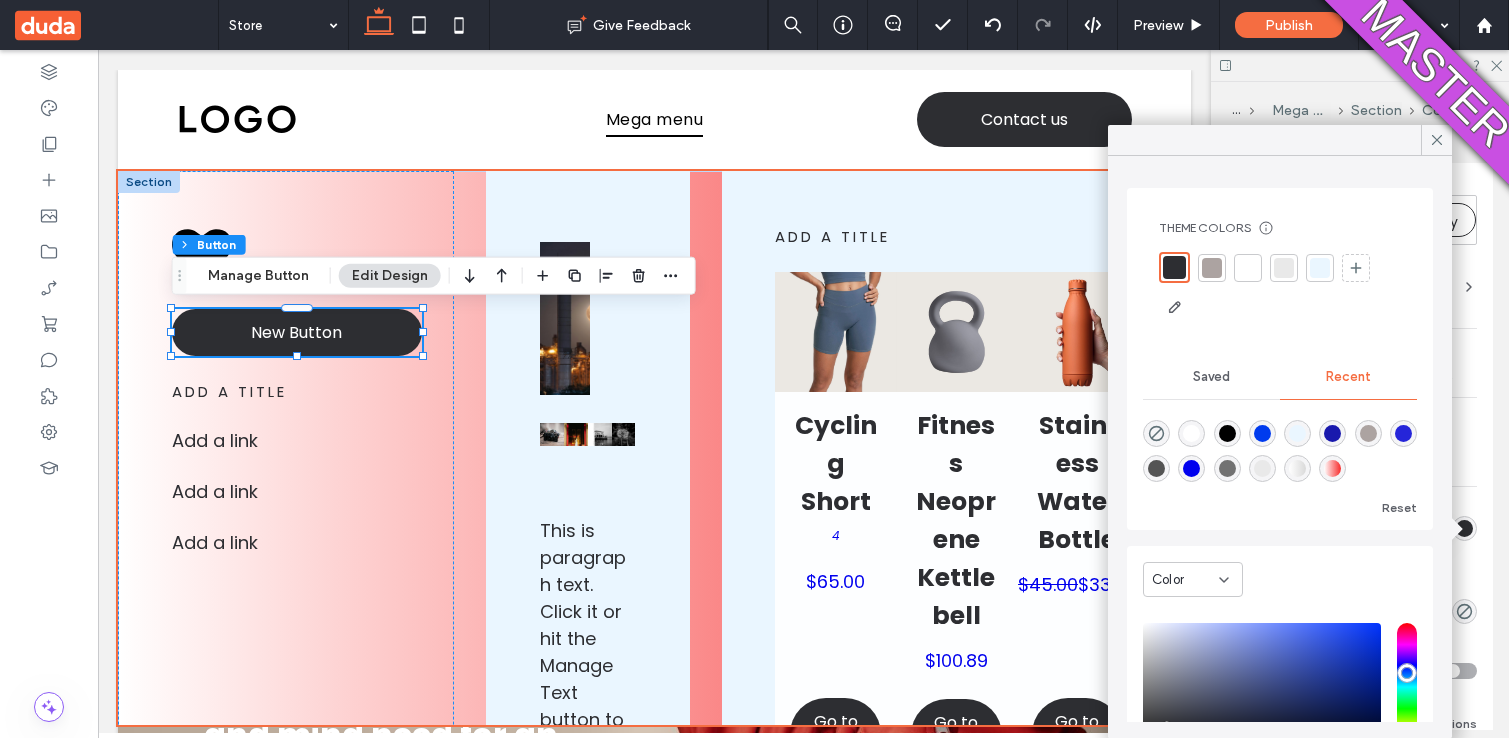 click at bounding box center (1191, 468) 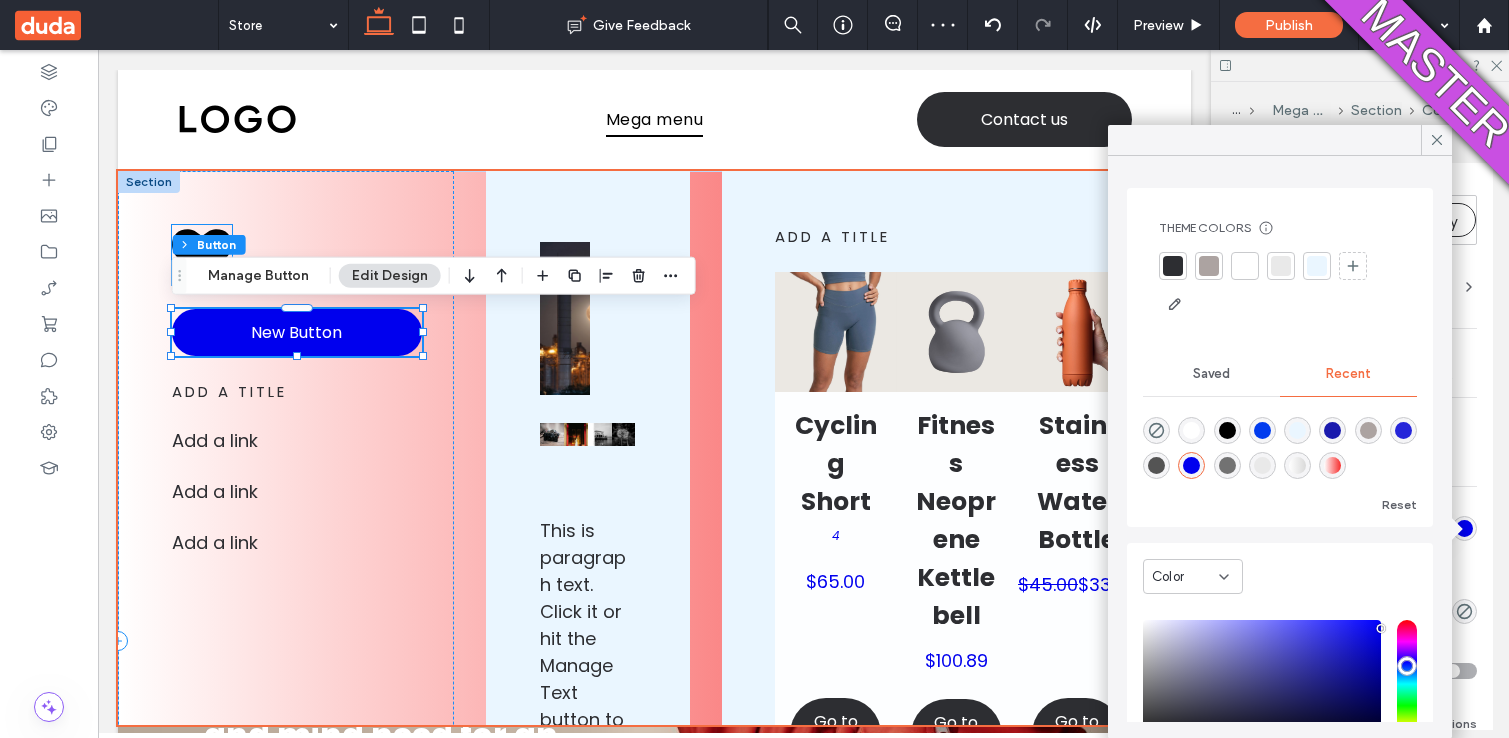 click 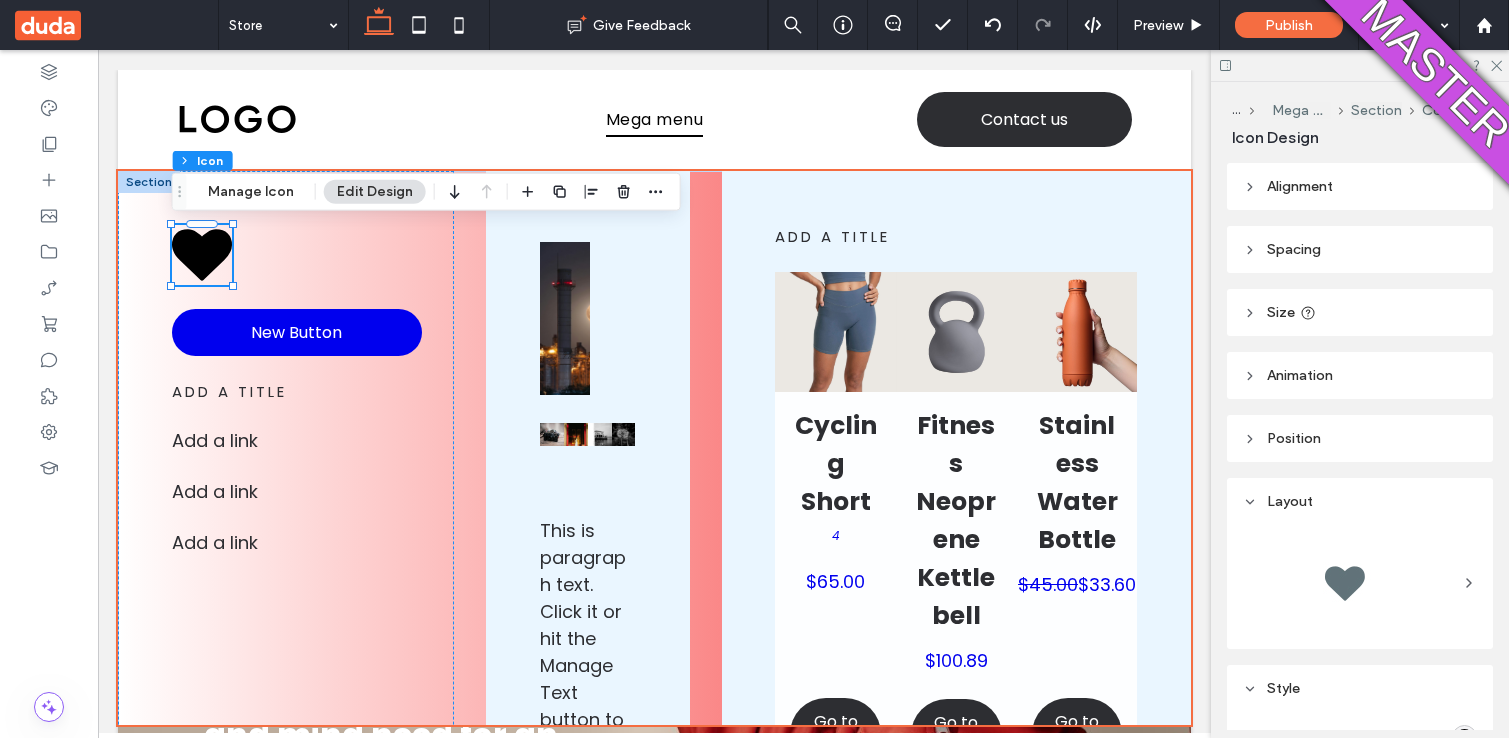 click at bounding box center [1344, 583] 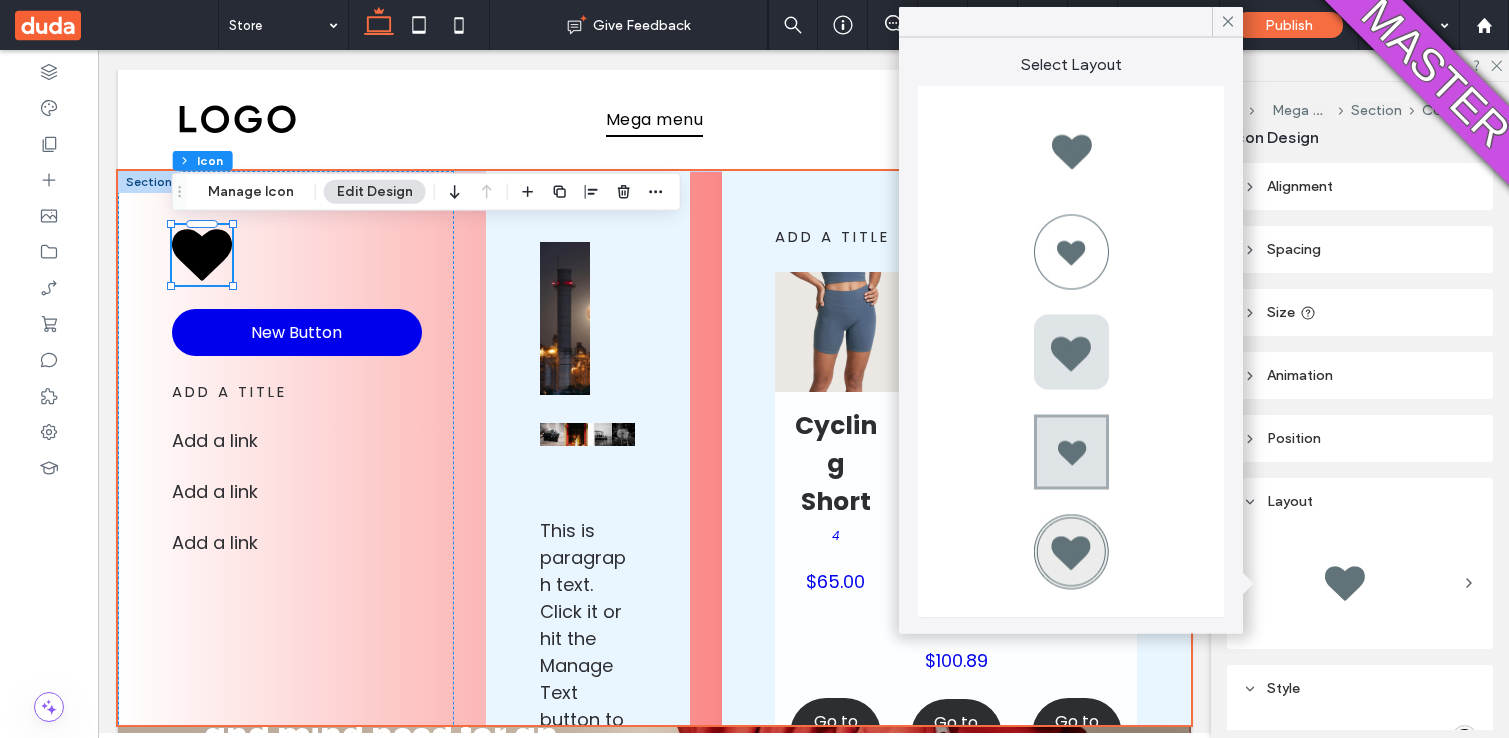 click at bounding box center [1071, 252] 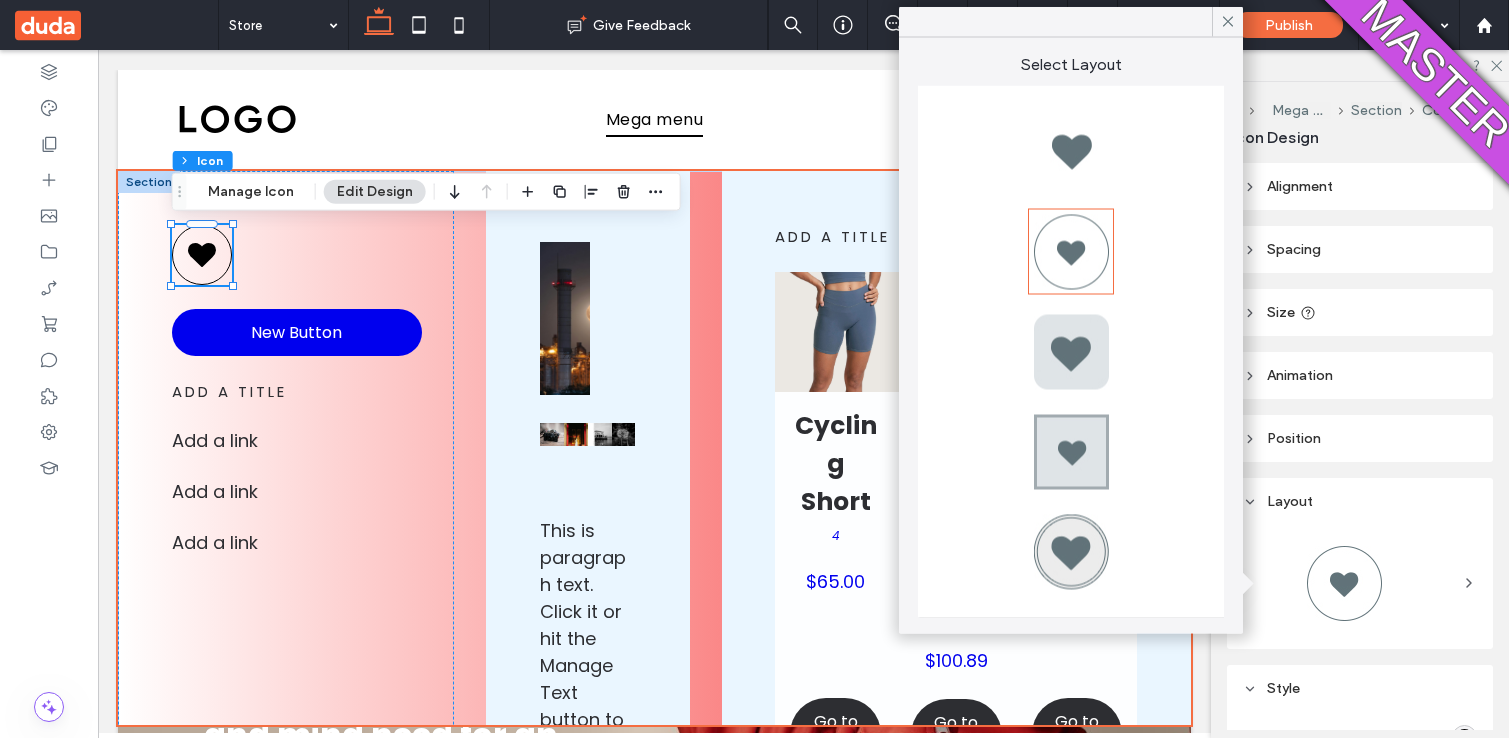 type on "*" 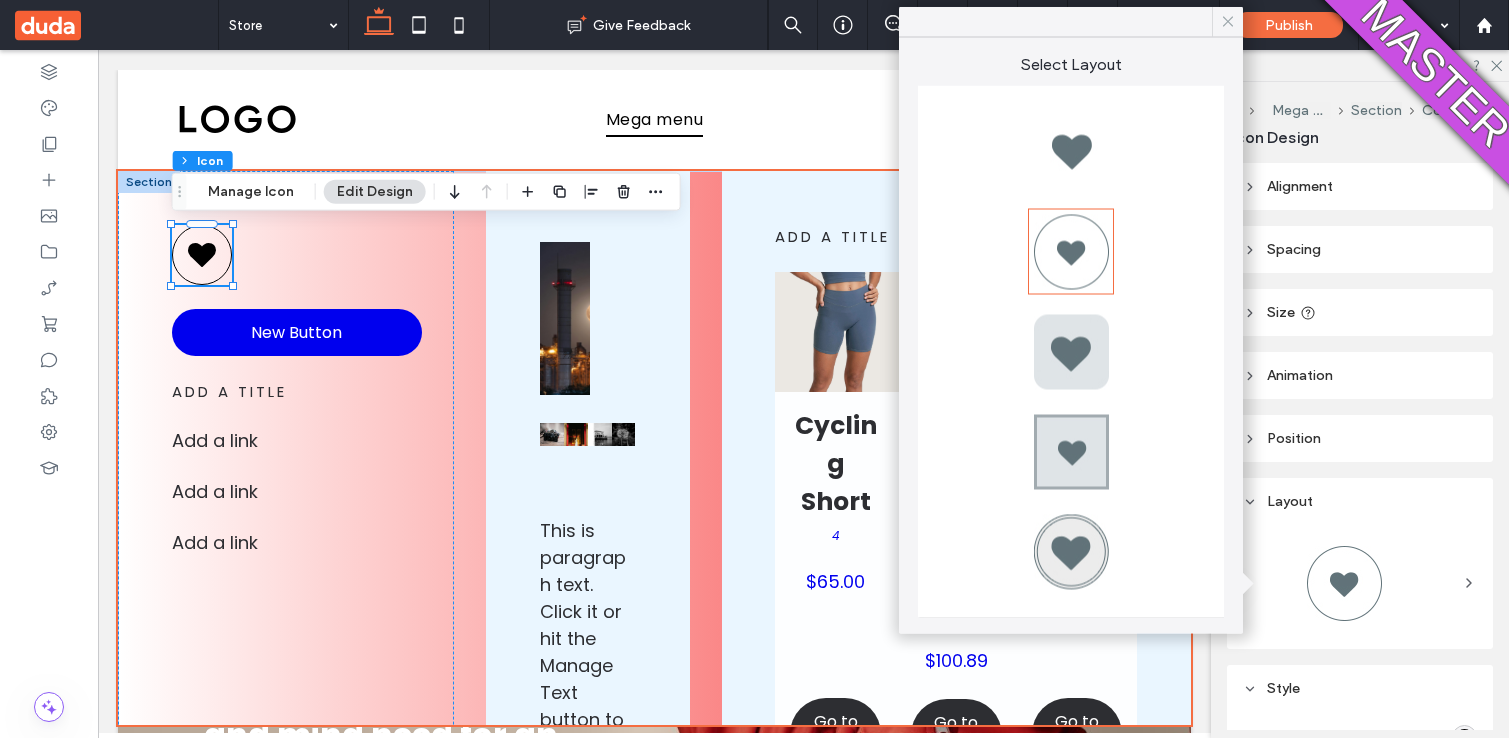 click 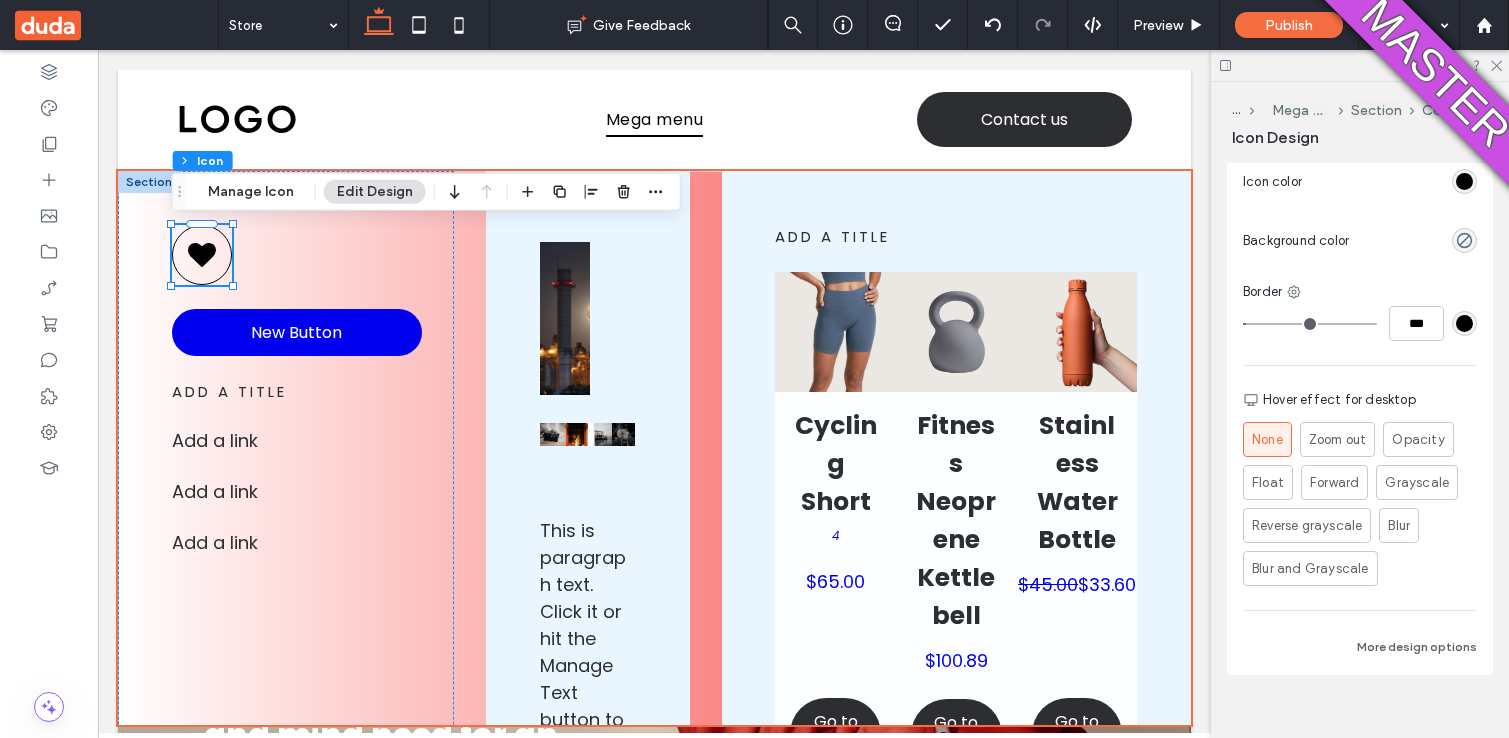 scroll, scrollTop: 558, scrollLeft: 0, axis: vertical 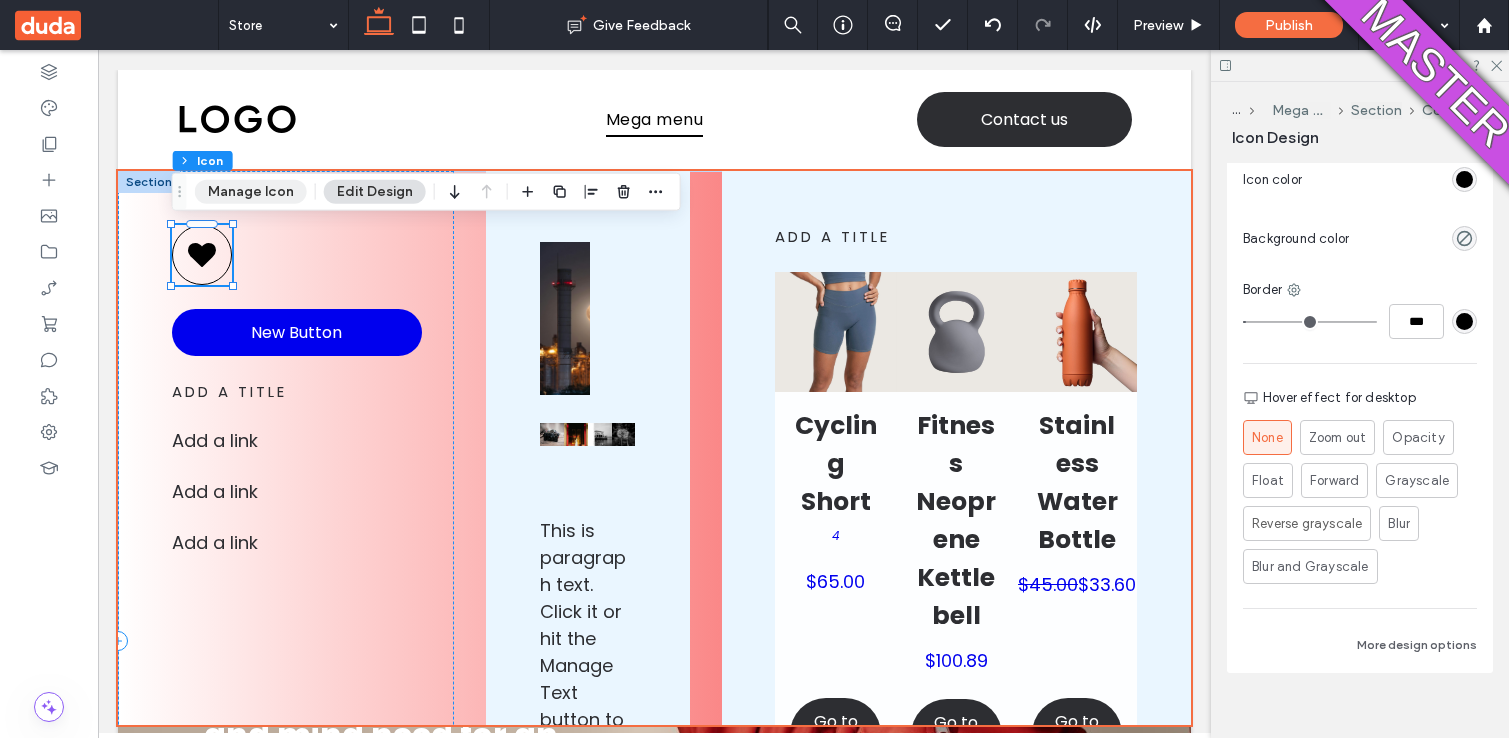 click on "Manage Icon" at bounding box center [251, 192] 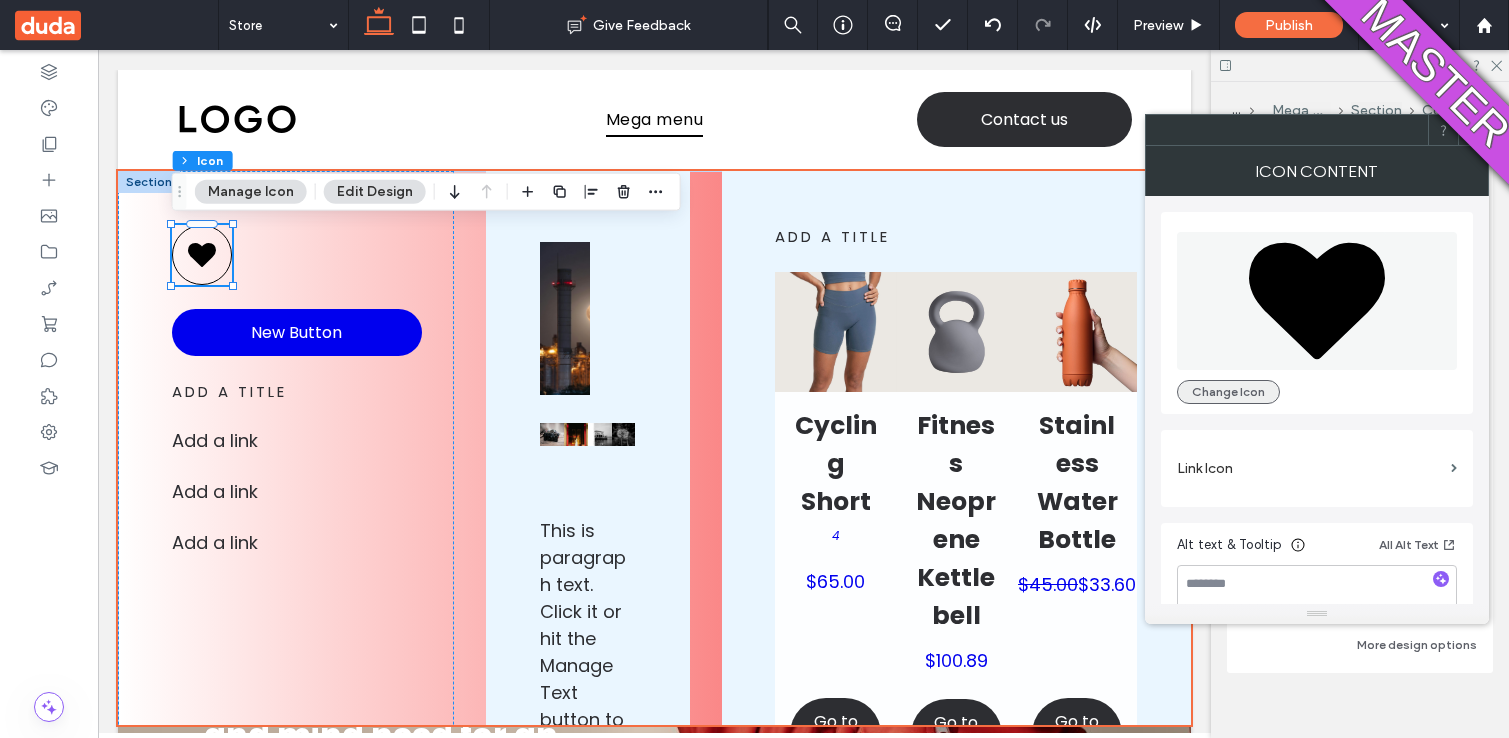 click on "Change Icon" at bounding box center [1228, 392] 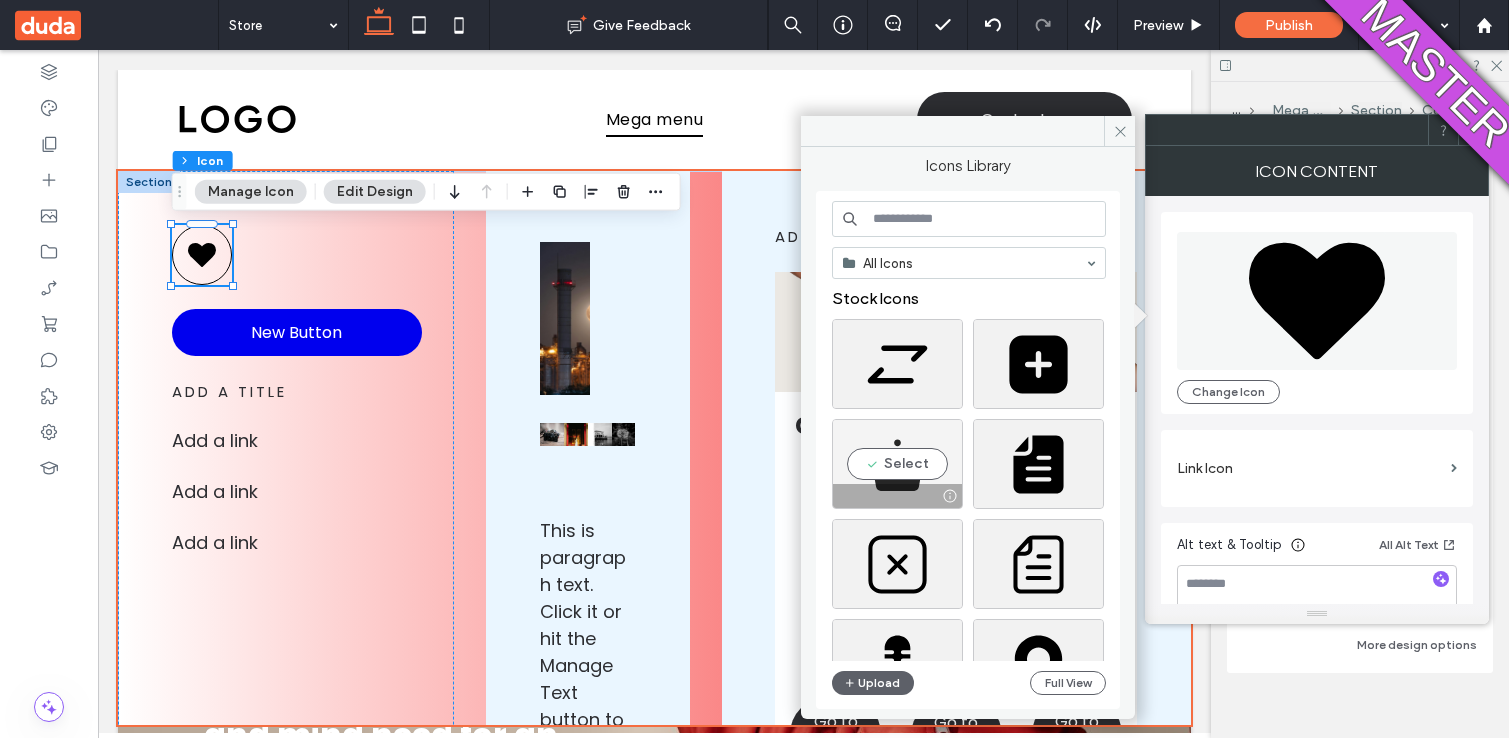 click on "Select" at bounding box center [897, 464] 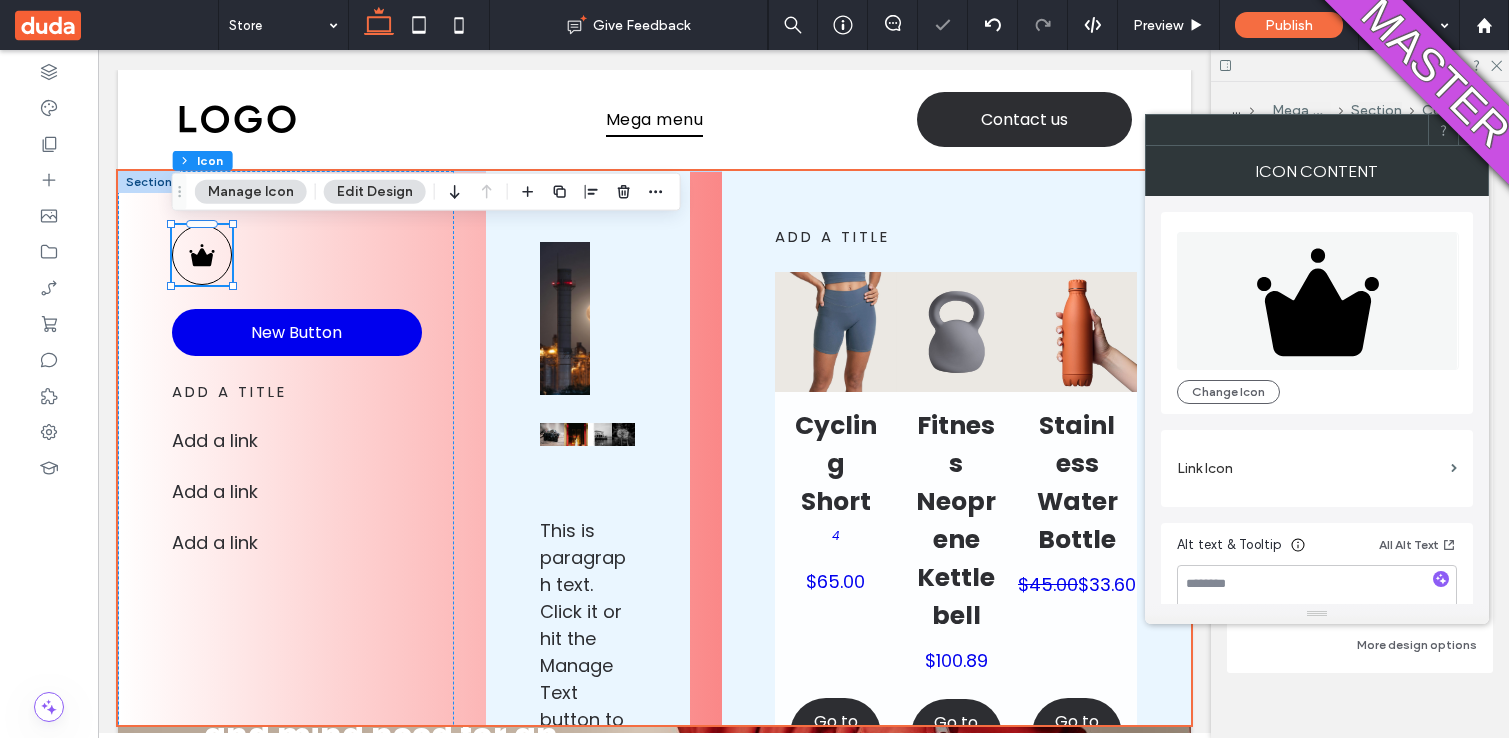 click 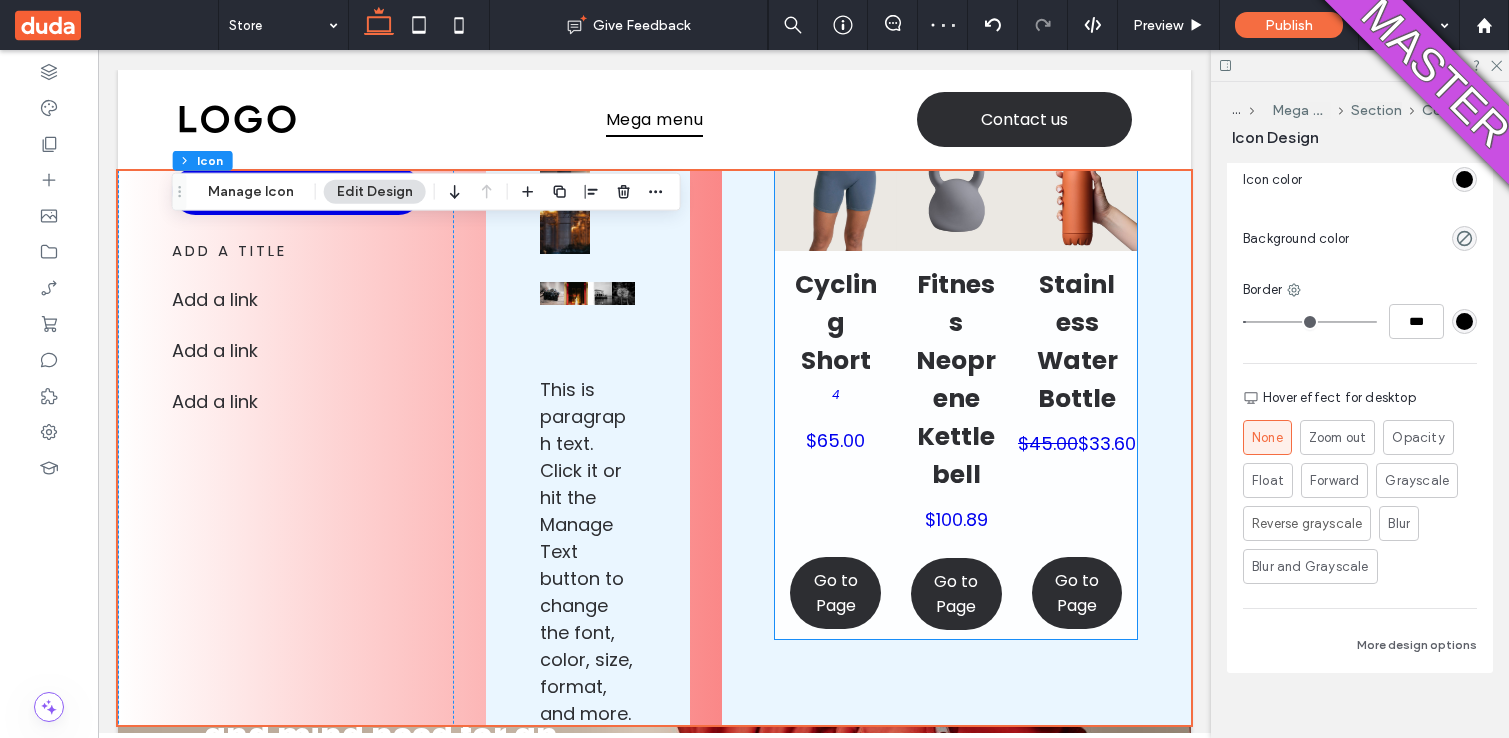 scroll, scrollTop: 180, scrollLeft: 0, axis: vertical 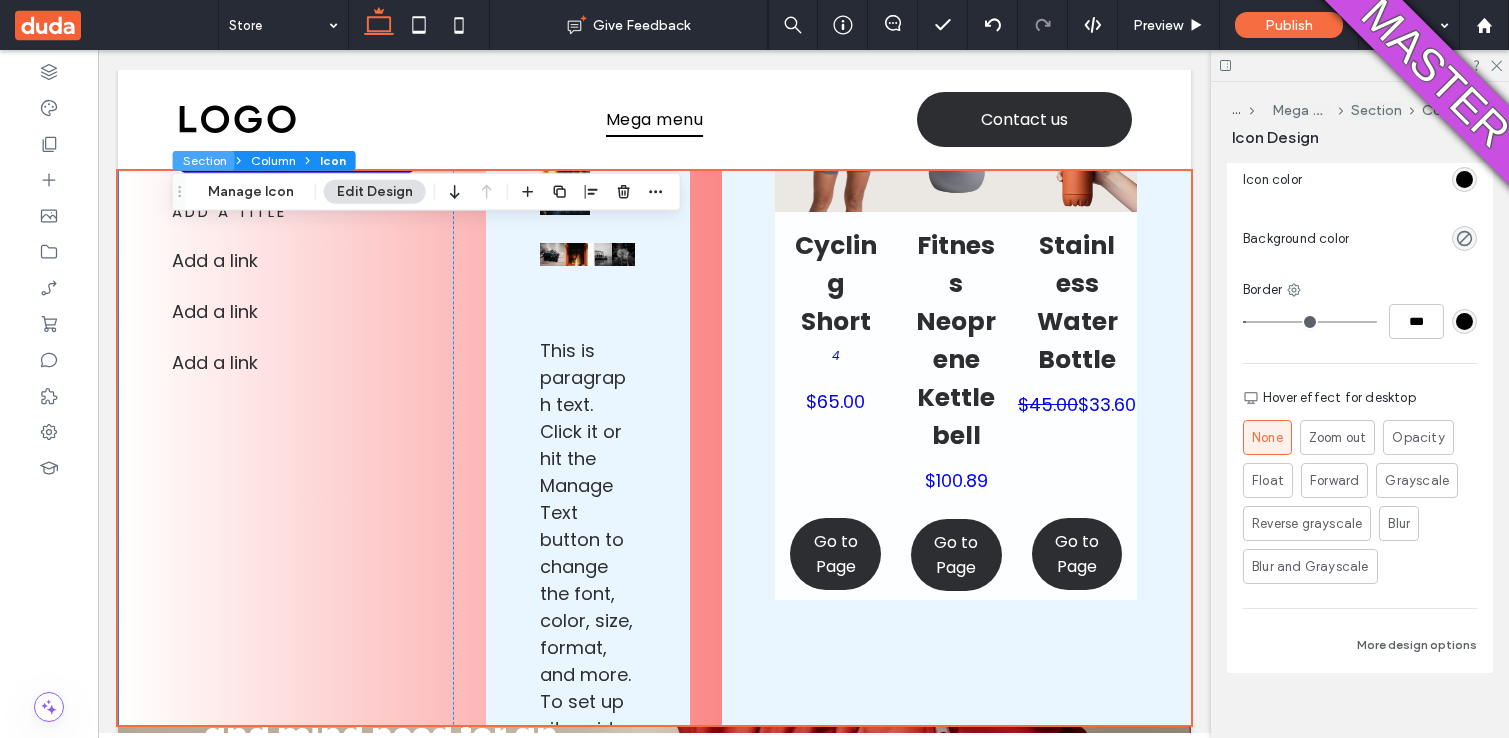 click on "Section" at bounding box center (204, 161) 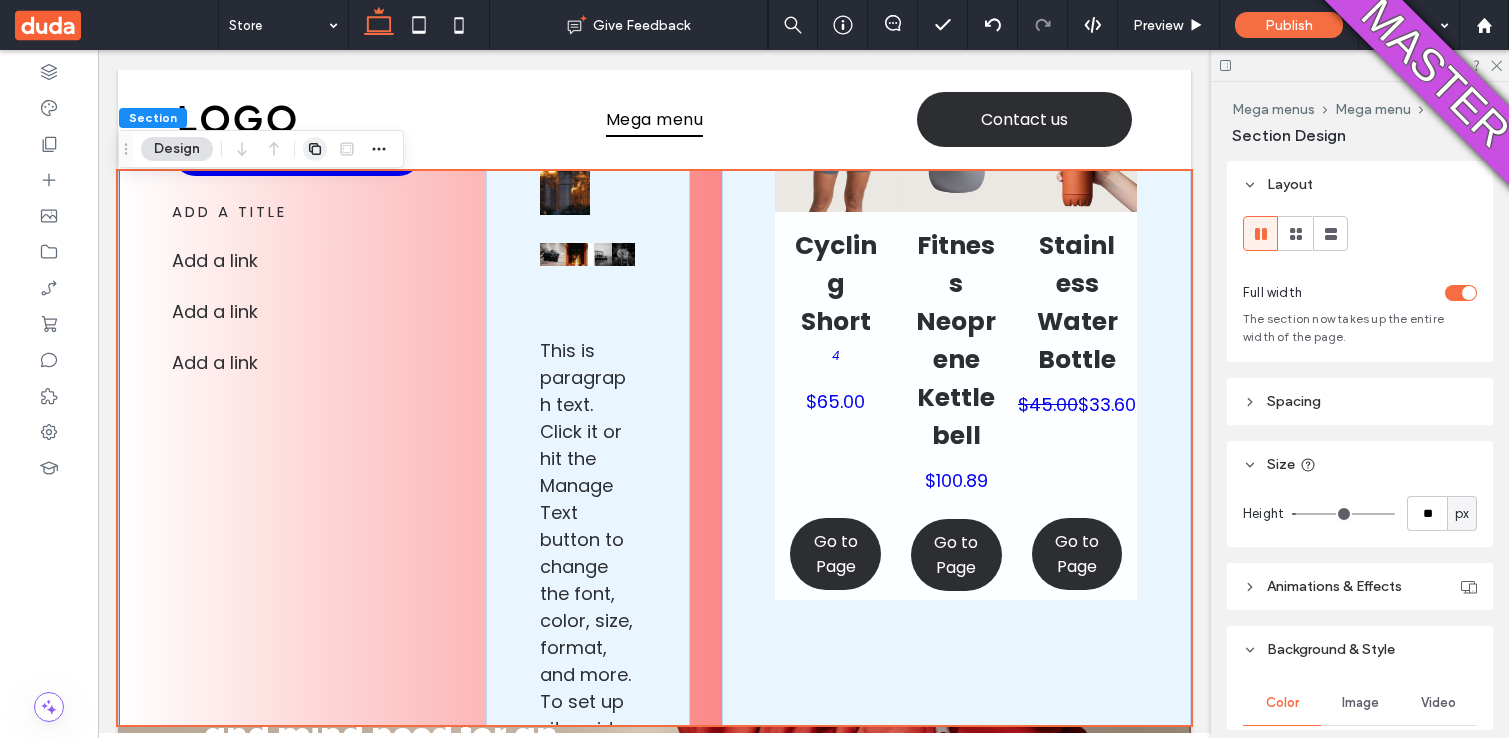 click 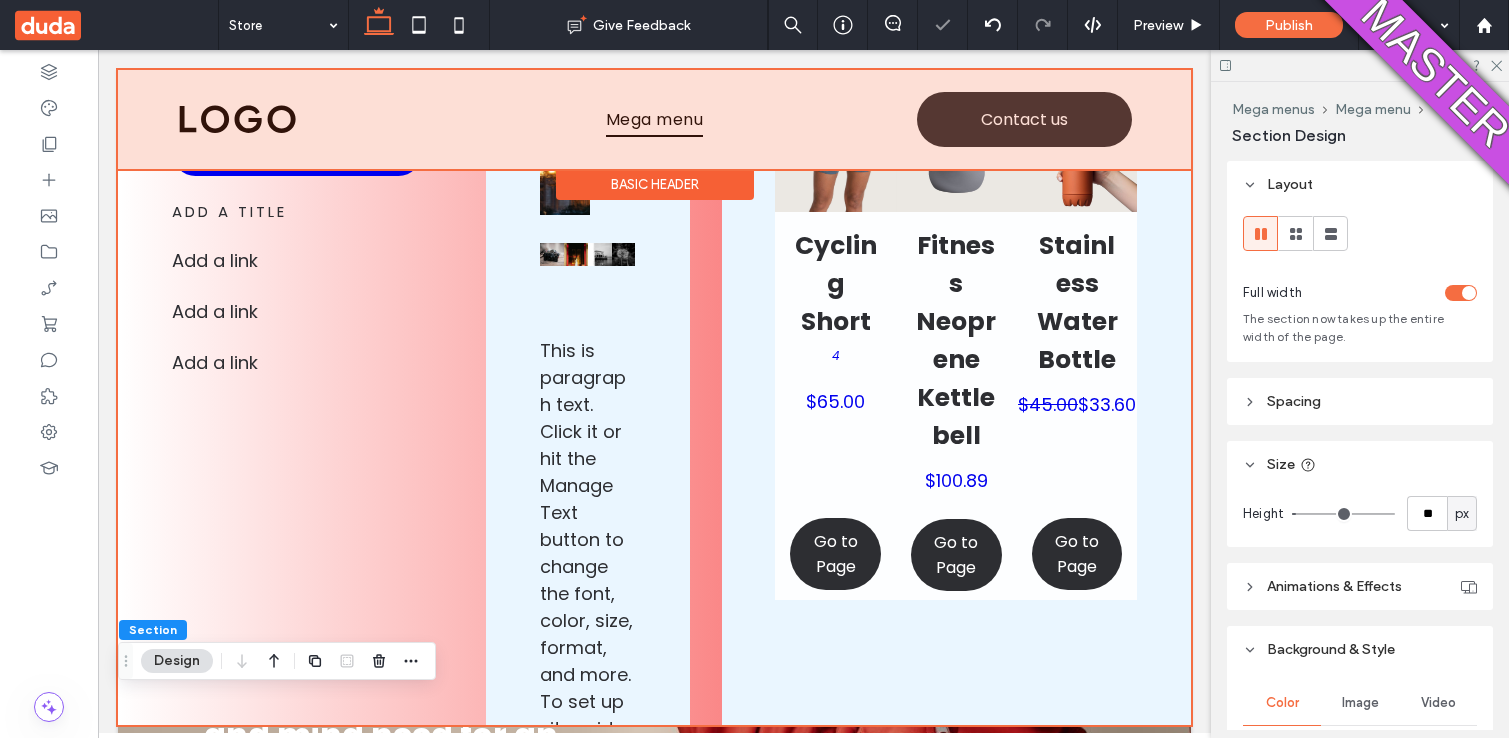 scroll, scrollTop: 213, scrollLeft: 0, axis: vertical 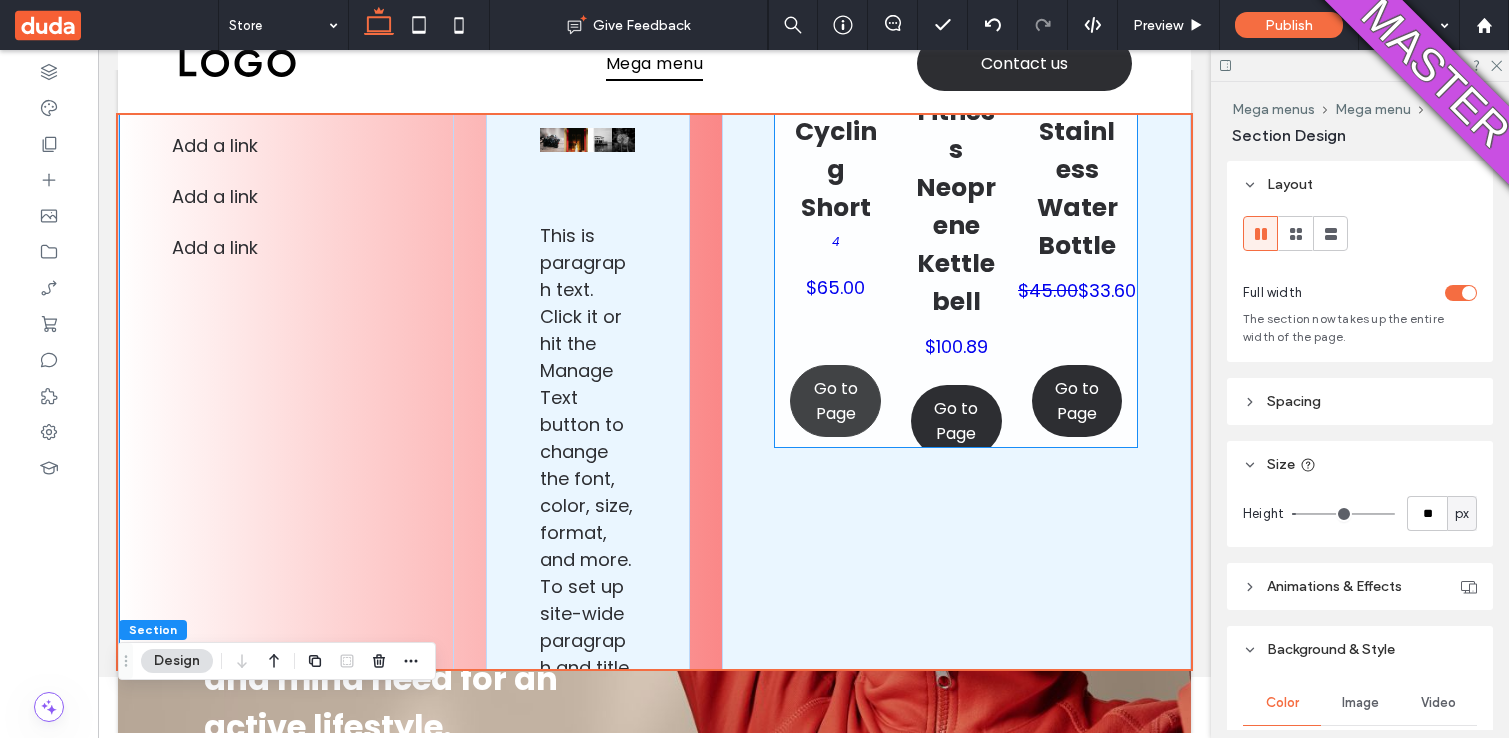 click on "Go to Page" at bounding box center (835, 401) 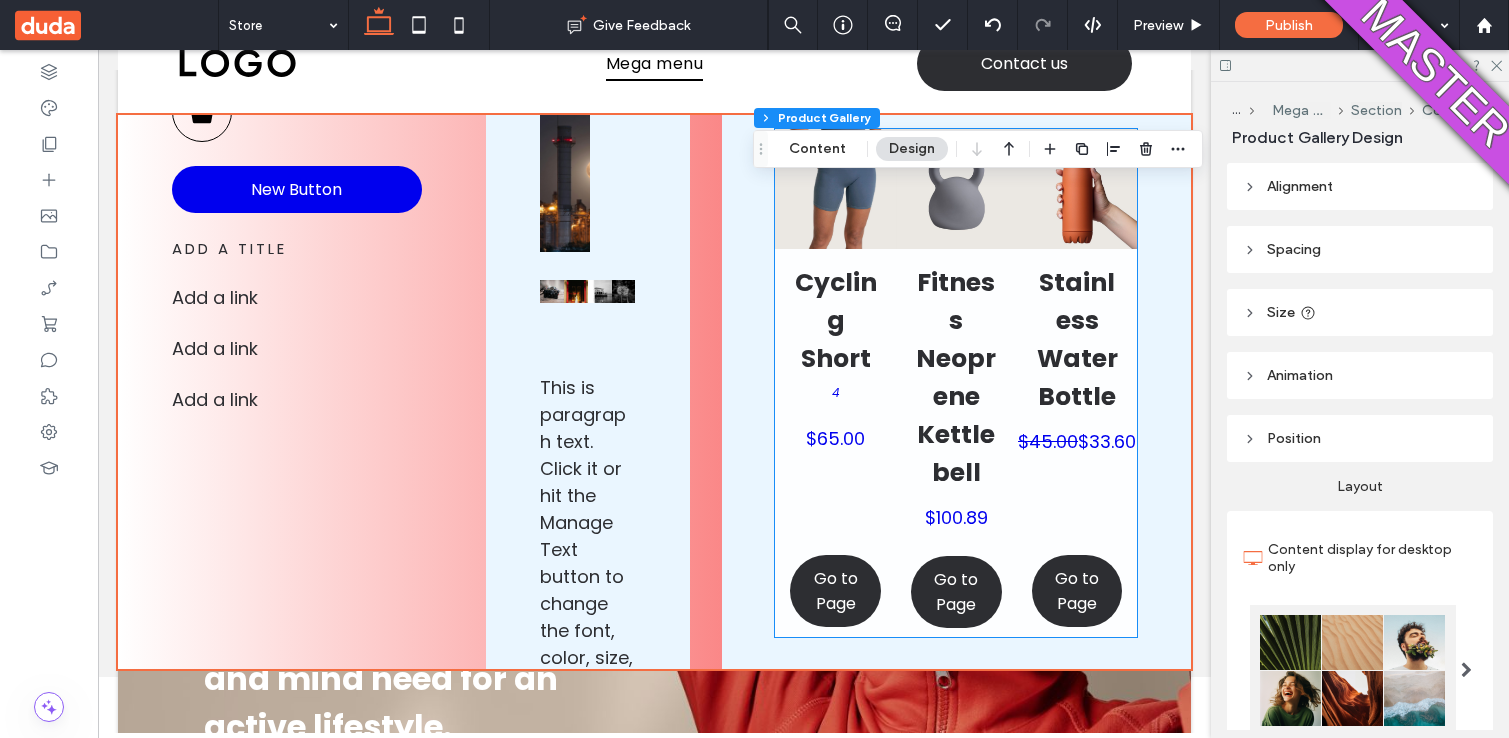 scroll, scrollTop: 0, scrollLeft: 0, axis: both 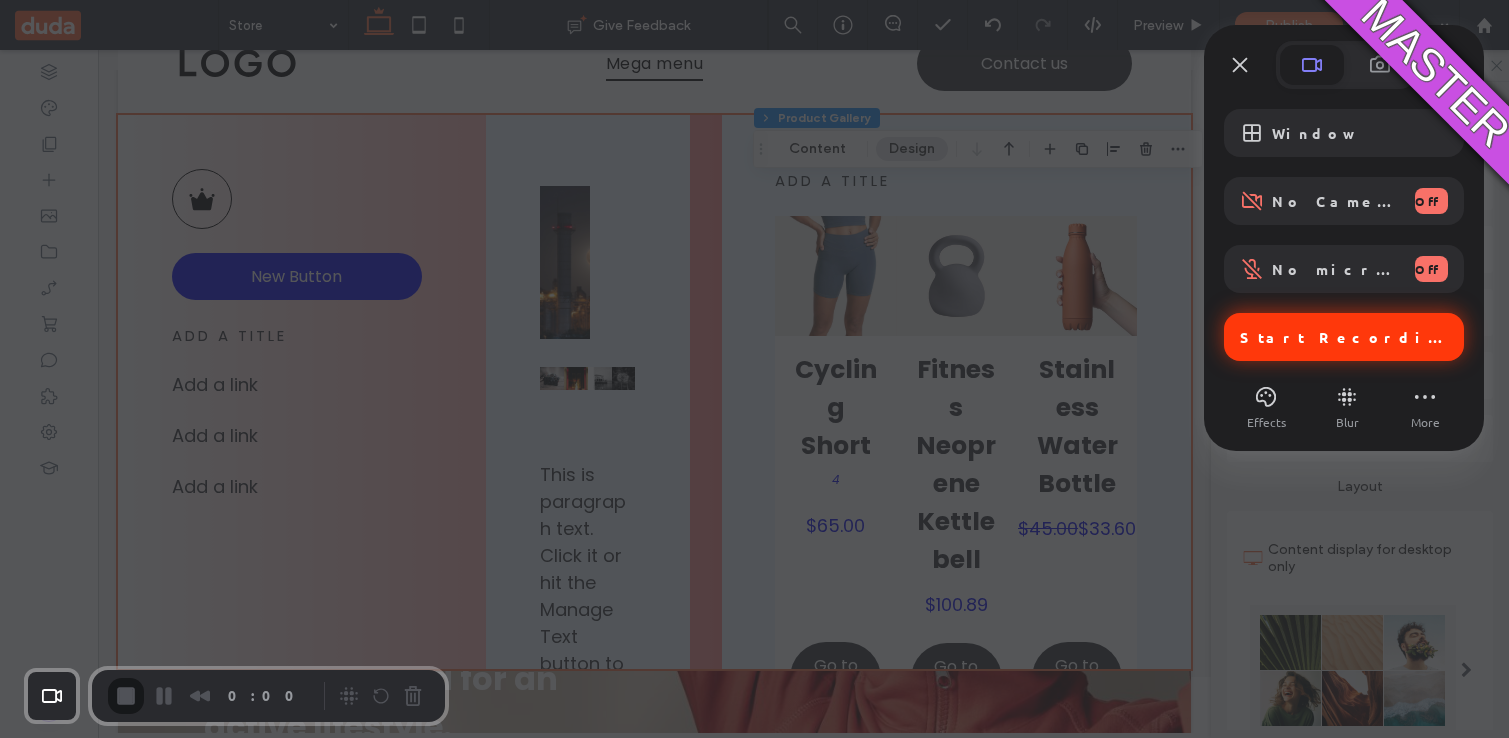 click on "Start Recording" at bounding box center [1344, 337] 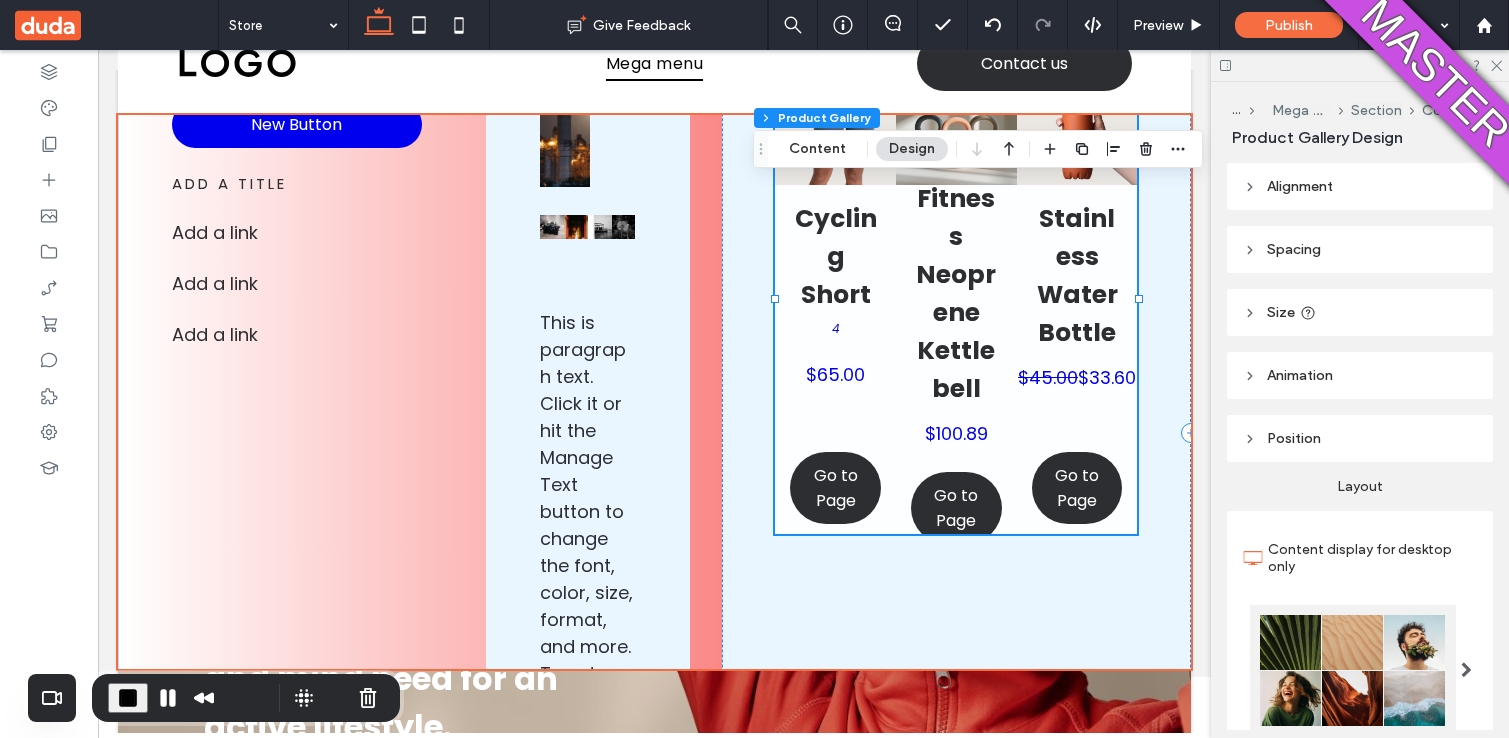 scroll, scrollTop: 1110, scrollLeft: 0, axis: vertical 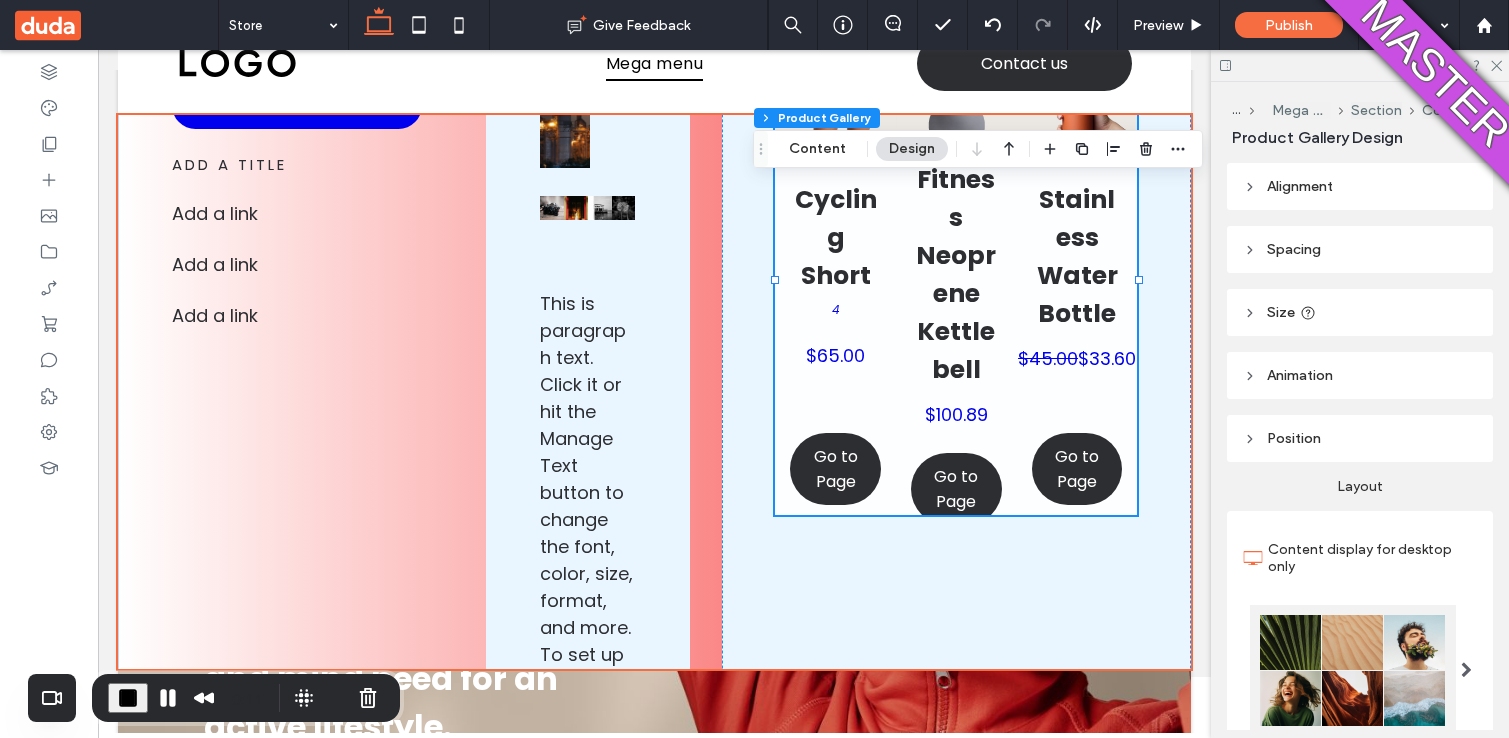 click at bounding box center (128, 698) 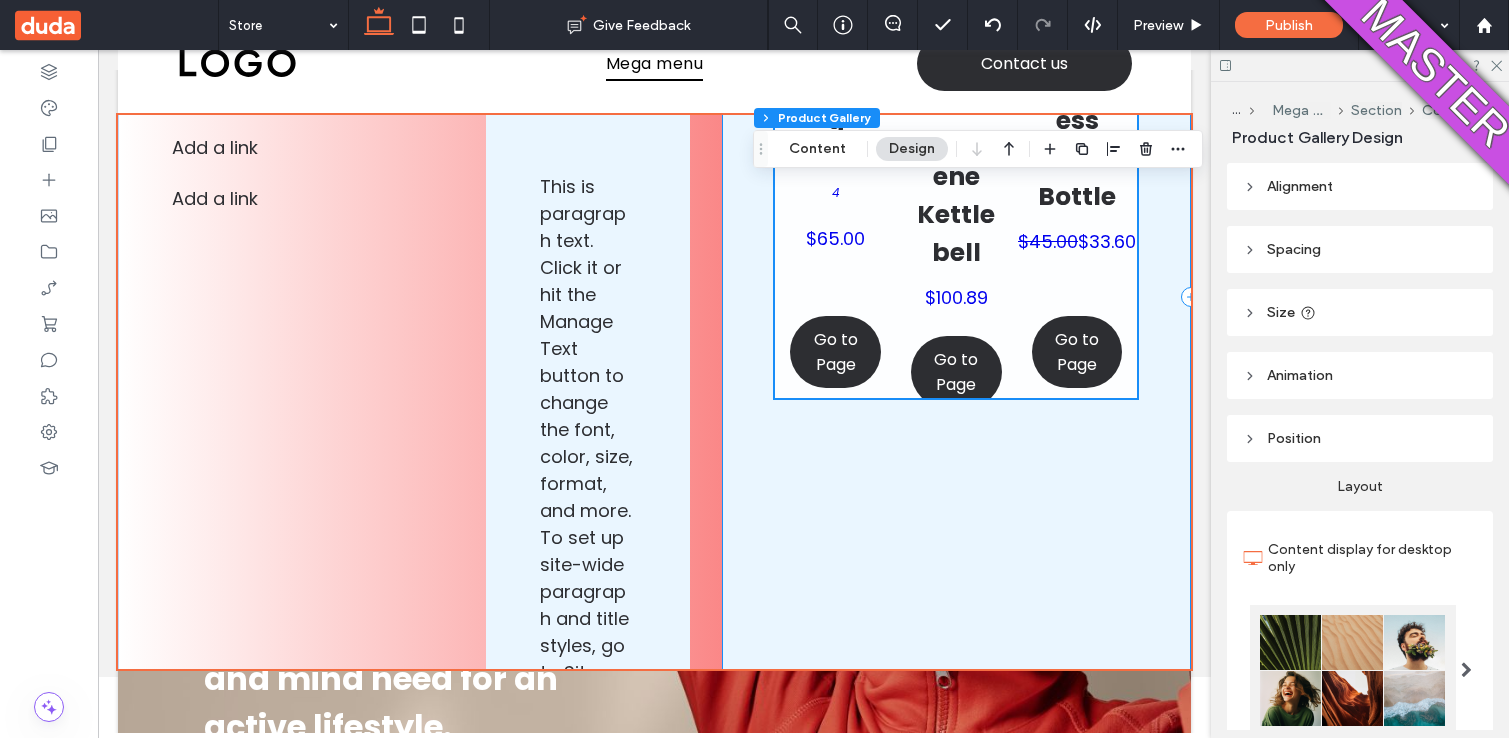 scroll, scrollTop: 1344, scrollLeft: 0, axis: vertical 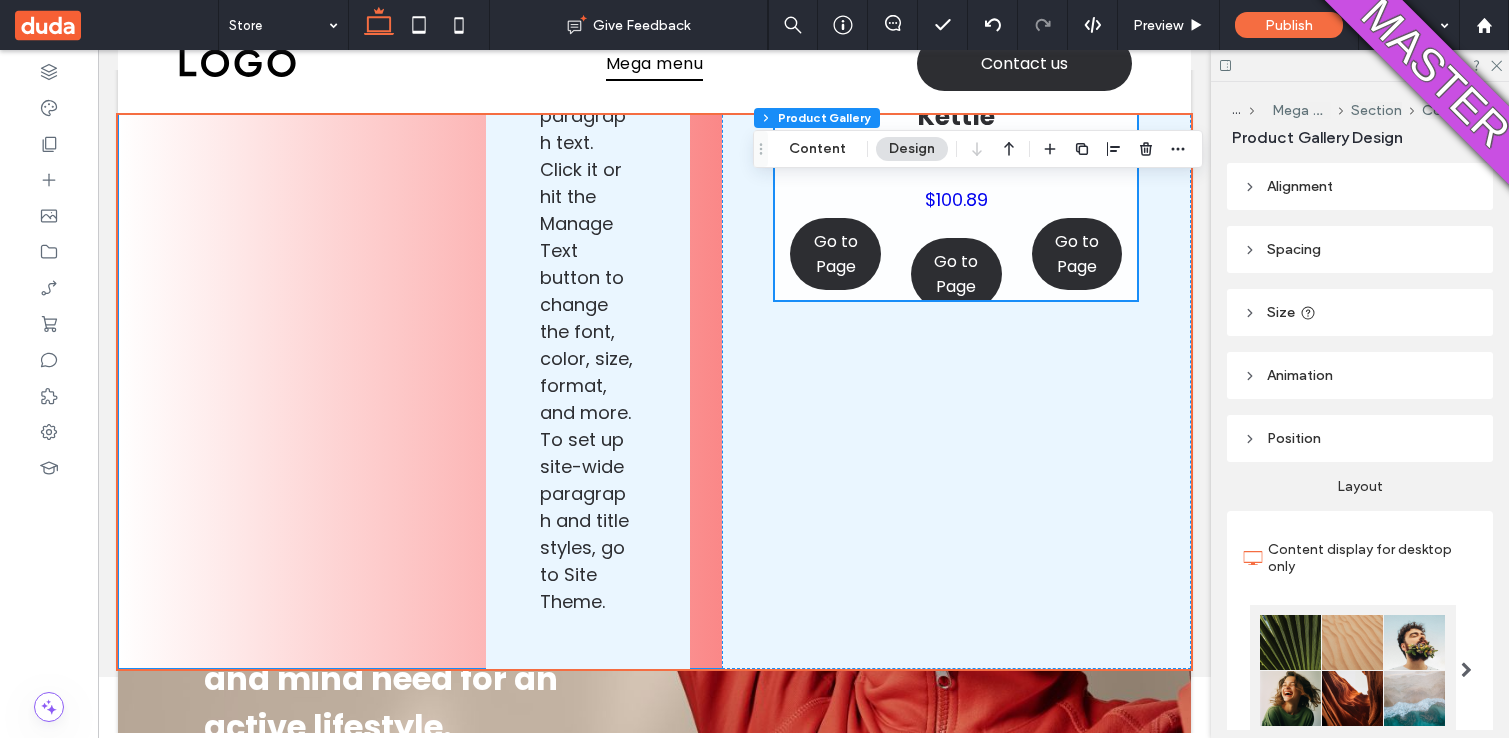 click on "New Button
add a title
Add a link ﻿
Add a link ﻿
Add a link ﻿
Button
Button
Button
Button
This is paragraph text. Click it or hit the Manage Text button to change the font, color, size, format, and more. To set up site-wide paragraph and title styles, go to Site Theme.
add a title
Cycling Short
4
$65.00
Go to Page
Fitness Neoprene Kettlebell
$100.89
Go to Page
Stainless Water Bottle
$45.00
$33.60
Go to Page
View more" at bounding box center [654, 198] 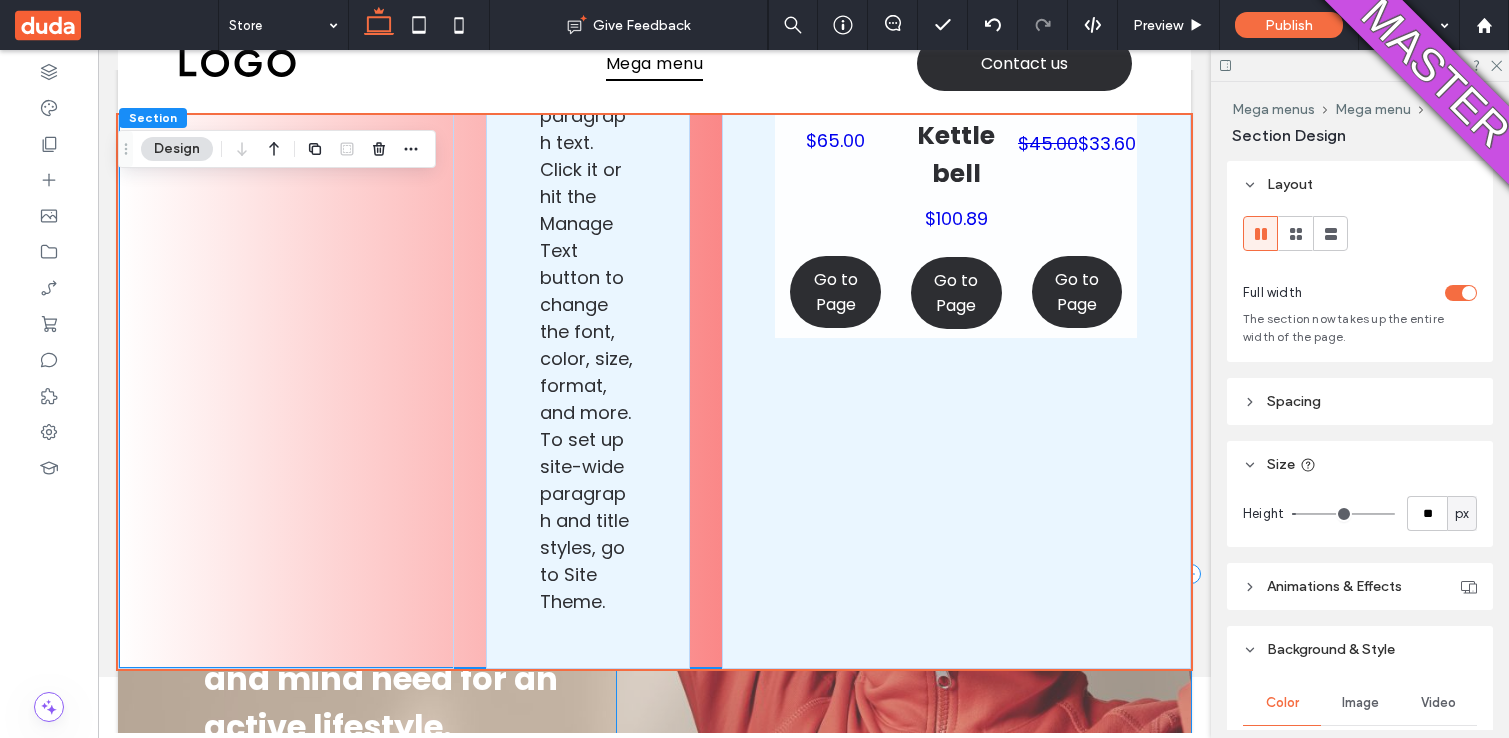 click at bounding box center [904, 574] 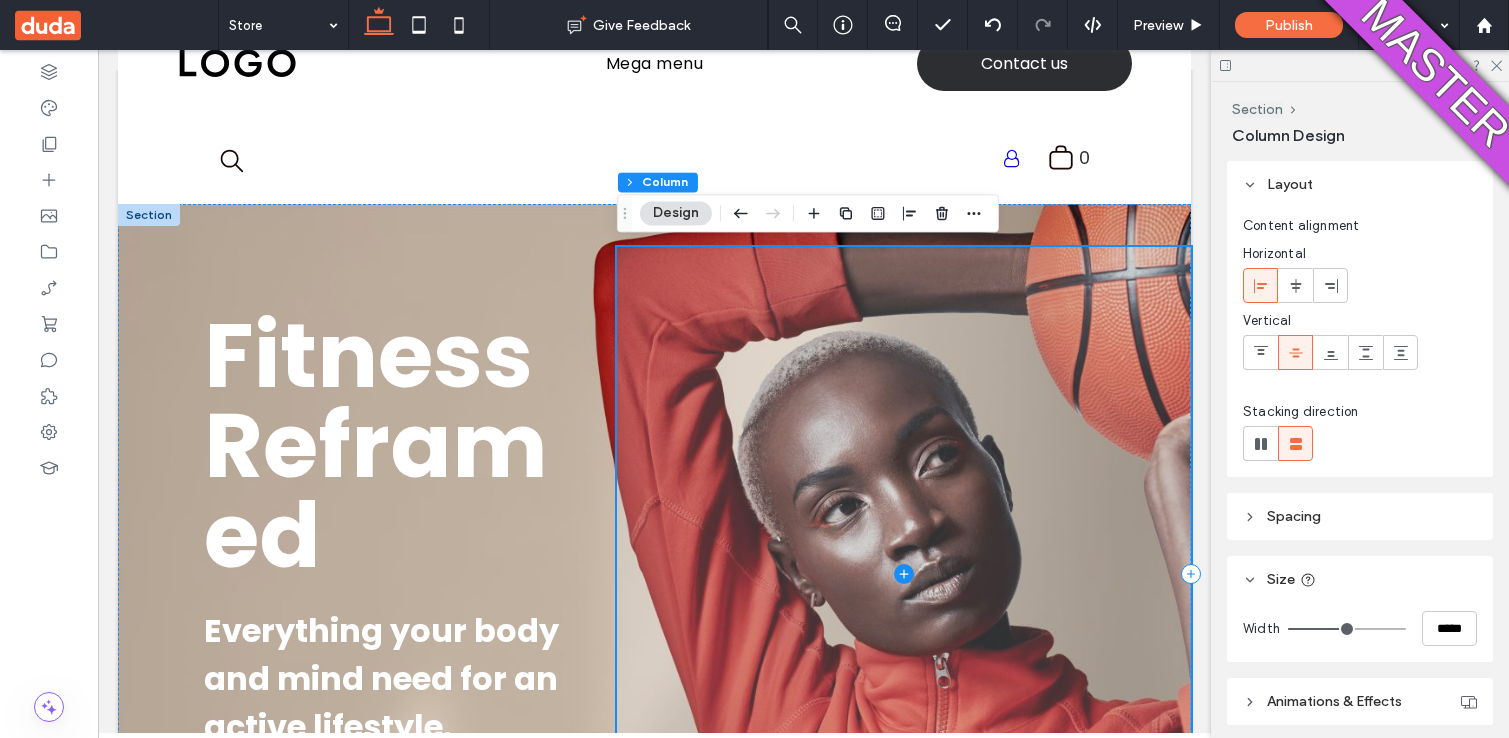 scroll, scrollTop: 0, scrollLeft: 0, axis: both 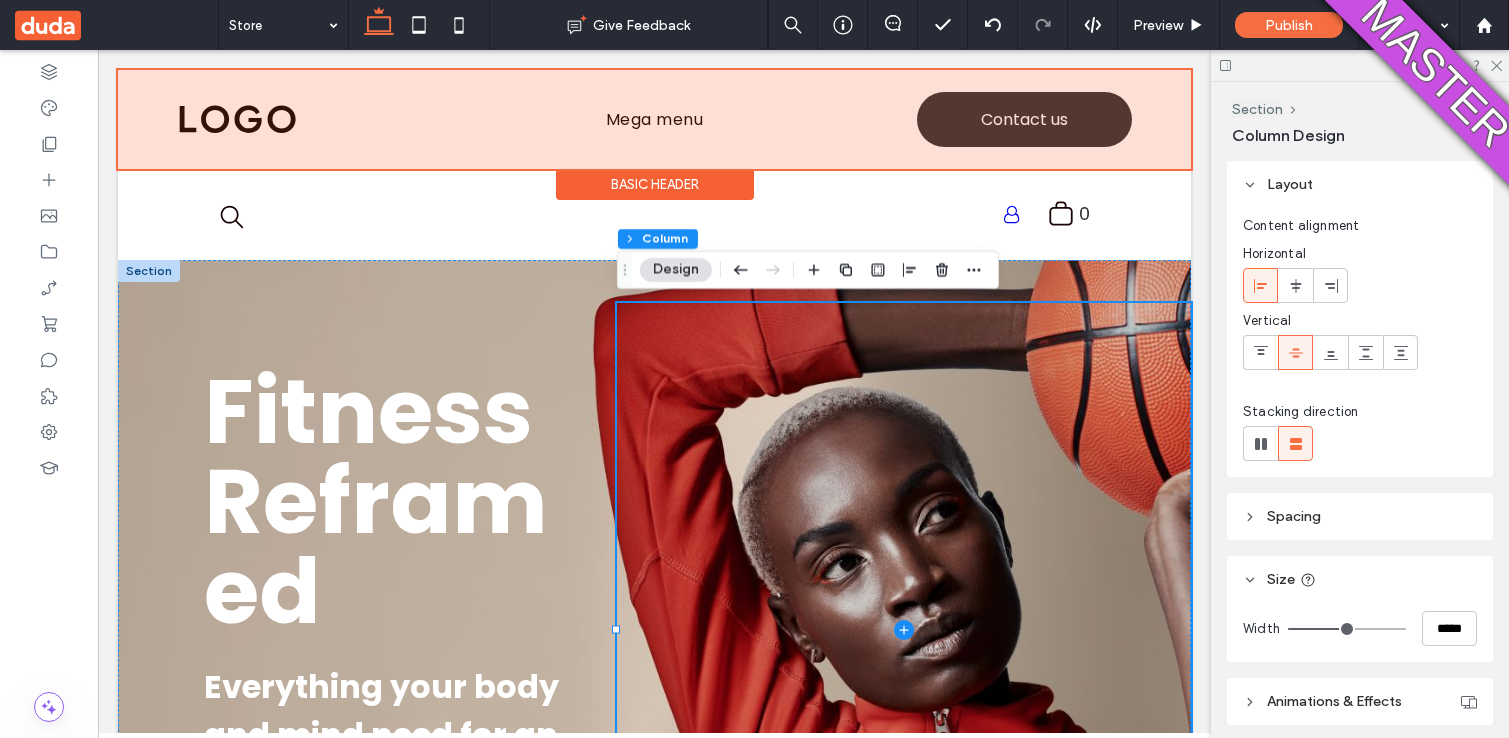 click at bounding box center (654, 119) 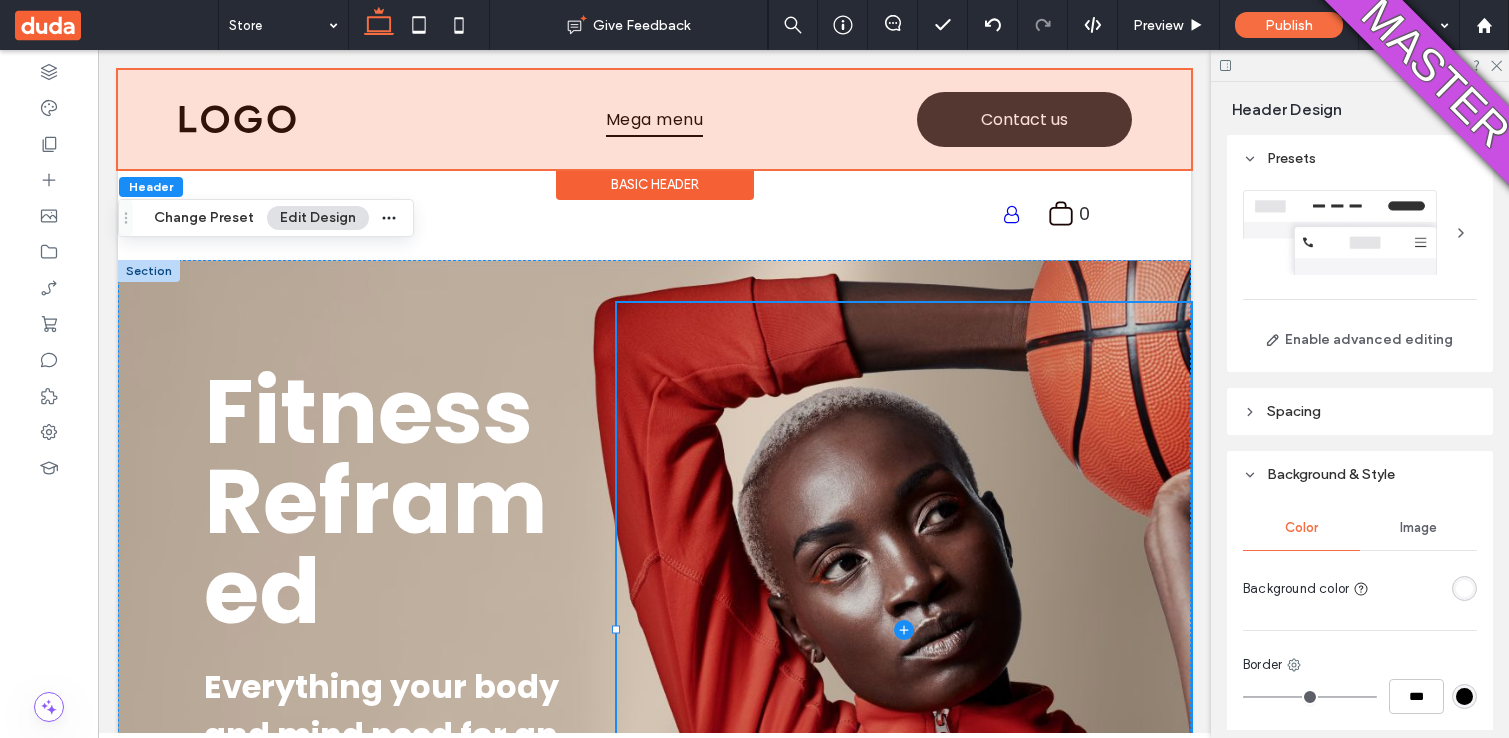 scroll, scrollTop: 0, scrollLeft: 0, axis: both 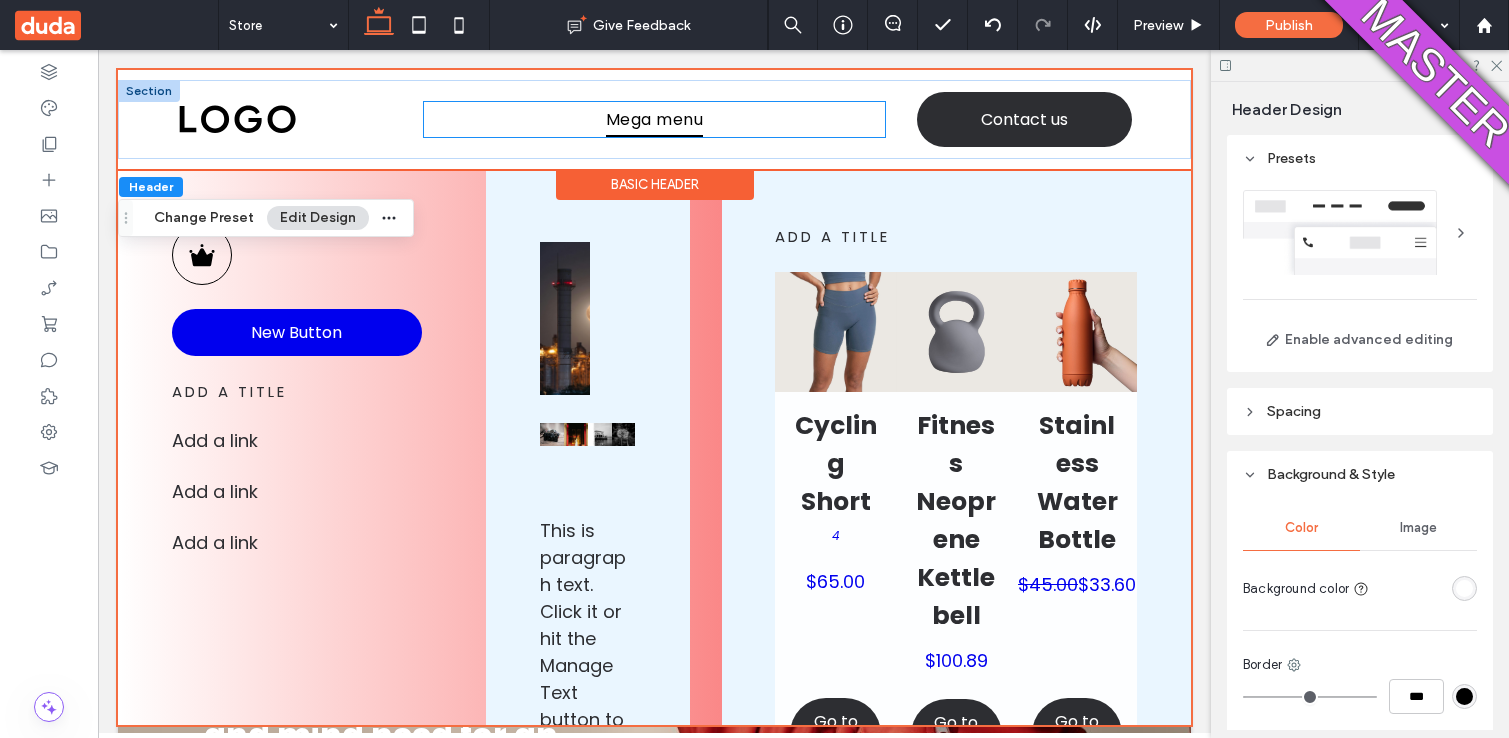 click on "Mega menu" at bounding box center (654, 119) 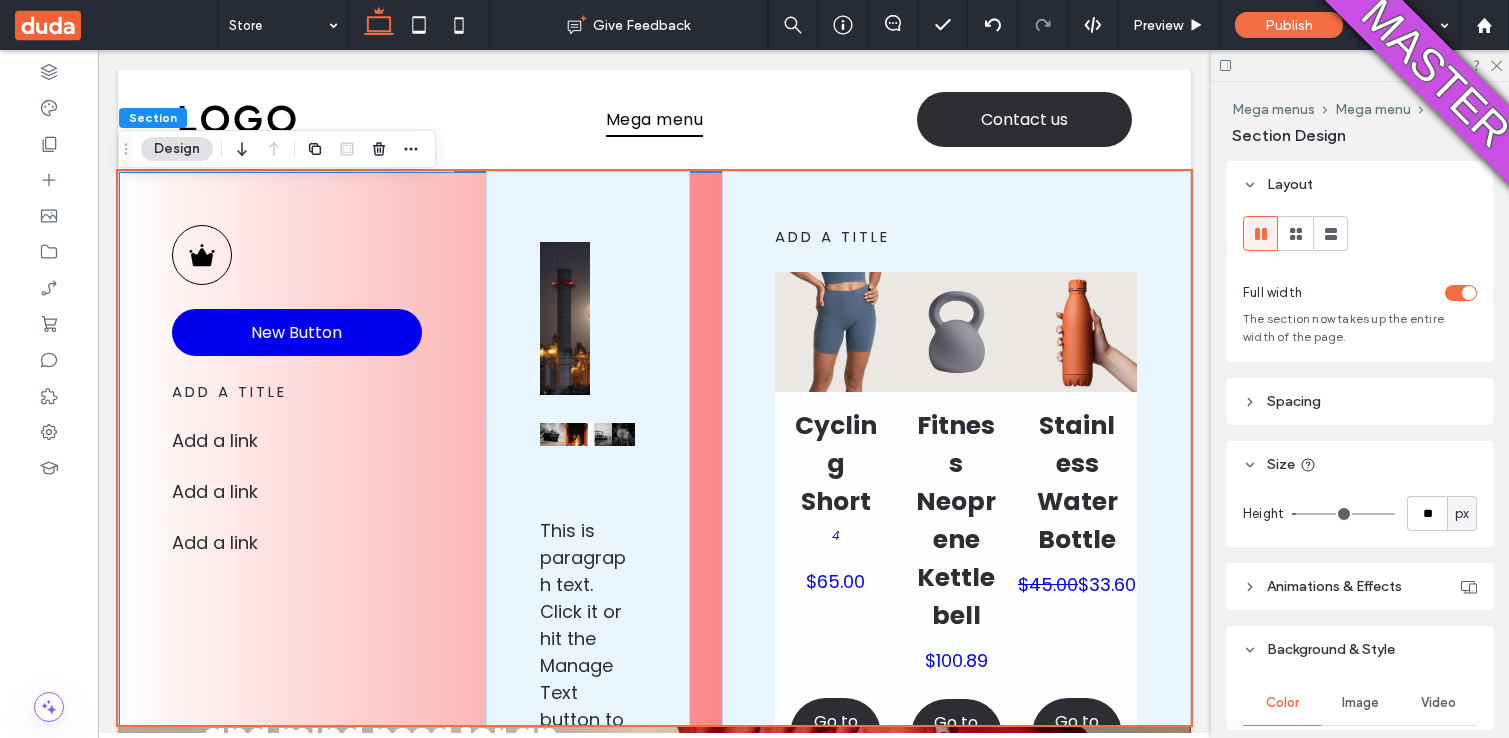 click on "New Button
add a title
Add a link ﻿
Add a link ﻿
Add a link ﻿
Button
Button
Button
Button
This is paragraph text. Click it or hit the Manage Text button to change the font, color, size, format, and more. To set up site-wide paragraph and title styles, go to Site Theme.
add a title
Cycling Short
4
$65.00
Go to Page
Fitness Neoprene Kettlebell
$100.89
Go to Page
Stainless Water Bottle
$45.00
$33.60
Go to Page
View more" at bounding box center (654, 640) 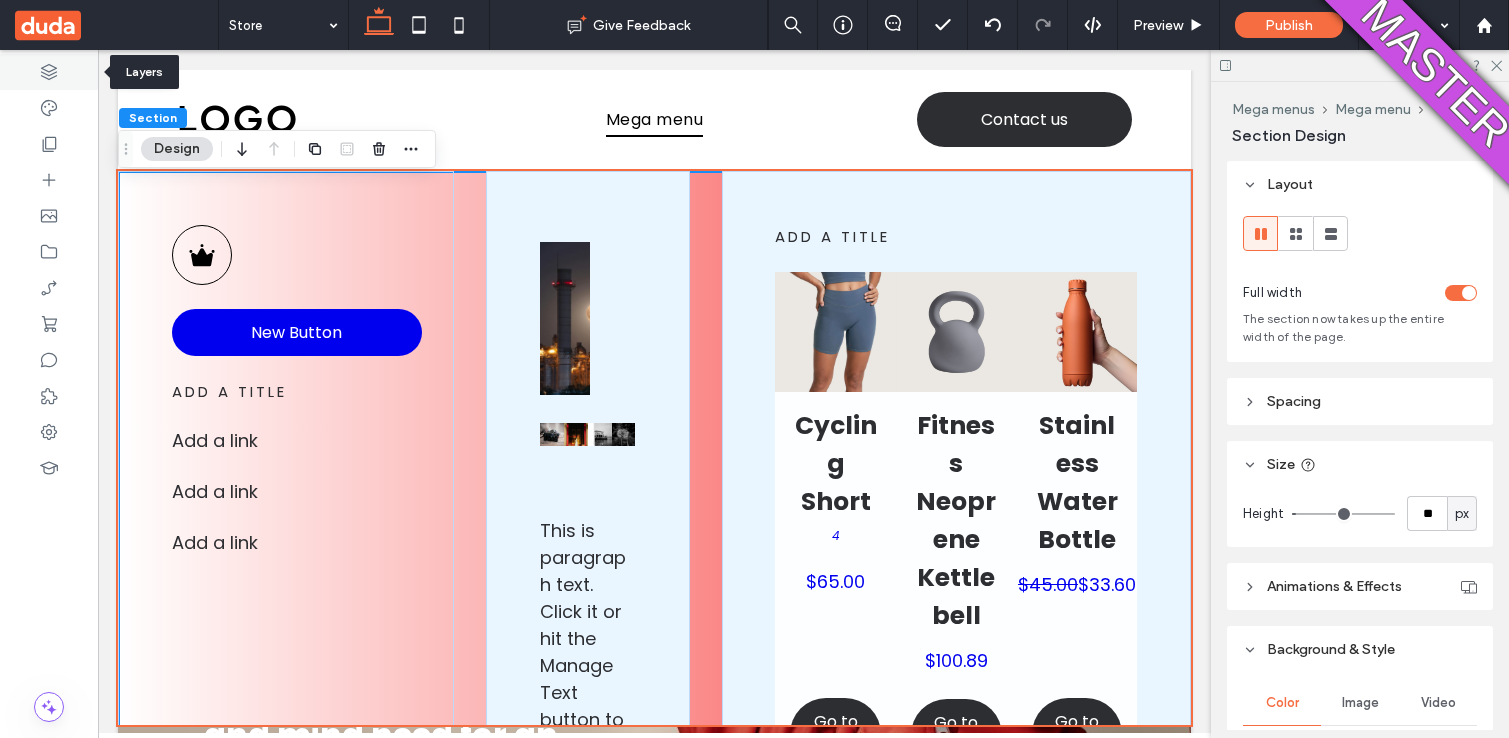 click at bounding box center (49, 72) 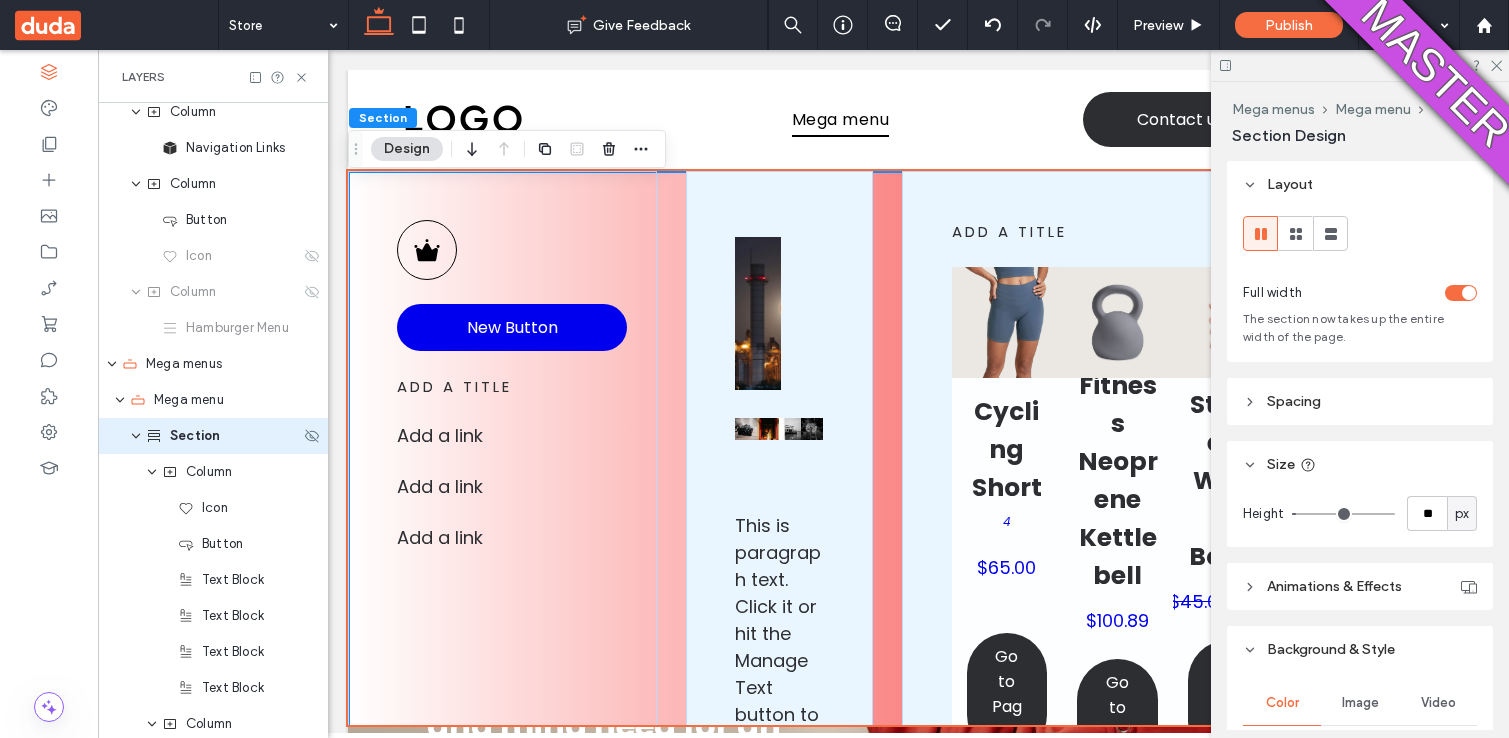 scroll, scrollTop: 168, scrollLeft: 0, axis: vertical 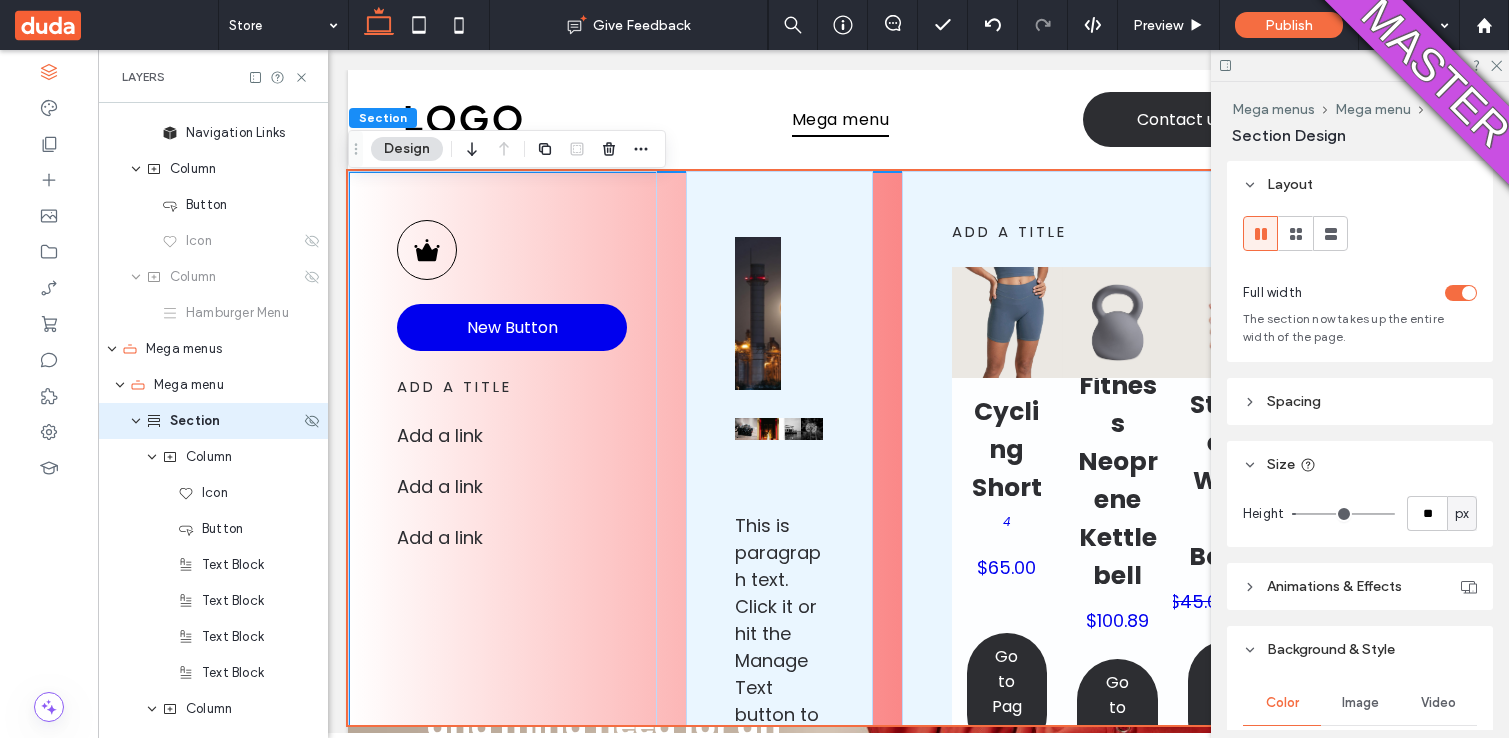 click 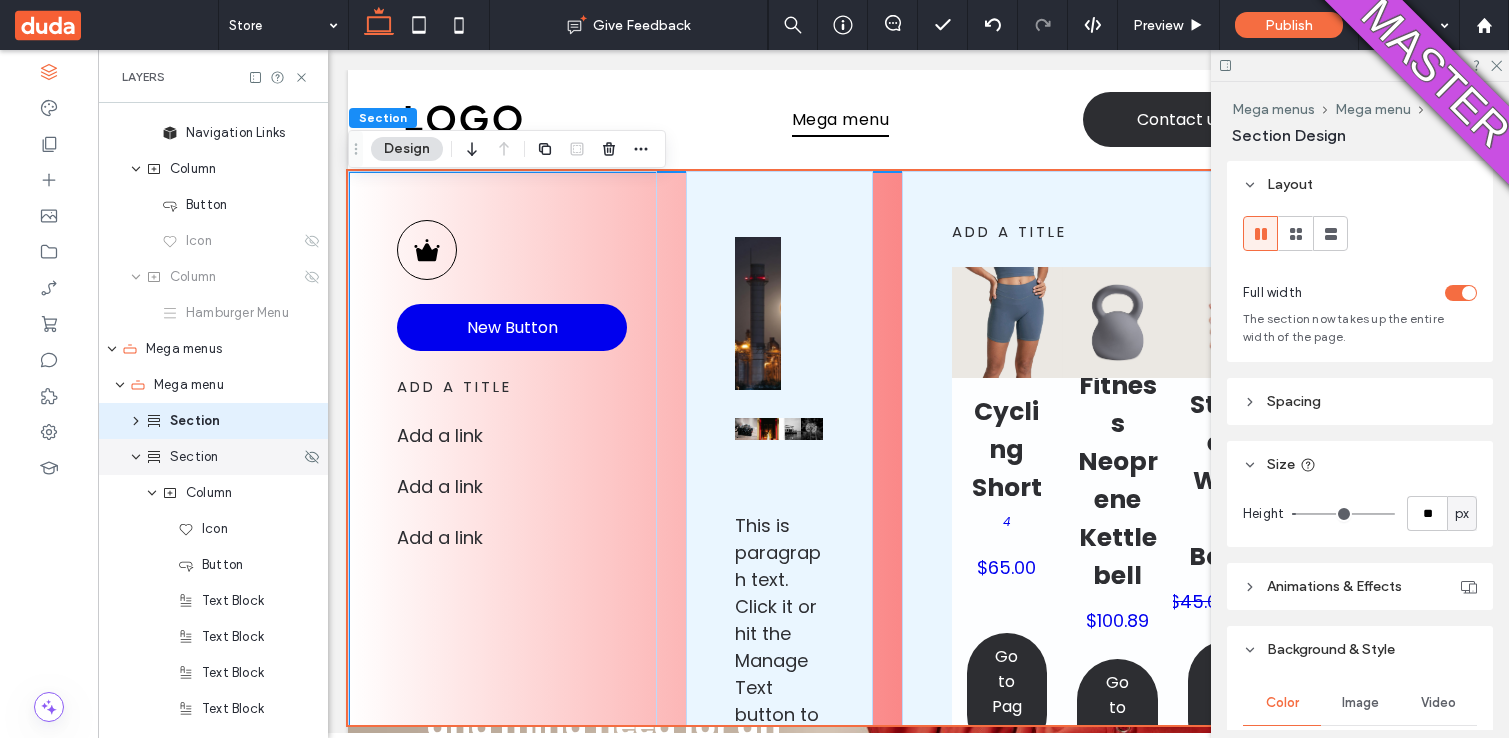 click 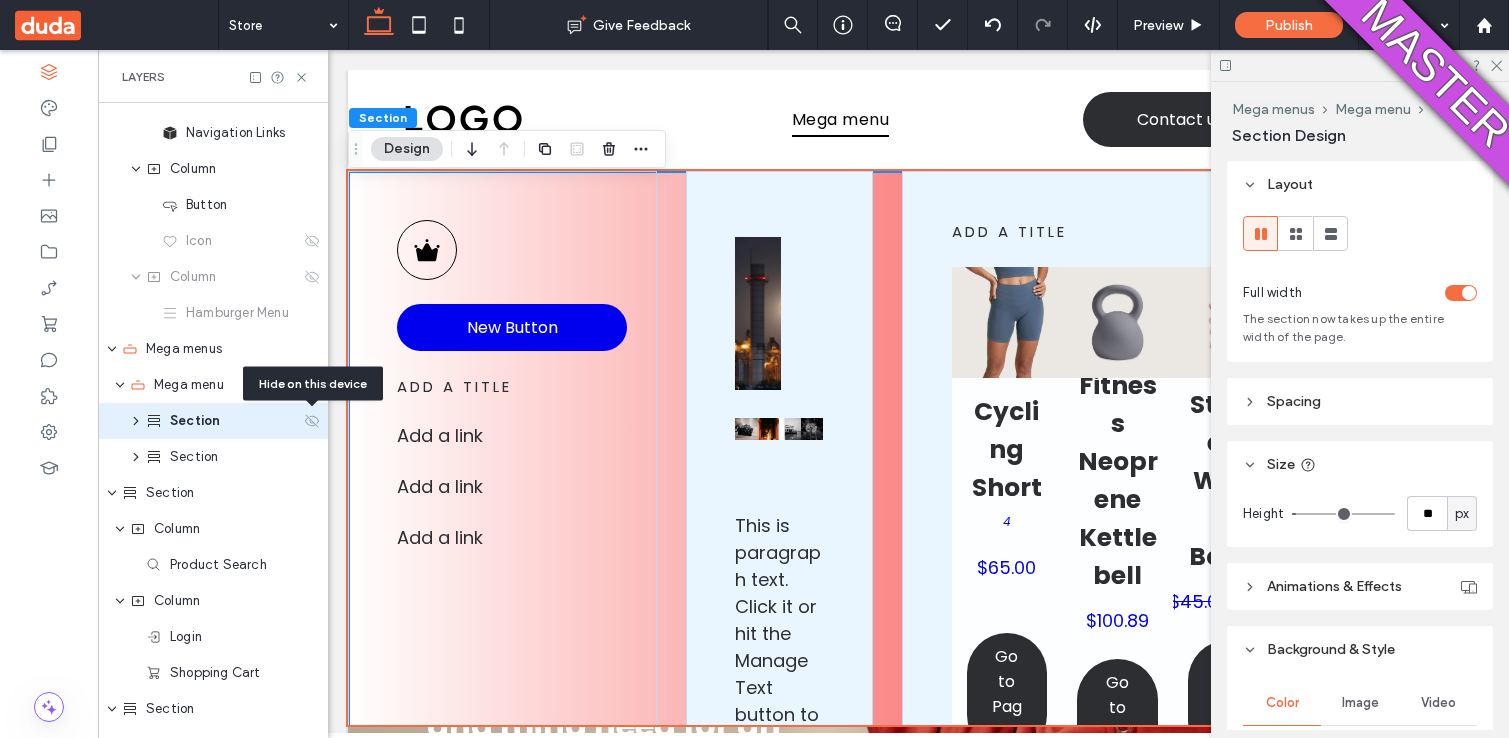 click 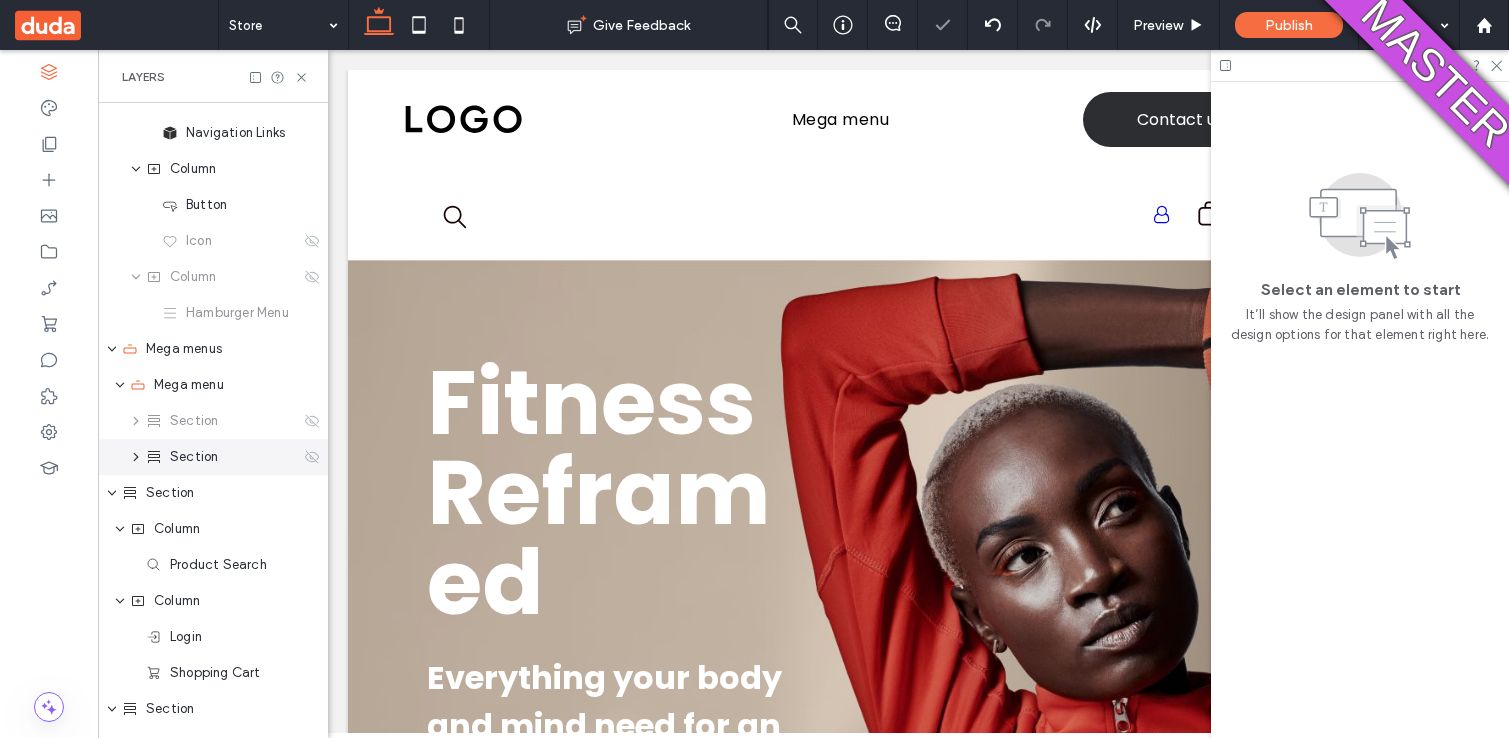click on "Section" at bounding box center (213, 457) 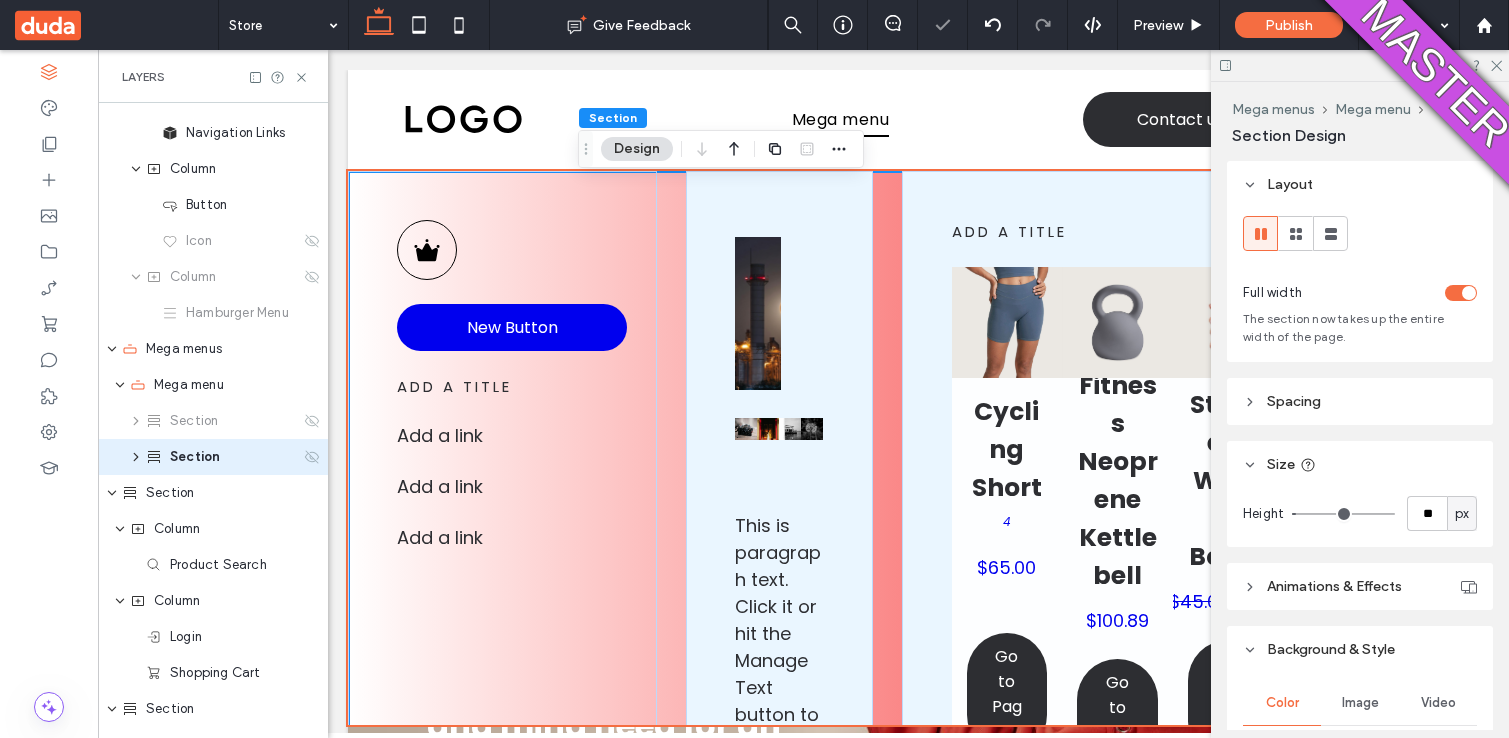 scroll, scrollTop: 204, scrollLeft: 0, axis: vertical 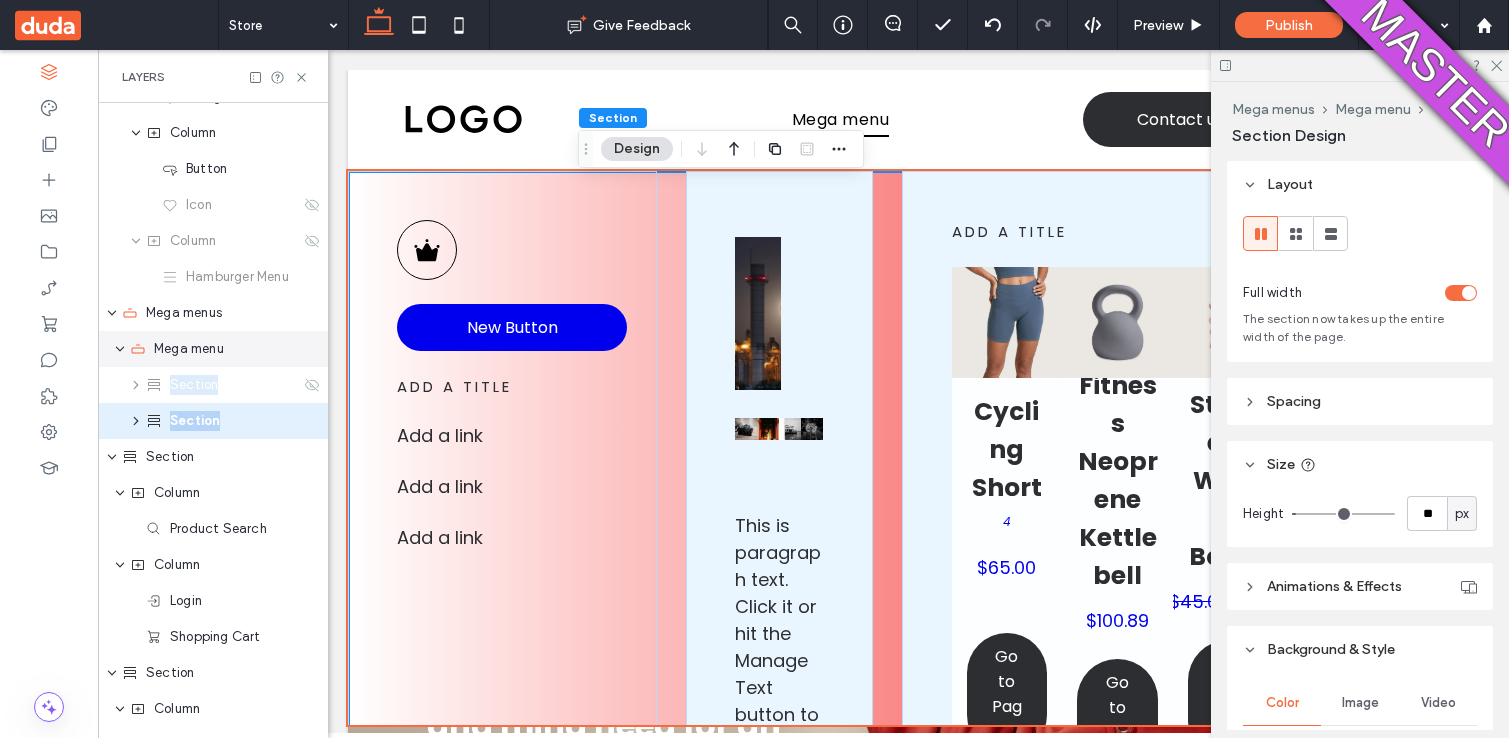 drag, startPoint x: 238, startPoint y: 413, endPoint x: 237, endPoint y: 359, distance: 54.00926 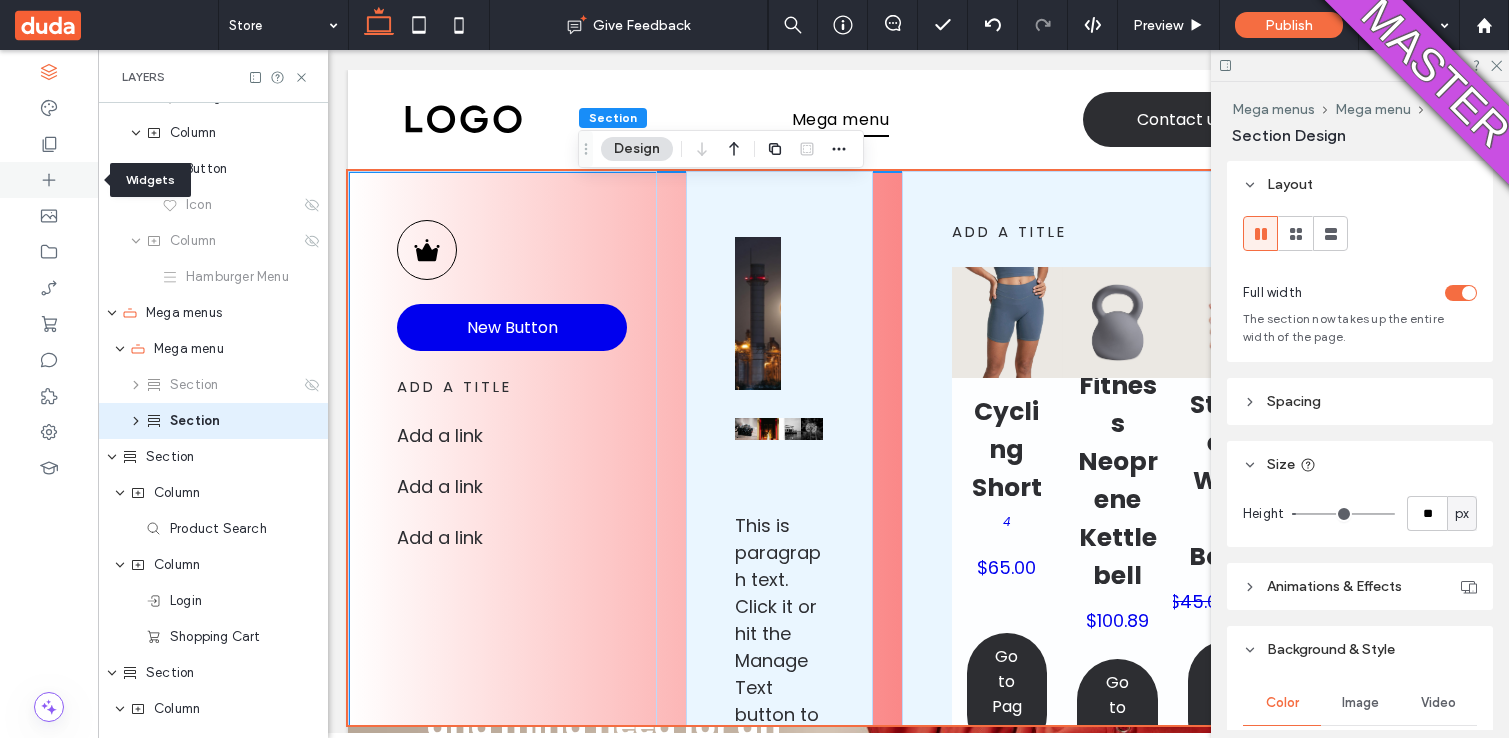 click 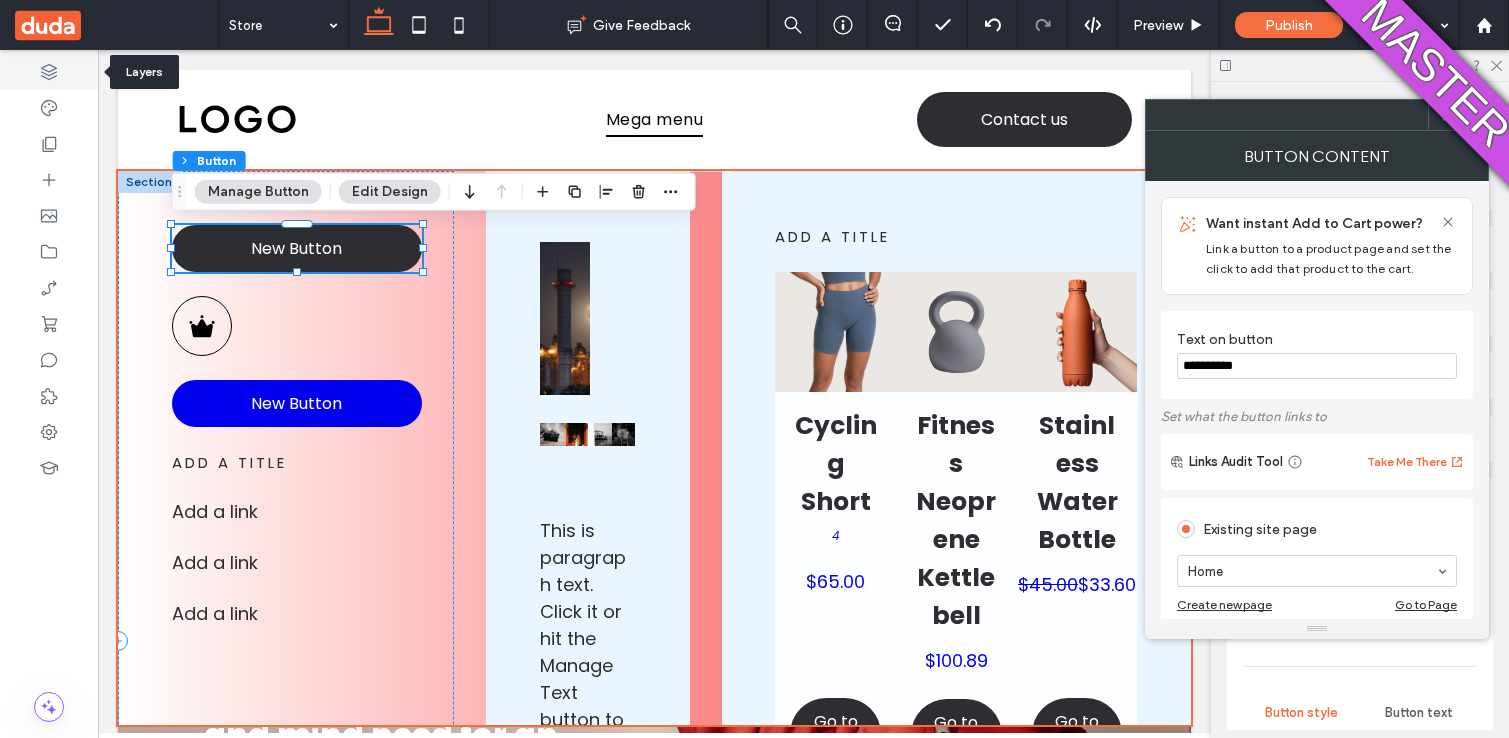 click at bounding box center (49, 72) 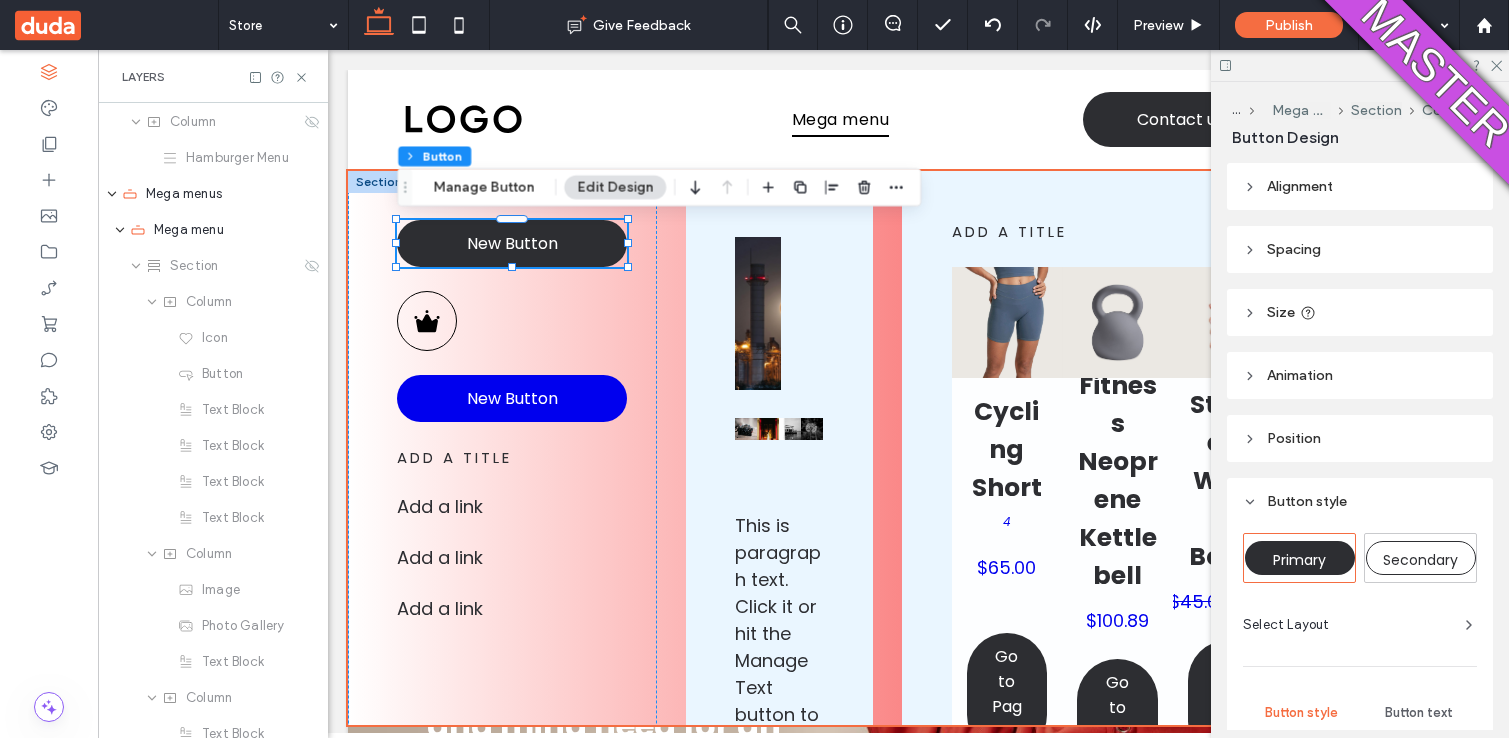 scroll, scrollTop: 314, scrollLeft: 0, axis: vertical 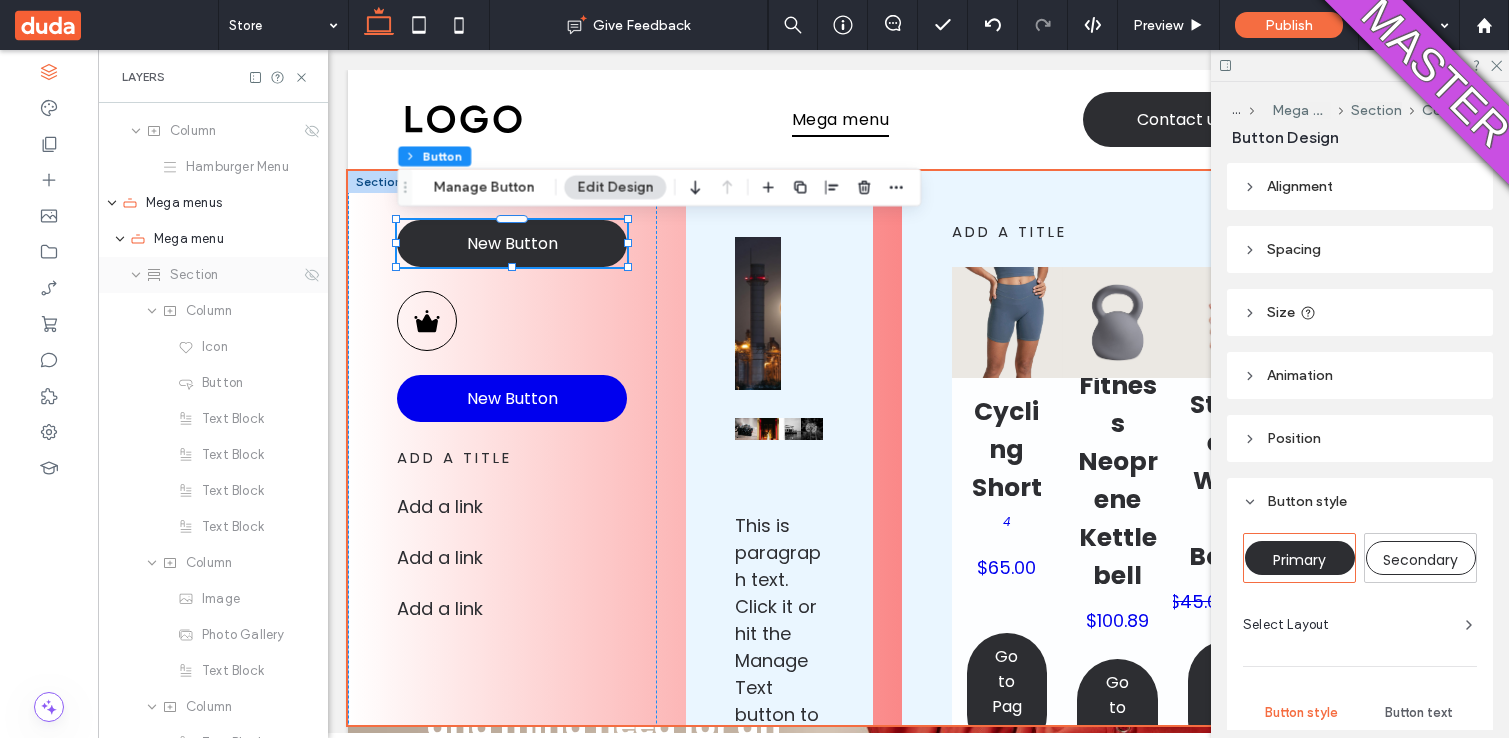 click 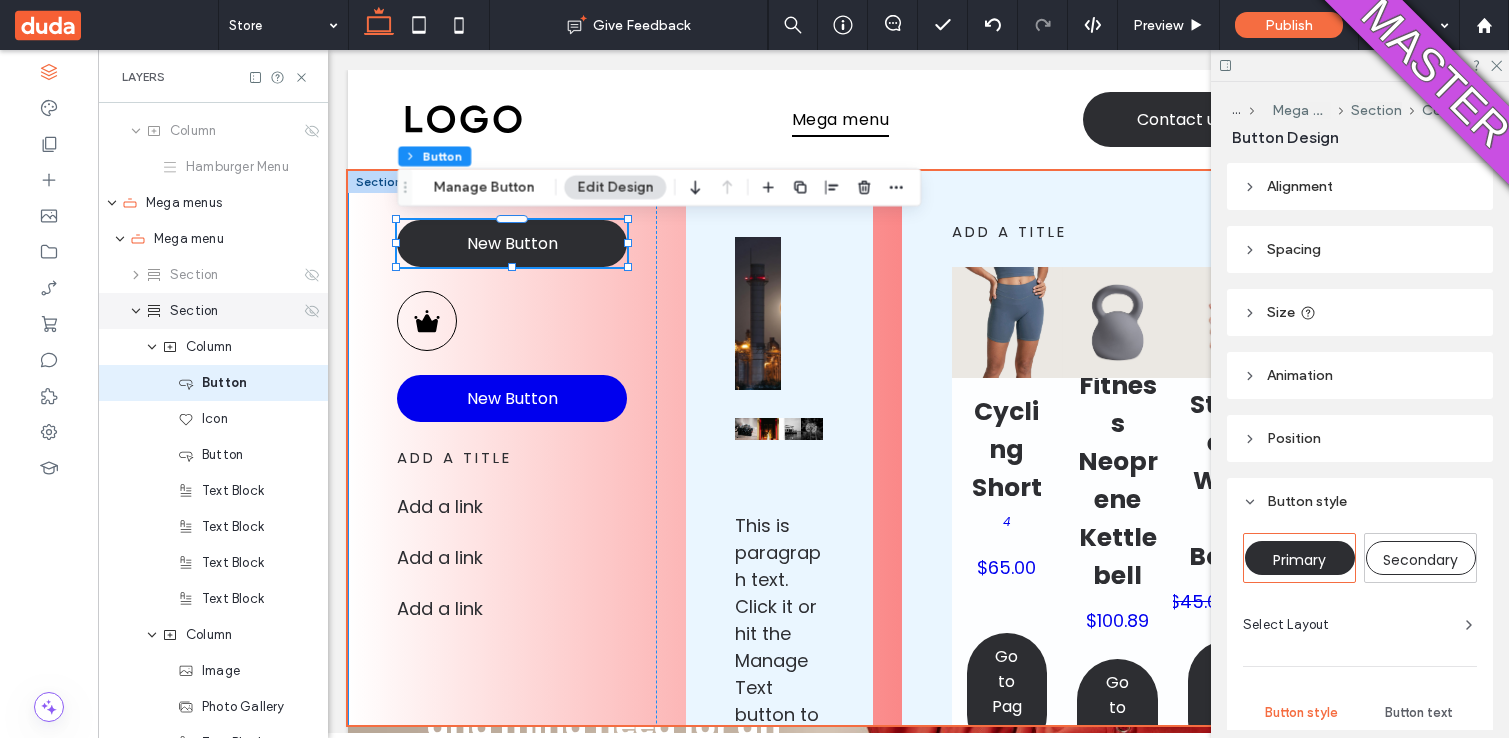 click 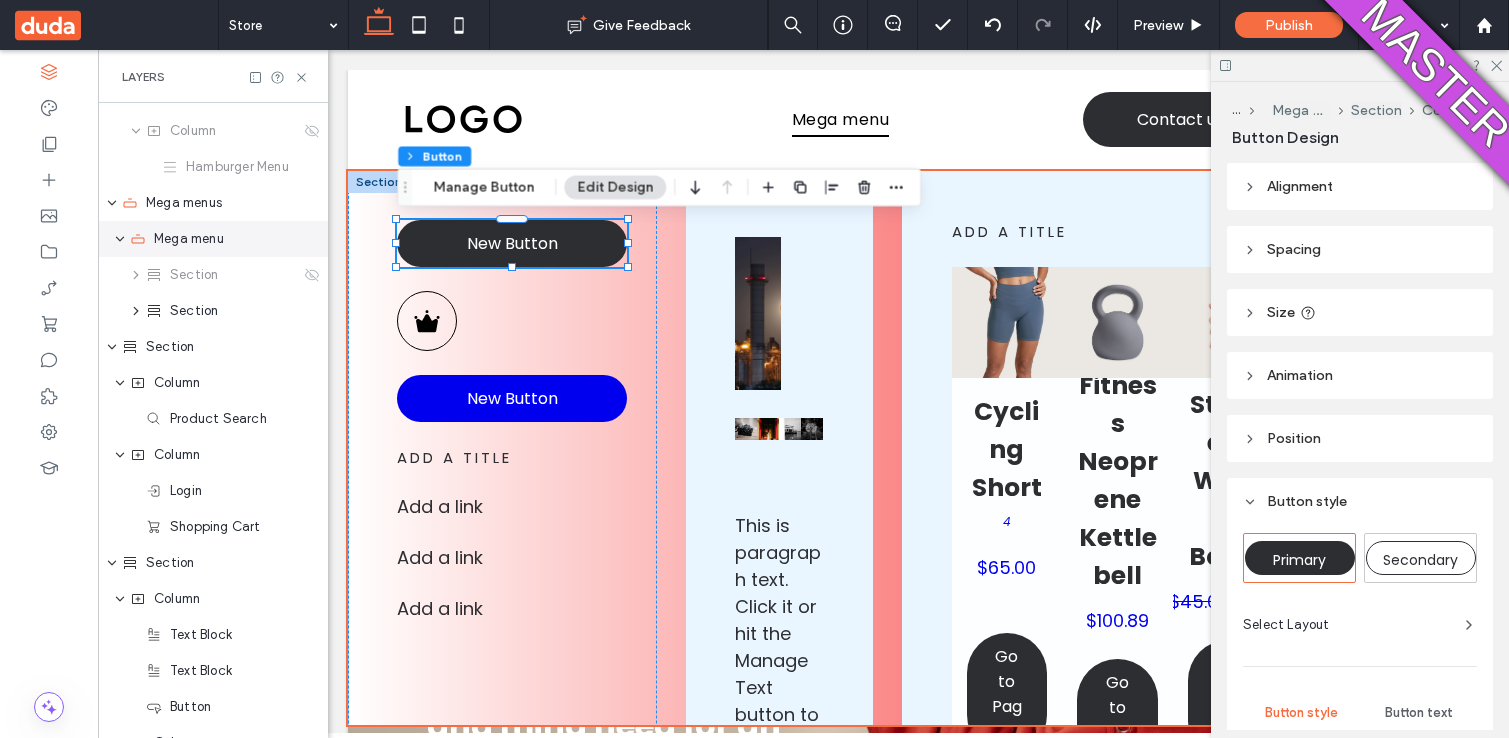 click on "Mega menu" at bounding box center (189, 239) 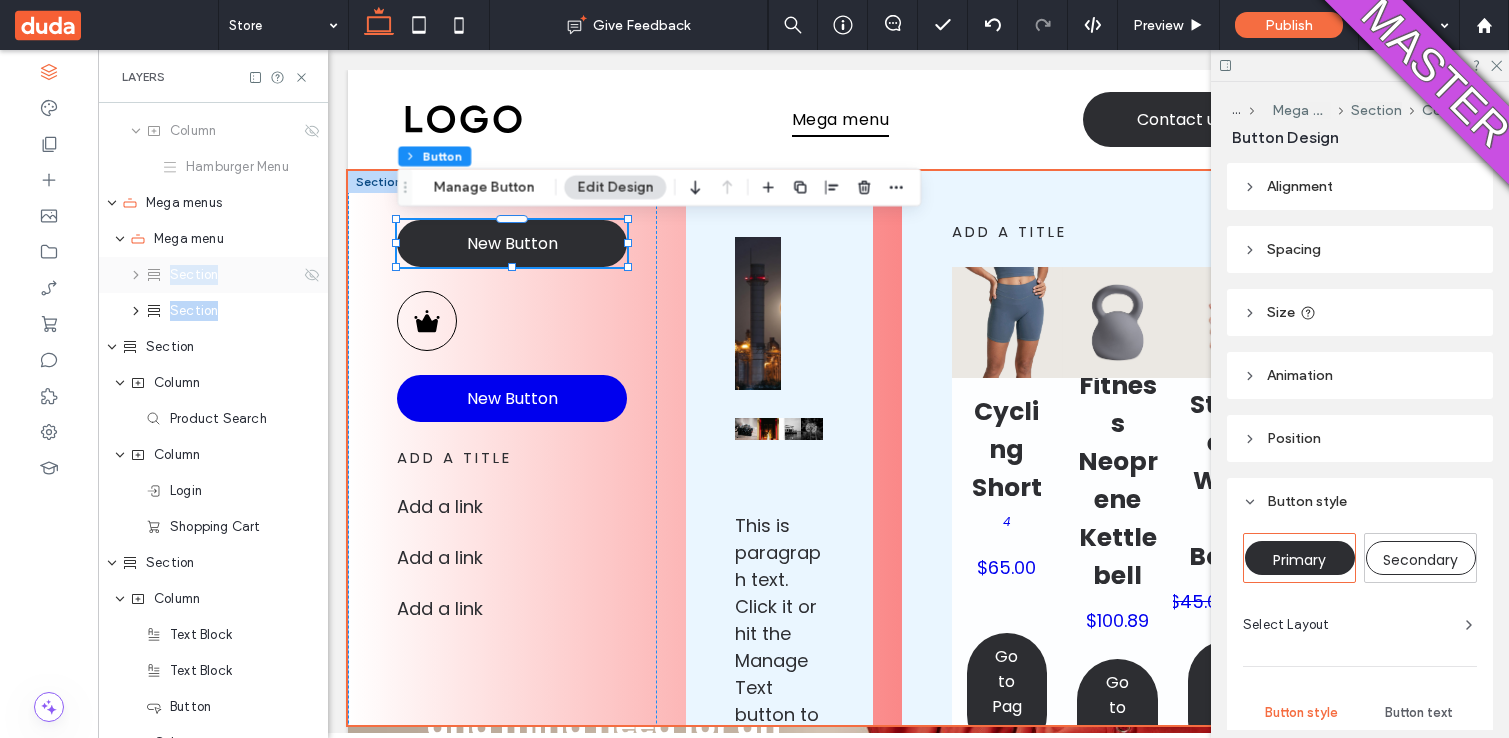 drag, startPoint x: 236, startPoint y: 308, endPoint x: 231, endPoint y: 256, distance: 52.23983 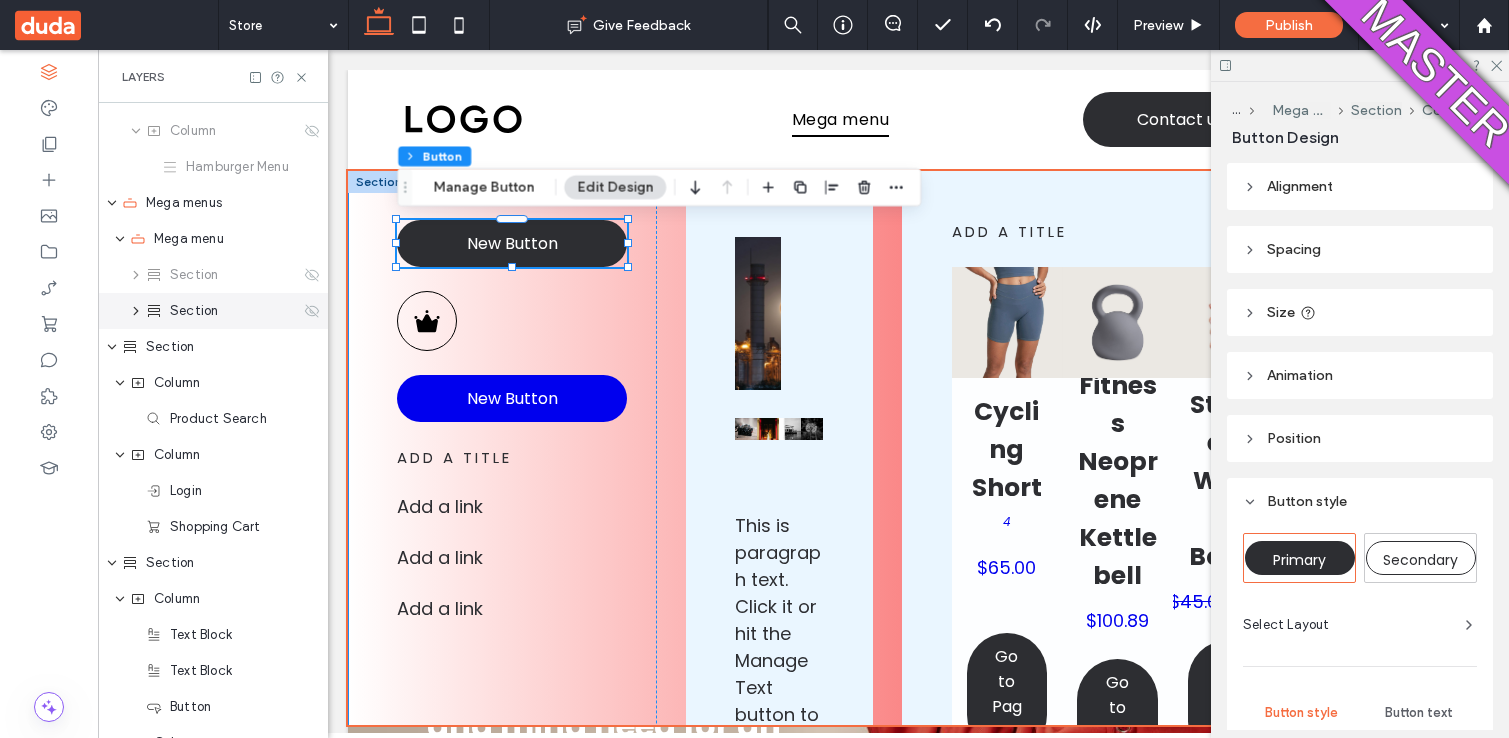 click on "Section" at bounding box center [213, 311] 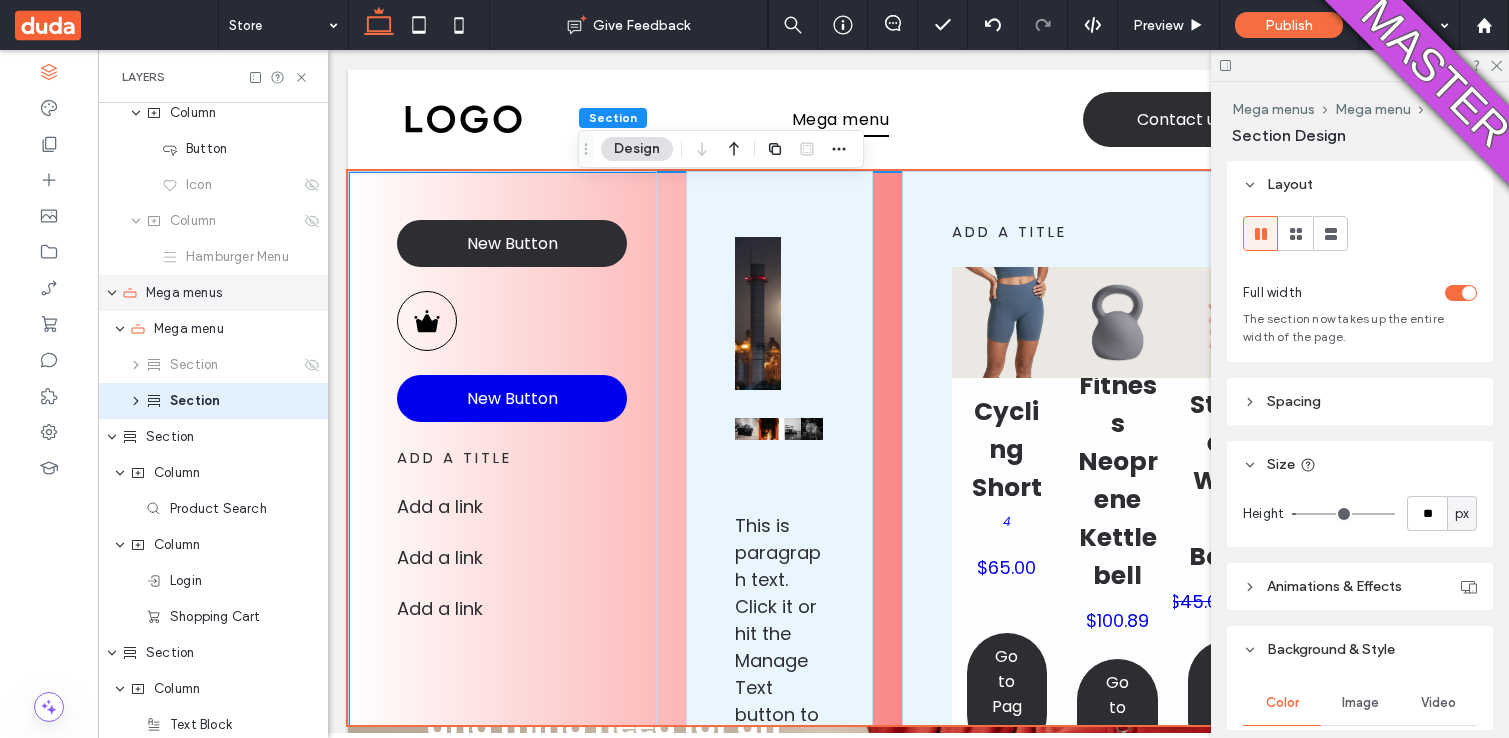 scroll, scrollTop: 204, scrollLeft: 0, axis: vertical 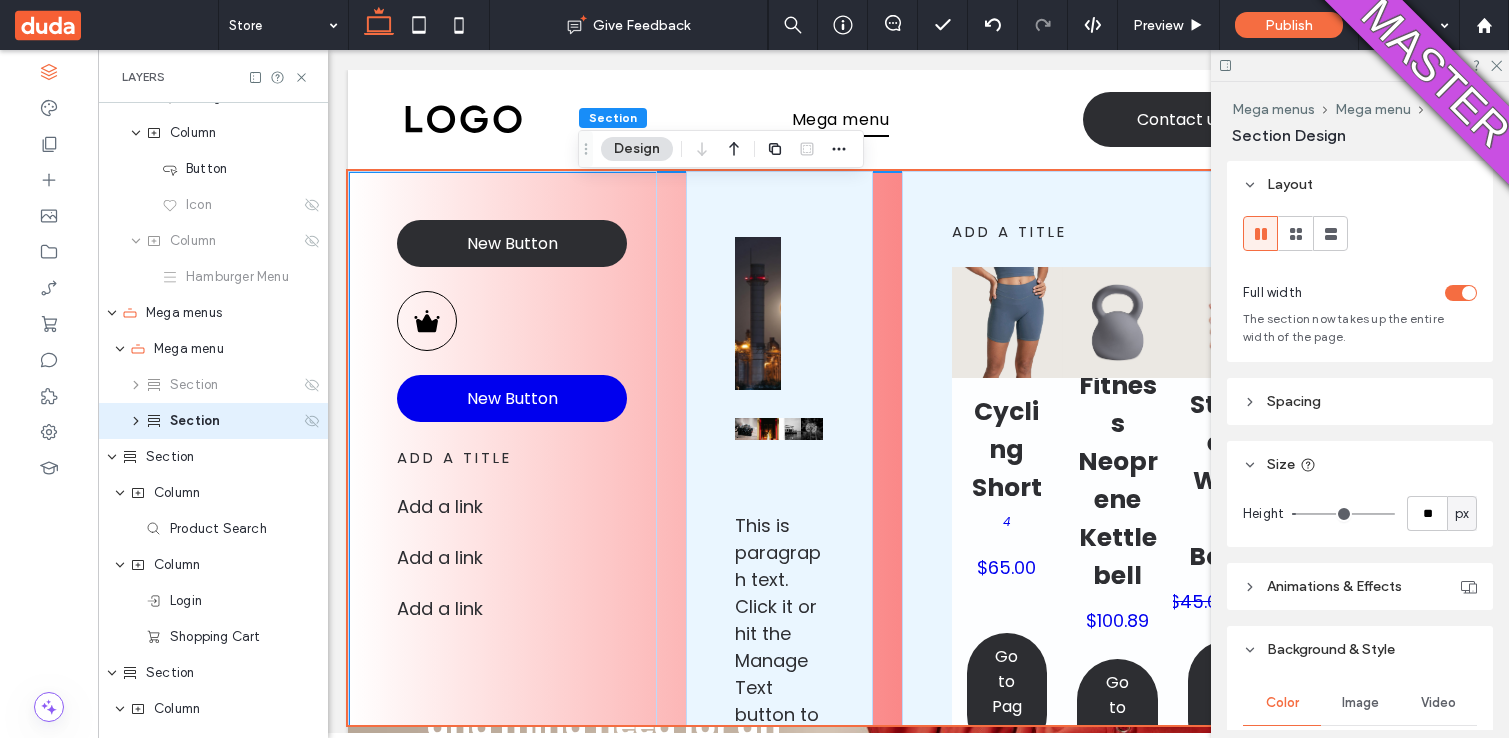 click on "Section" at bounding box center [195, 421] 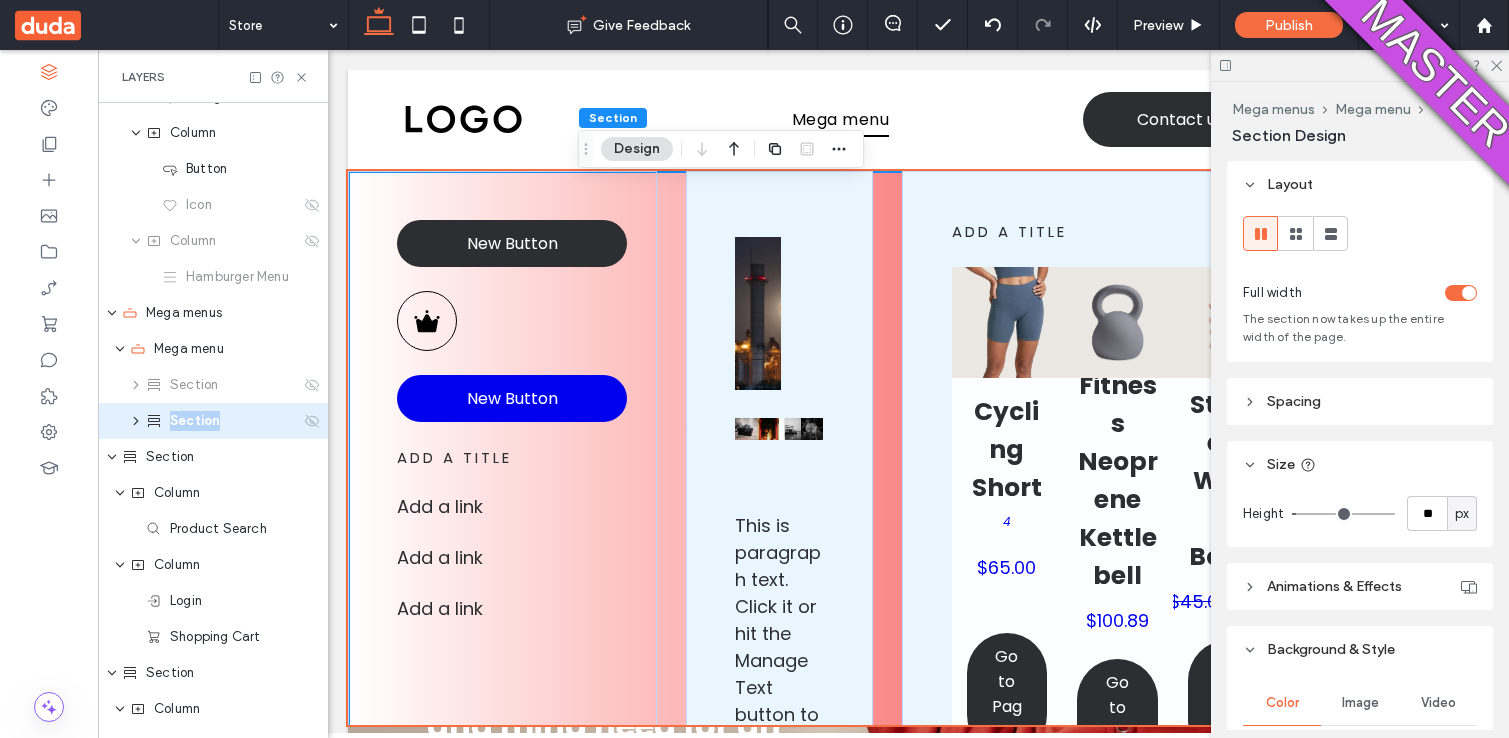 click on "Section" at bounding box center [195, 421] 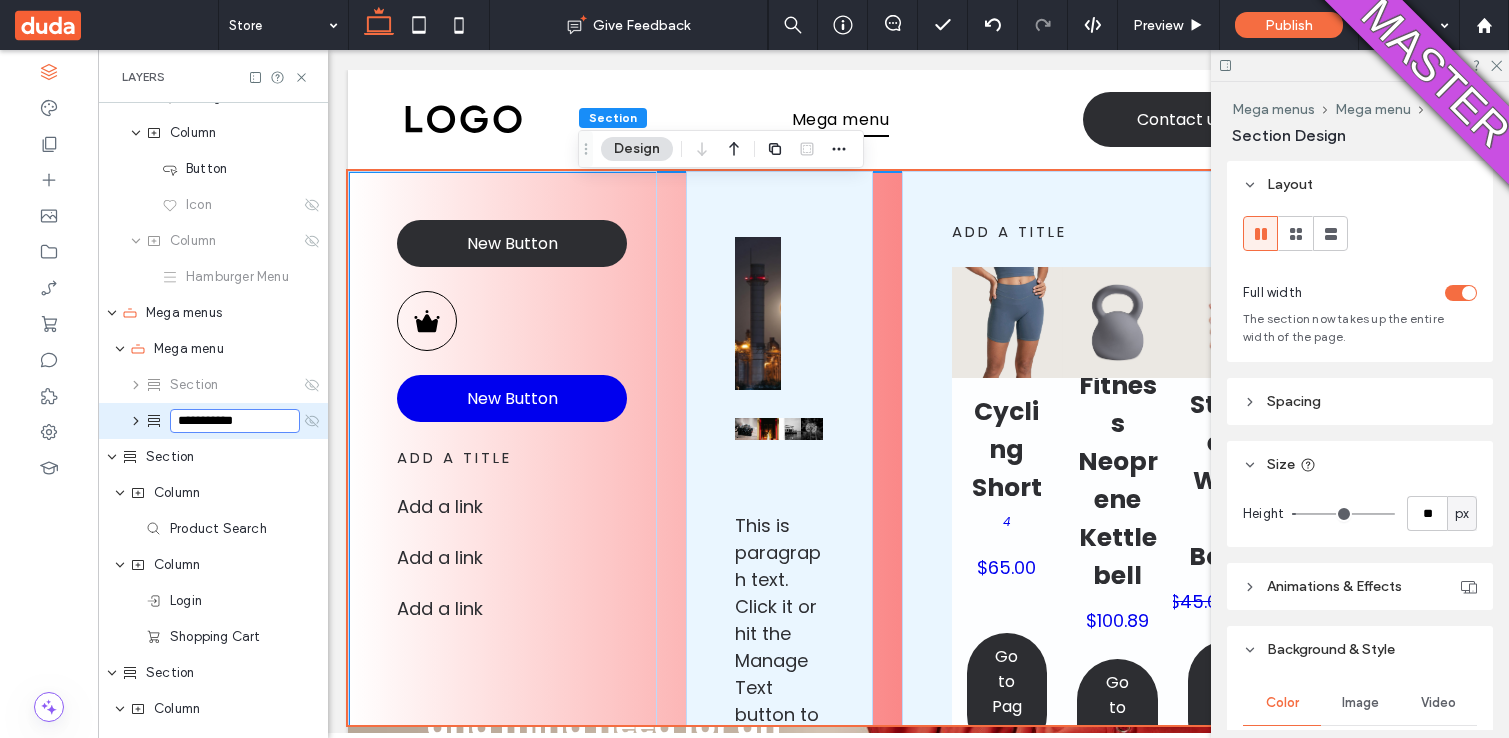 type on "**********" 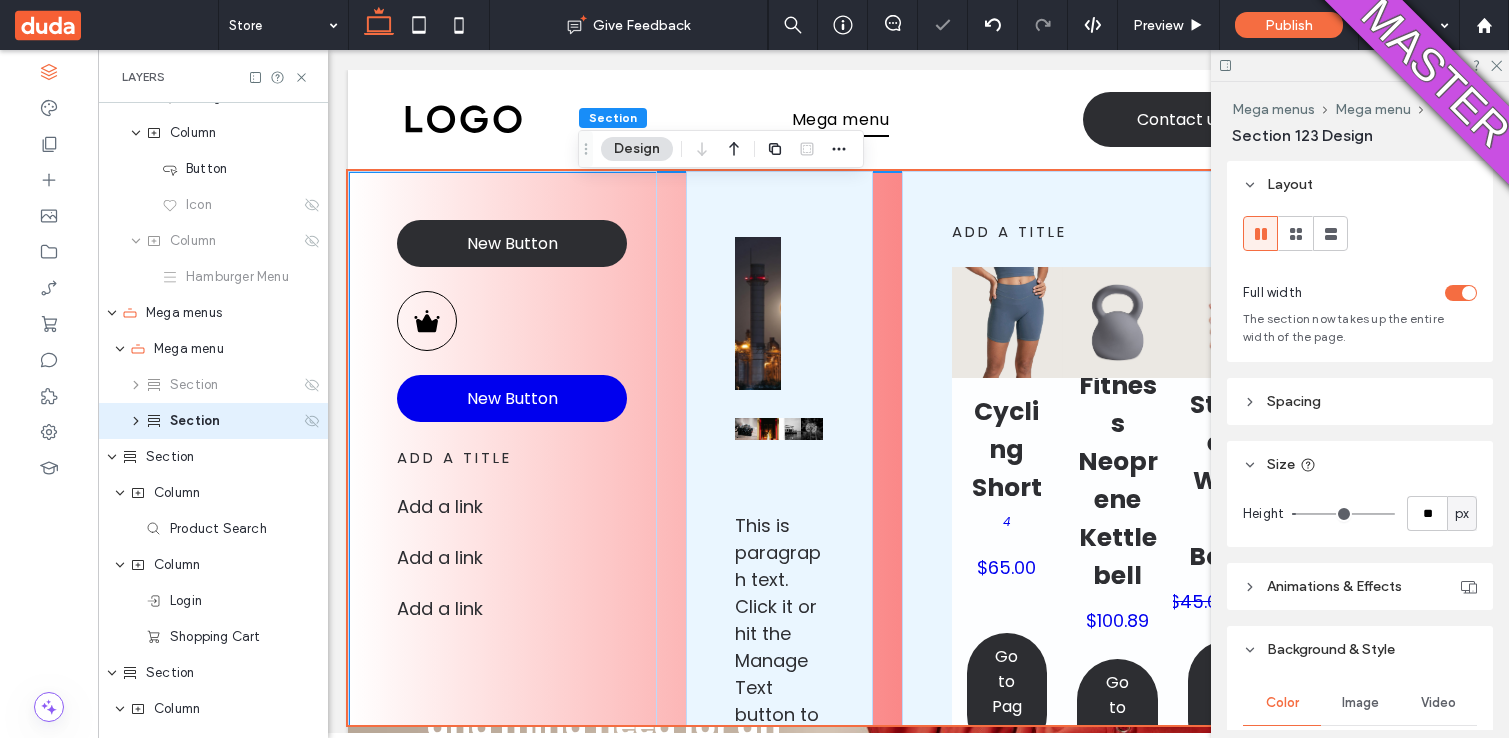 click on "Section" at bounding box center (195, 421) 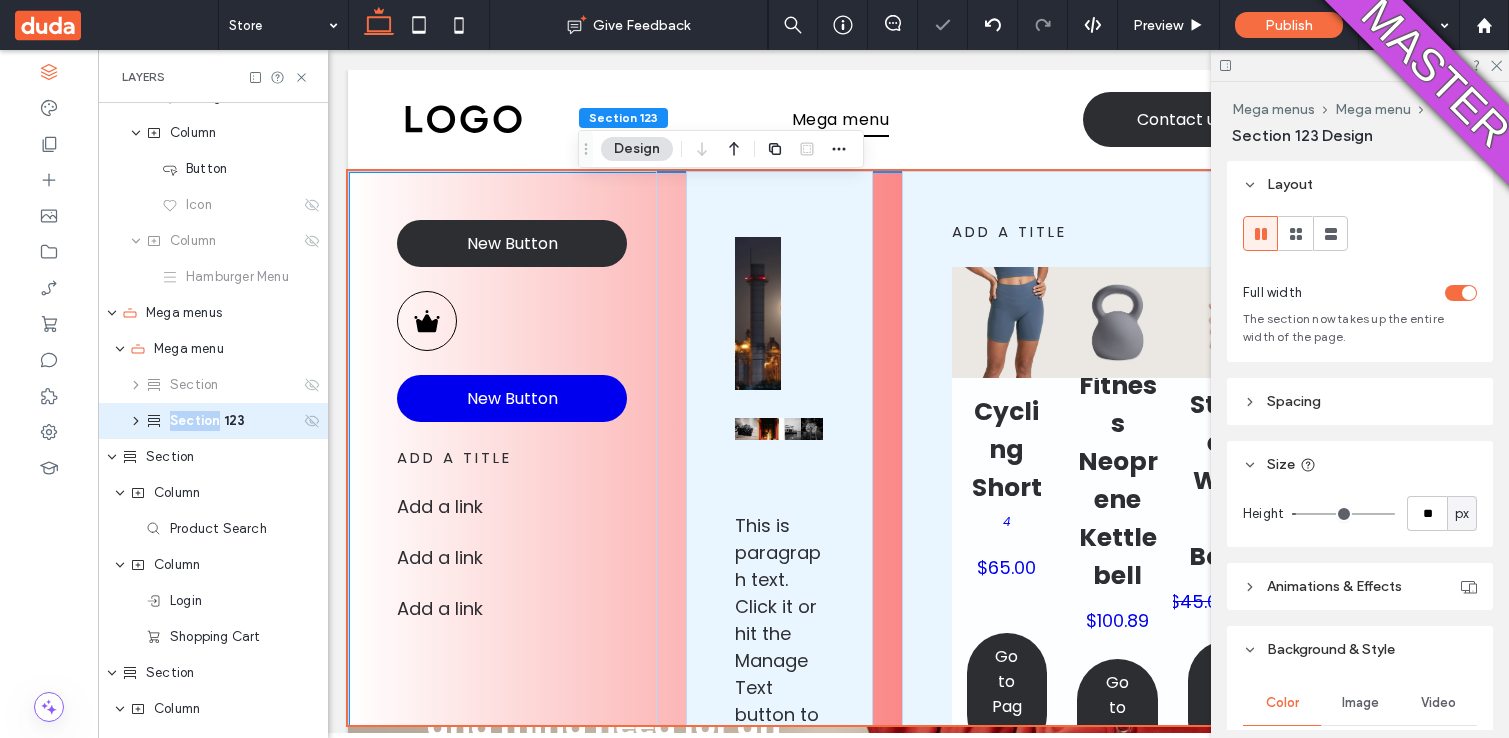 click on "Section 123" at bounding box center [207, 421] 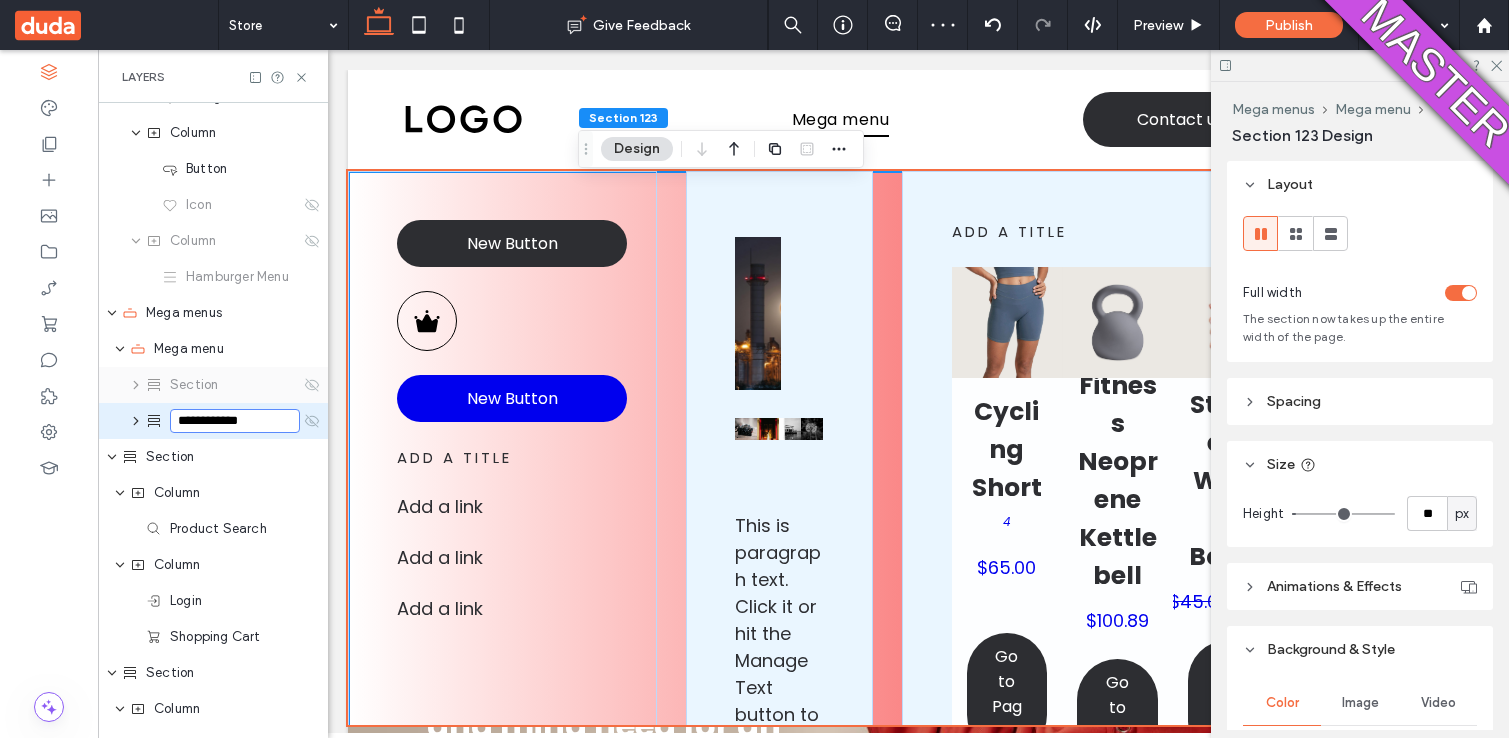 type on "**********" 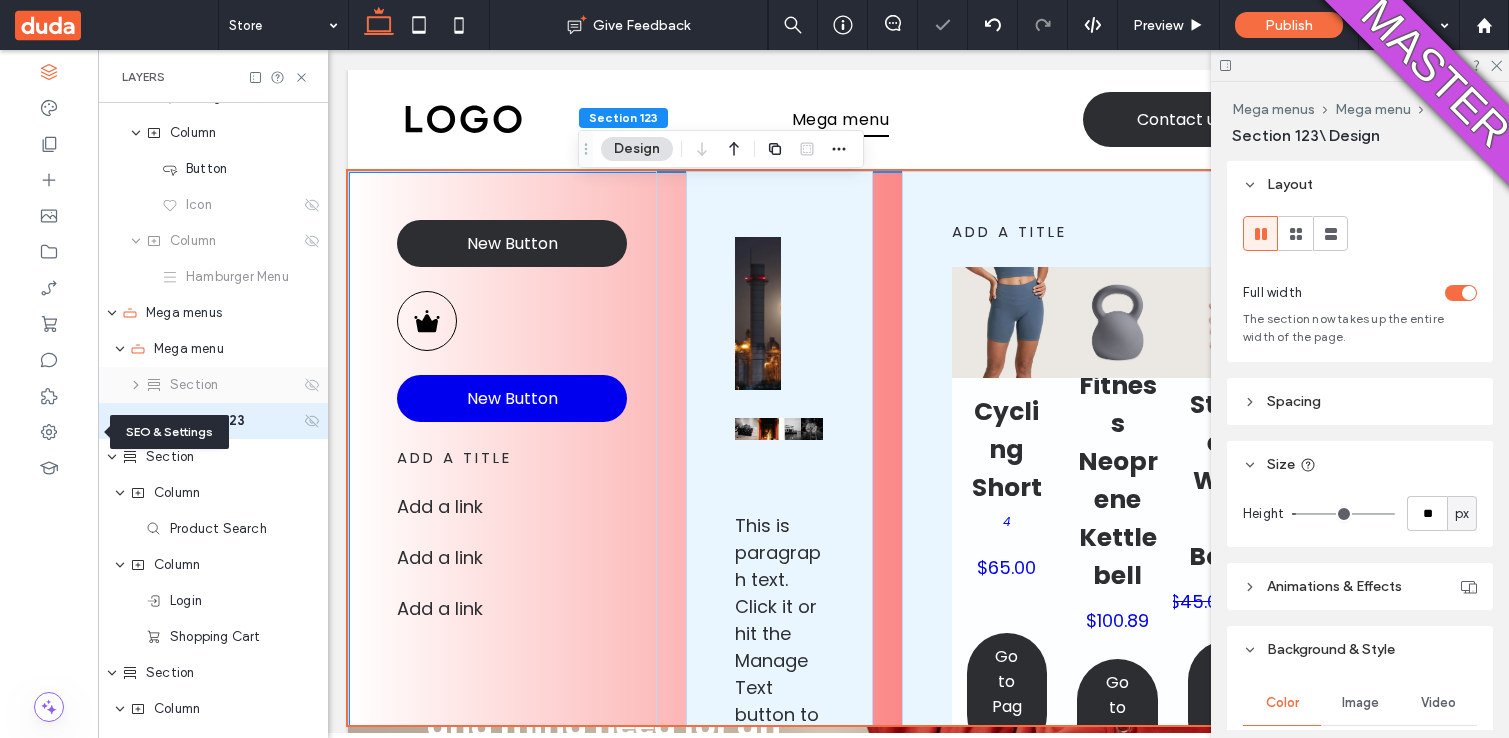 click on "Section" at bounding box center [223, 385] 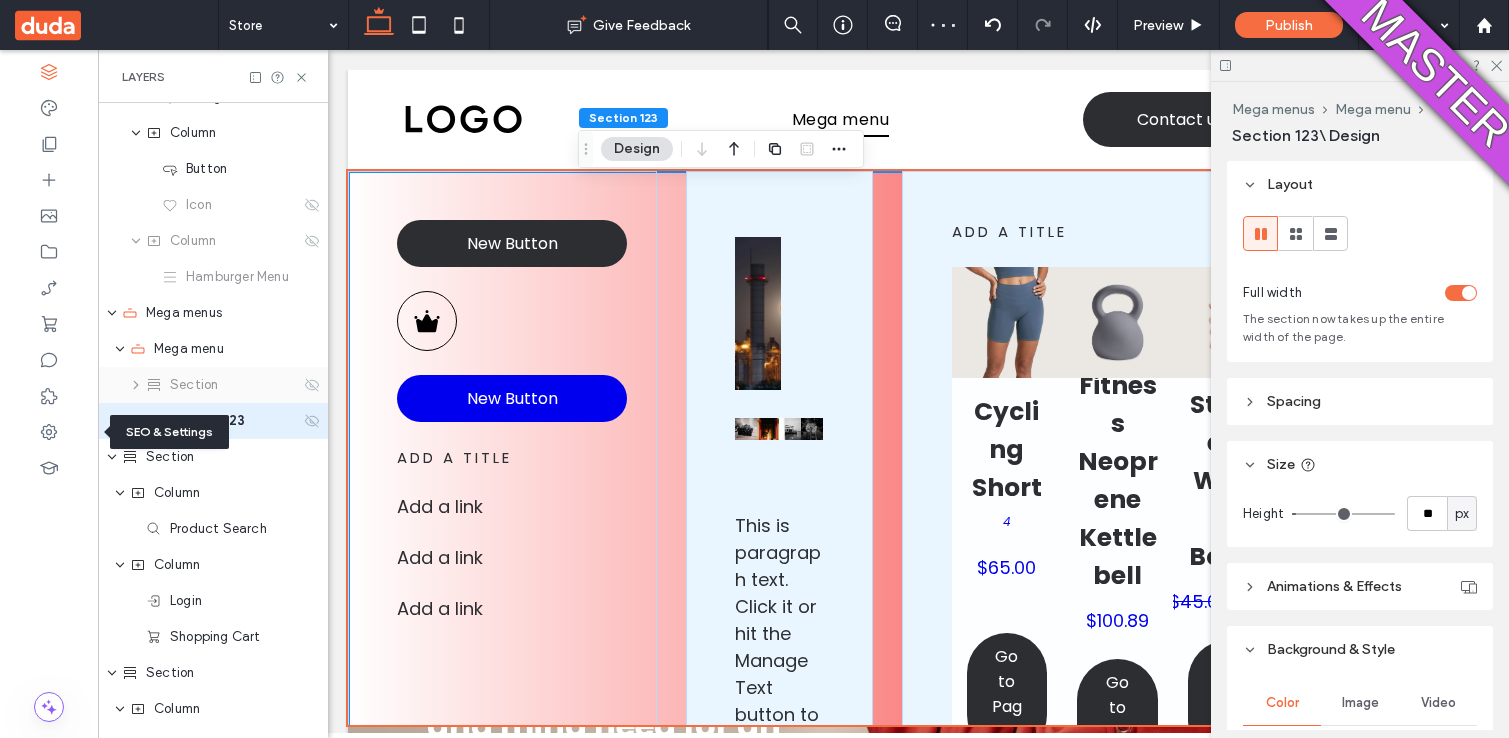click on "Section" at bounding box center (213, 385) 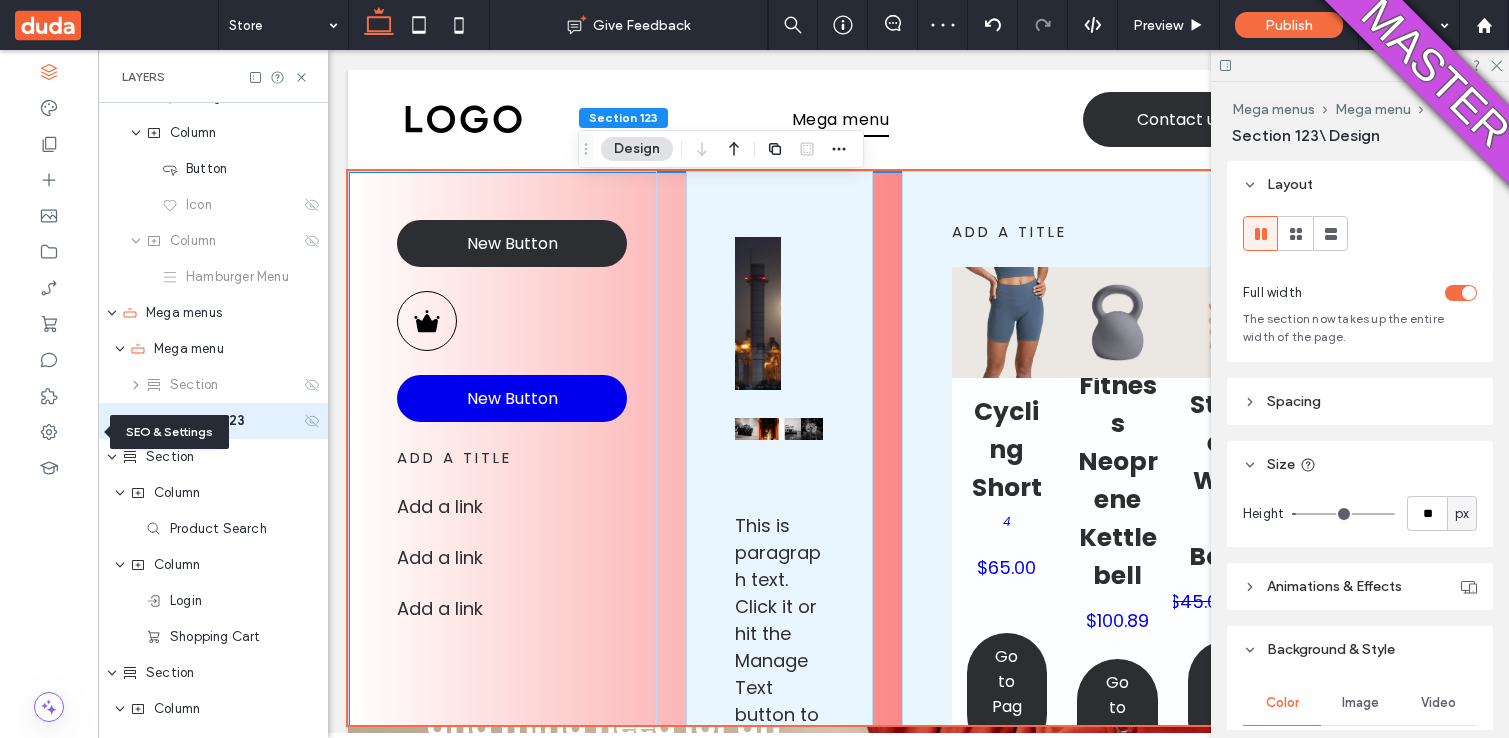 click on "Section 123" at bounding box center [207, 421] 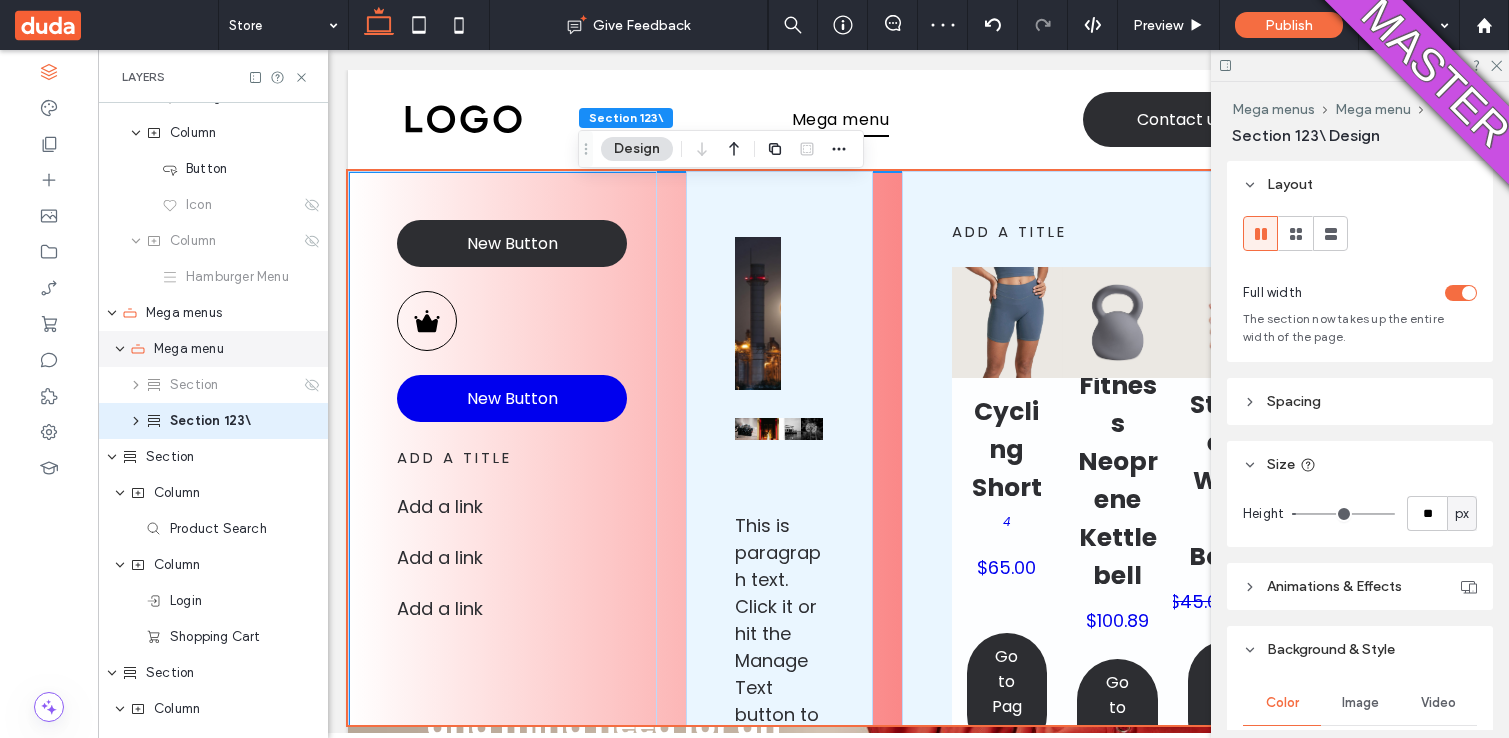 click on "Mega menu" at bounding box center (213, 349) 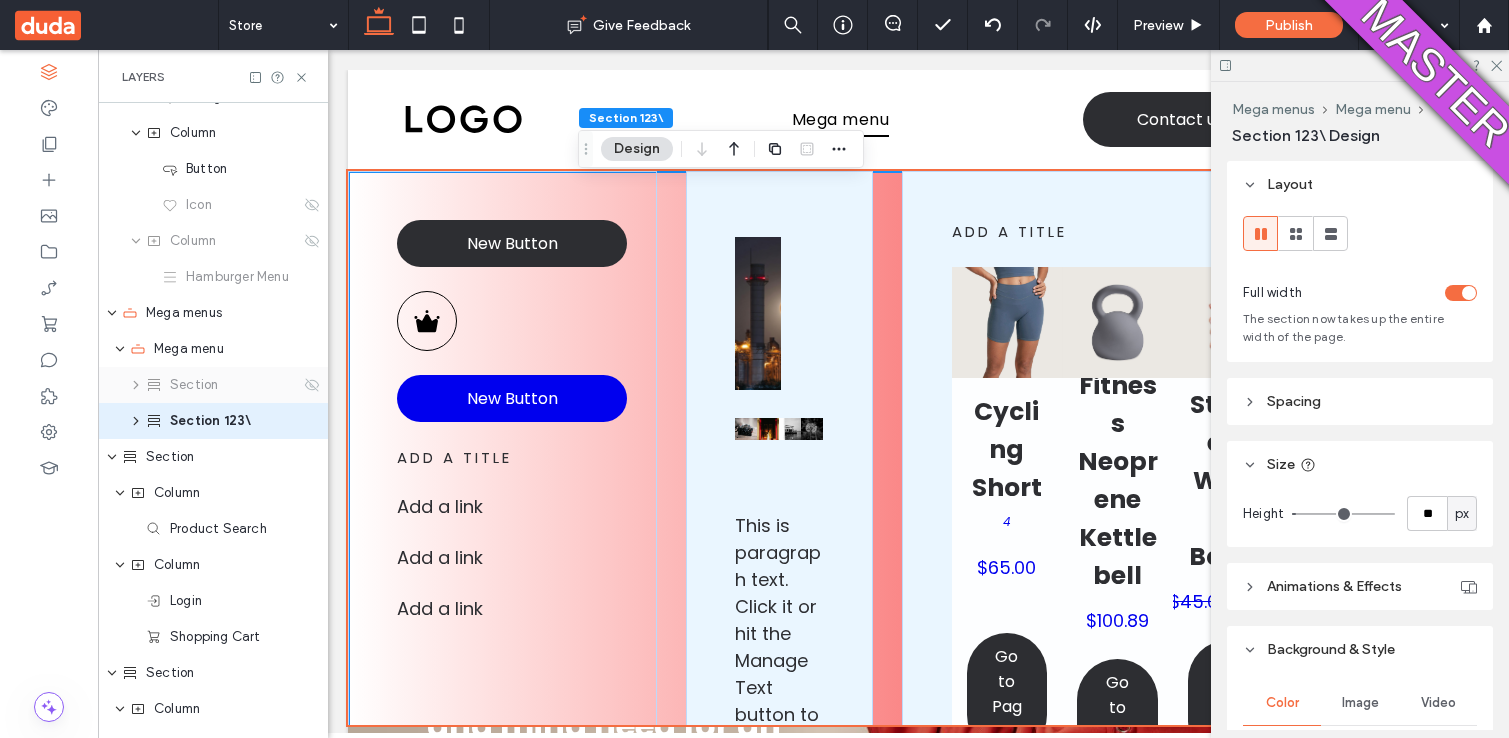 click on "Section" at bounding box center (213, 385) 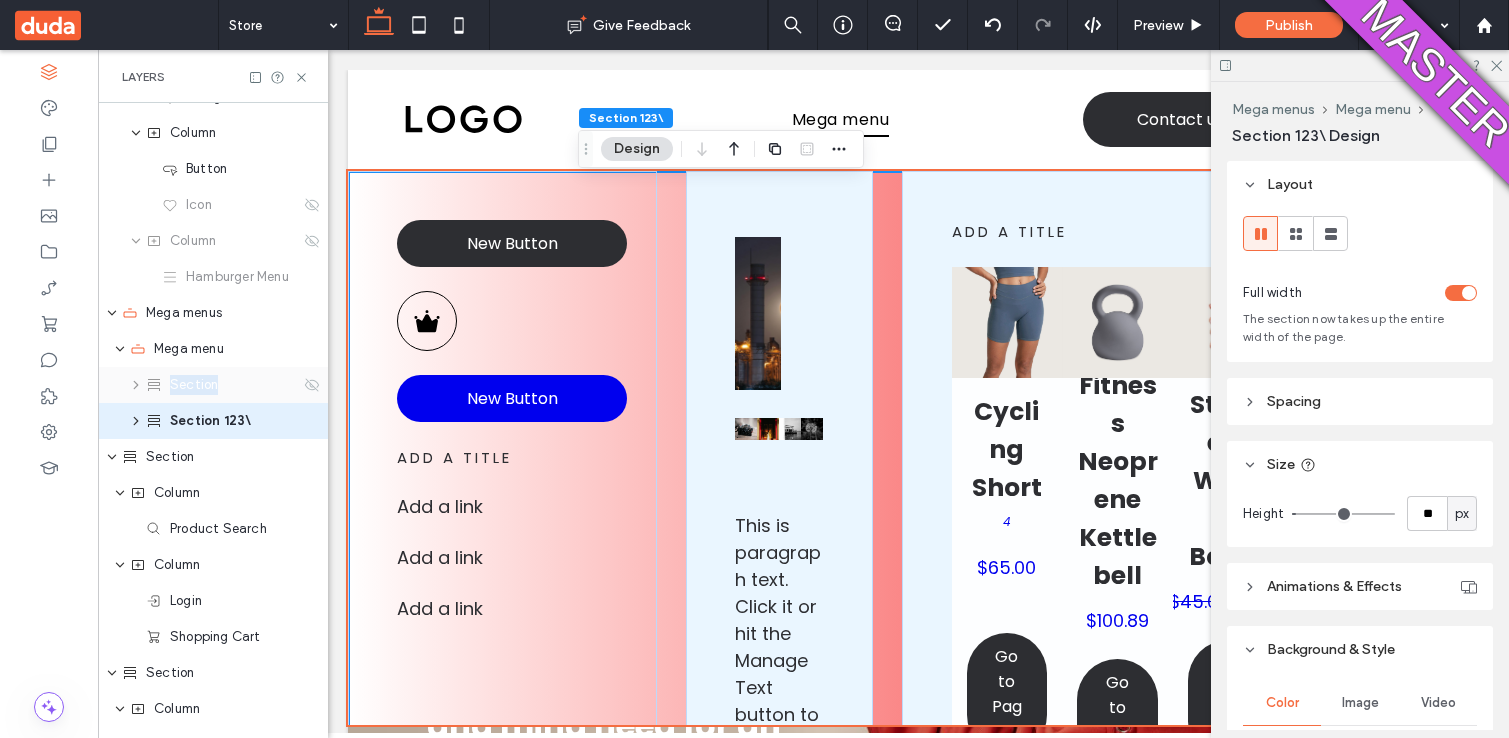 click on "Section" at bounding box center [213, 385] 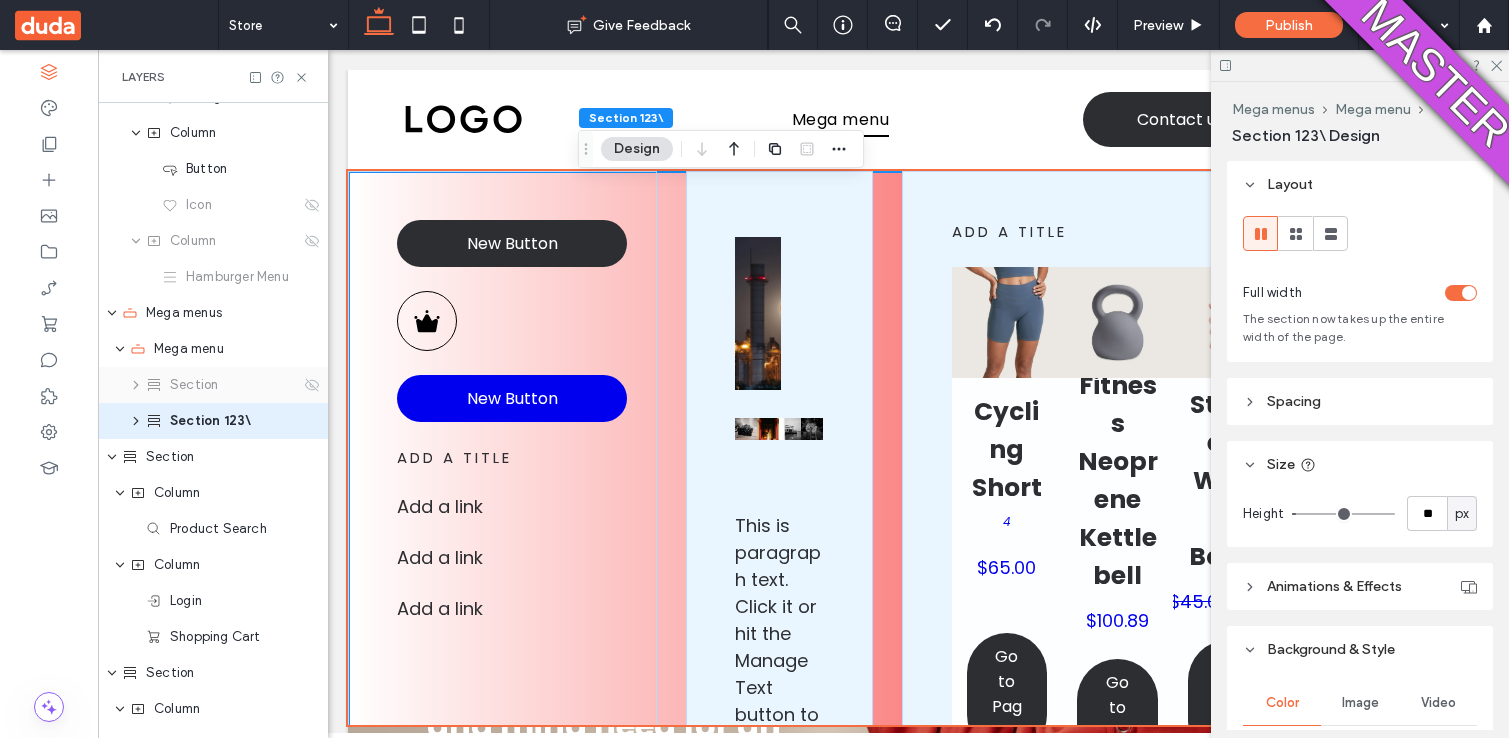 click on "Section" at bounding box center [194, 385] 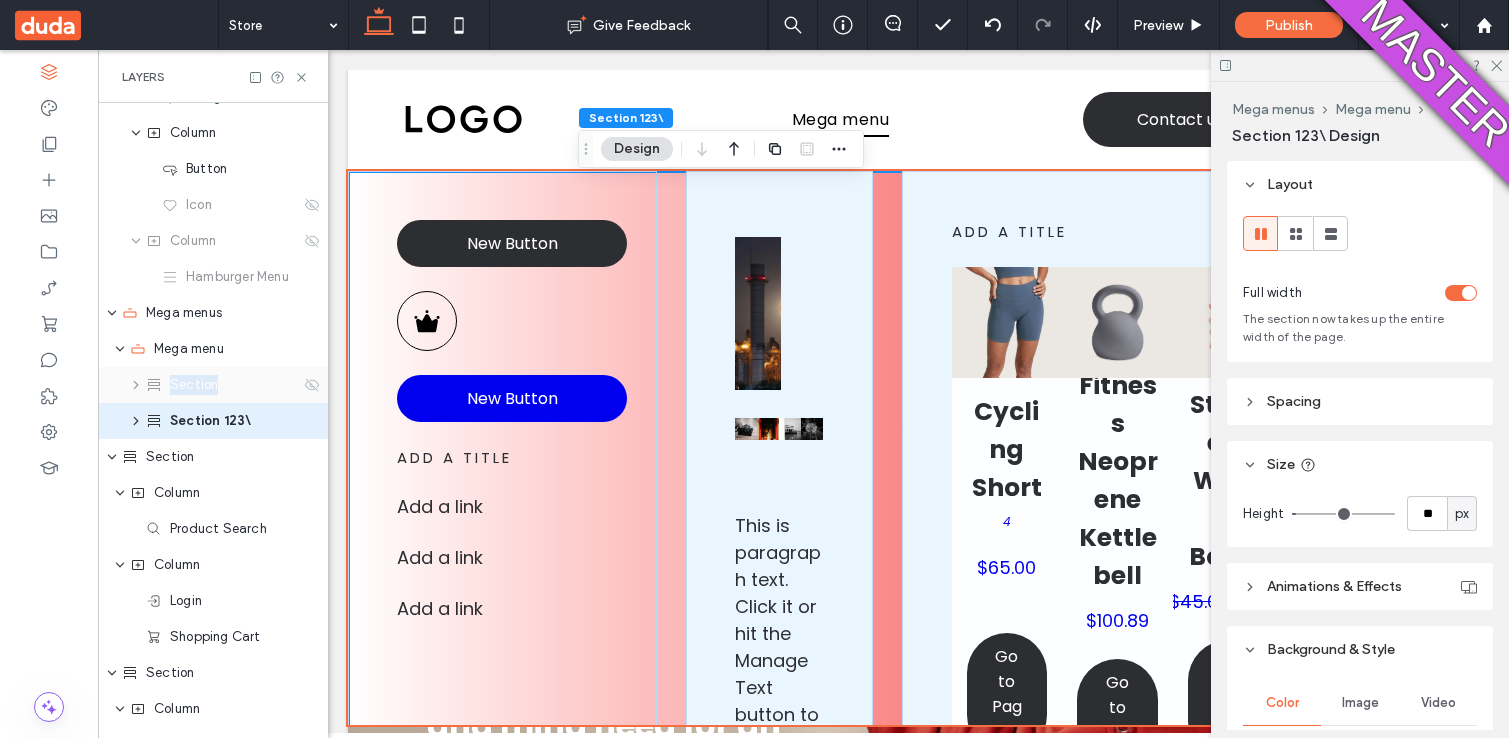 click on "Section" at bounding box center [194, 385] 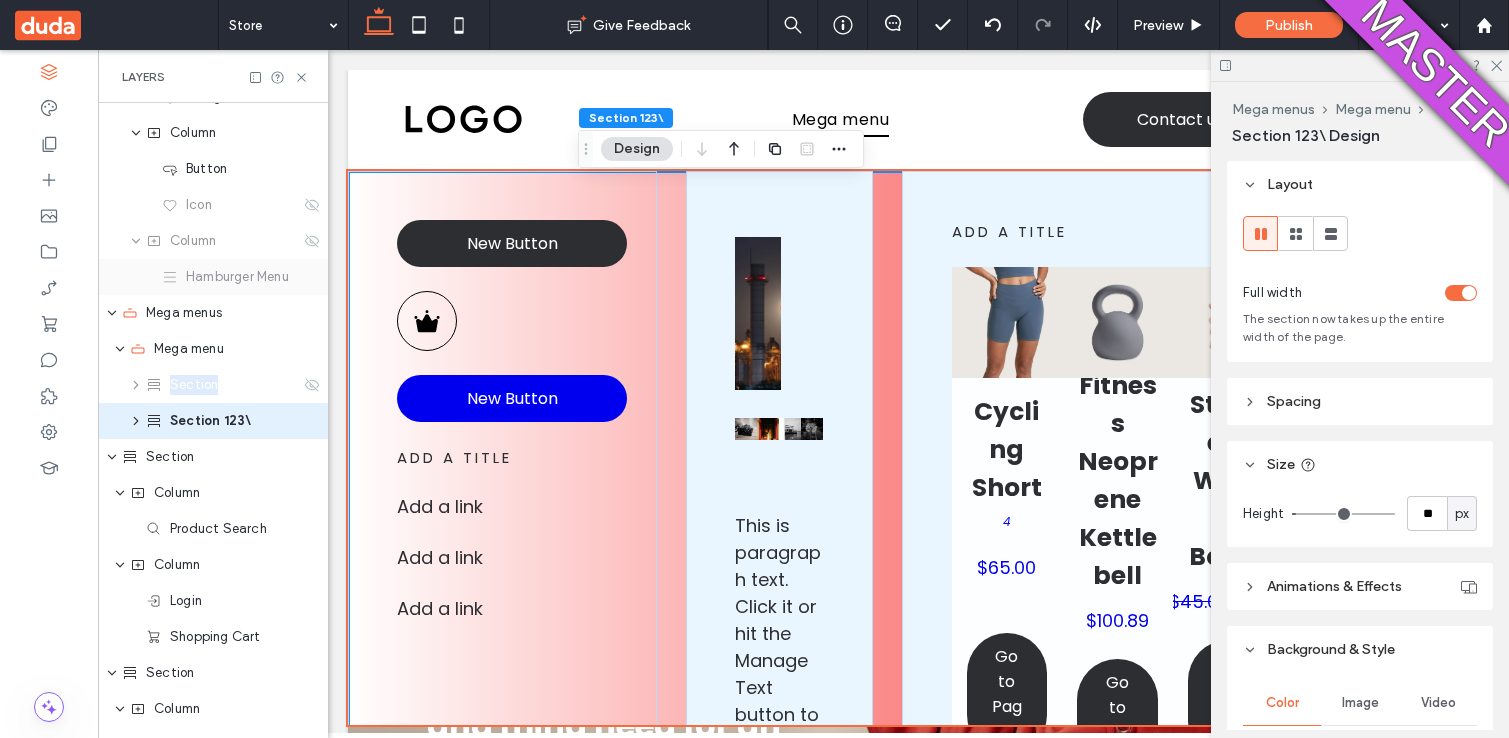 click on "Hamburger Menu" at bounding box center [213, 277] 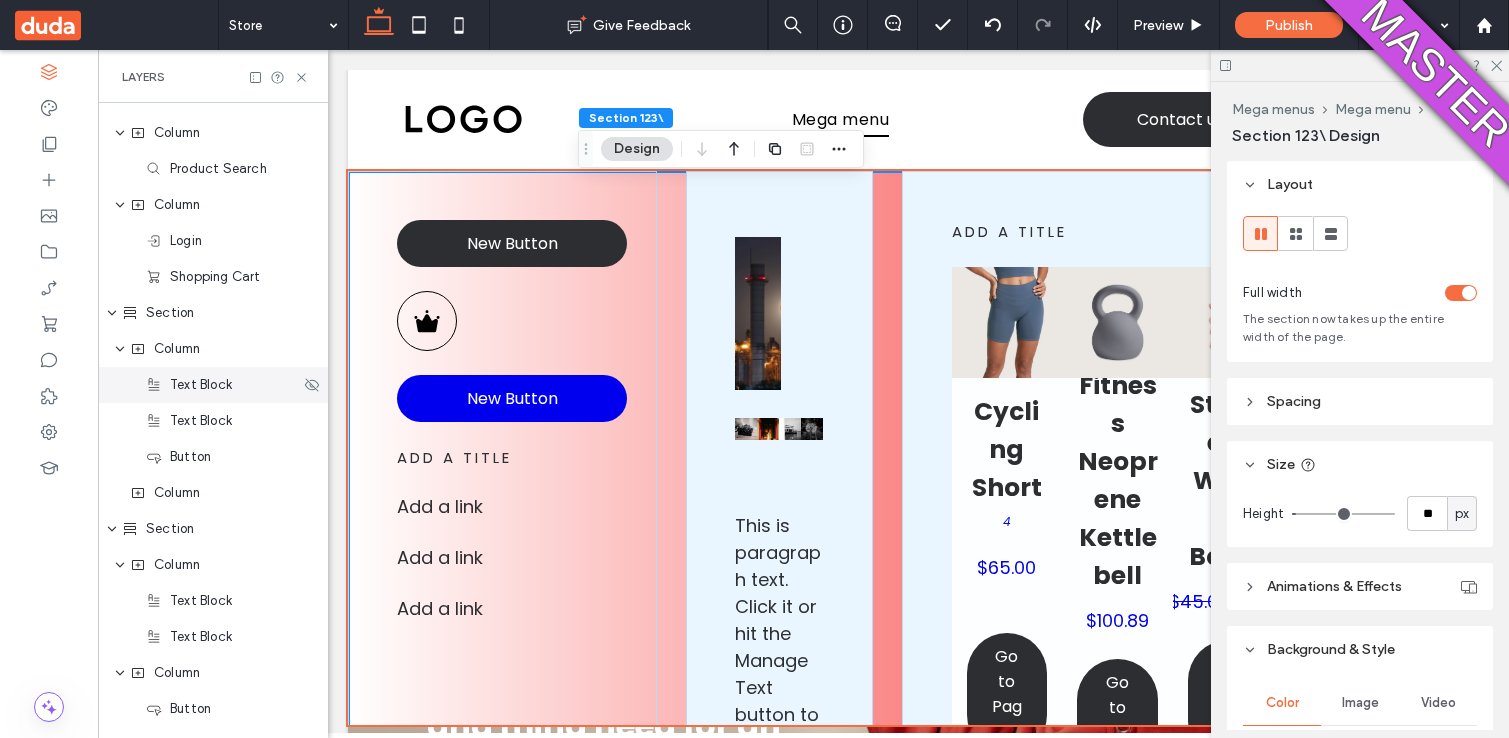 click on "Text Block" at bounding box center (201, 385) 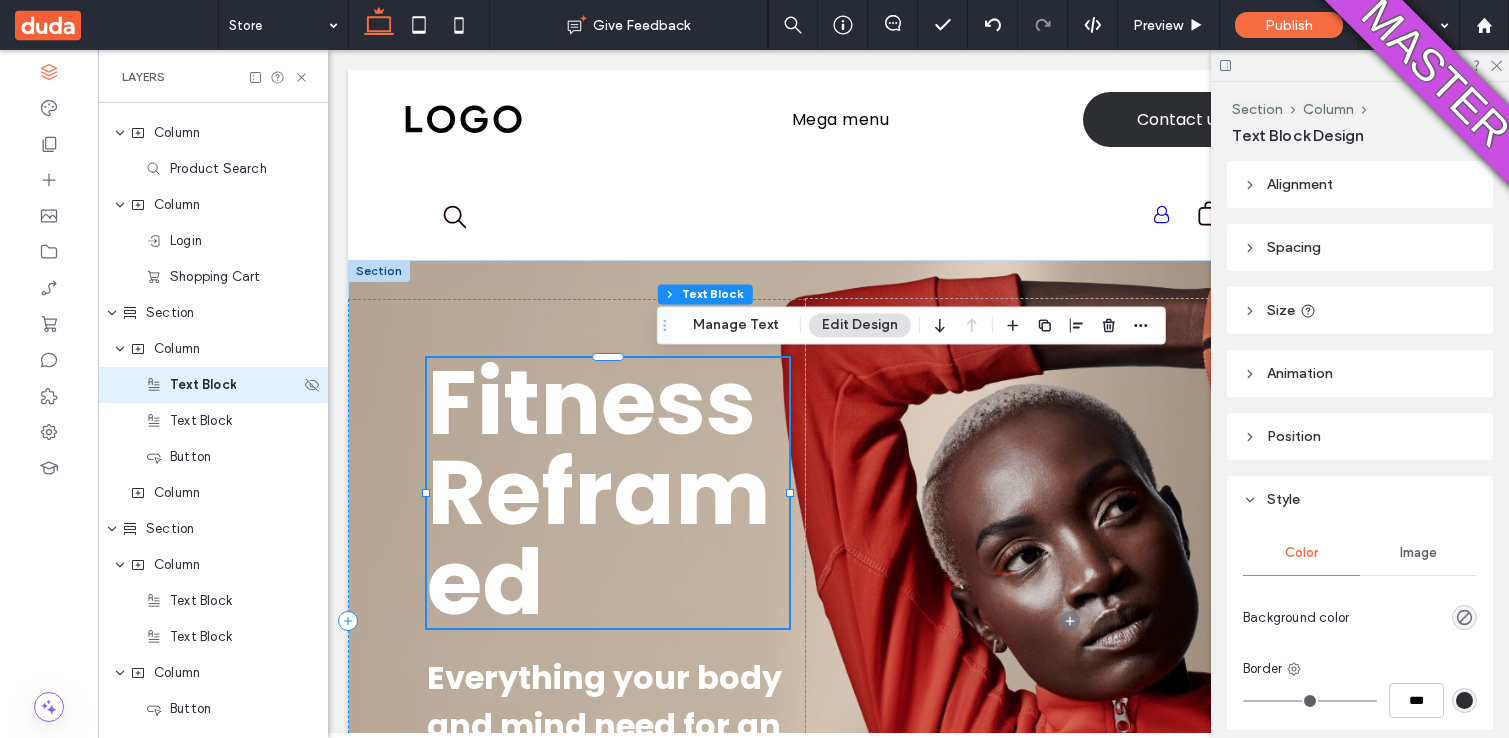 scroll, scrollTop: 528, scrollLeft: 0, axis: vertical 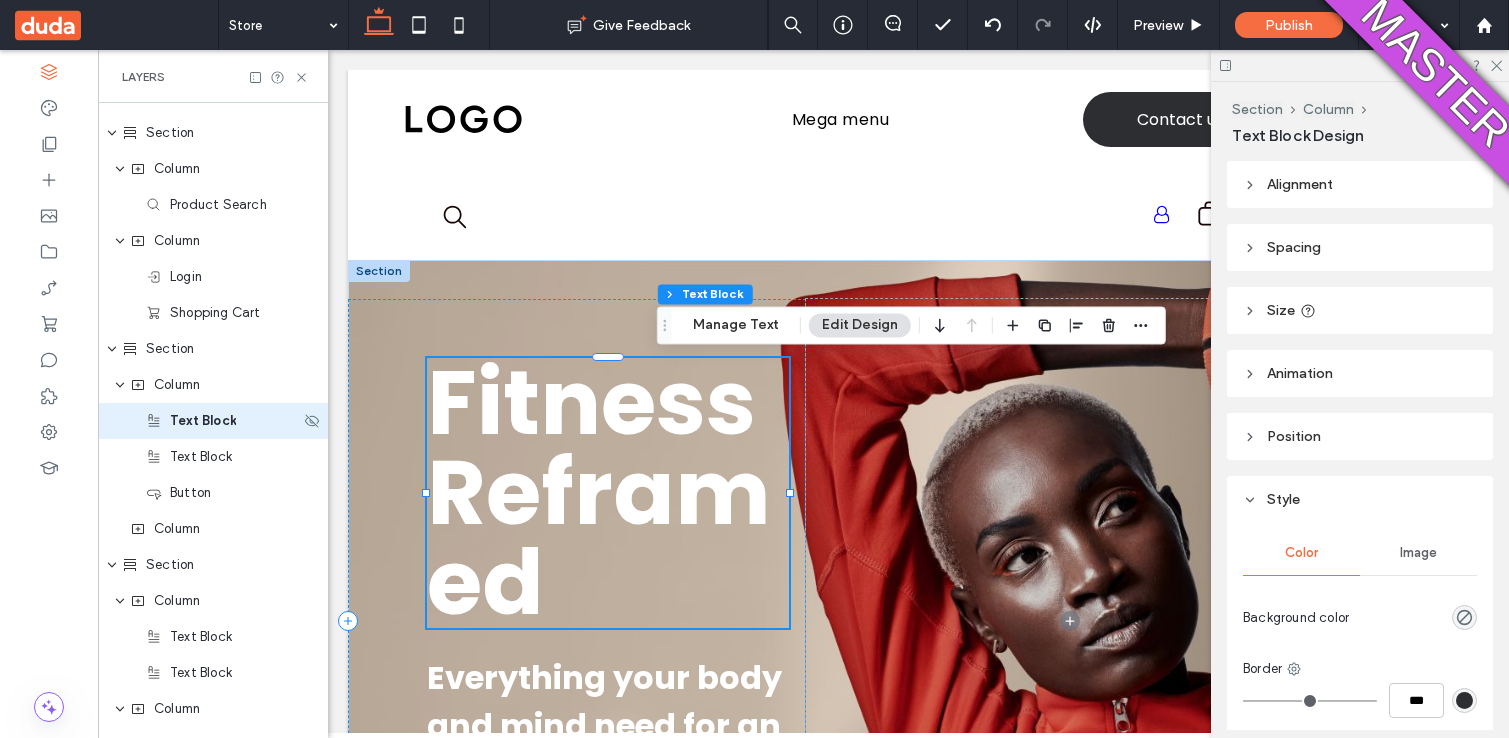 click on "Text Block" at bounding box center [203, 421] 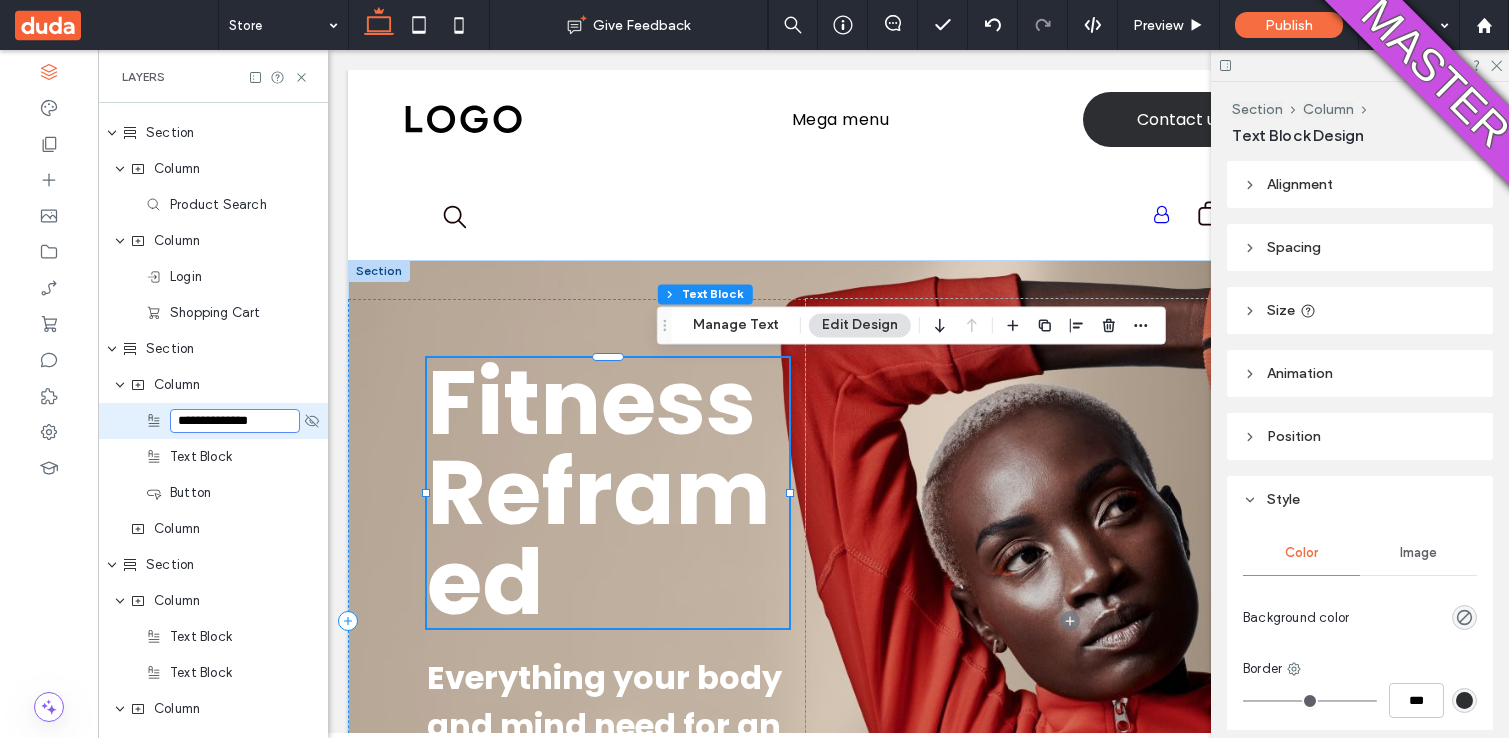 type on "**********" 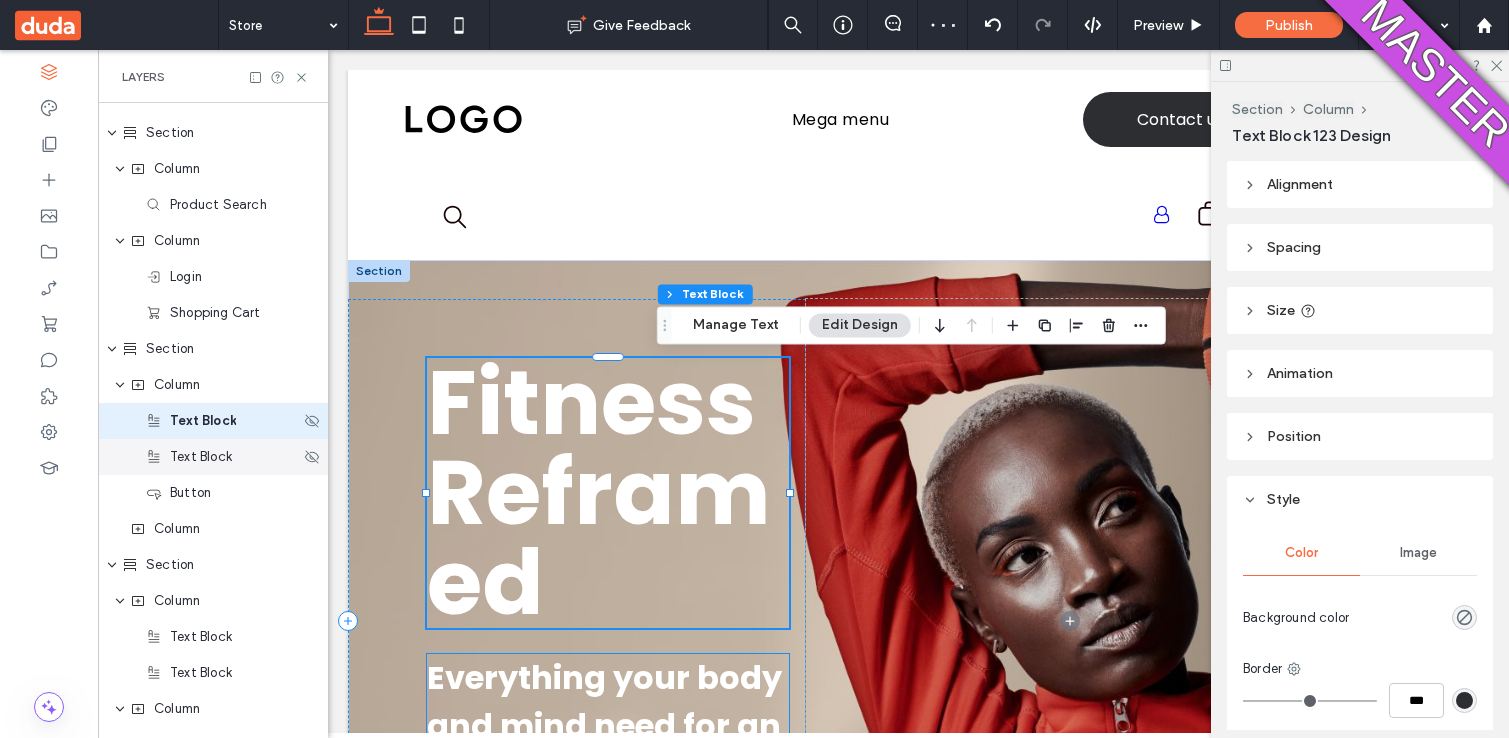 click on "Text Block" at bounding box center (213, 457) 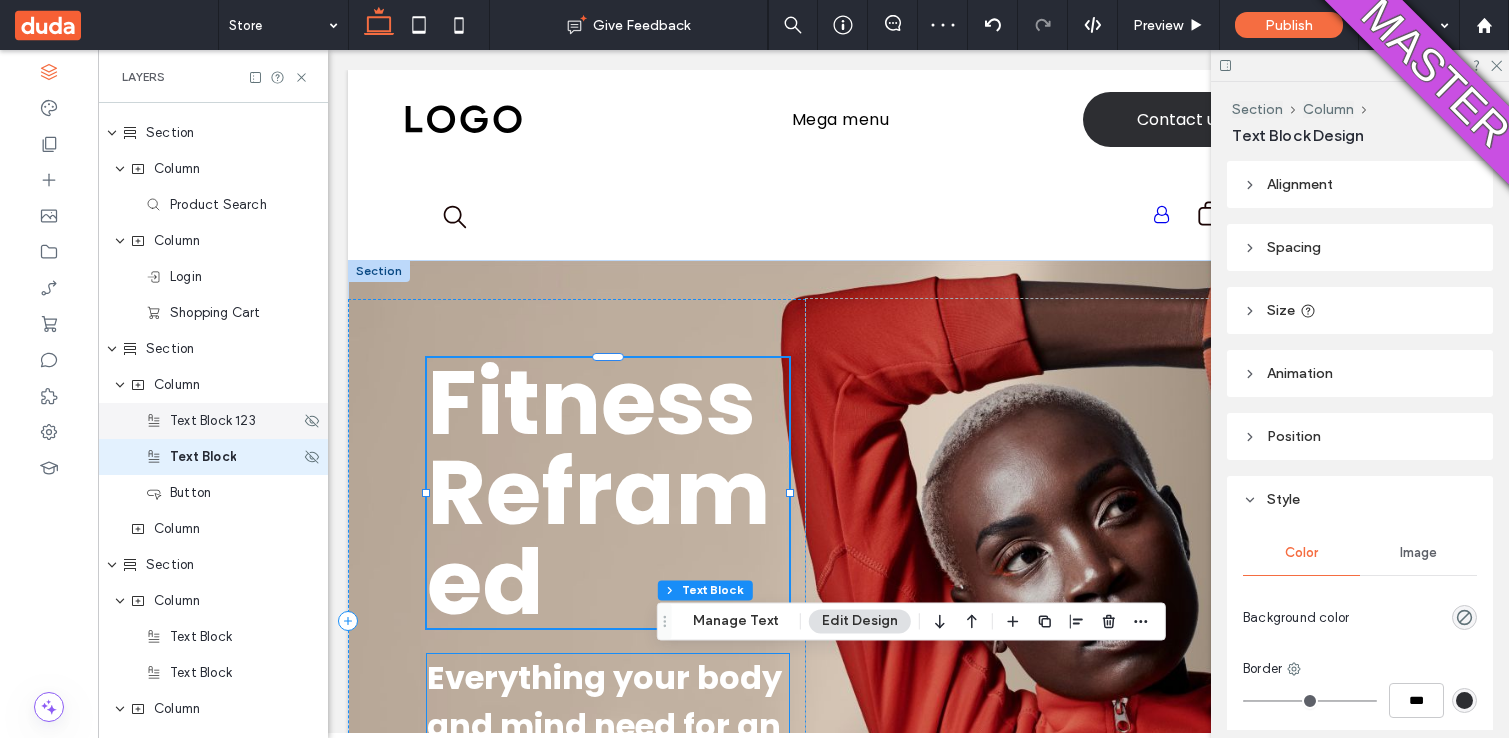 scroll, scrollTop: 564, scrollLeft: 0, axis: vertical 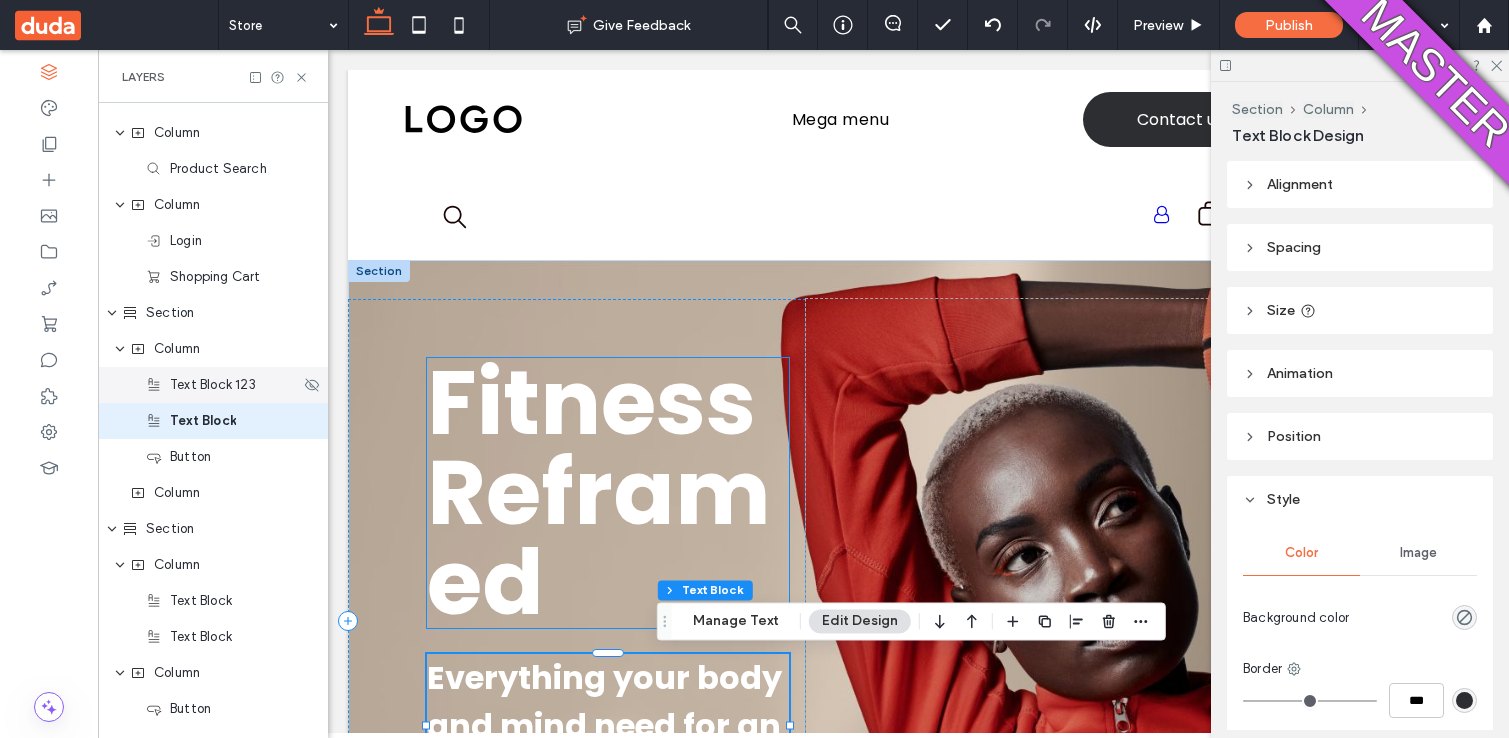 click on "Text Block 123" at bounding box center [223, 385] 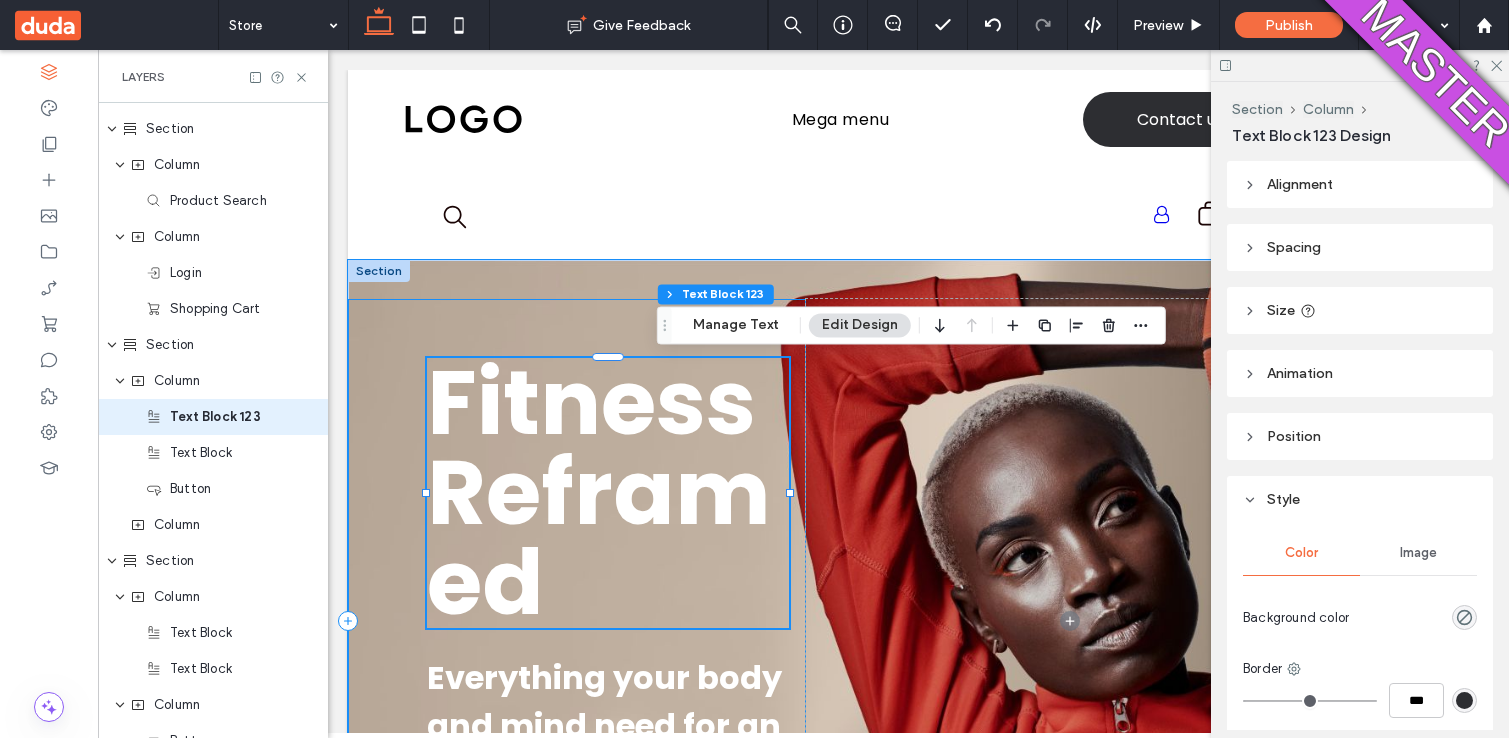 scroll, scrollTop: 528, scrollLeft: 0, axis: vertical 